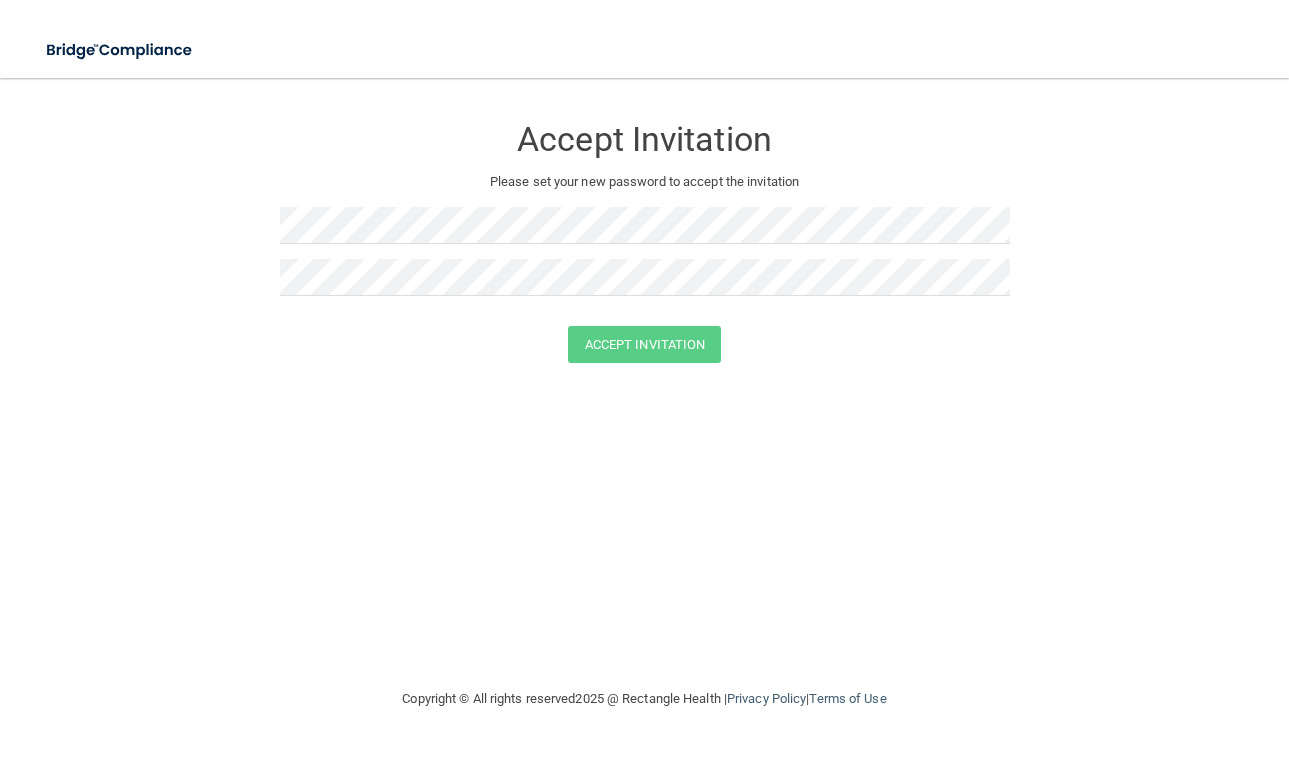 scroll, scrollTop: 0, scrollLeft: 0, axis: both 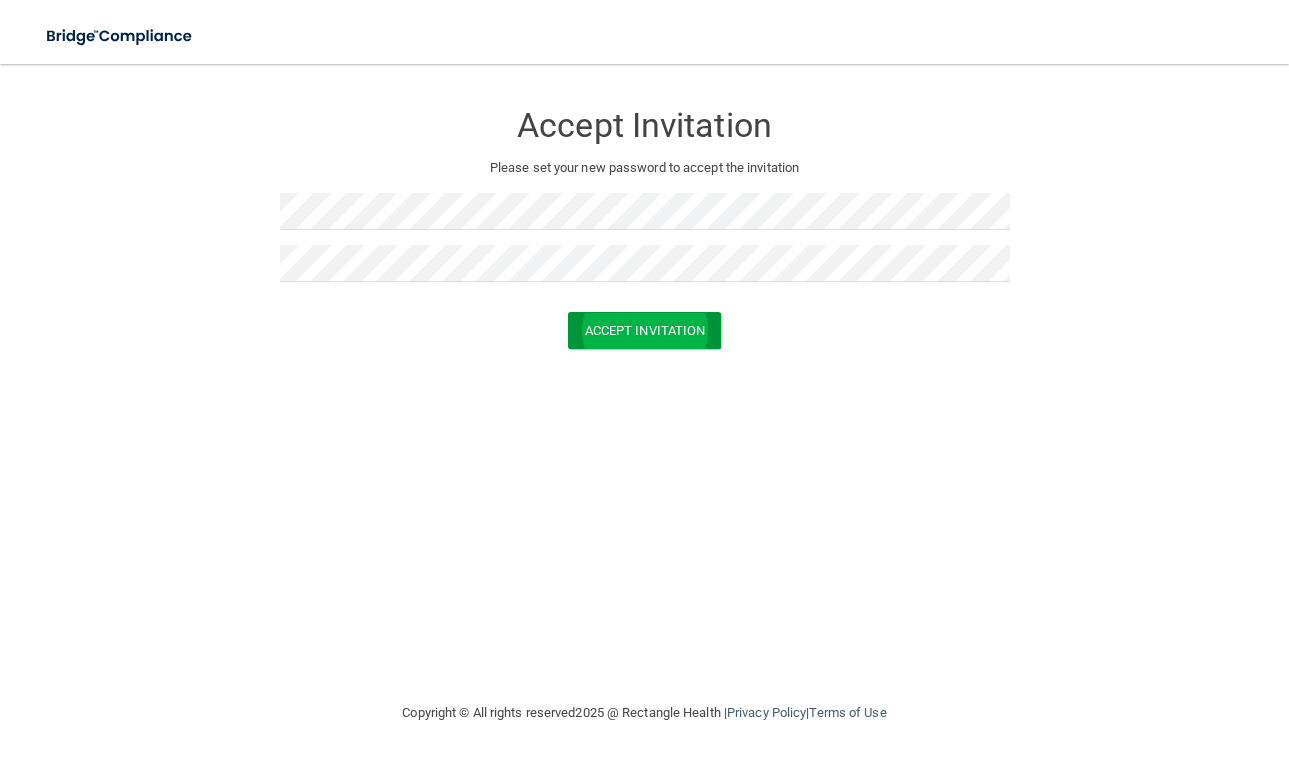 click on "Accept Invitation" at bounding box center (645, 330) 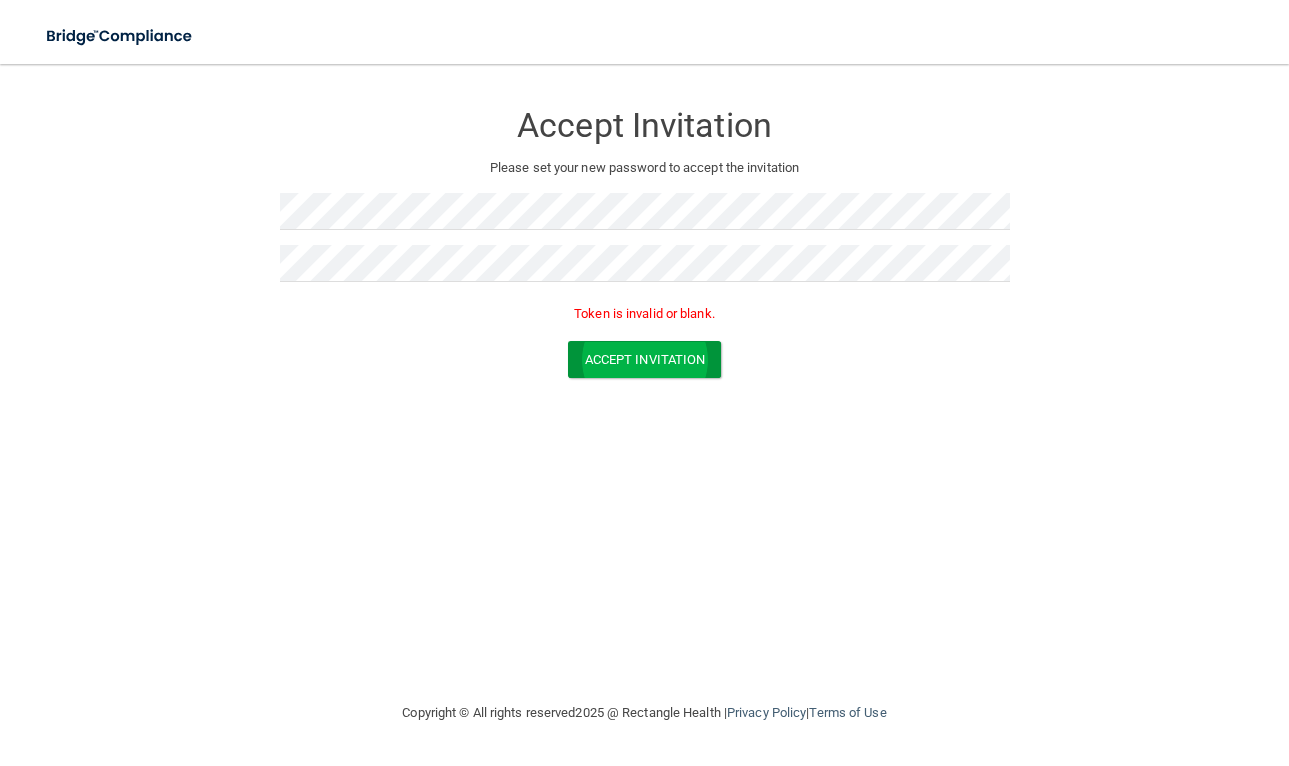 click on "Accept Invitation" at bounding box center [645, 359] 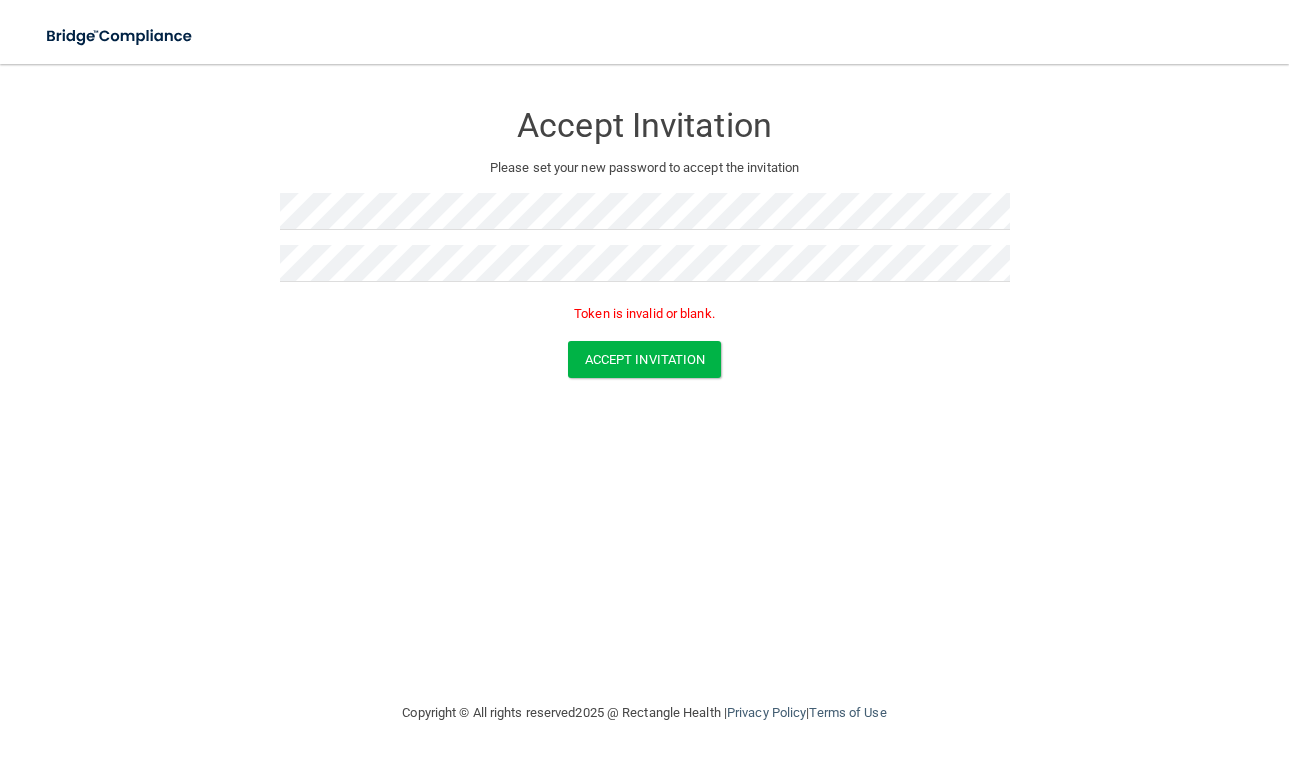 click on "Accept Invitation     Please set your new password to accept the invitation                                   Token is invalid or blank.               Accept Invitation              You have successfully accepted the invitation!   Click here to login ." at bounding box center (644, 382) 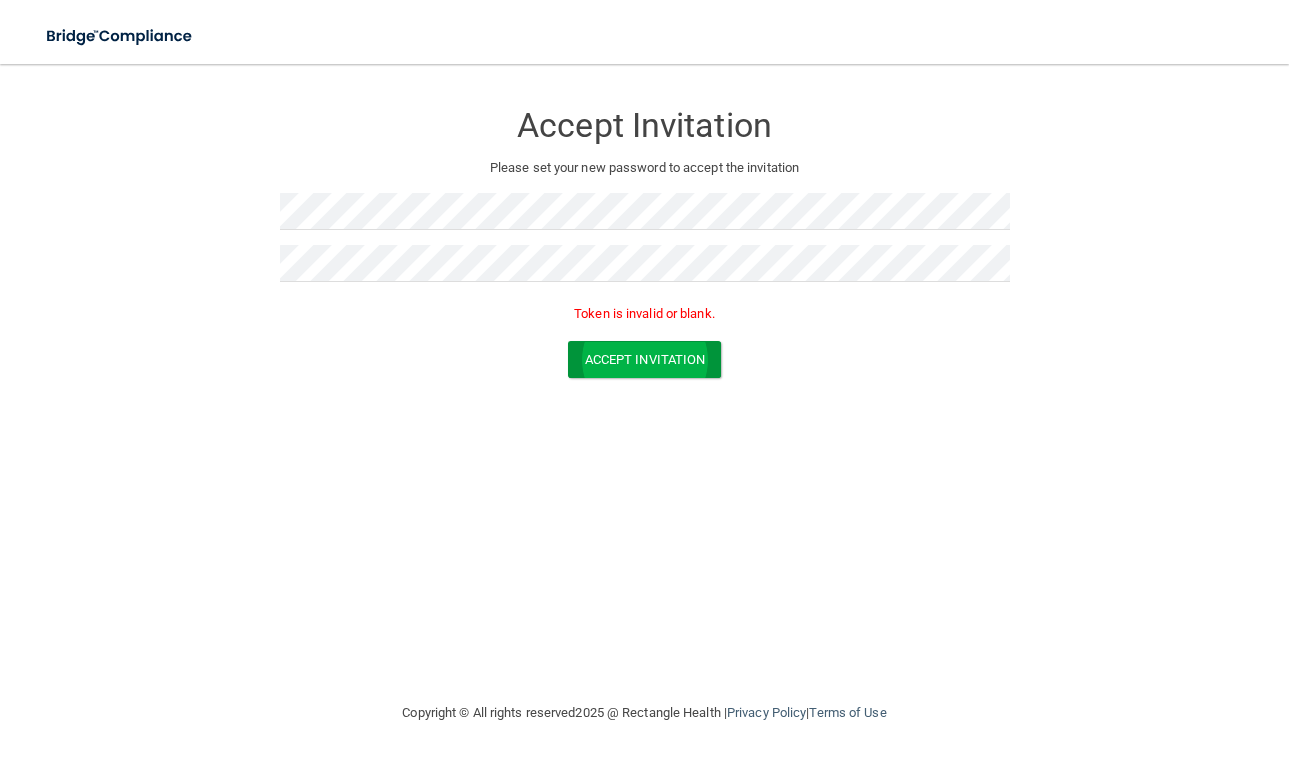 click on "Accept Invitation" at bounding box center [645, 359] 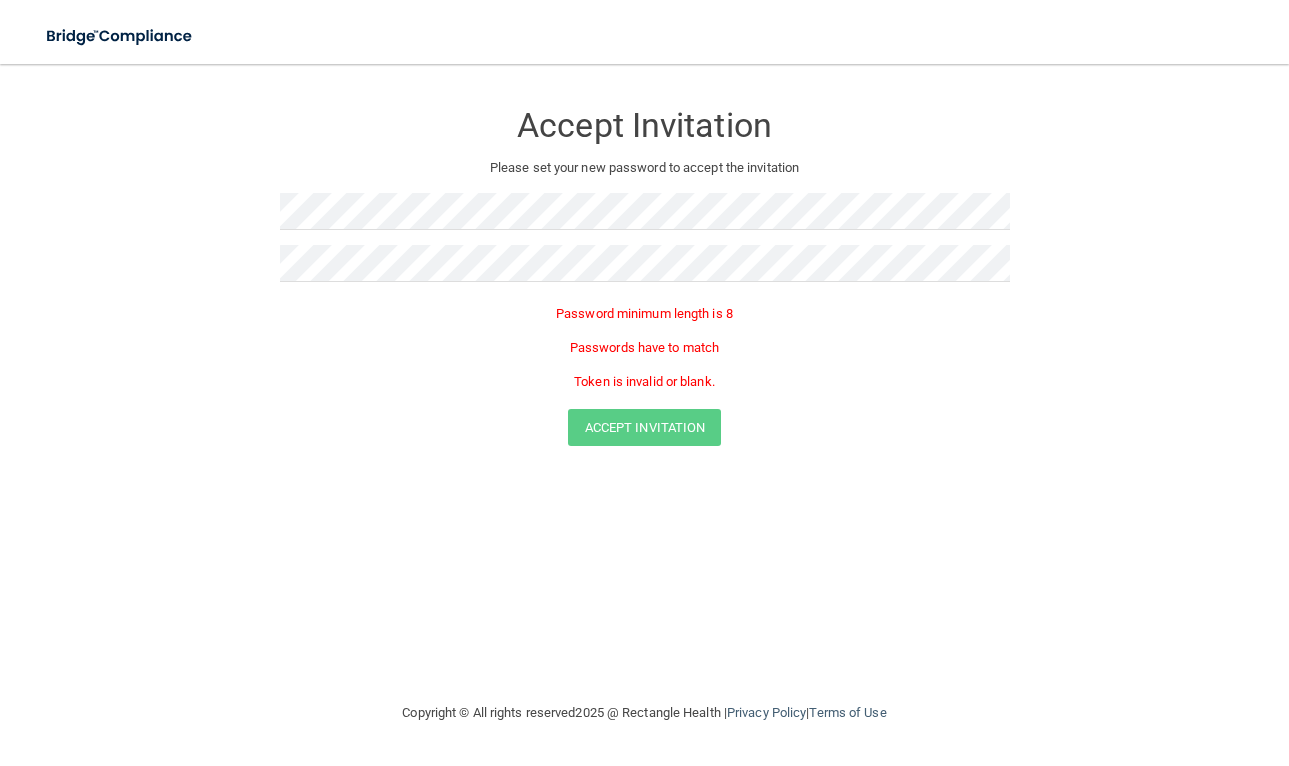 click on "Accept Invitation     Please set your new password to accept the invitation                             Password minimum length is 8   Passwords have to match     Token is invalid or blank.               Accept Invitation              You have successfully accepted the invitation!   Click here to login ." at bounding box center (644, 382) 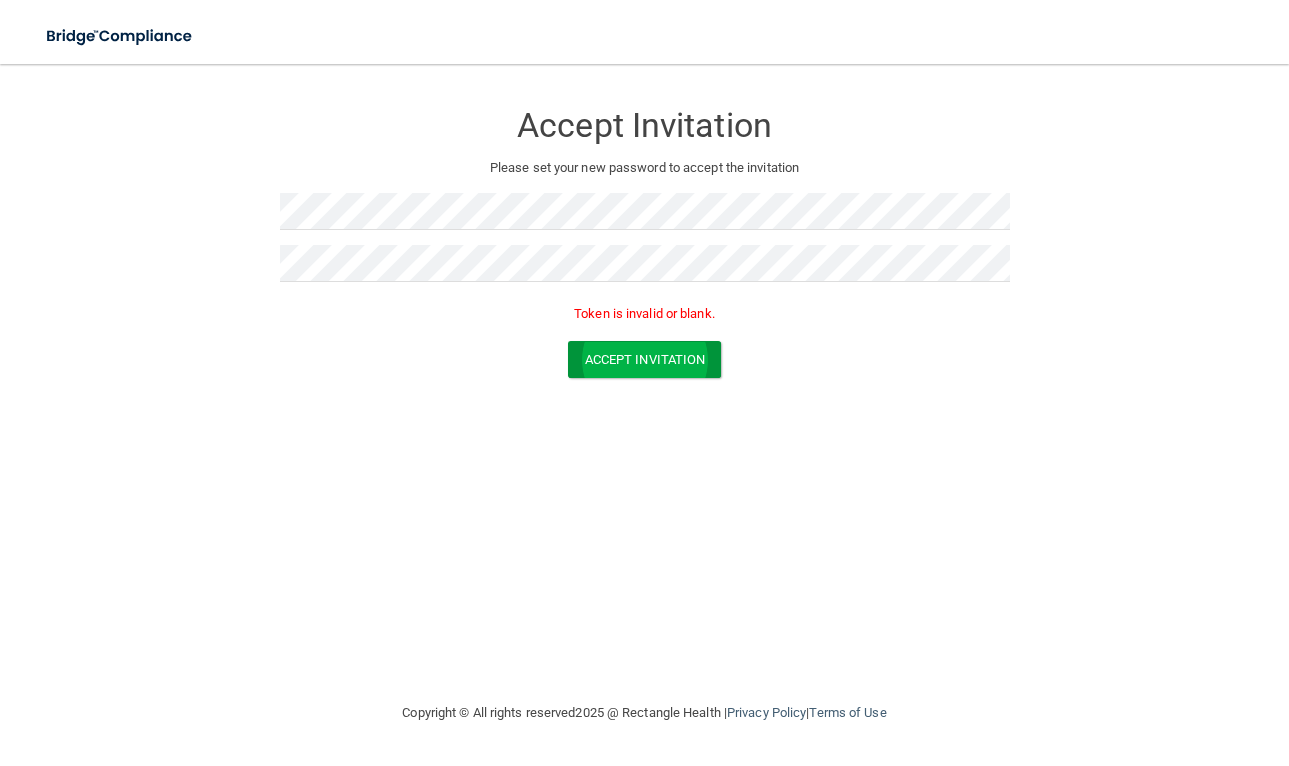 click on "Accept Invitation" at bounding box center (645, 359) 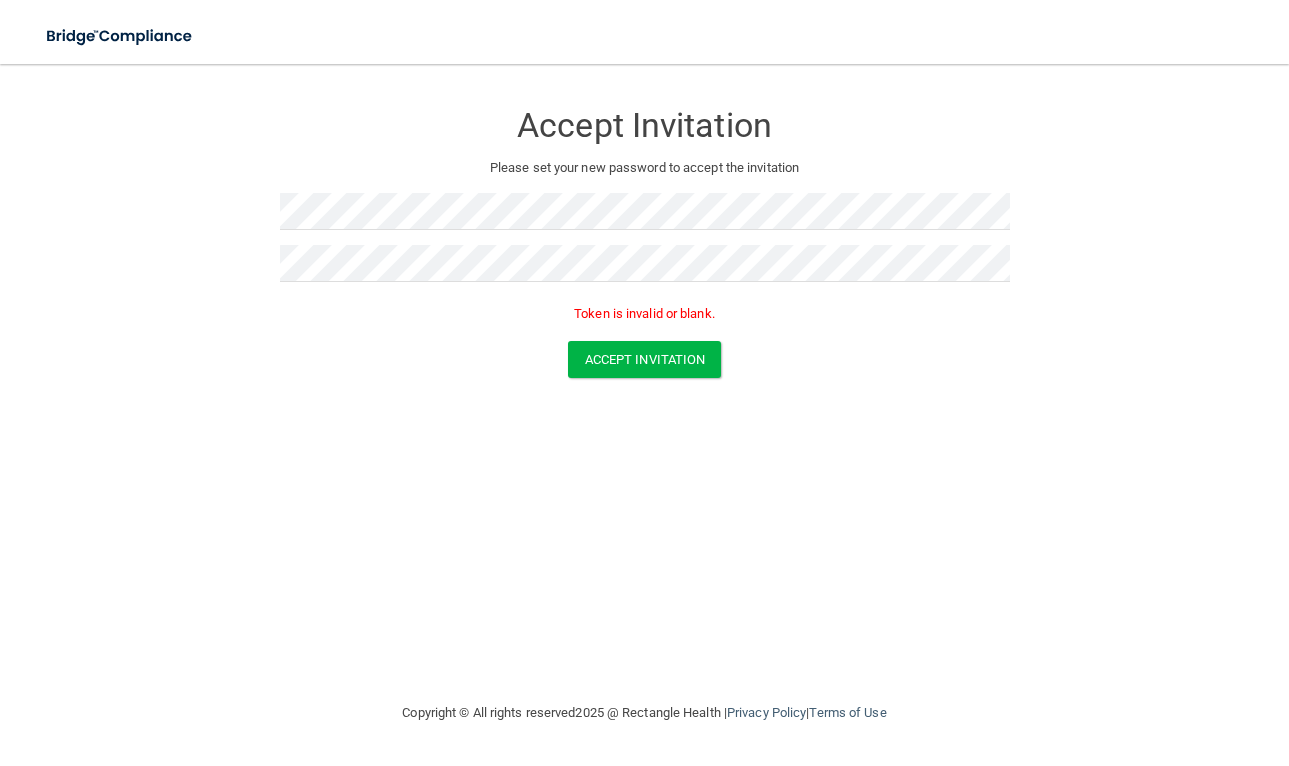 click on "Please set your new password to accept the invitation" at bounding box center (645, 168) 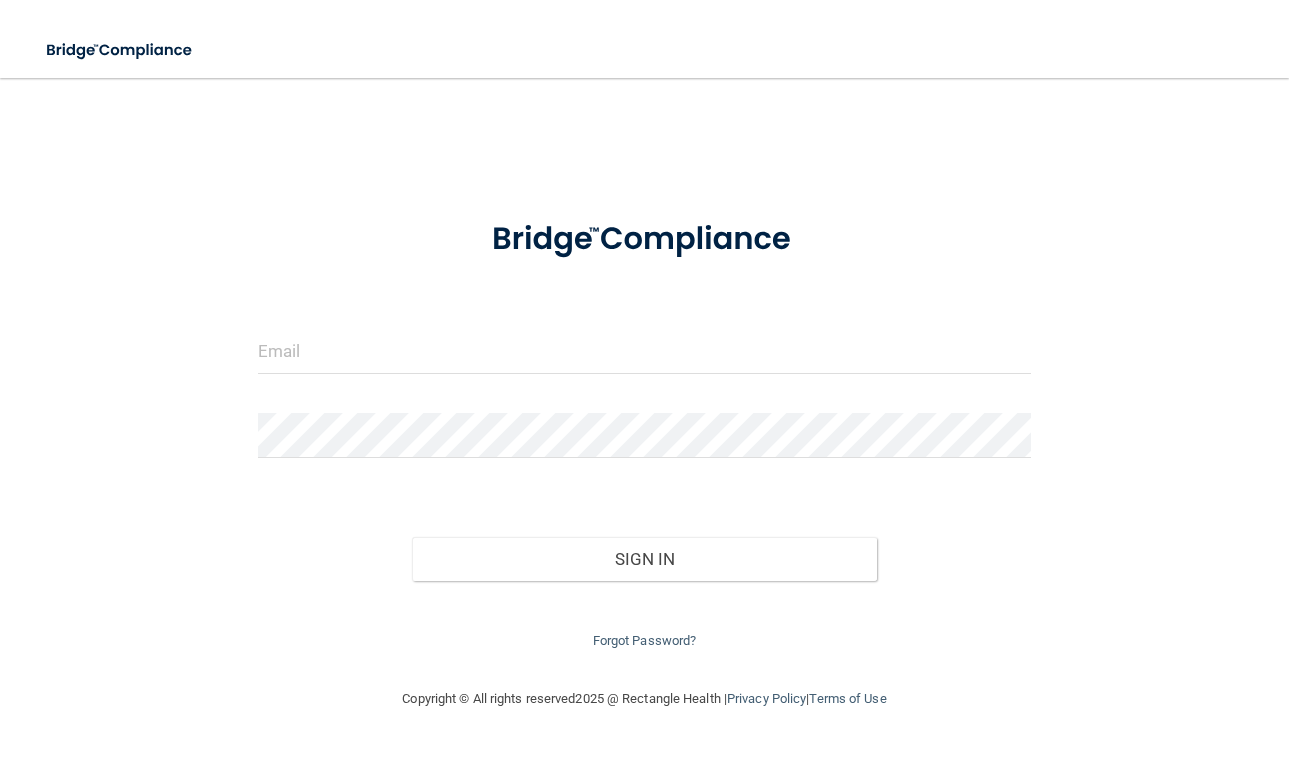 scroll, scrollTop: 0, scrollLeft: 0, axis: both 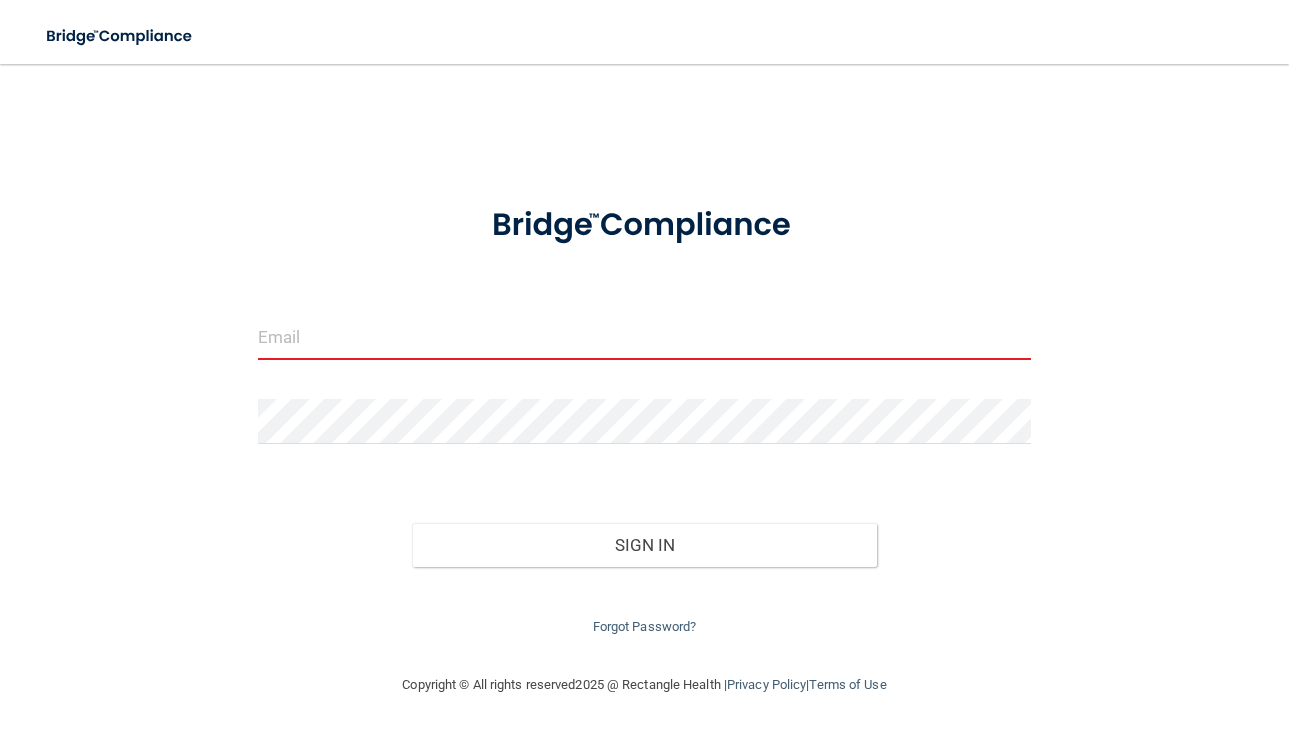type on "[EMAIL_ADDRESS][DOMAIN_NAME]" 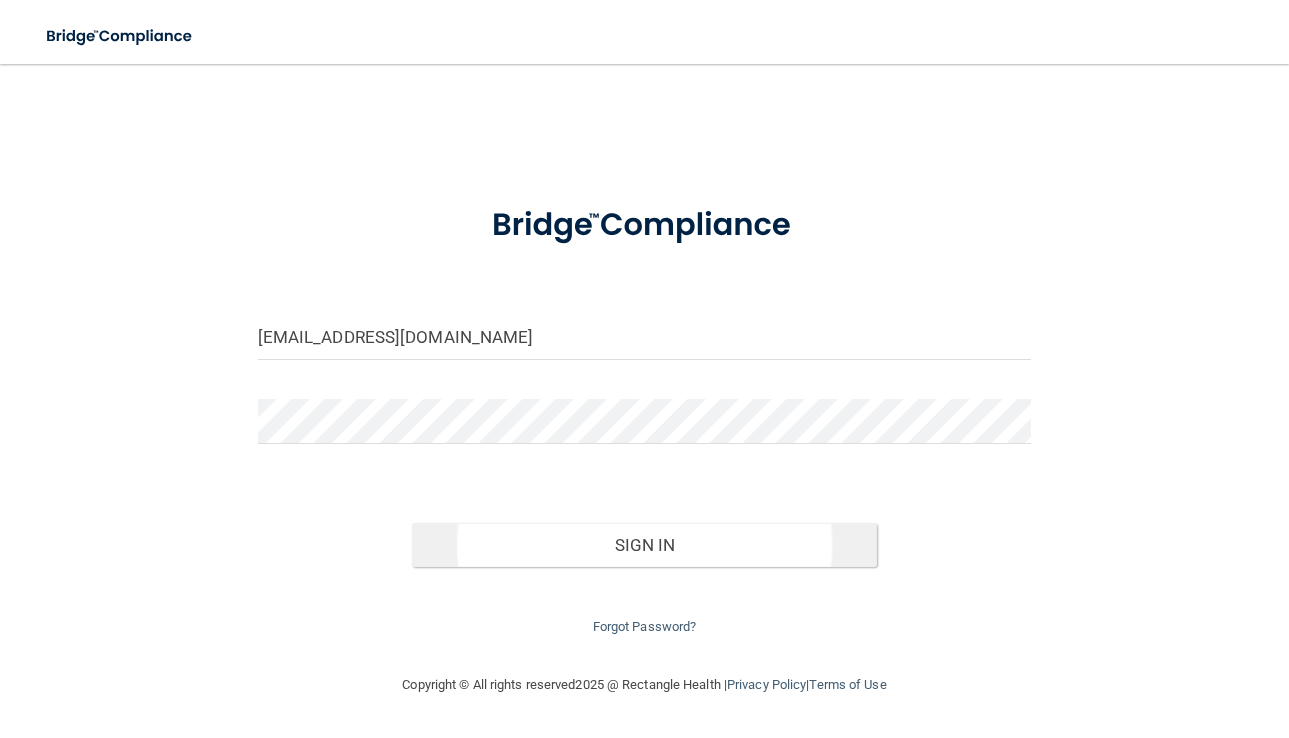 click on "Sign In" at bounding box center (644, 545) 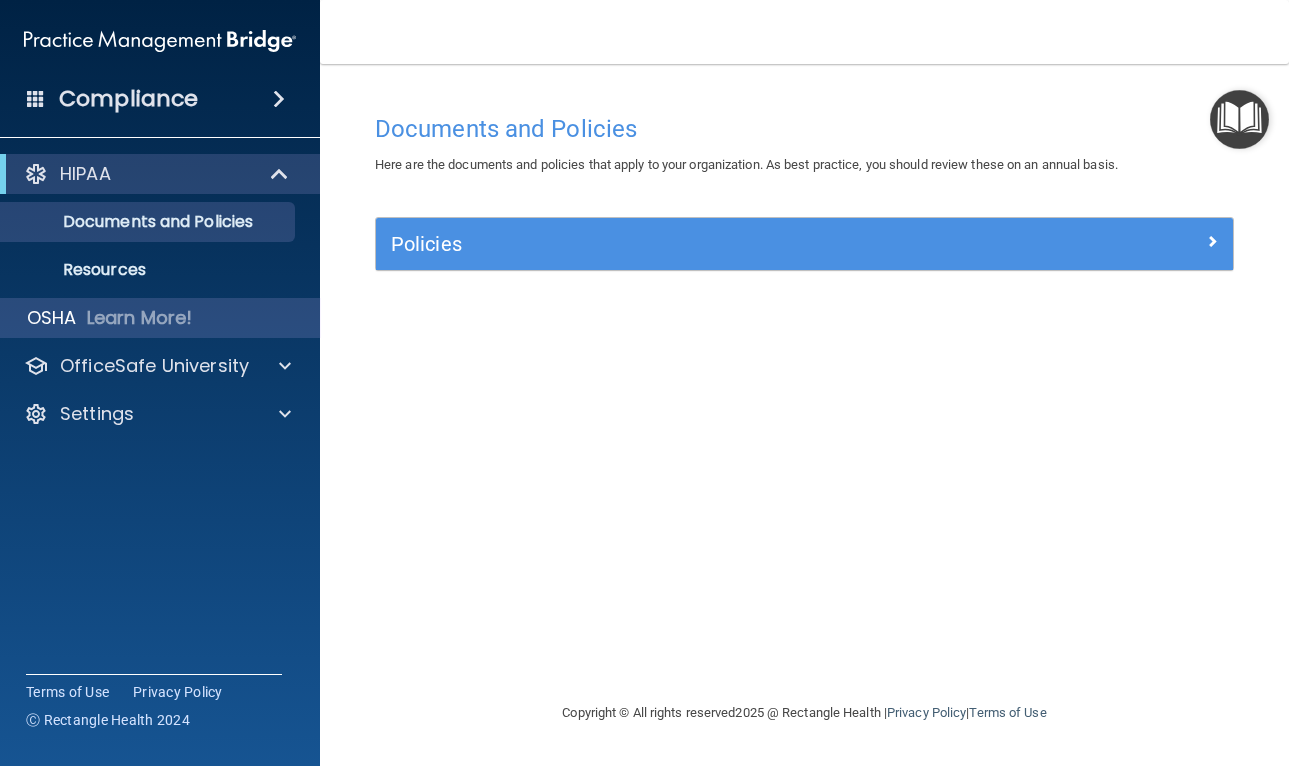 click on "OSHA   Learn More!" at bounding box center (160, 318) 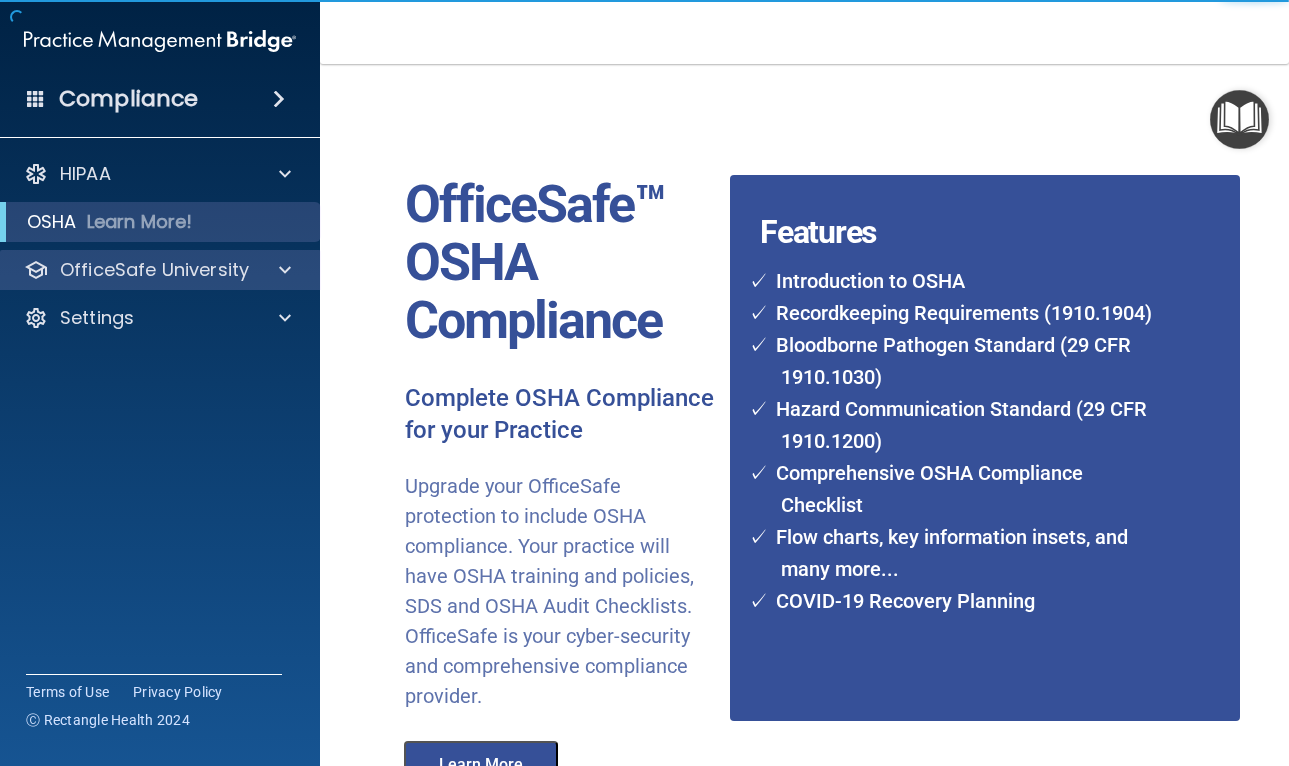 click at bounding box center [282, 270] 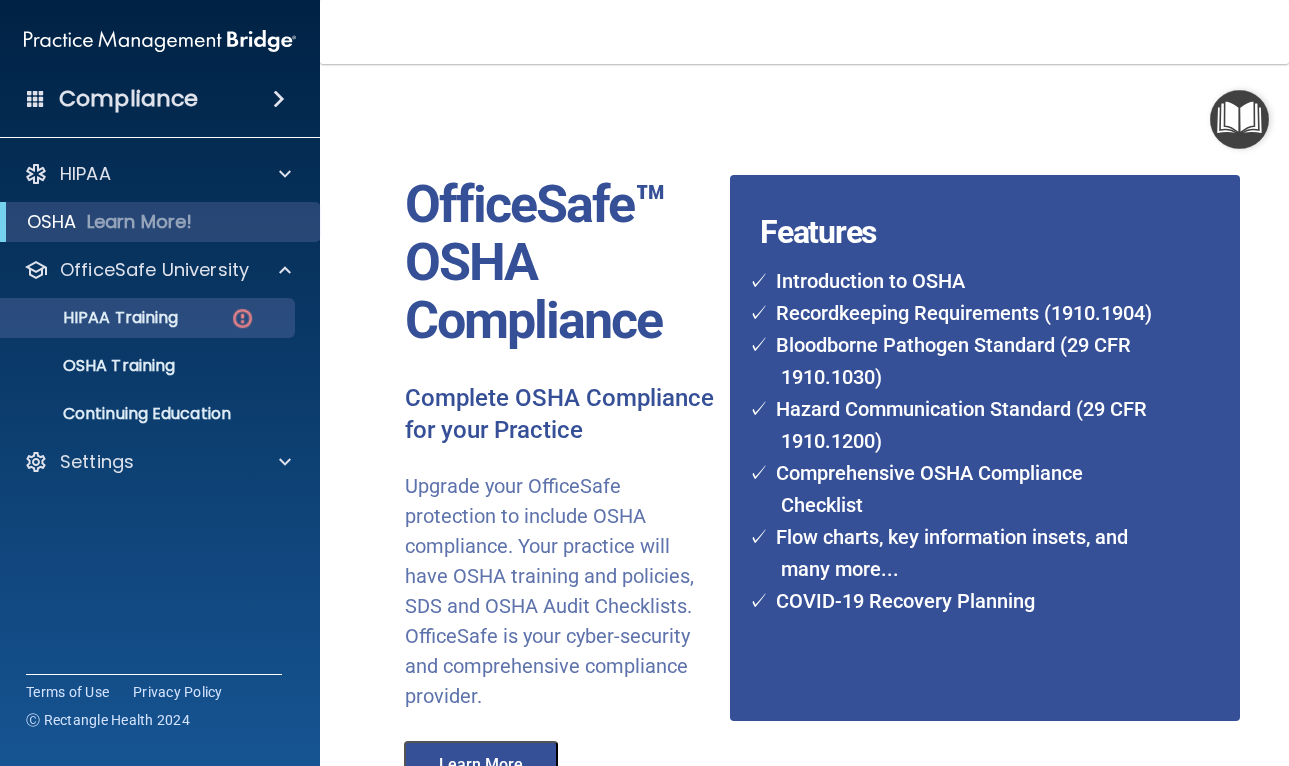 click on "HIPAA Training" at bounding box center [137, 318] 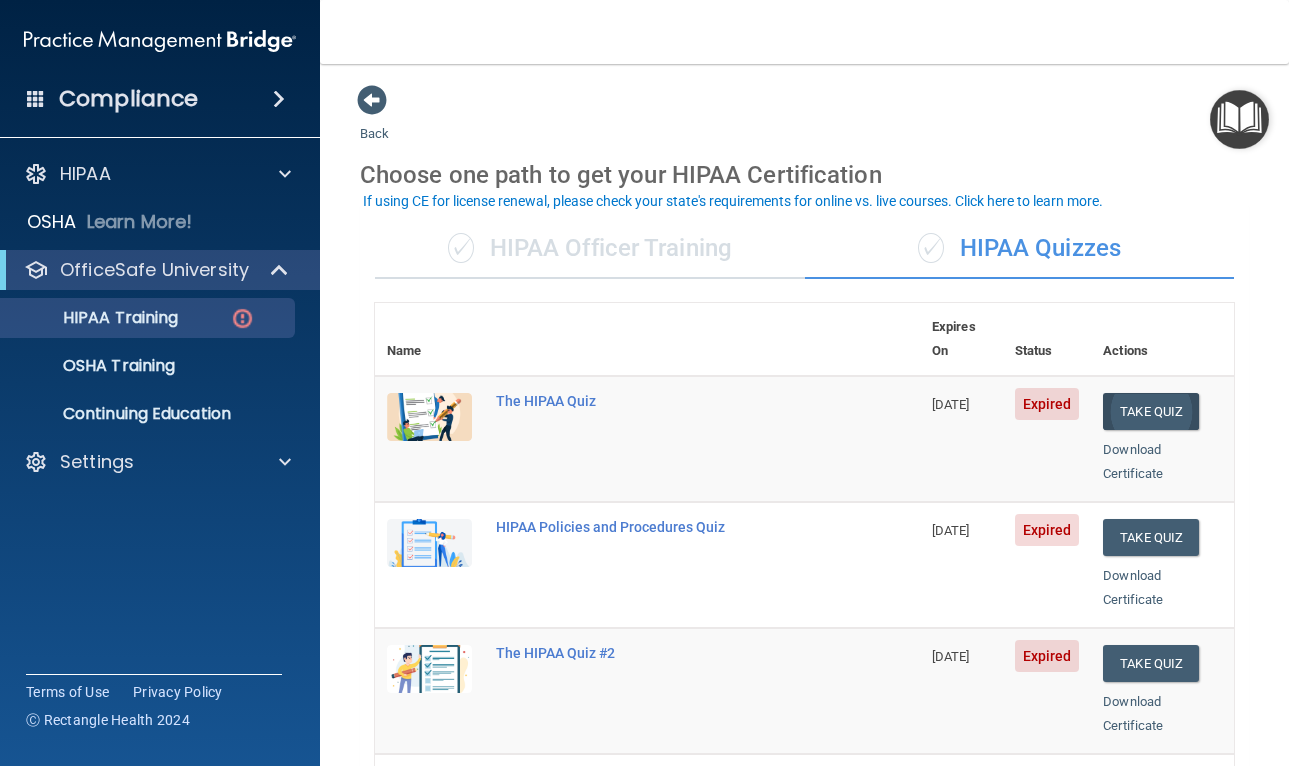 click on "Take Quiz" at bounding box center [1151, 411] 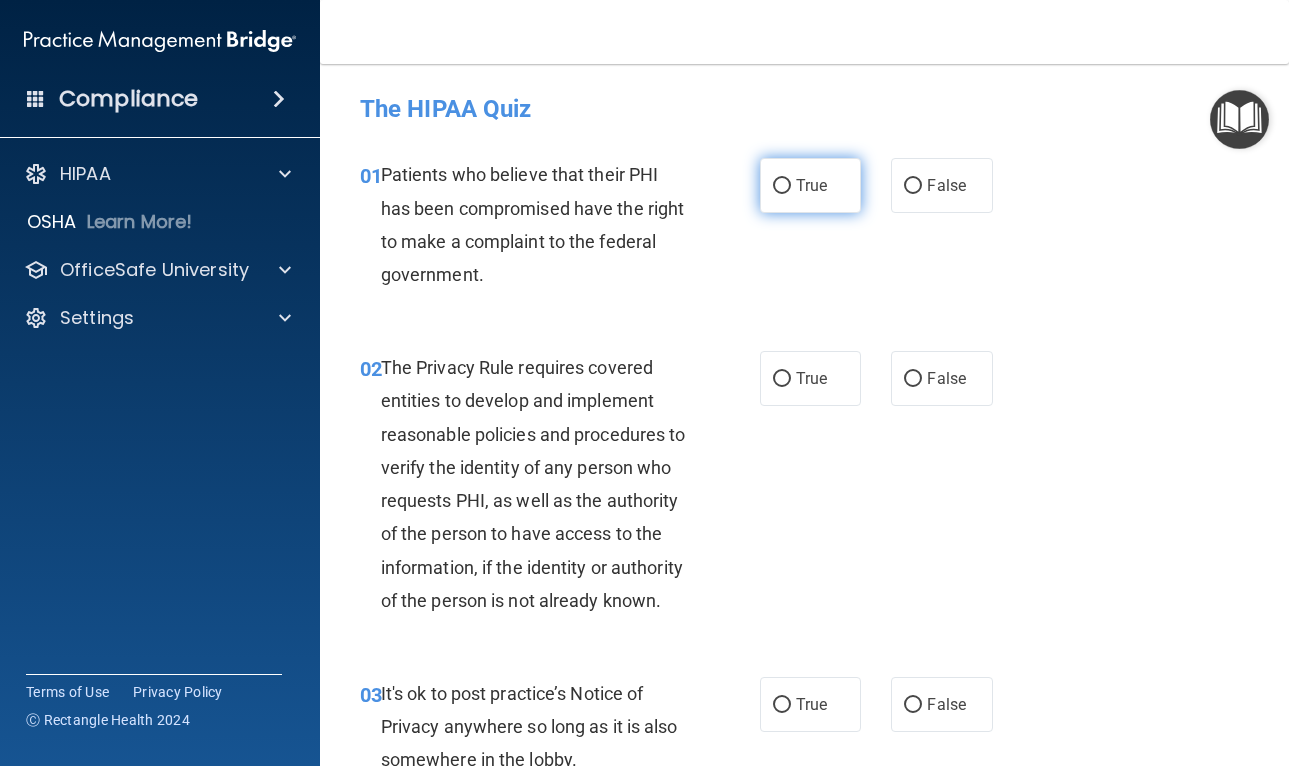 click on "True" at bounding box center (811, 185) 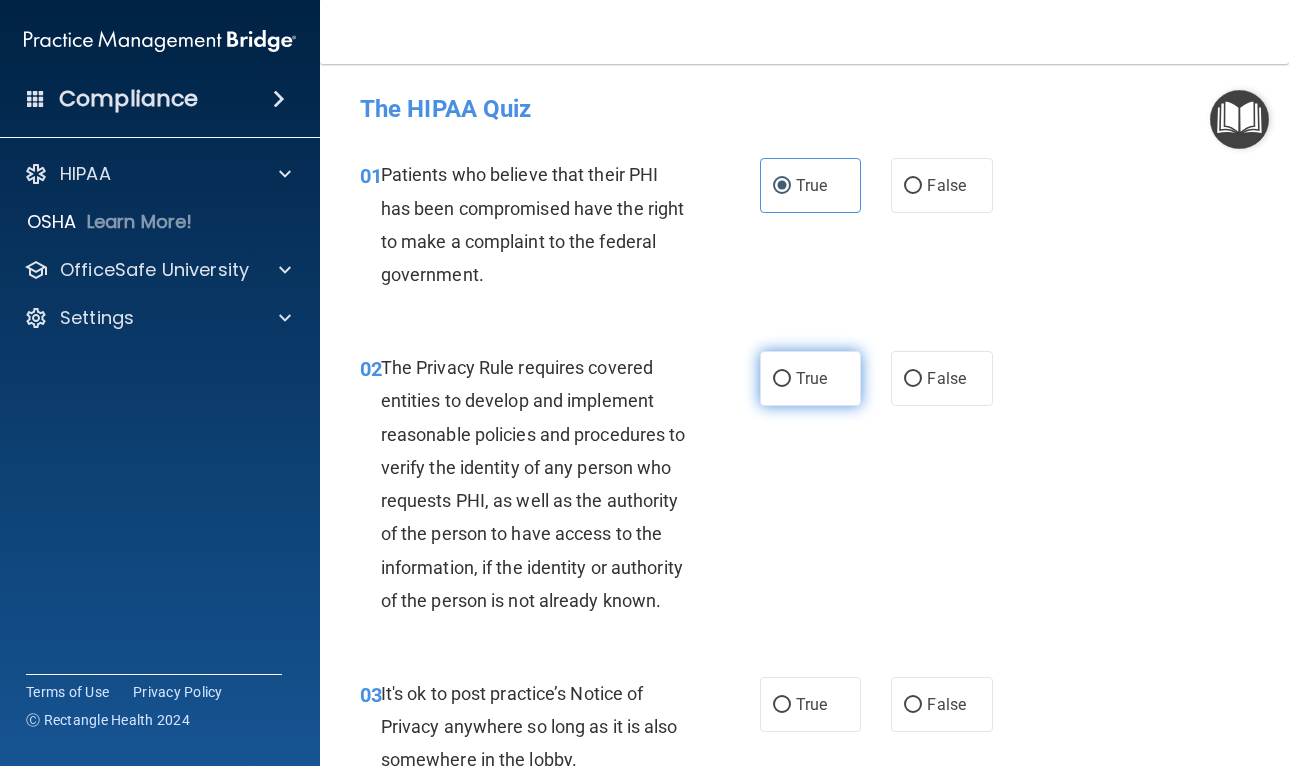 click on "True" at bounding box center [811, 378] 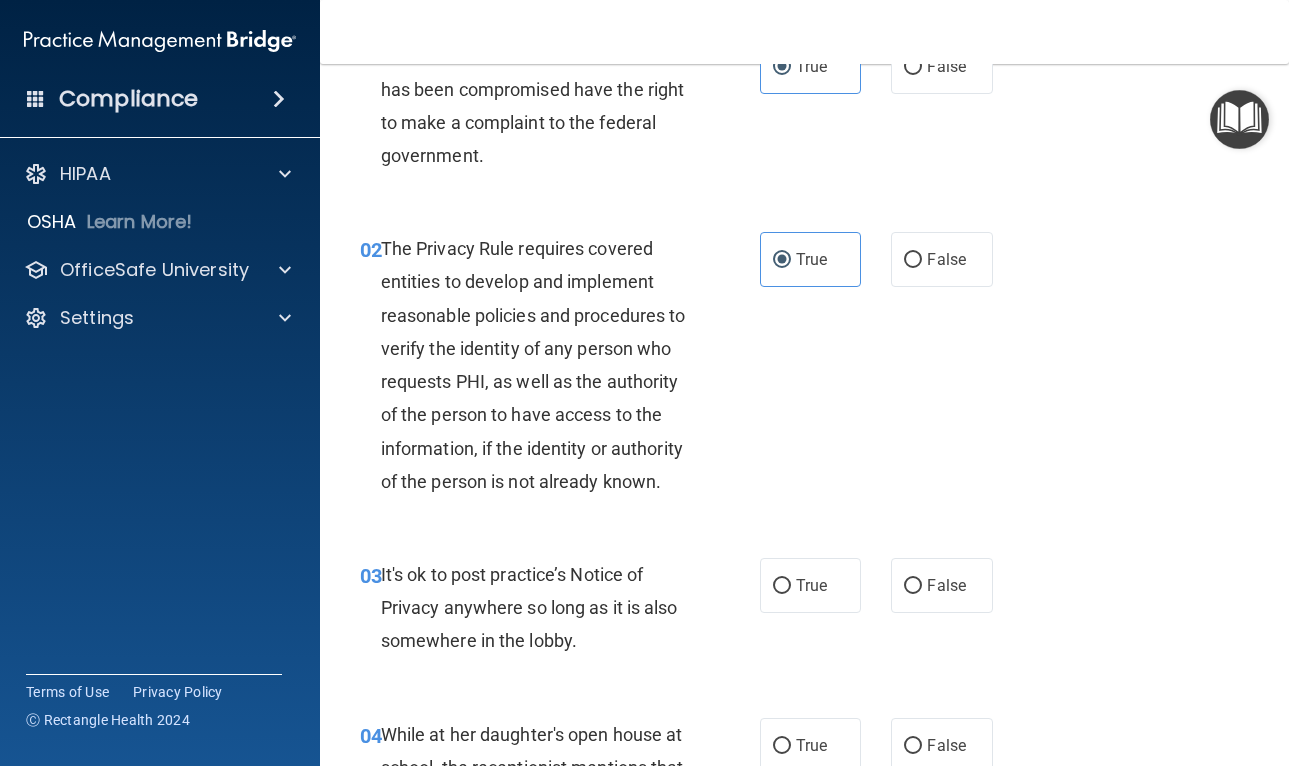 scroll, scrollTop: 154, scrollLeft: 0, axis: vertical 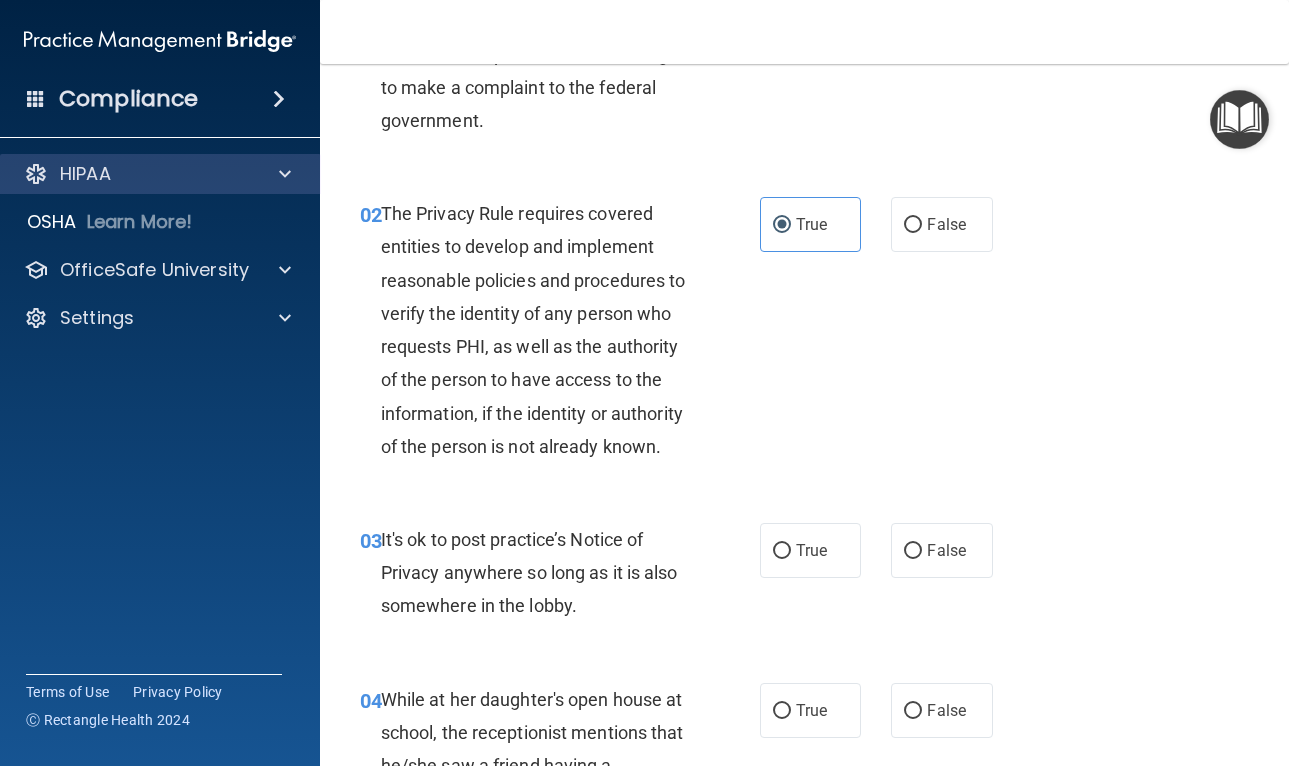 click on "HIPAA" at bounding box center (160, 174) 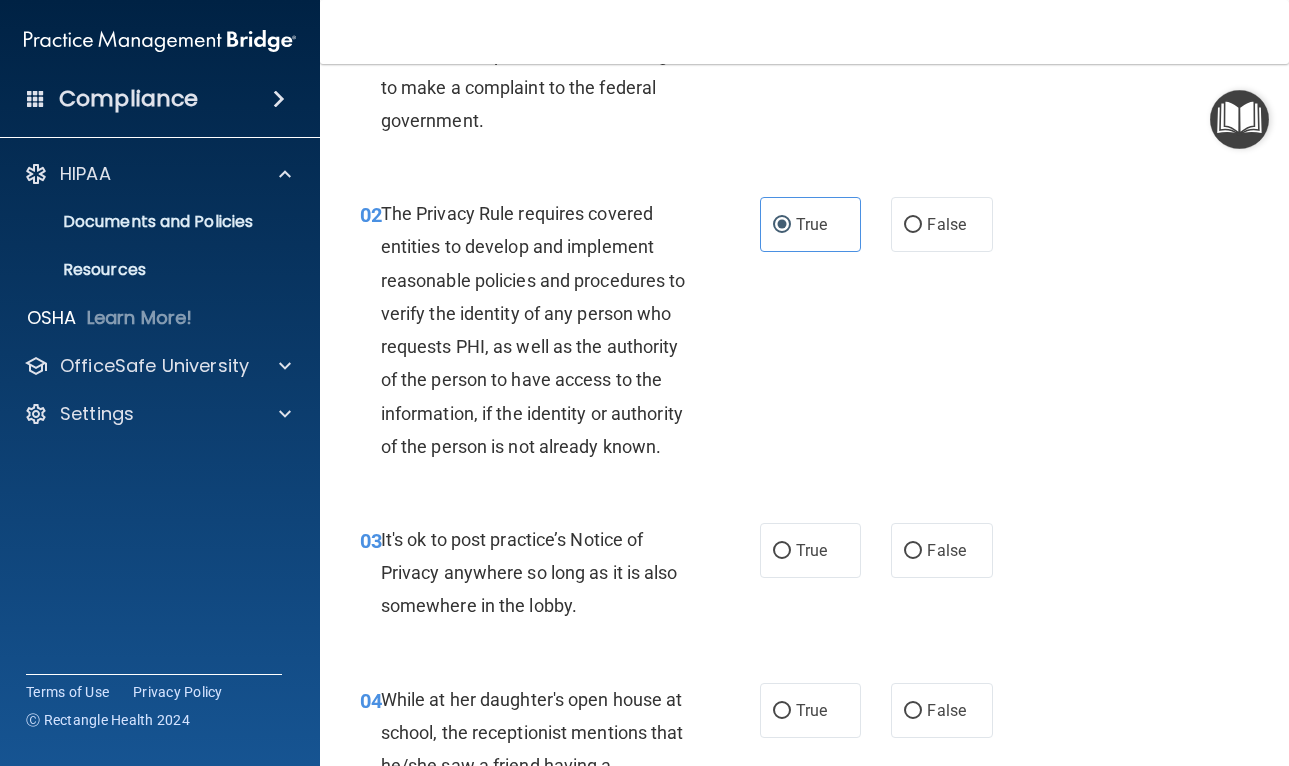 click at bounding box center [279, 99] 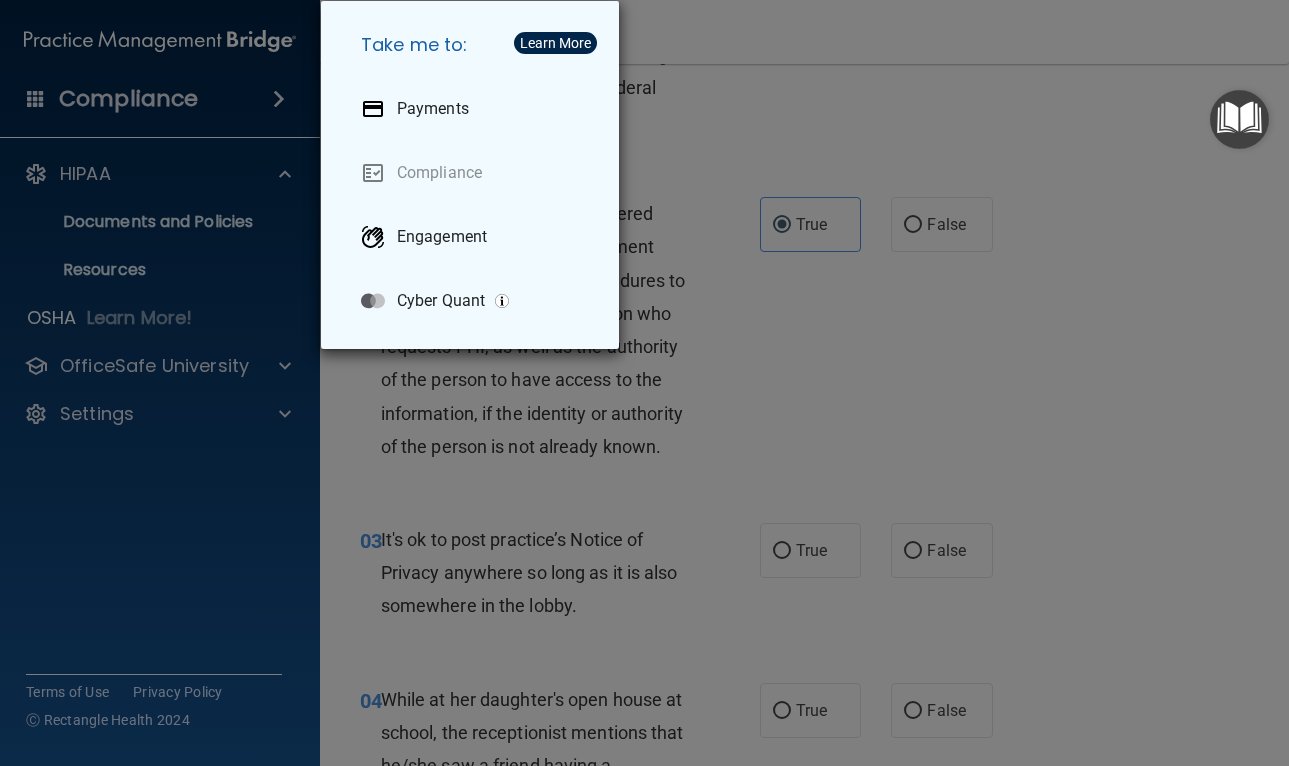 click on "Take me to:             Payments                   Compliance                     Engagement                     Cyber Quant" at bounding box center (644, 383) 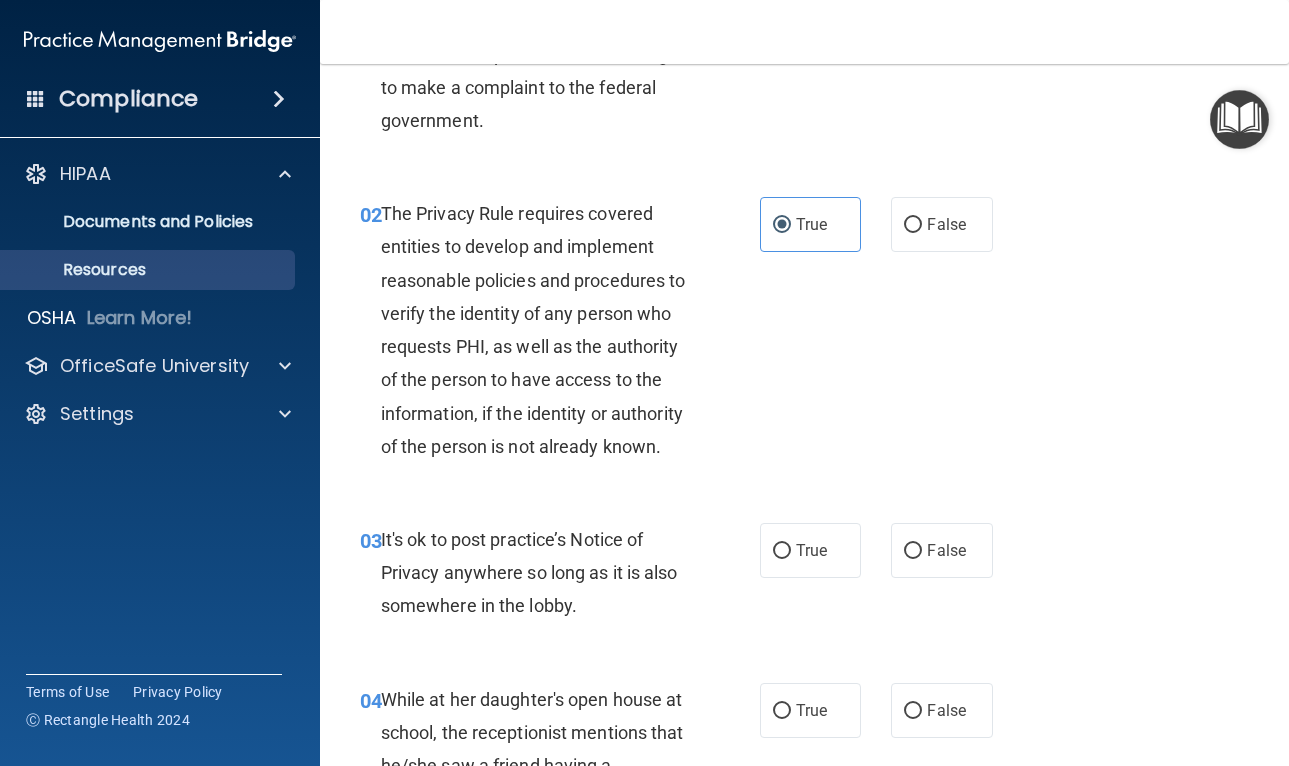 click on "Resources" at bounding box center (149, 270) 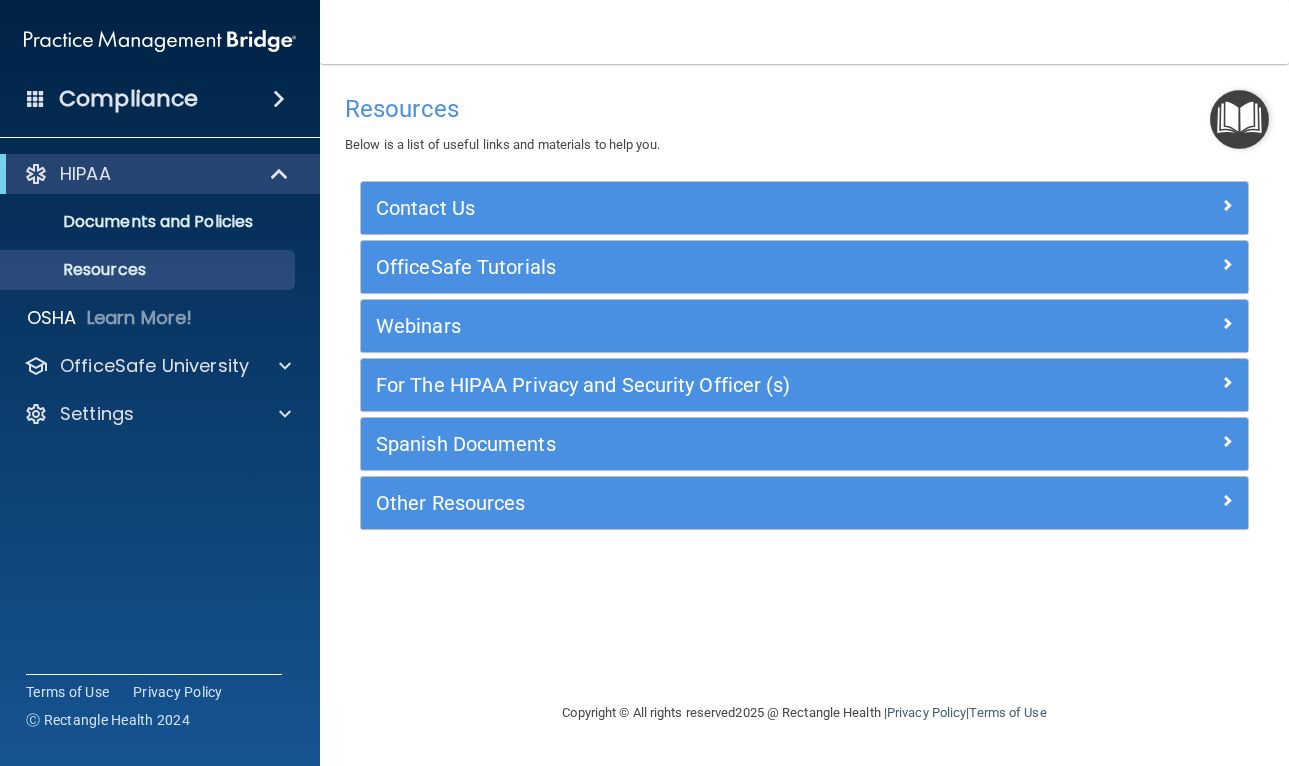 click at bounding box center [1137, 263] 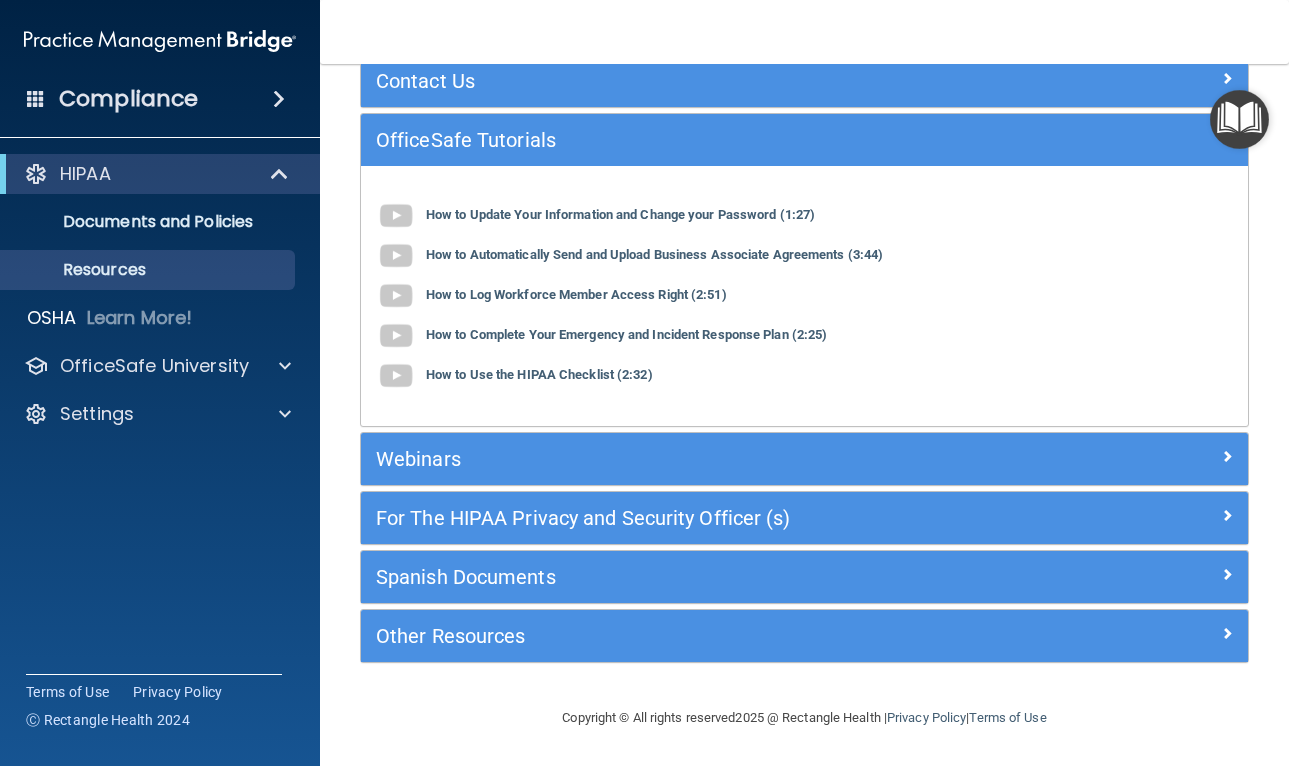 scroll, scrollTop: 125, scrollLeft: 0, axis: vertical 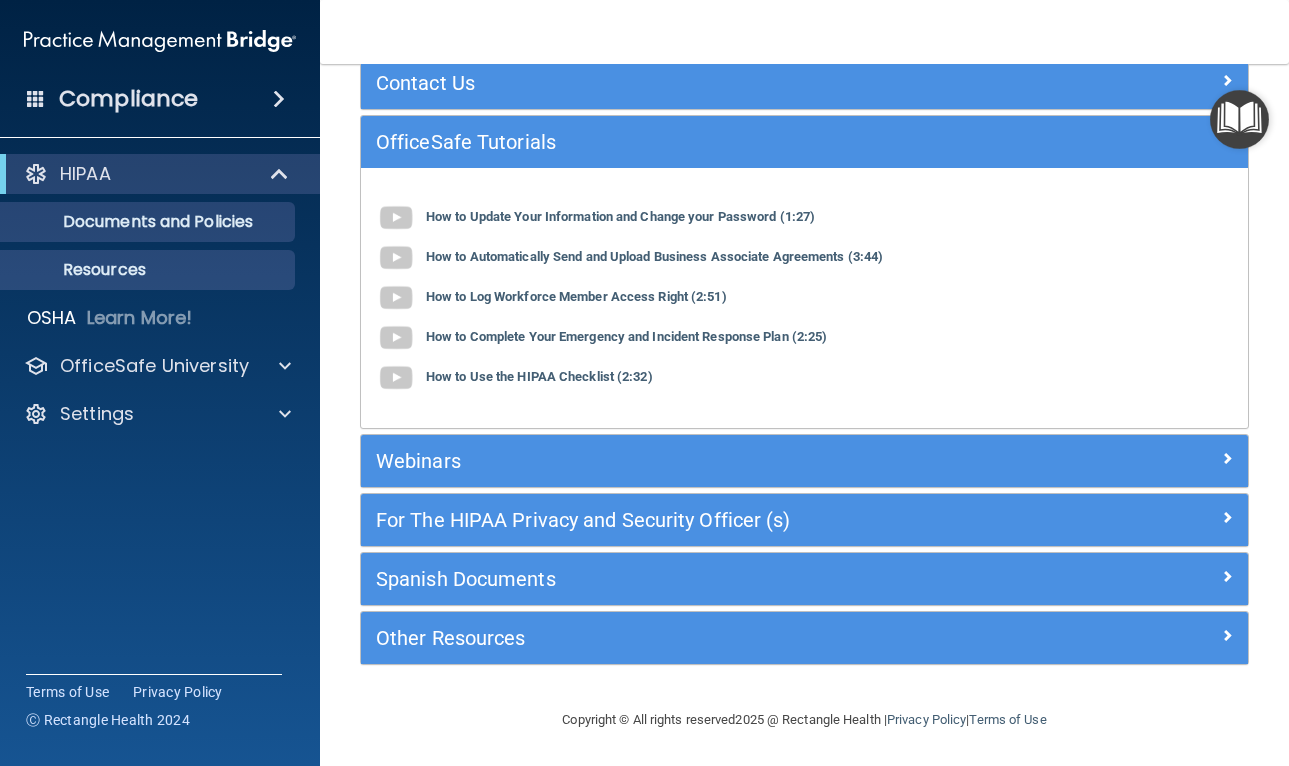 click on "Documents and Policies" at bounding box center [149, 222] 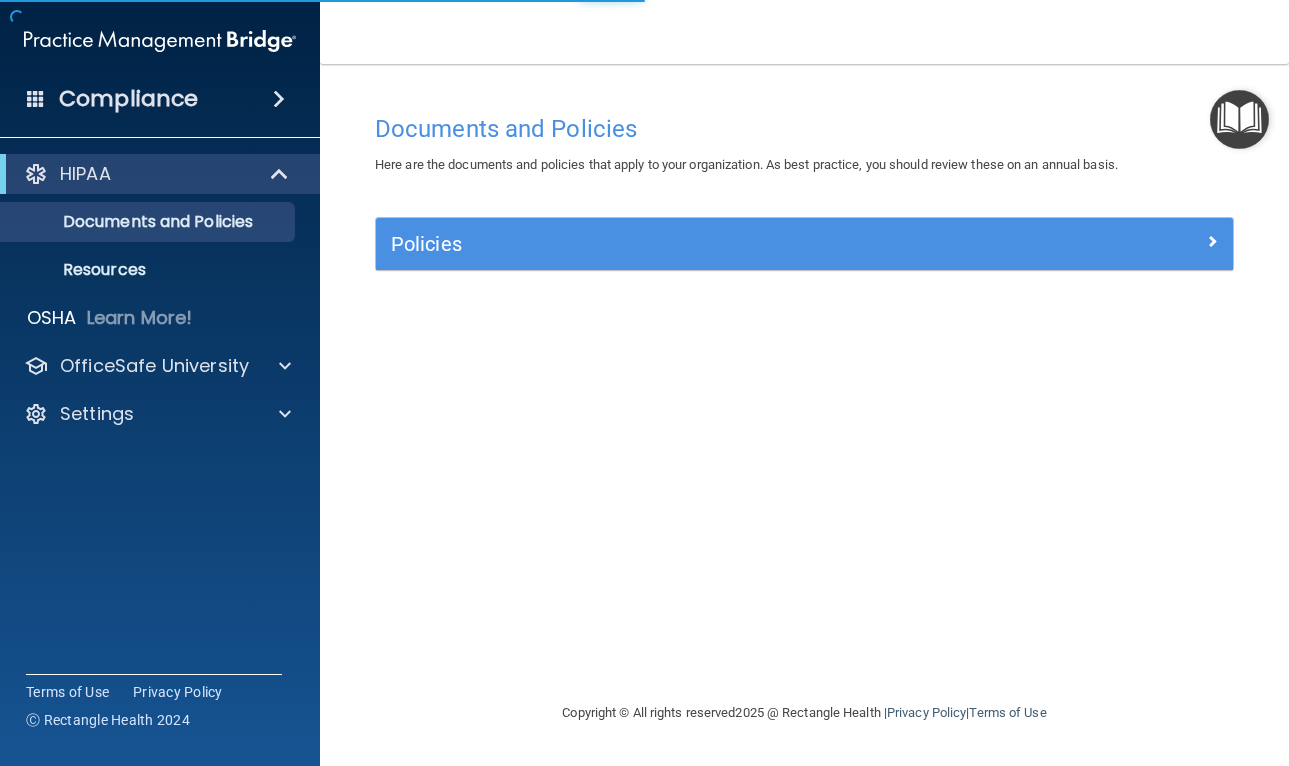 scroll, scrollTop: 0, scrollLeft: 0, axis: both 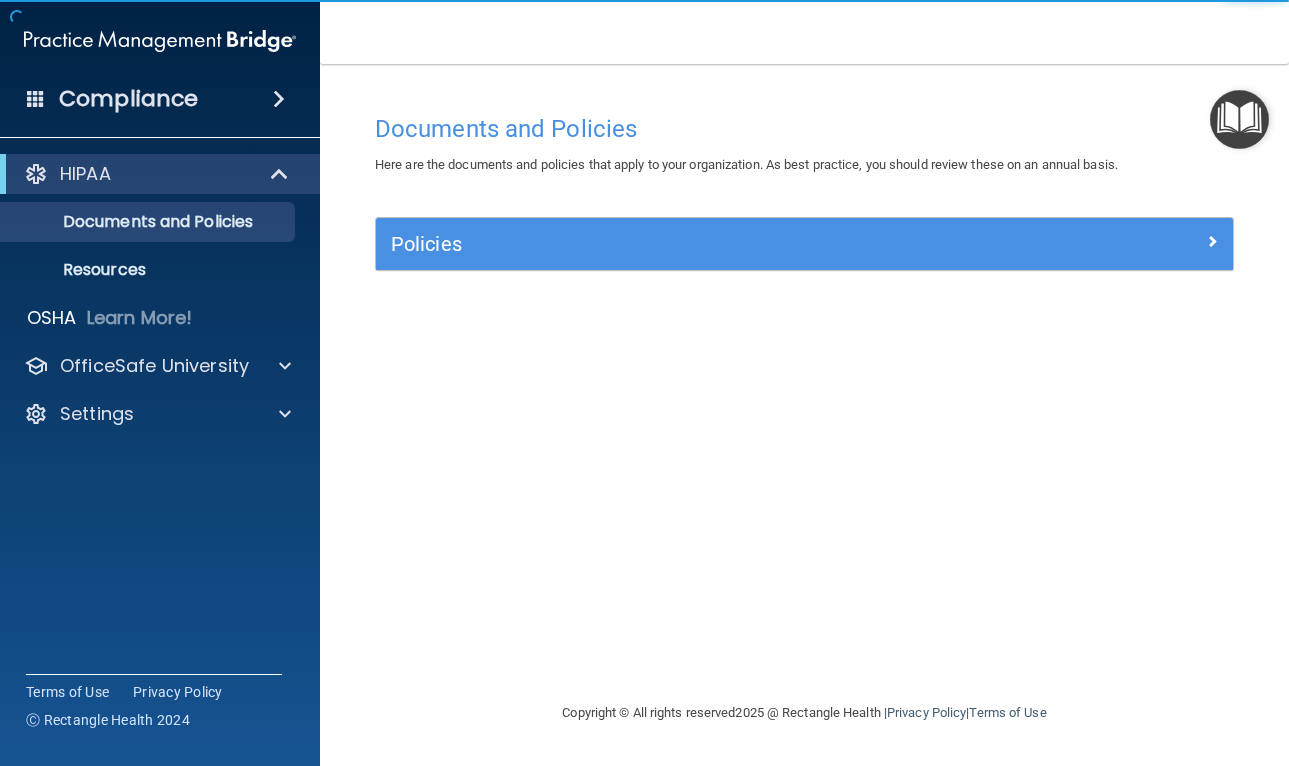click on "HIPAA" at bounding box center [160, 174] 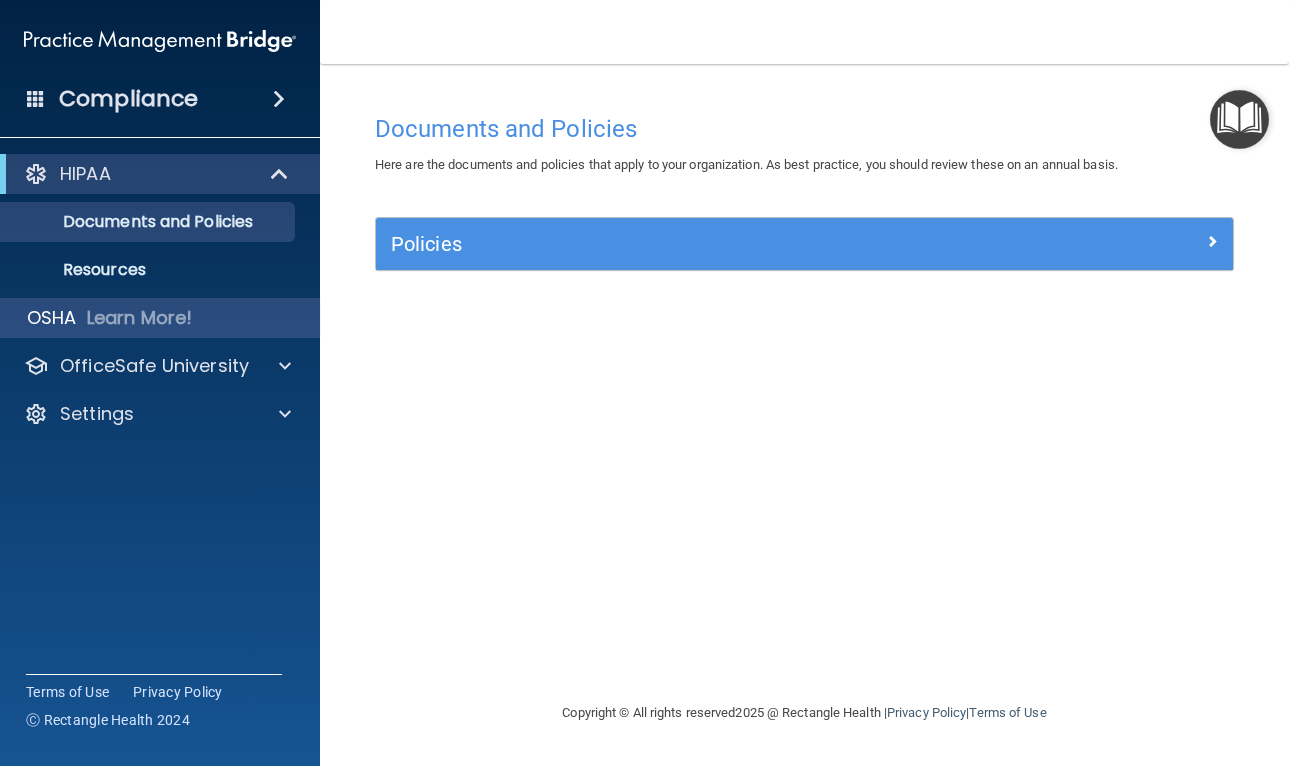 click on "Learn More!" at bounding box center (140, 318) 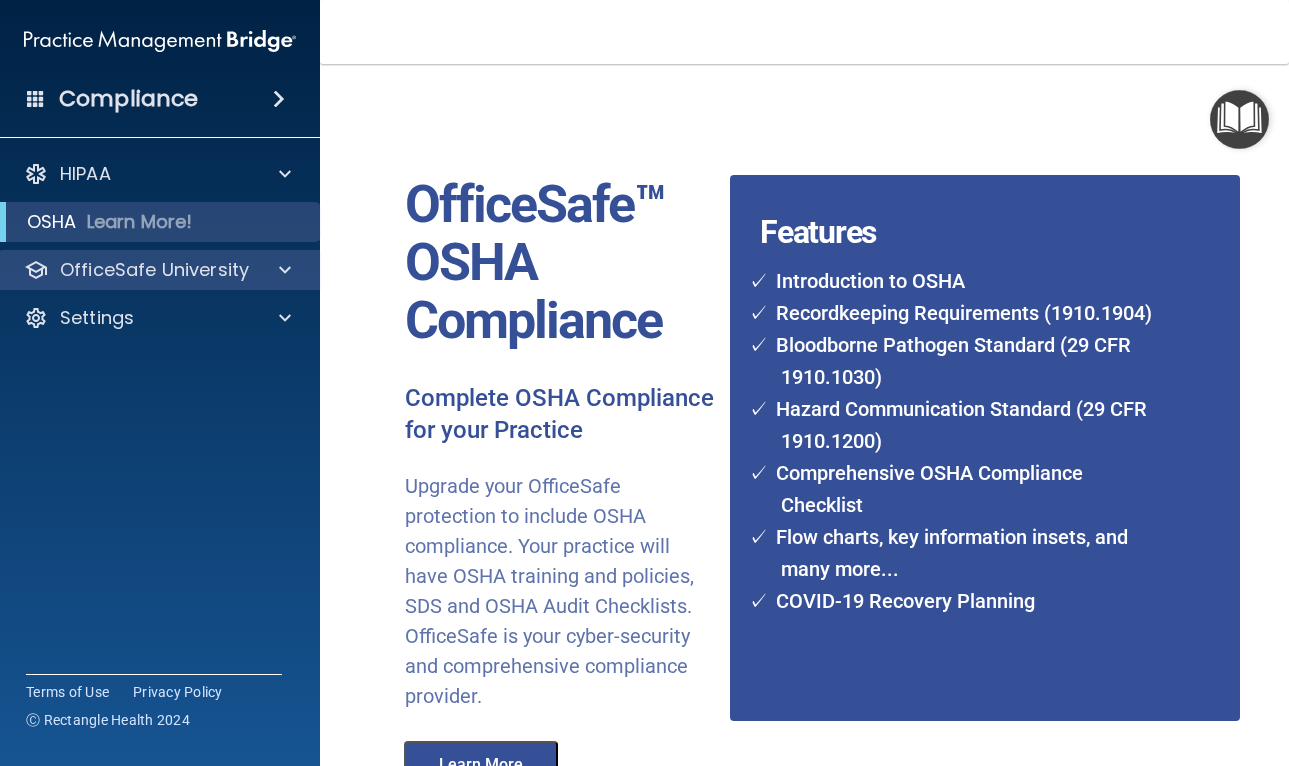 click on "OfficeSafe University" at bounding box center (133, 270) 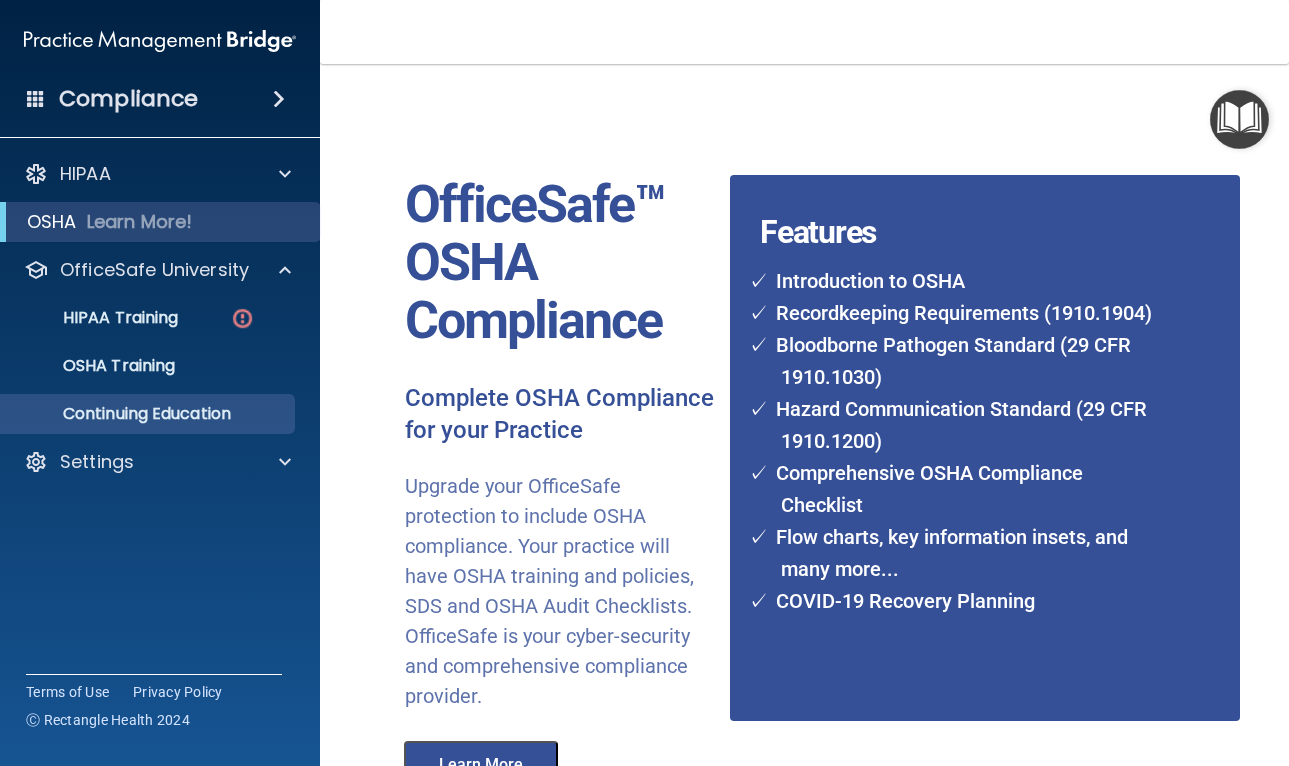click on "Continuing Education" at bounding box center [149, 414] 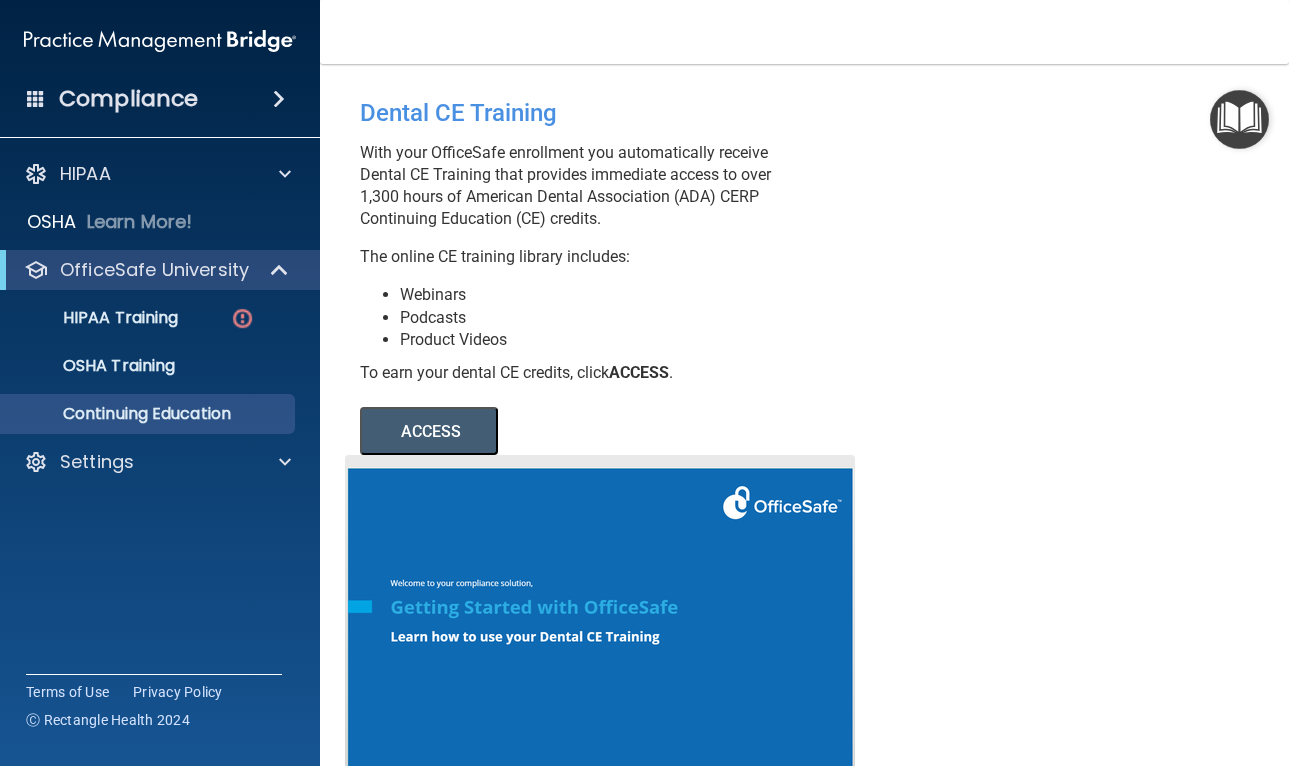 scroll, scrollTop: 0, scrollLeft: 0, axis: both 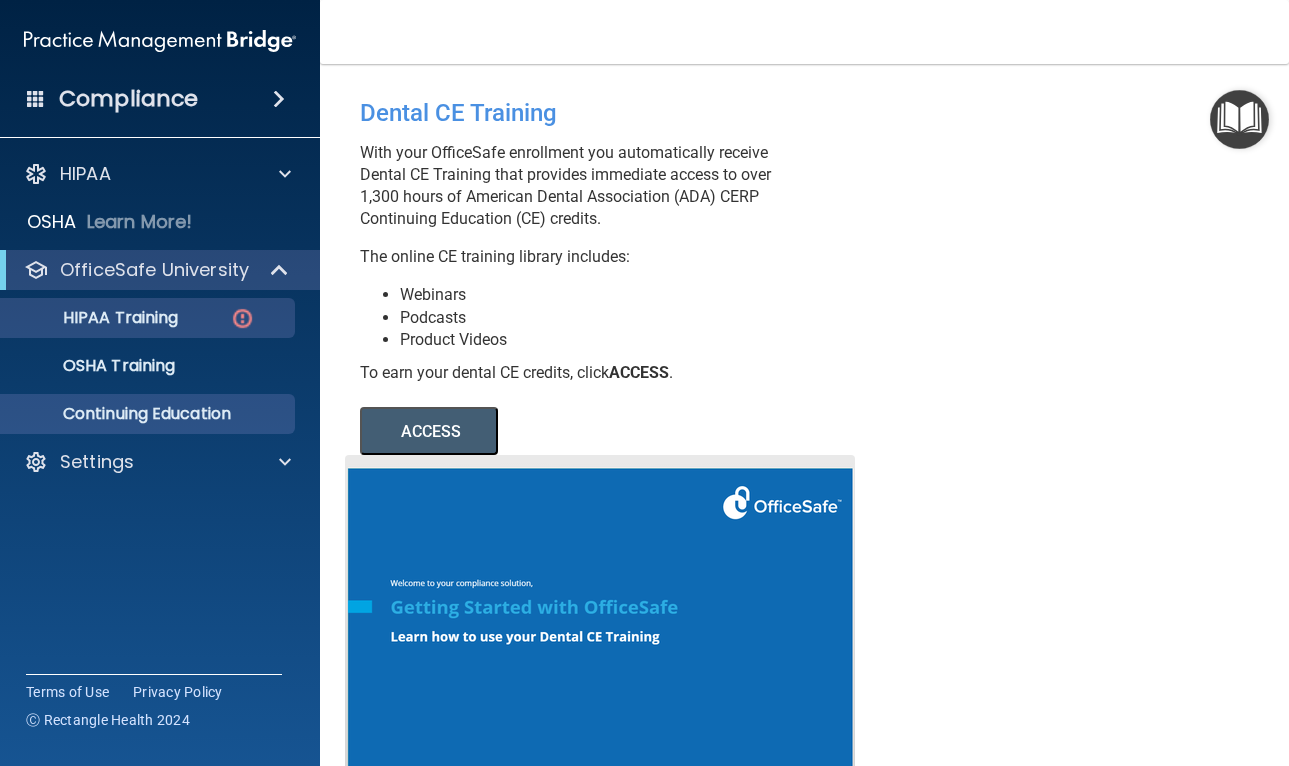 click on "HIPAA Training" at bounding box center [137, 318] 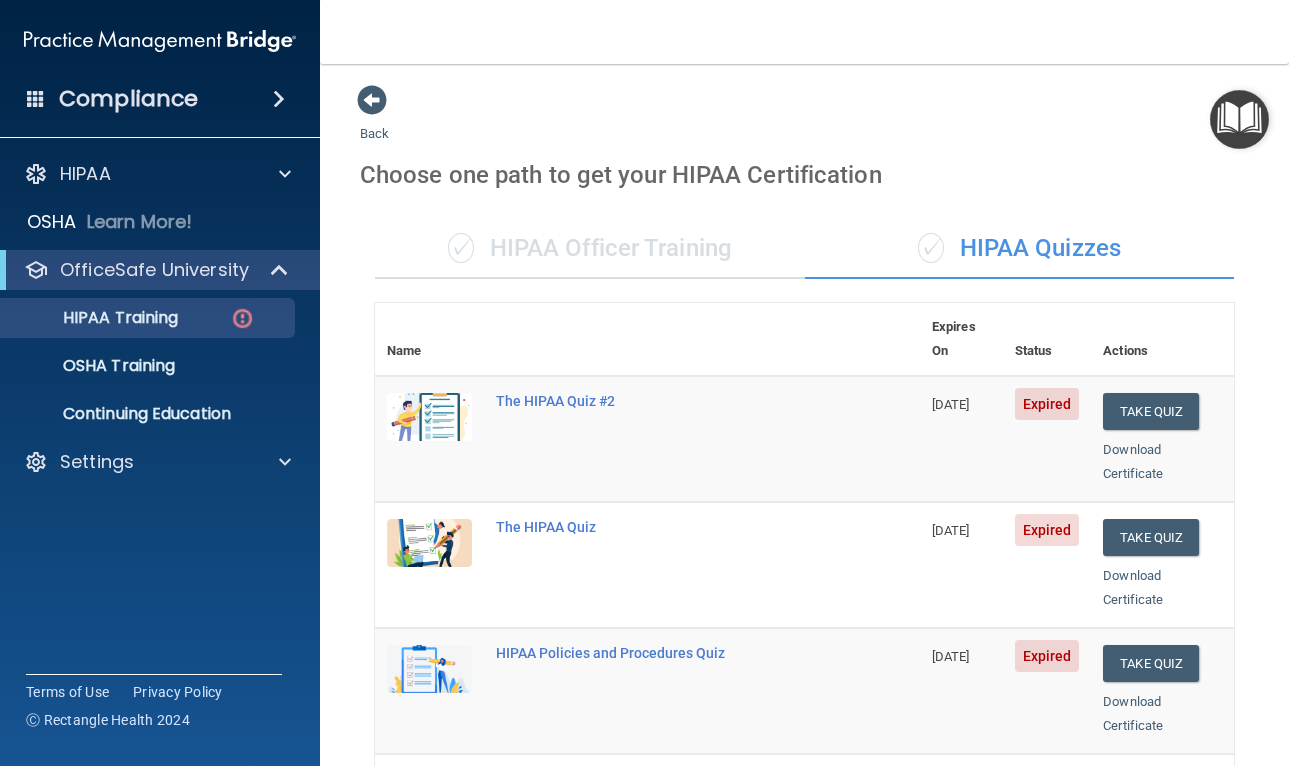 scroll, scrollTop: 0, scrollLeft: 0, axis: both 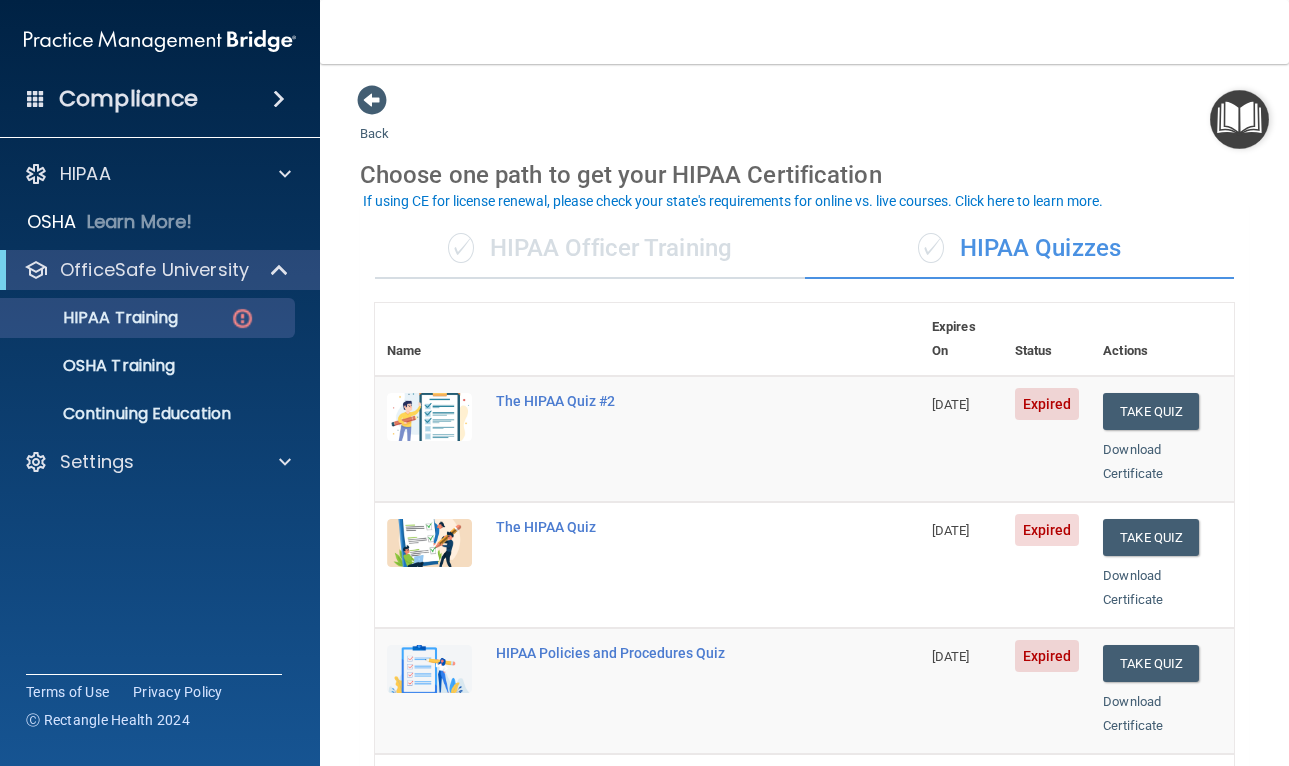 click on "✓   HIPAA Officer Training" at bounding box center [590, 249] 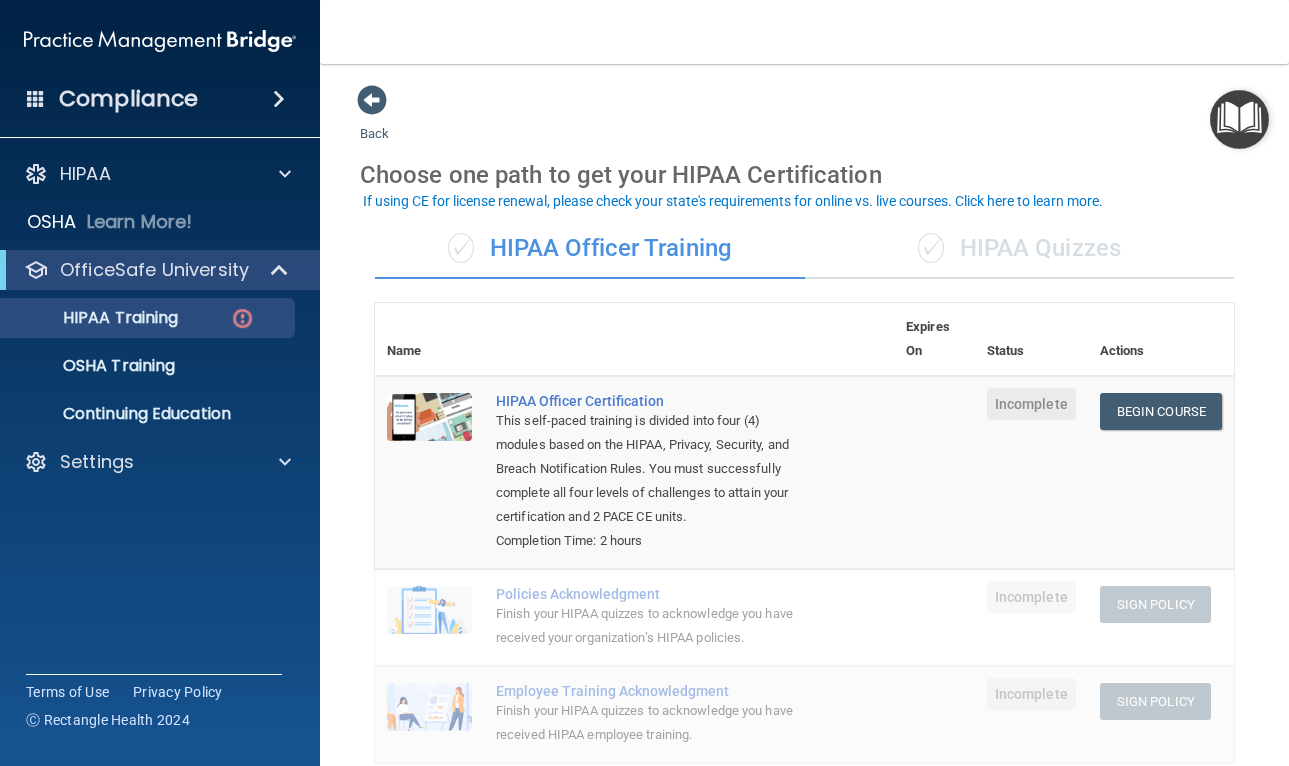 click on "✓   HIPAA Quizzes" at bounding box center [1020, 249] 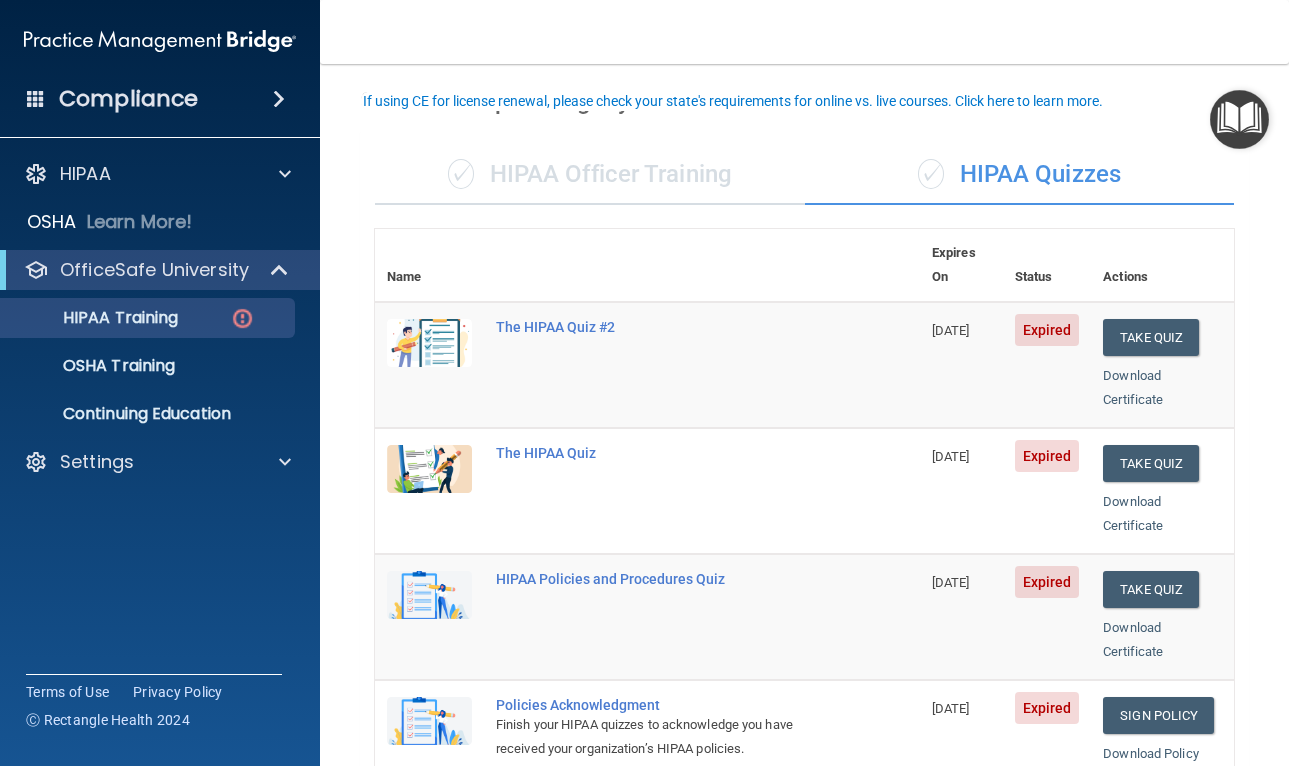 scroll, scrollTop: 100, scrollLeft: 0, axis: vertical 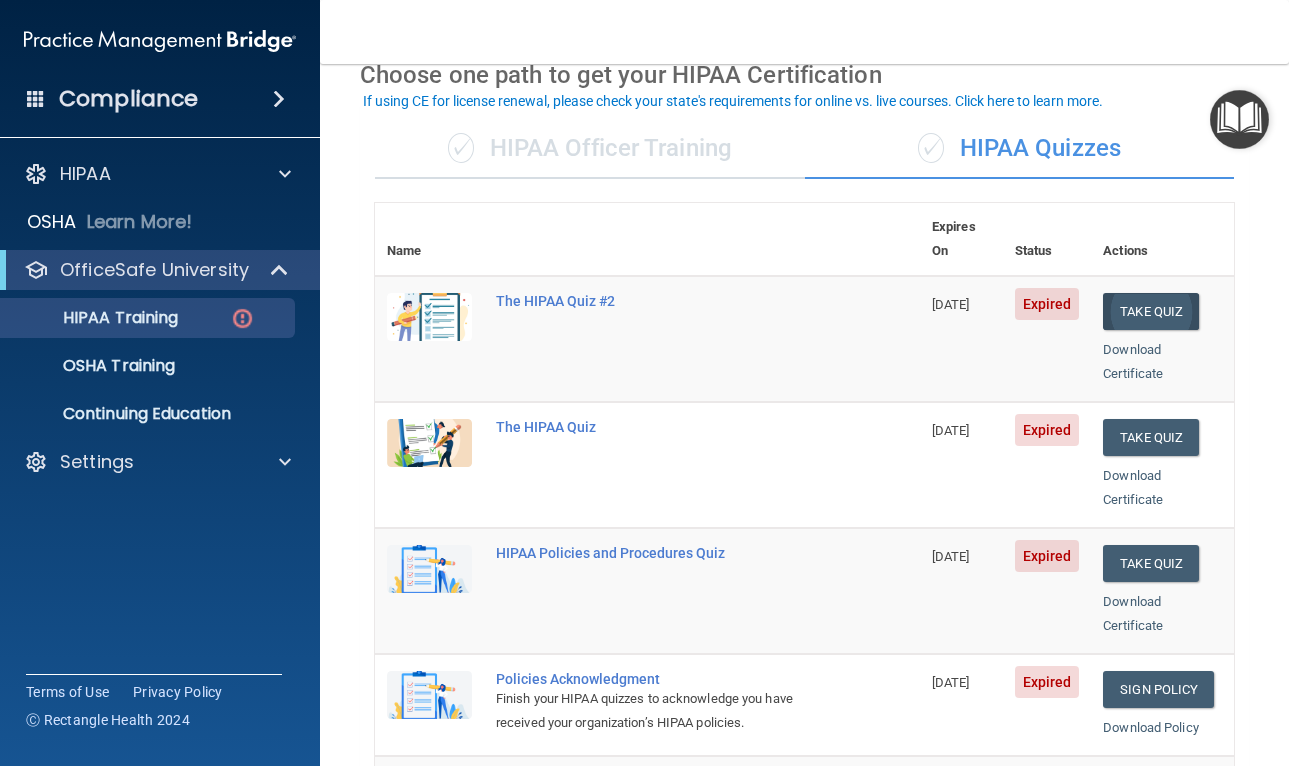 click on "Take Quiz" at bounding box center (1151, 311) 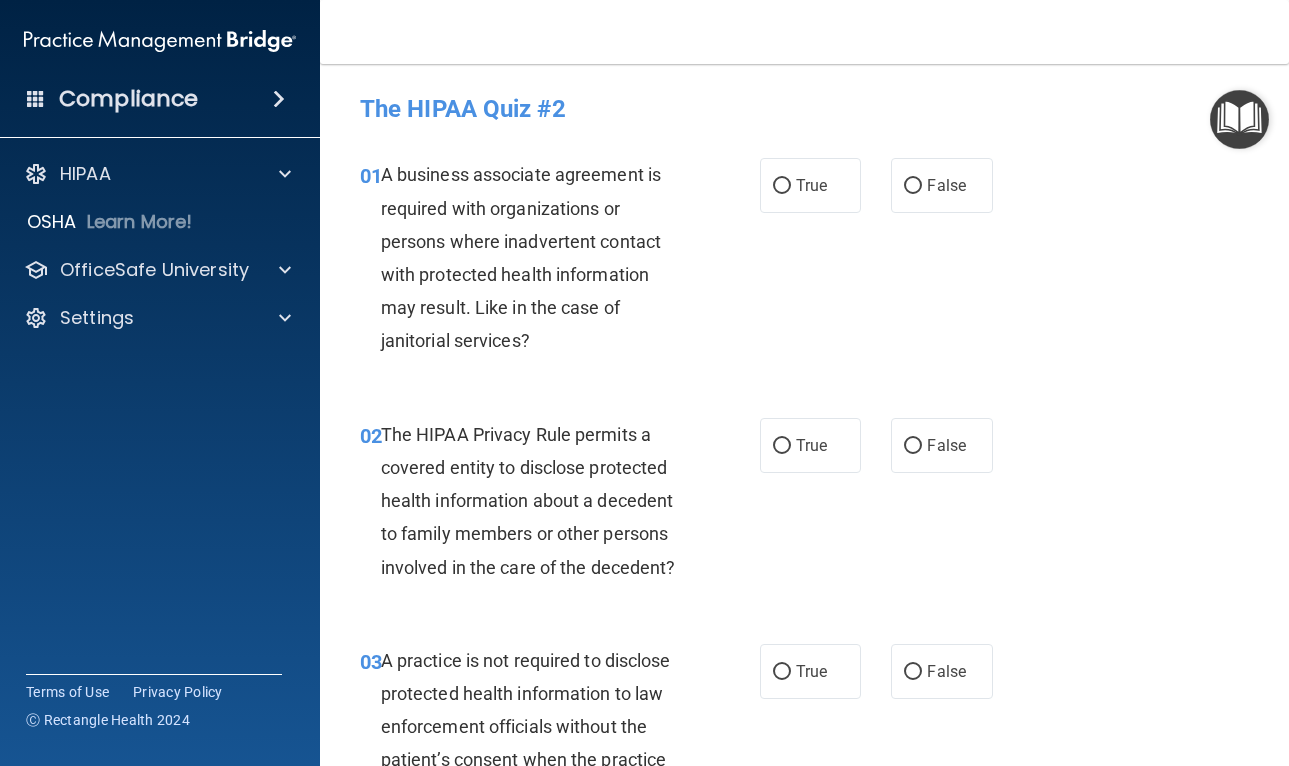 scroll, scrollTop: 0, scrollLeft: 0, axis: both 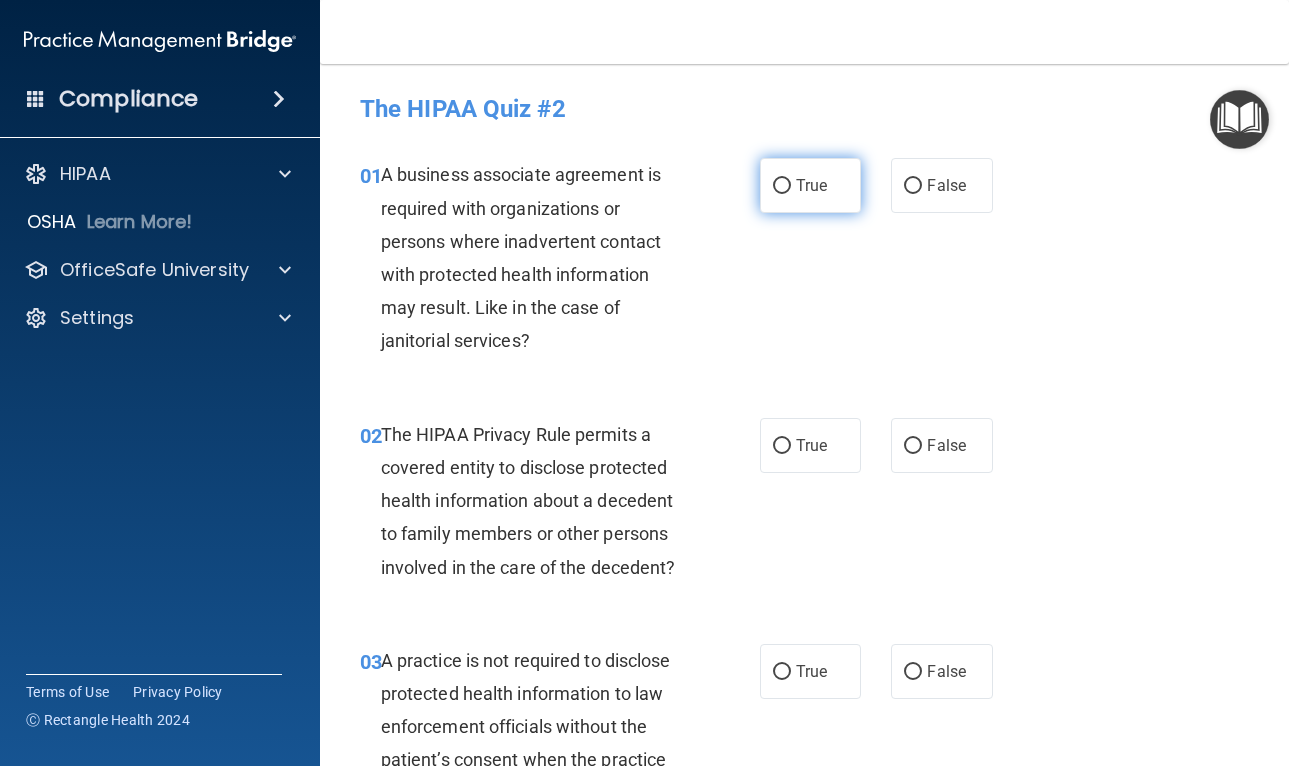 click on "True" at bounding box center [811, 185] 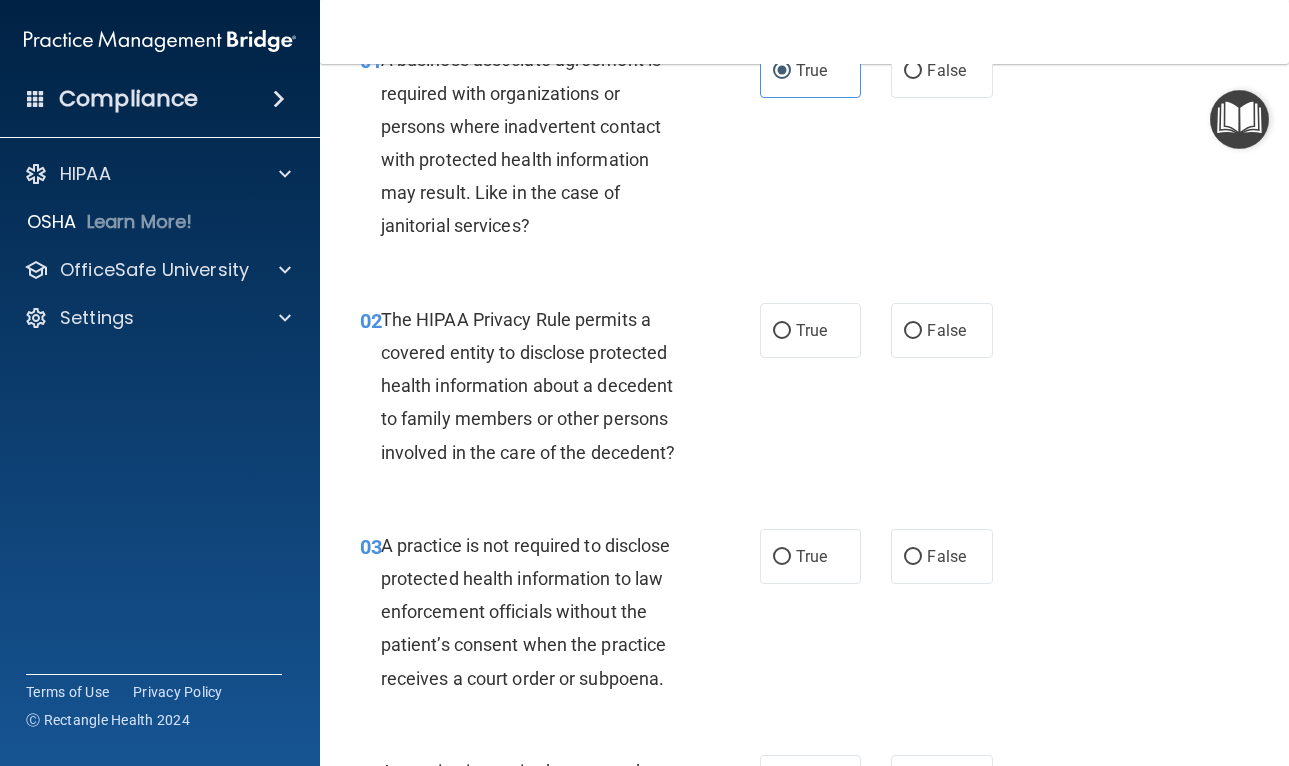 scroll, scrollTop: 163, scrollLeft: 0, axis: vertical 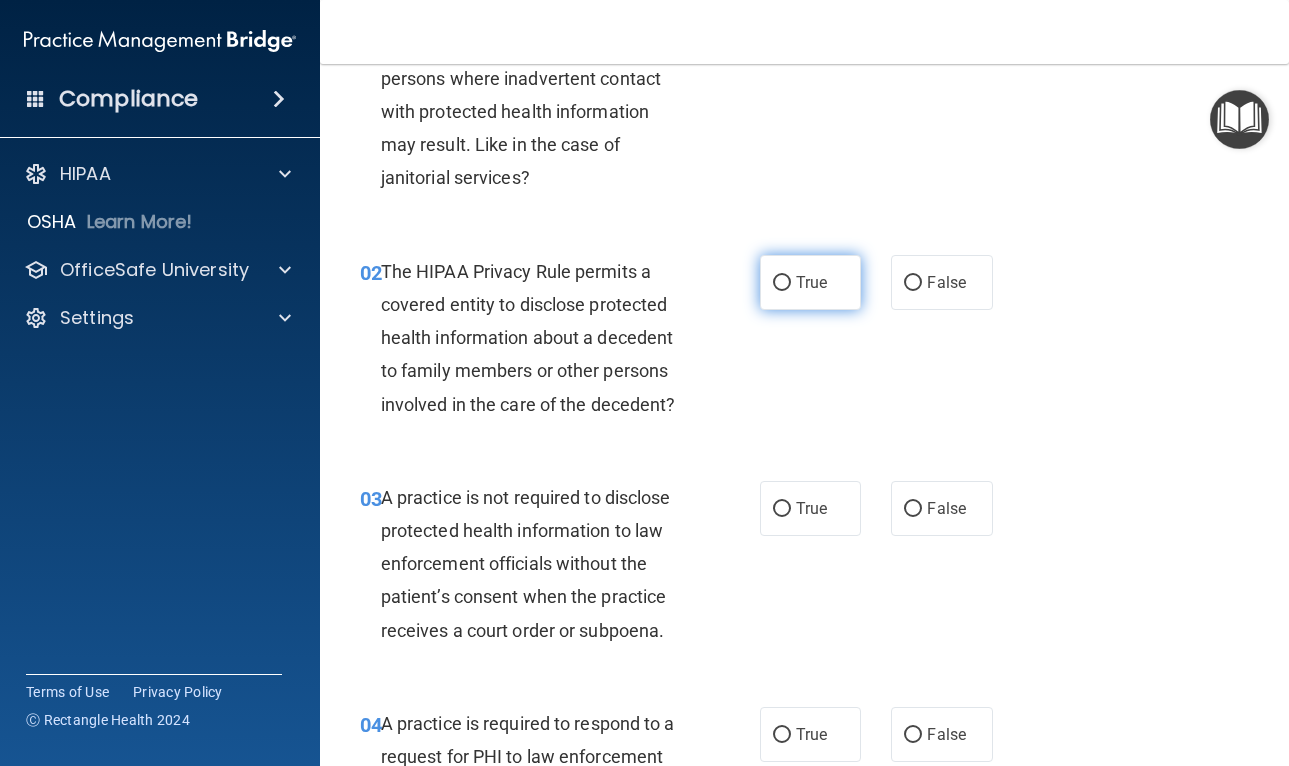 click on "True" at bounding box center [811, 282] 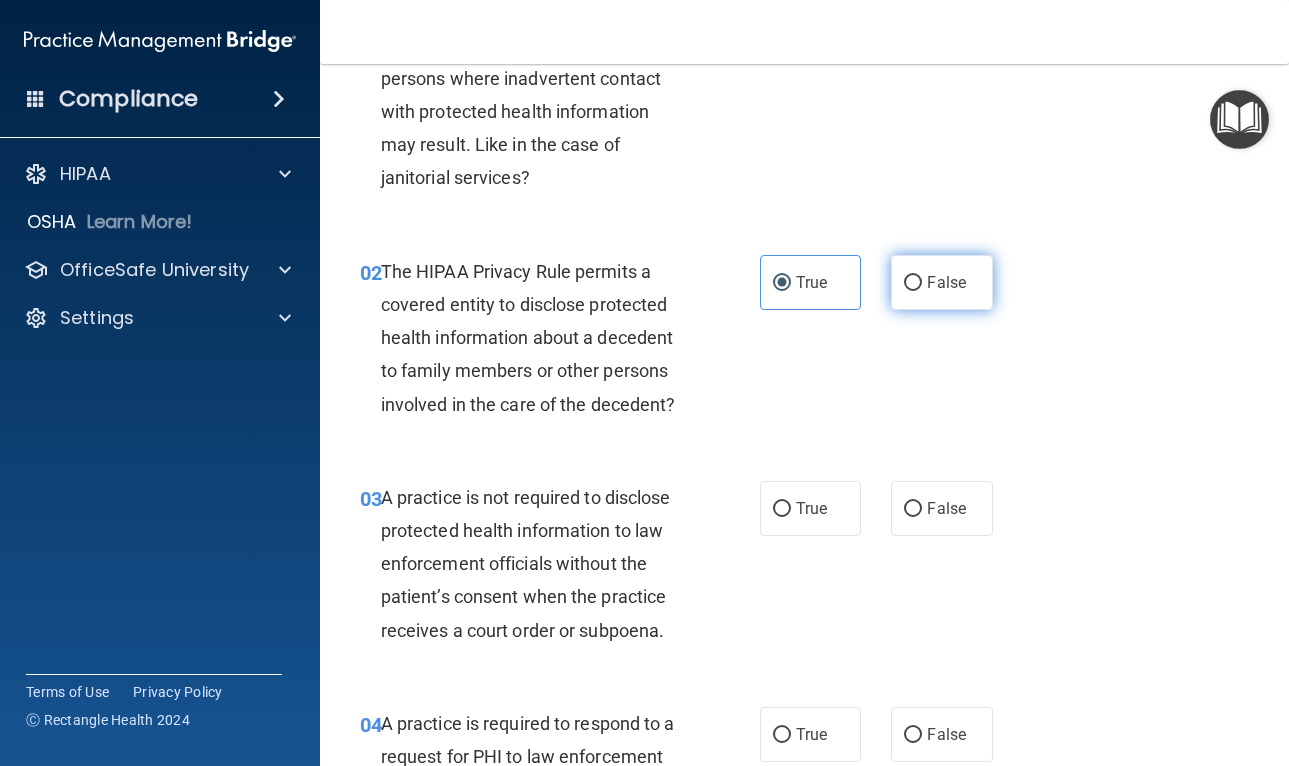 click on "False" at bounding box center [946, 282] 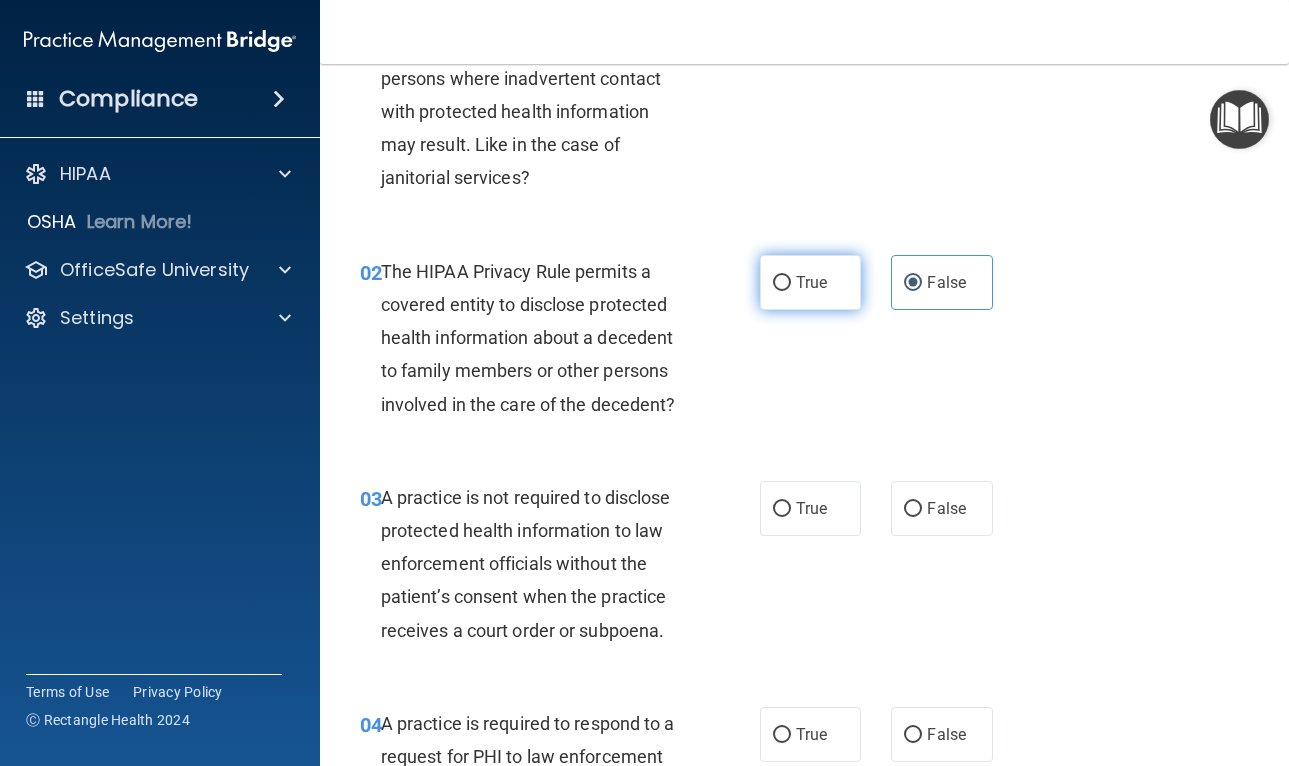 click on "True" at bounding box center (811, 282) 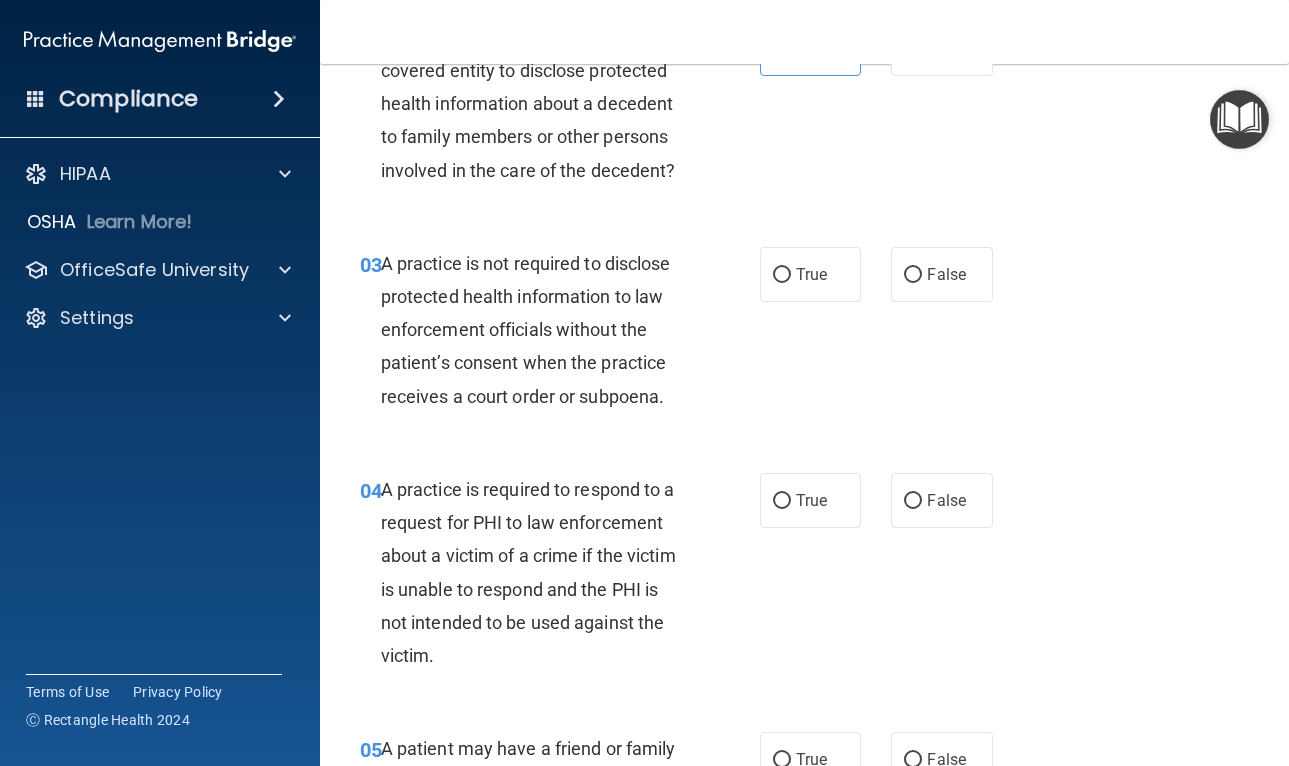 scroll, scrollTop: 428, scrollLeft: 0, axis: vertical 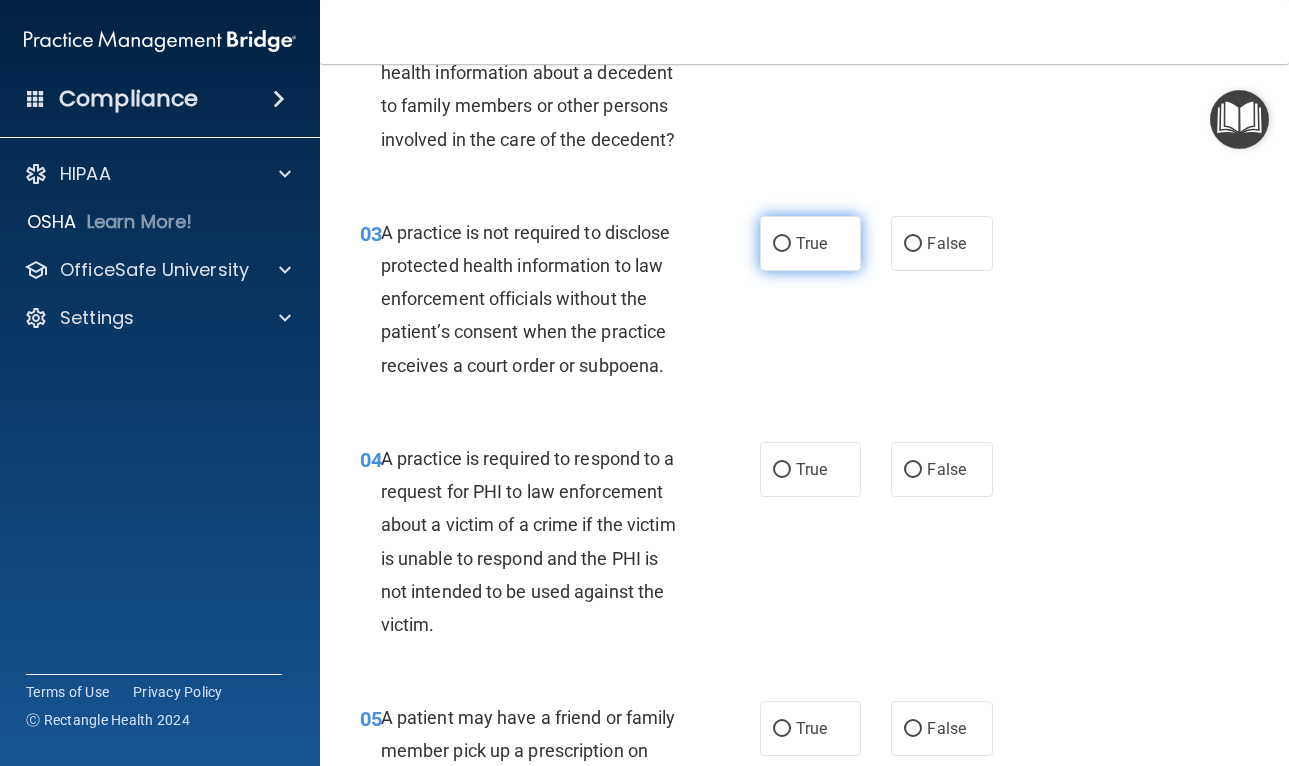 click on "True" at bounding box center (811, 243) 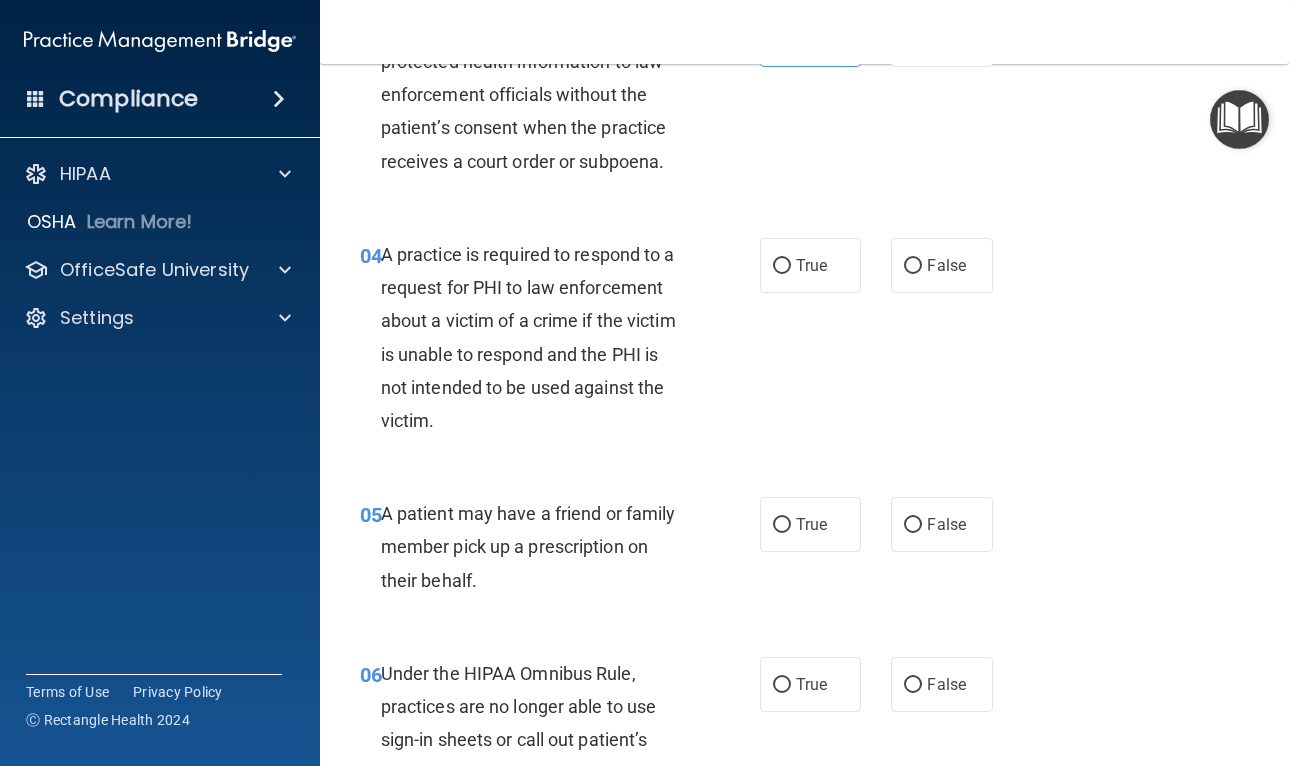 scroll, scrollTop: 634, scrollLeft: 0, axis: vertical 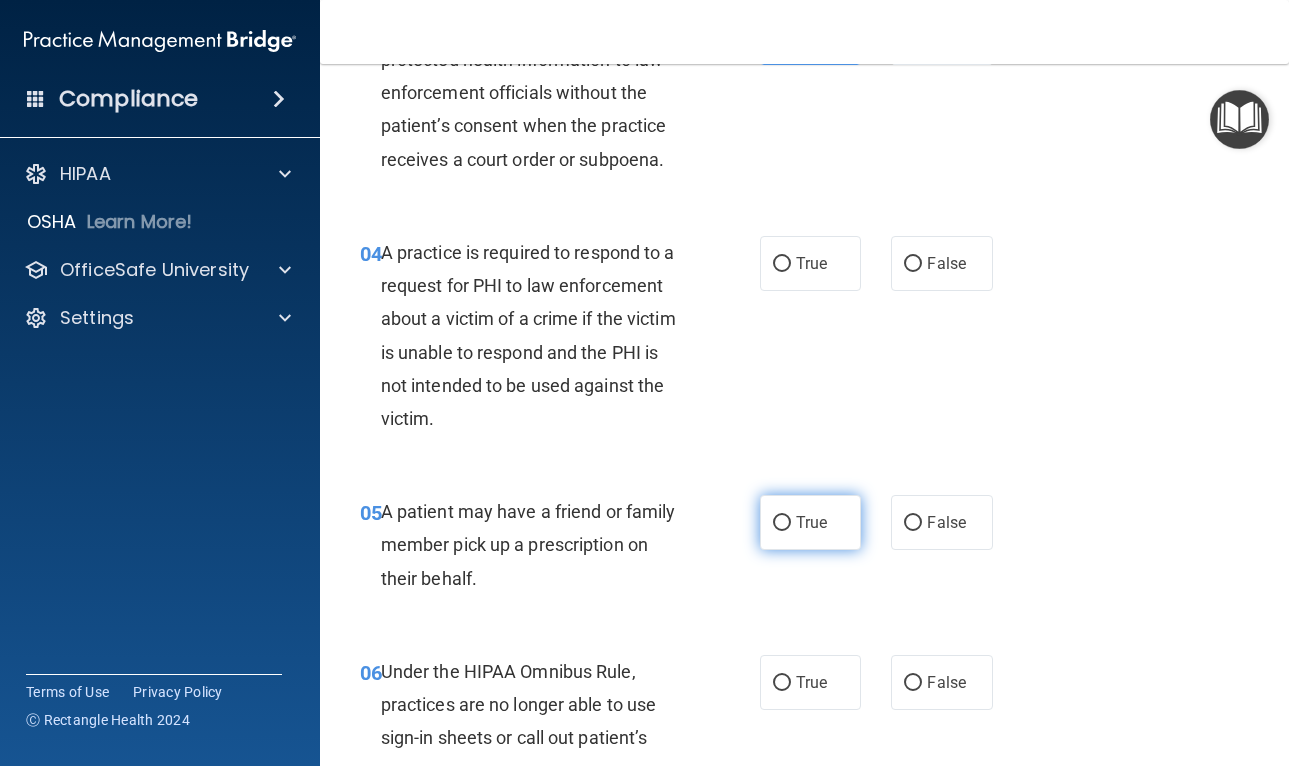 click on "True" at bounding box center [811, 522] 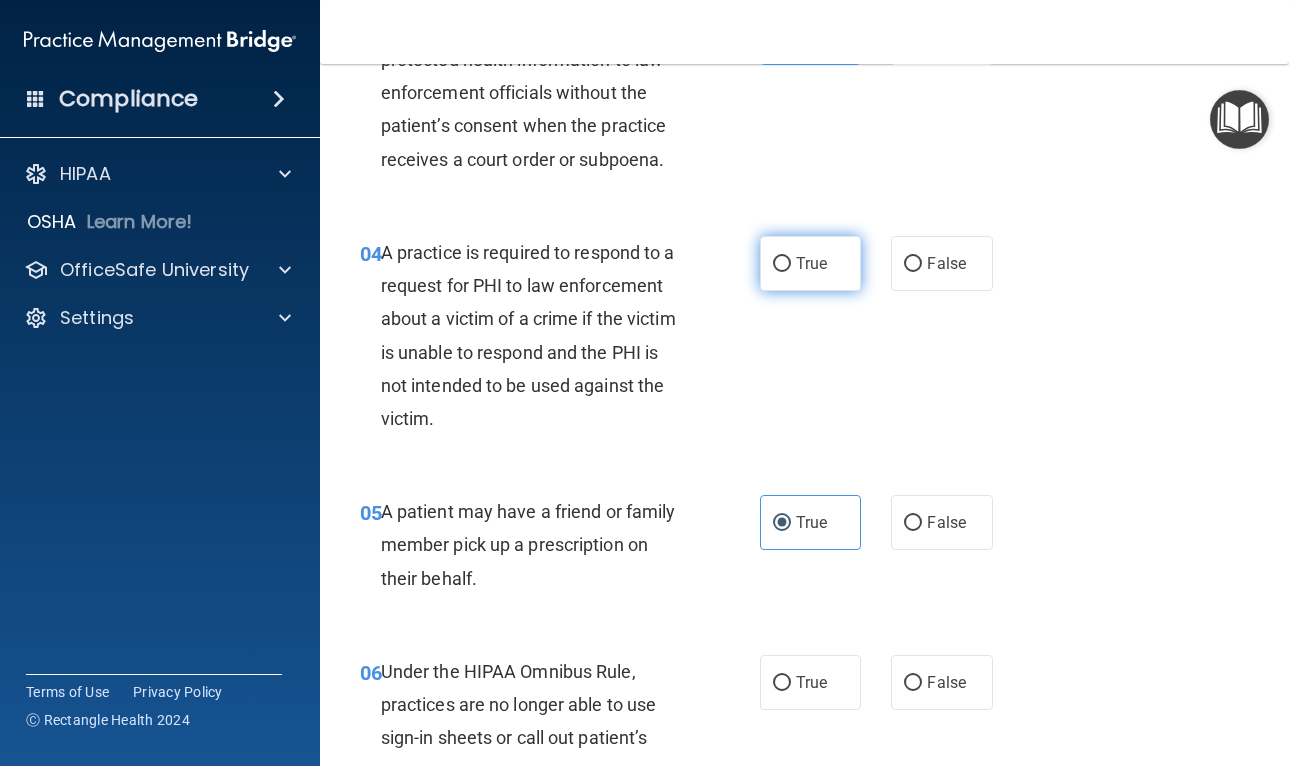 click on "True" at bounding box center (811, 263) 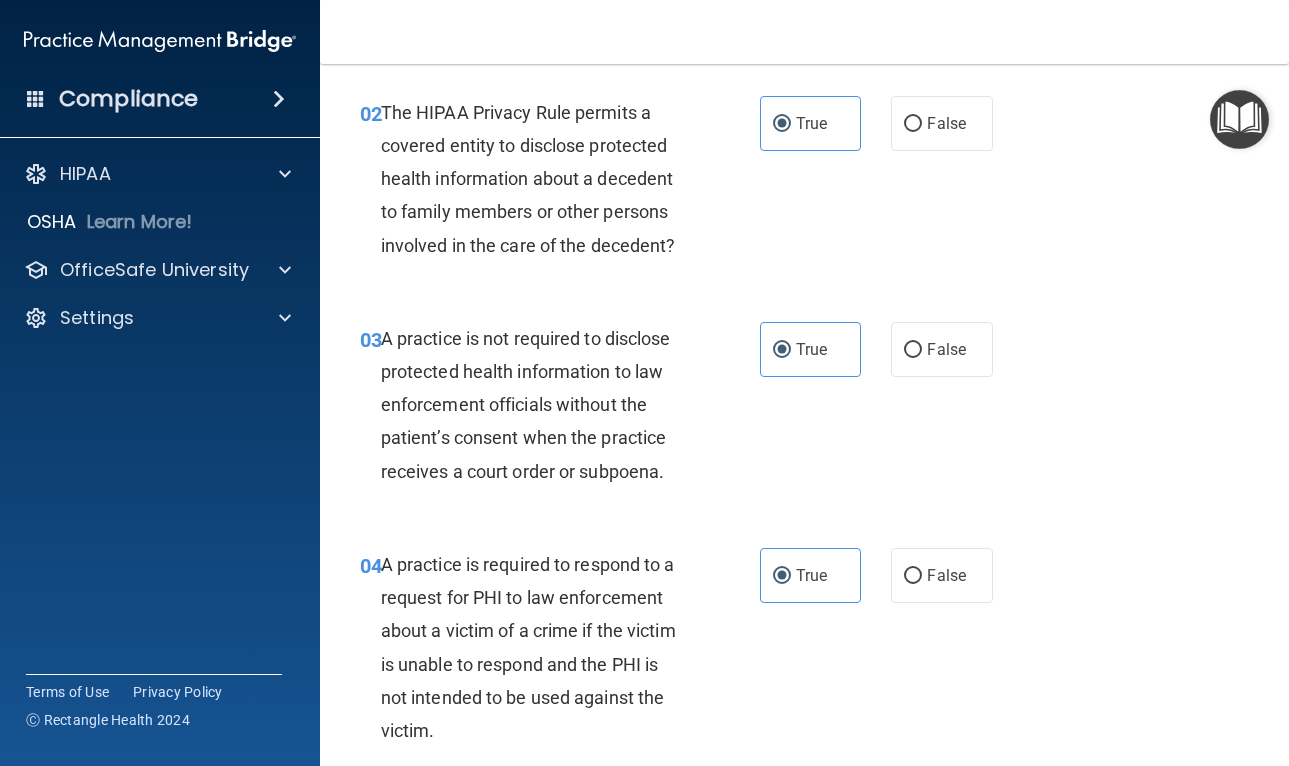 scroll, scrollTop: 319, scrollLeft: 0, axis: vertical 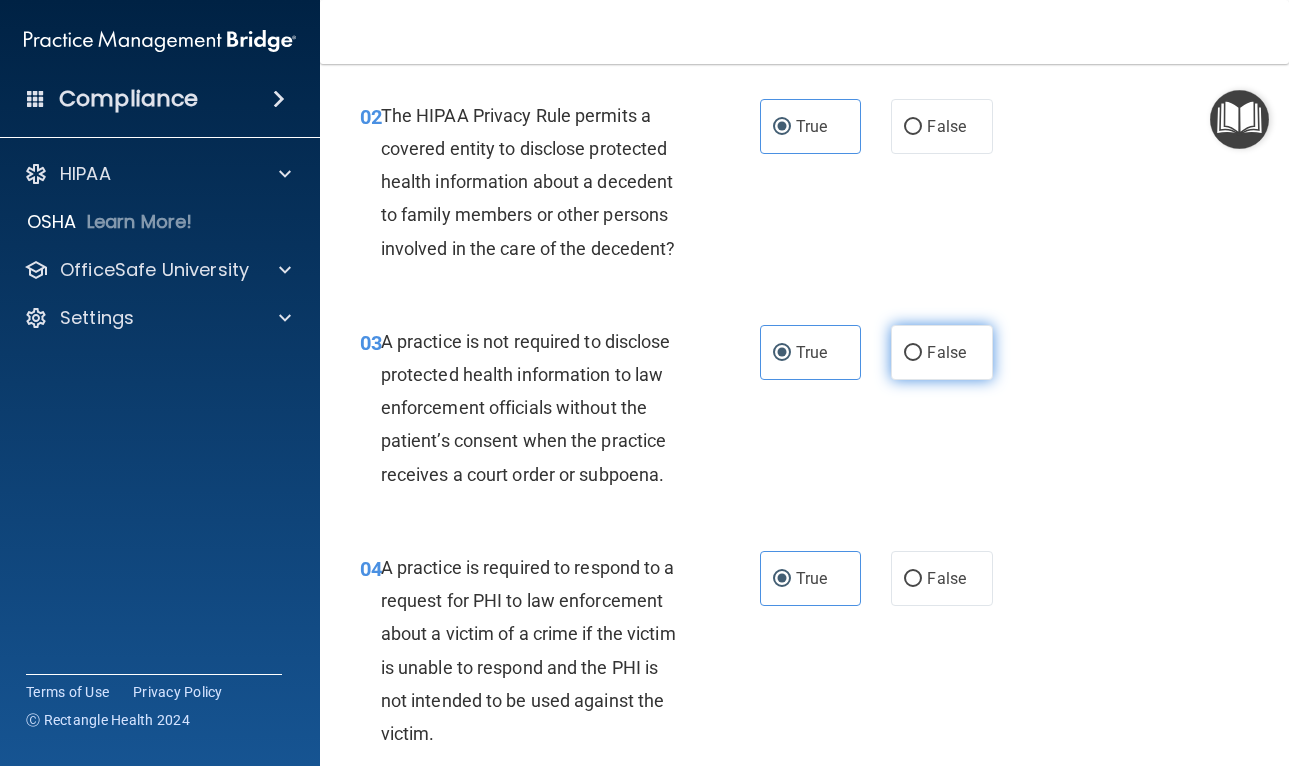 click on "False" at bounding box center (942, 352) 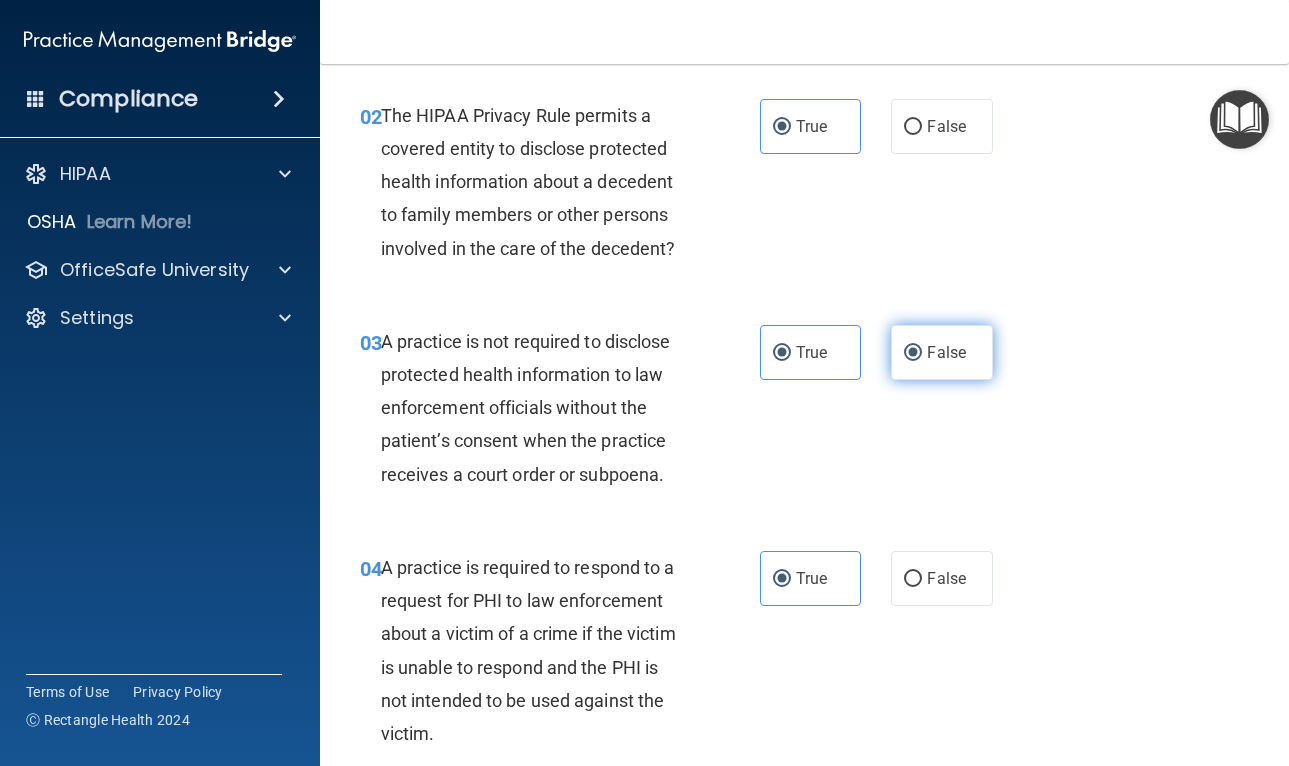 radio on "false" 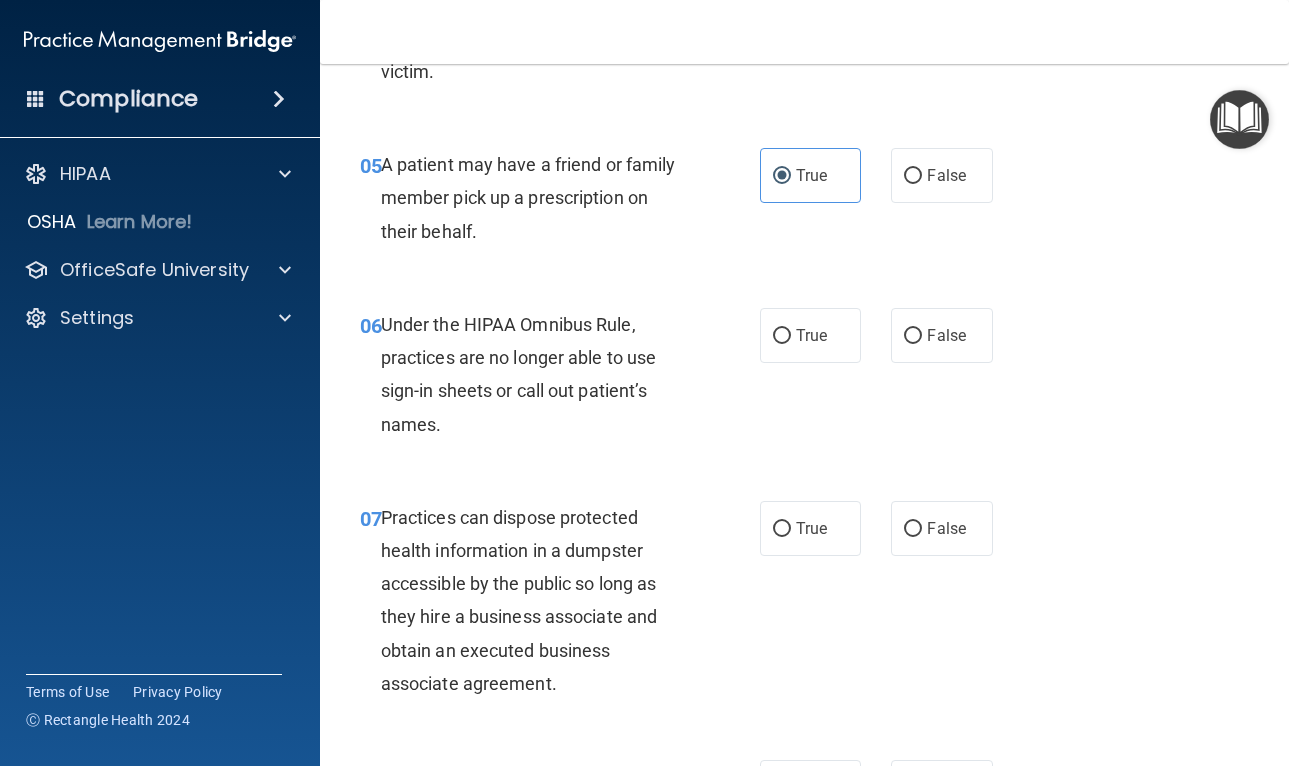 scroll, scrollTop: 967, scrollLeft: 0, axis: vertical 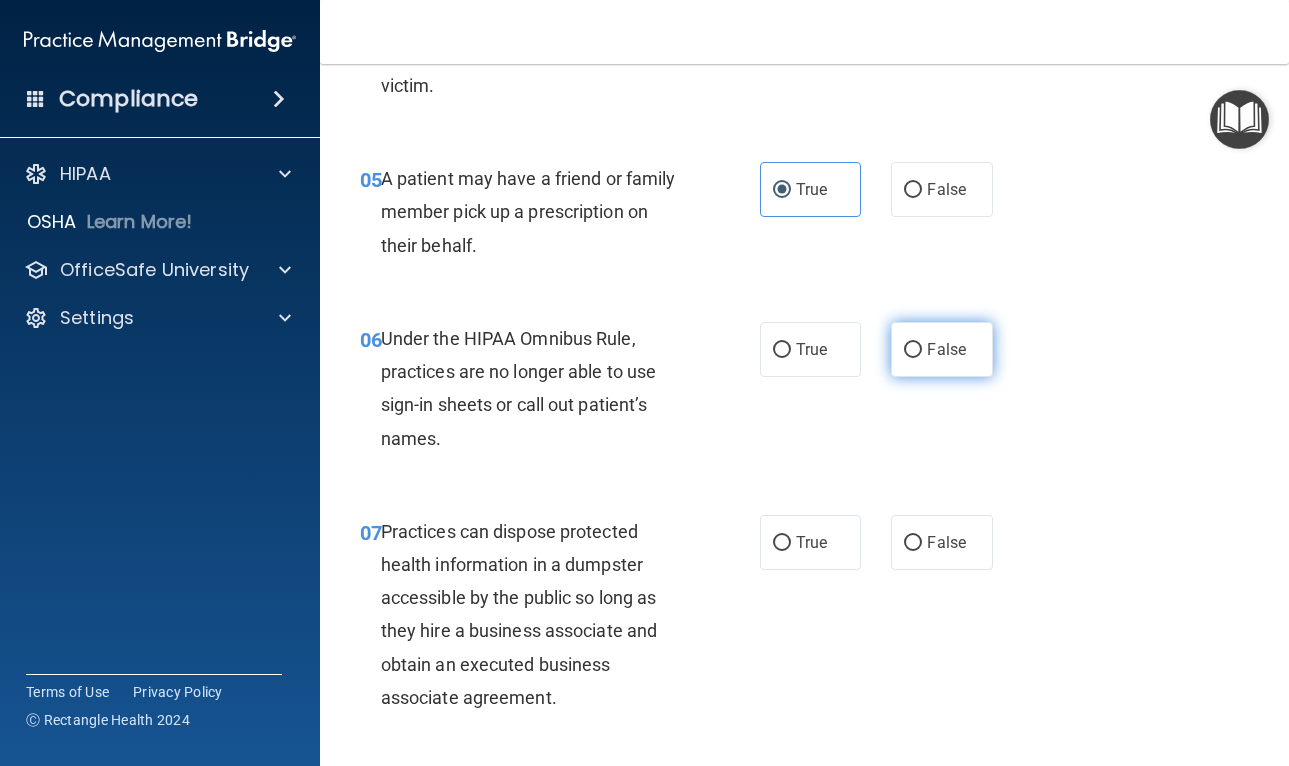 click on "False" at bounding box center [946, 349] 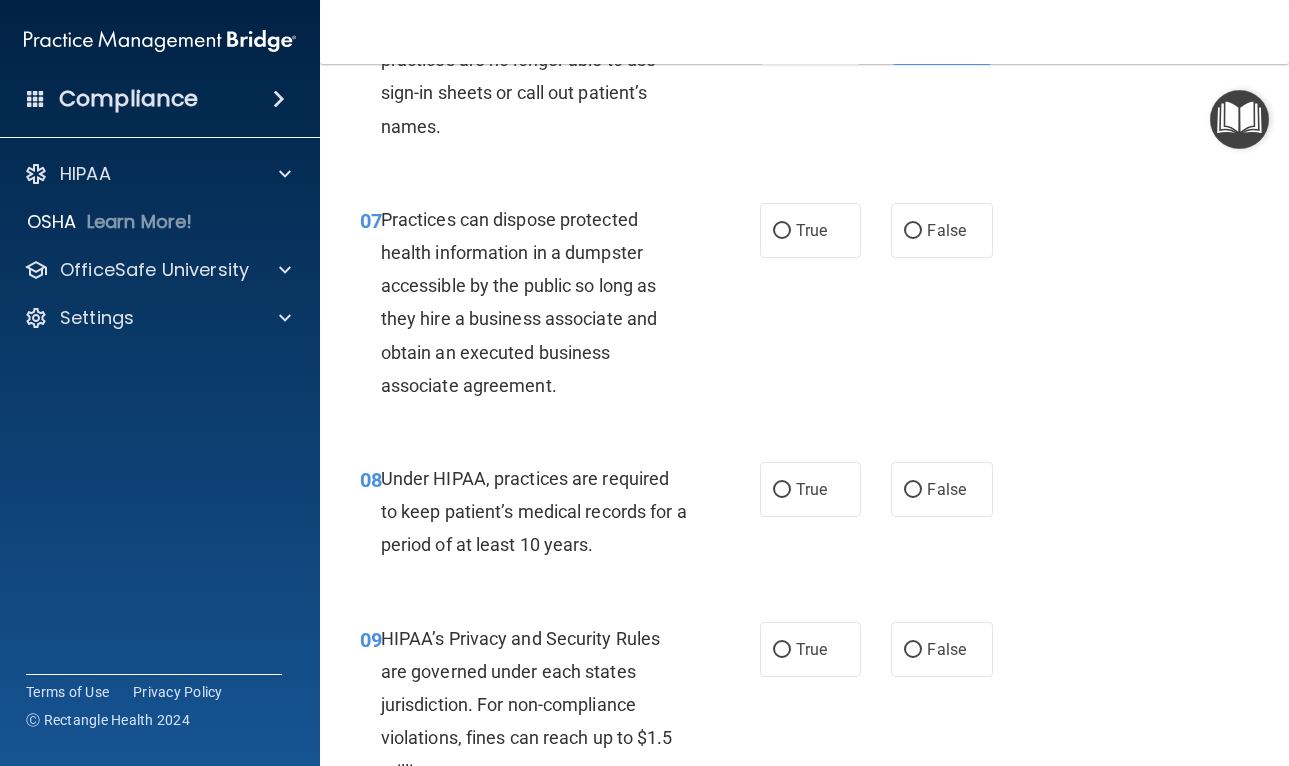 scroll, scrollTop: 1281, scrollLeft: 0, axis: vertical 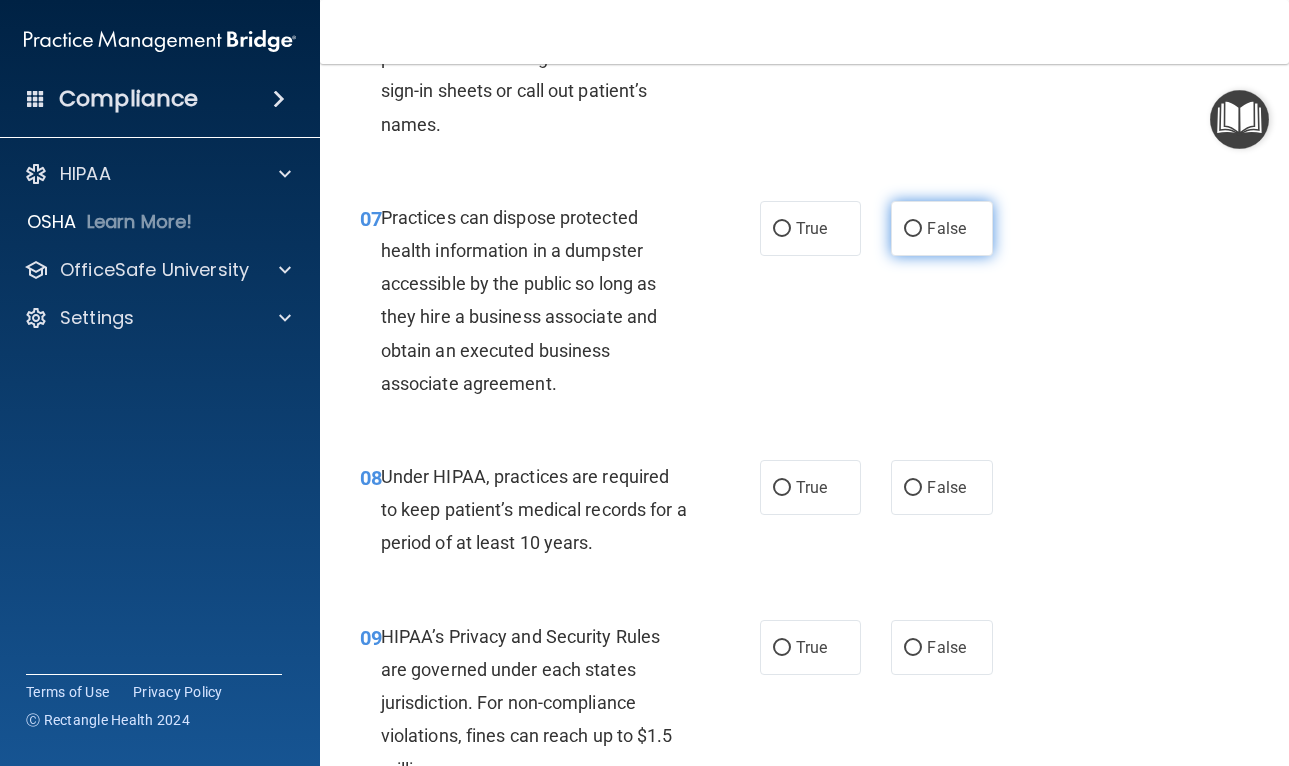 click on "False" at bounding box center [946, 228] 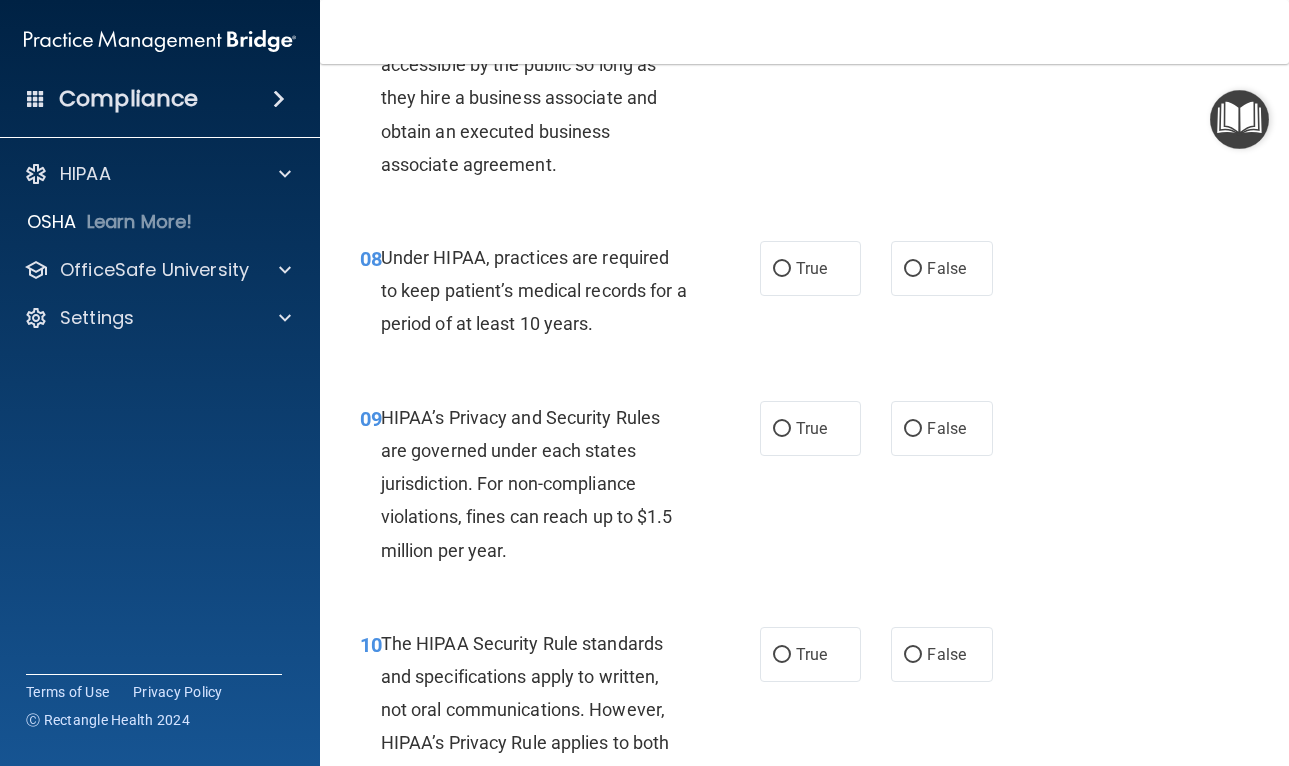 scroll, scrollTop: 1502, scrollLeft: 0, axis: vertical 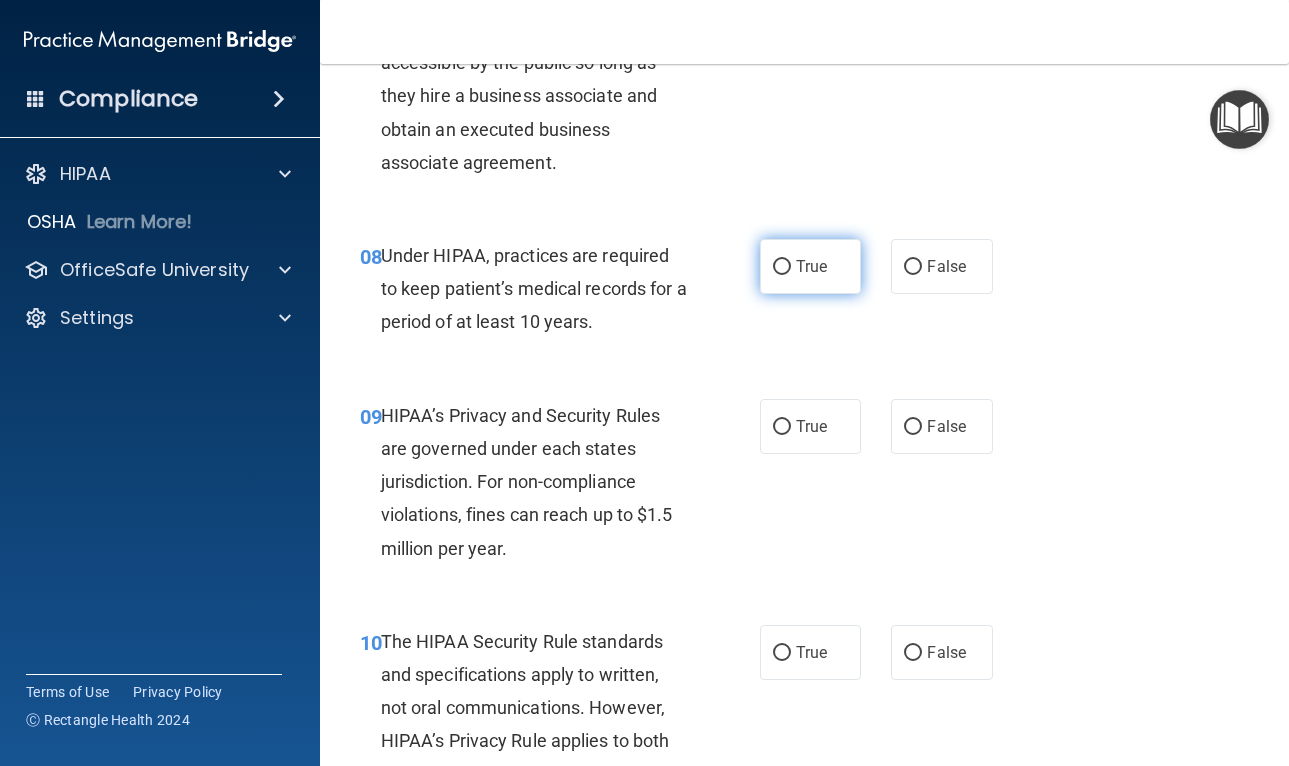 click on "True" at bounding box center [811, 266] 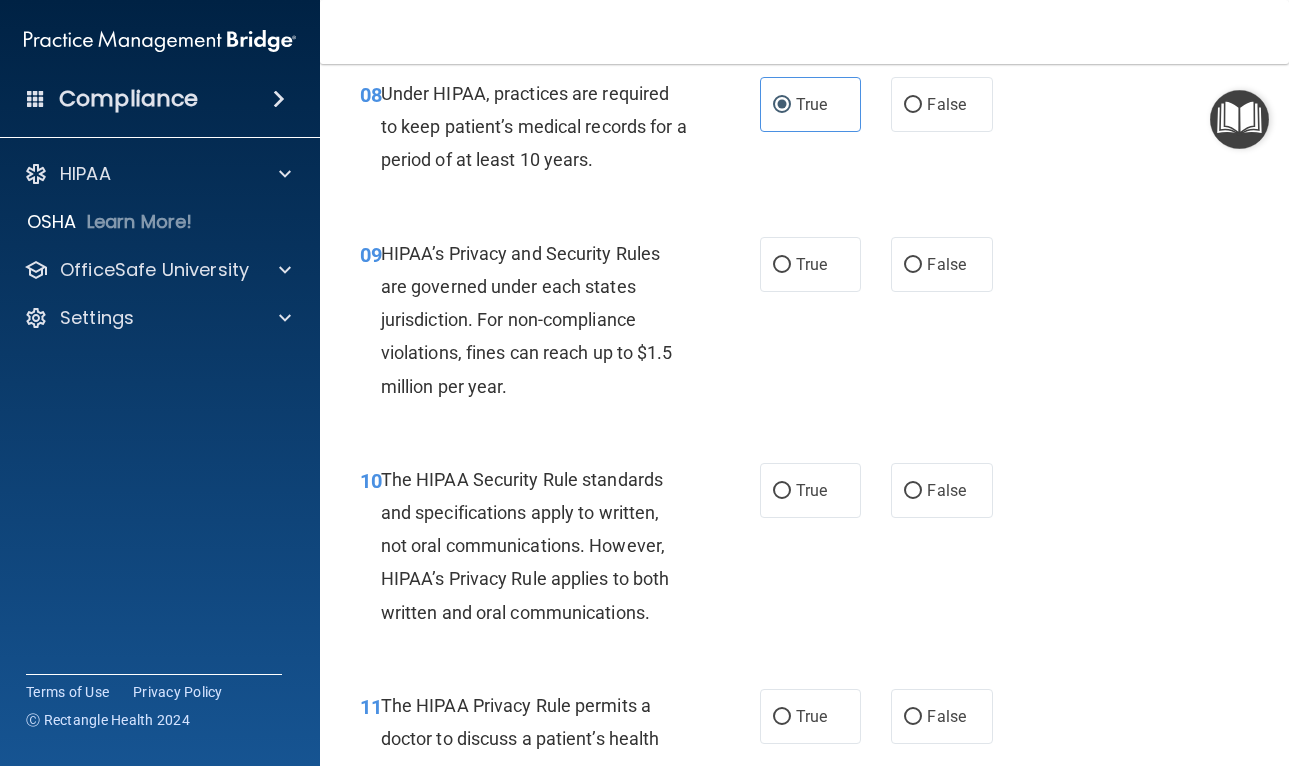 scroll, scrollTop: 1728, scrollLeft: 0, axis: vertical 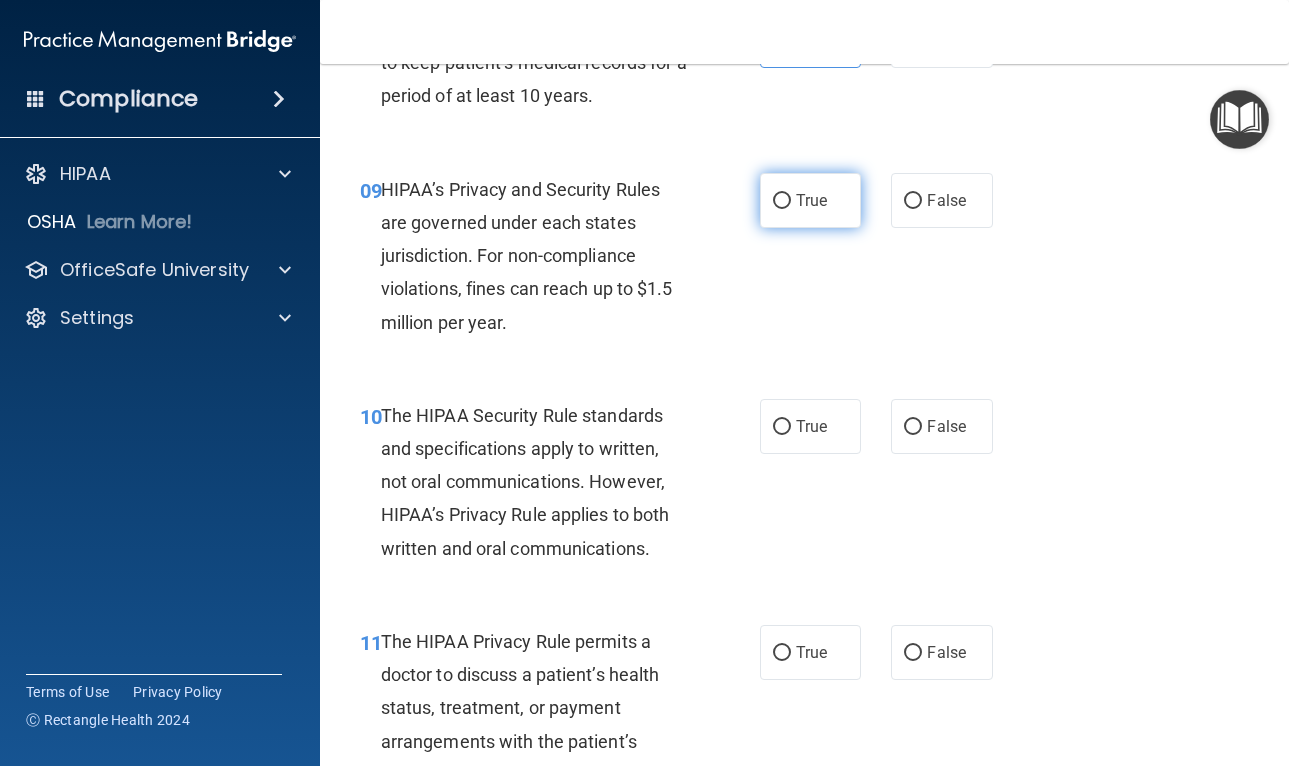 click on "True" at bounding box center (811, 200) 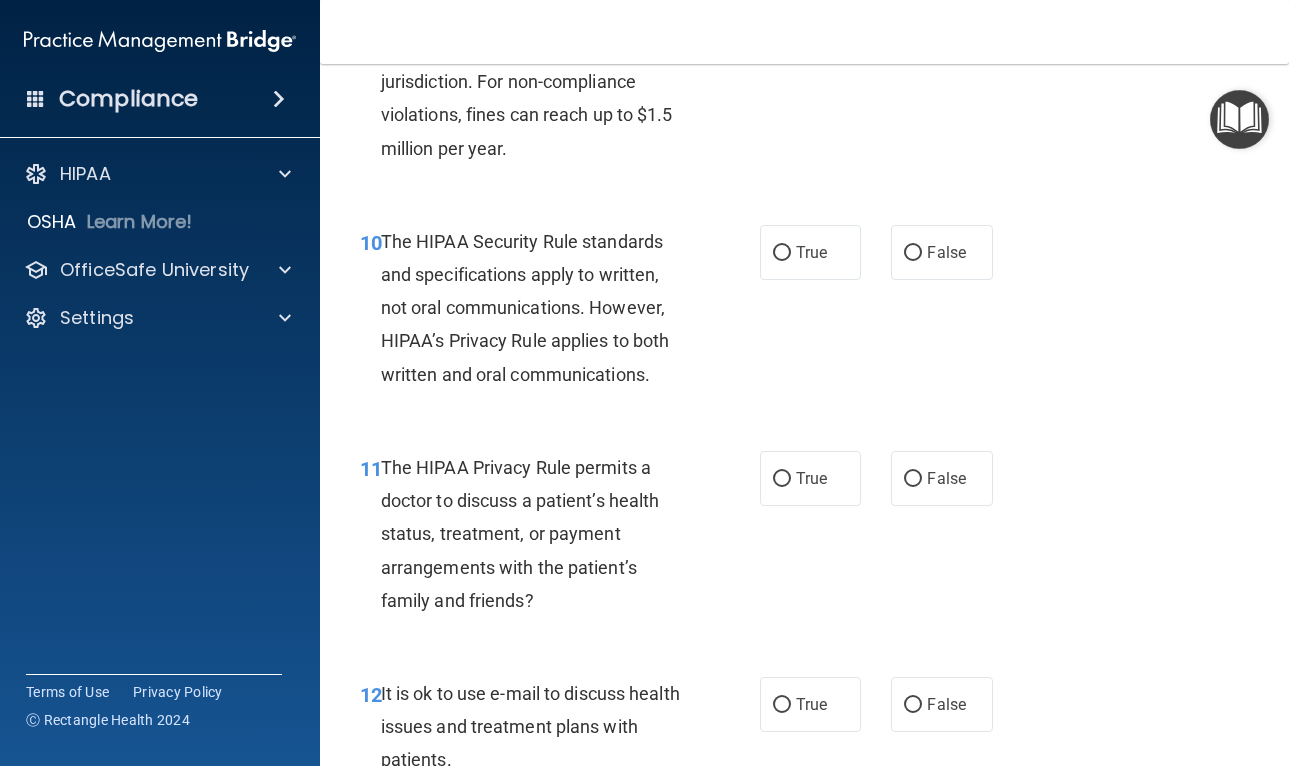 scroll, scrollTop: 1905, scrollLeft: 0, axis: vertical 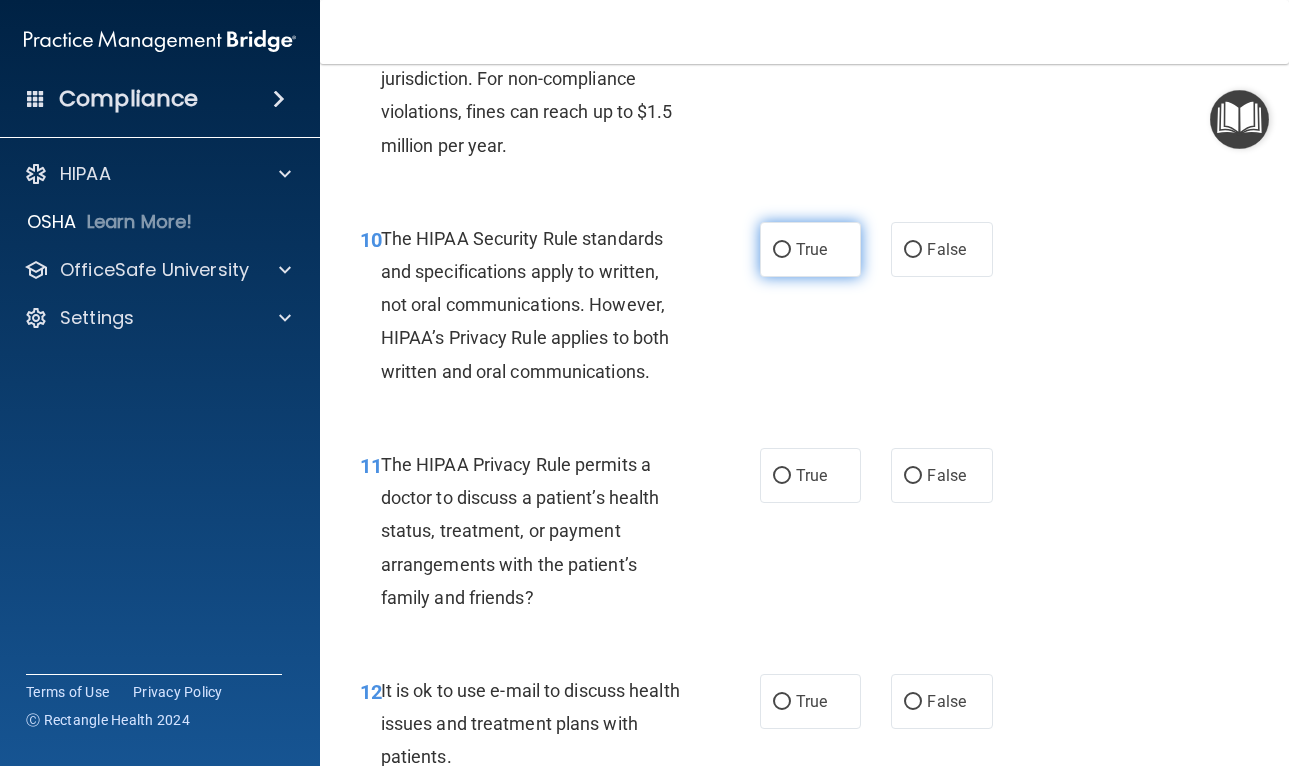 click on "True" at bounding box center (811, 249) 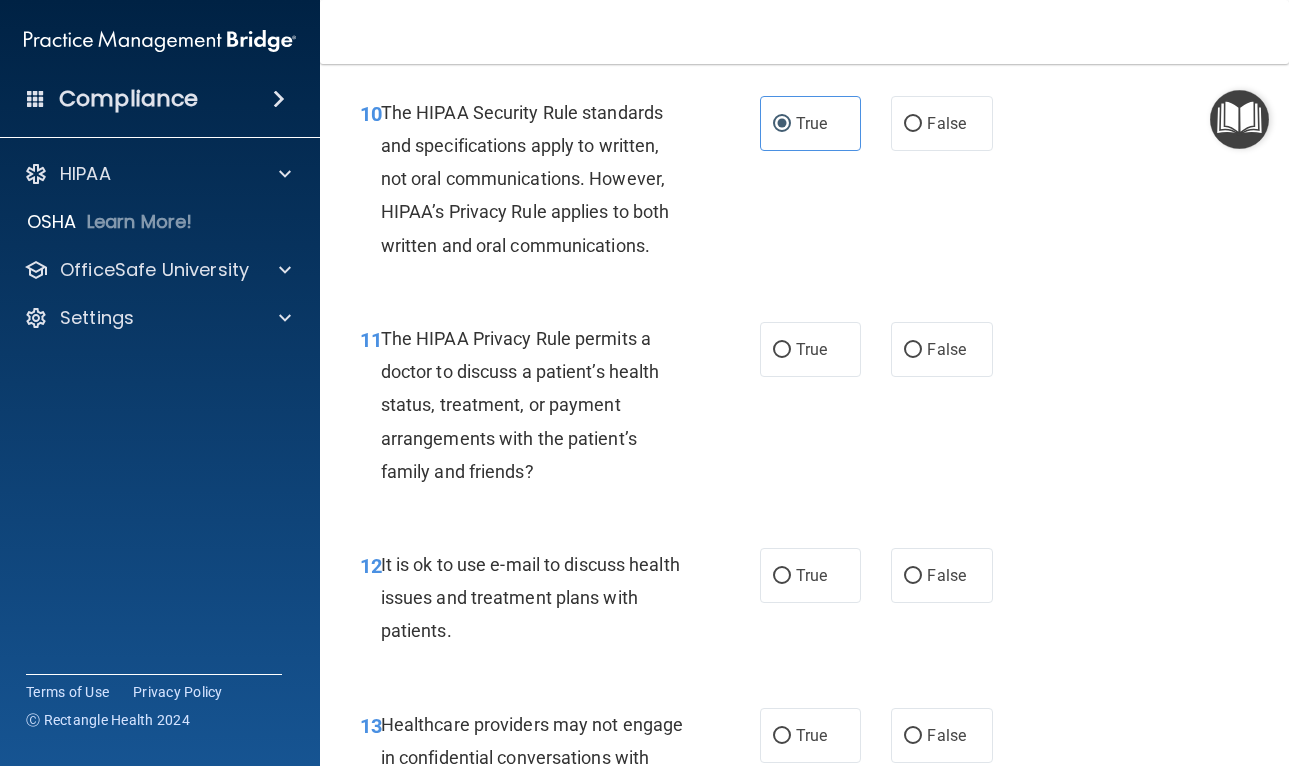 scroll, scrollTop: 2129, scrollLeft: 0, axis: vertical 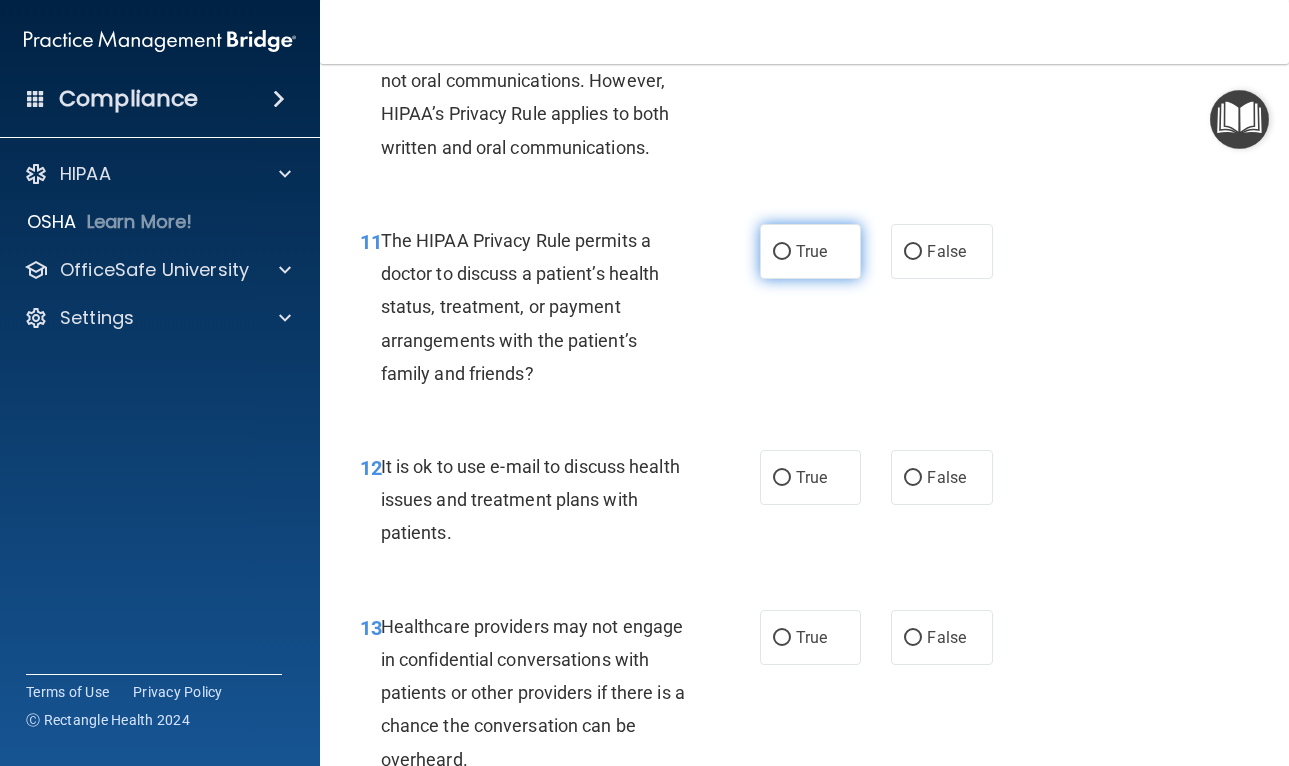click on "True" at bounding box center [811, 251] 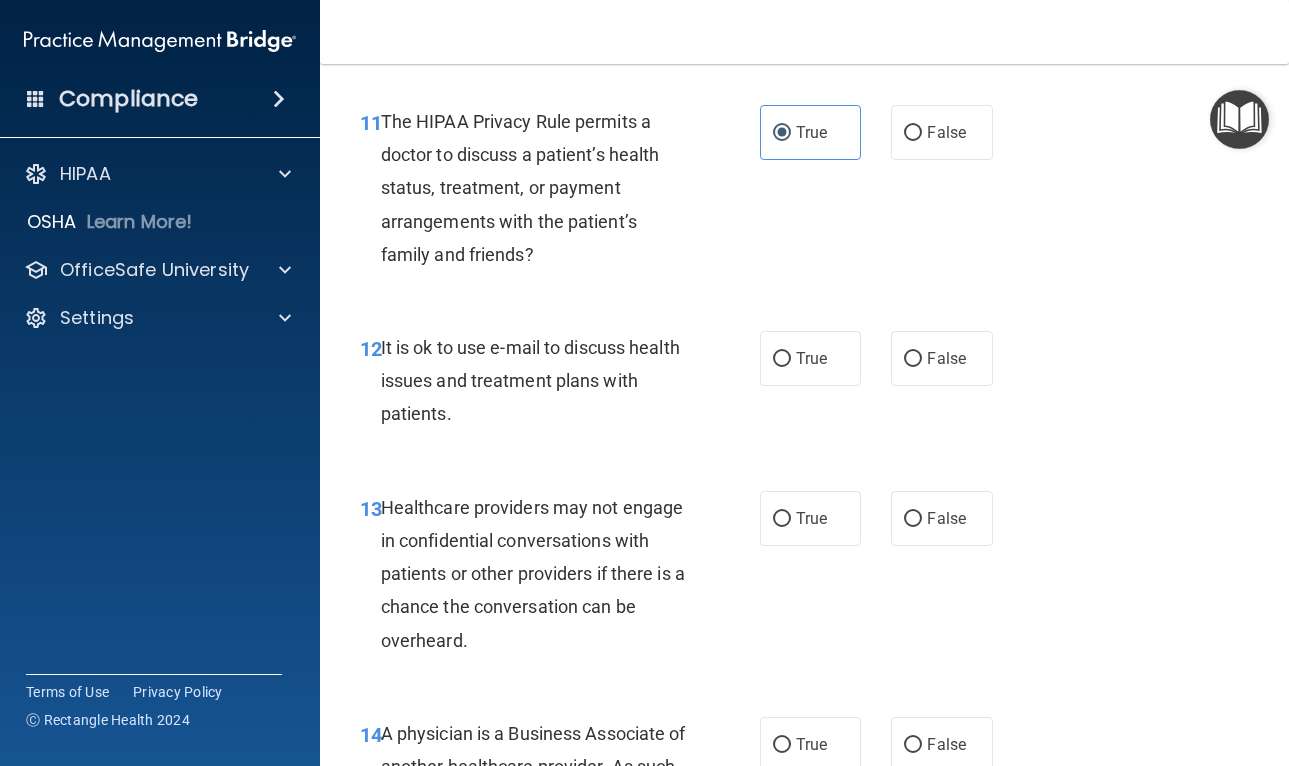 scroll, scrollTop: 2251, scrollLeft: 0, axis: vertical 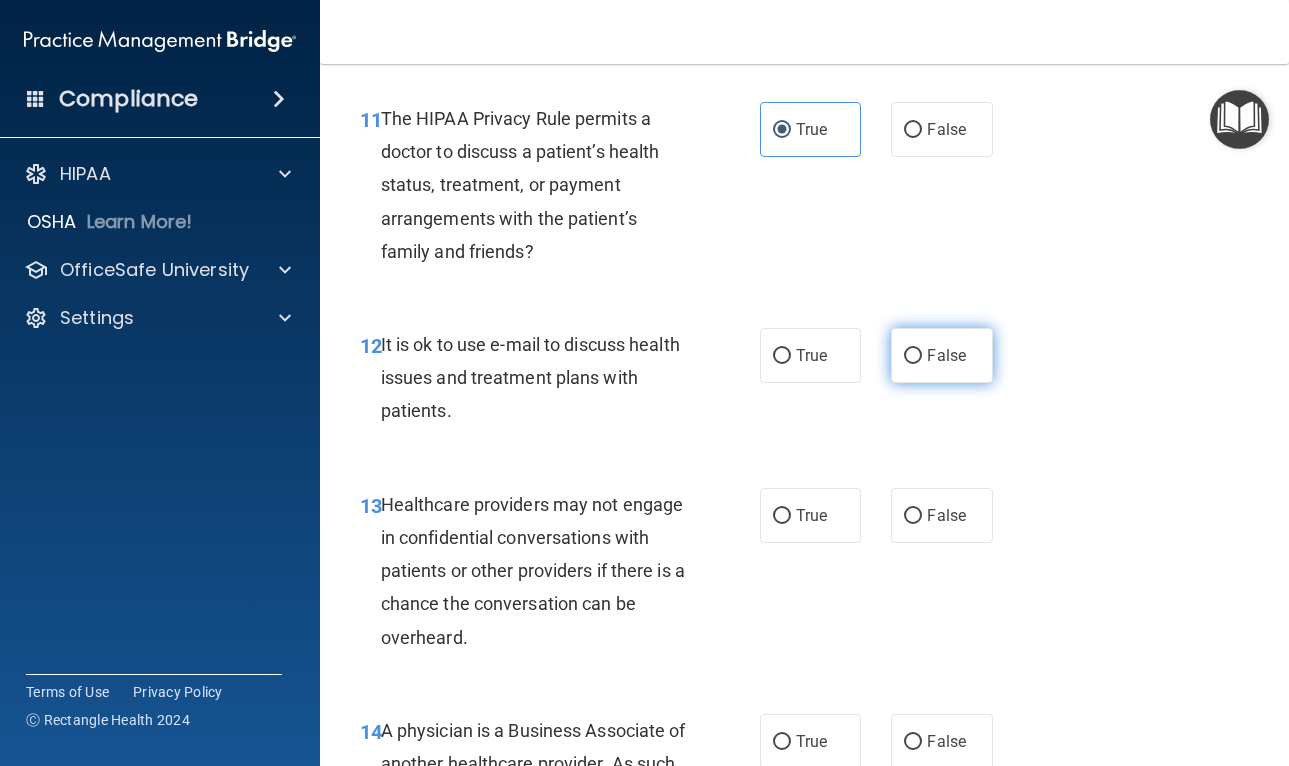 click on "False" at bounding box center (942, 355) 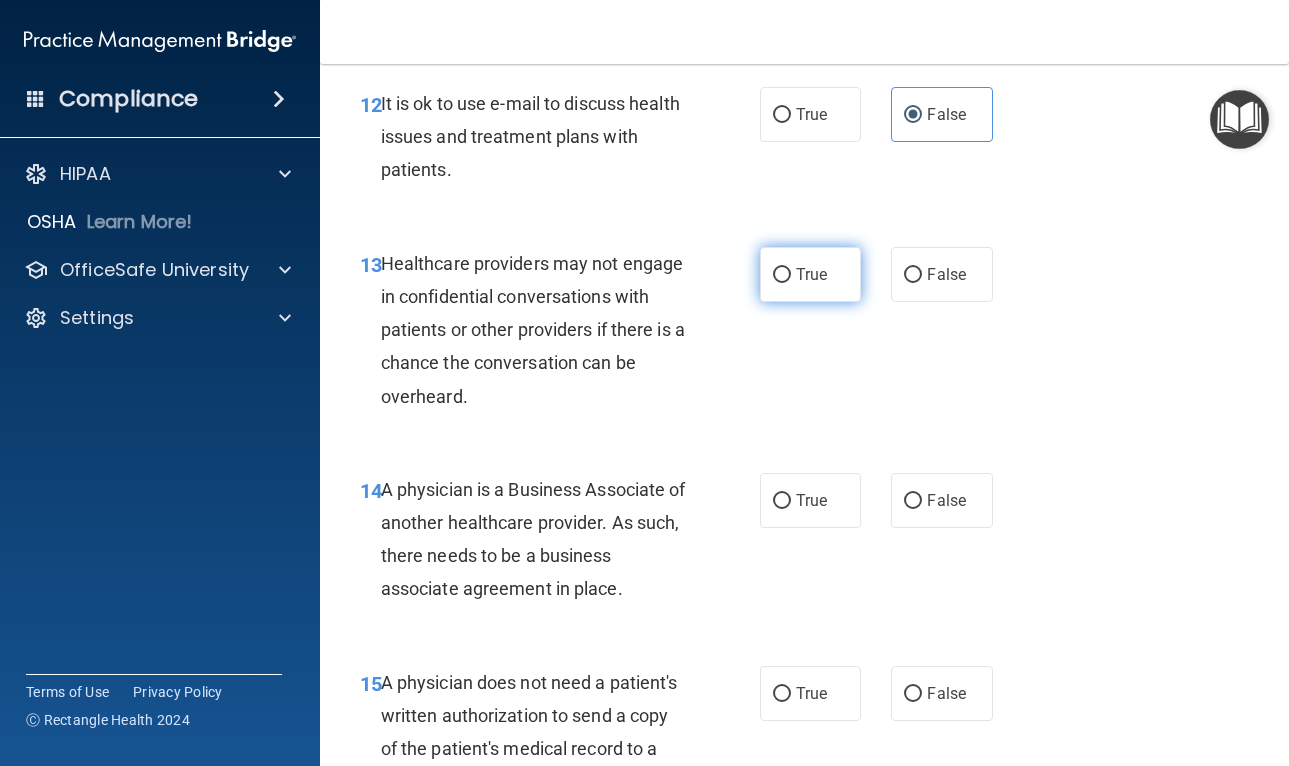 scroll, scrollTop: 2494, scrollLeft: 0, axis: vertical 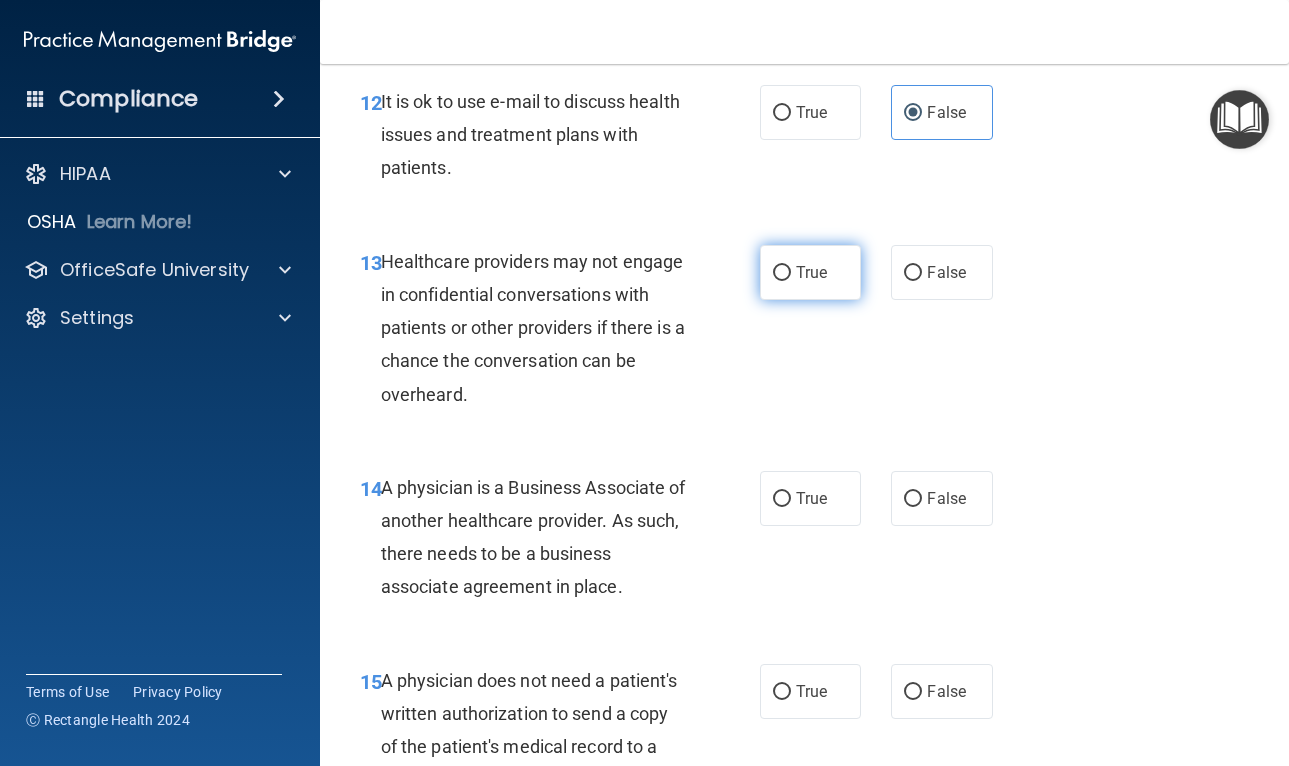 click on "True" at bounding box center (811, 272) 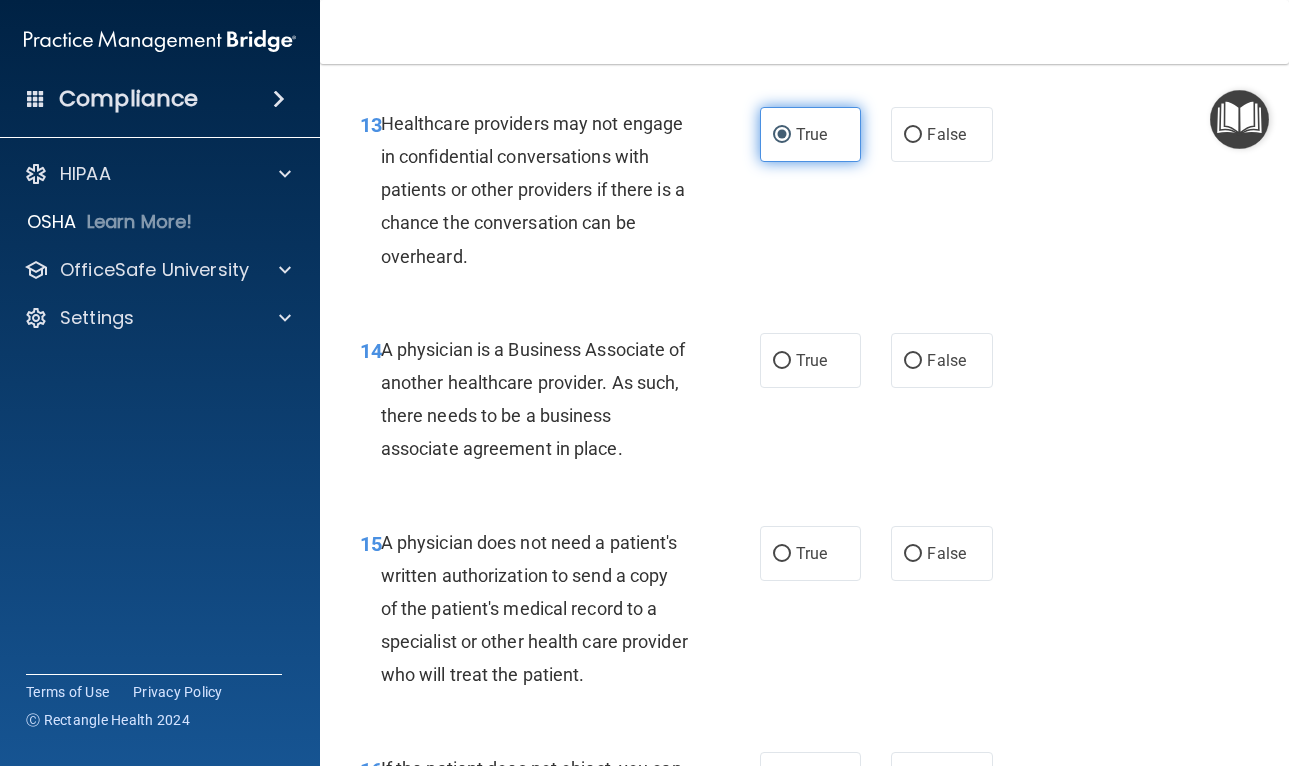scroll, scrollTop: 2636, scrollLeft: 0, axis: vertical 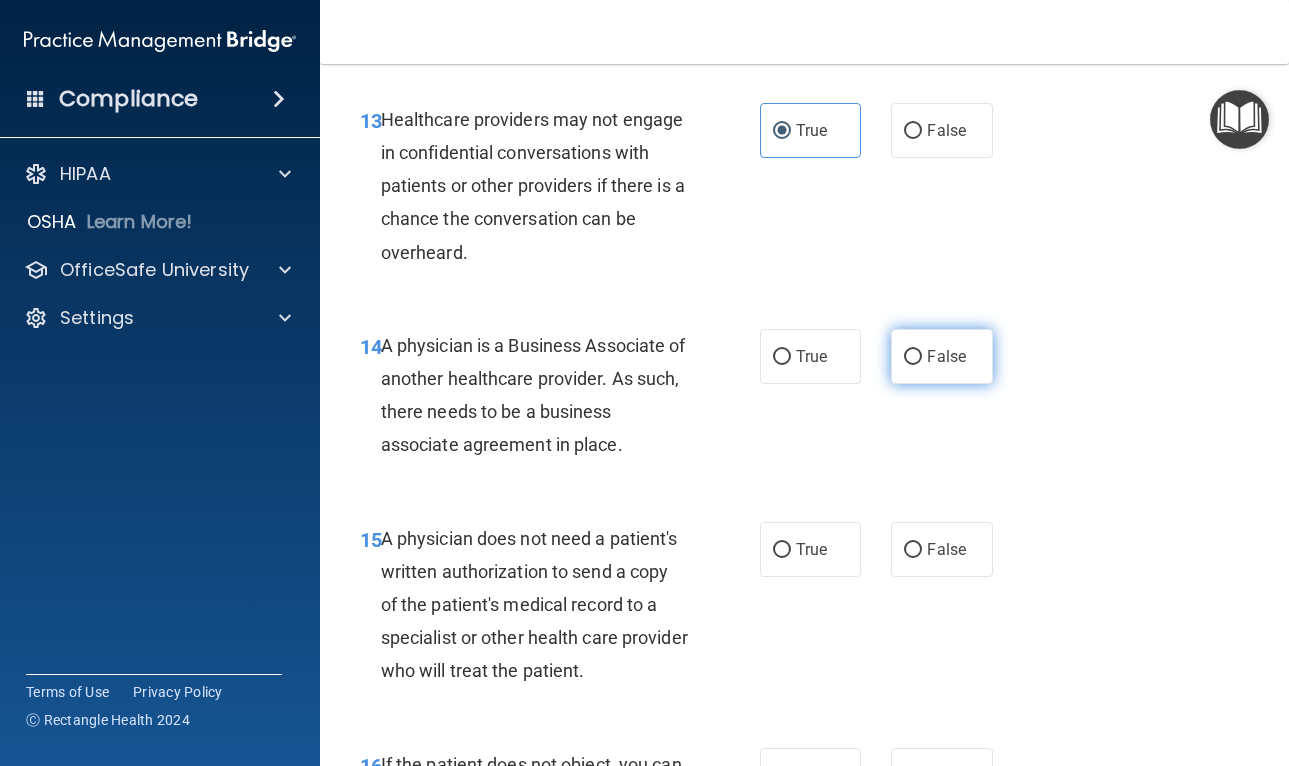 click on "False" at bounding box center (913, 357) 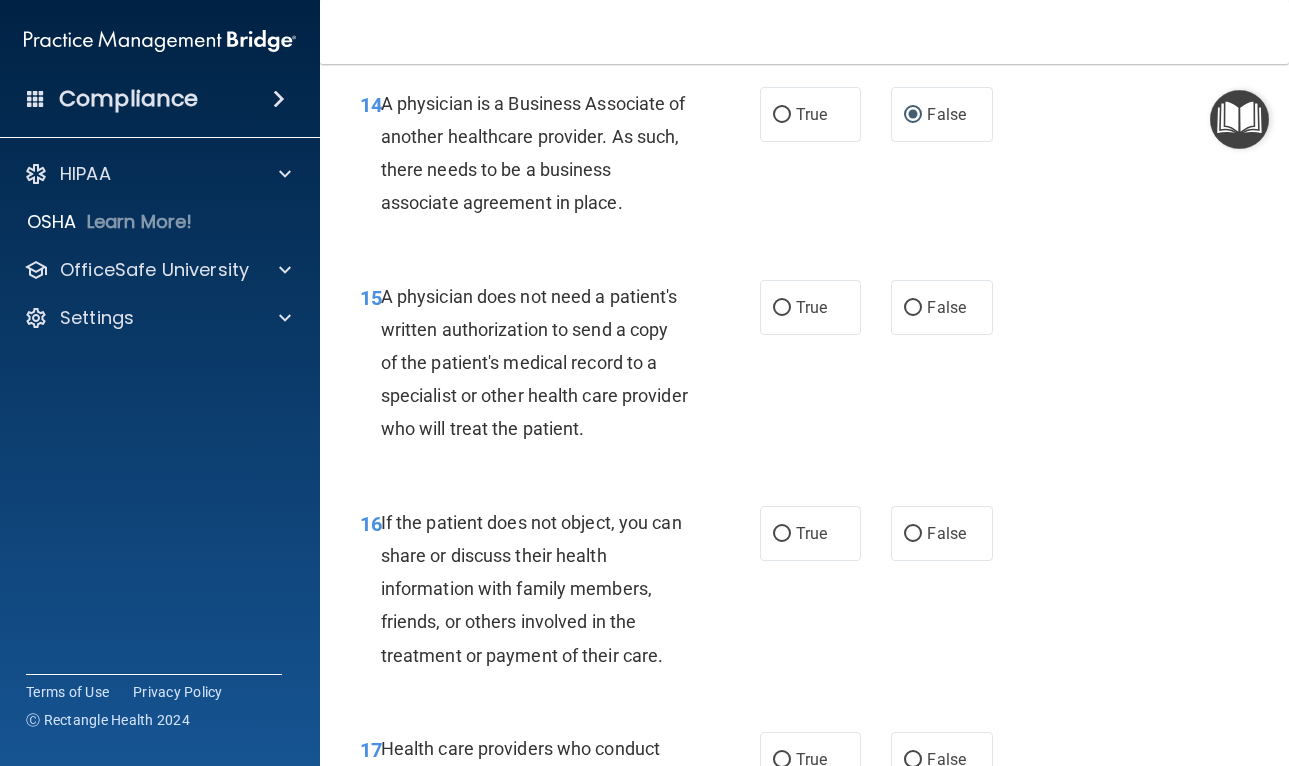 scroll, scrollTop: 2744, scrollLeft: 0, axis: vertical 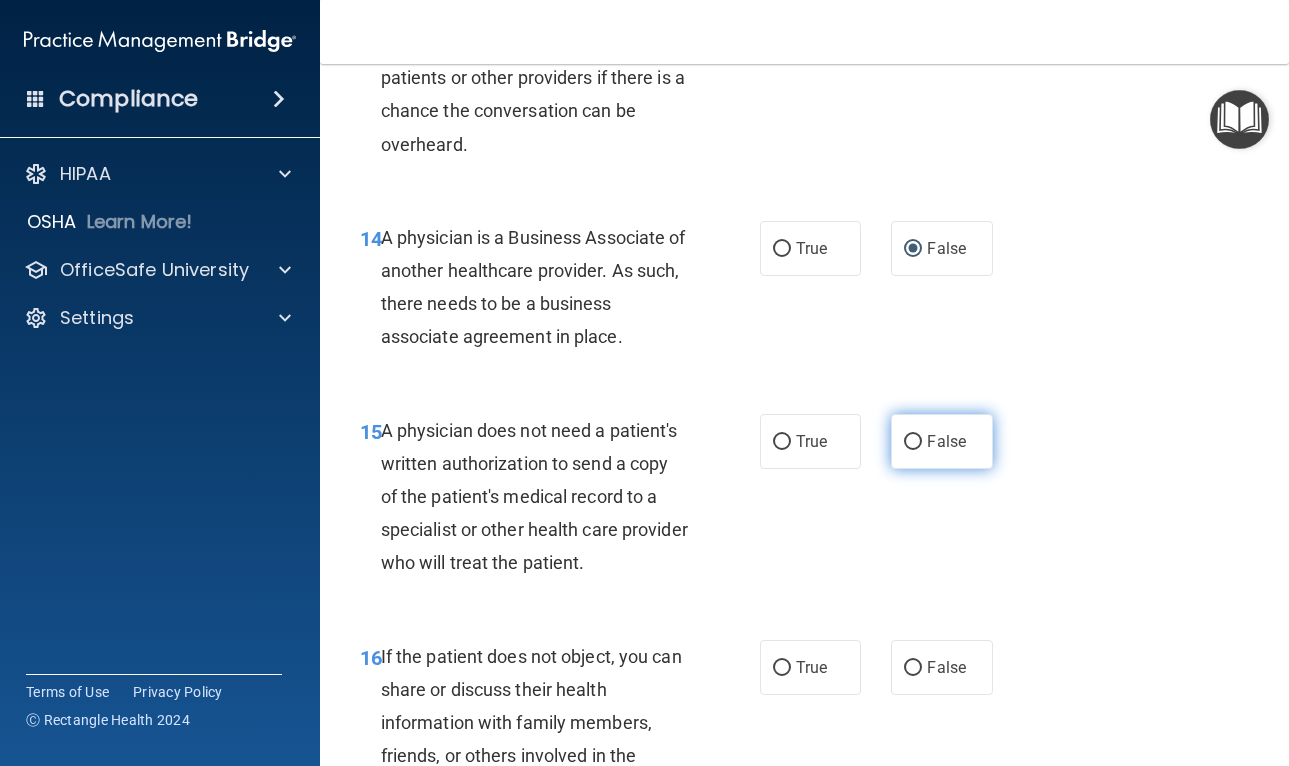 click on "False" at bounding box center (946, 441) 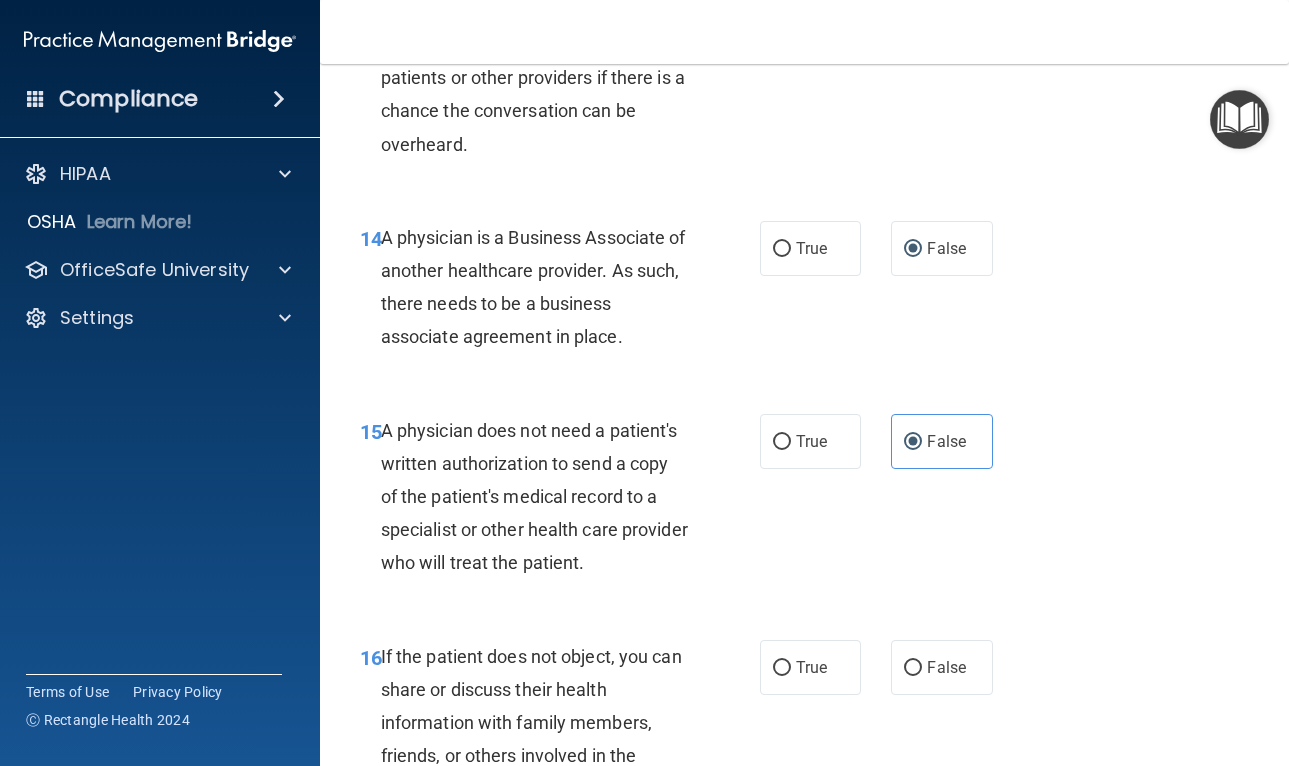 click on "15       A physician does not need a patient's written authorization to send a copy of the patient's medical record to a specialist or other health care provider who will treat the patient.                 True           False" at bounding box center [804, 502] 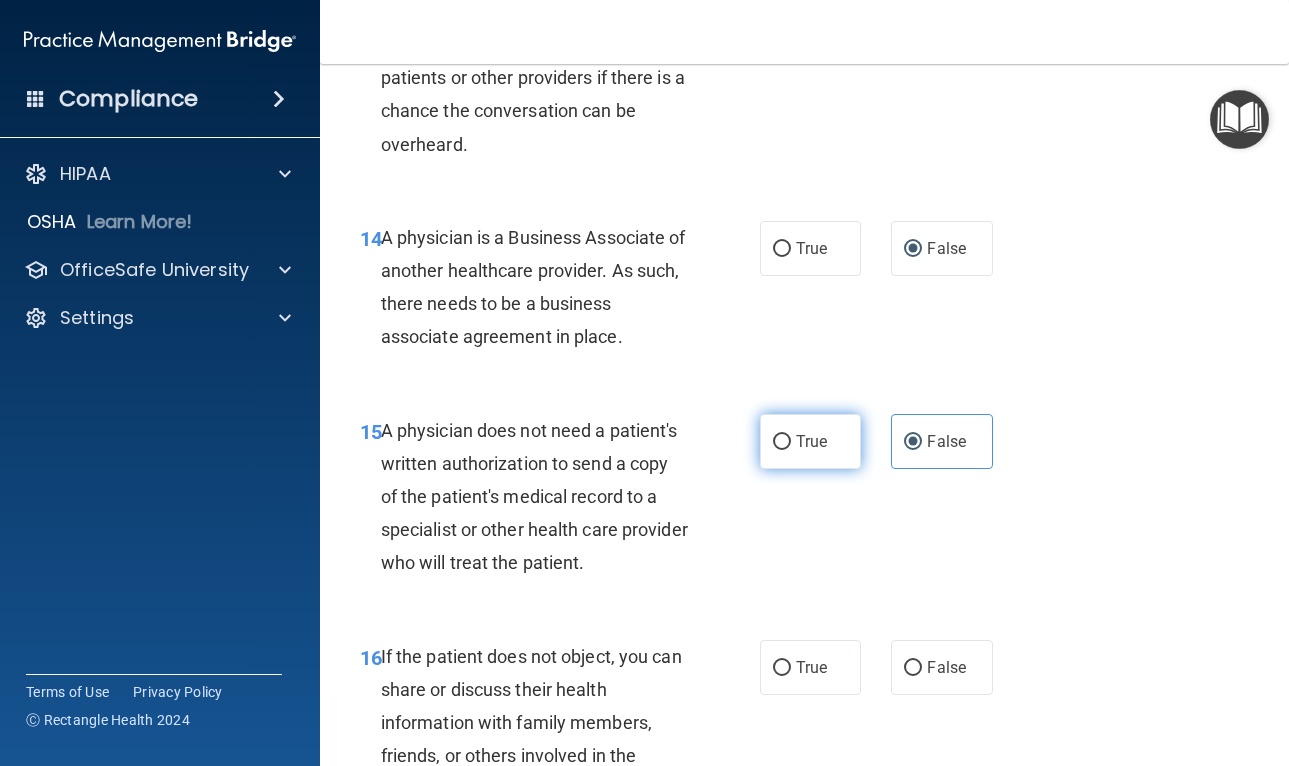 click on "True" at bounding box center (811, 441) 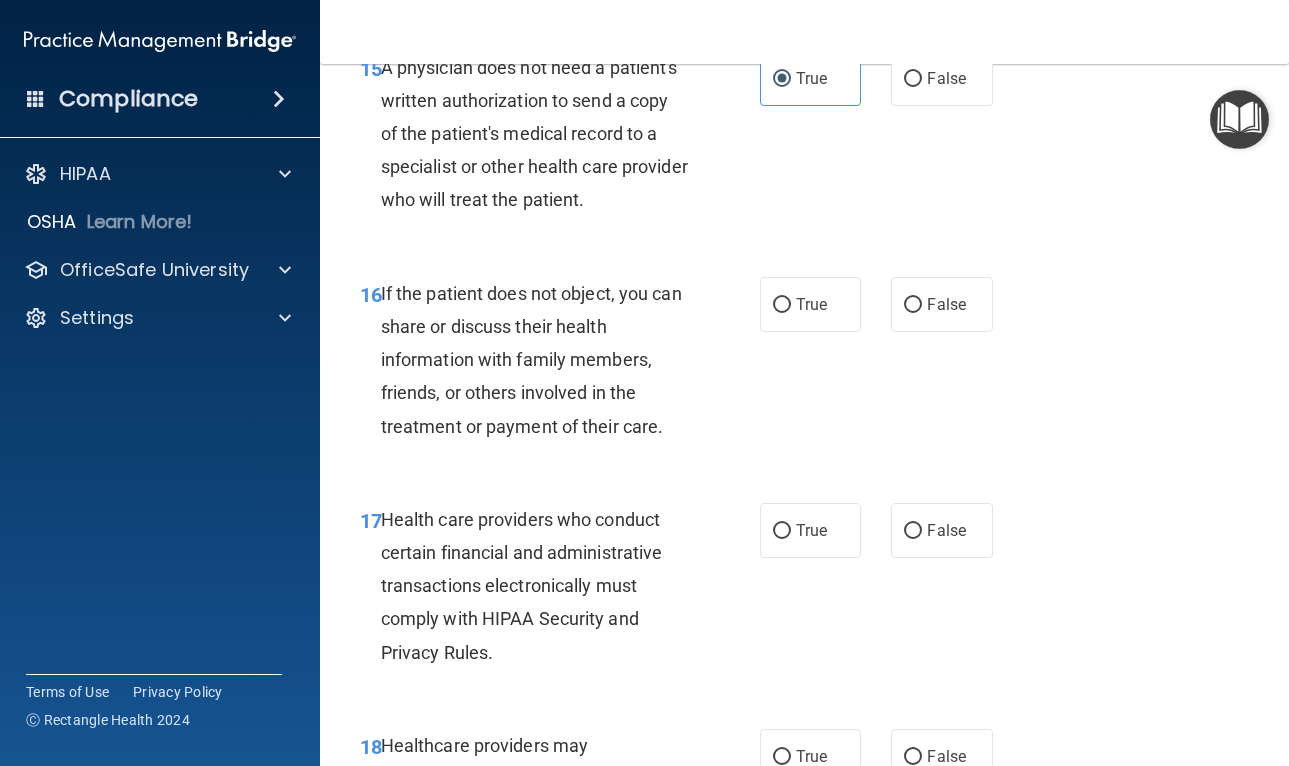scroll, scrollTop: 3071, scrollLeft: 0, axis: vertical 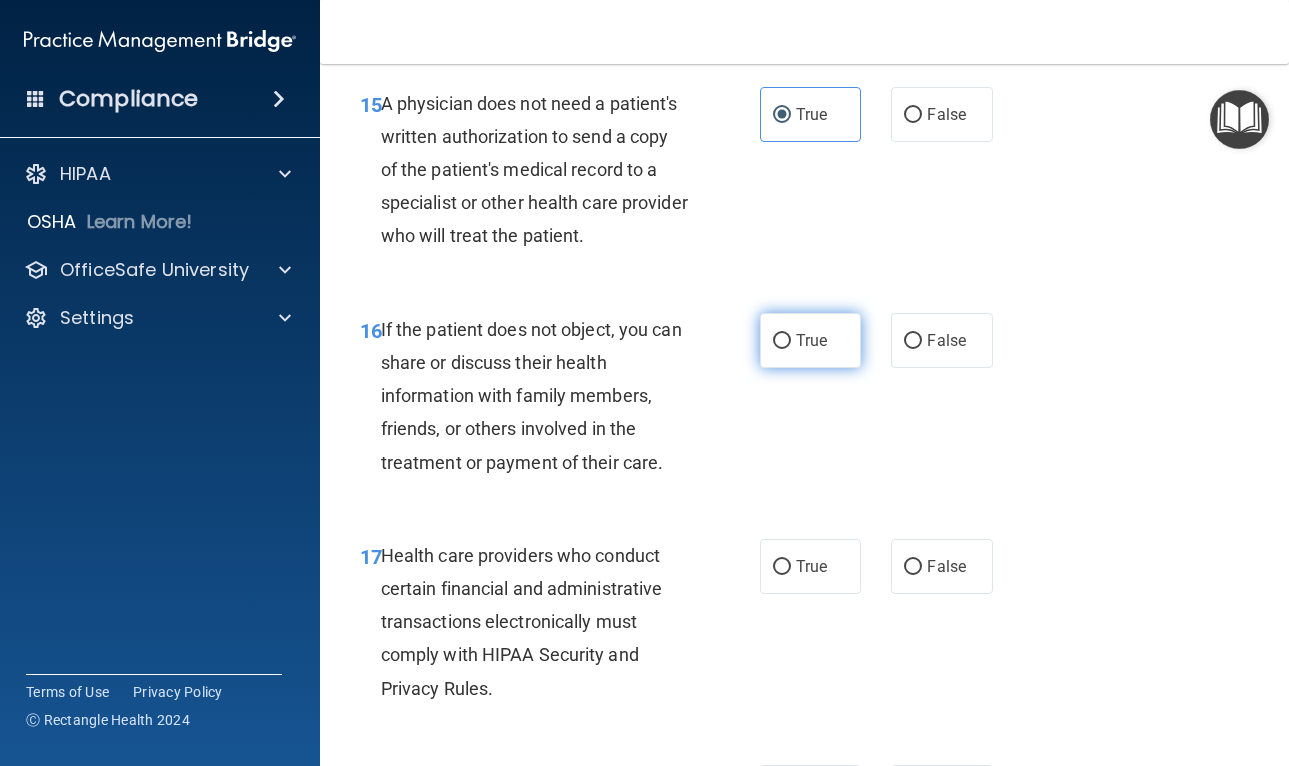 click on "True" at bounding box center (811, 340) 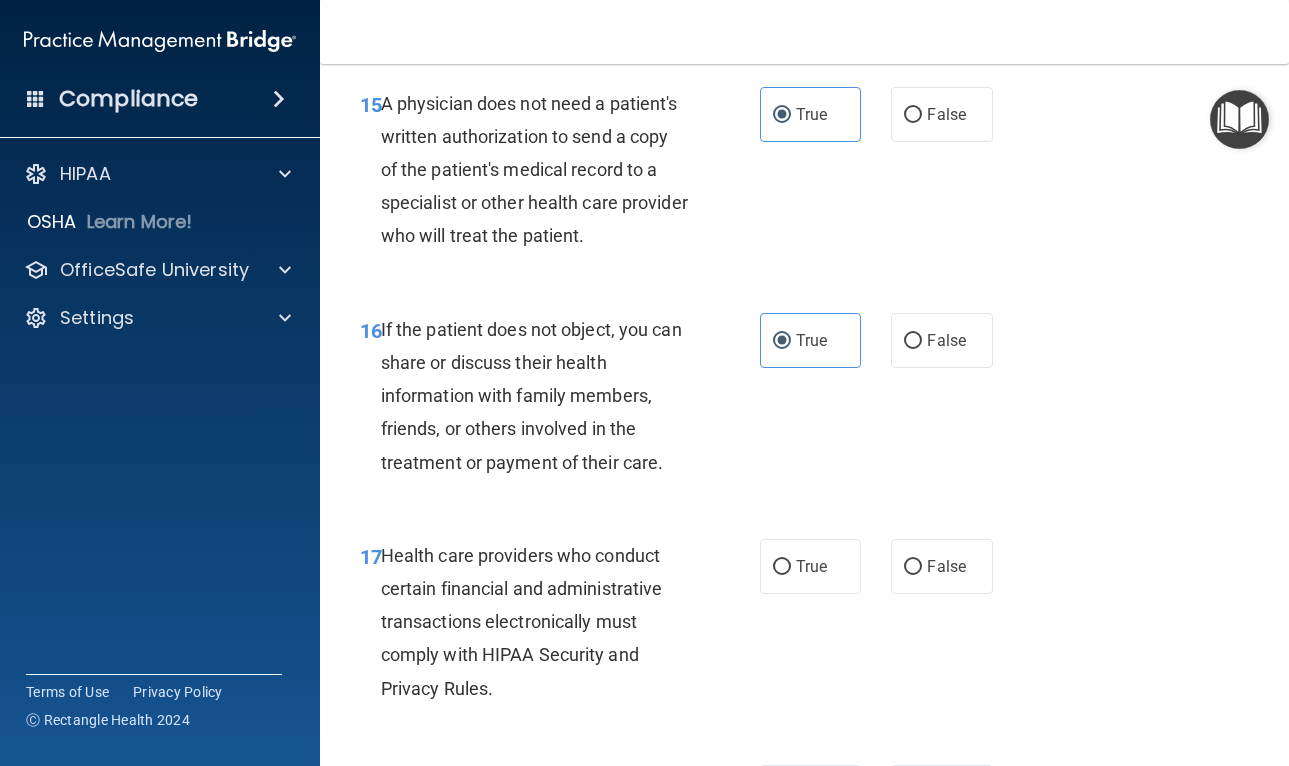 click on "16       If the patient does not object, you can share or discuss their health information with family members, friends, or others involved in the treatment or payment of their care." at bounding box center [560, 401] 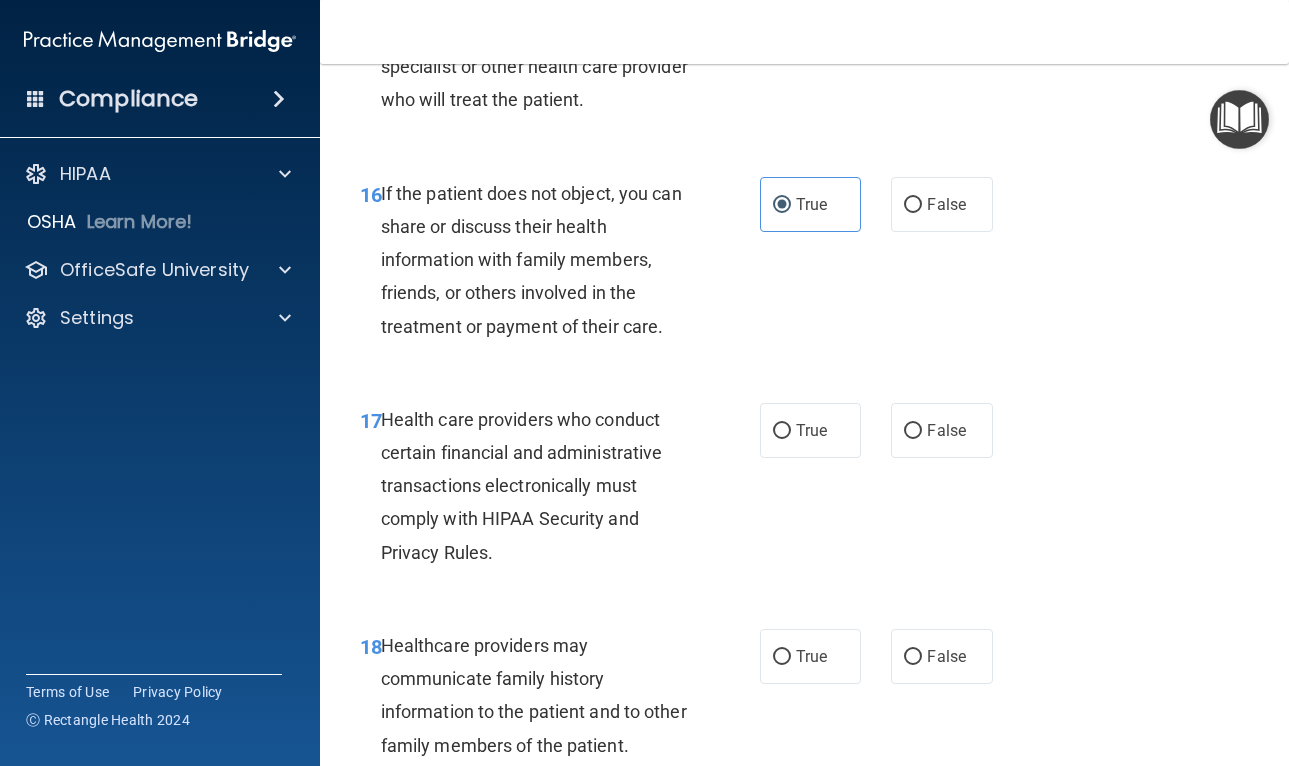 scroll, scrollTop: 3270, scrollLeft: 0, axis: vertical 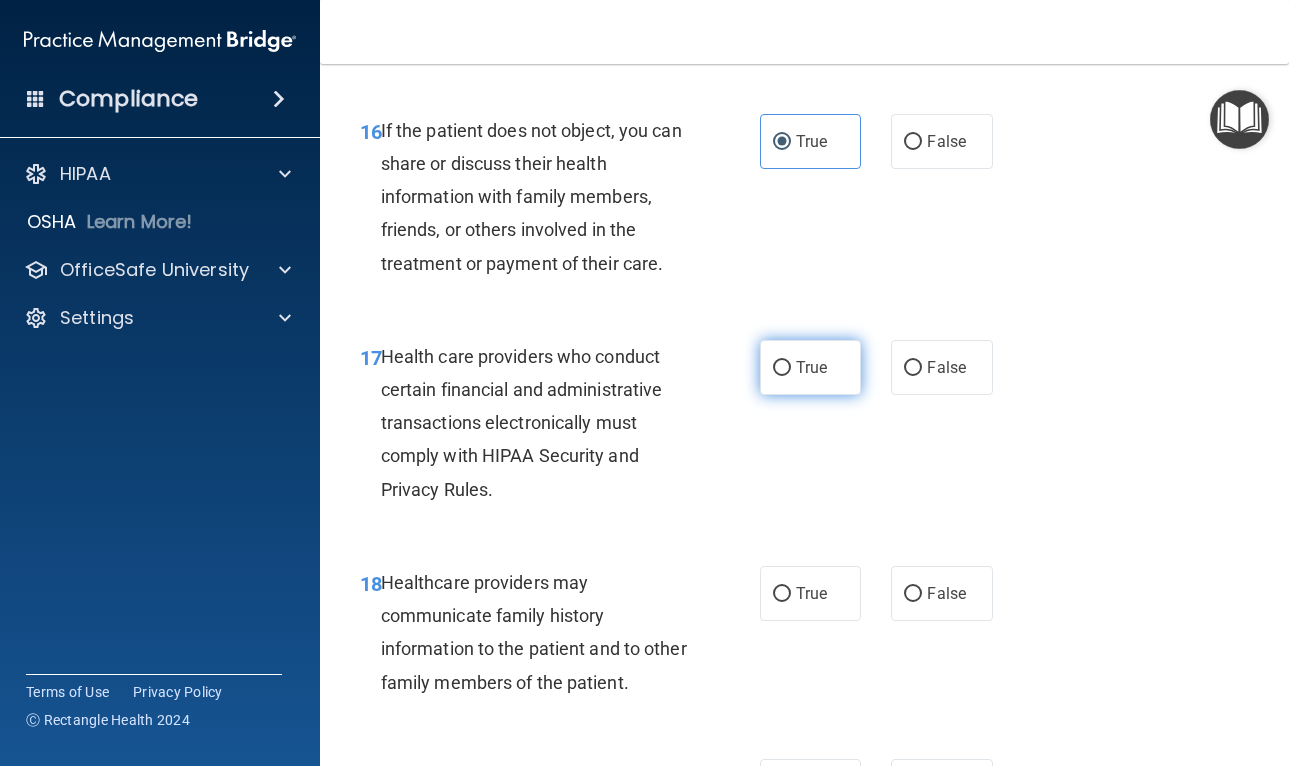click on "True" at bounding box center [811, 367] 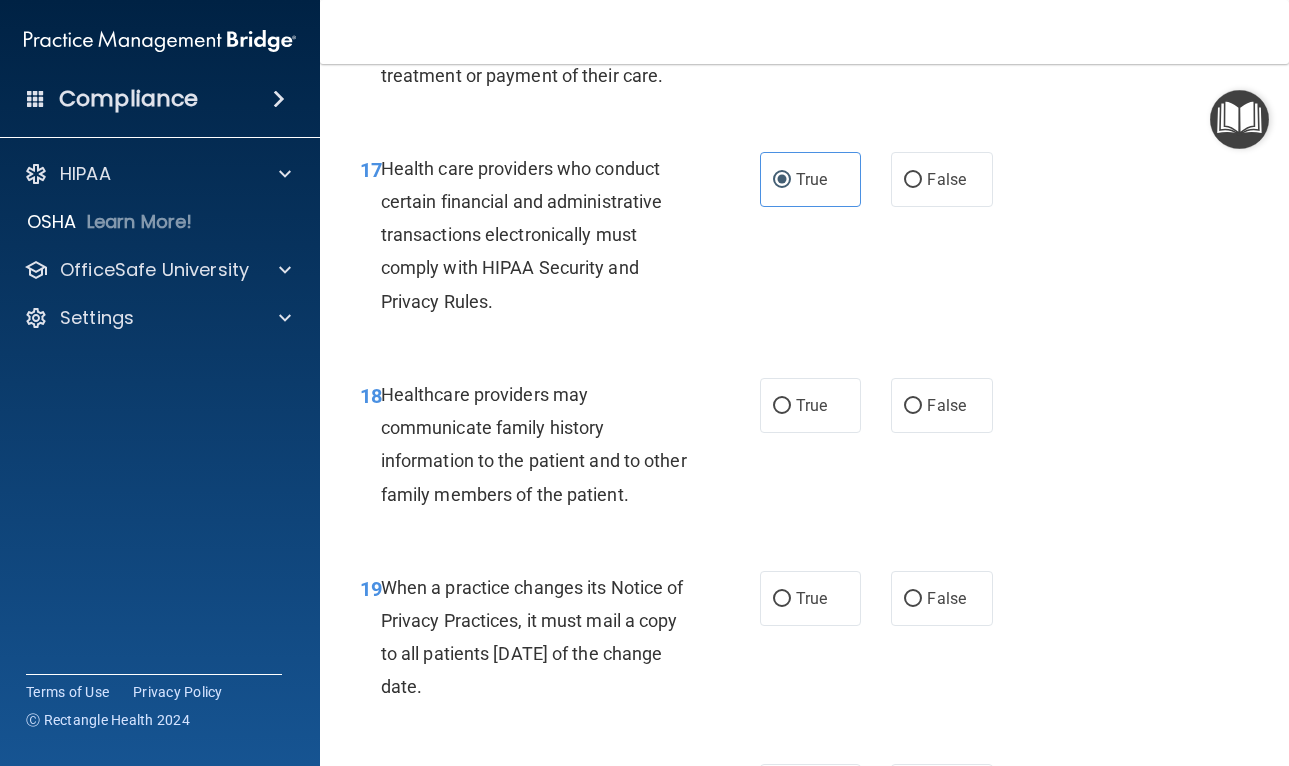 scroll, scrollTop: 3465, scrollLeft: 0, axis: vertical 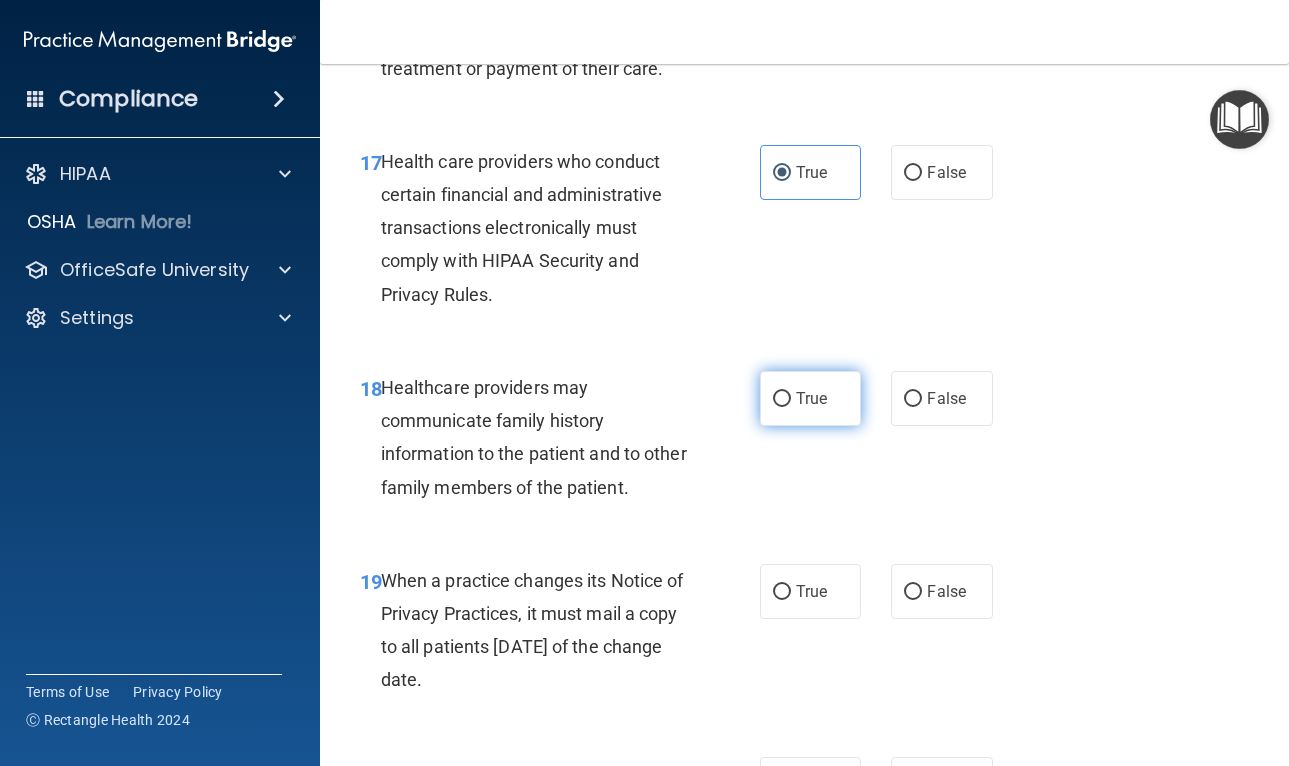 click on "True" at bounding box center (811, 398) 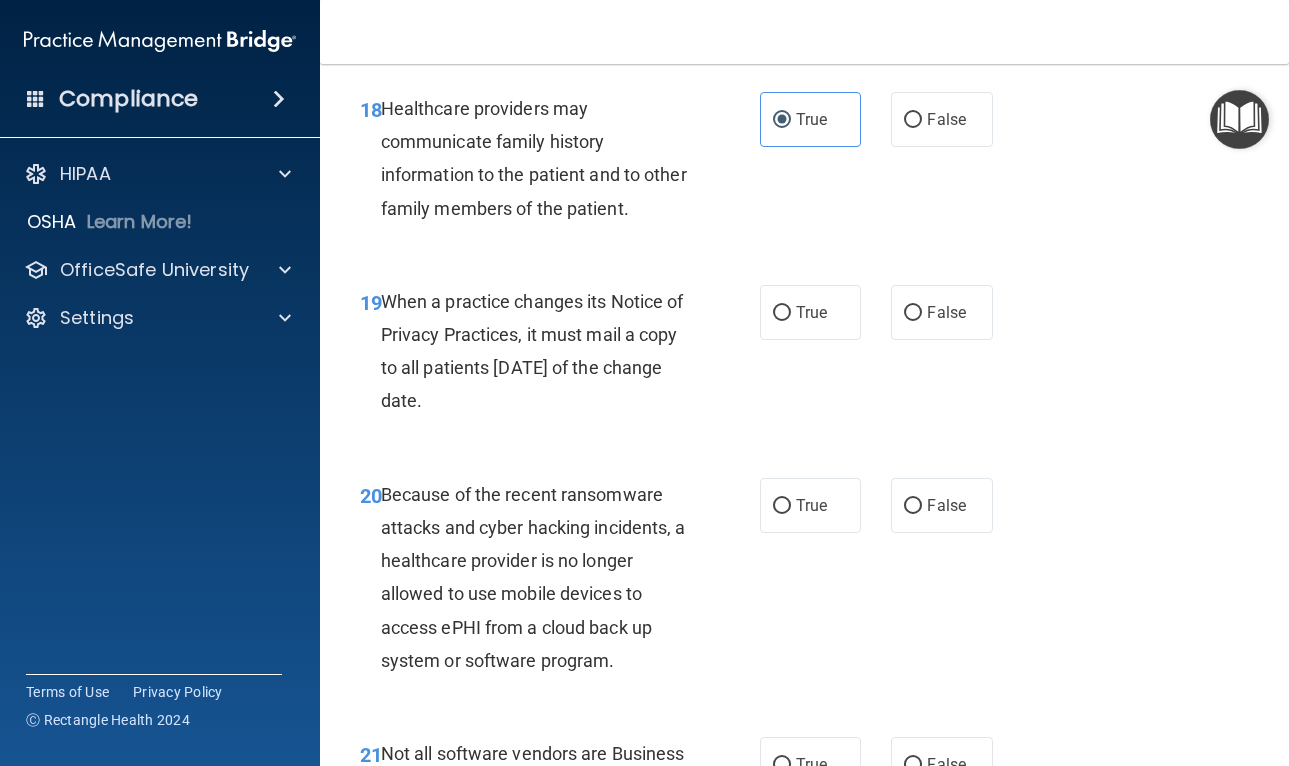 scroll, scrollTop: 3853, scrollLeft: 0, axis: vertical 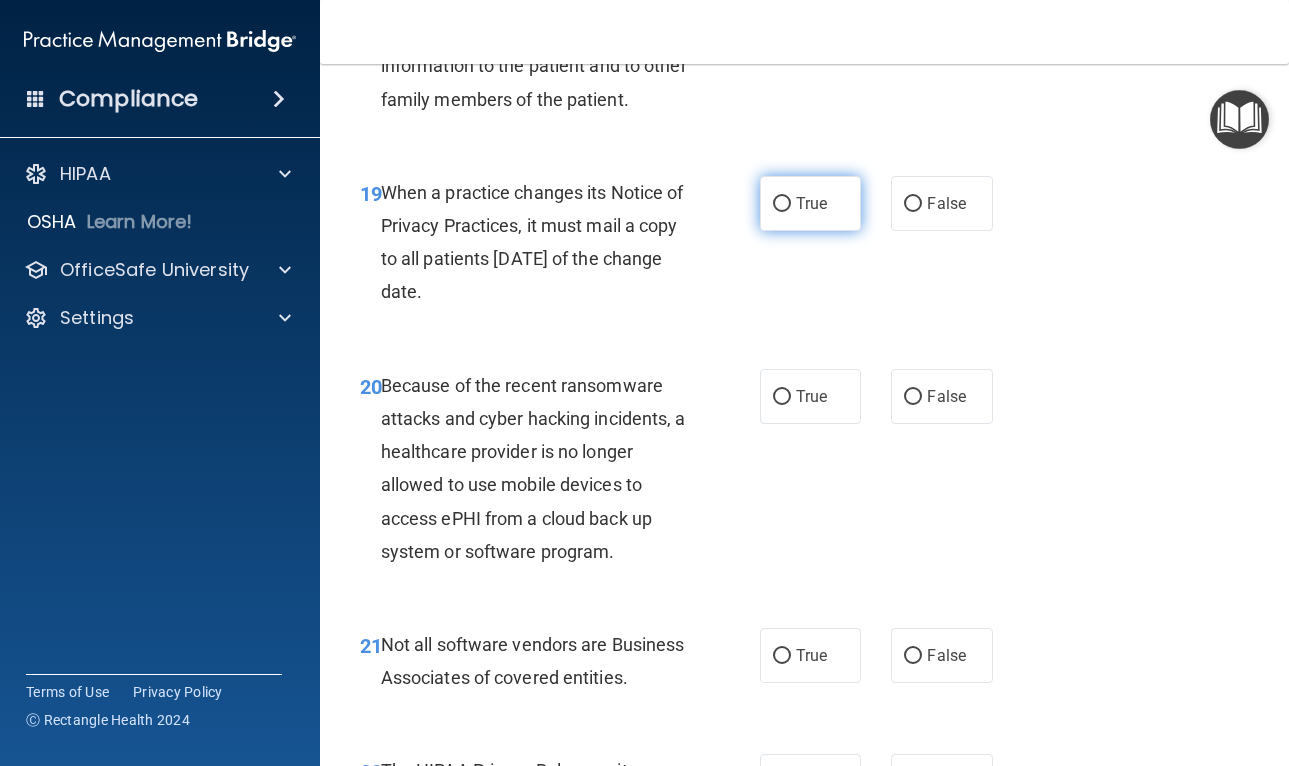 click on "True" at bounding box center [811, 203] 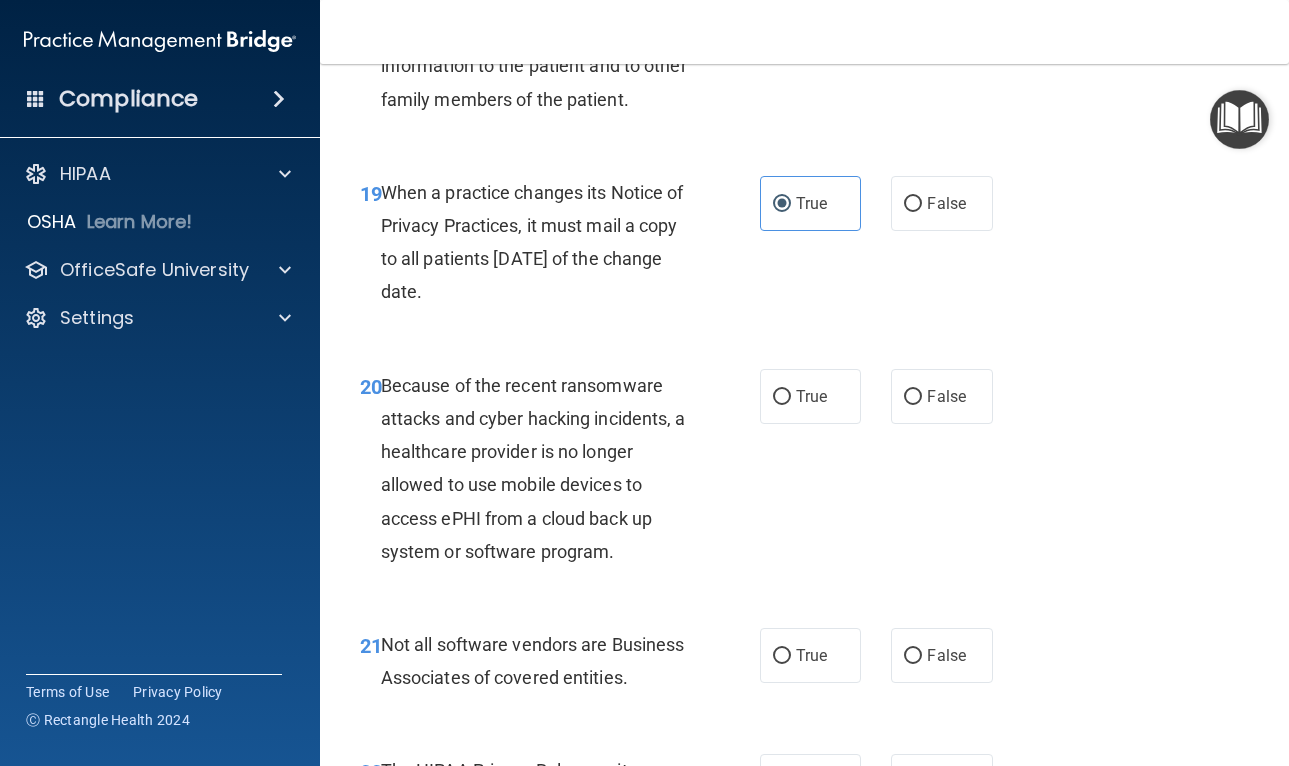 scroll, scrollTop: 4013, scrollLeft: 0, axis: vertical 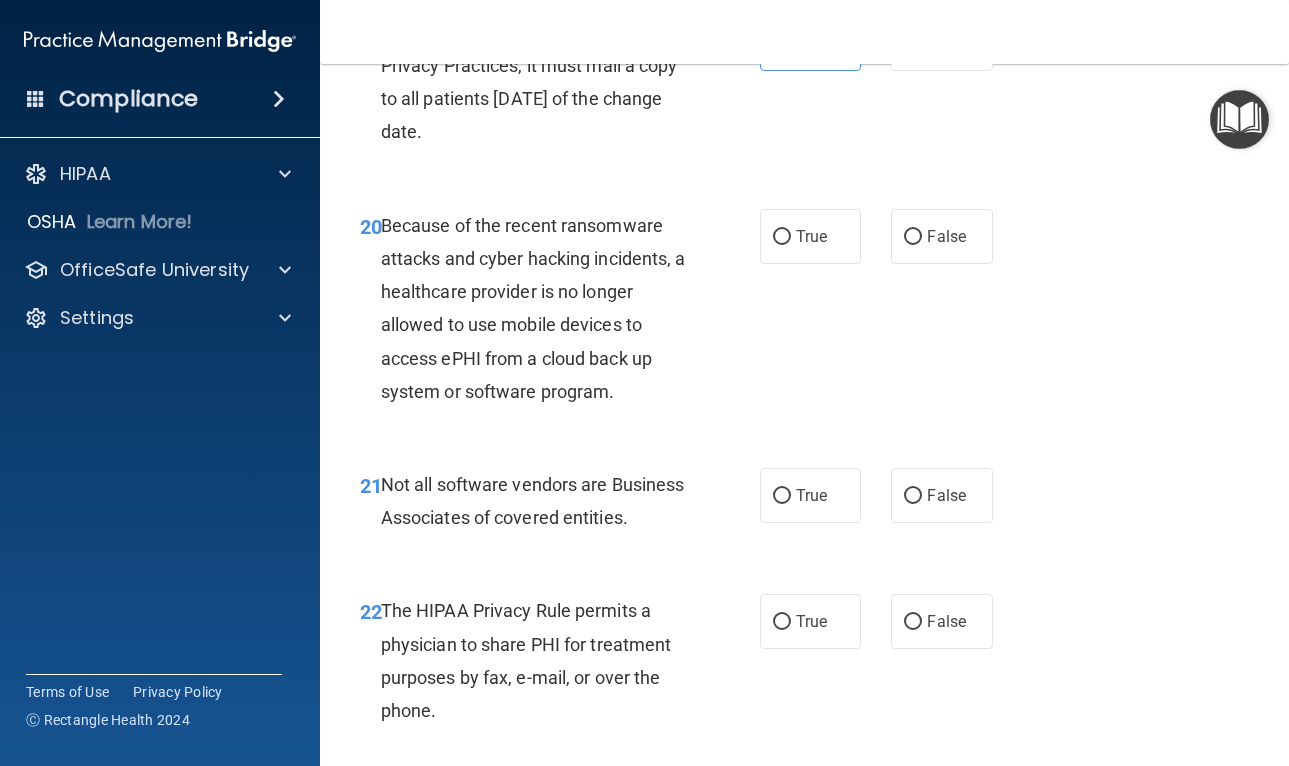 click on "20       Because of the recent ransomware attacks and cyber hacking incidents, a healthcare provider is no longer allowed to use mobile devices to access ePHI from a cloud back up system or software program." at bounding box center [560, 313] 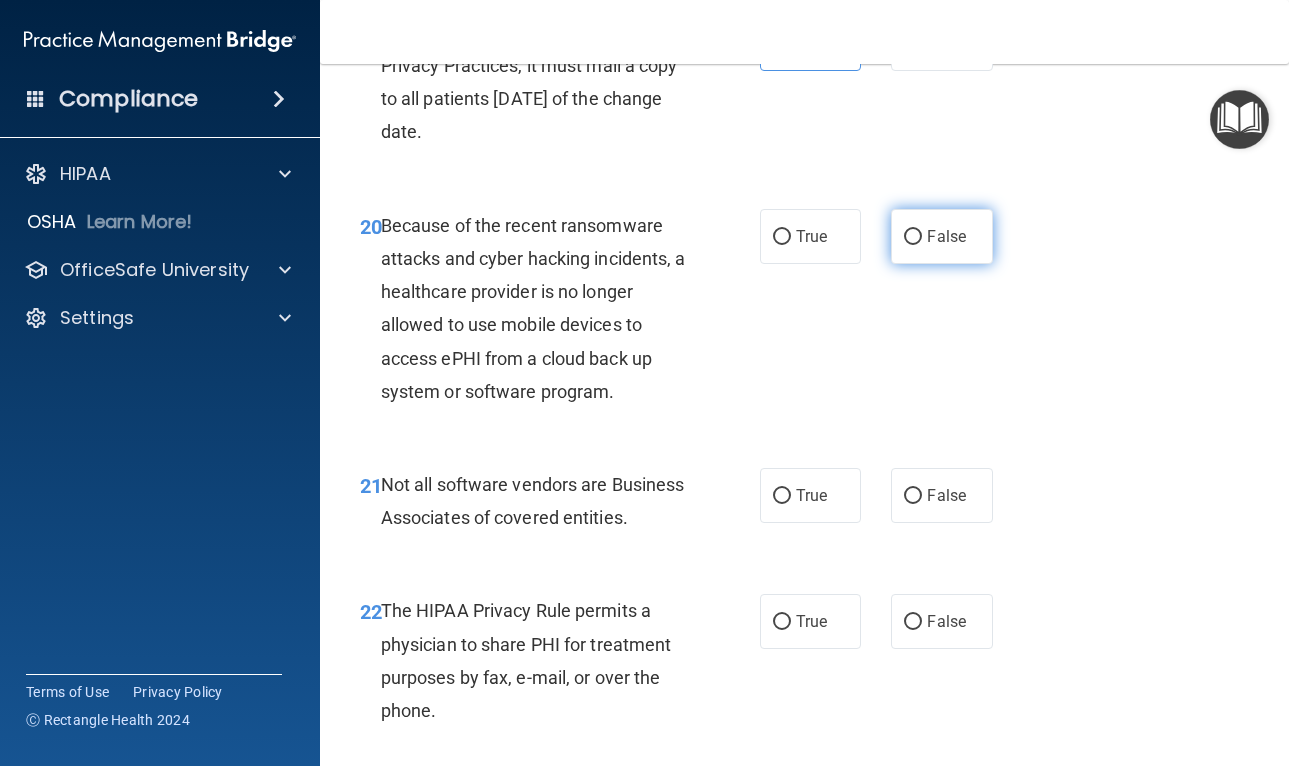 click on "False" at bounding box center [942, 236] 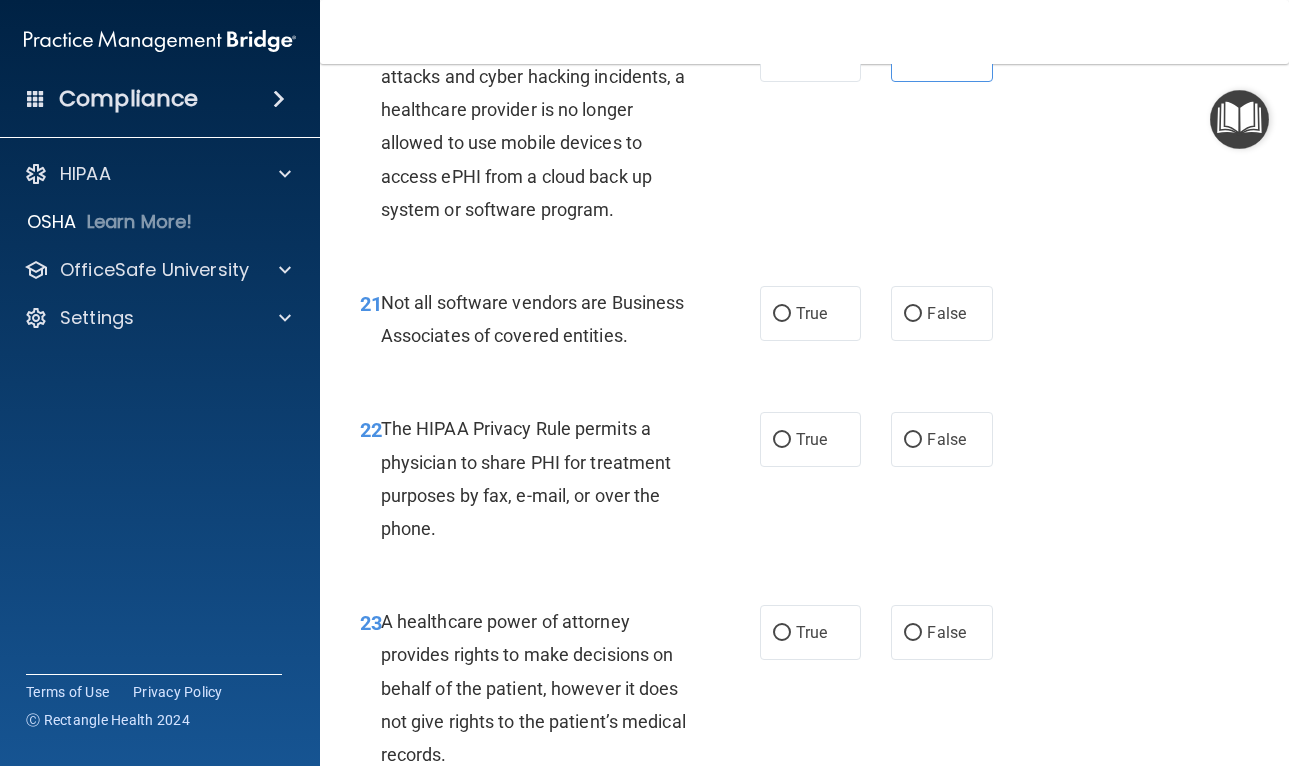 scroll, scrollTop: 4201, scrollLeft: 0, axis: vertical 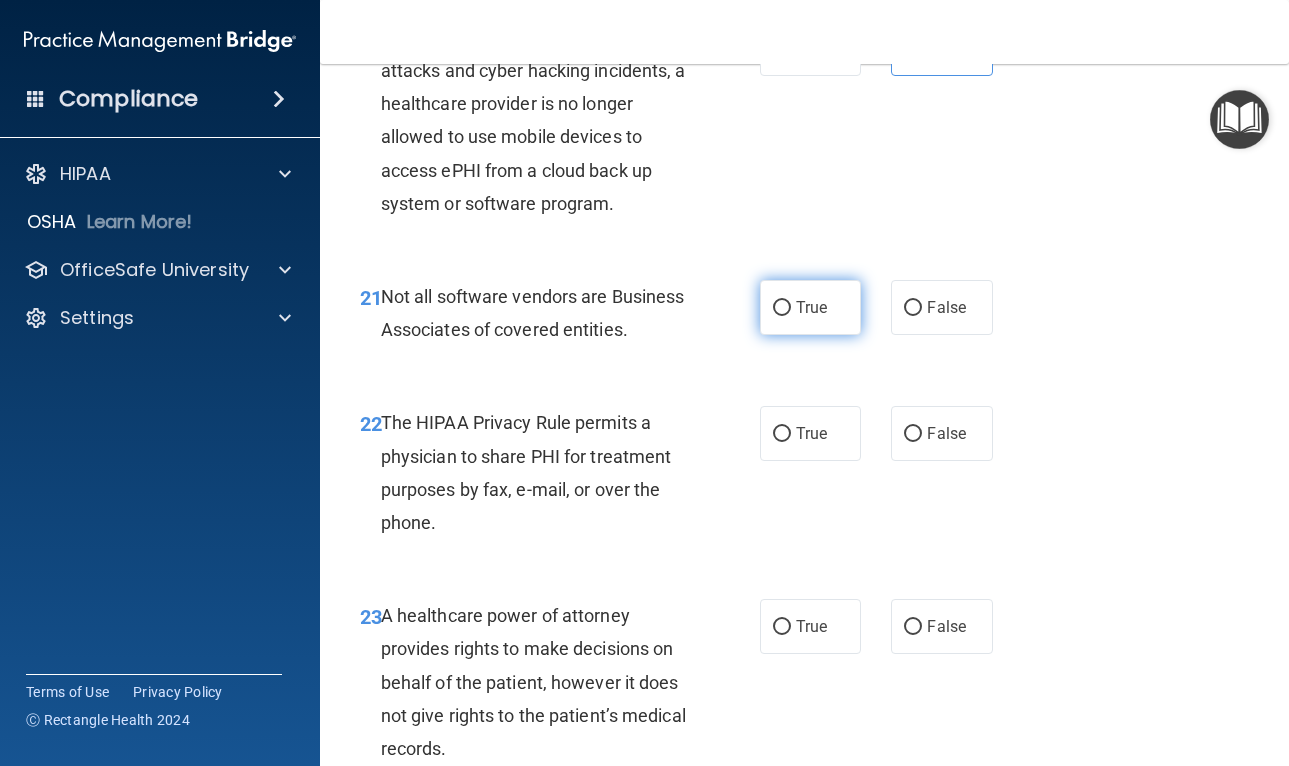click on "True" at bounding box center [811, 307] 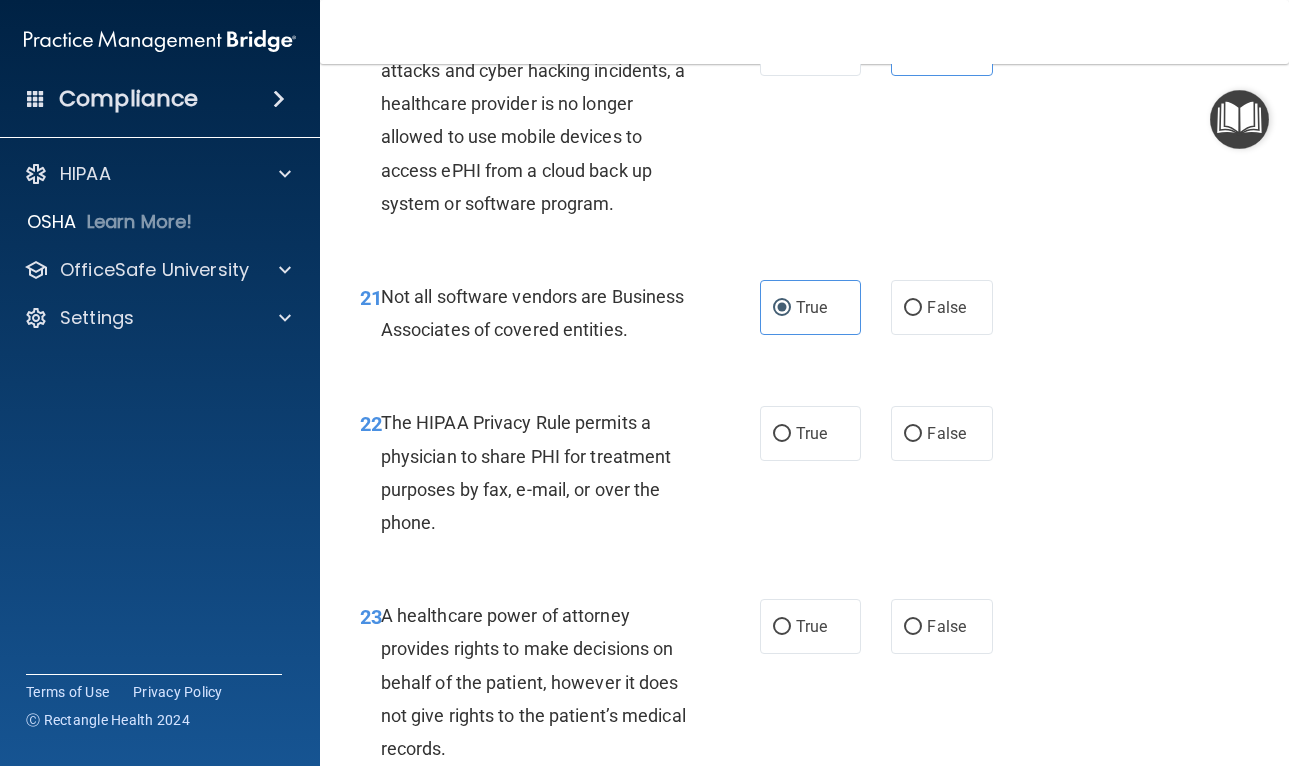 scroll, scrollTop: 4330, scrollLeft: 0, axis: vertical 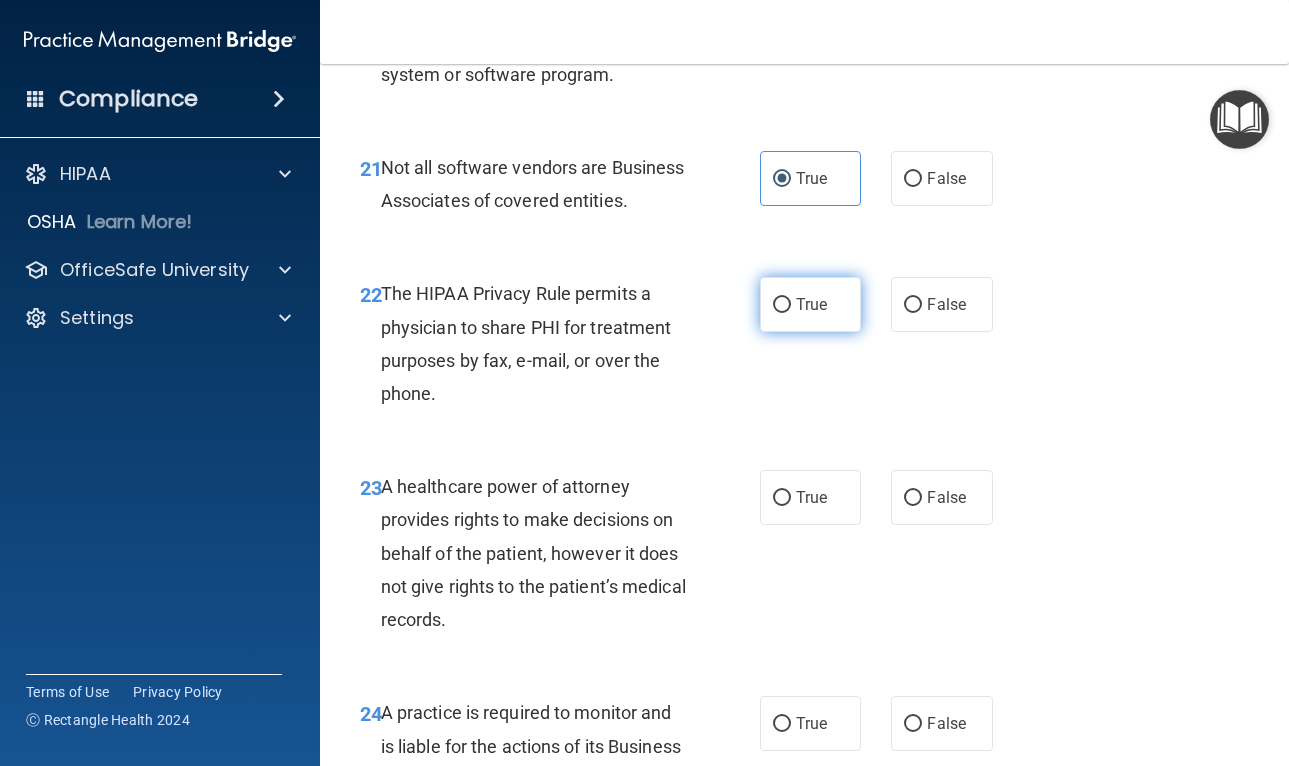 click on "True" at bounding box center (811, 304) 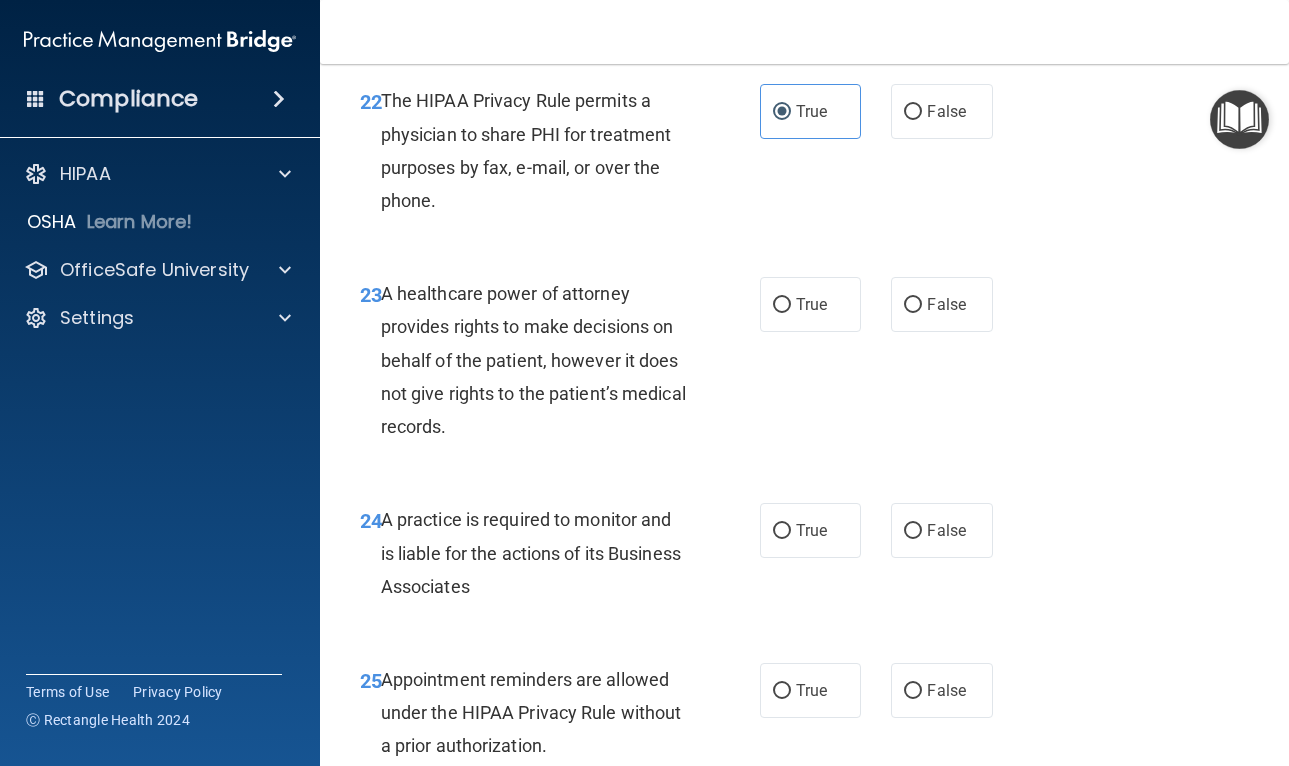 scroll, scrollTop: 4500, scrollLeft: 0, axis: vertical 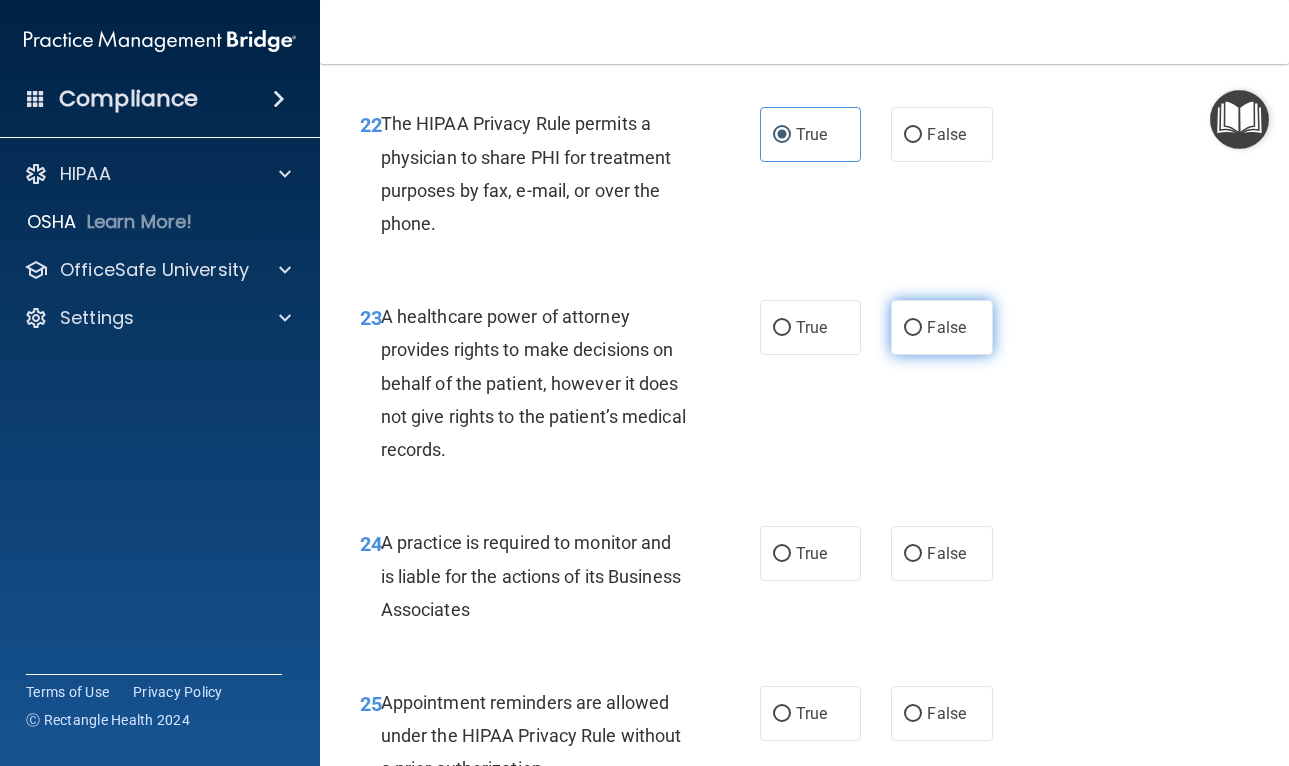 click on "False" at bounding box center (942, 327) 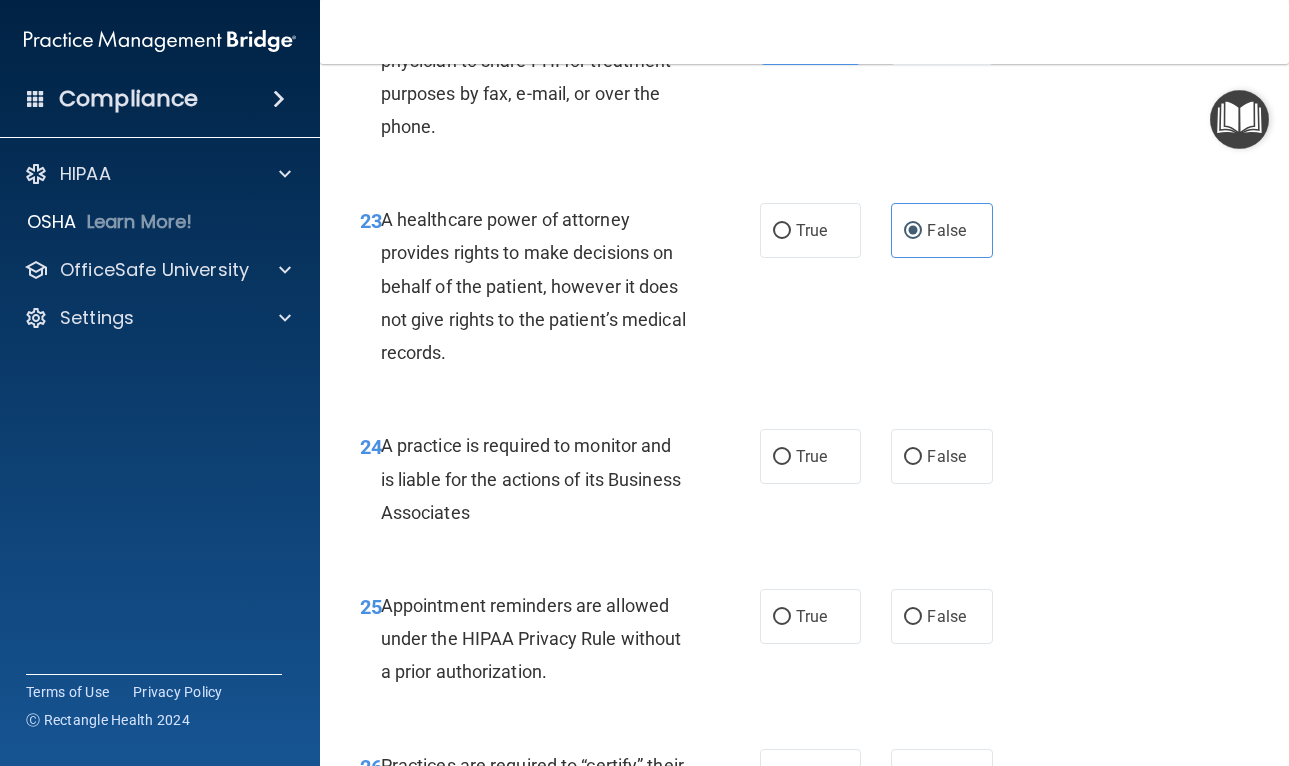 scroll, scrollTop: 4624, scrollLeft: 0, axis: vertical 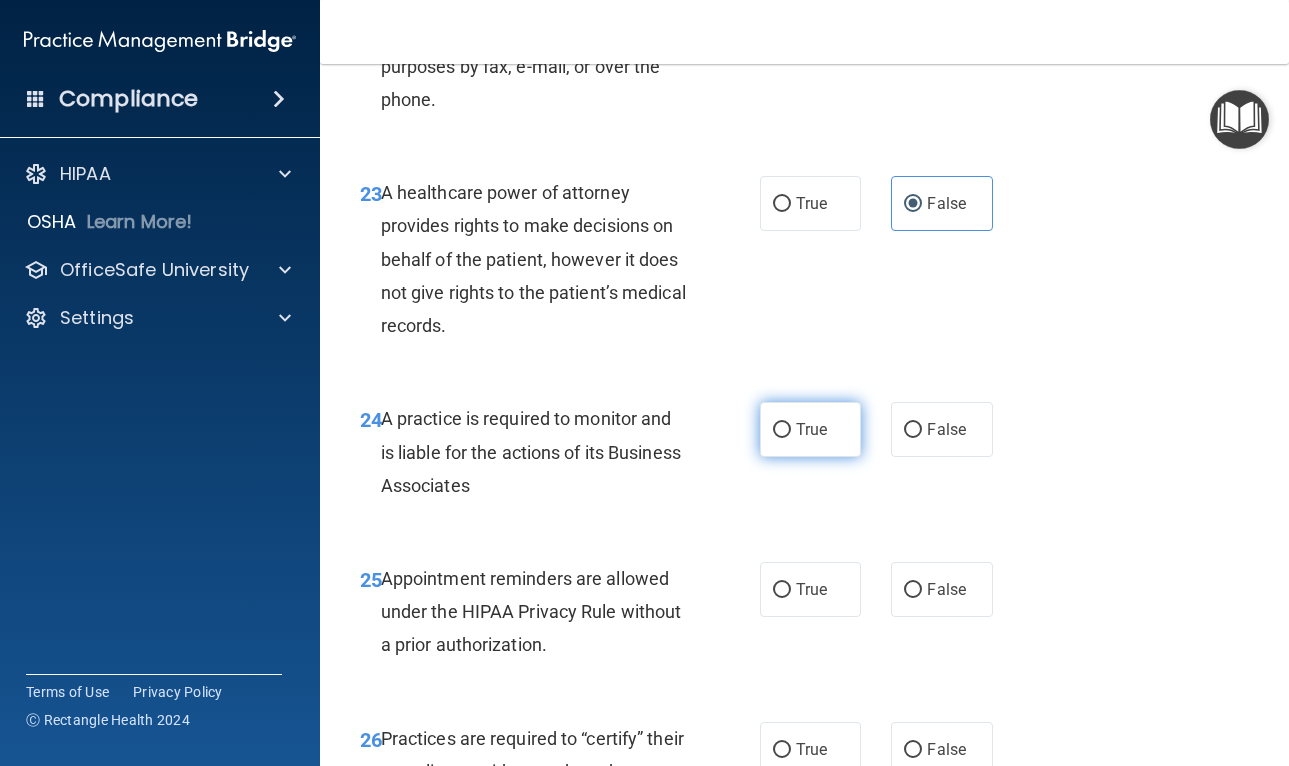 click on "True" at bounding box center (811, 429) 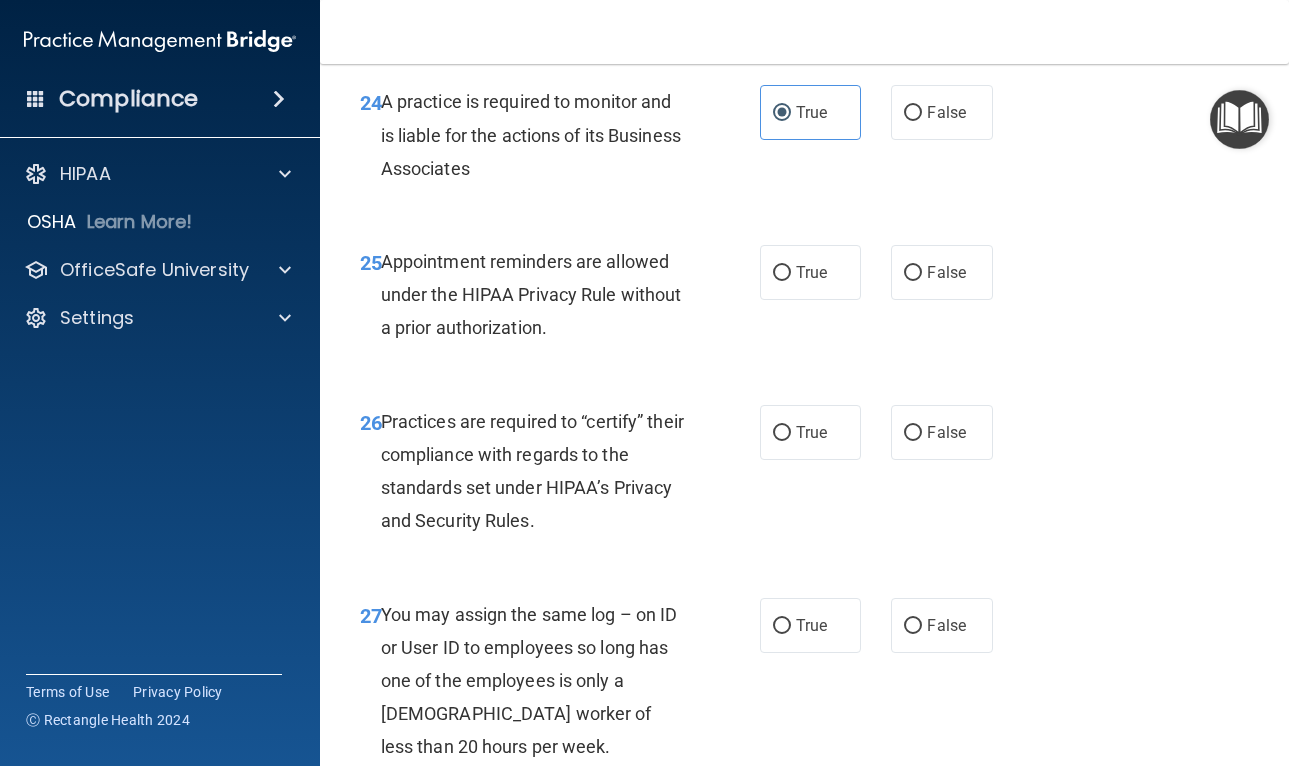 scroll, scrollTop: 4942, scrollLeft: 0, axis: vertical 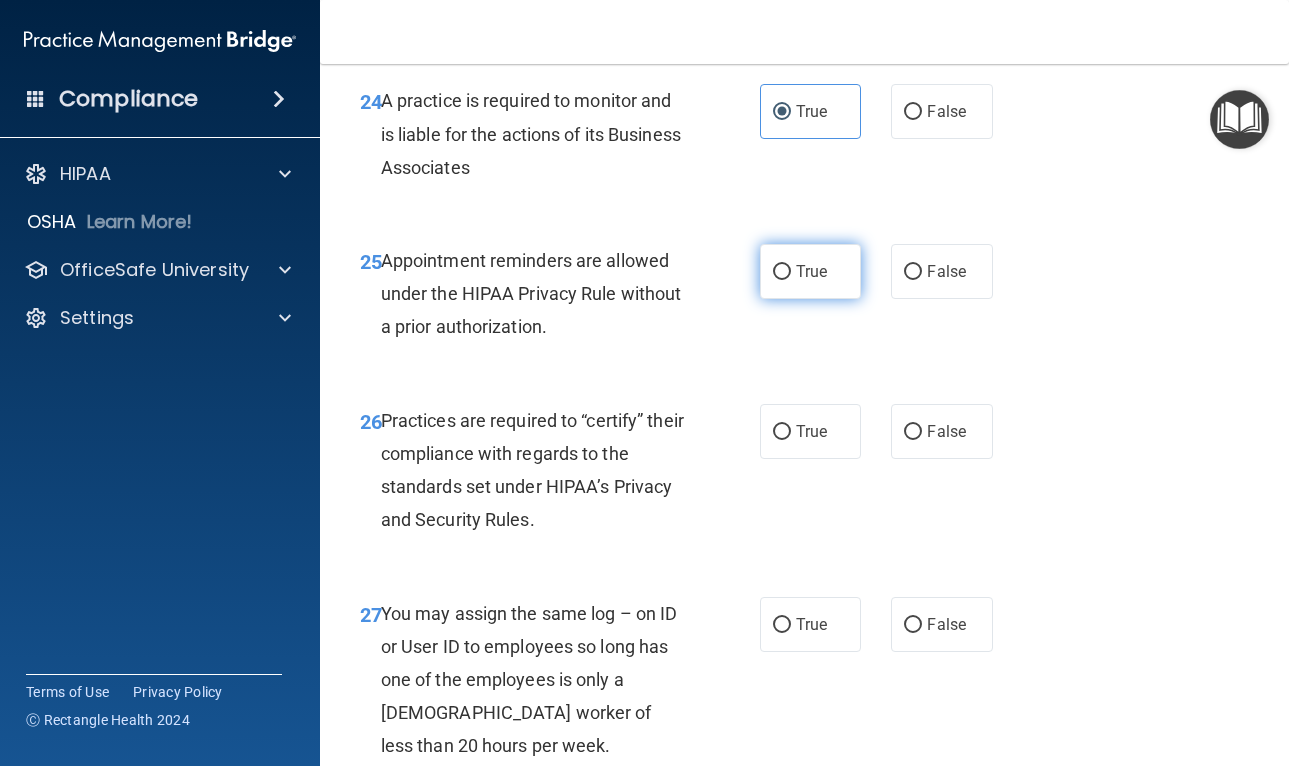 click on "True" at bounding box center [811, 271] 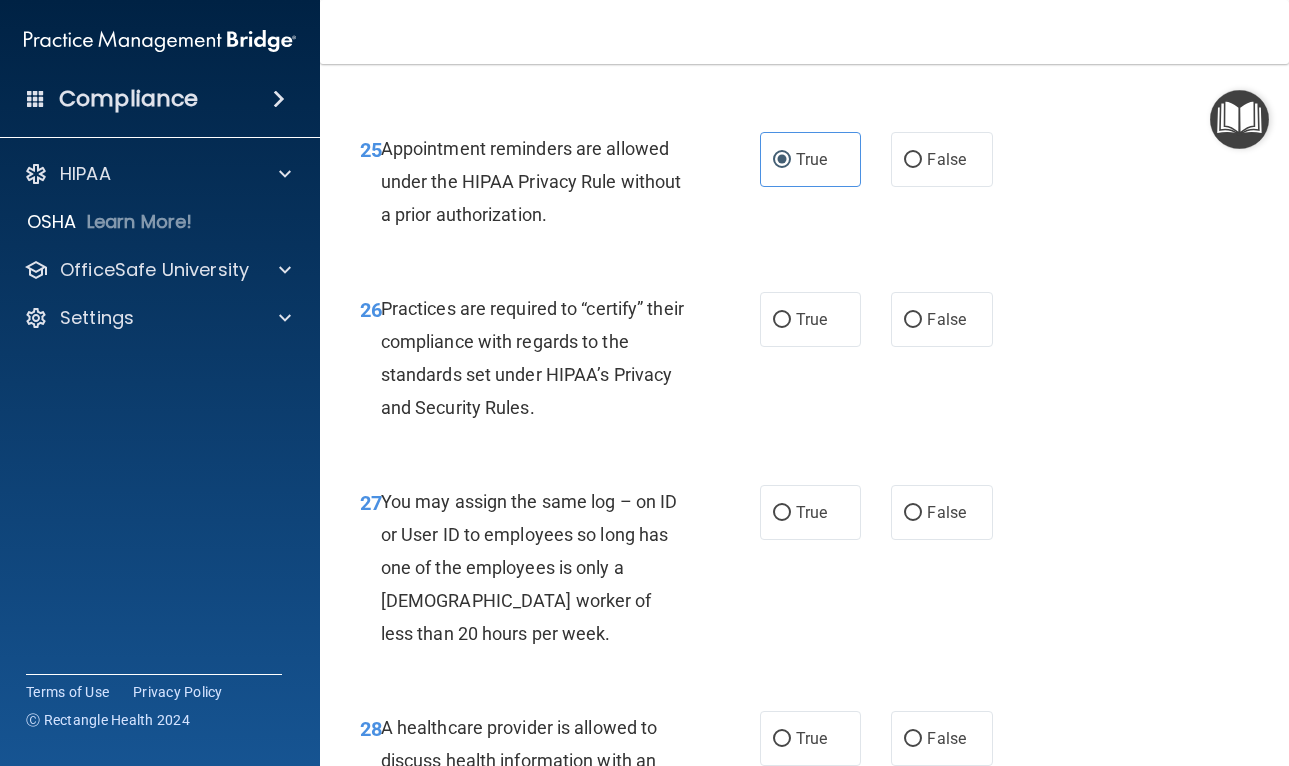 scroll, scrollTop: 5094, scrollLeft: 0, axis: vertical 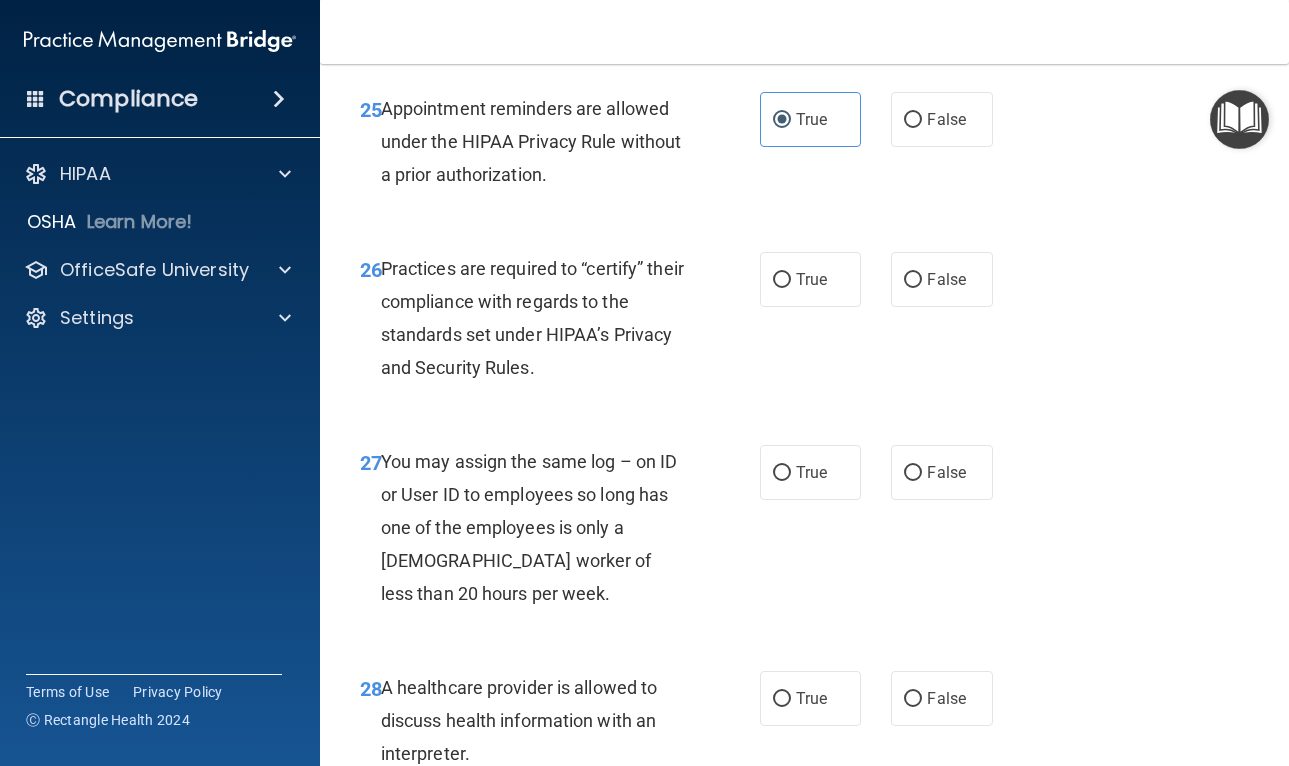 click on "26       Practices are required to “certify” their compliance with regards to the standards set under HIPAA’s Privacy and Security Rules.                 True           False" at bounding box center (804, 323) 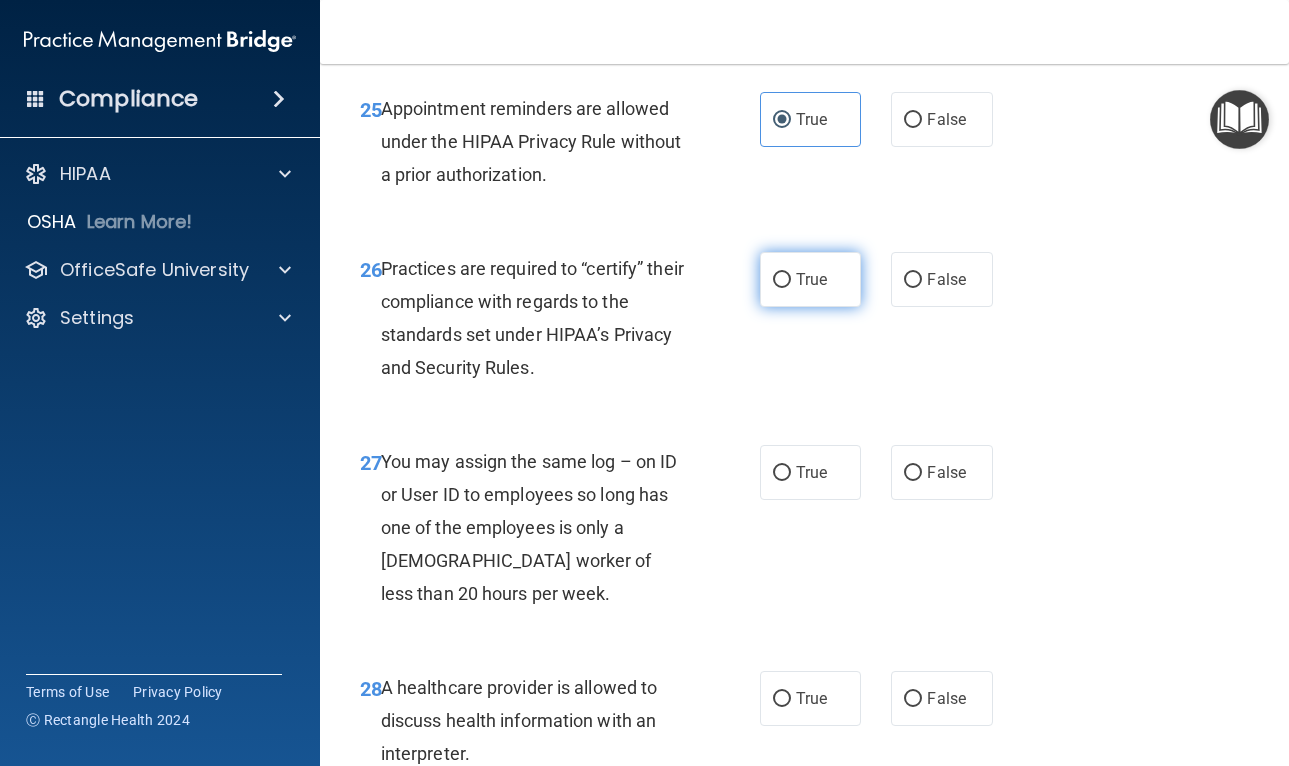 click on "True" at bounding box center (811, 279) 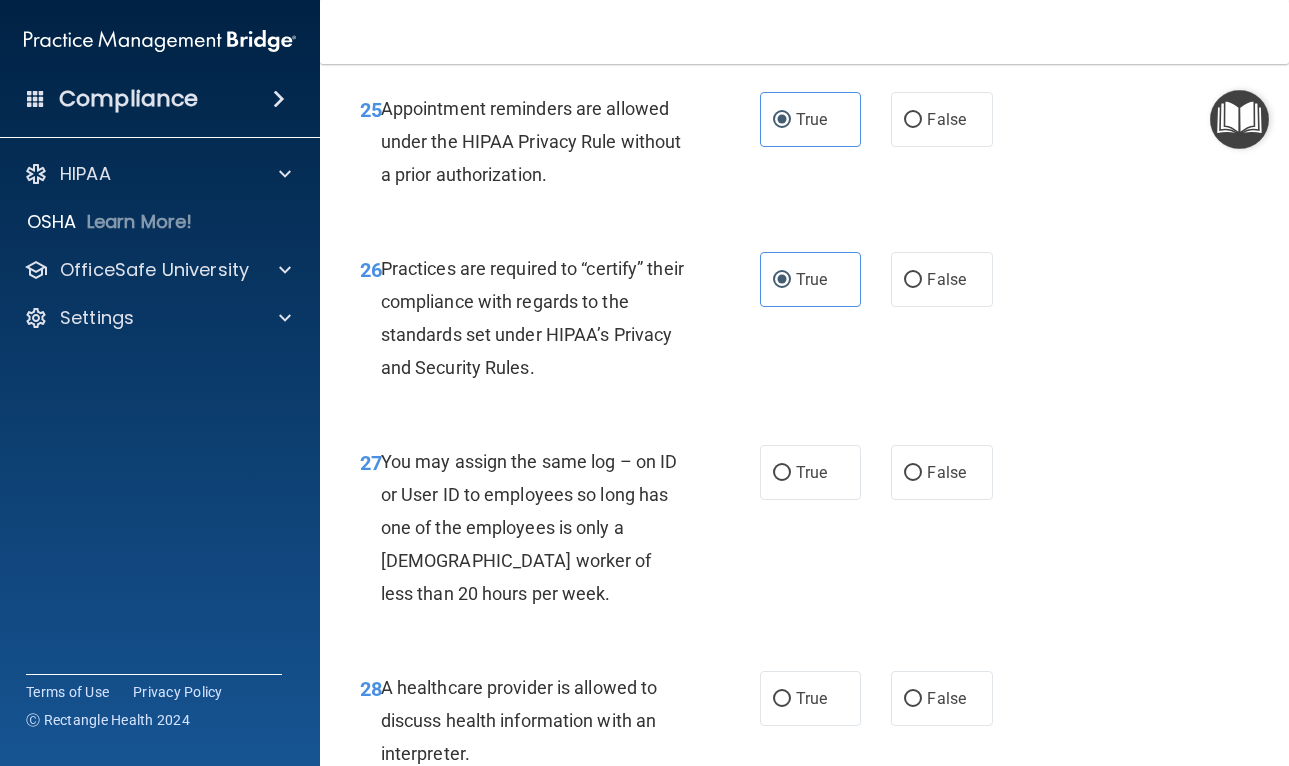 scroll, scrollTop: 5185, scrollLeft: 0, axis: vertical 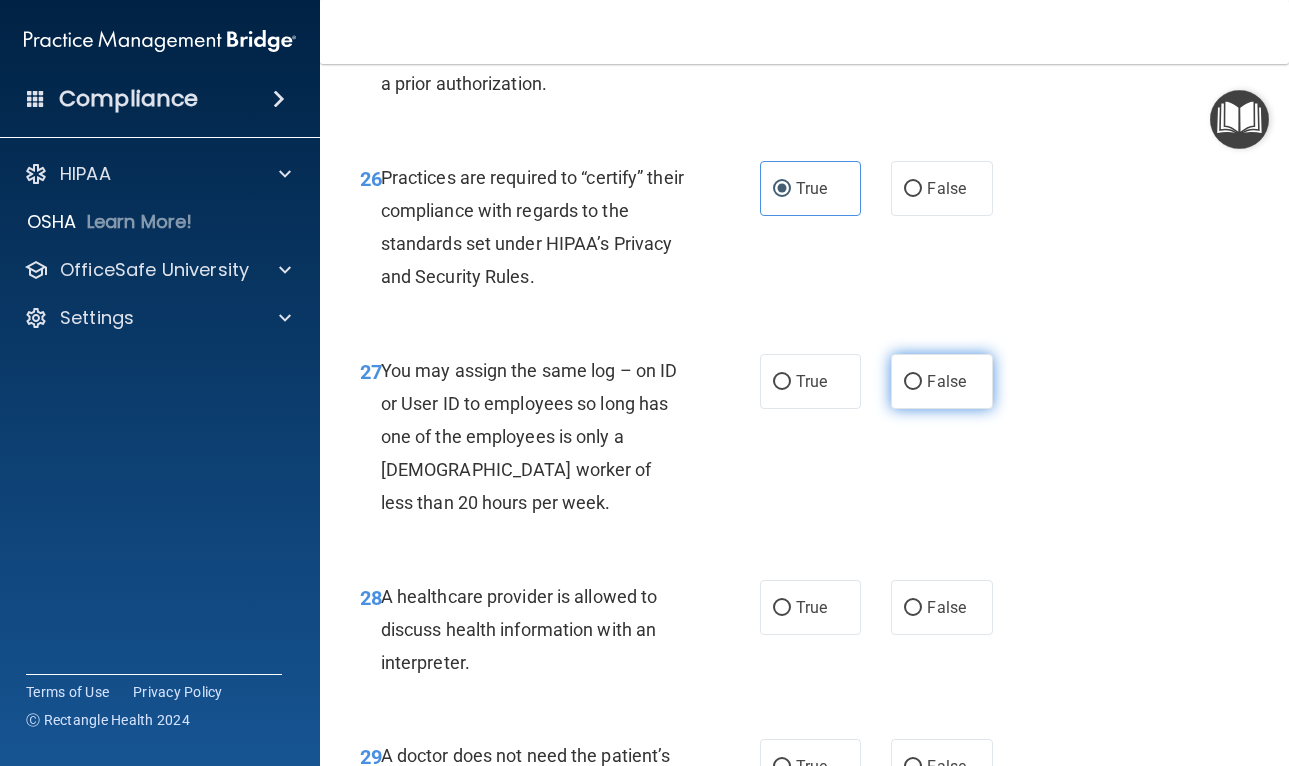click on "False" at bounding box center (942, 381) 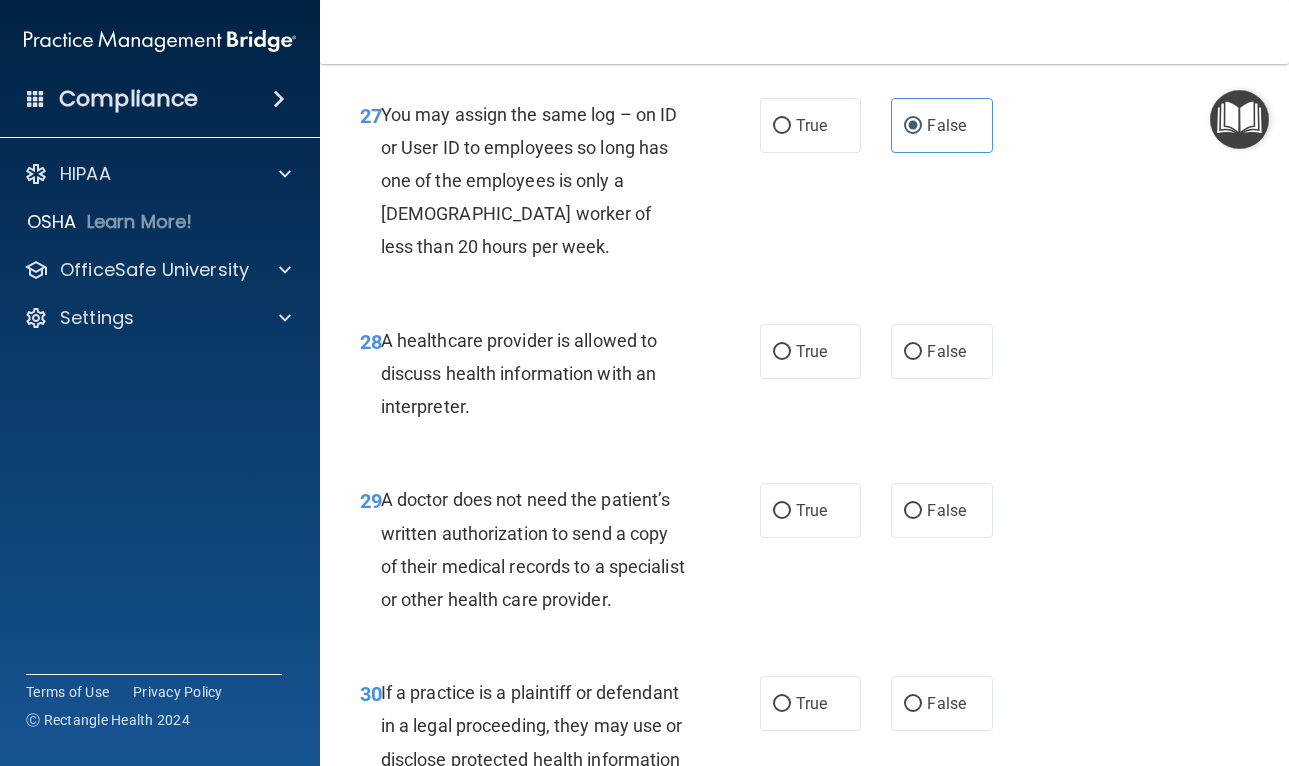 scroll, scrollTop: 5497, scrollLeft: 0, axis: vertical 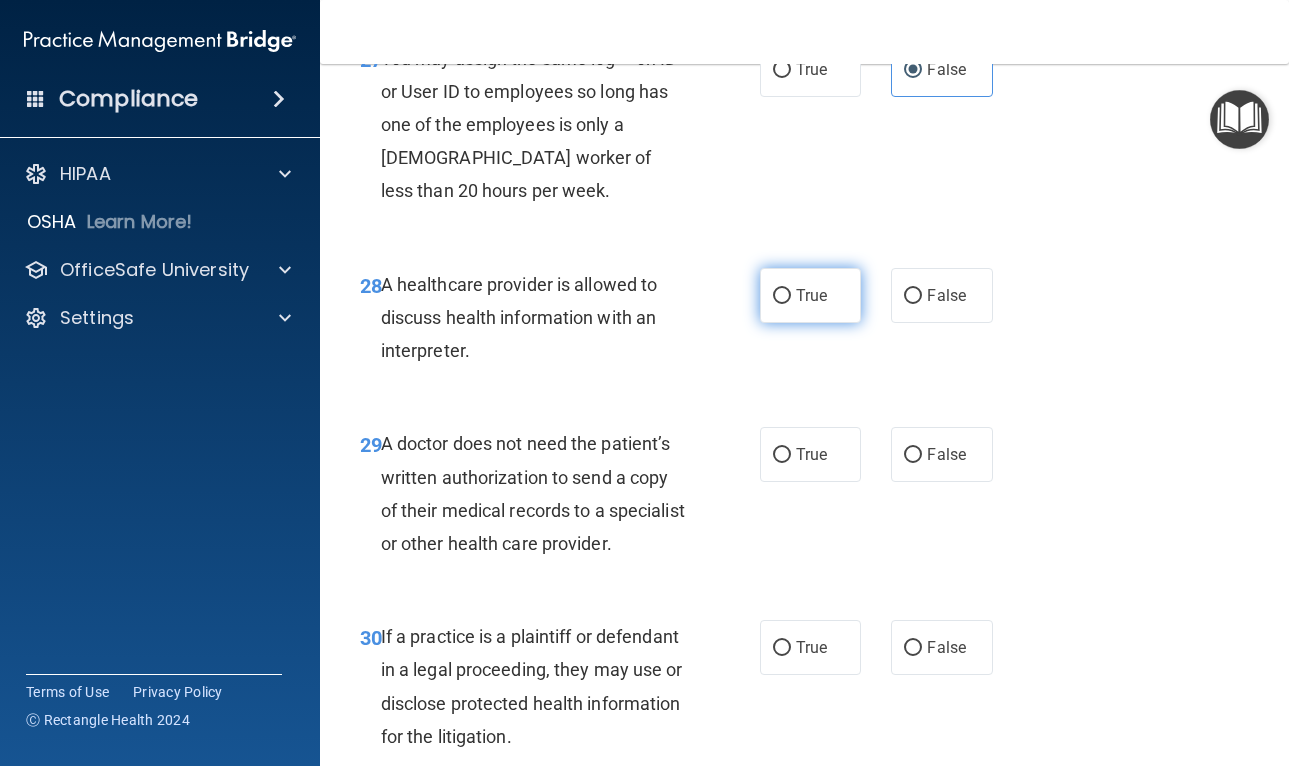 click on "True" at bounding box center [811, 295] 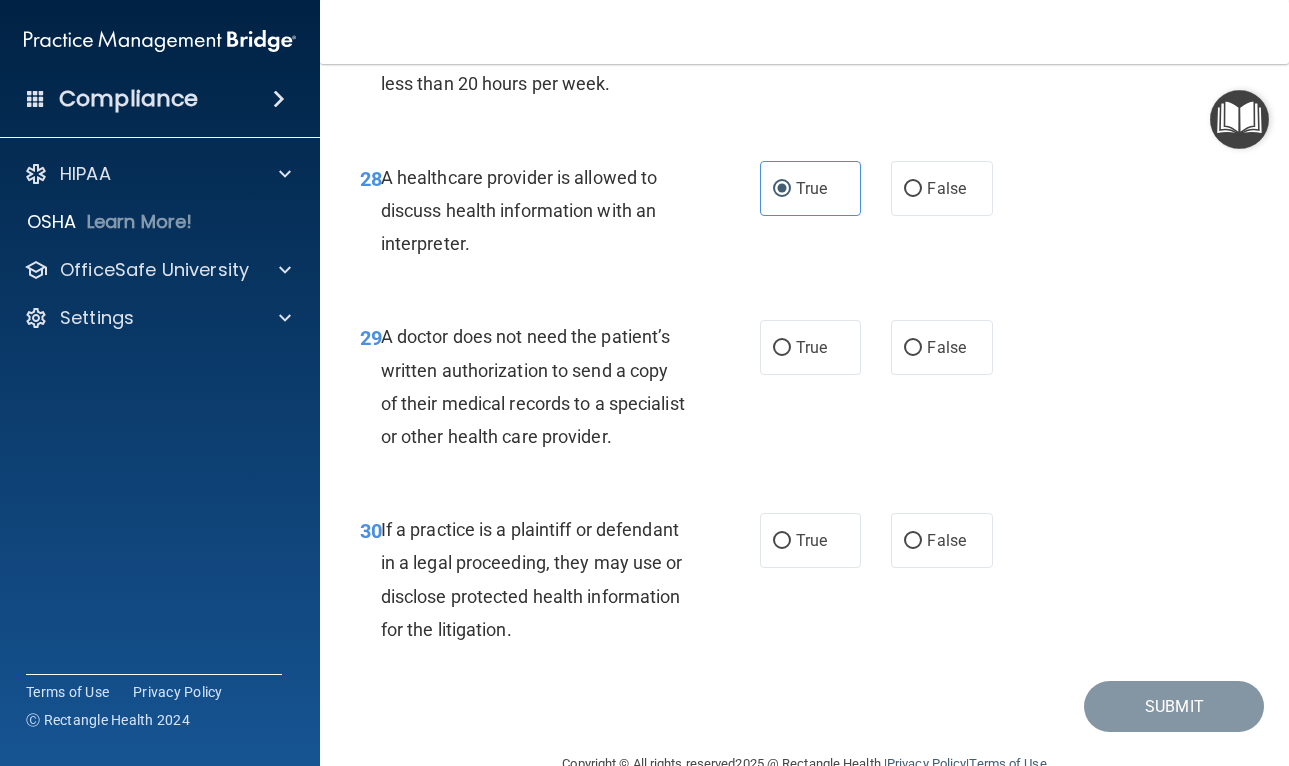 scroll, scrollTop: 5643, scrollLeft: 0, axis: vertical 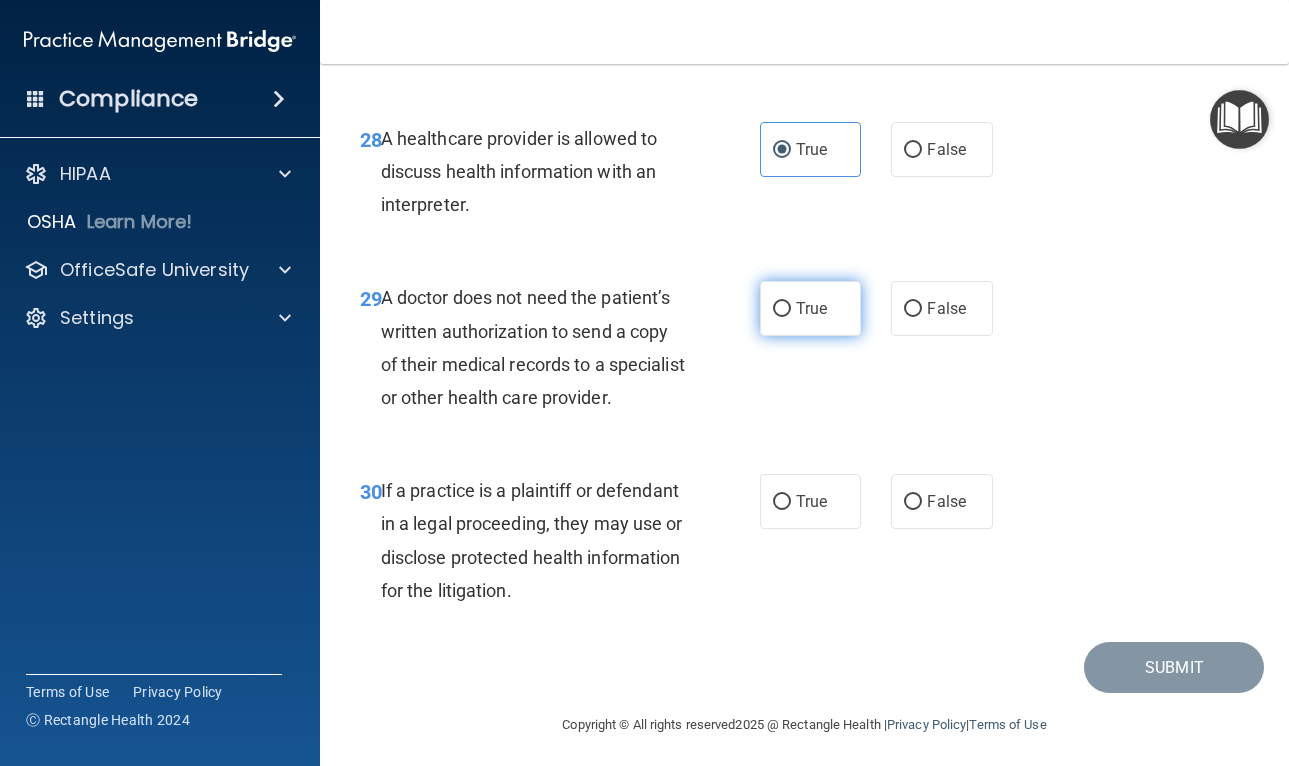 click on "True" at bounding box center (811, 308) 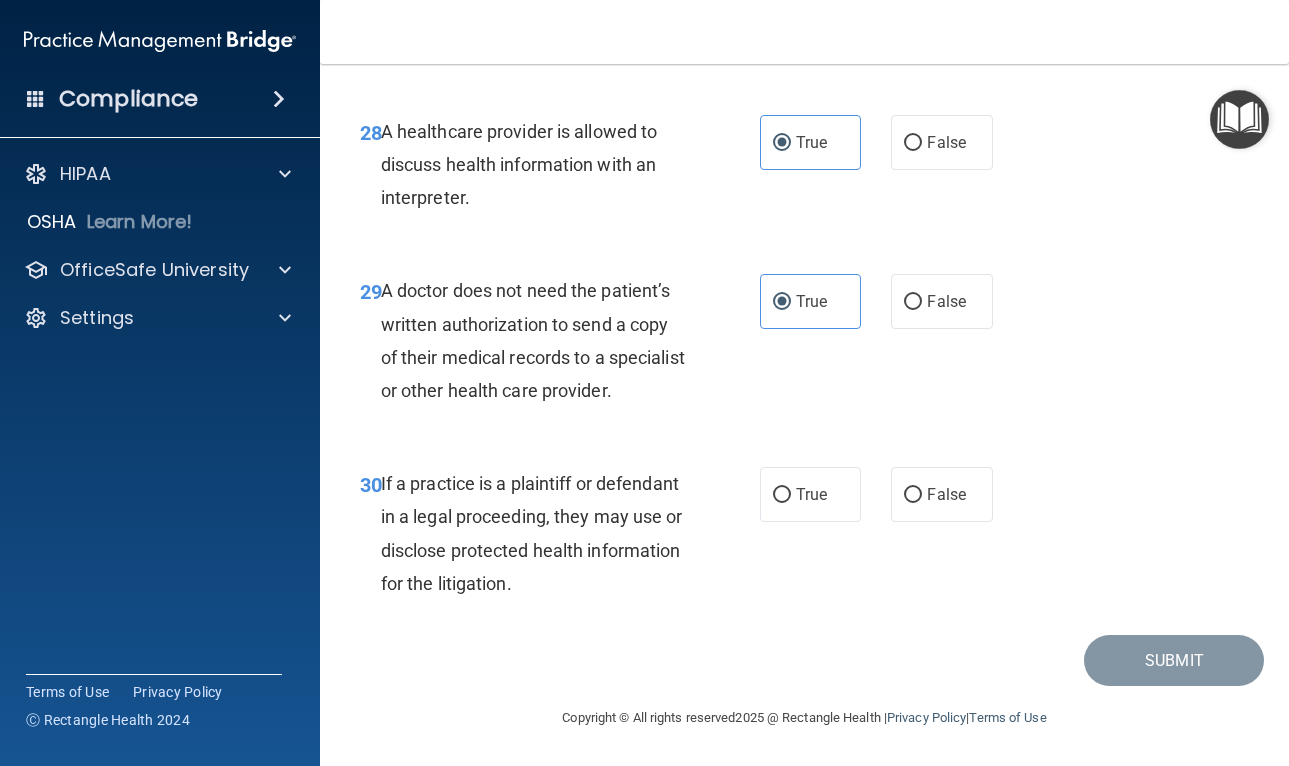 scroll, scrollTop: 5653, scrollLeft: 0, axis: vertical 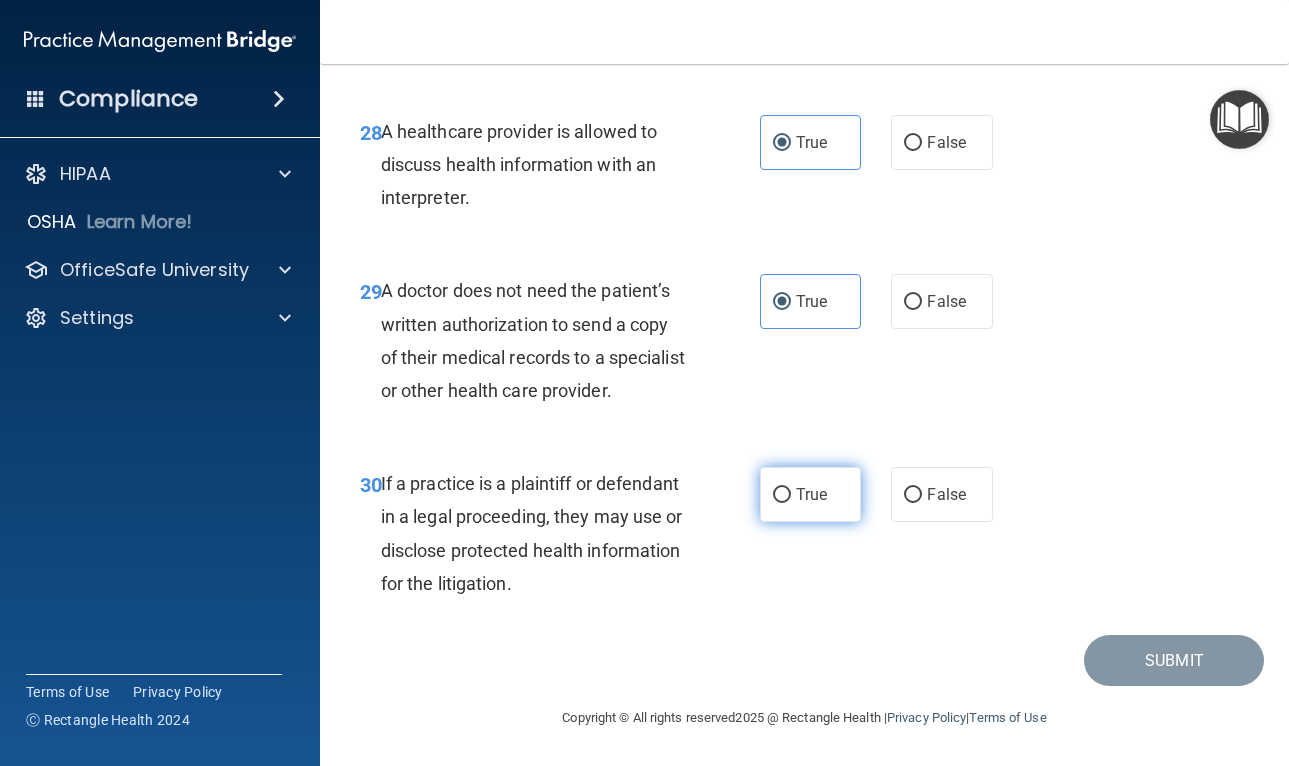 click on "True" at bounding box center (811, 494) 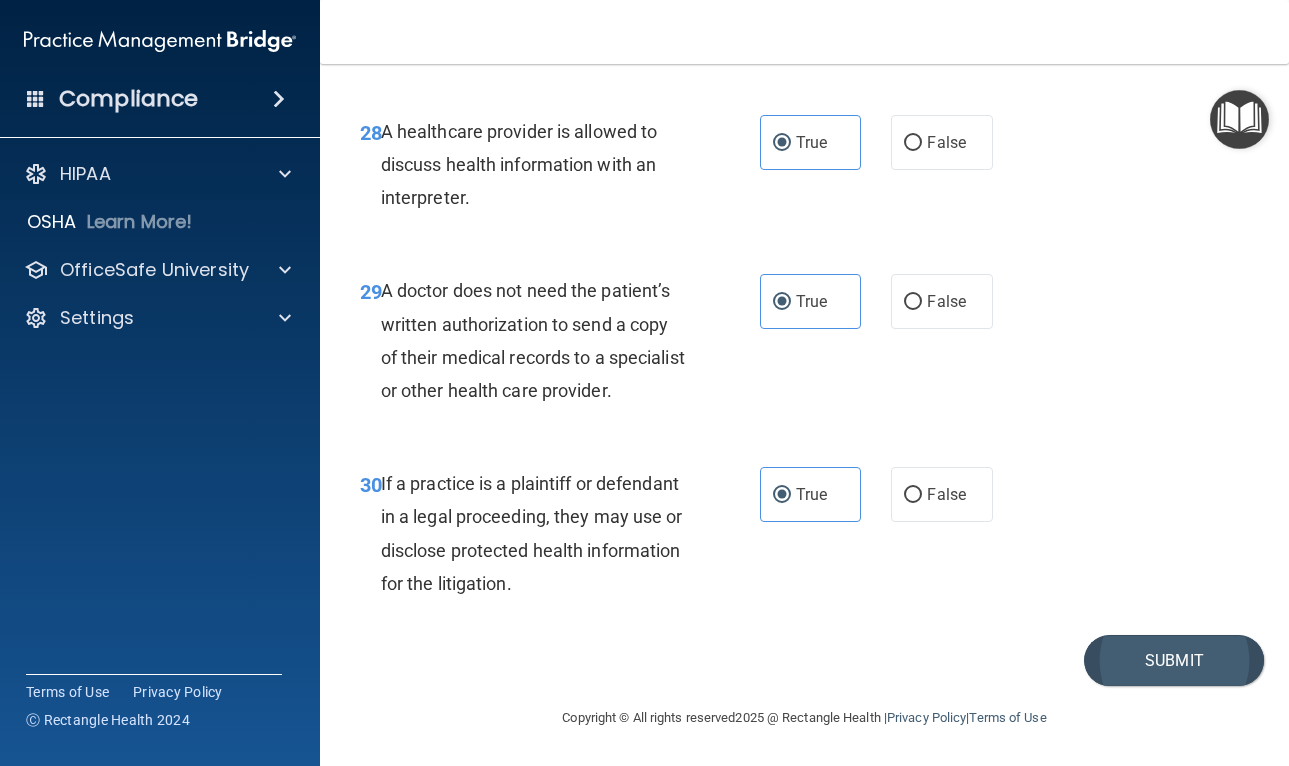 click on "Submit" at bounding box center (1174, 660) 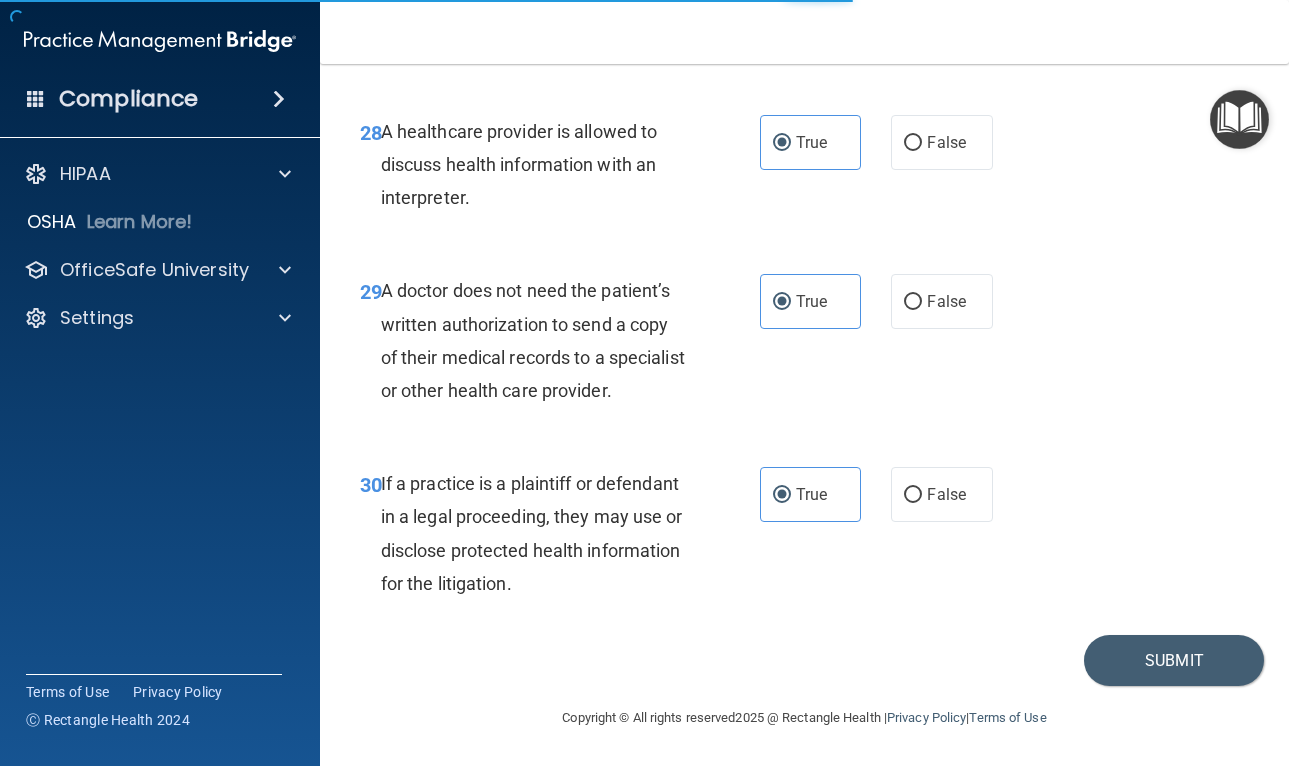 scroll, scrollTop: 5653, scrollLeft: 0, axis: vertical 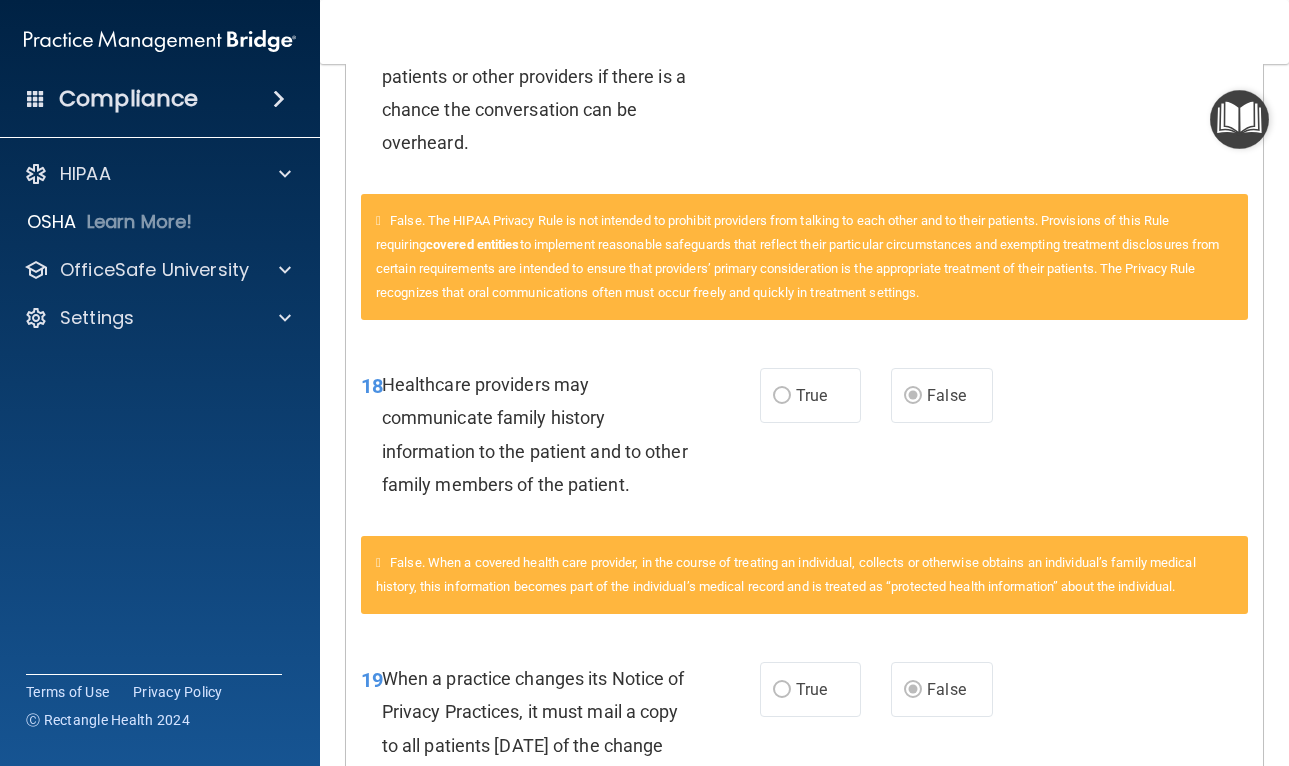 click on "Healthcare providers may communicate family history information to the patient and to other family members of the patient." at bounding box center [542, 434] 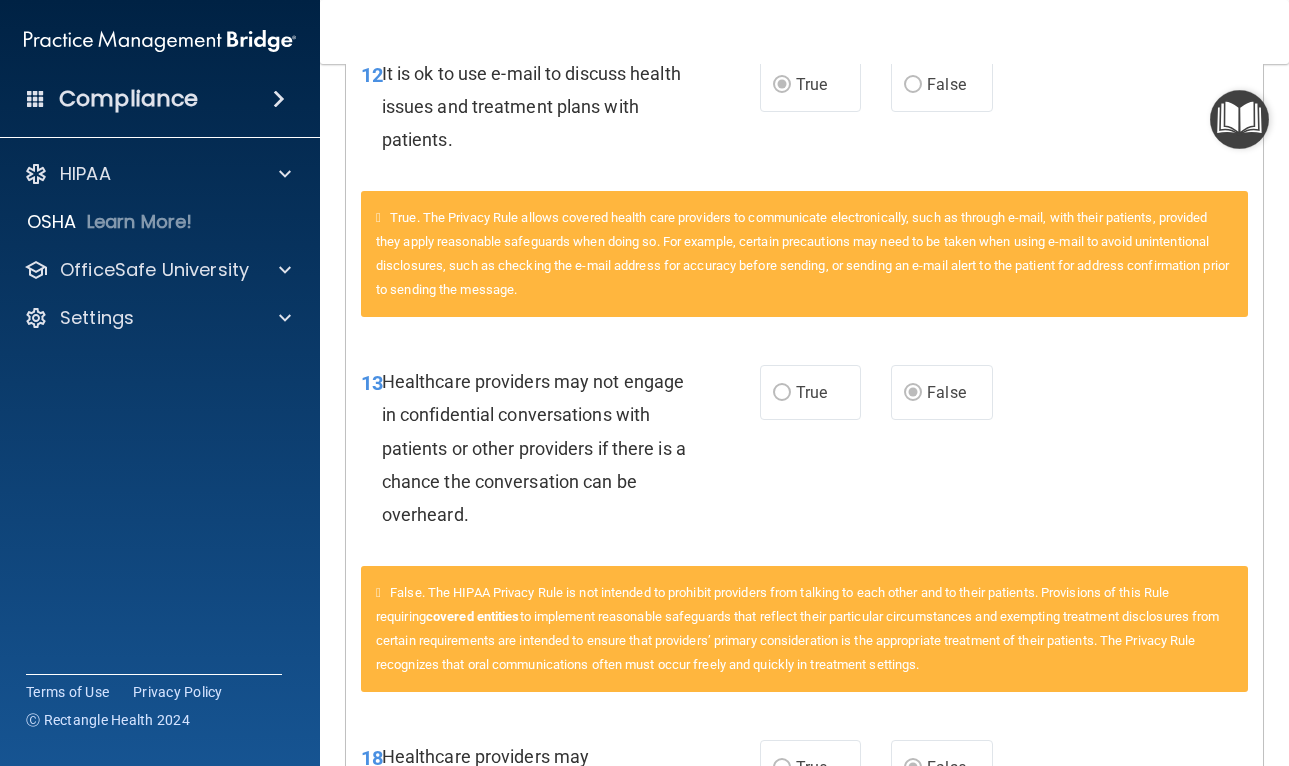scroll, scrollTop: 1505, scrollLeft: 0, axis: vertical 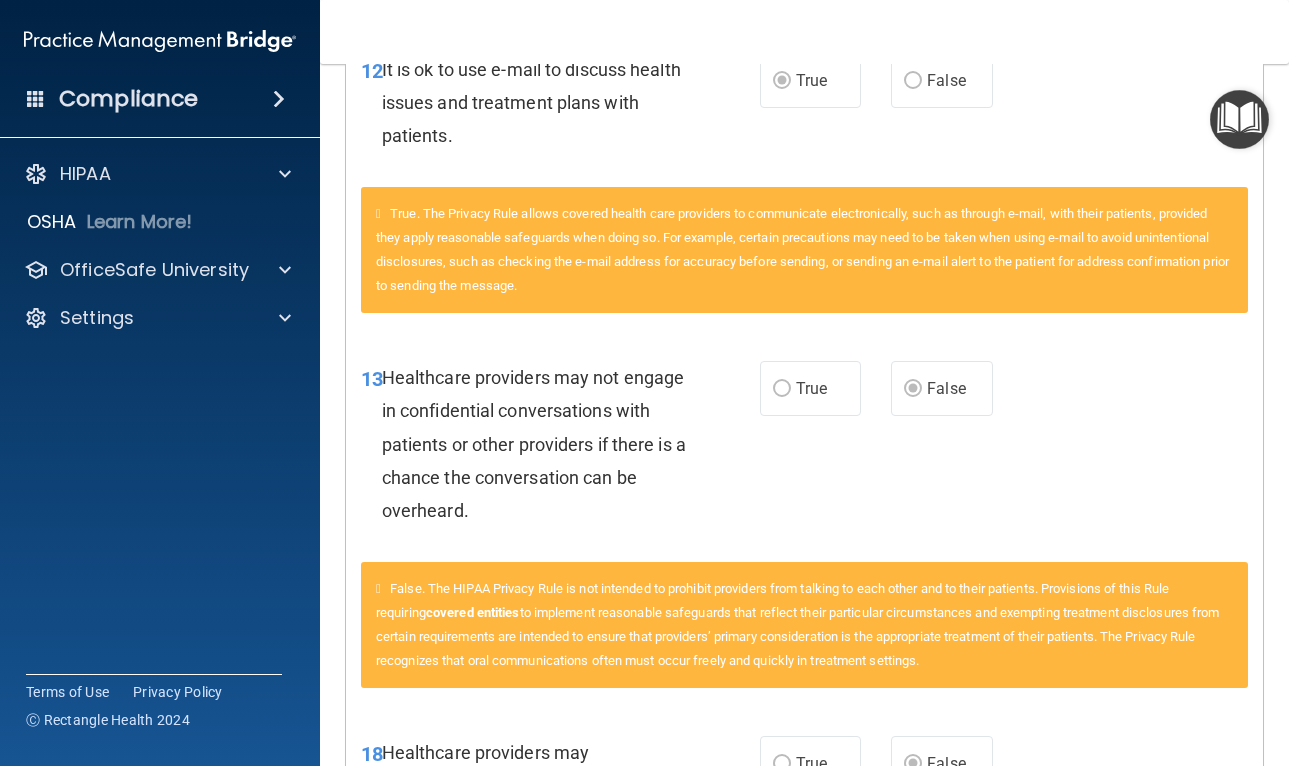 click on "13       Healthcare providers may not engage in confidential conversations with patients or other providers if there is a chance the conversation can be overheard.                  True           False" at bounding box center (804, 449) 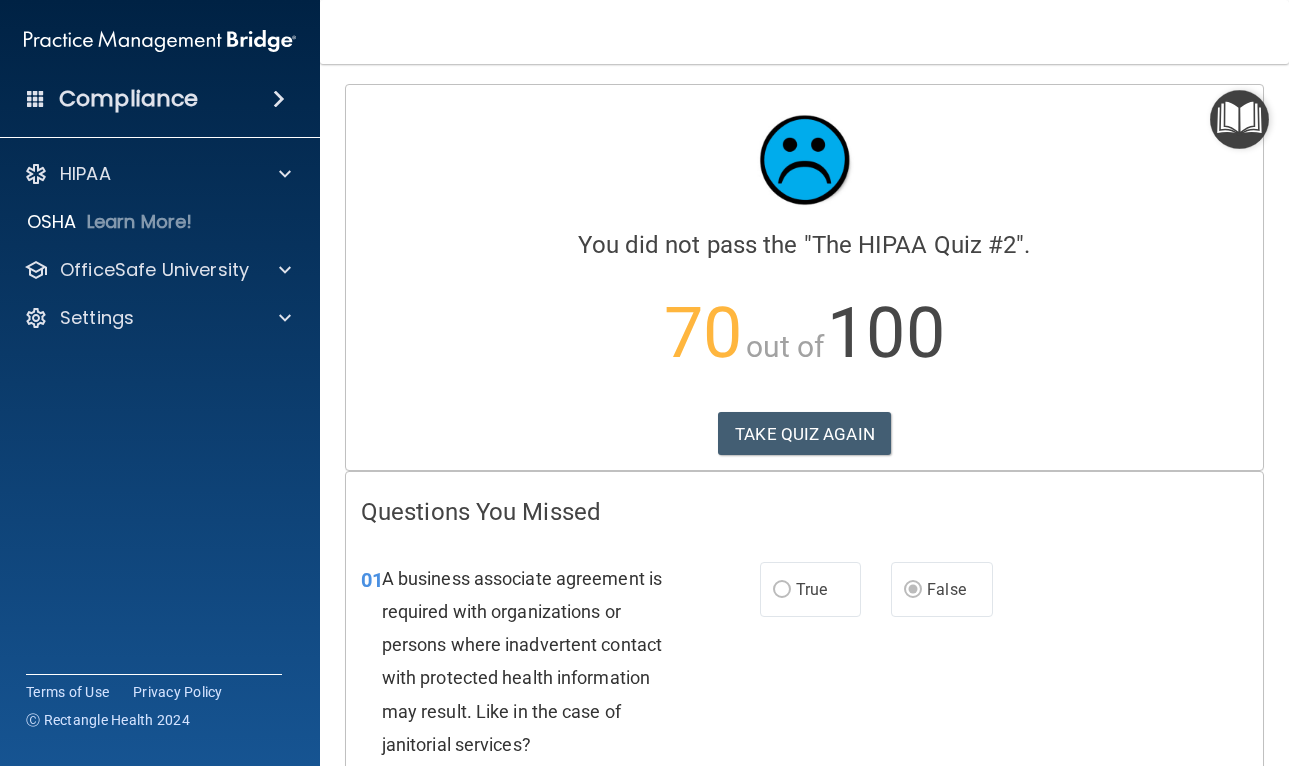 scroll, scrollTop: 0, scrollLeft: 0, axis: both 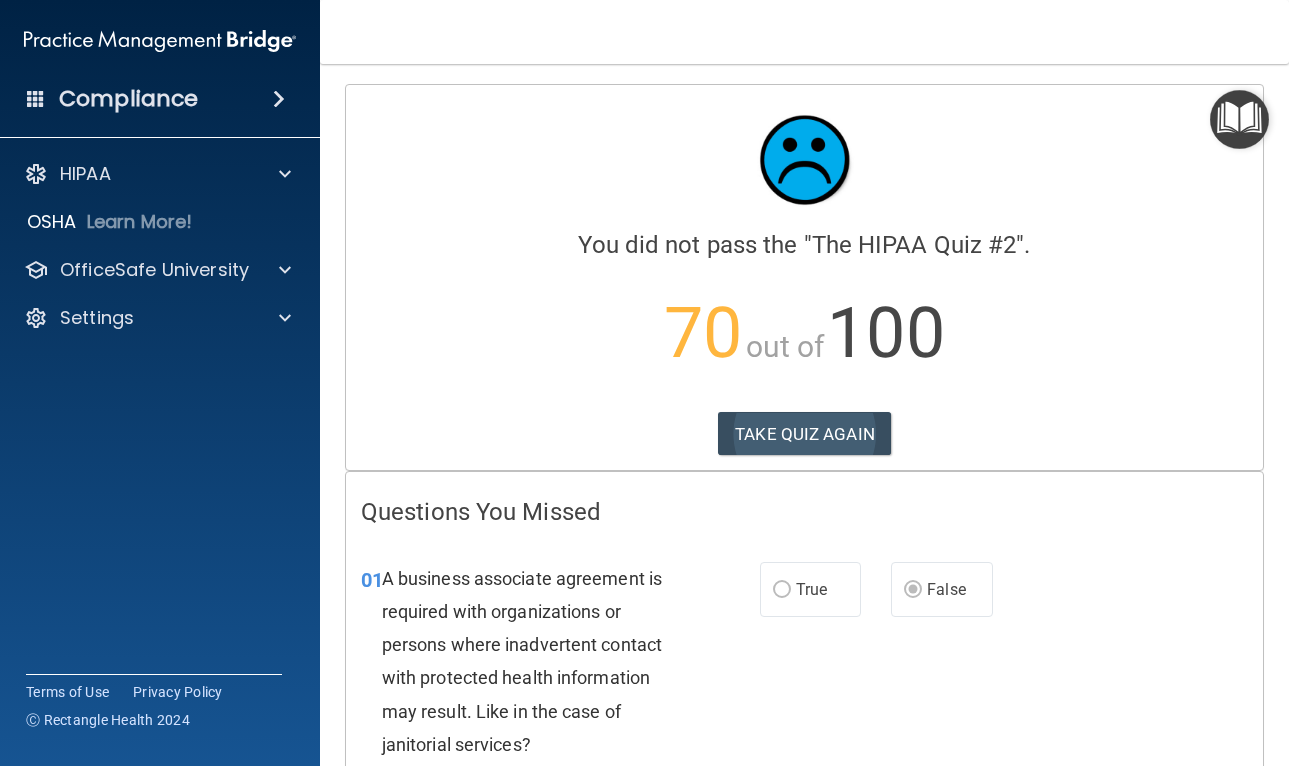 click on "TAKE QUIZ AGAIN" at bounding box center (804, 434) 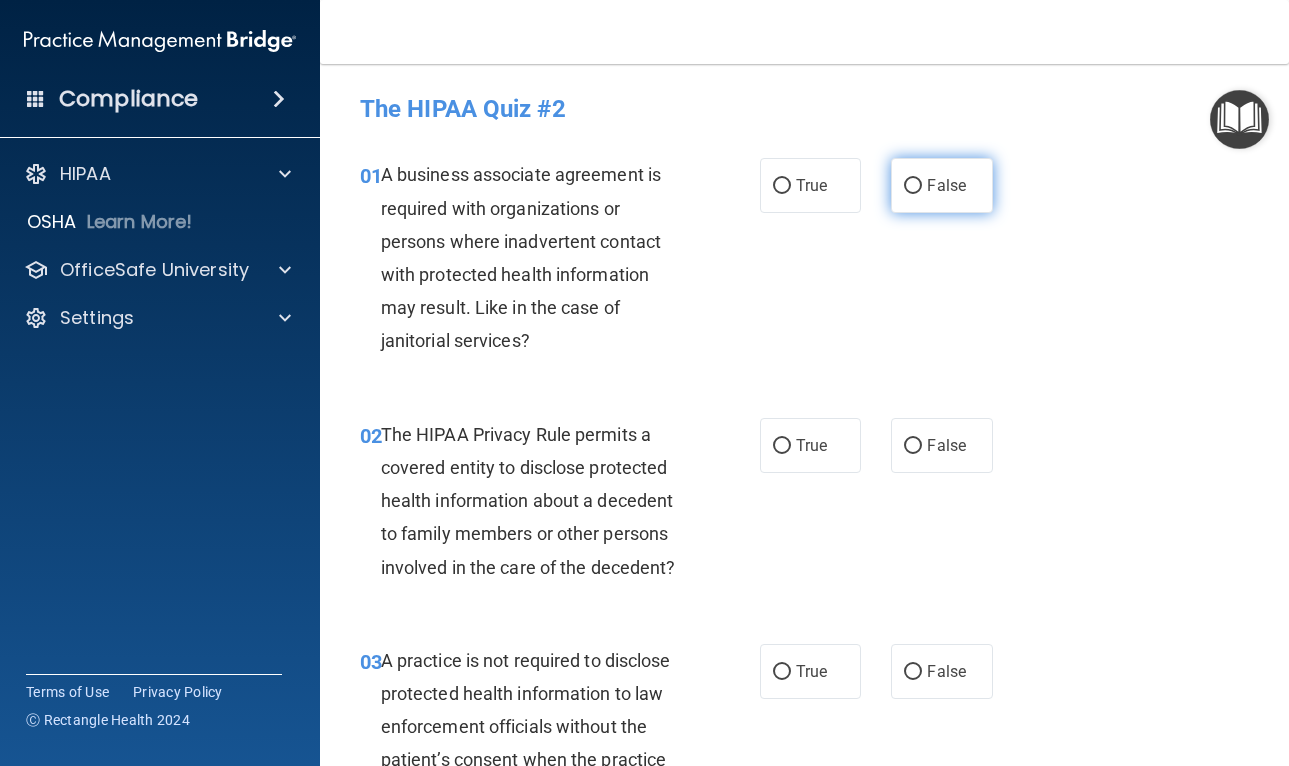 click on "False" at bounding box center [942, 185] 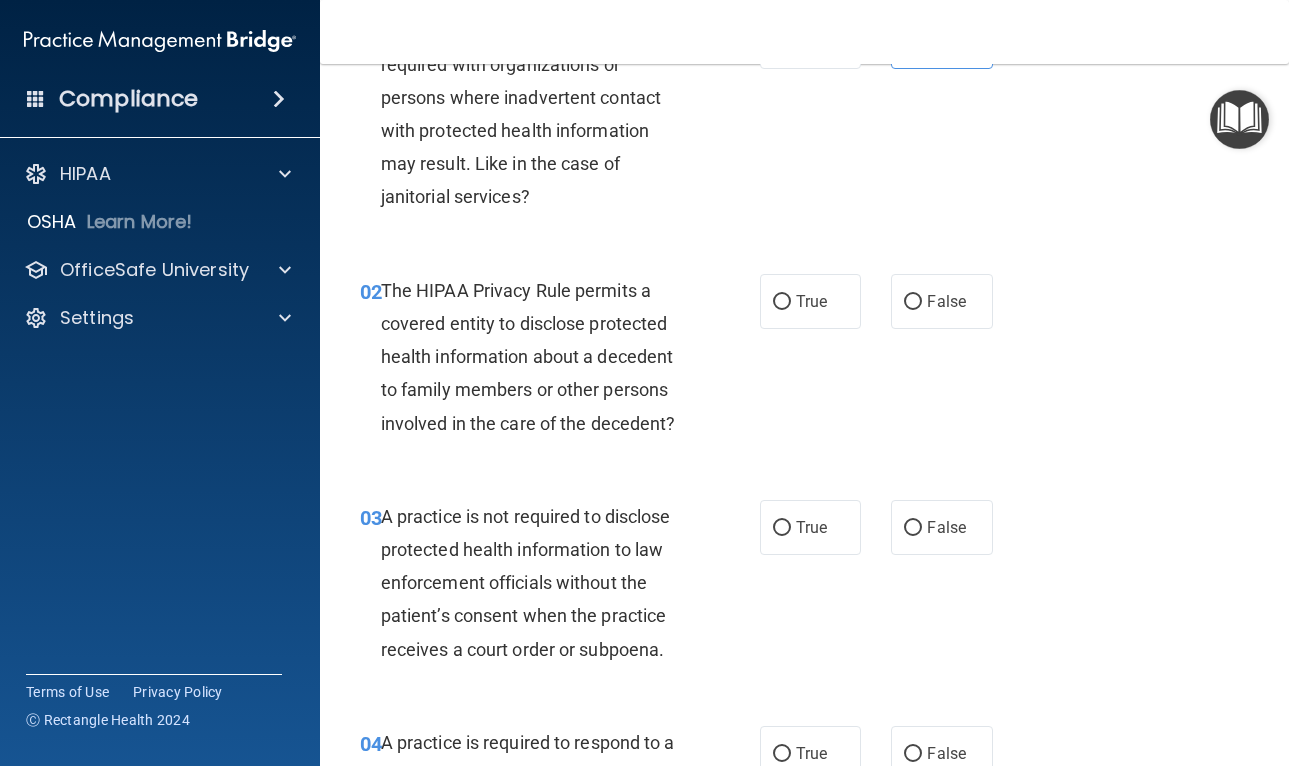 scroll, scrollTop: 147, scrollLeft: 0, axis: vertical 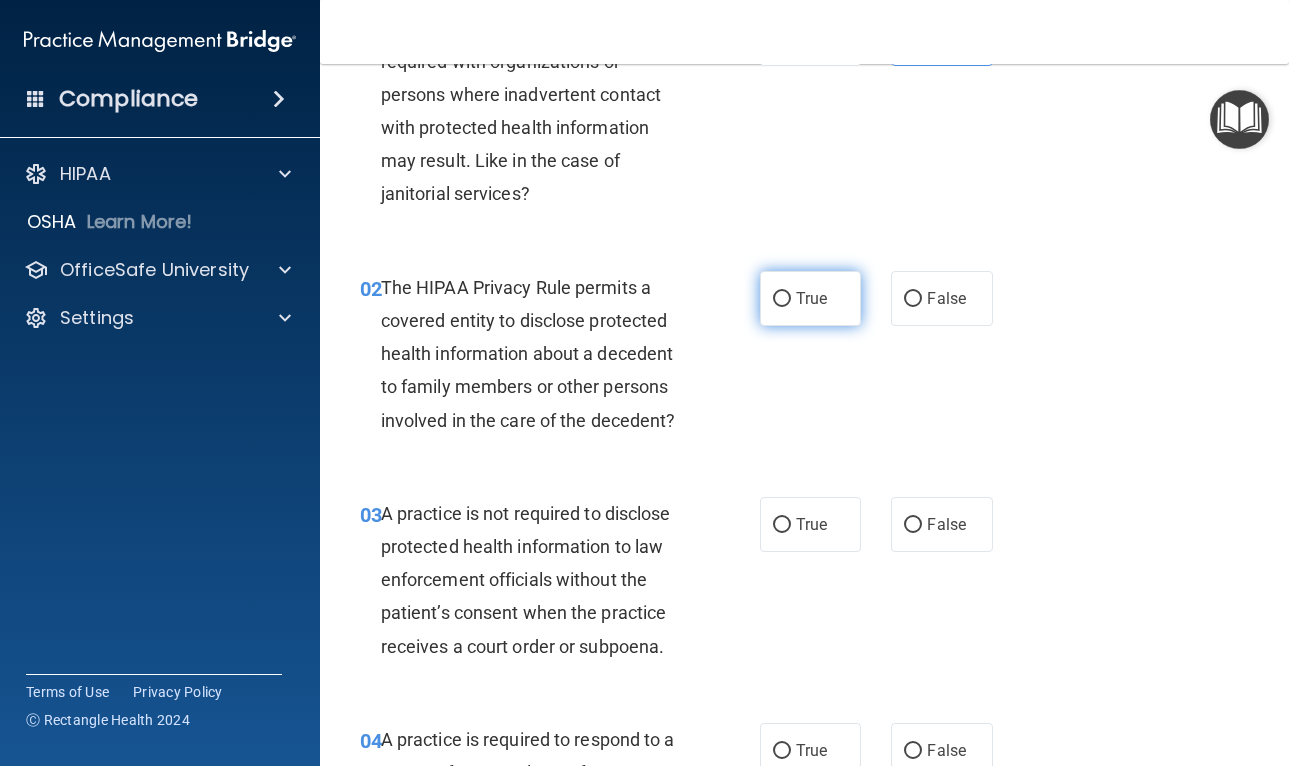 click on "True" at bounding box center (811, 298) 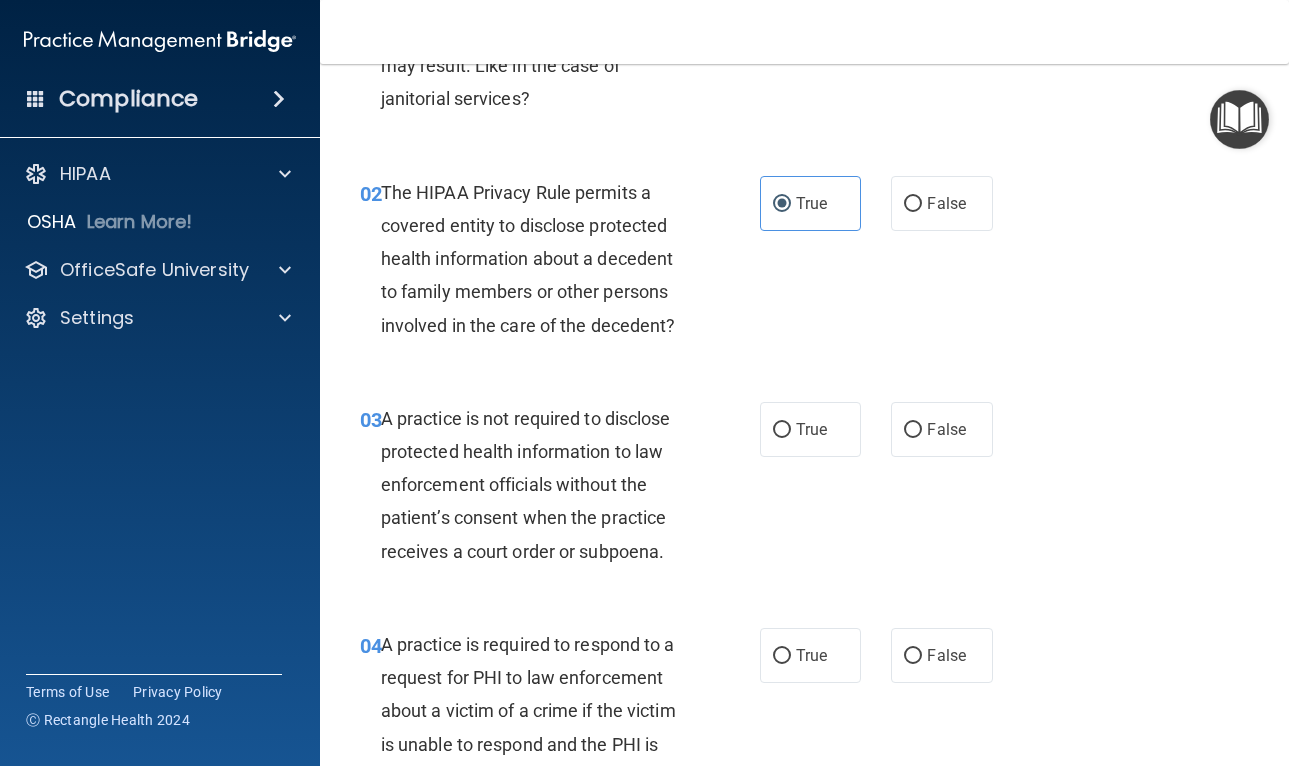 scroll, scrollTop: 246, scrollLeft: 0, axis: vertical 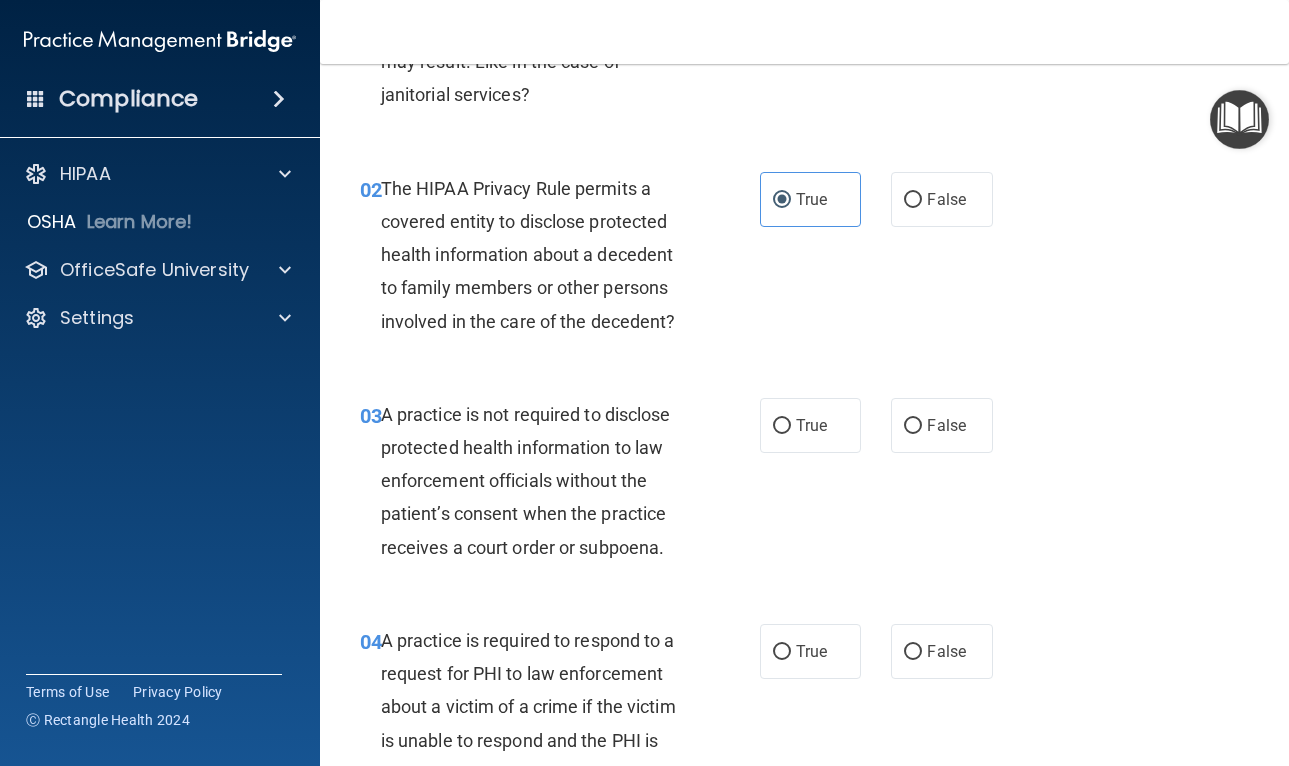 click on "02       The HIPAA Privacy Rule permits a covered entity to disclose protected health information about a decedent to family members or other persons involved in the care of the decedent?                 True           False" at bounding box center (804, 260) 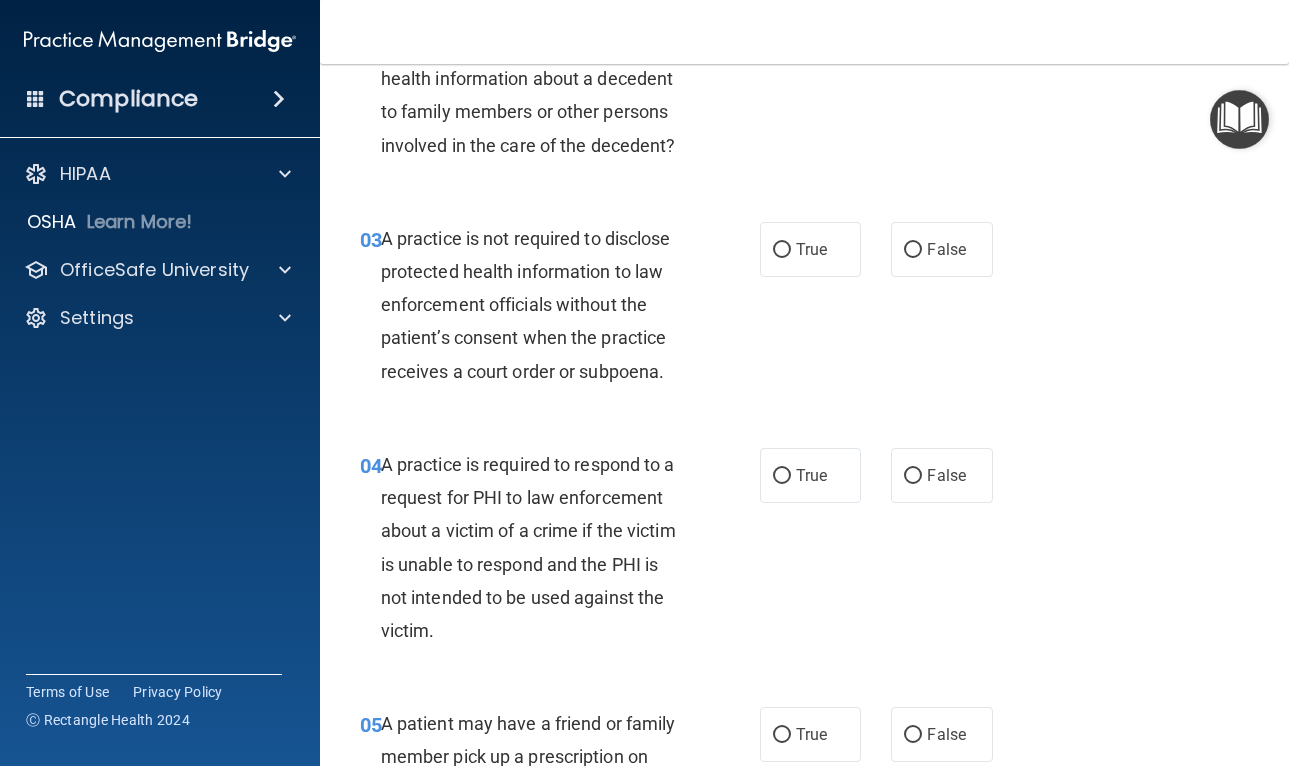 scroll, scrollTop: 424, scrollLeft: 0, axis: vertical 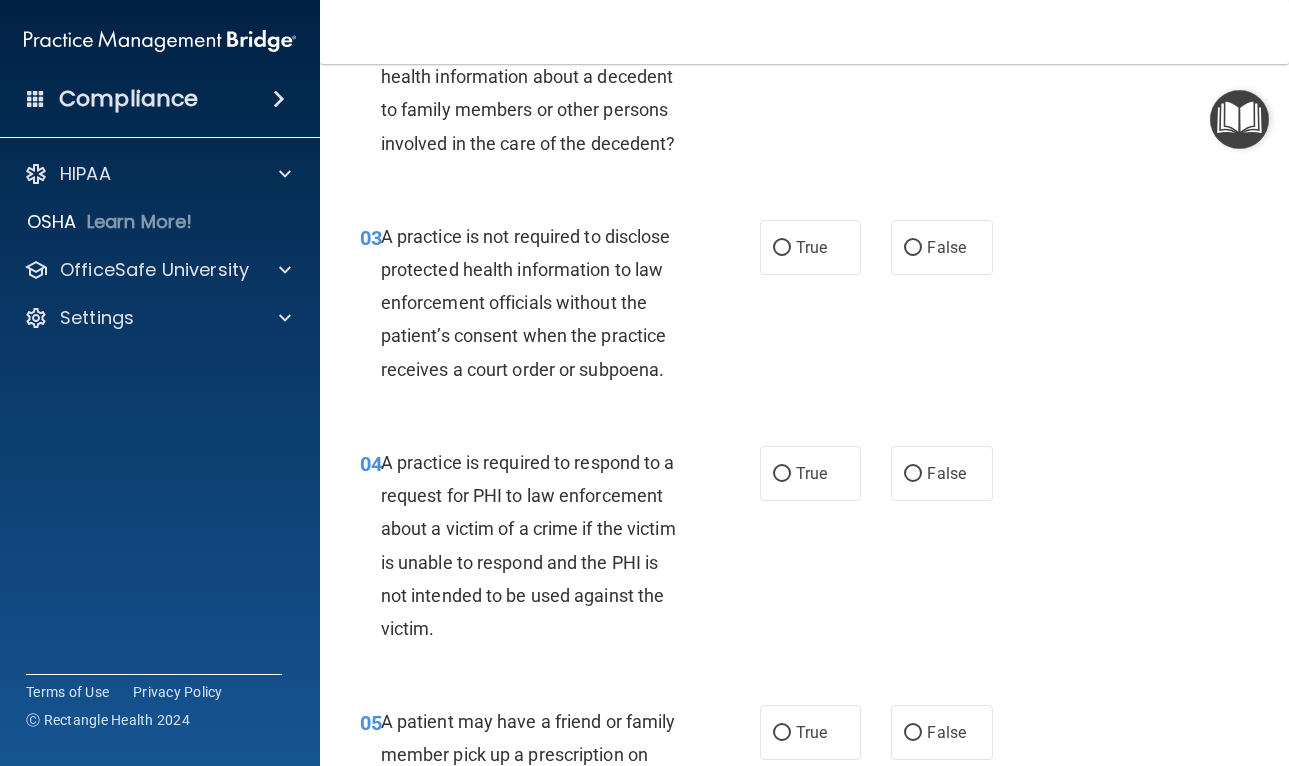 click on "03       A practice is not required to disclose protected health information to law enforcement officials without the patient’s consent when the practice receives  a court order or subpoena.                 True           False" at bounding box center (804, 308) 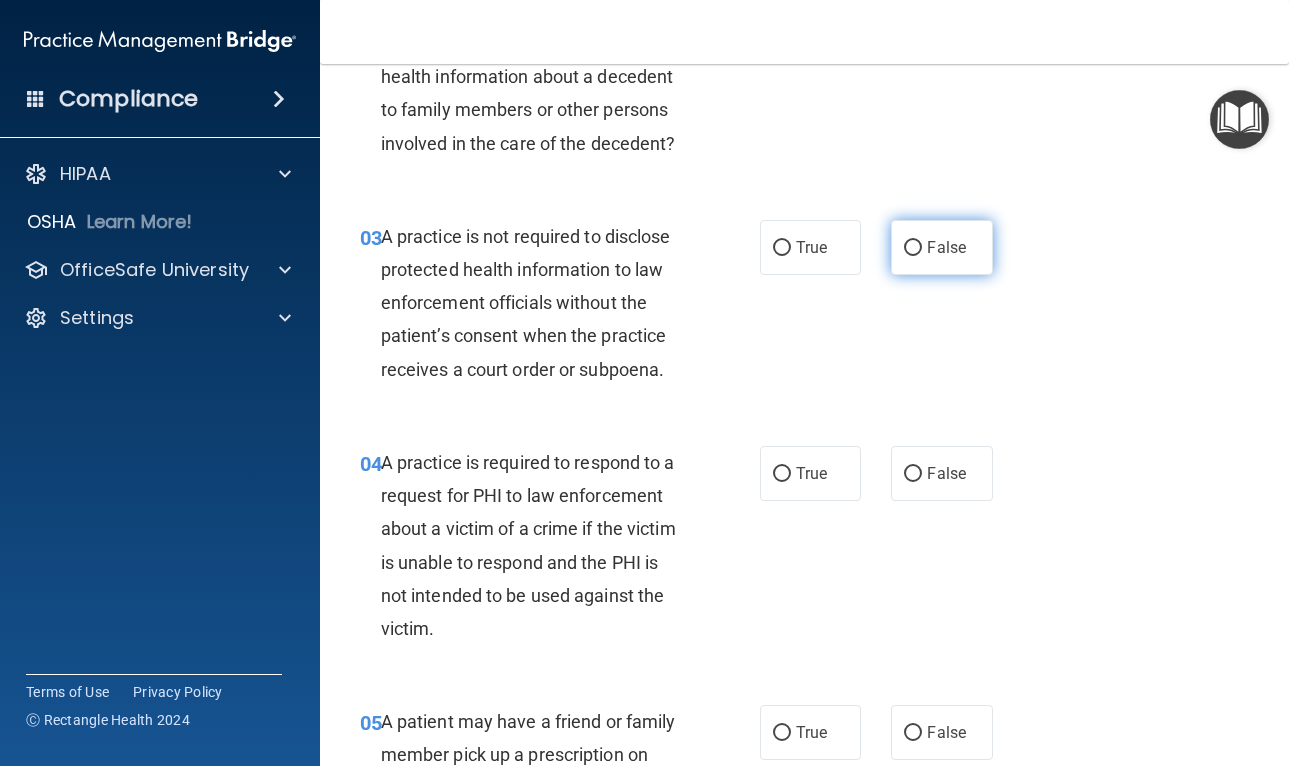 click on "False" at bounding box center [942, 247] 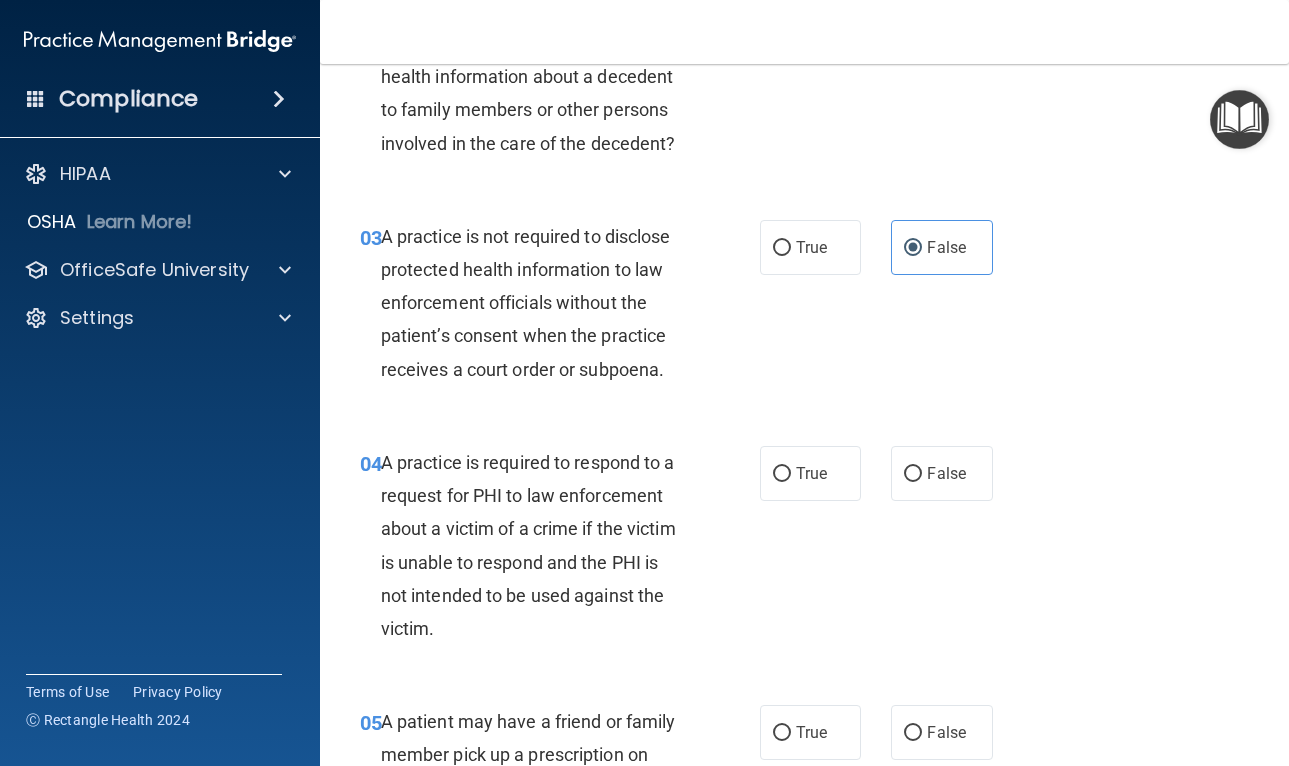 click on "03       A practice is not required to disclose protected health information to law enforcement officials without the patient’s consent when the practice receives  a court order or subpoena." at bounding box center [560, 308] 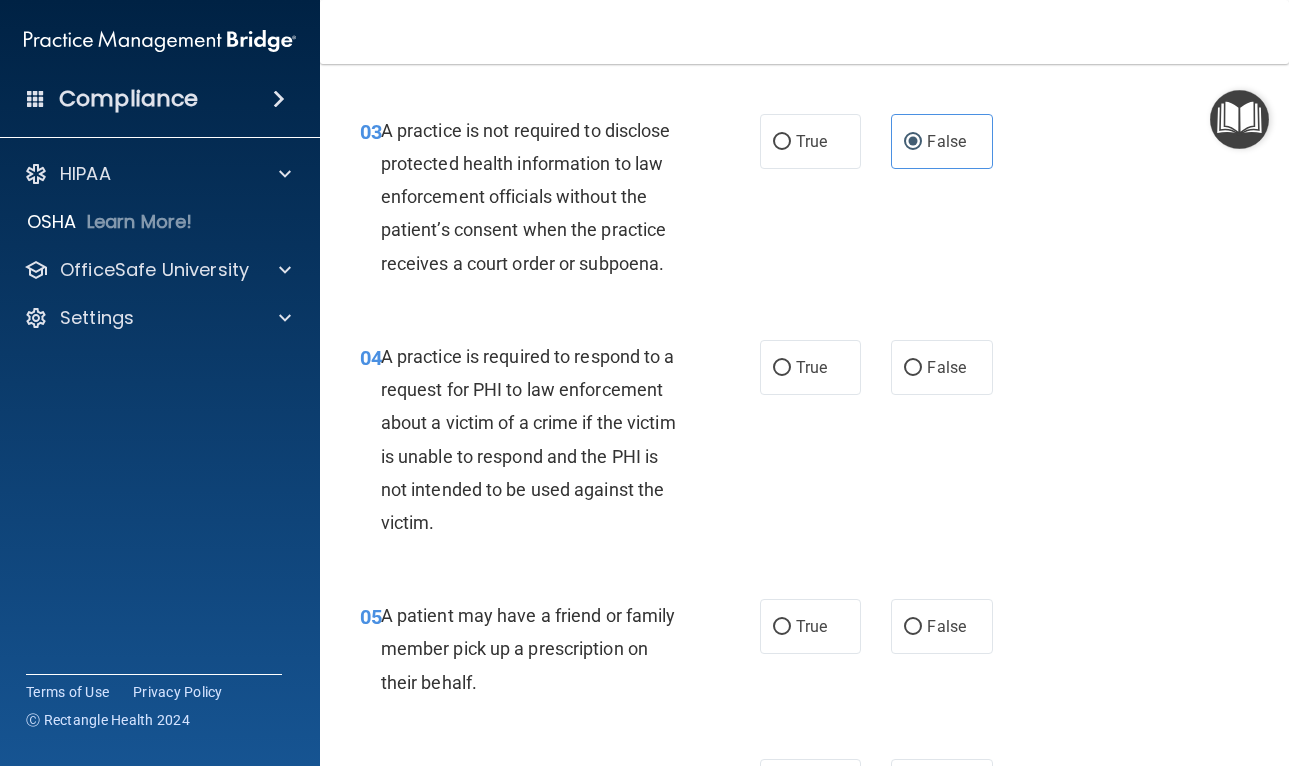 scroll, scrollTop: 533, scrollLeft: 0, axis: vertical 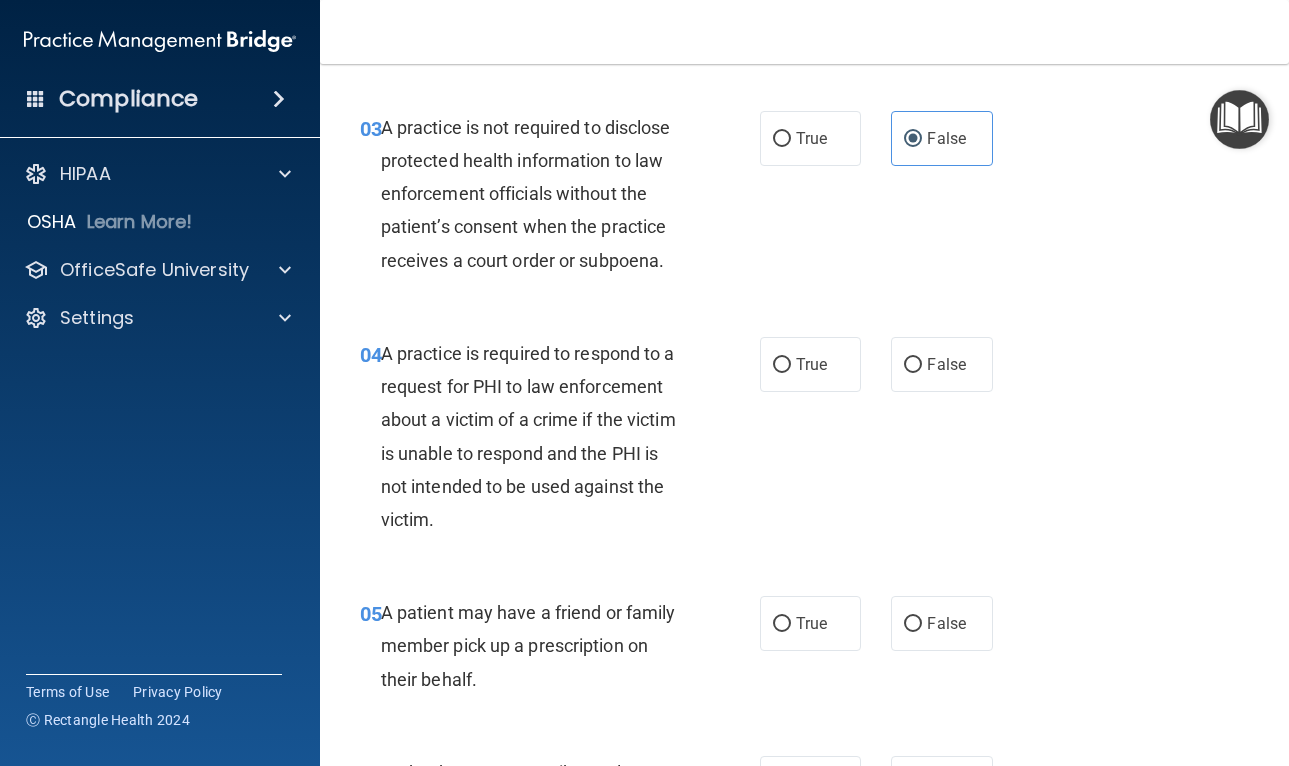 click on "04       A practice is required to respond to a request for PHI to law enforcement about a victim of a crime if the victim is unable to respond and the PHI is not intended to be used against the victim." at bounding box center (560, 441) 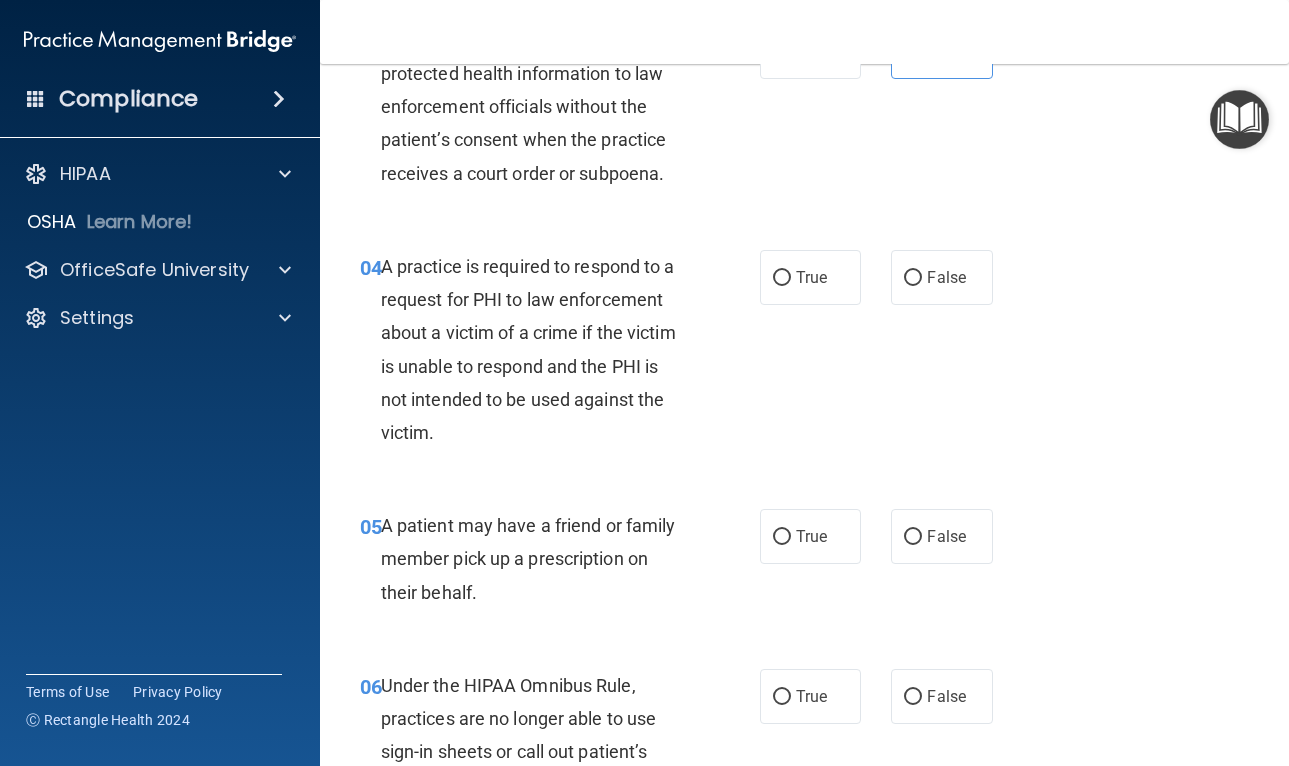 scroll, scrollTop: 658, scrollLeft: 0, axis: vertical 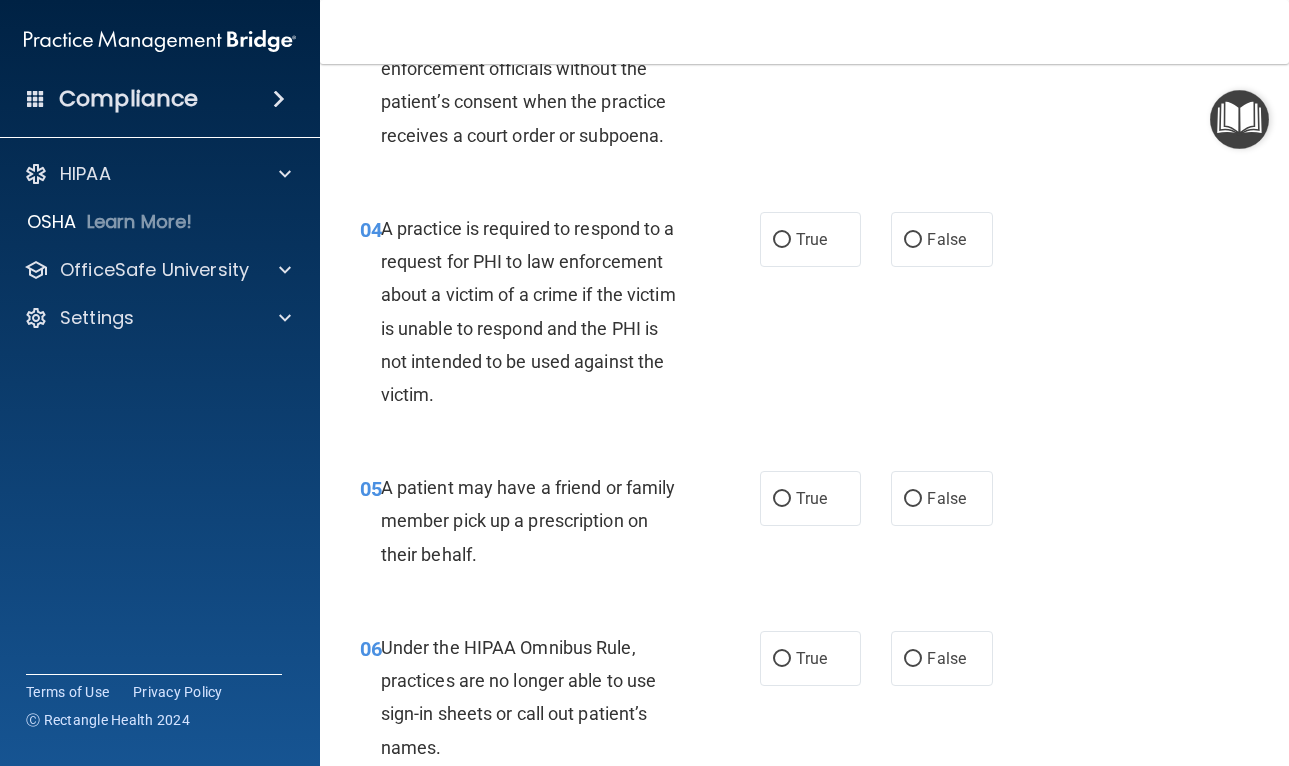 click on "04       A practice is required to respond to a request for PHI to law enforcement about a victim of a crime if the victim is unable to respond and the PHI is not intended to be used against the victim." at bounding box center (560, 316) 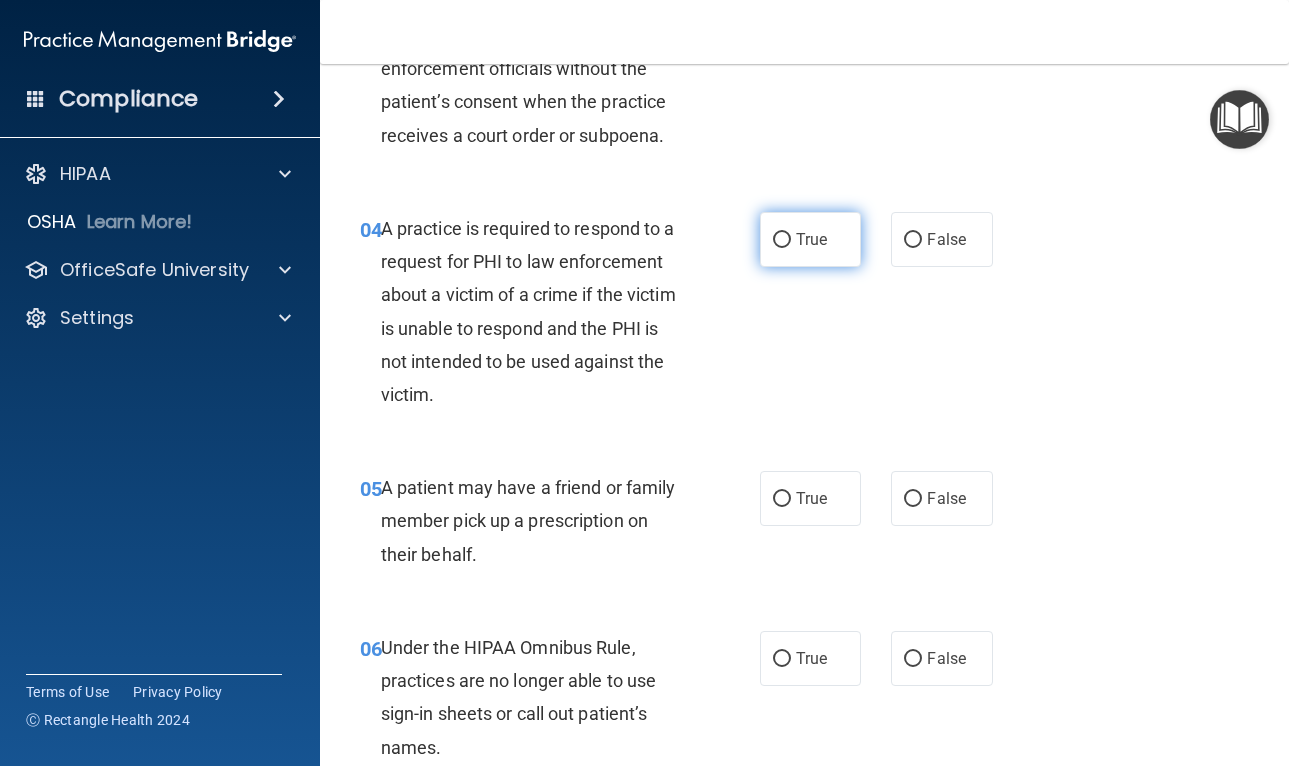 click on "True" at bounding box center (811, 239) 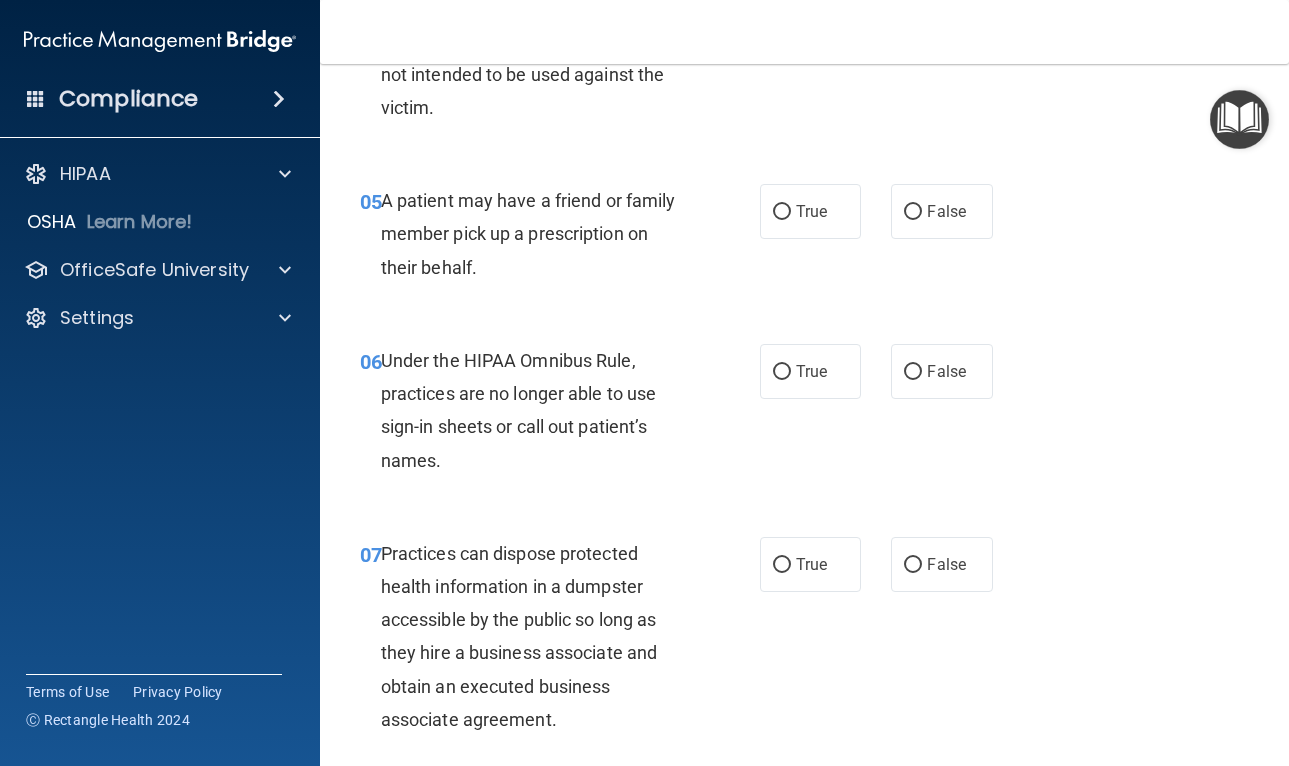 scroll, scrollTop: 947, scrollLeft: 0, axis: vertical 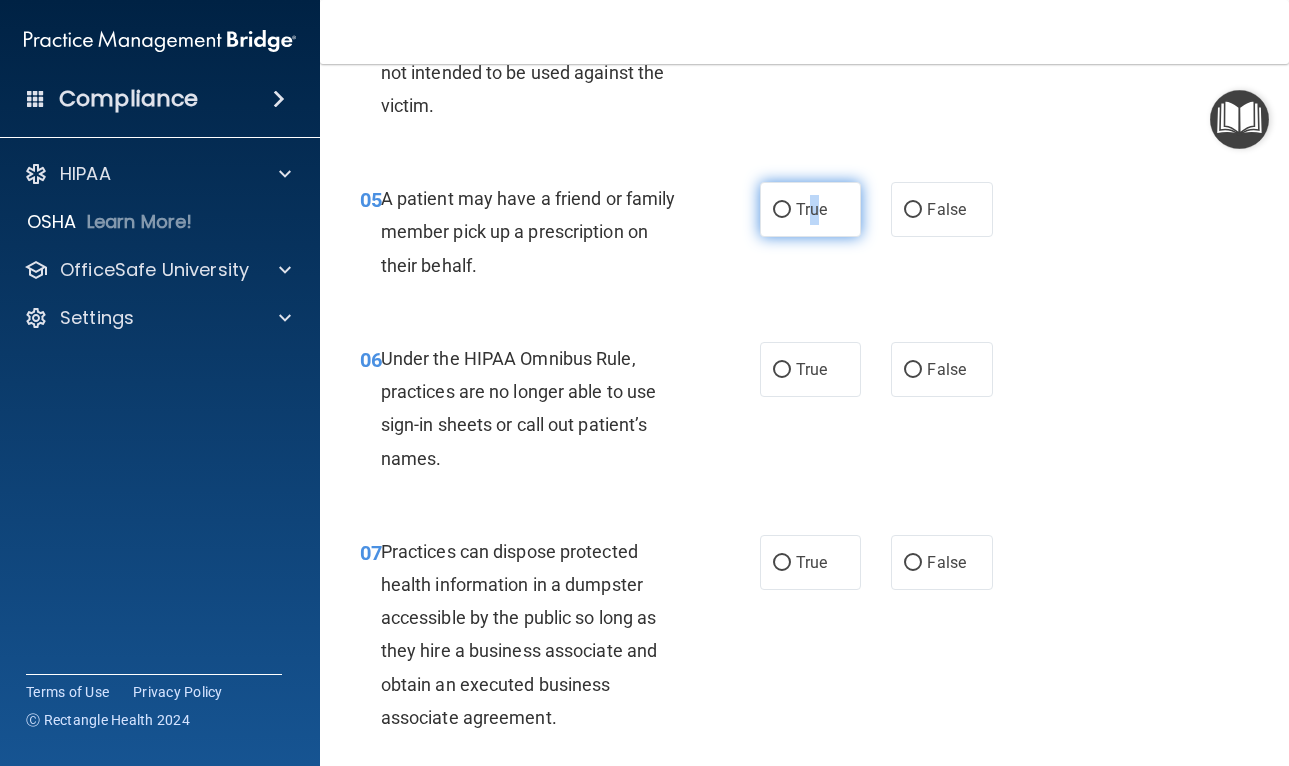 click on "True" at bounding box center [811, 209] 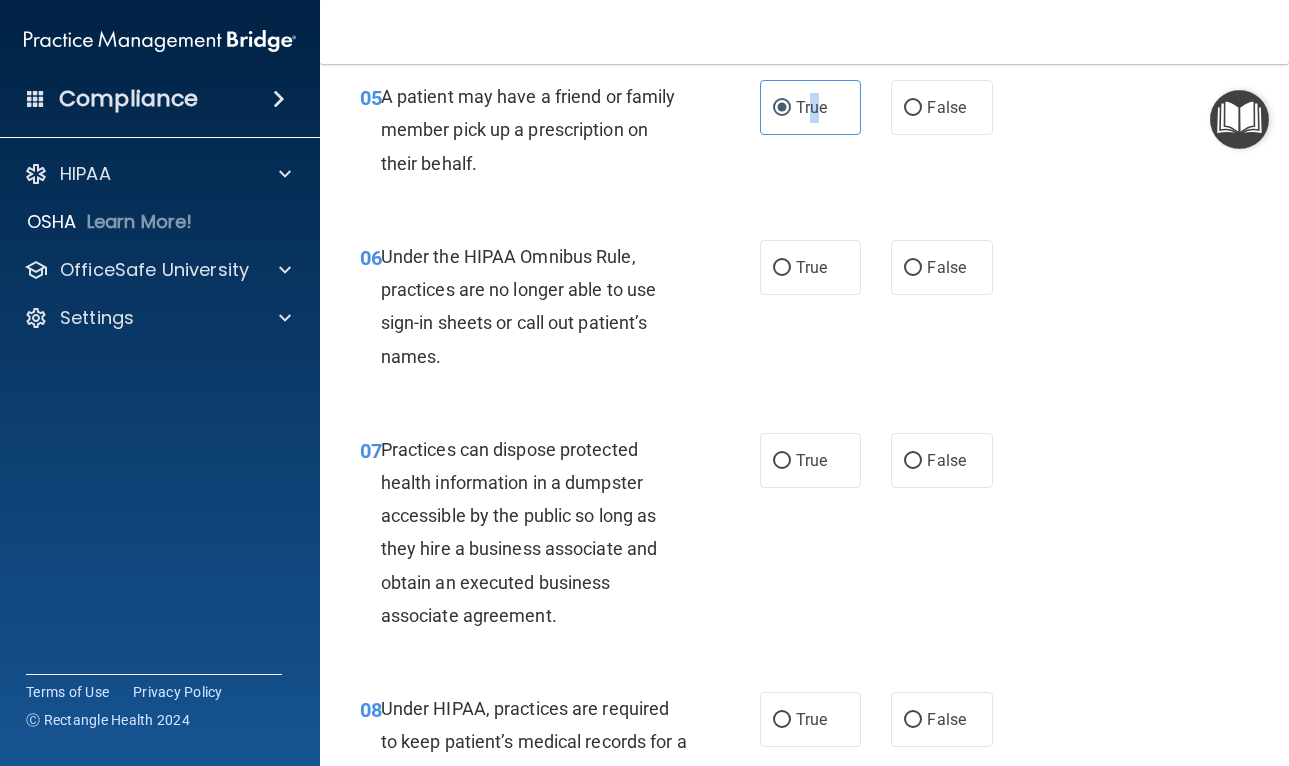 scroll, scrollTop: 1050, scrollLeft: 0, axis: vertical 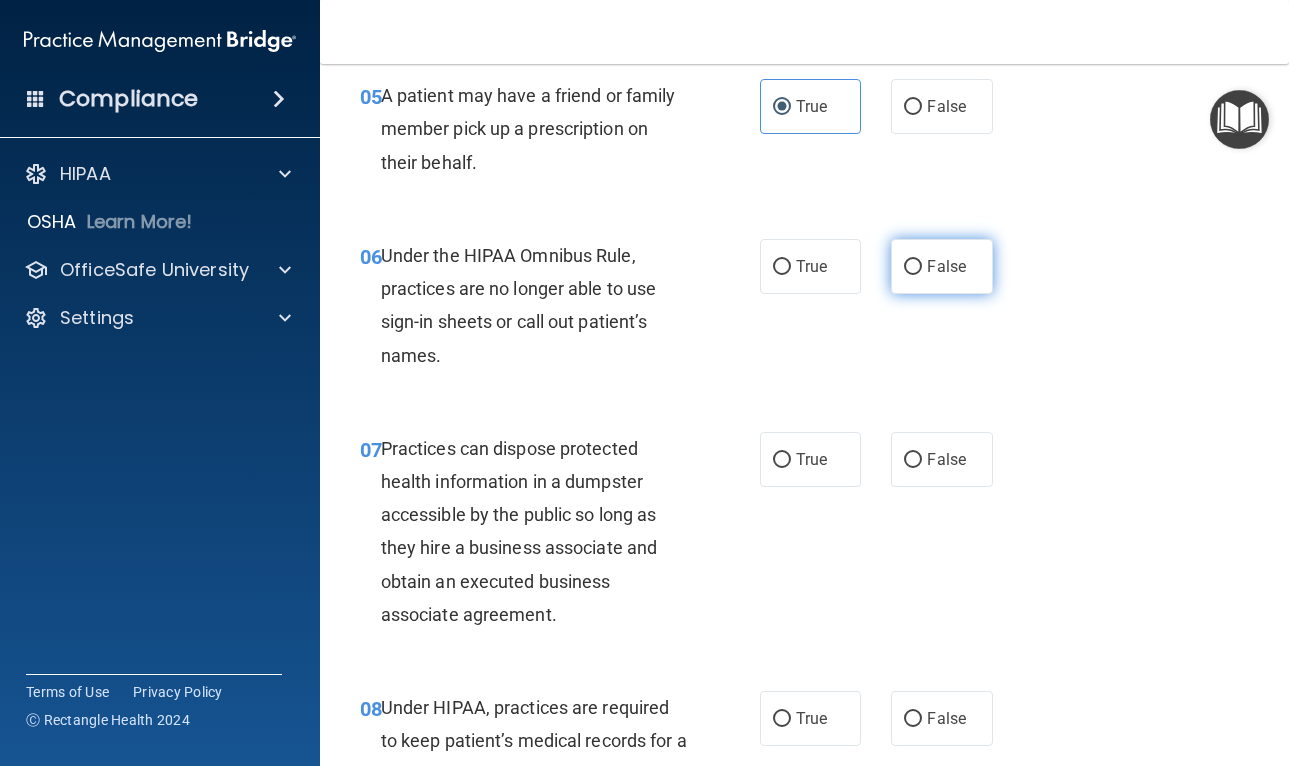 click on "False" at bounding box center [942, 266] 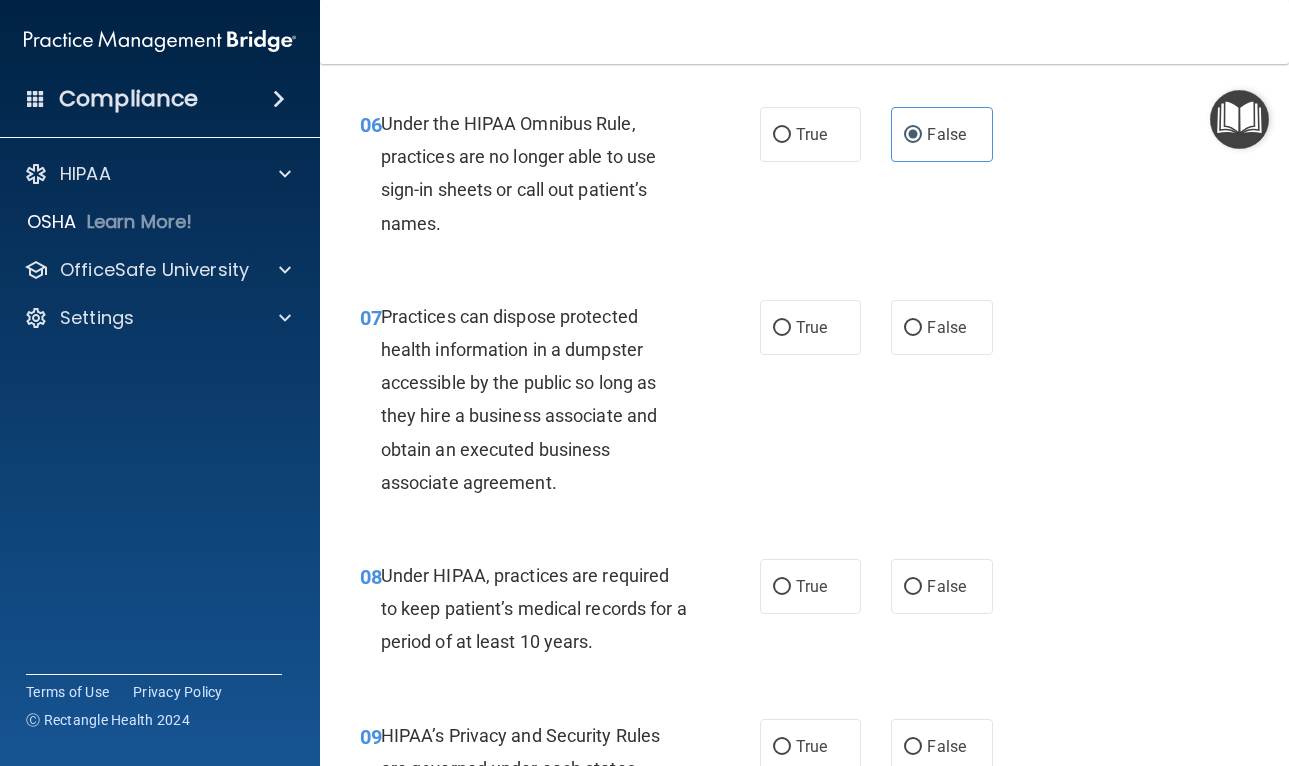 scroll, scrollTop: 1184, scrollLeft: 0, axis: vertical 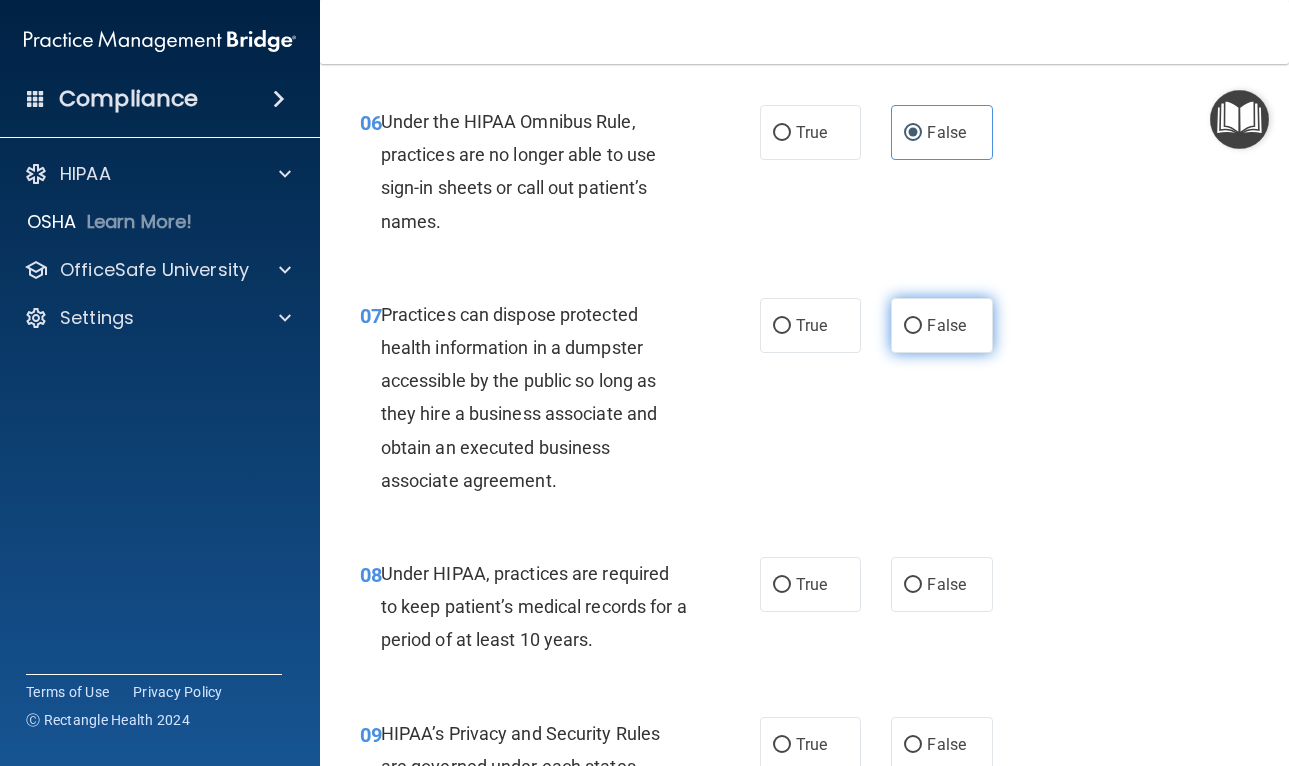 click on "False" at bounding box center [942, 325] 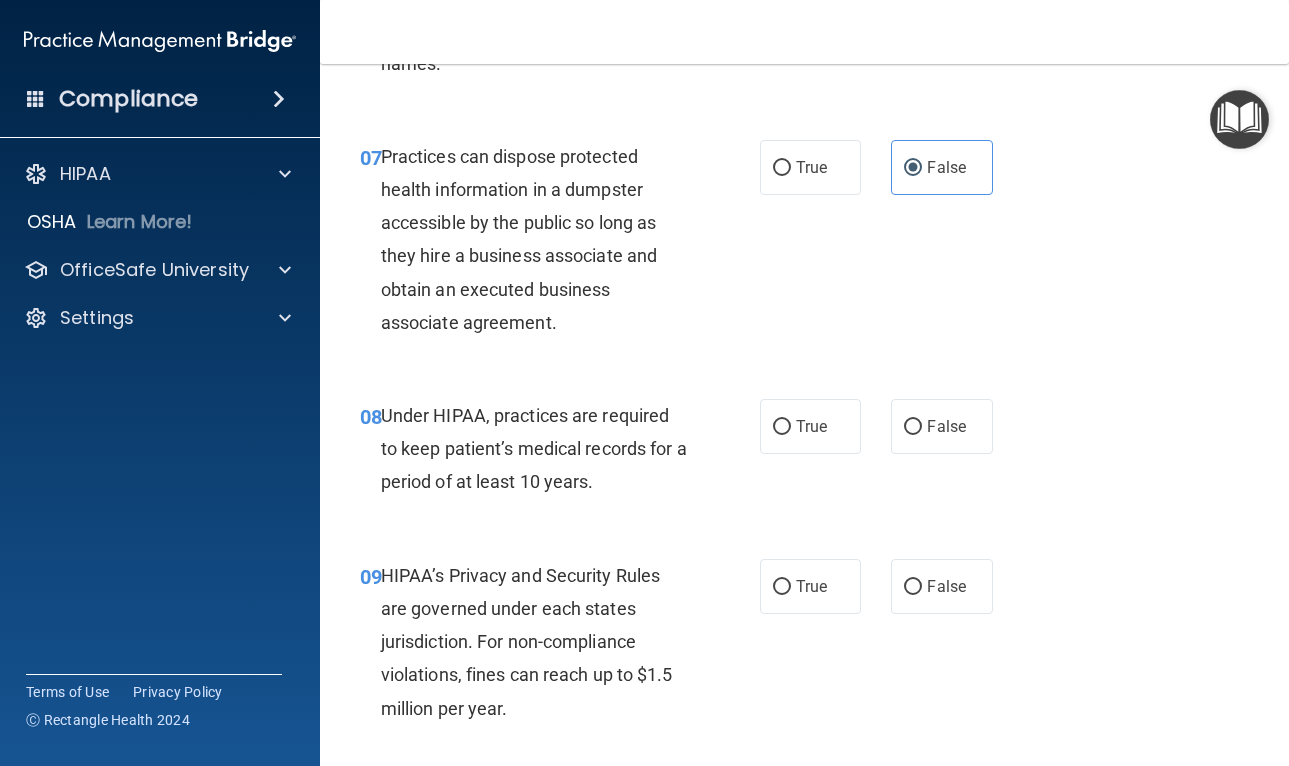 scroll, scrollTop: 1344, scrollLeft: 0, axis: vertical 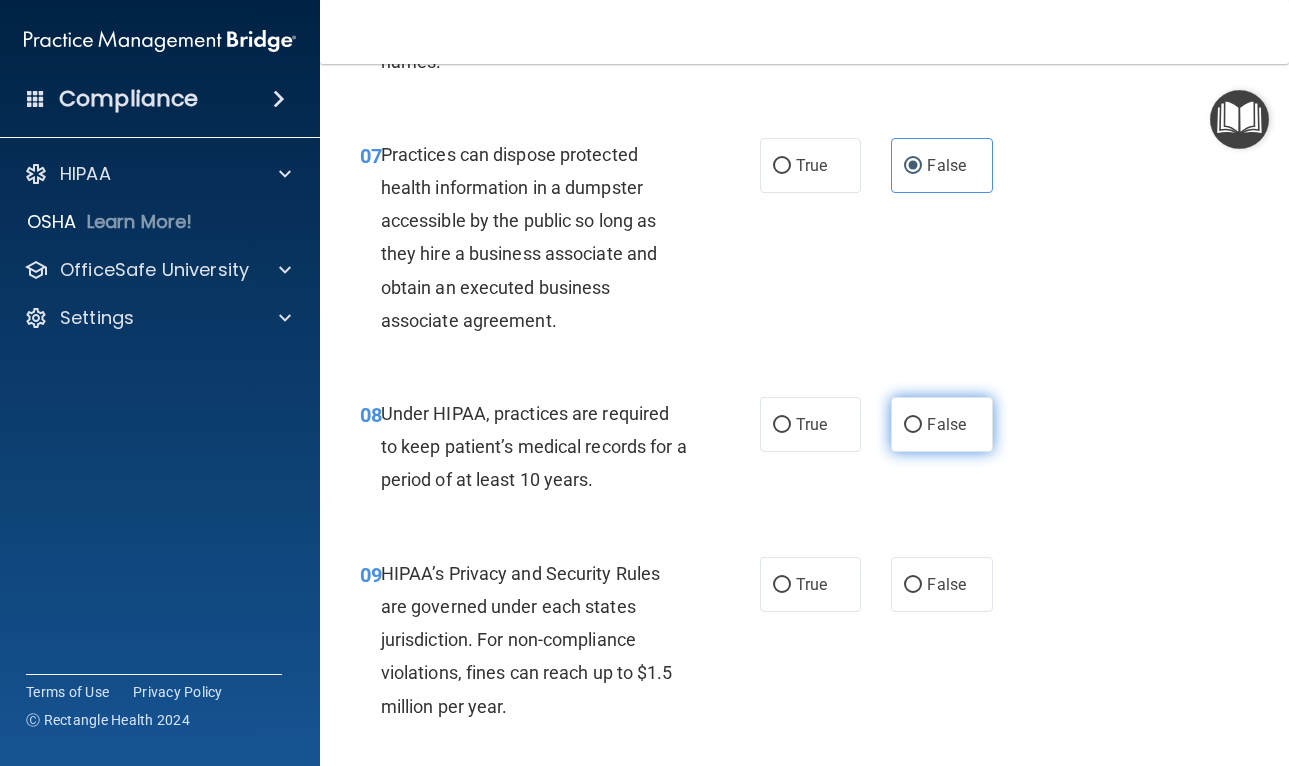 click on "False" at bounding box center (942, 424) 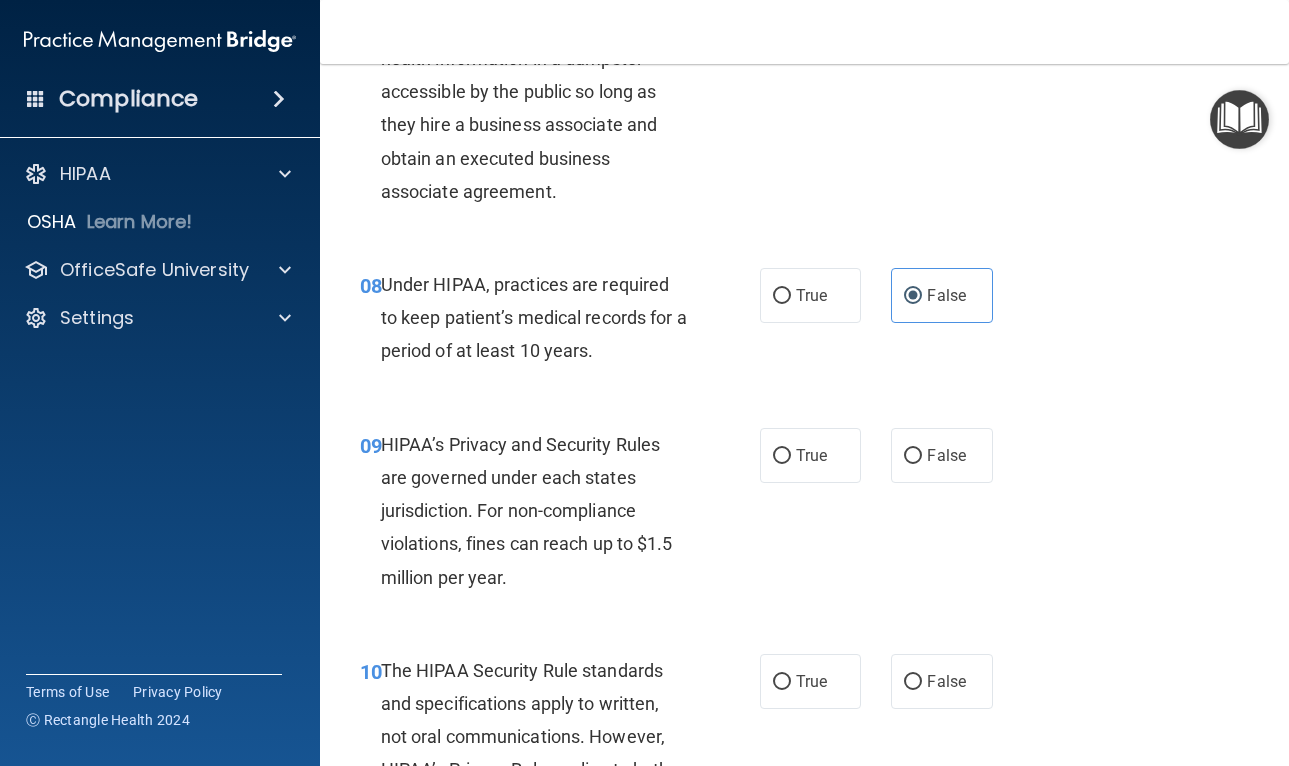scroll, scrollTop: 1475, scrollLeft: 0, axis: vertical 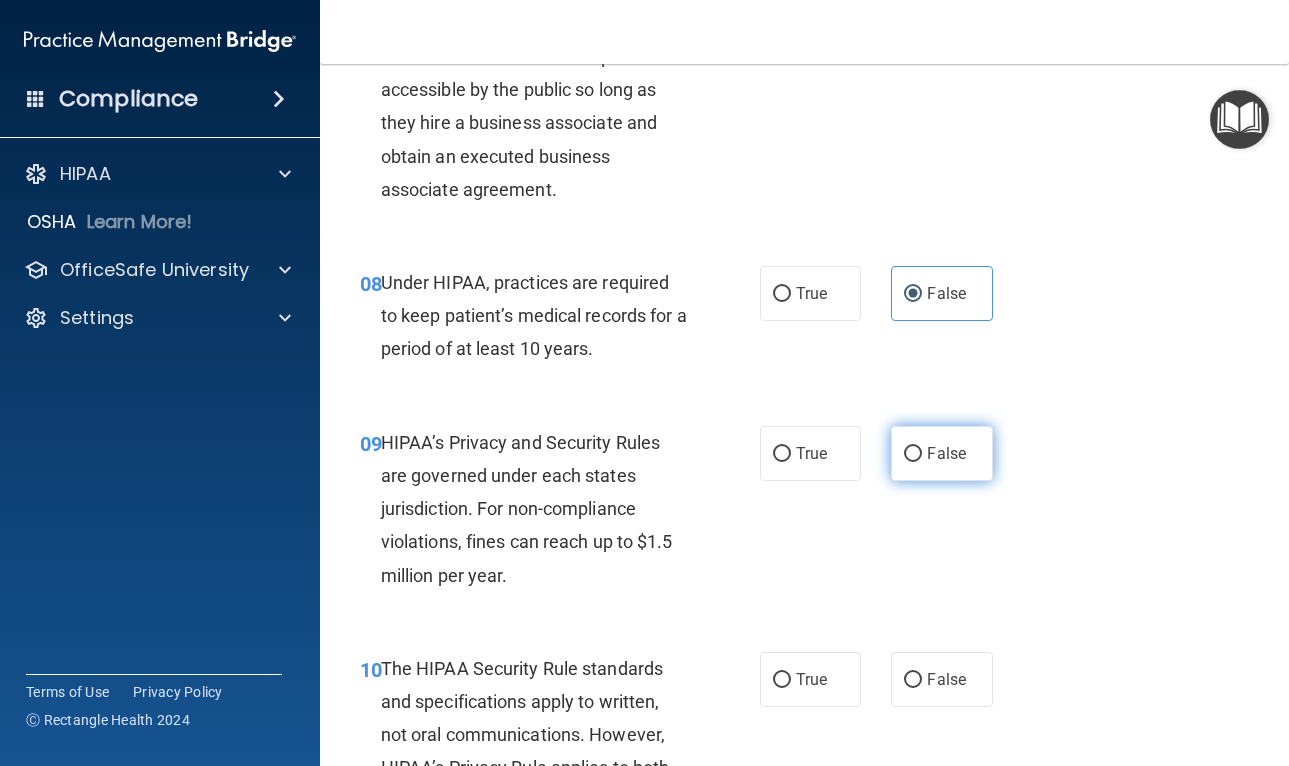 click on "False" at bounding box center [942, 453] 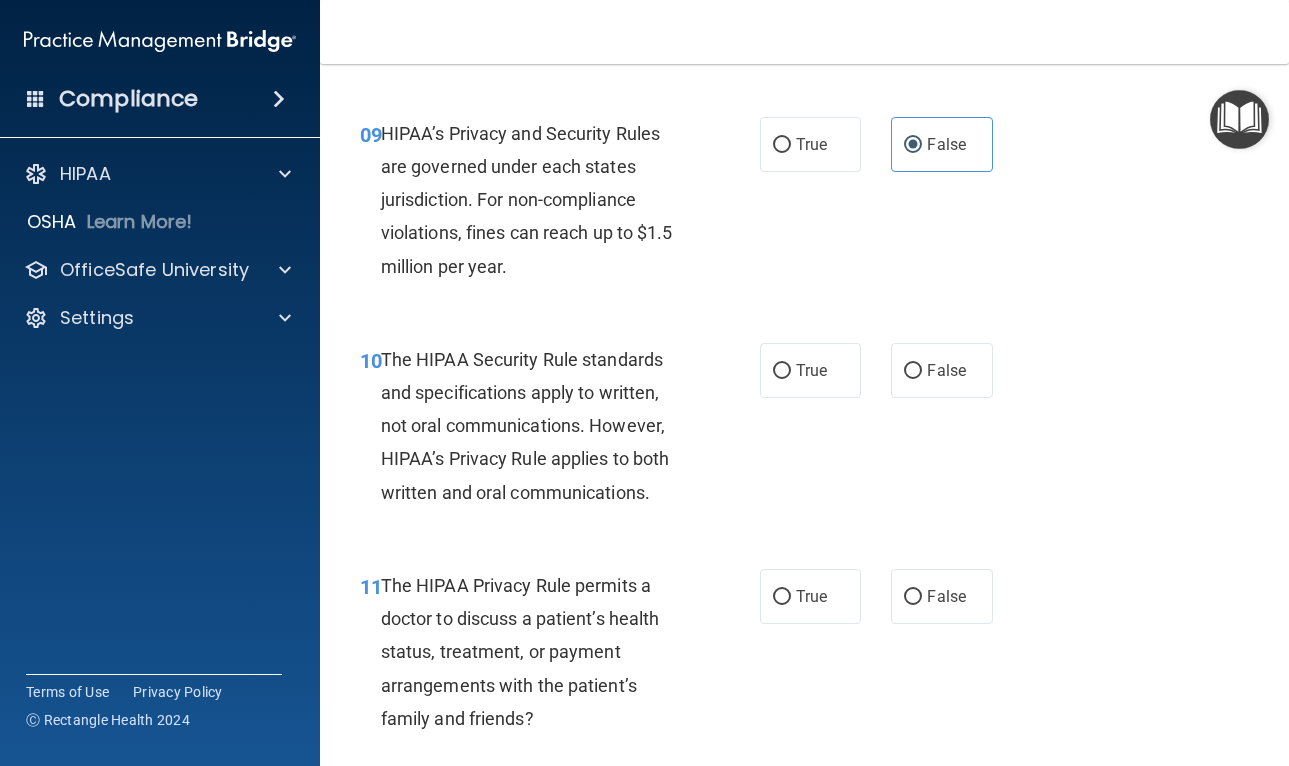 scroll, scrollTop: 1788, scrollLeft: 0, axis: vertical 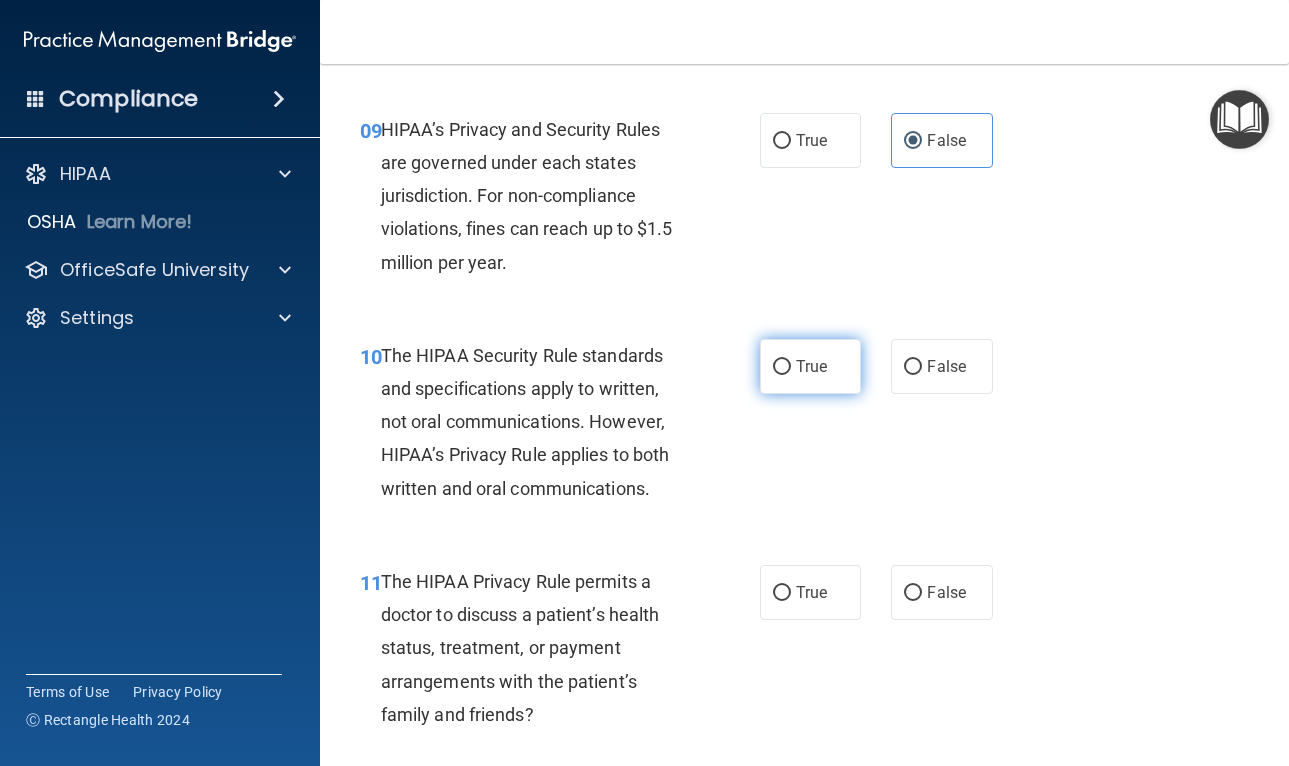 click on "True" at bounding box center [811, 366] 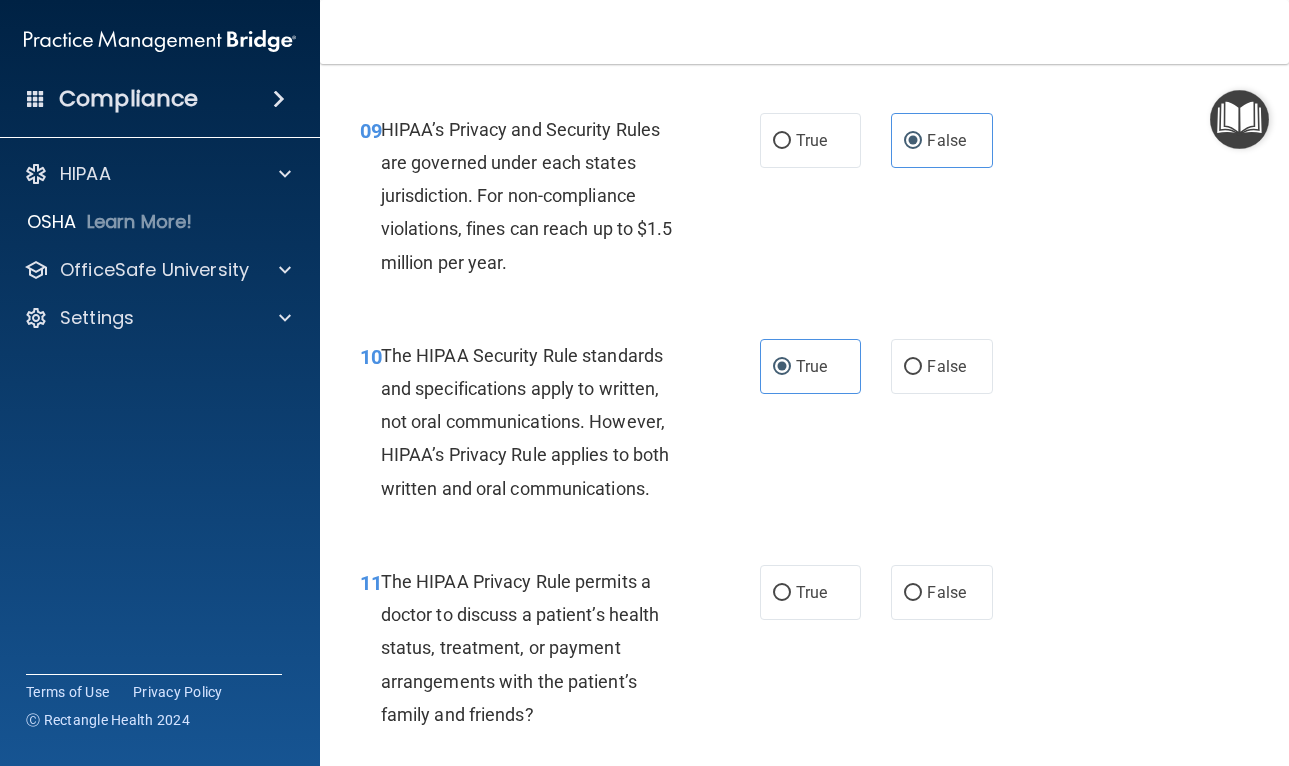 click on "10       The HIPAA Security Rule standards and specifications apply to written, not oral communications. However, HIPAA’s Privacy Rule applies to both written and oral communications.                 True           False" at bounding box center [804, 427] 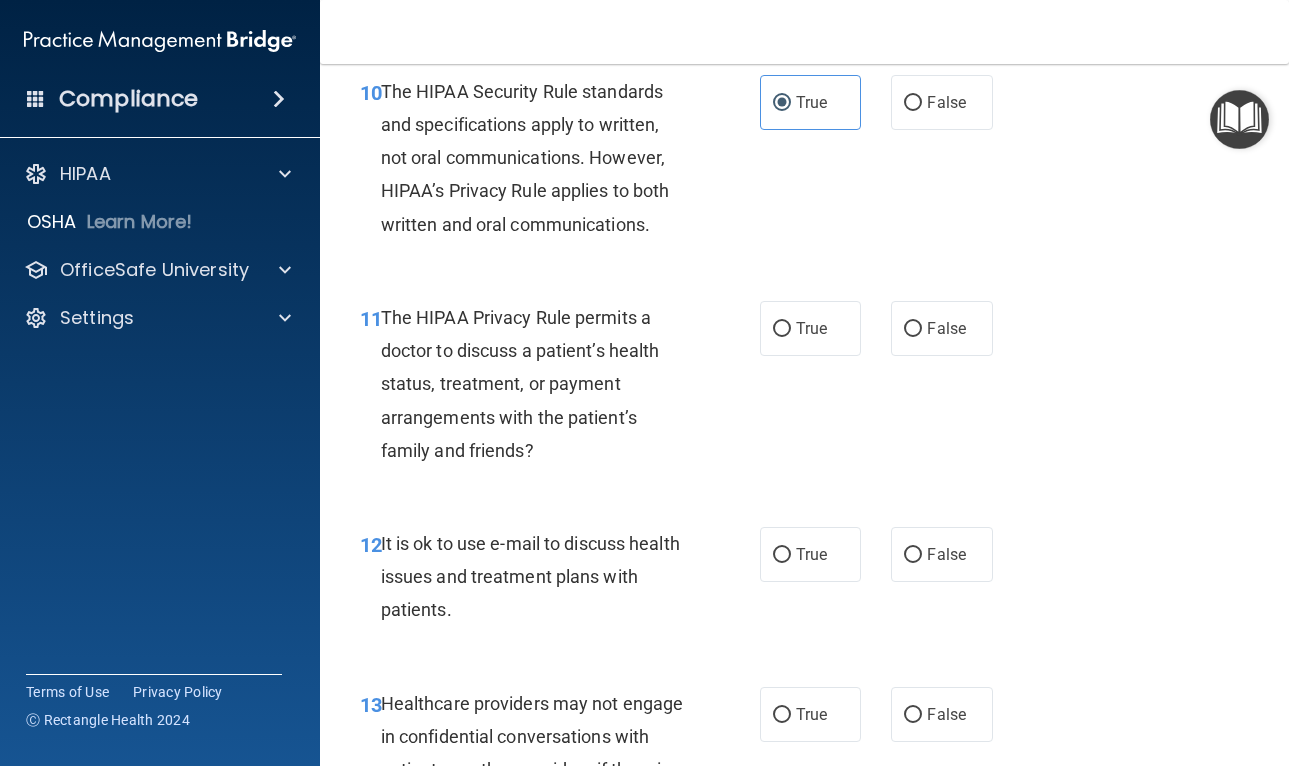 scroll, scrollTop: 2054, scrollLeft: 0, axis: vertical 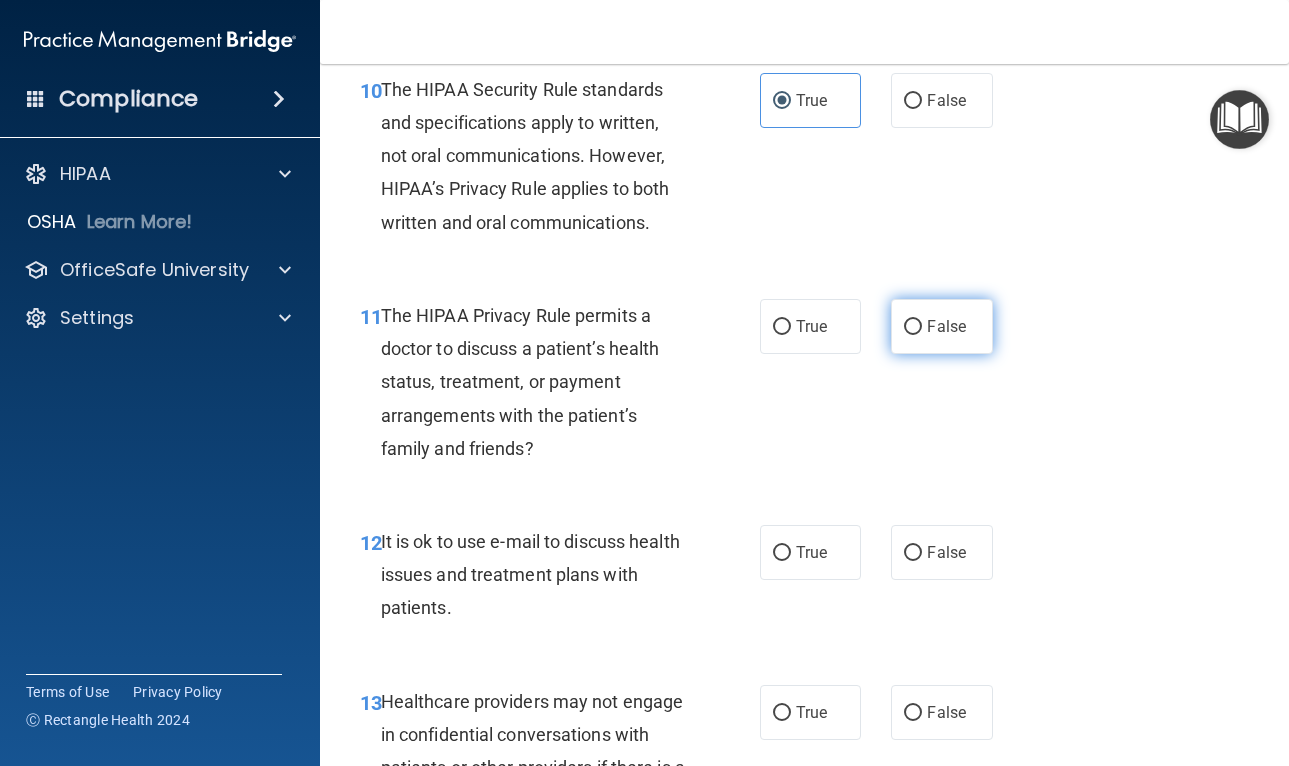 click on "False" at bounding box center (942, 326) 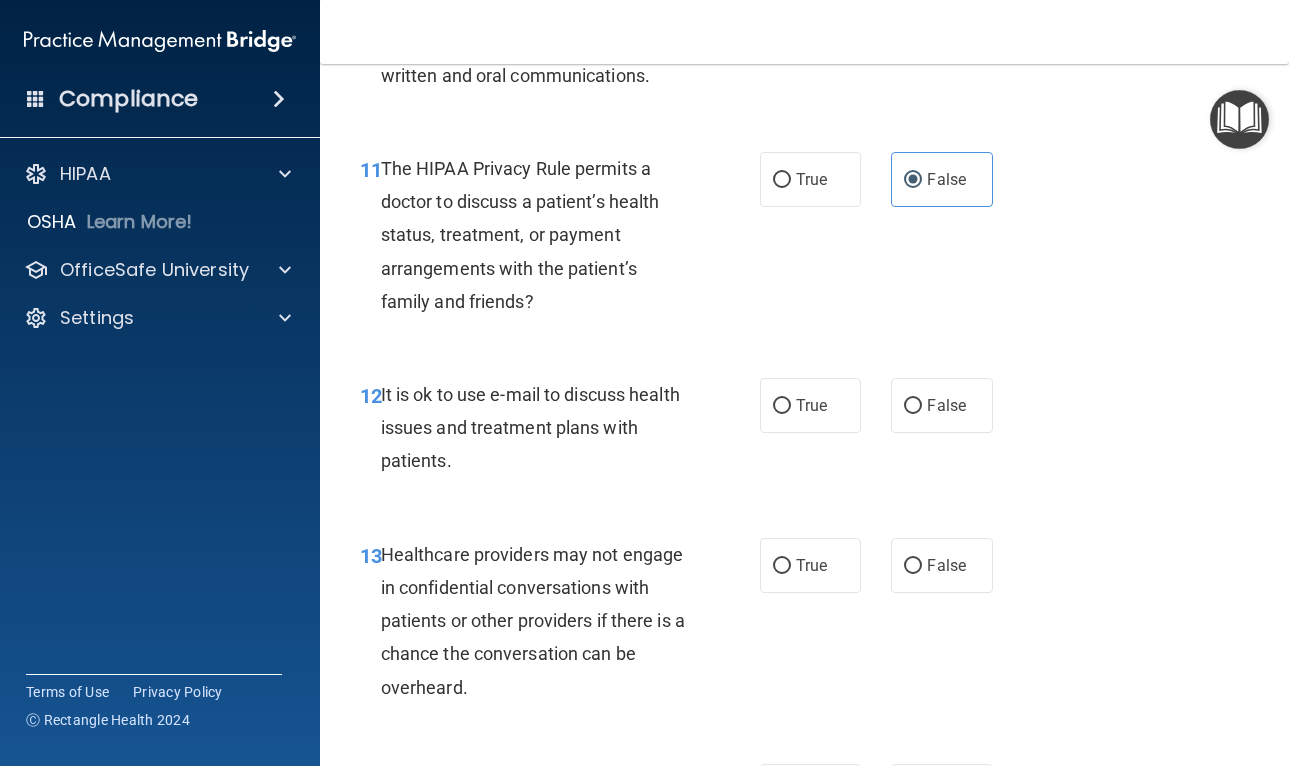 scroll, scrollTop: 2205, scrollLeft: 0, axis: vertical 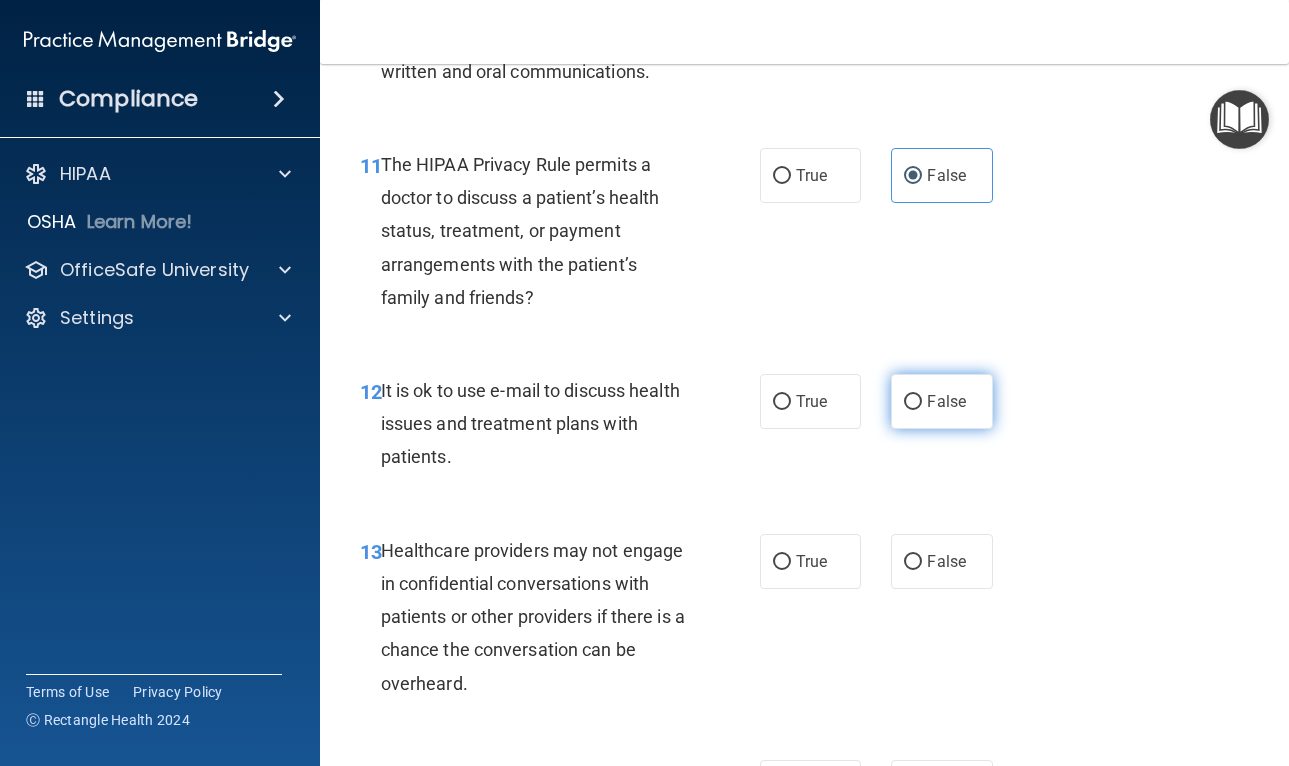click on "False" at bounding box center (942, 401) 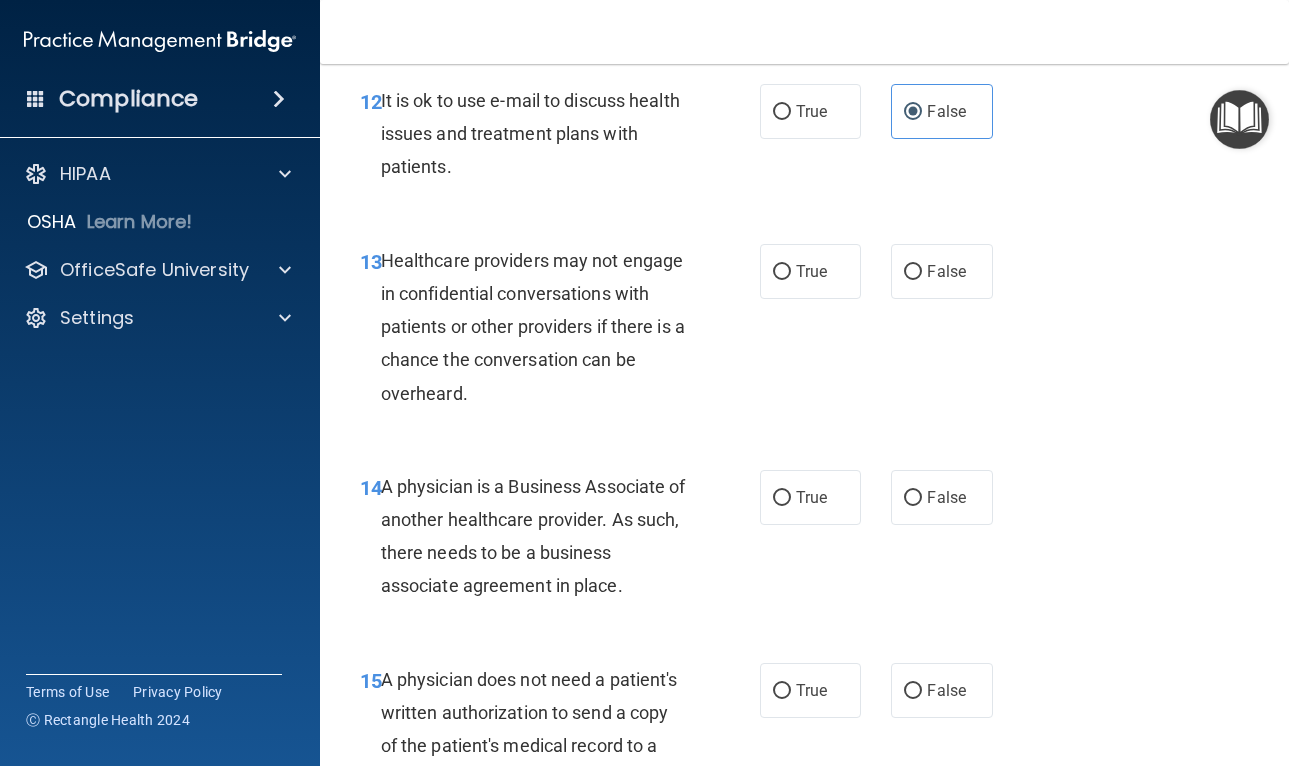 scroll, scrollTop: 2514, scrollLeft: 0, axis: vertical 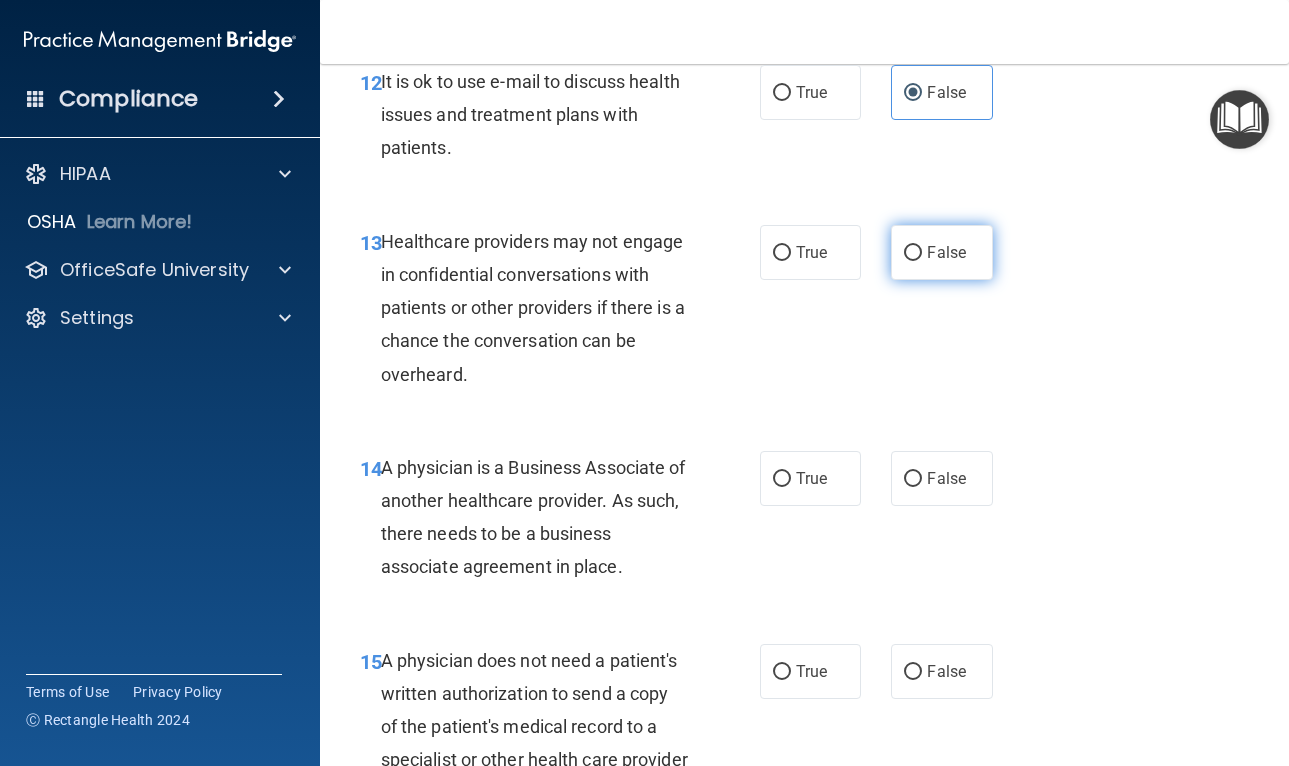 click on "False" at bounding box center [942, 252] 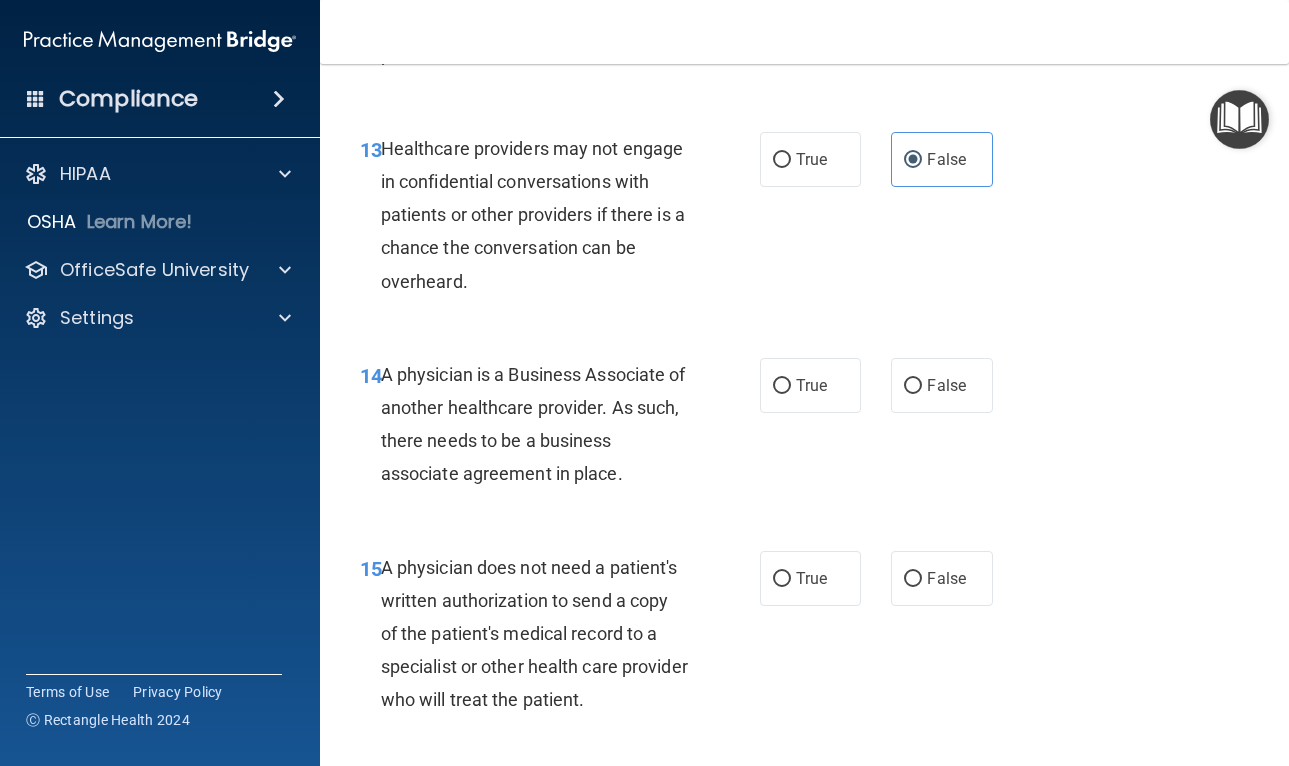 scroll, scrollTop: 2665, scrollLeft: 0, axis: vertical 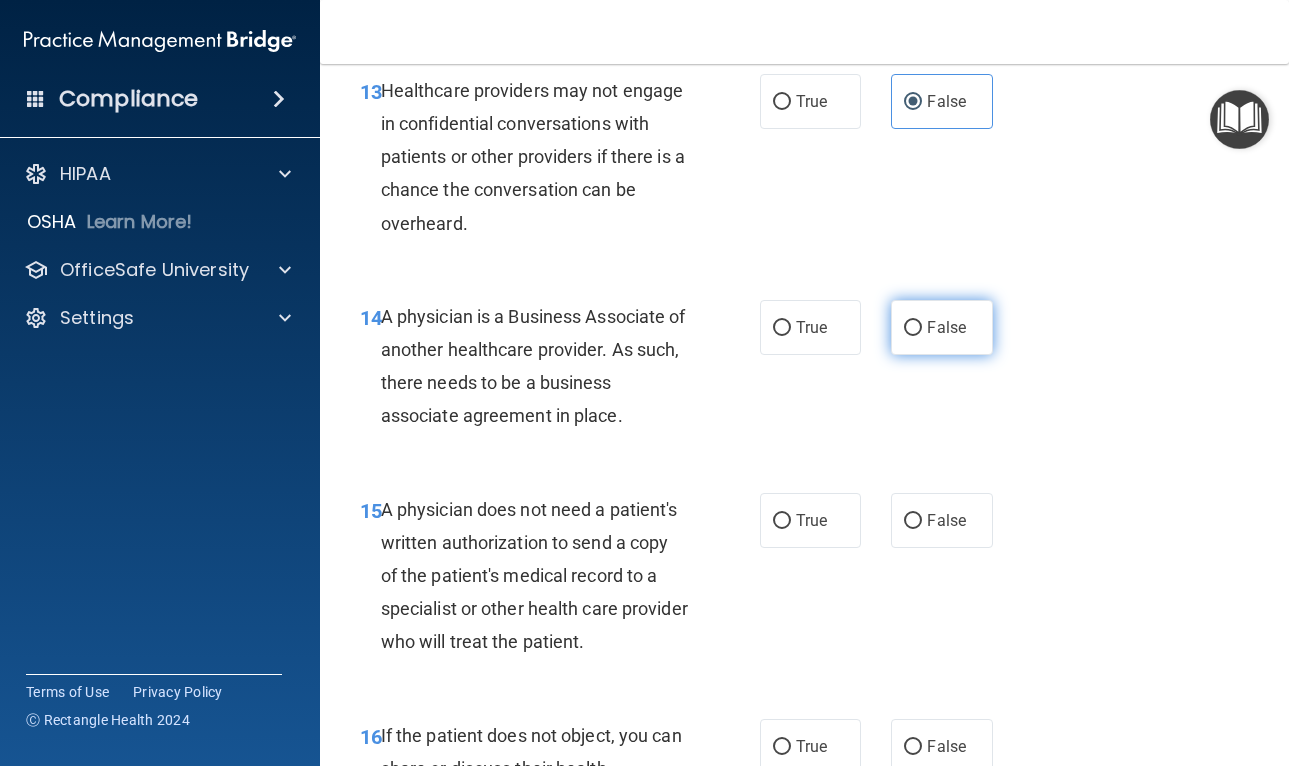 click on "False" at bounding box center [942, 327] 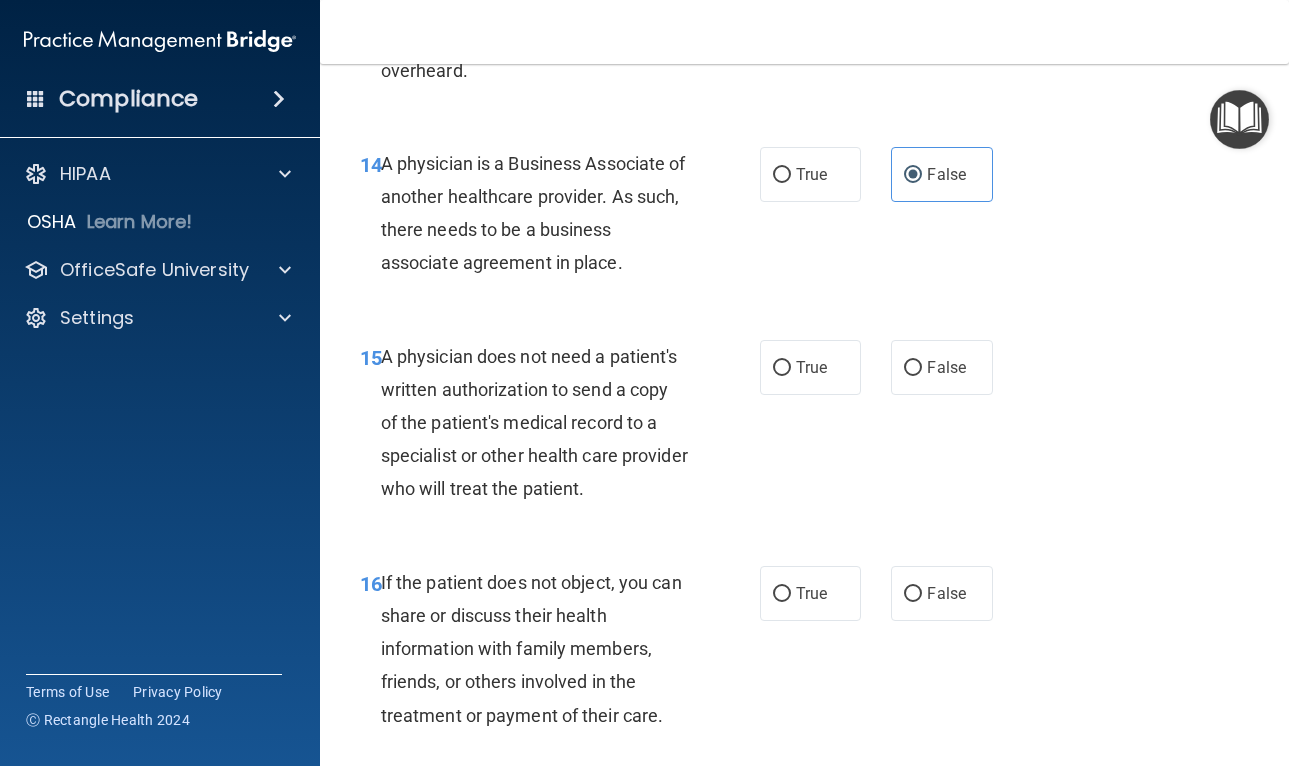 scroll, scrollTop: 2858, scrollLeft: 0, axis: vertical 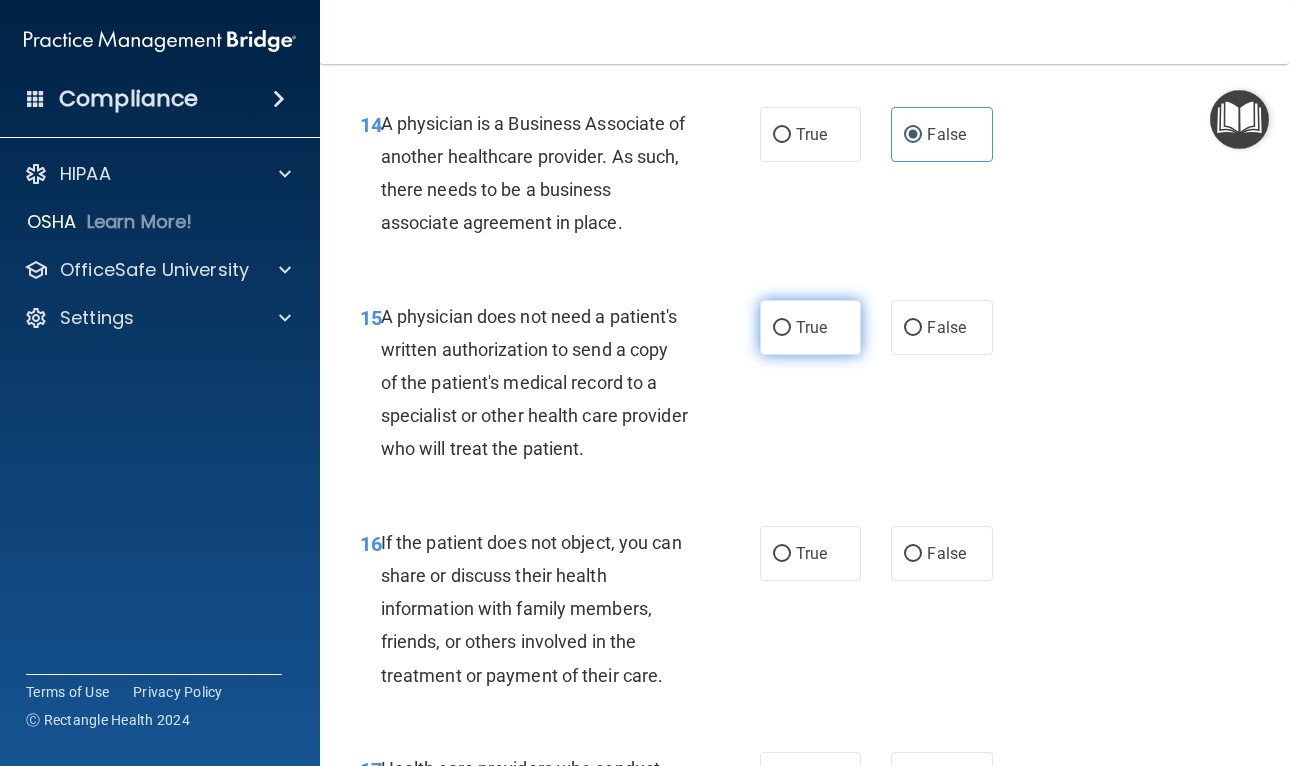 click on "True" at bounding box center (811, 327) 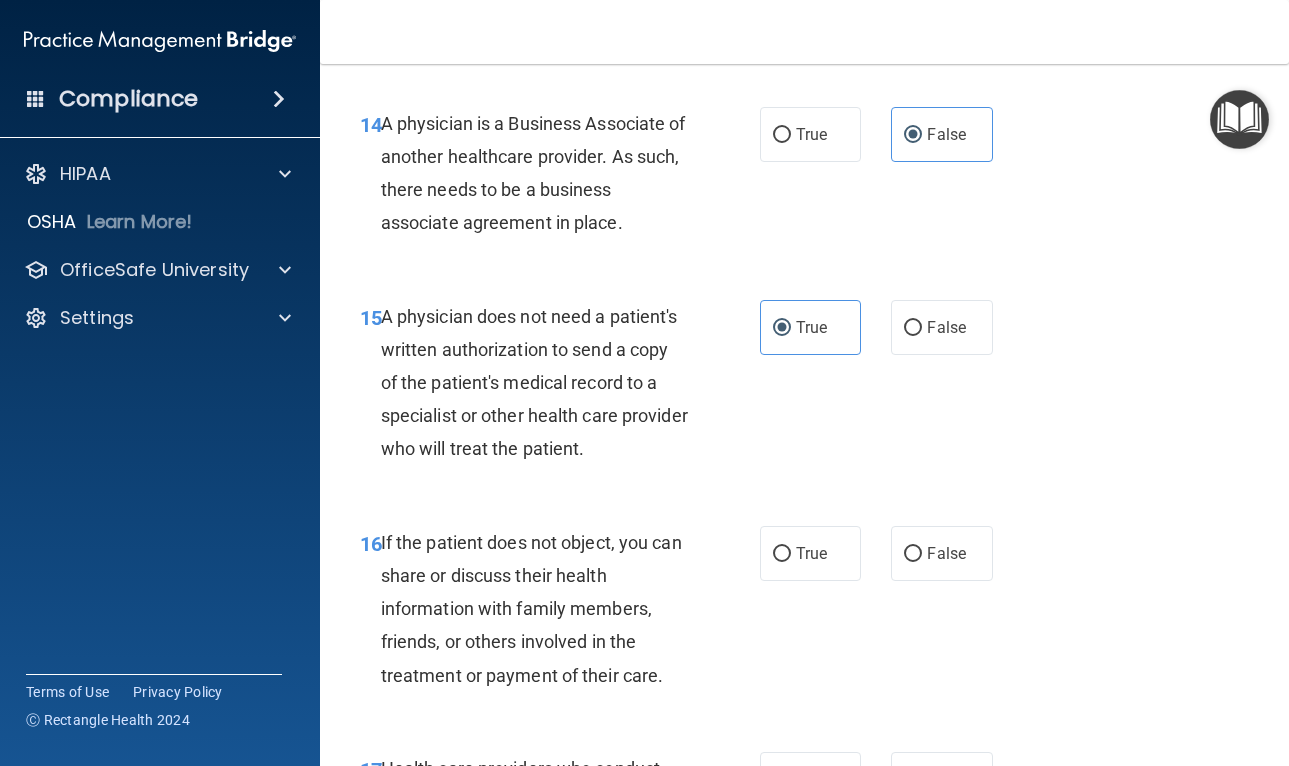 scroll, scrollTop: 3054, scrollLeft: 0, axis: vertical 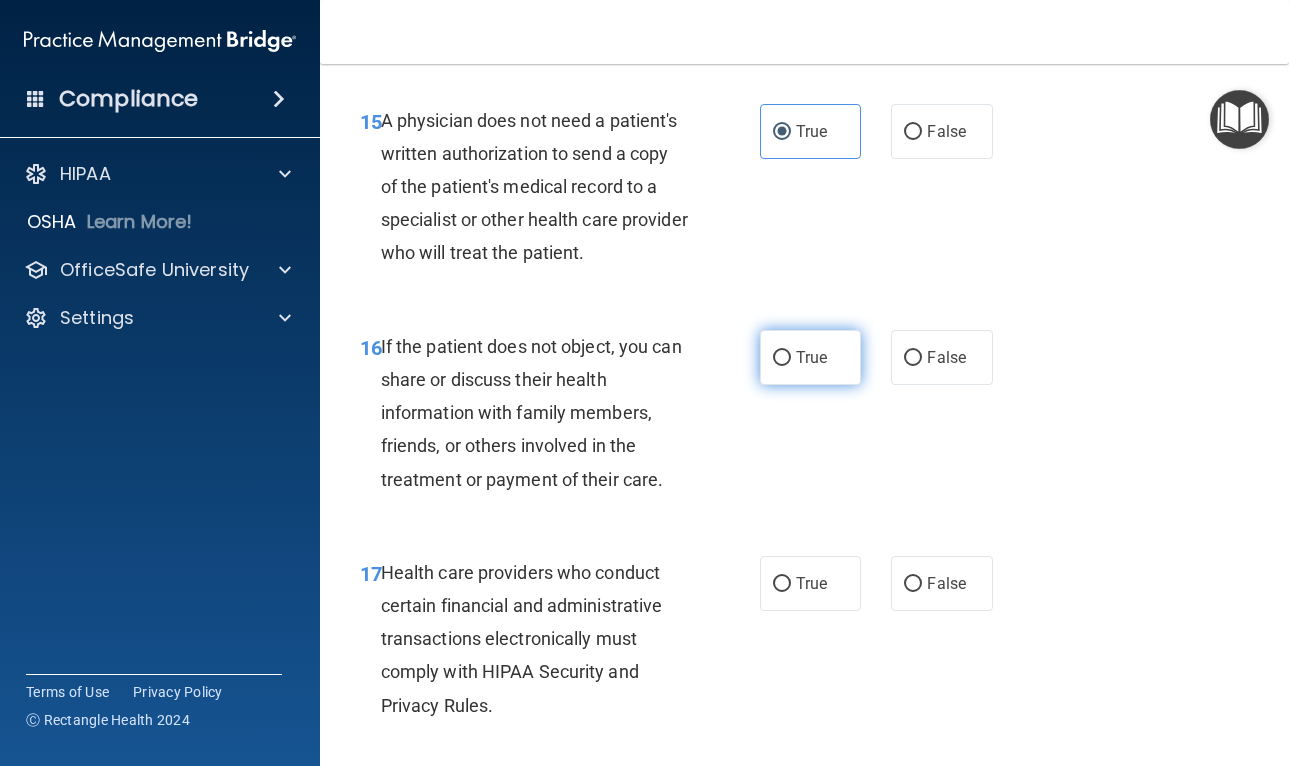 click on "True" at bounding box center (811, 357) 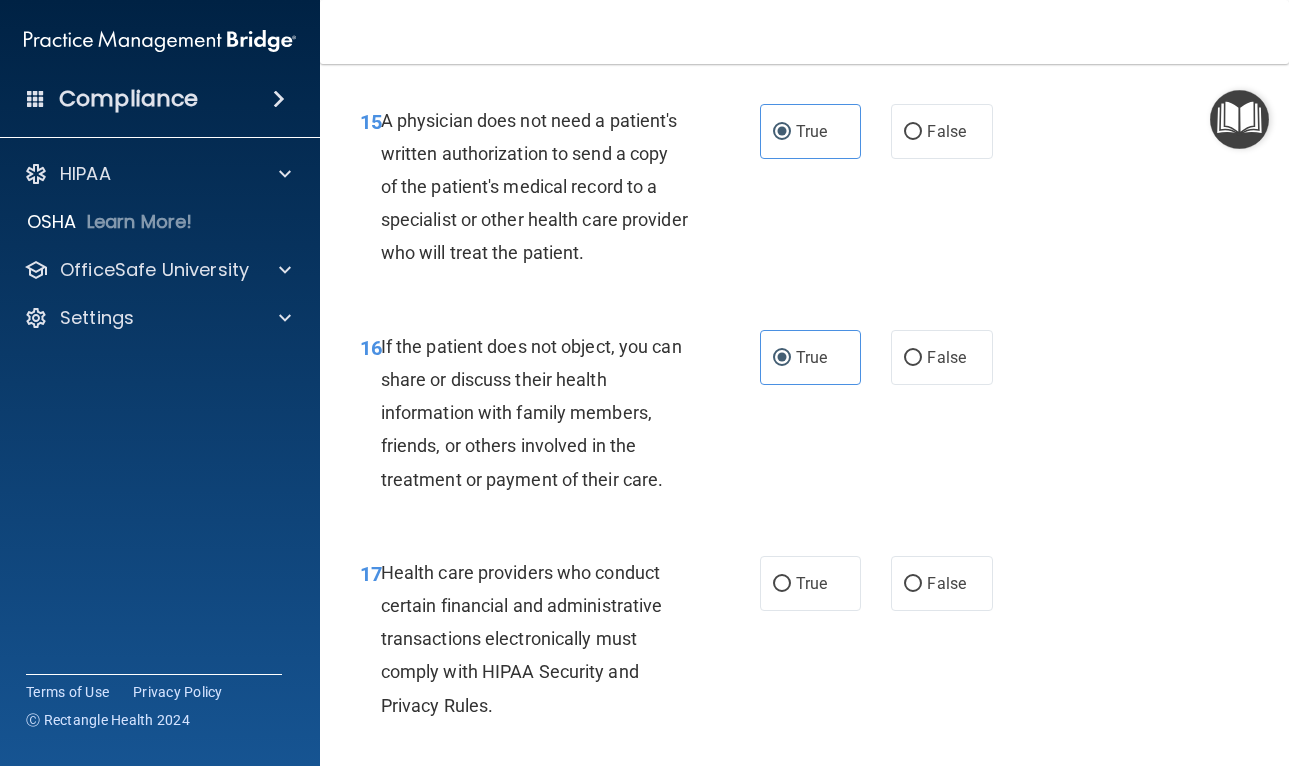 scroll, scrollTop: 3243, scrollLeft: 0, axis: vertical 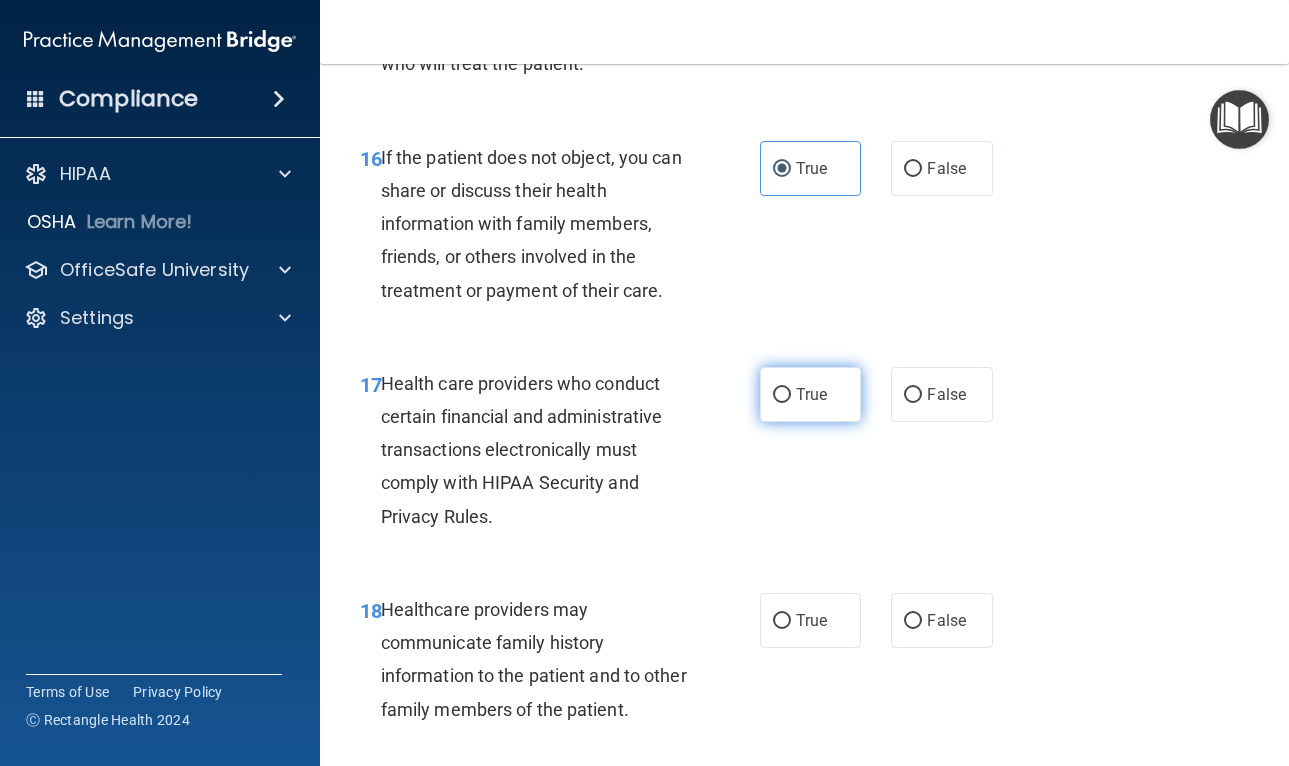 click on "True" at bounding box center (811, 394) 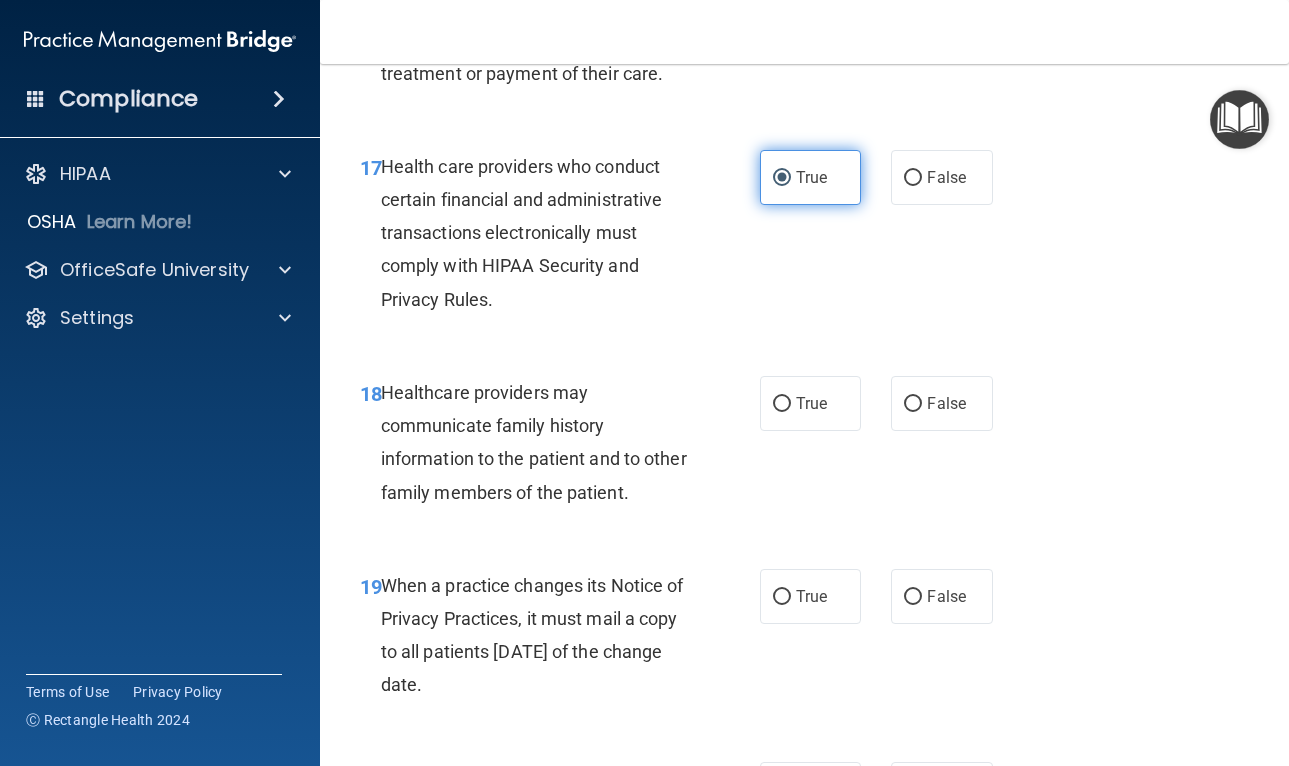 scroll, scrollTop: 3481, scrollLeft: 0, axis: vertical 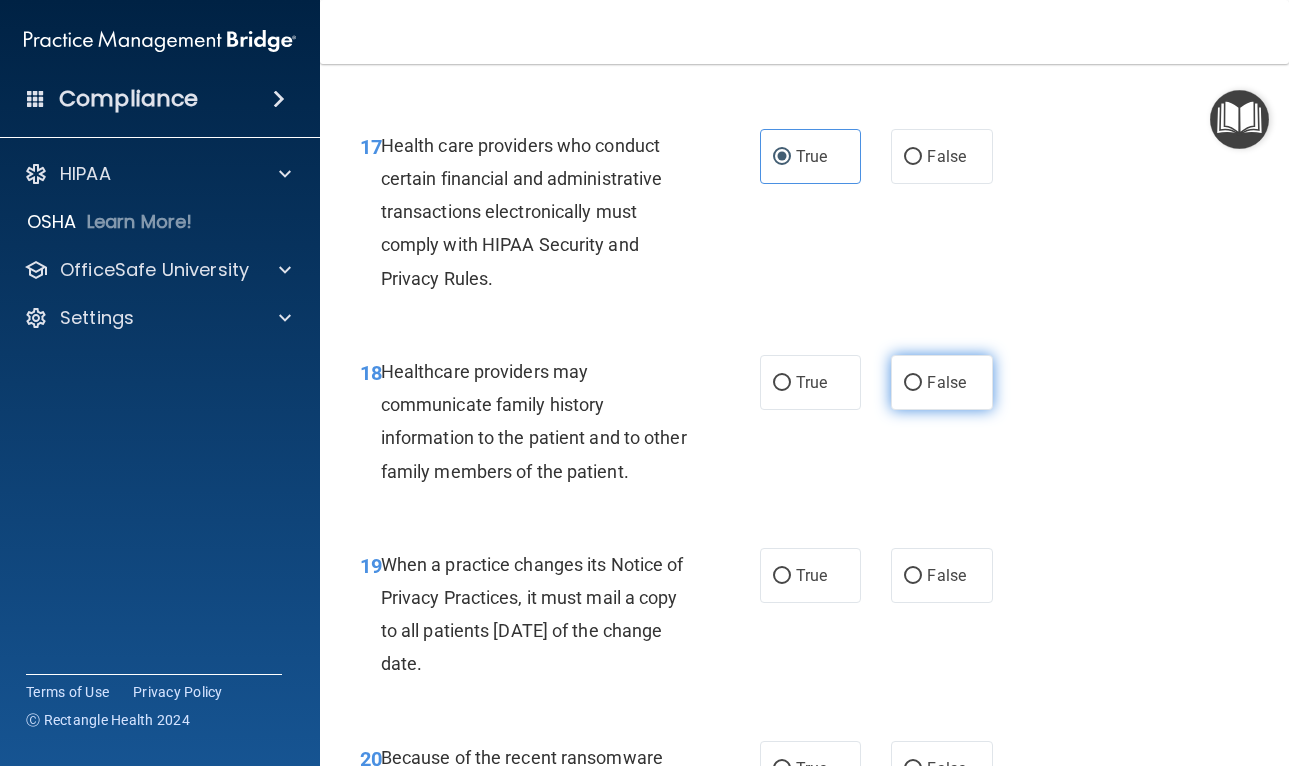 click on "False" at bounding box center [942, 382] 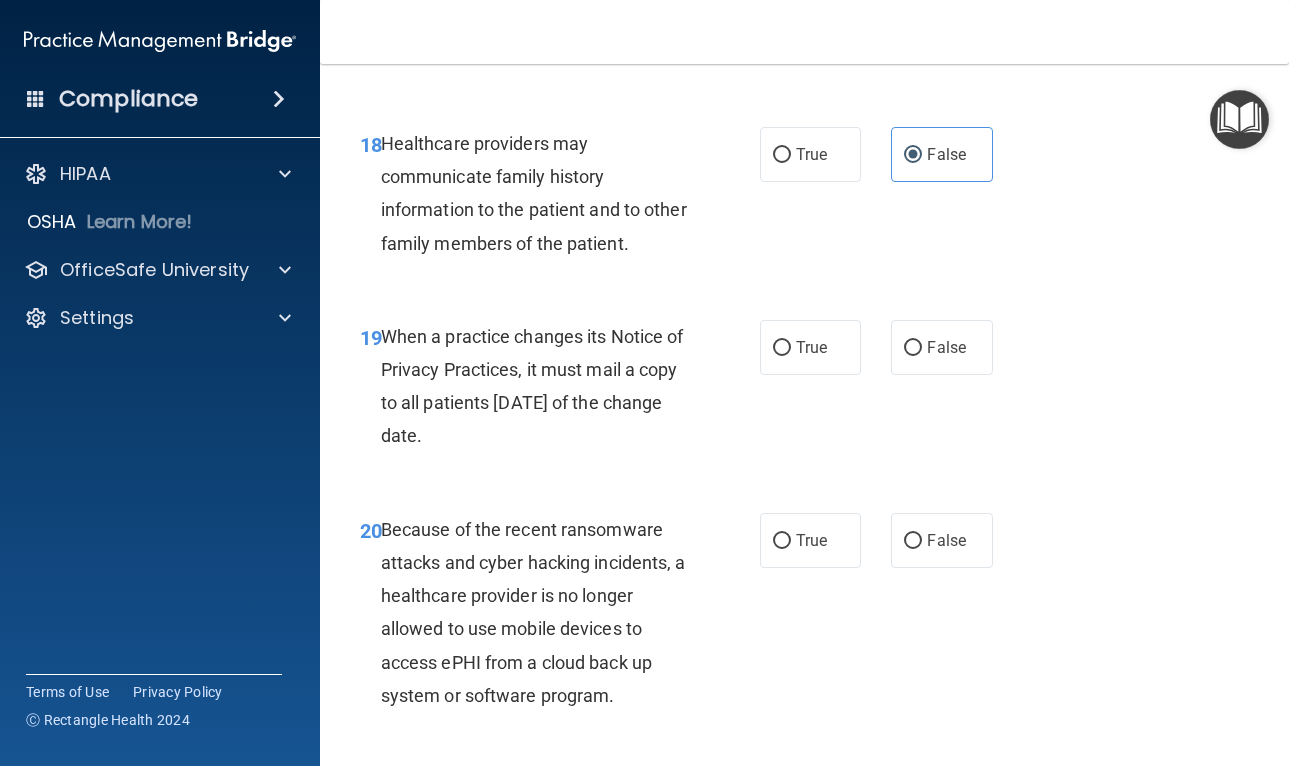scroll, scrollTop: 3806, scrollLeft: 0, axis: vertical 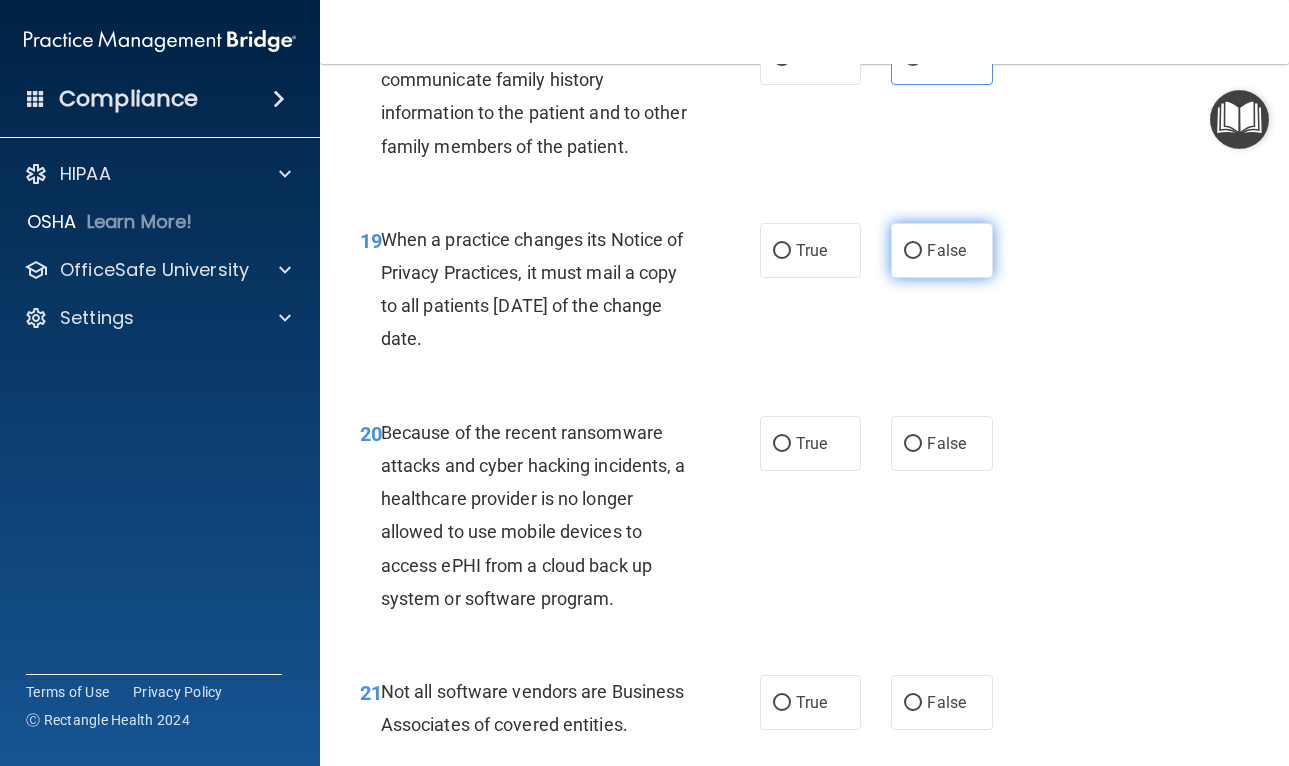 click on "False" at bounding box center (946, 250) 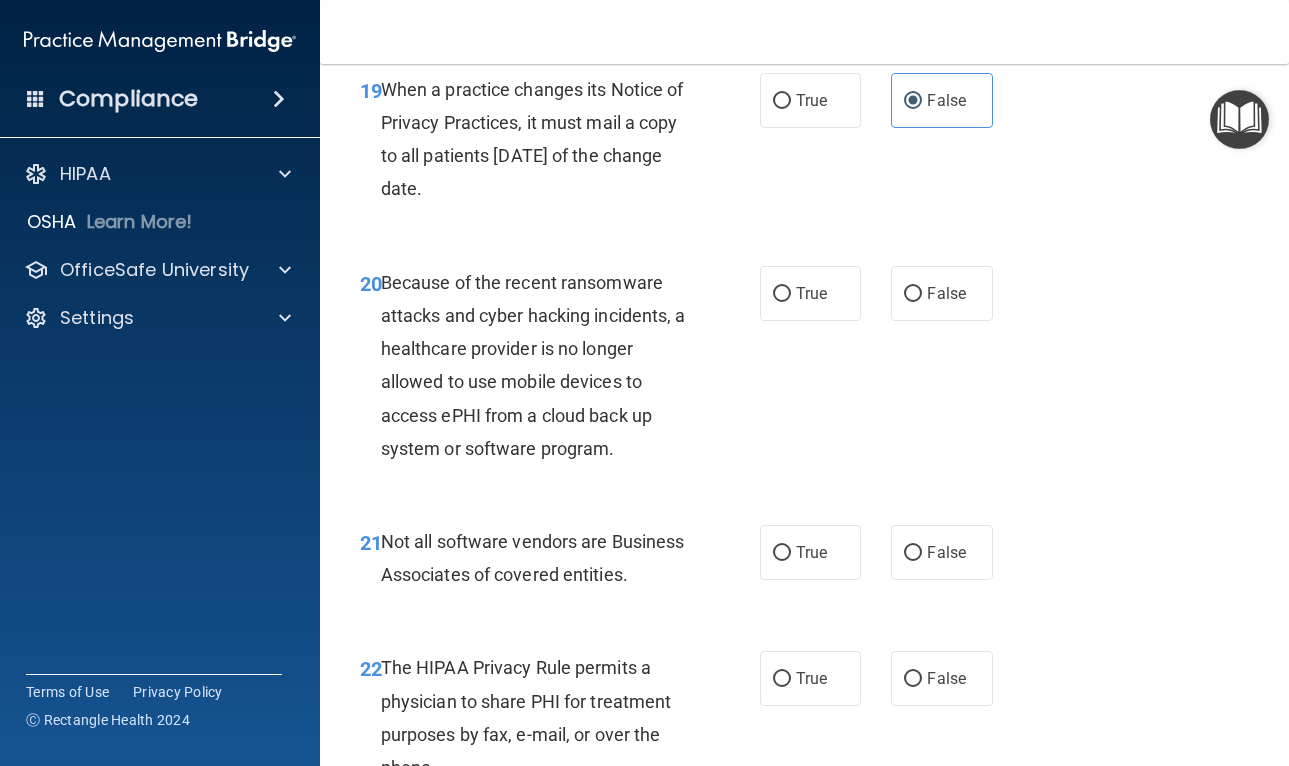 scroll, scrollTop: 3957, scrollLeft: 0, axis: vertical 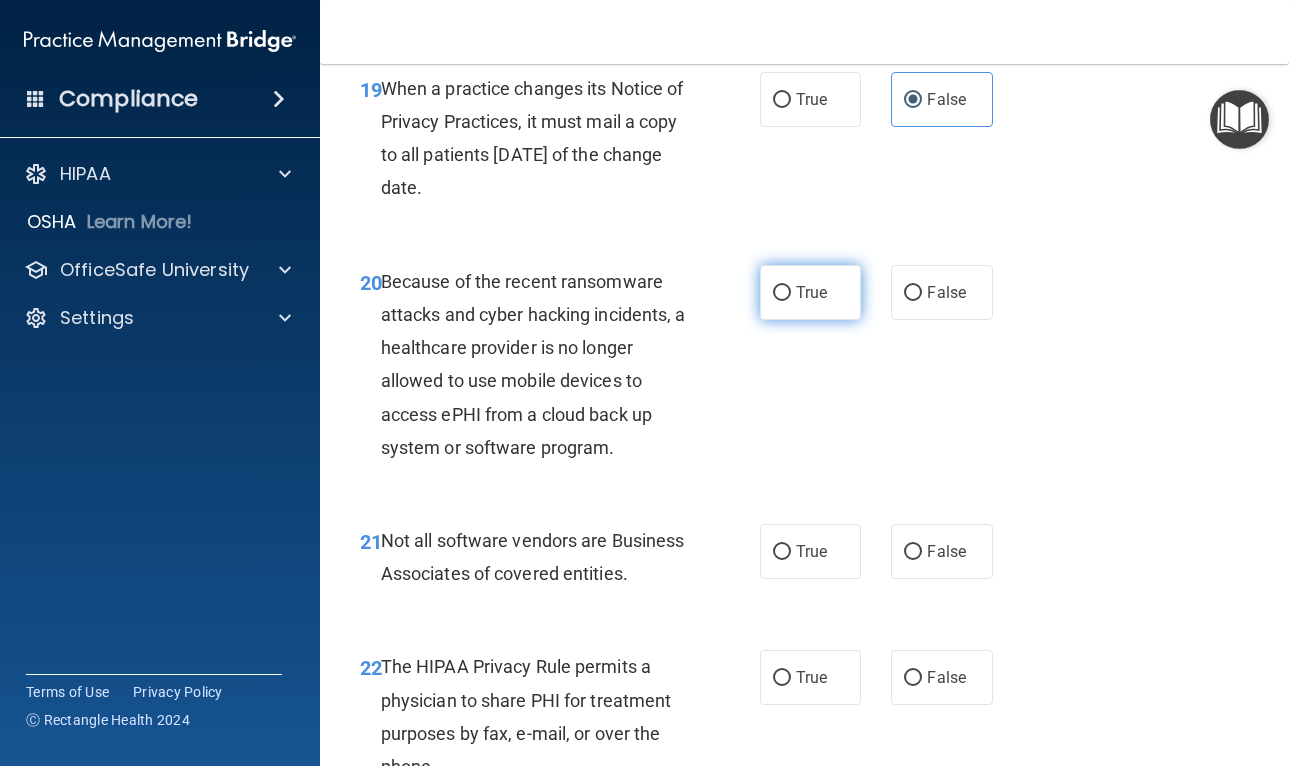 click on "True" at bounding box center [811, 292] 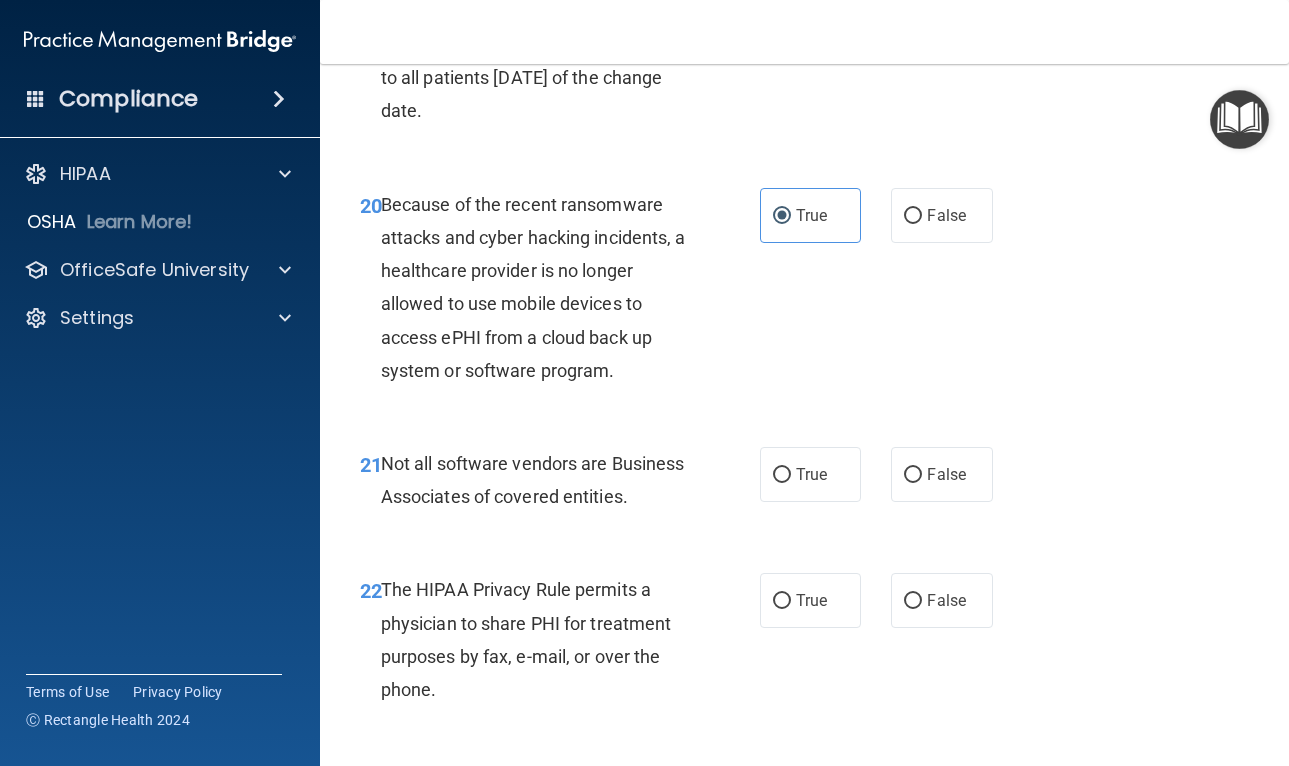 scroll, scrollTop: 4049, scrollLeft: 0, axis: vertical 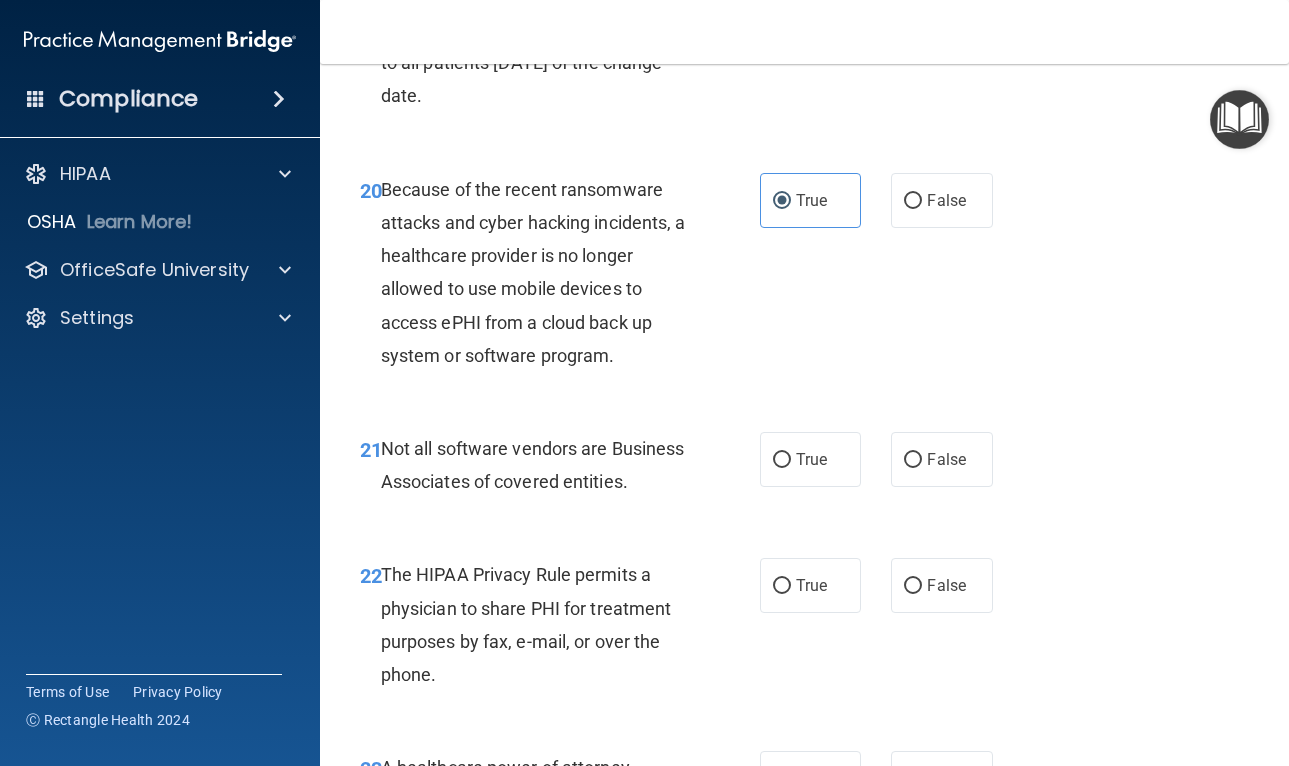 click on "20       Because of the recent ransomware attacks and cyber hacking incidents, a healthcare provider is no longer allowed to use mobile devices to access ePHI from a cloud back up system or software program.                 True           False" at bounding box center [804, 277] 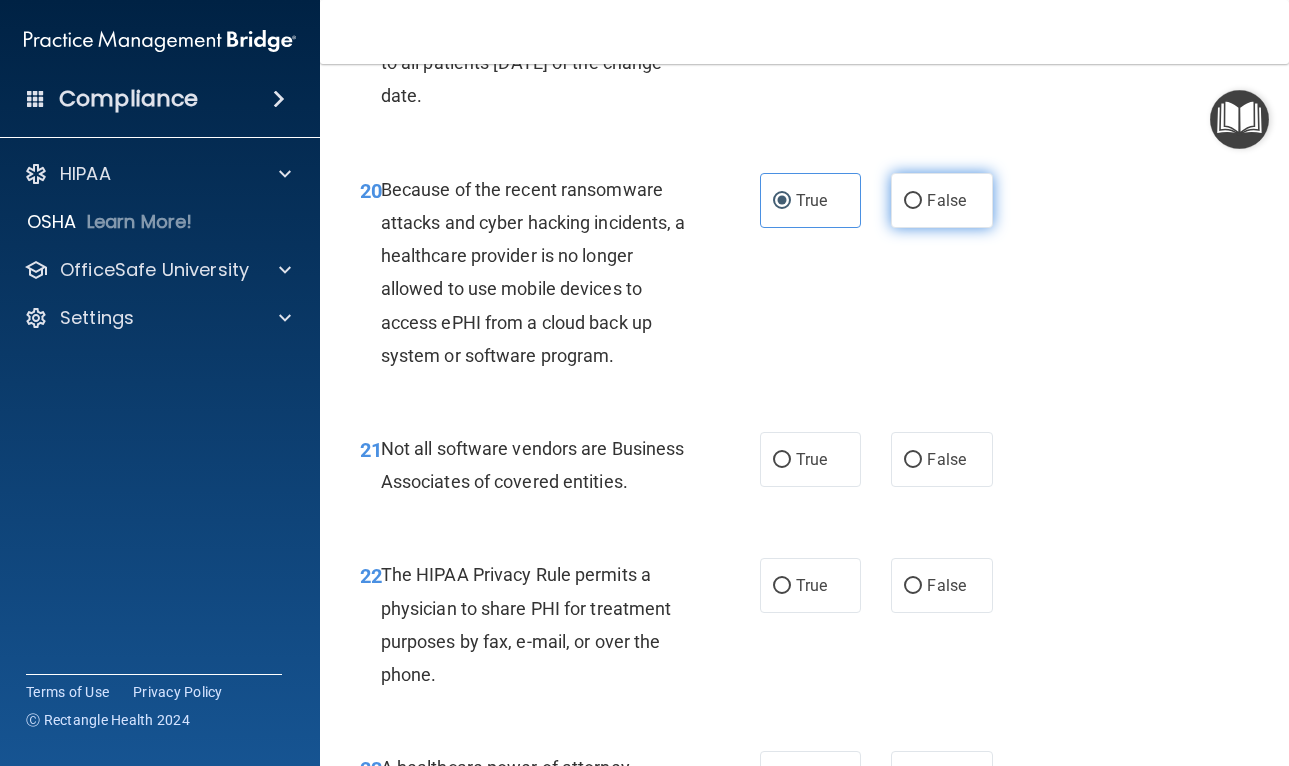 click on "False" at bounding box center (942, 200) 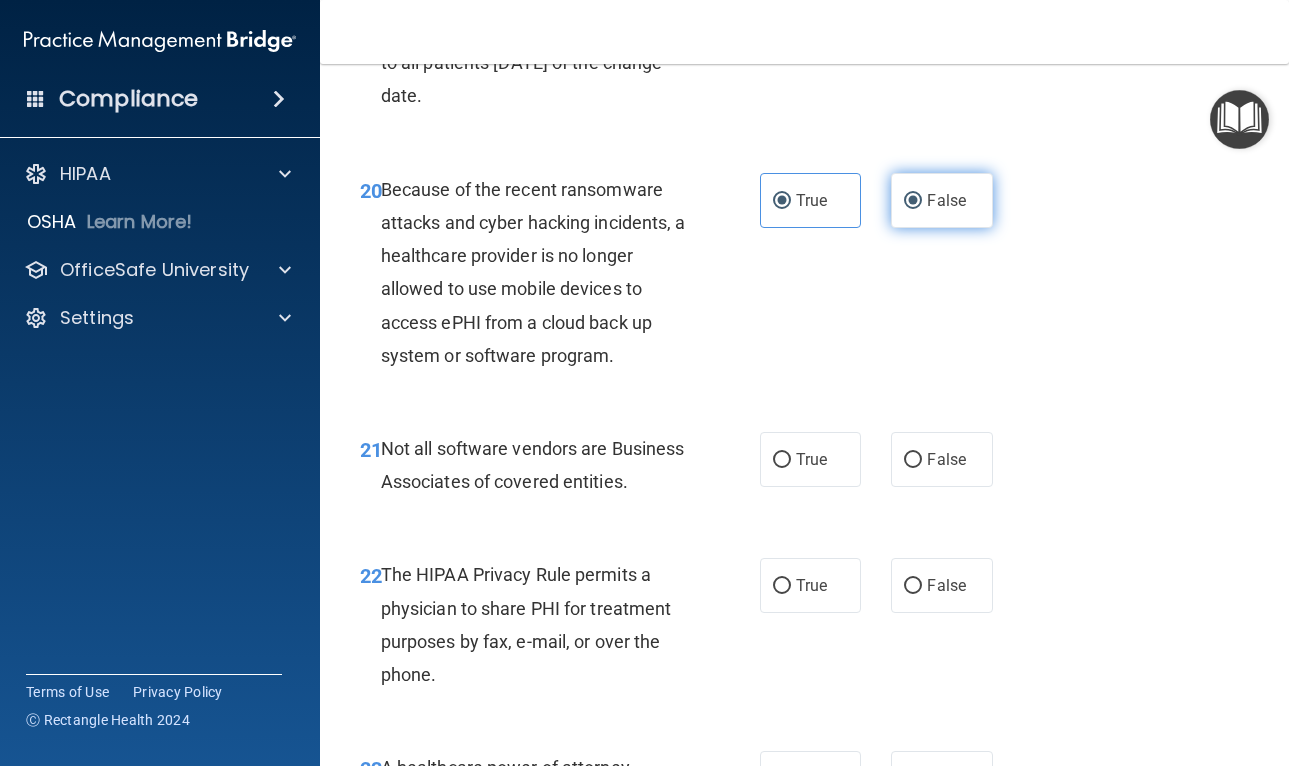radio on "false" 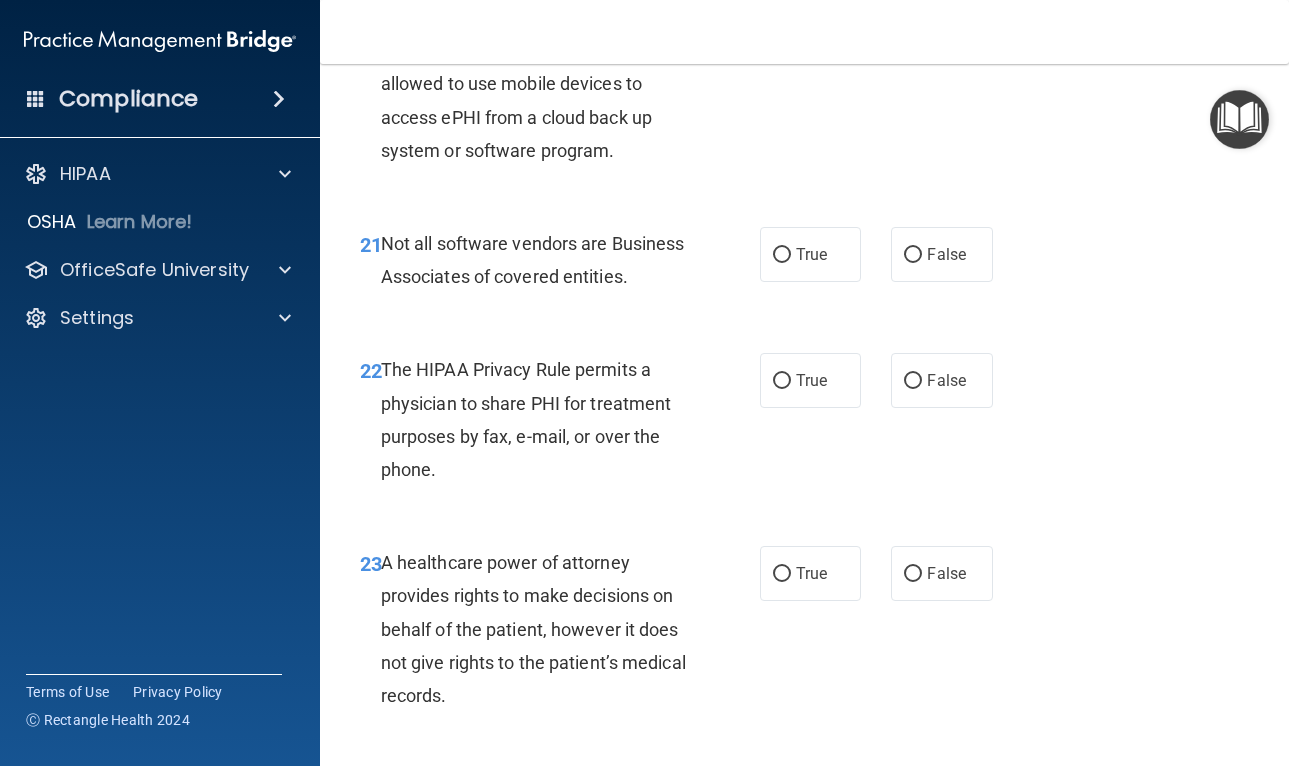 scroll, scrollTop: 4256, scrollLeft: 0, axis: vertical 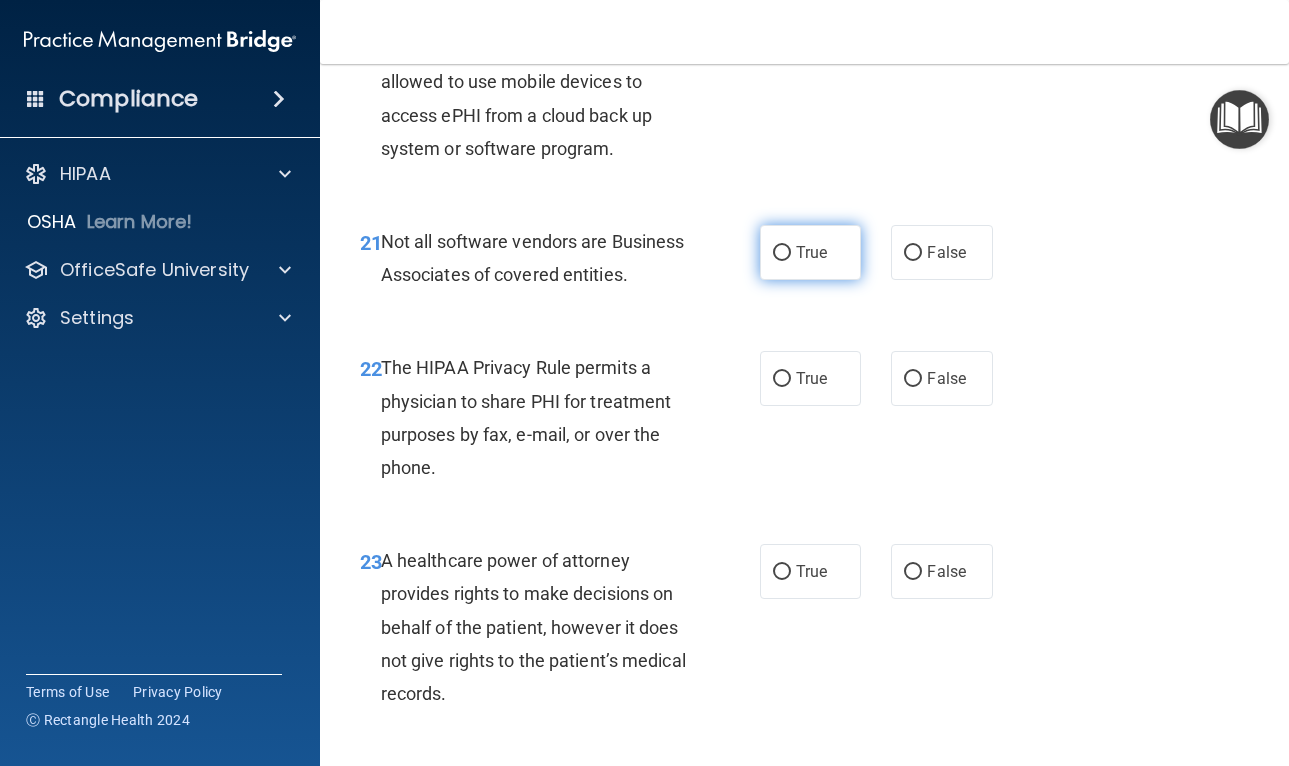 click on "True" at bounding box center [811, 252] 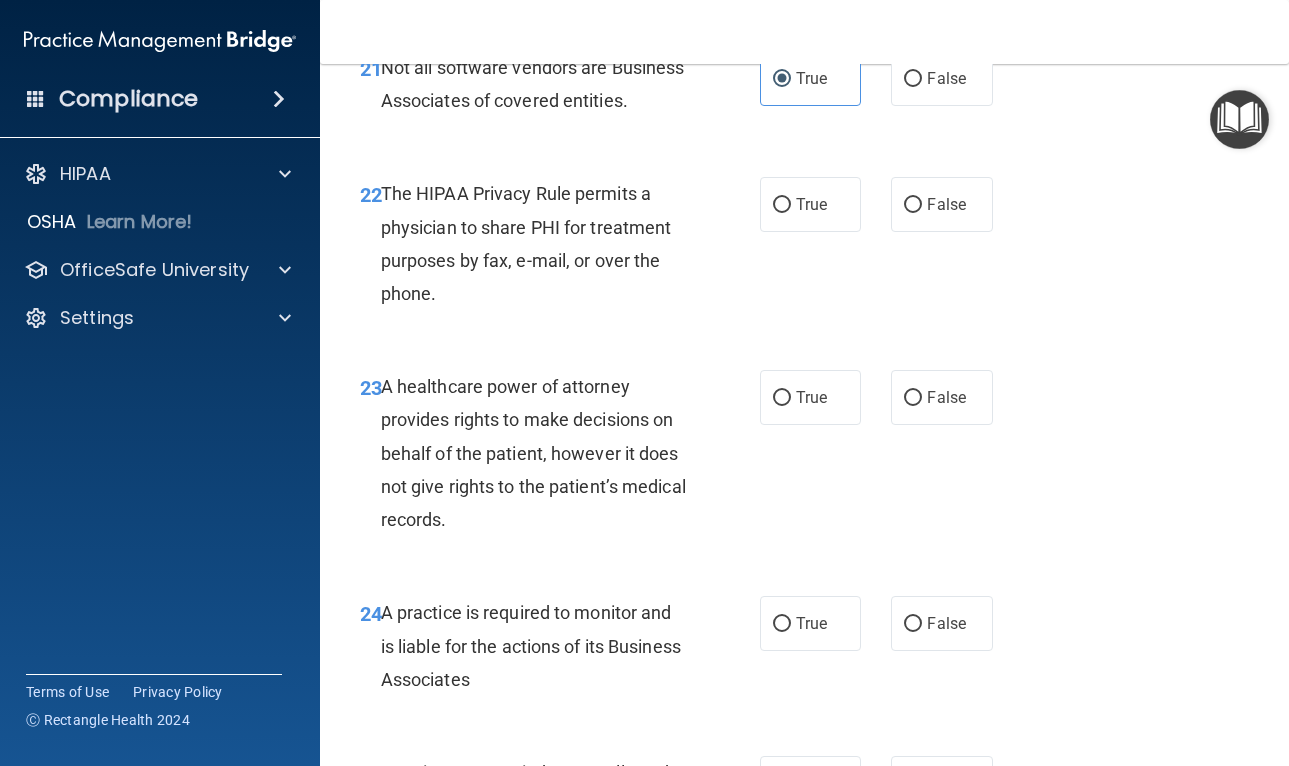 scroll, scrollTop: 4432, scrollLeft: 0, axis: vertical 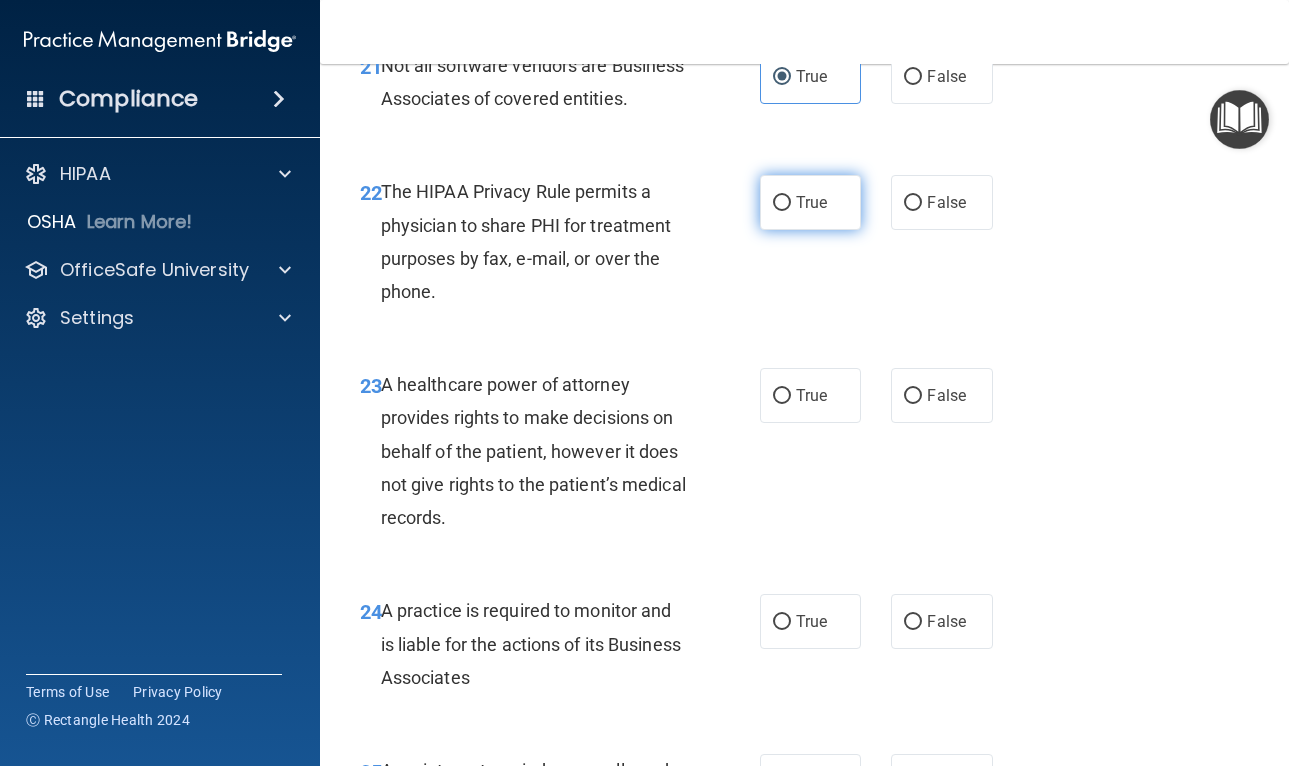 click on "True" at bounding box center [811, 202] 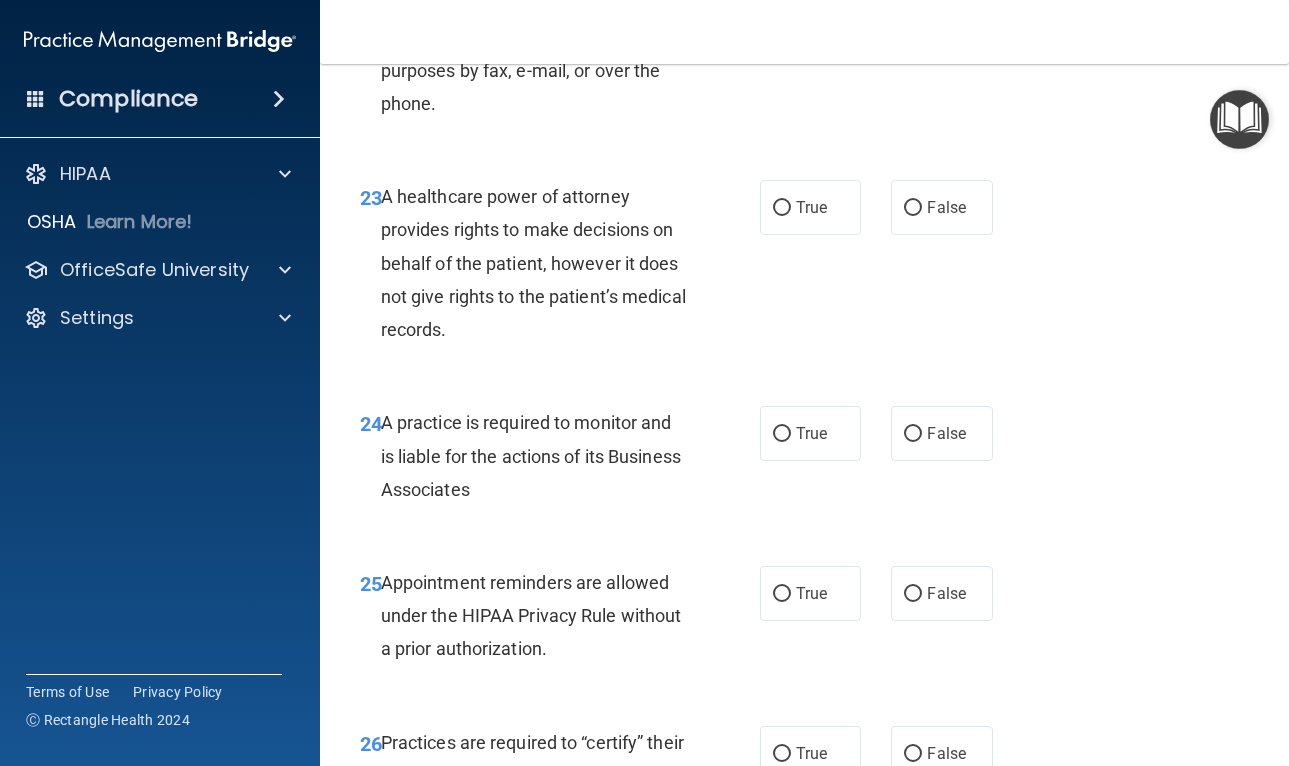 scroll, scrollTop: 4622, scrollLeft: 0, axis: vertical 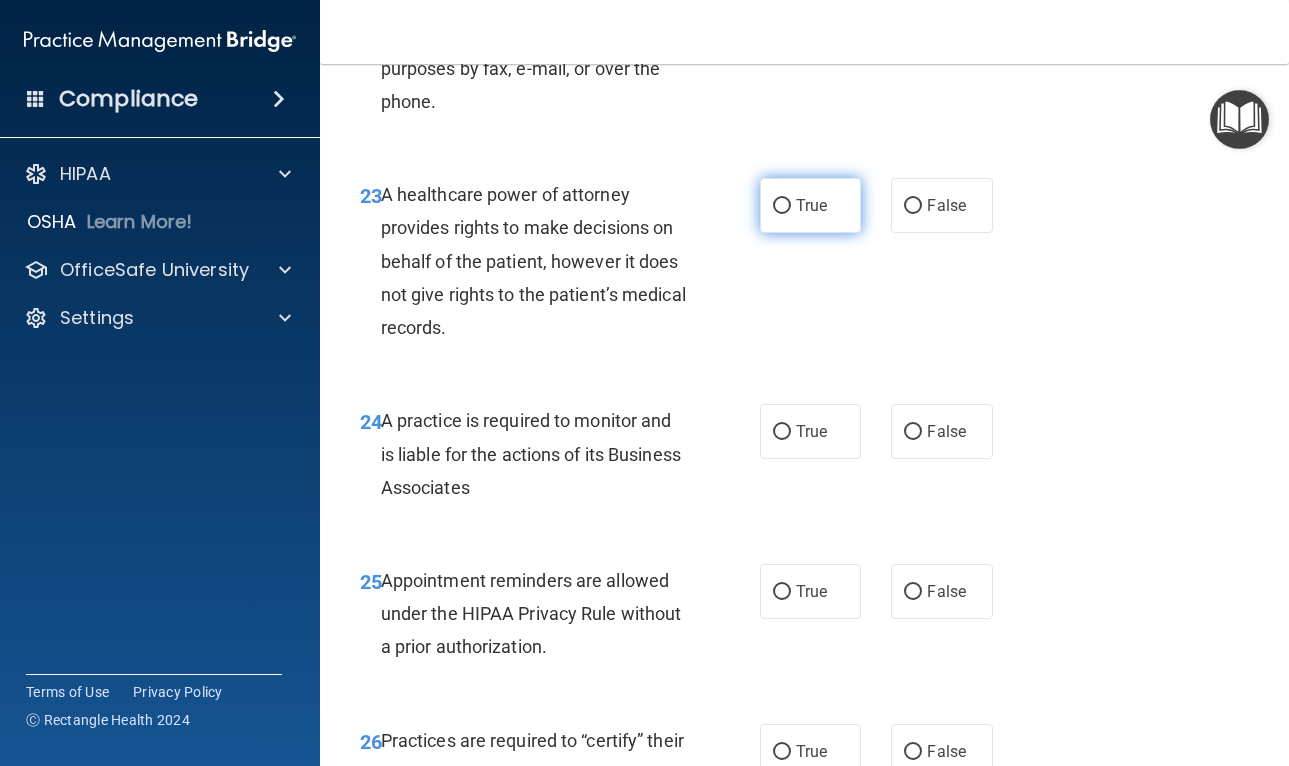 click on "True" at bounding box center (811, 205) 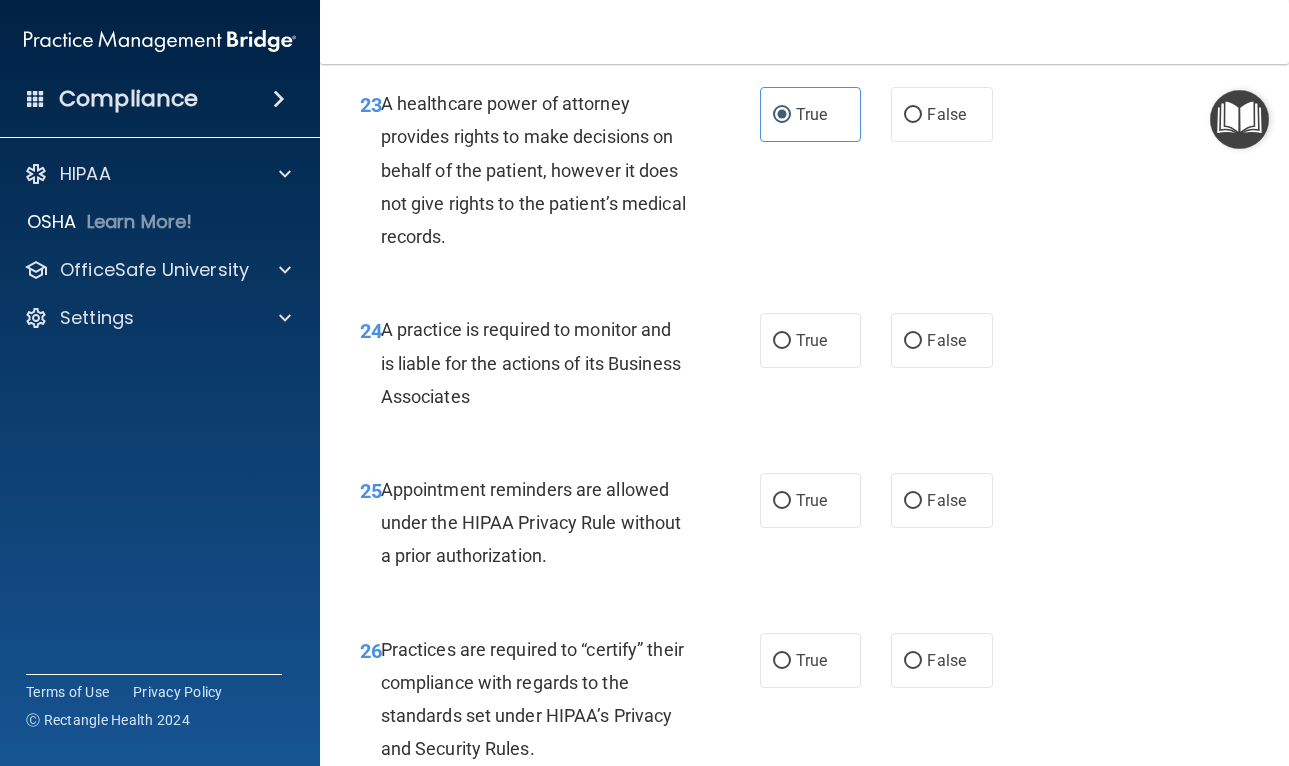 scroll, scrollTop: 4693, scrollLeft: 0, axis: vertical 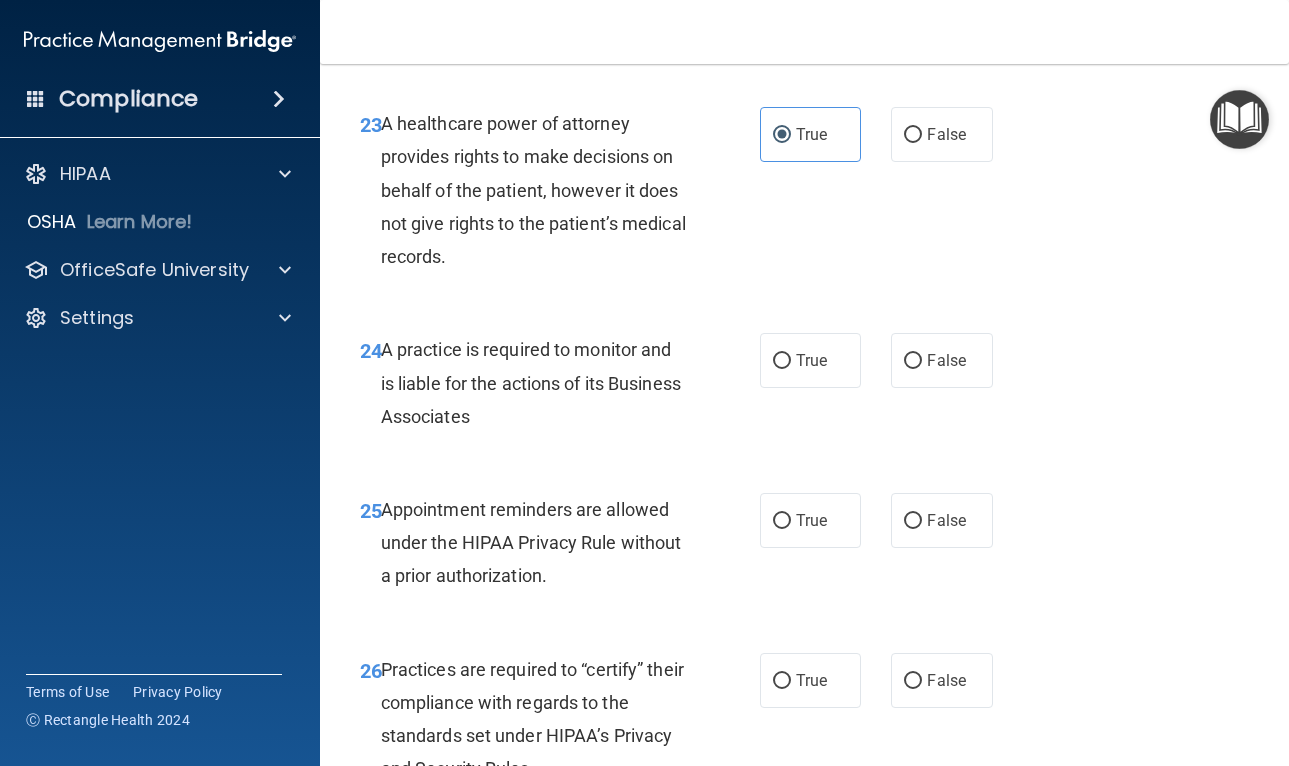click on "23       A healthcare power of attorney provides rights to make decisions on behalf of the patient, however it does not give rights to the patient’s medical records." at bounding box center [560, 195] 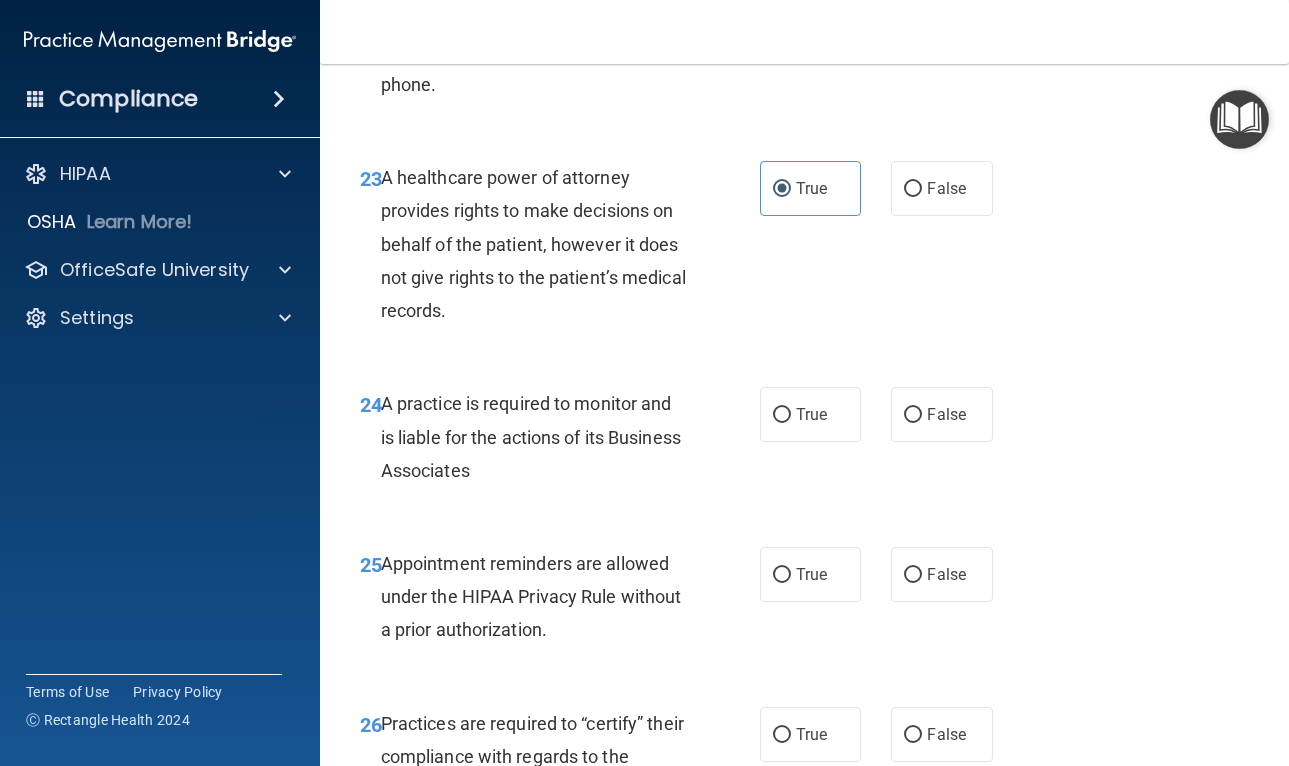 scroll, scrollTop: 4625, scrollLeft: 0, axis: vertical 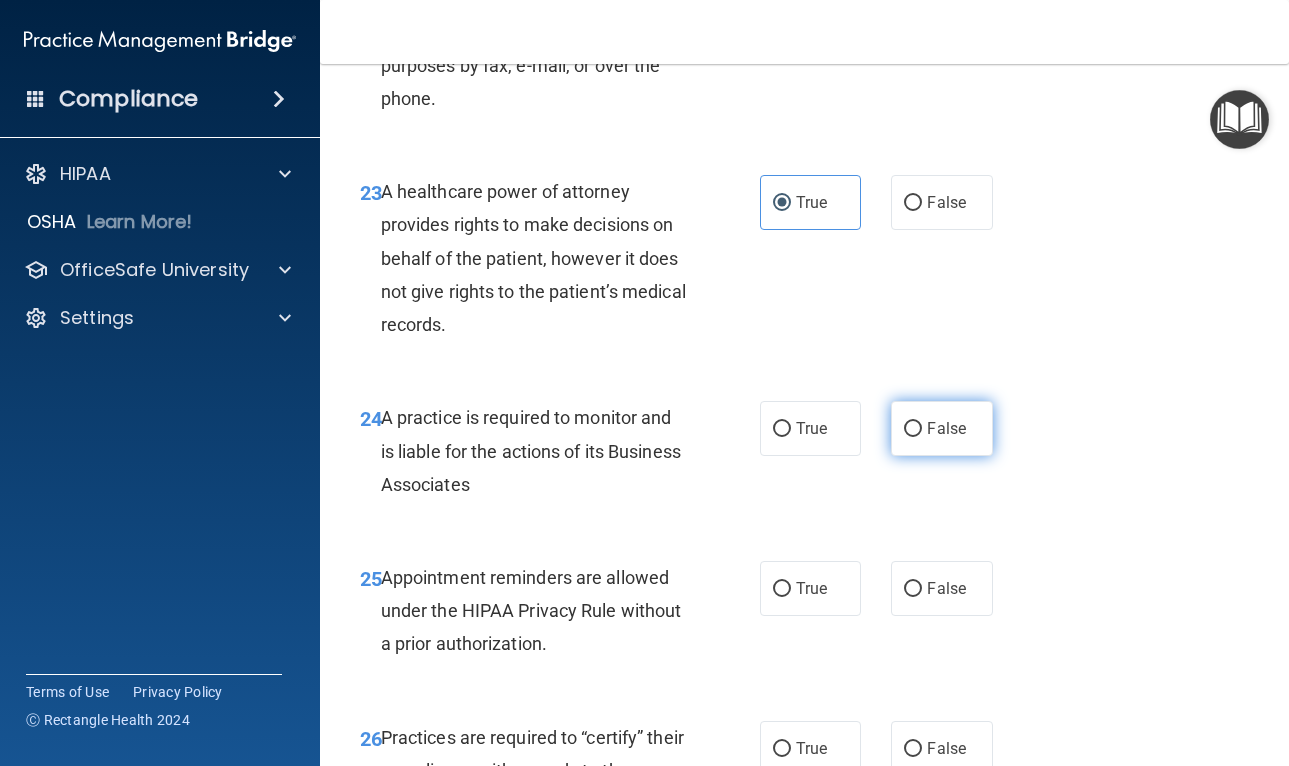 click on "False" at bounding box center [946, 428] 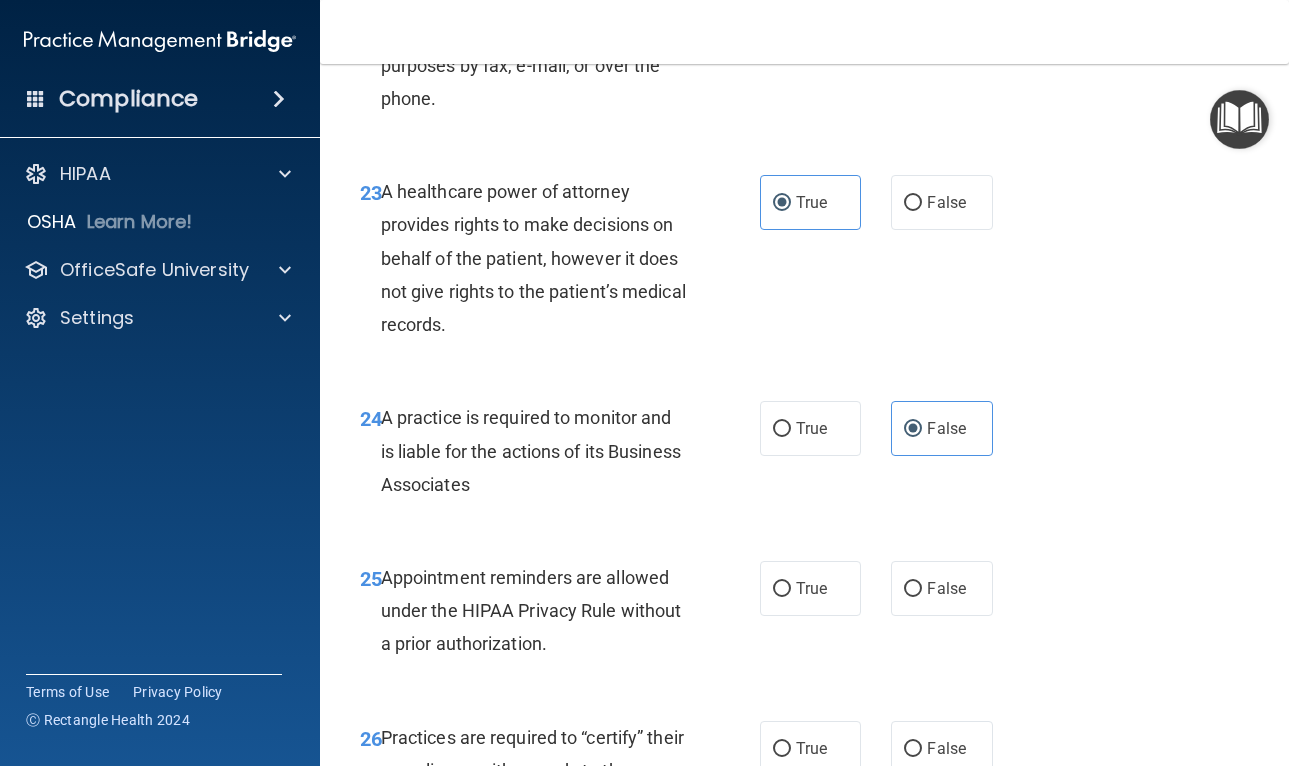 scroll, scrollTop: 4781, scrollLeft: 0, axis: vertical 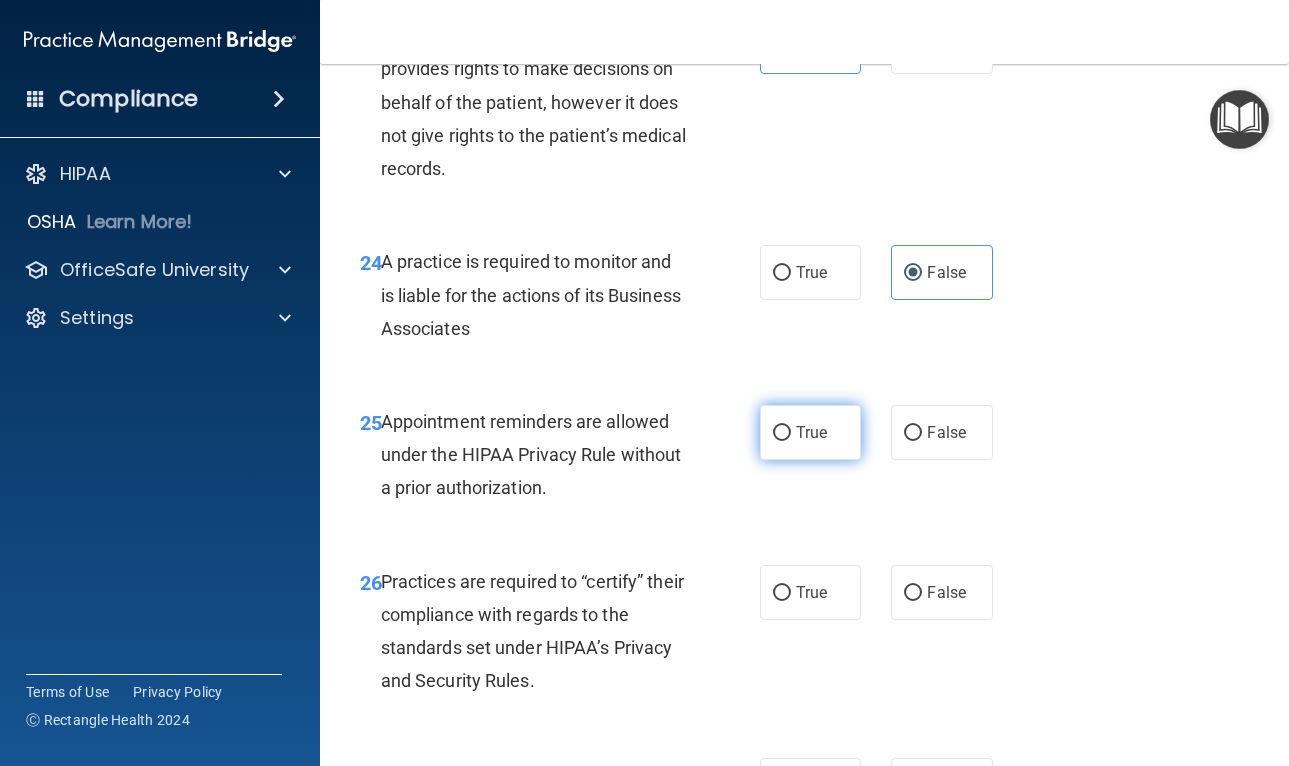 click on "True" at bounding box center [811, 432] 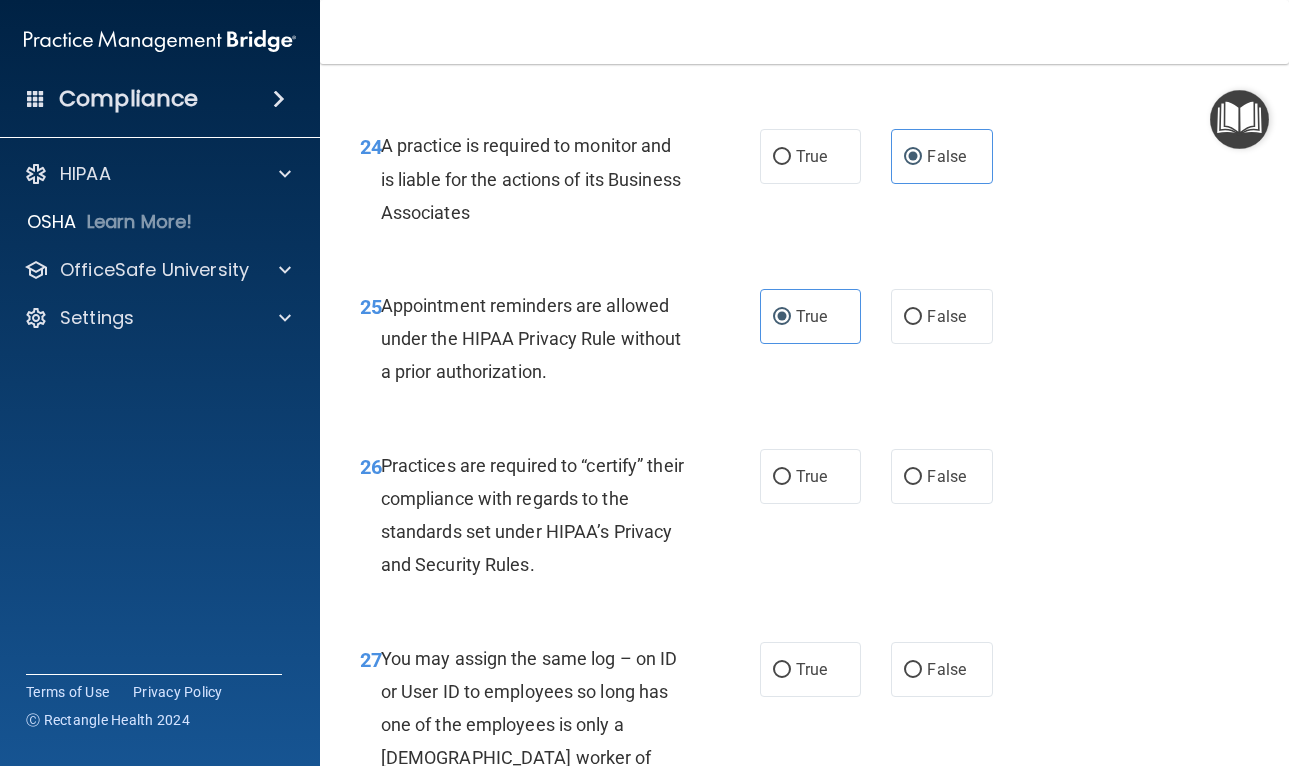 scroll, scrollTop: 4932, scrollLeft: 0, axis: vertical 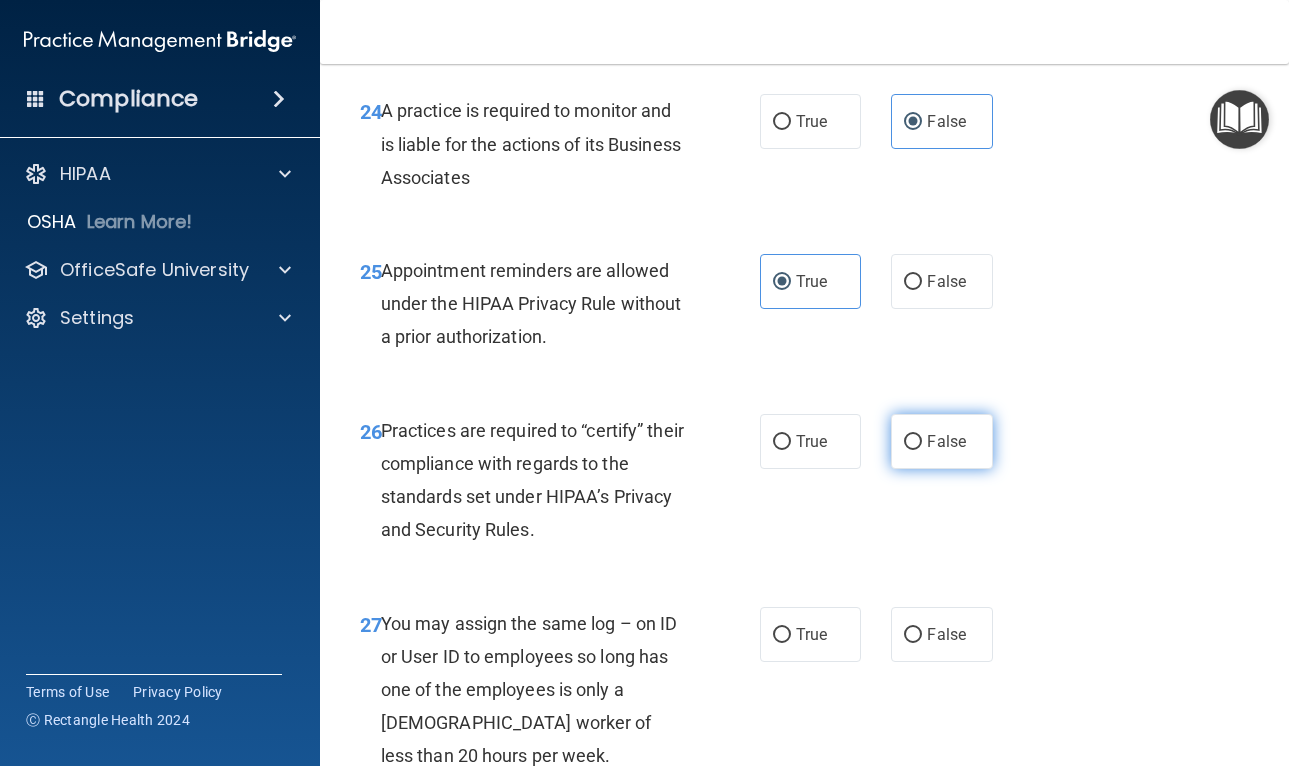 click on "False" at bounding box center [942, 441] 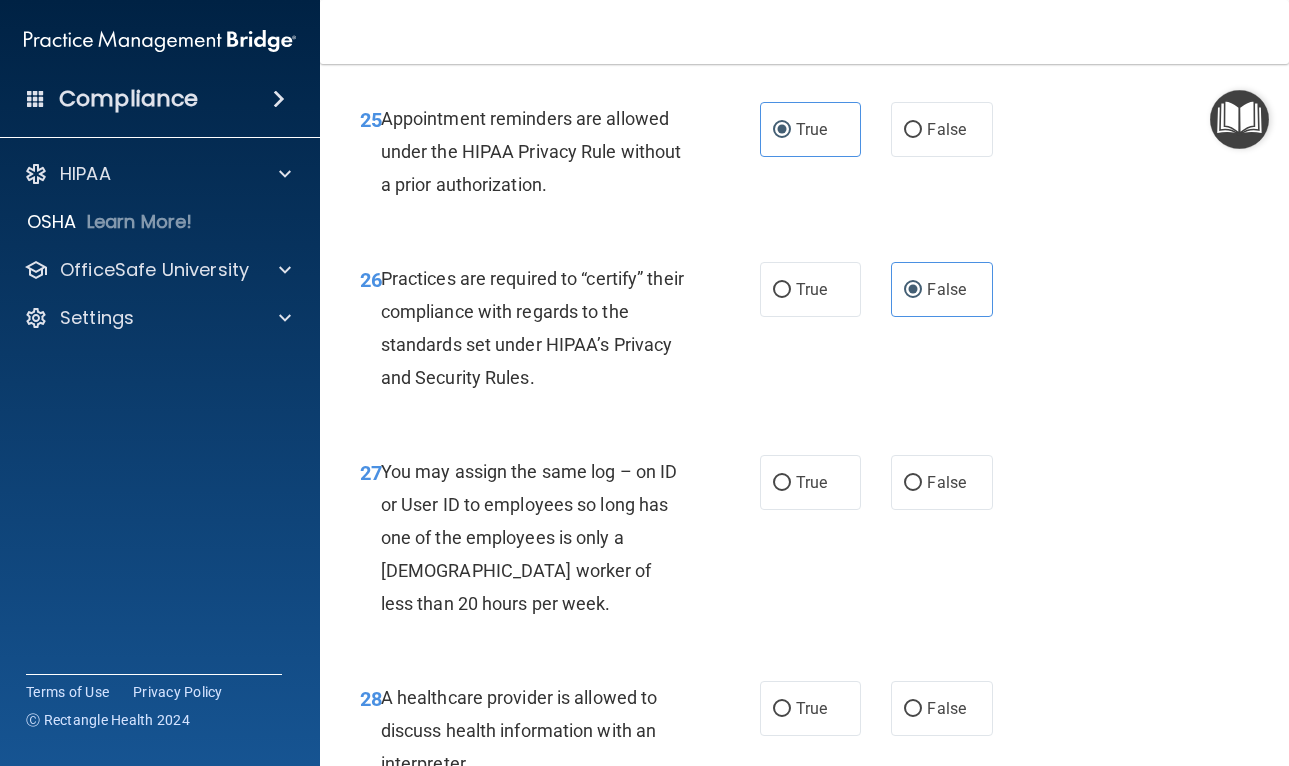 scroll, scrollTop: 5137, scrollLeft: 0, axis: vertical 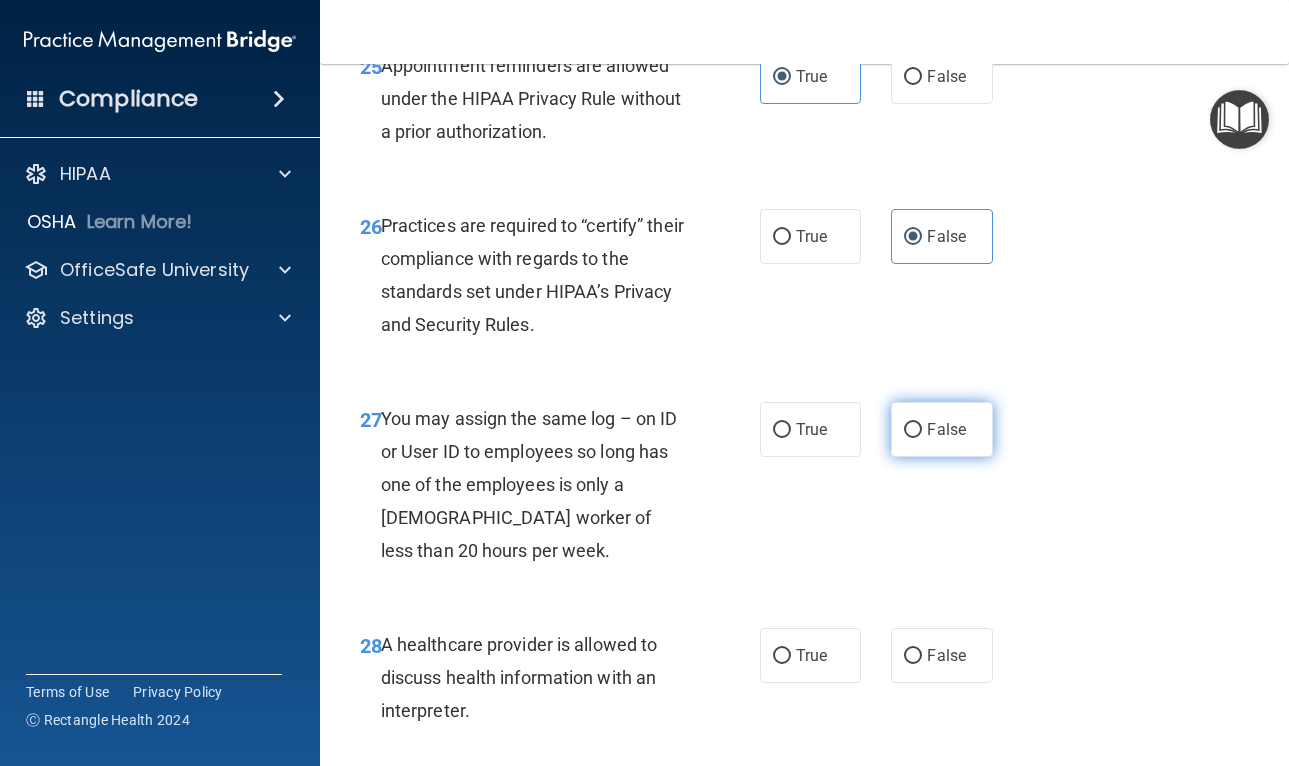 click on "False" at bounding box center (942, 429) 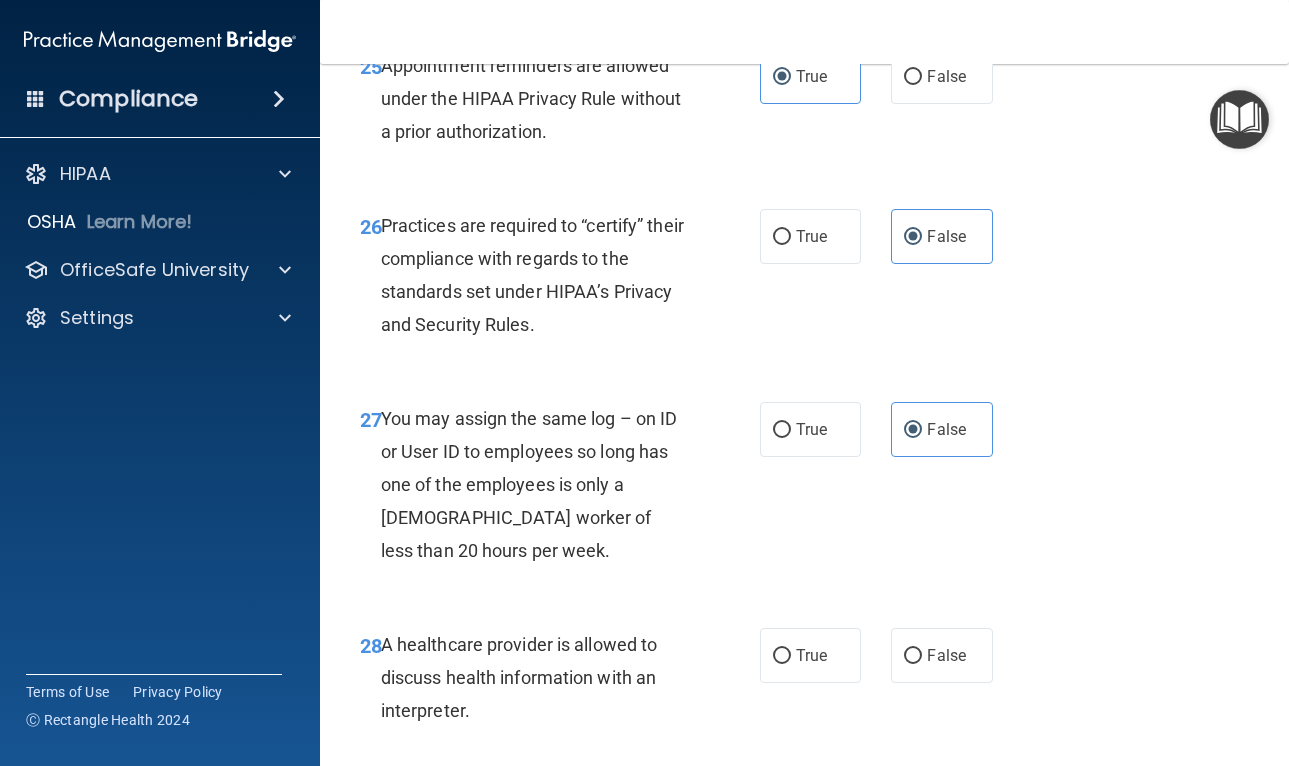 scroll, scrollTop: 5363, scrollLeft: 0, axis: vertical 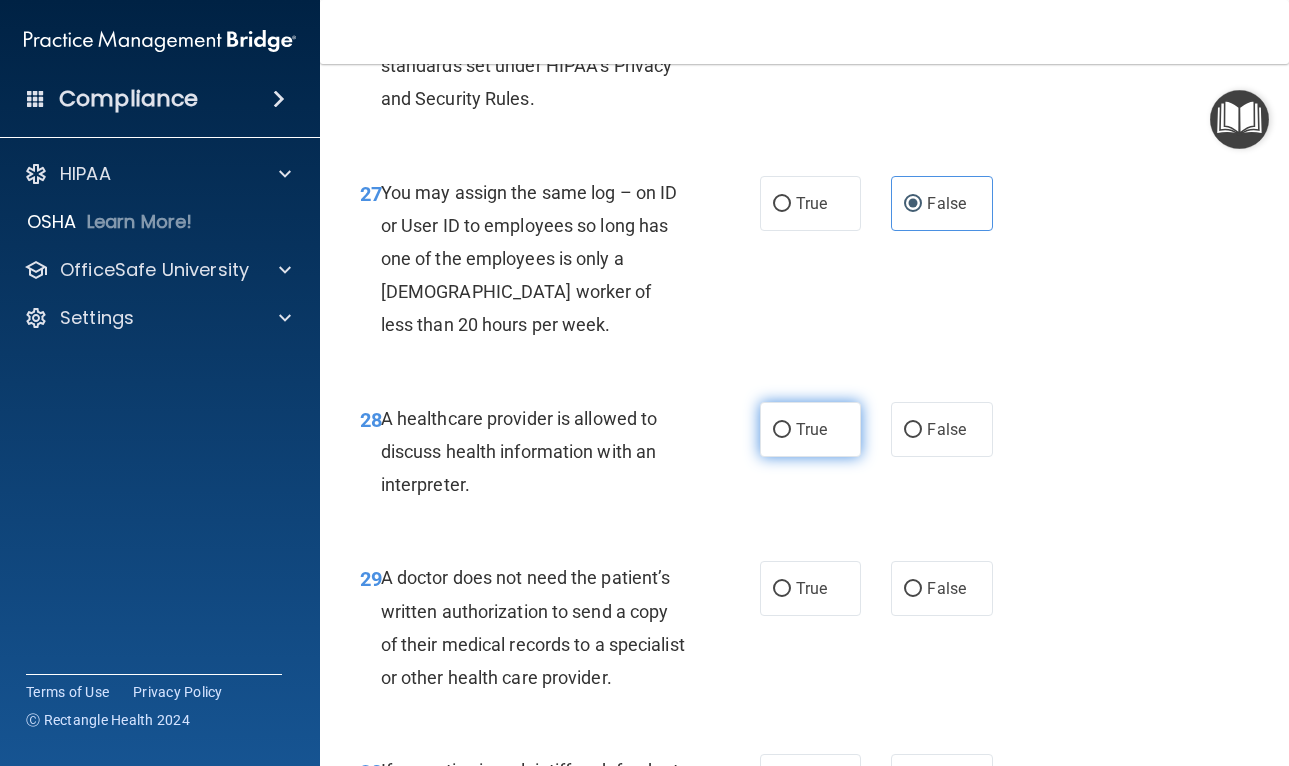 click on "True" at bounding box center (811, 429) 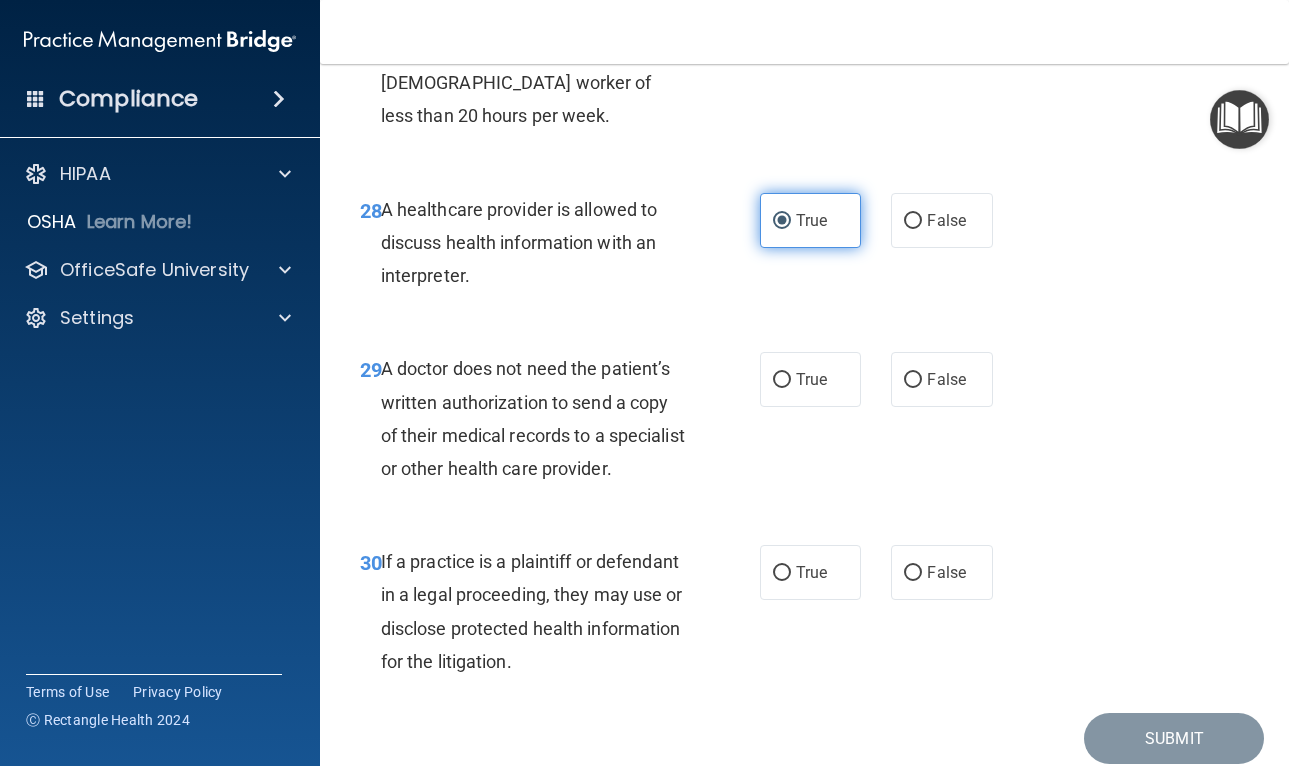 scroll, scrollTop: 5579, scrollLeft: 0, axis: vertical 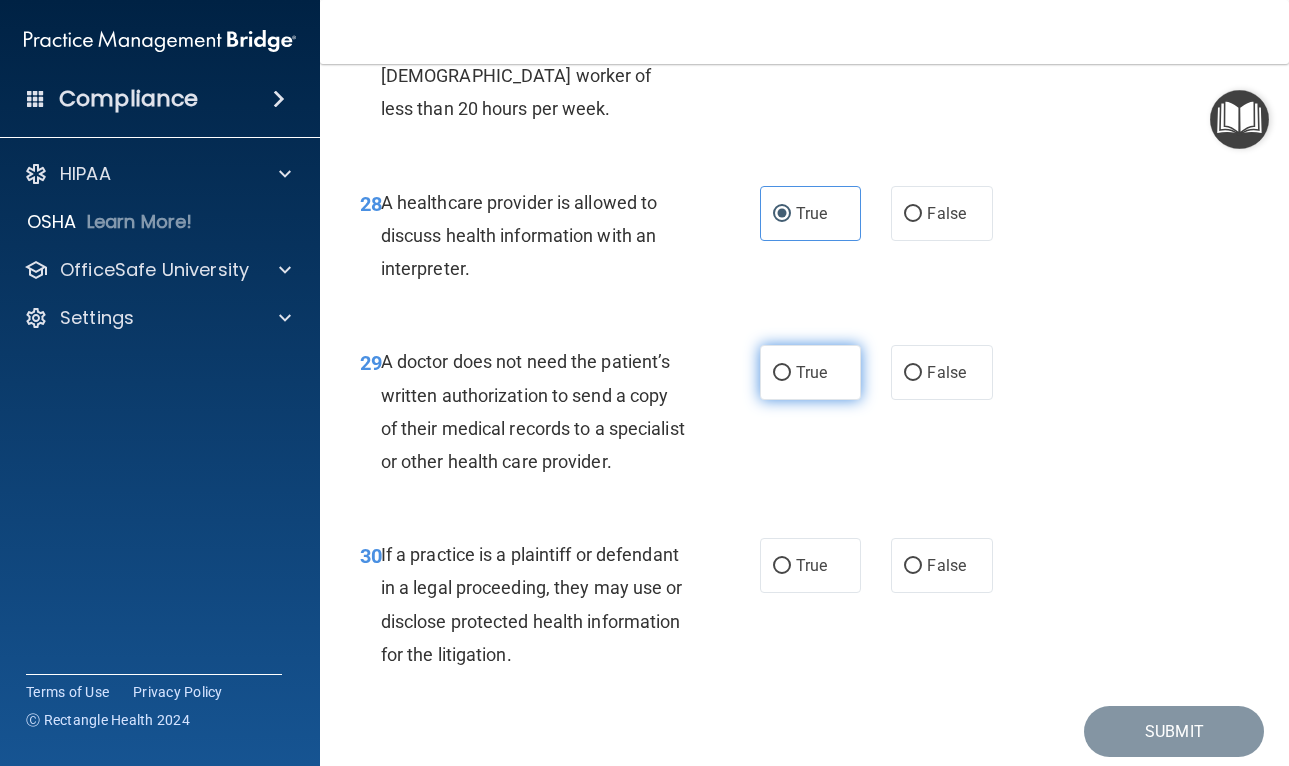 click on "True" at bounding box center [811, 372] 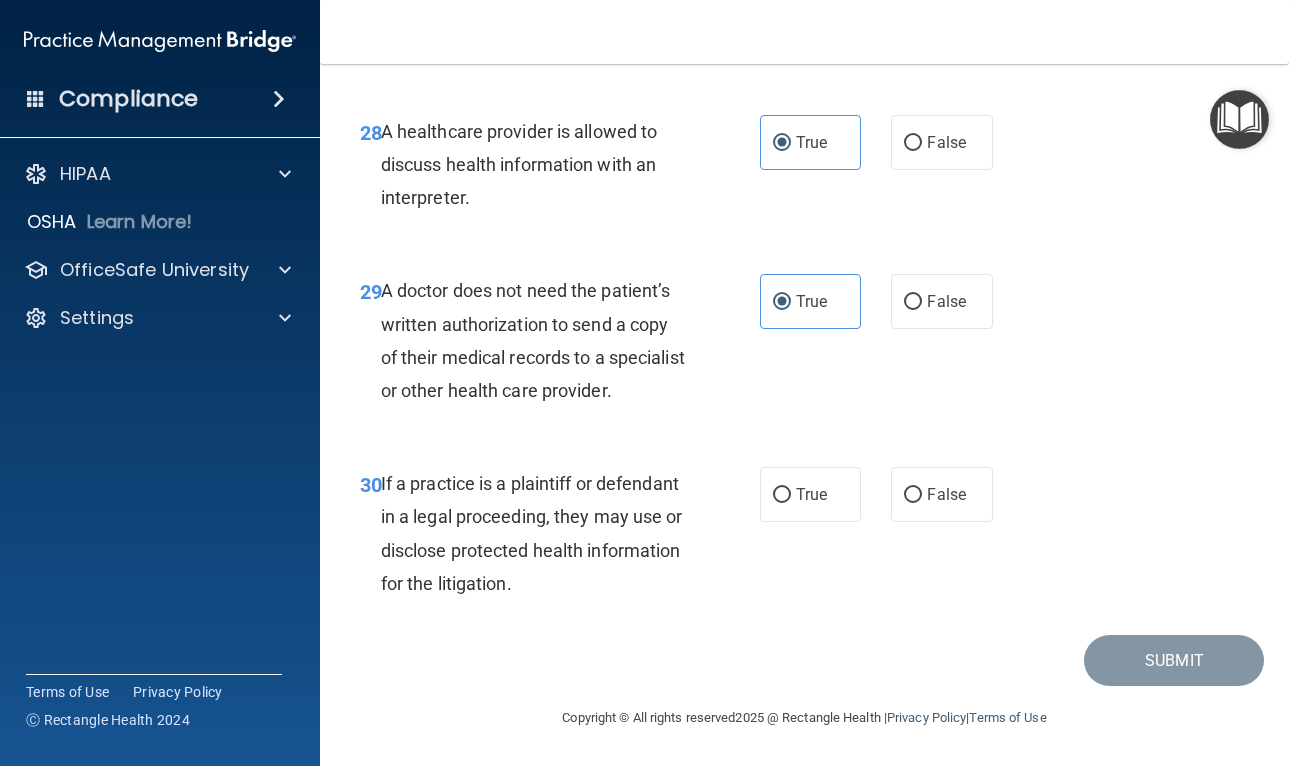 scroll, scrollTop: 5653, scrollLeft: 0, axis: vertical 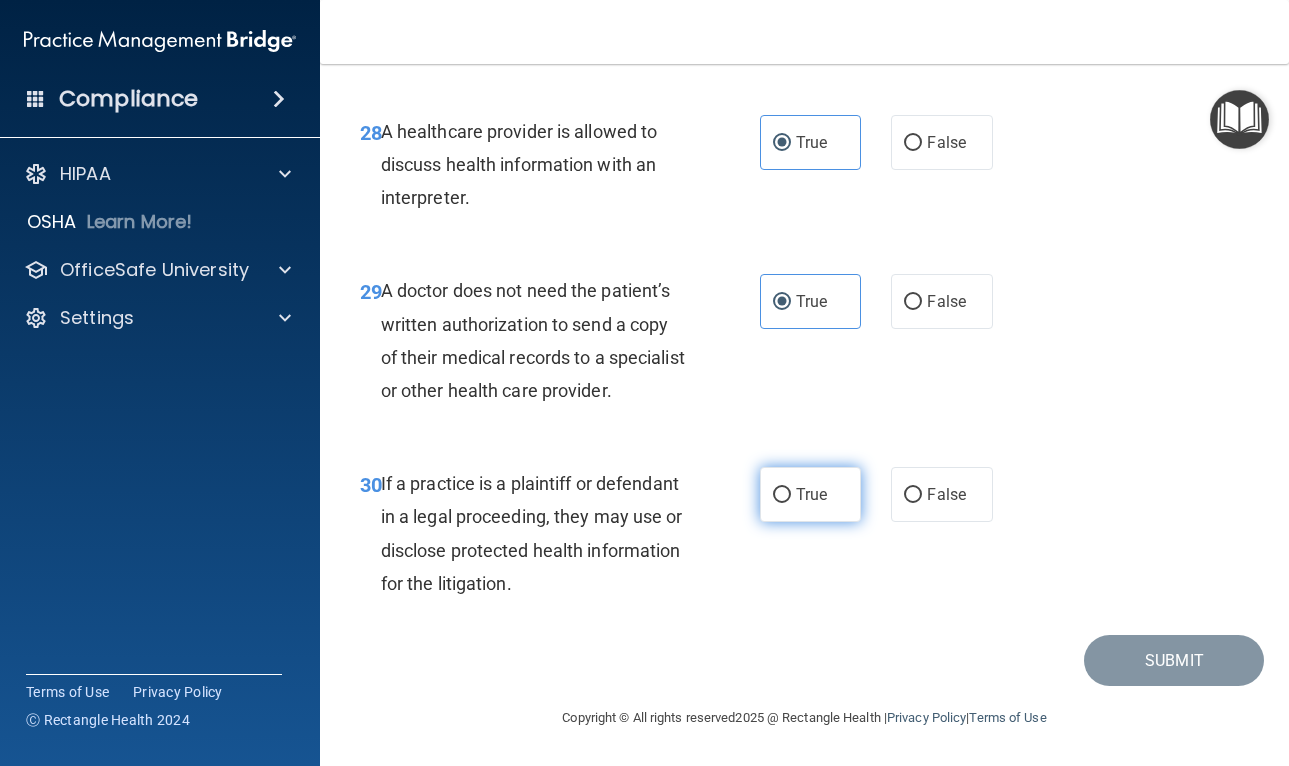 click on "True" at bounding box center [782, 495] 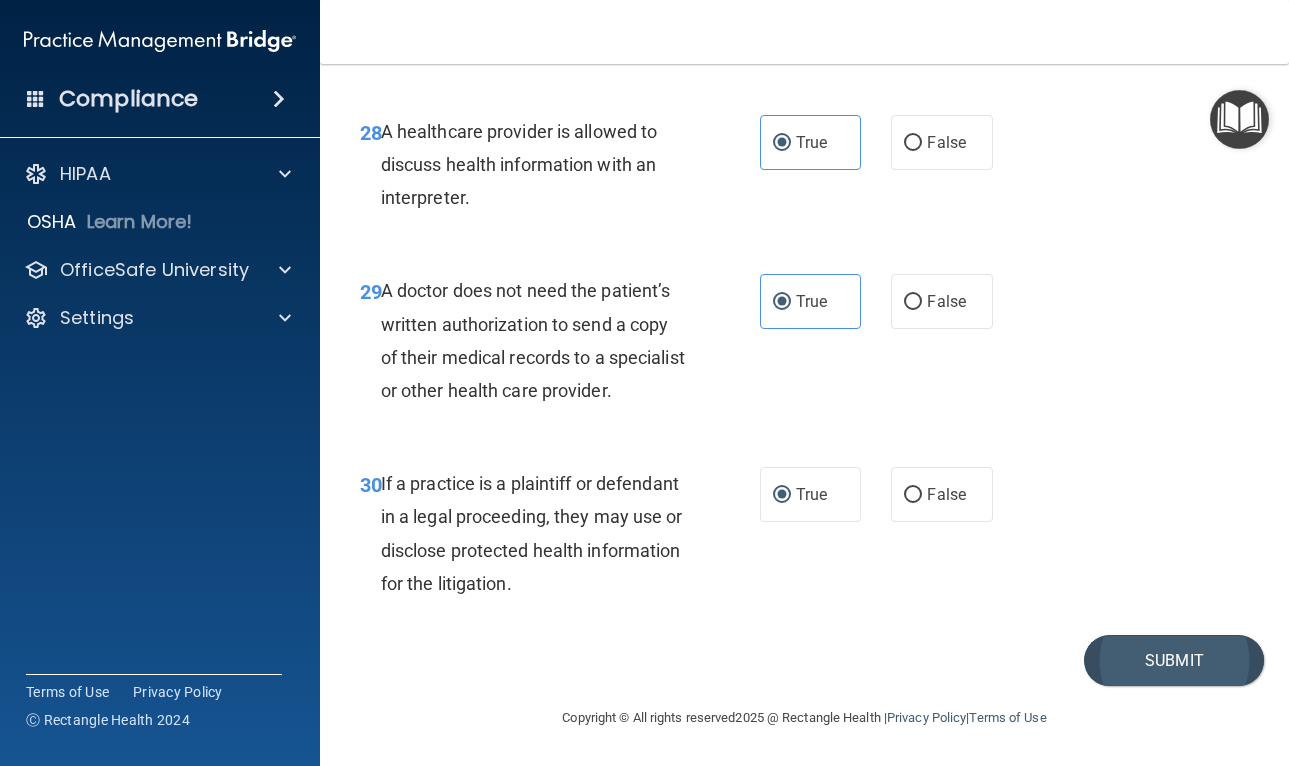 click on "Submit" at bounding box center [1174, 660] 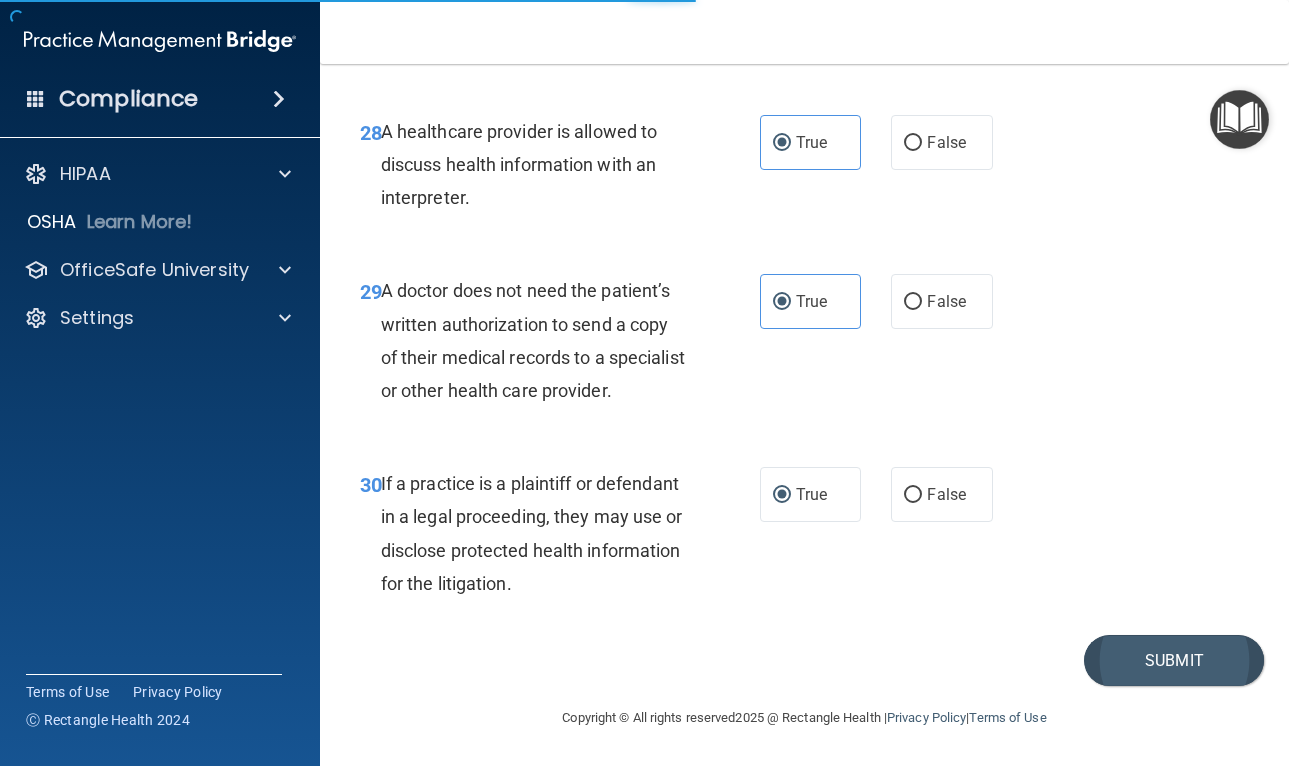 scroll, scrollTop: 0, scrollLeft: 0, axis: both 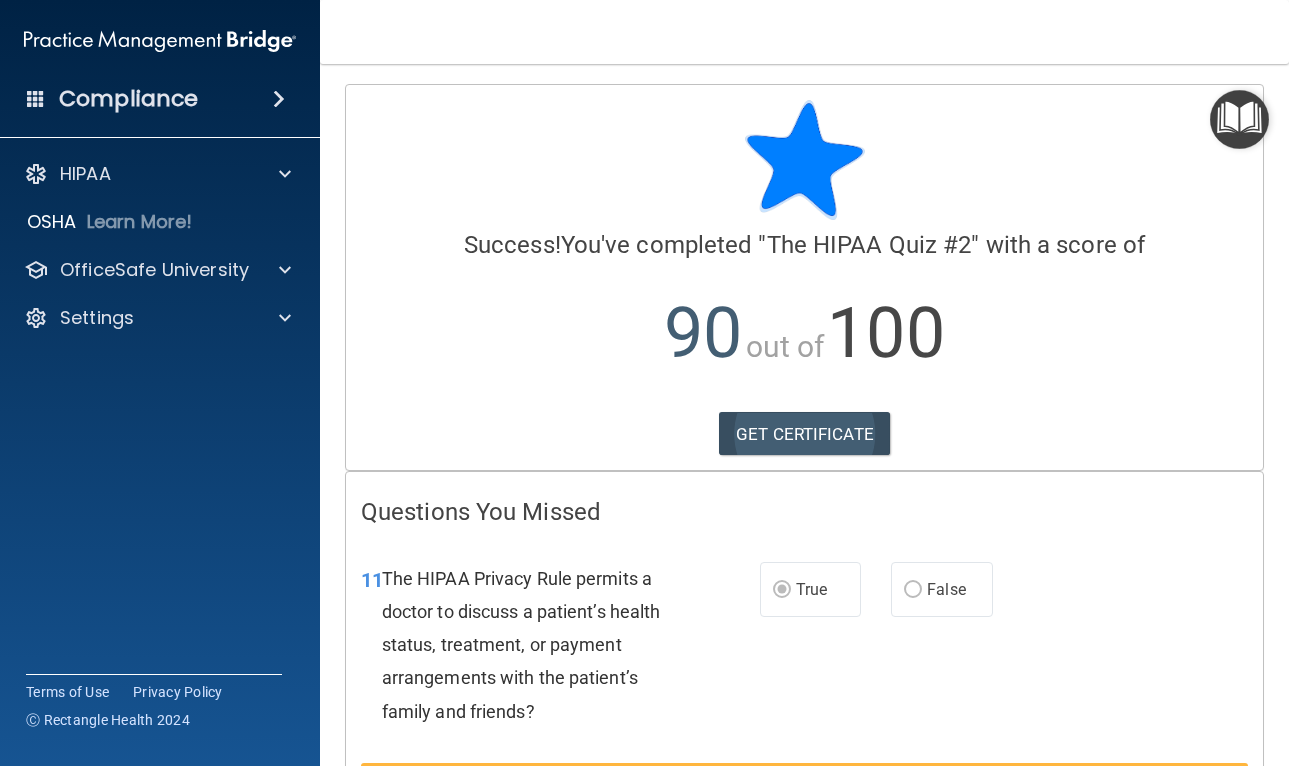 click on "GET CERTIFICATE" at bounding box center (804, 434) 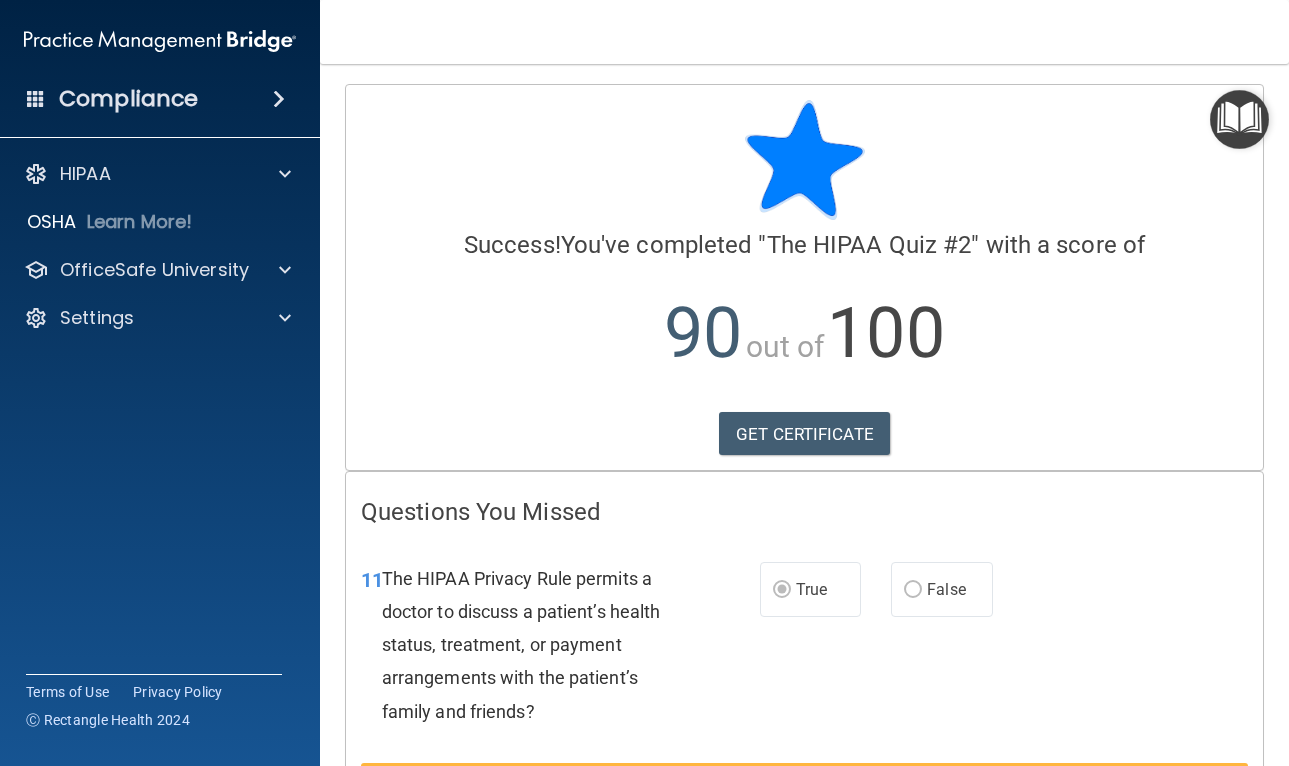 scroll, scrollTop: 0, scrollLeft: 0, axis: both 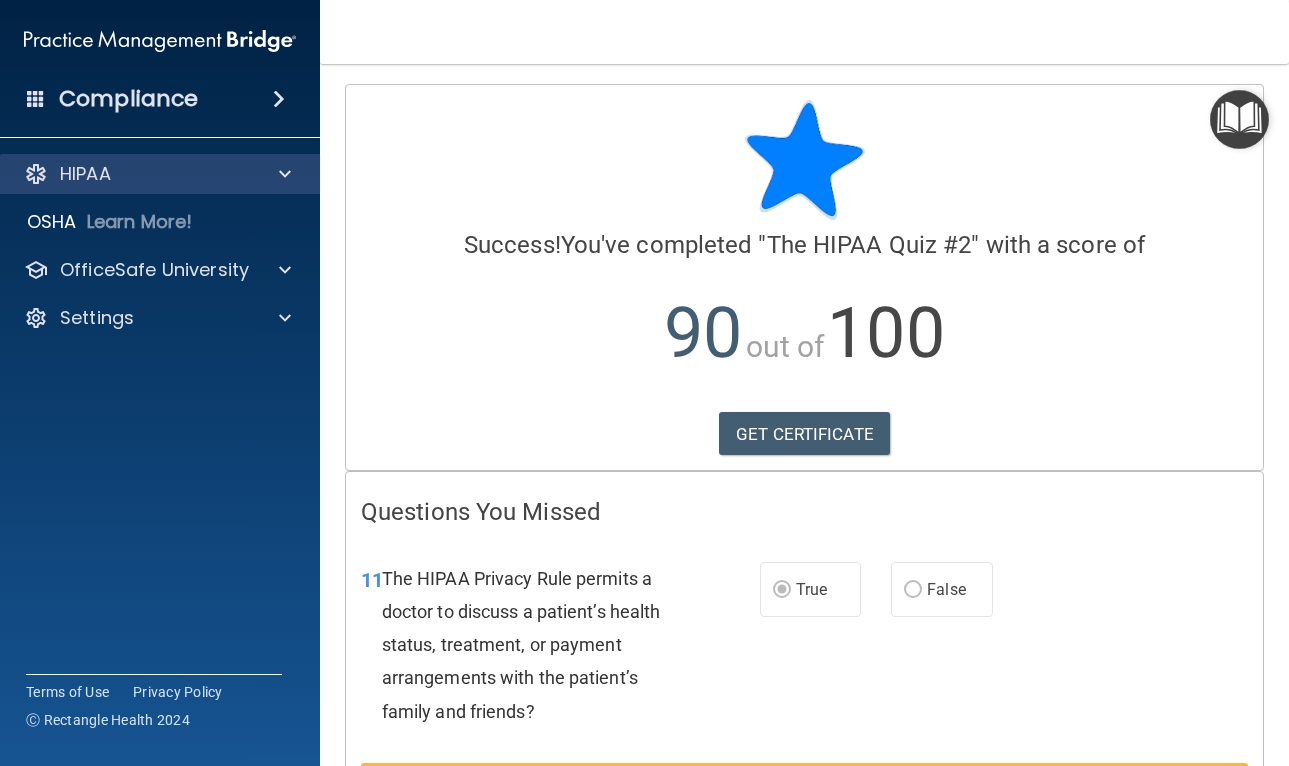 click at bounding box center (282, 174) 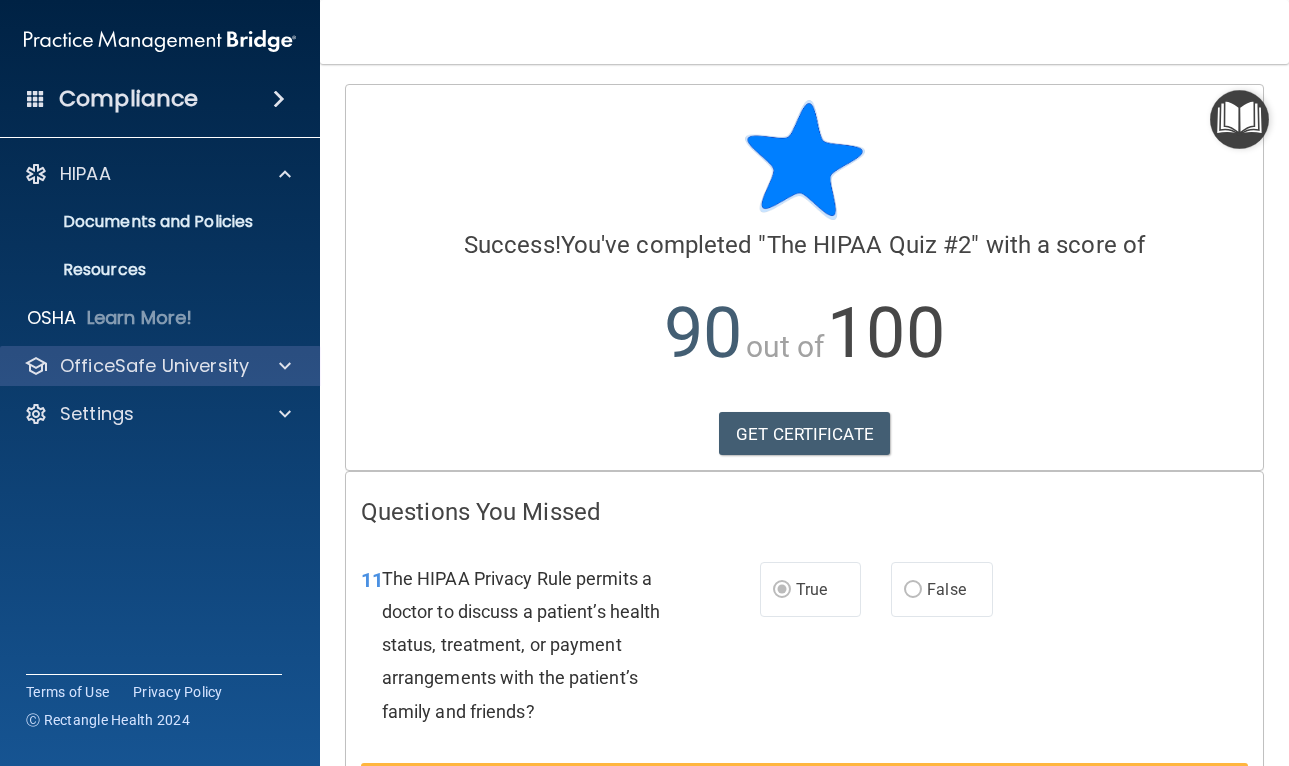click at bounding box center [285, 366] 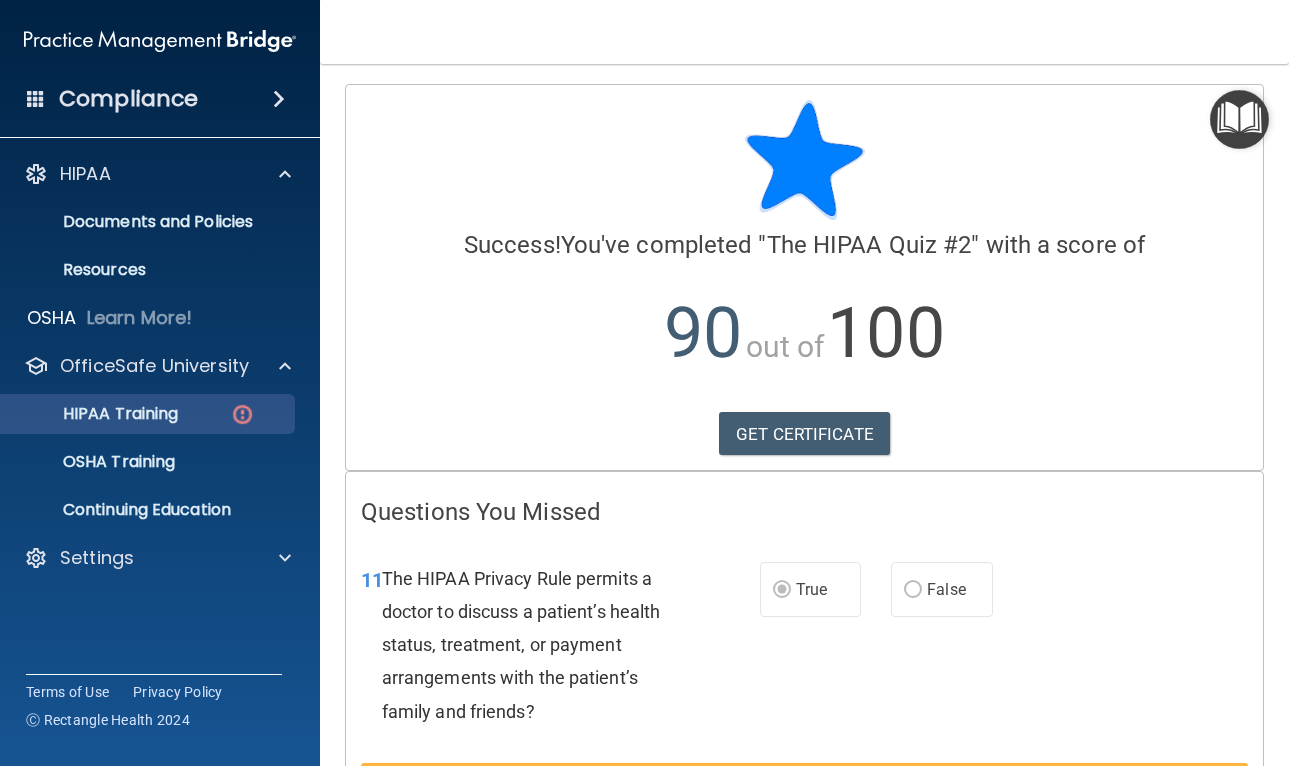 click on "HIPAA Training" at bounding box center (149, 414) 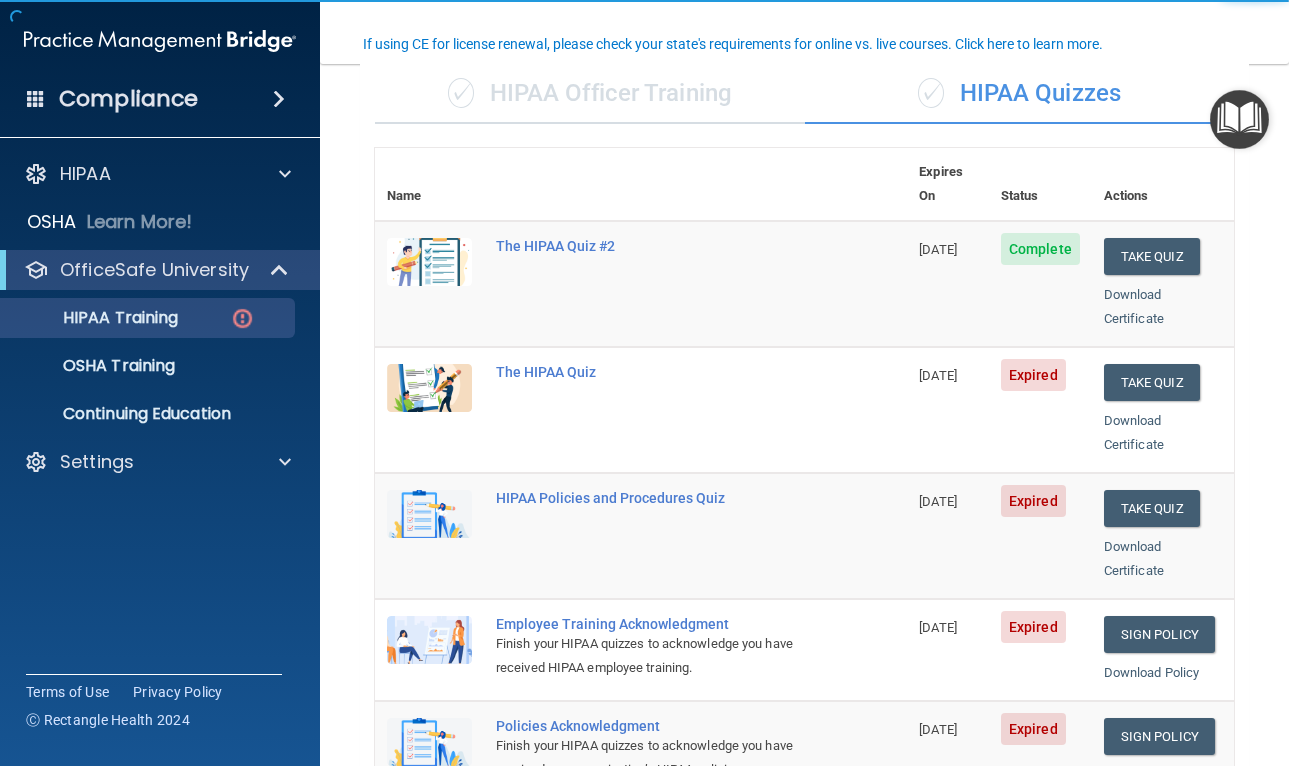 scroll, scrollTop: 157, scrollLeft: 0, axis: vertical 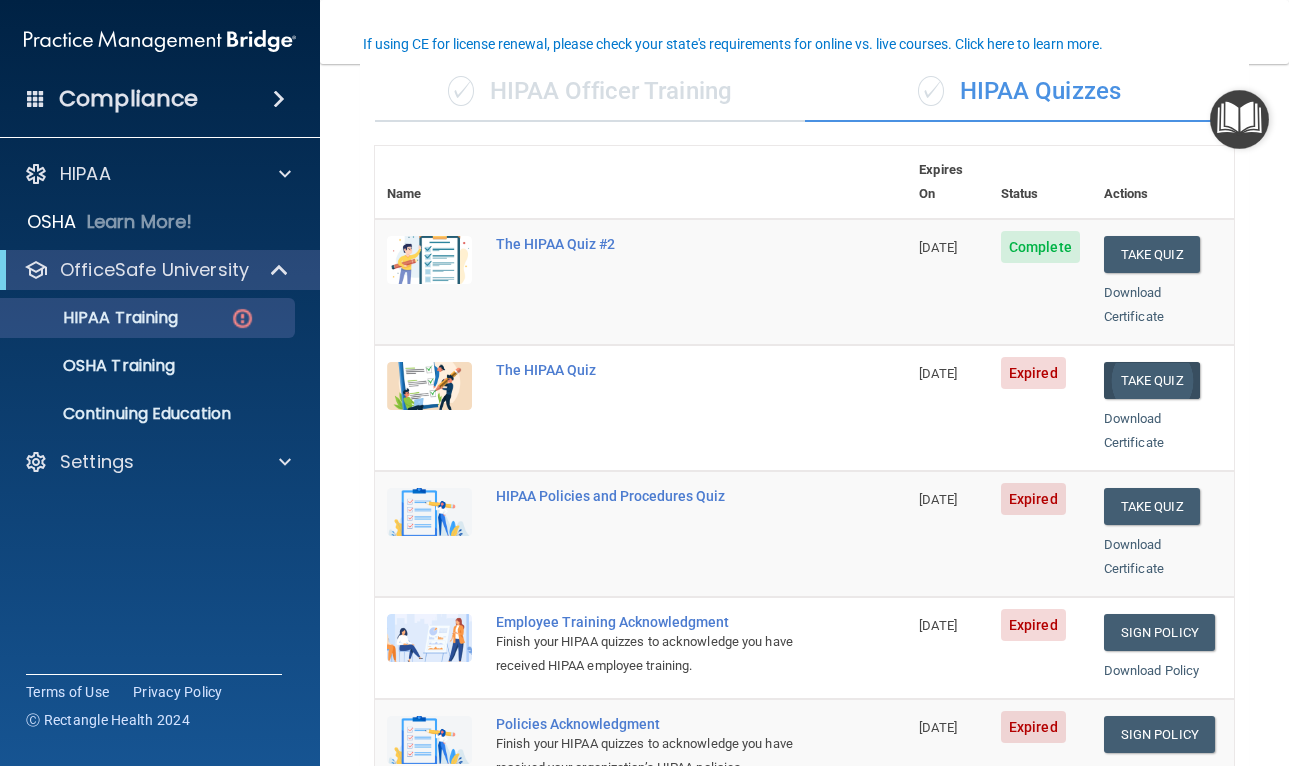 click on "Take Quiz" at bounding box center (1152, 380) 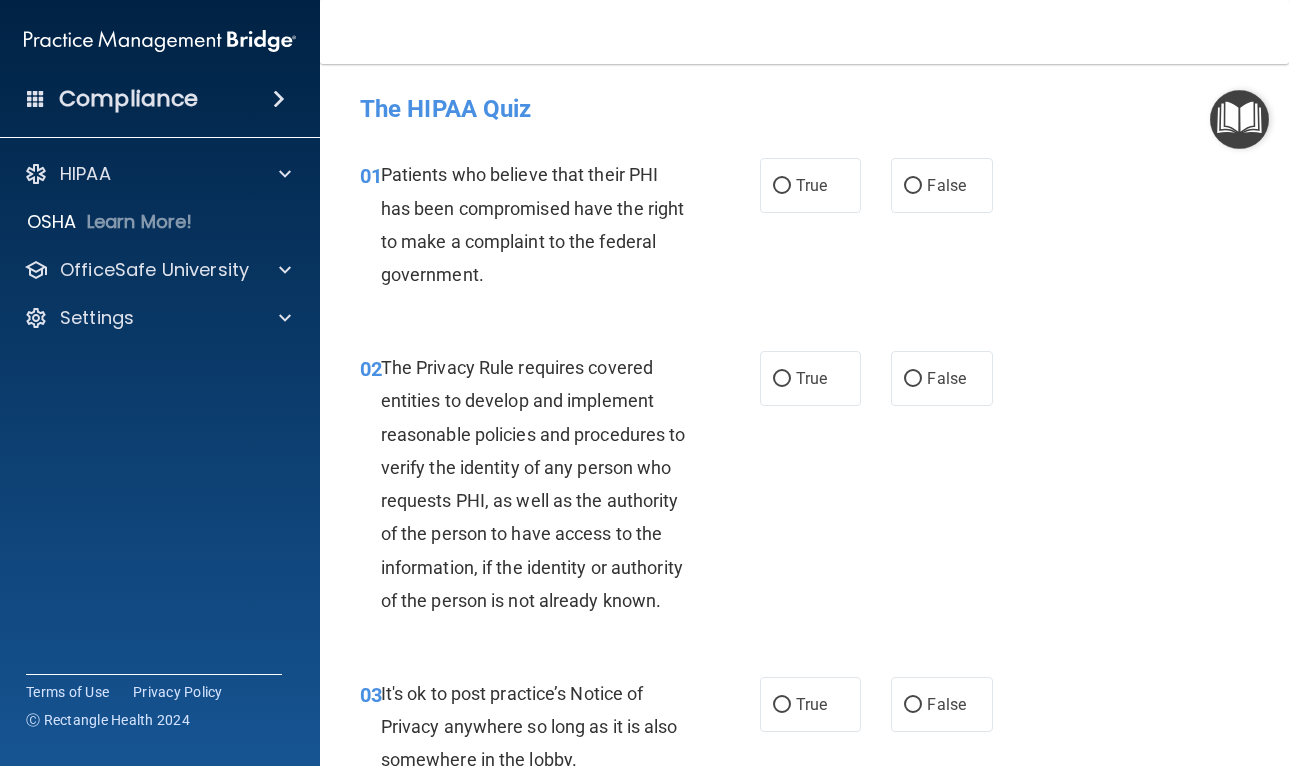 scroll, scrollTop: 0, scrollLeft: 0, axis: both 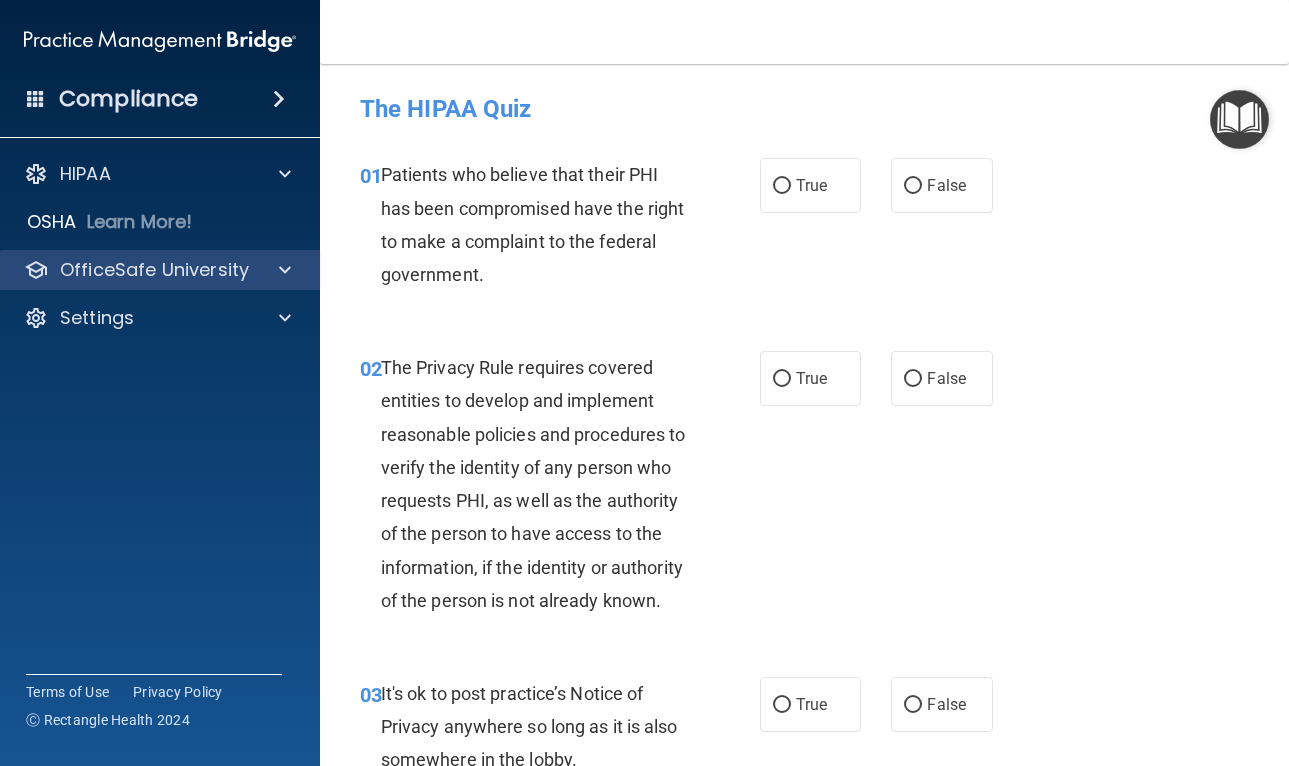 click at bounding box center [282, 270] 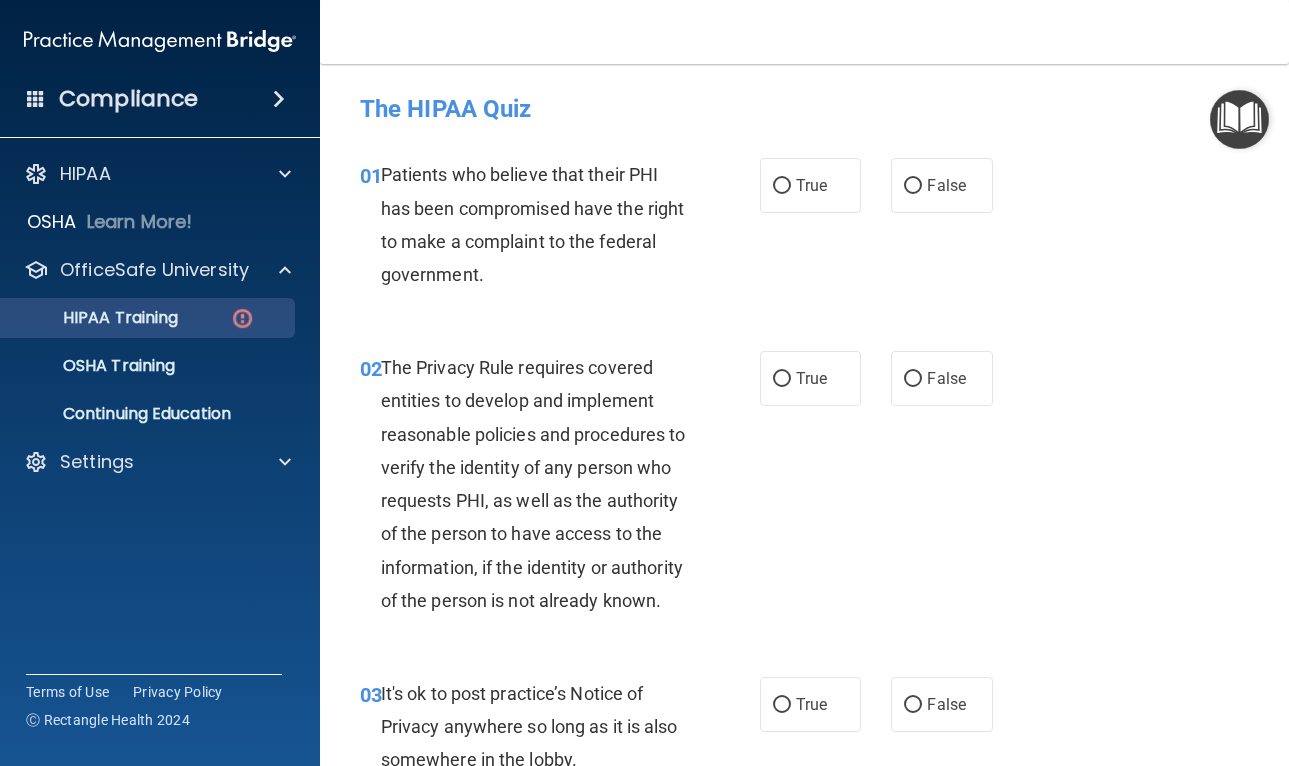 click on "HIPAA Training" at bounding box center (137, 318) 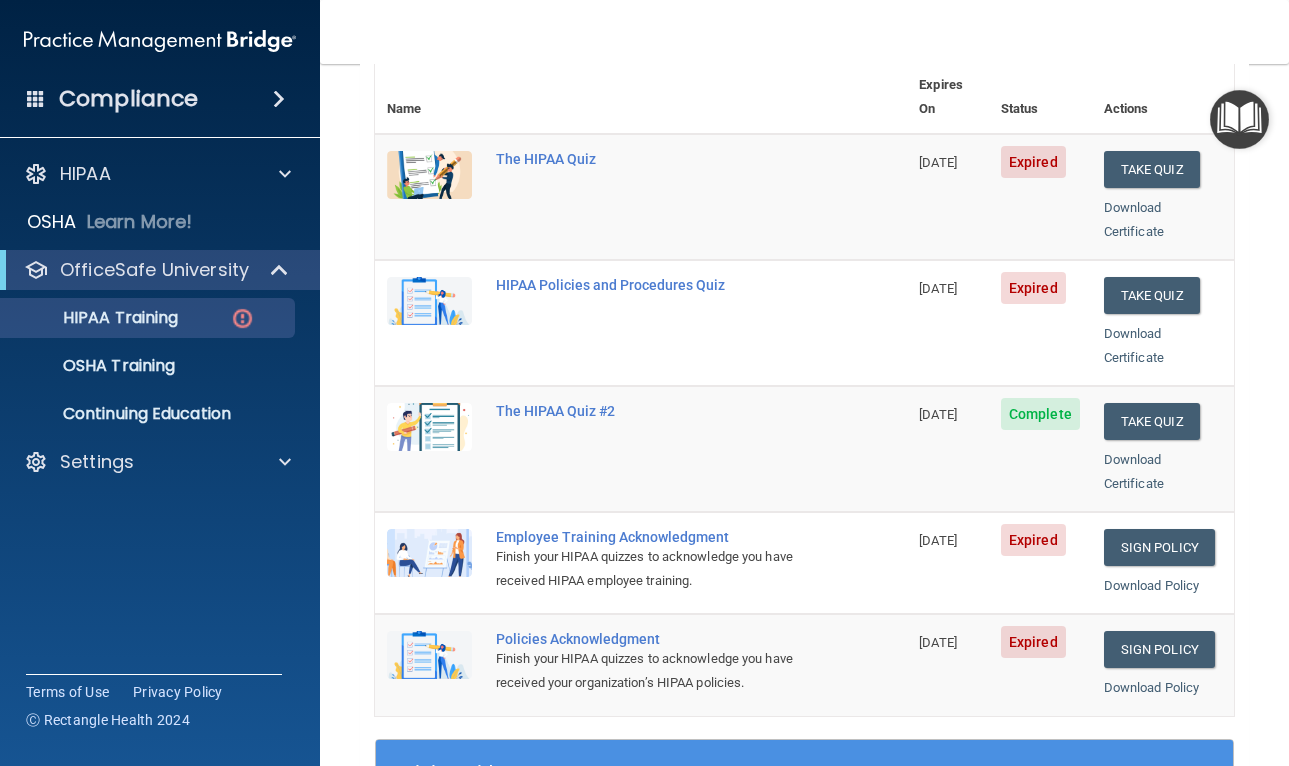 scroll, scrollTop: 244, scrollLeft: 0, axis: vertical 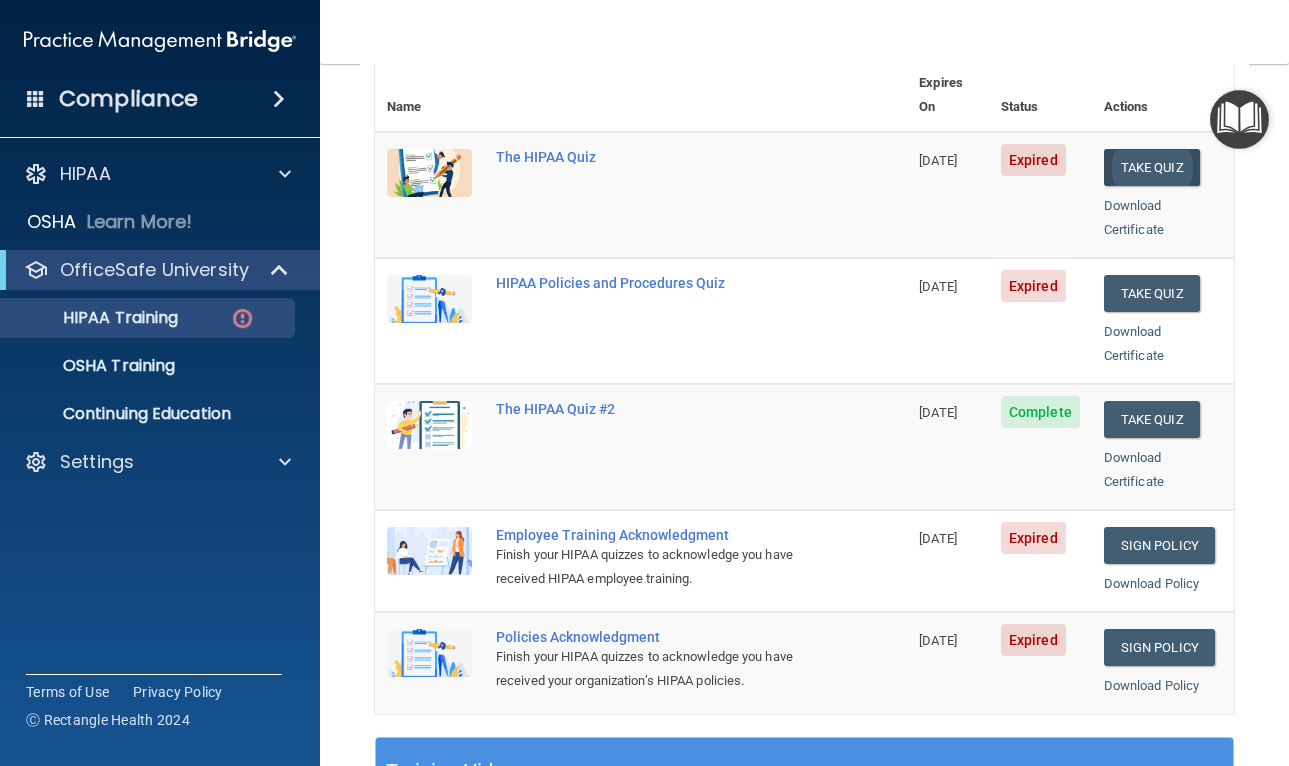 click on "Take Quiz" at bounding box center (1152, 167) 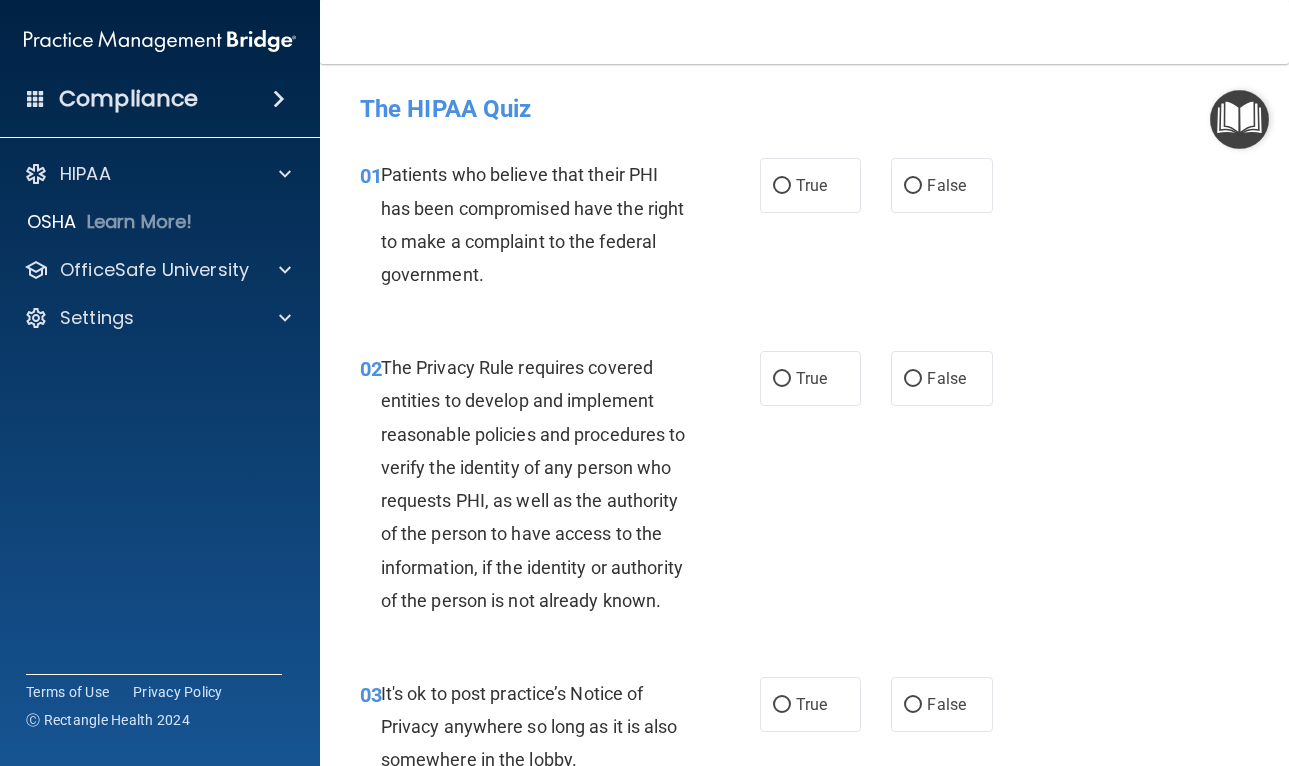 scroll, scrollTop: 0, scrollLeft: 0, axis: both 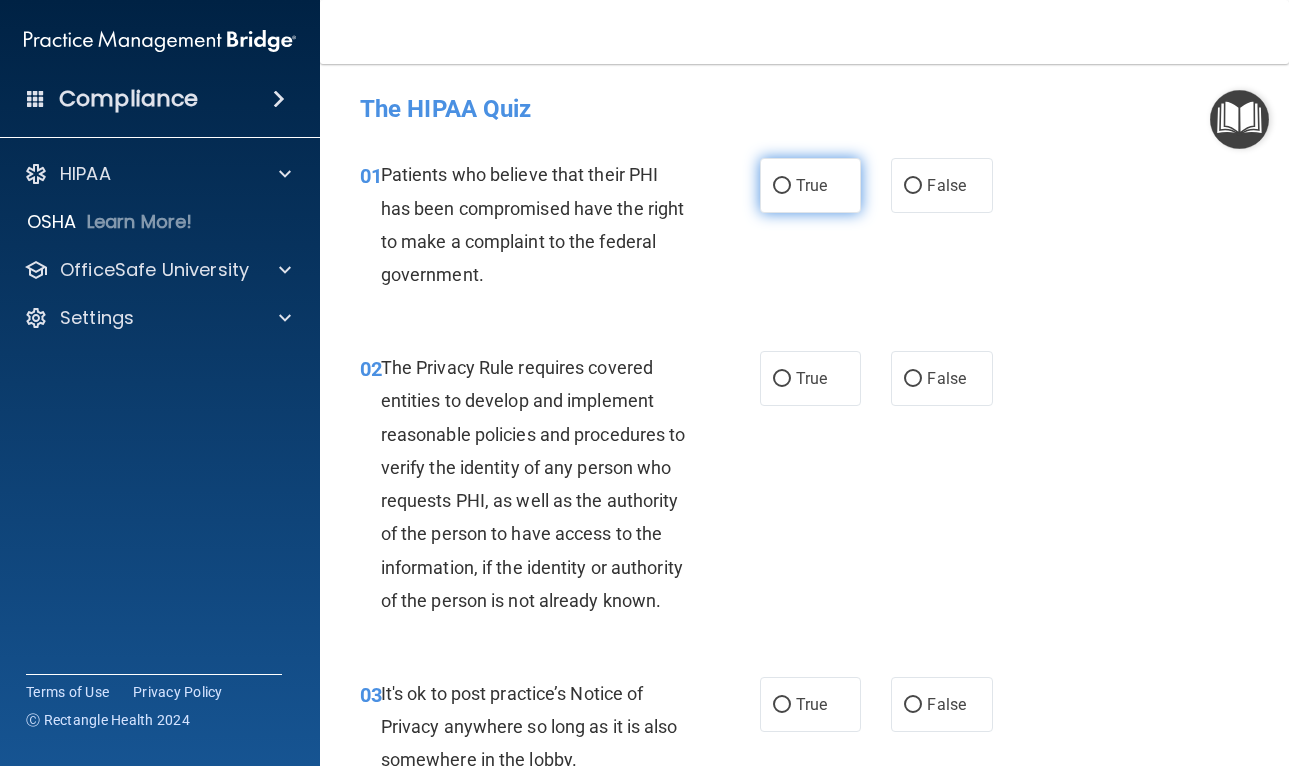 click on "True" at bounding box center (811, 185) 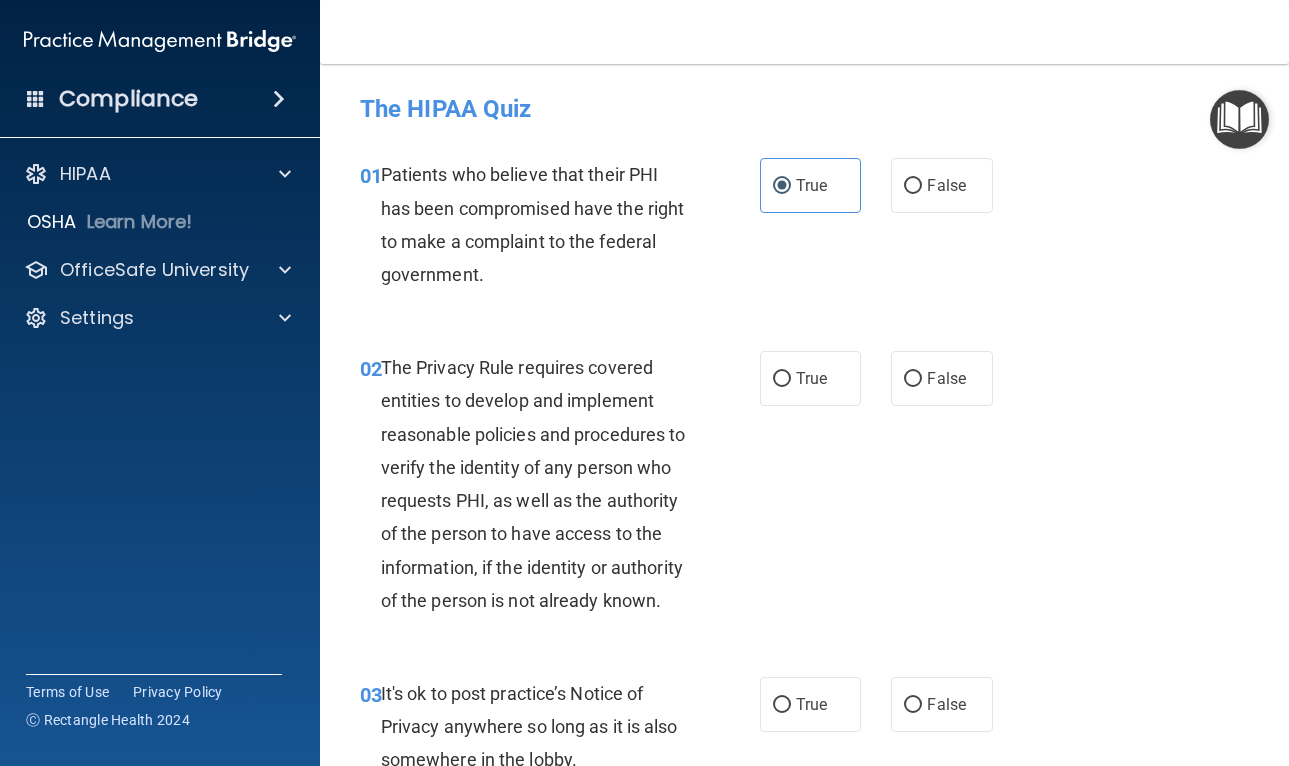 click on "02       The Privacy Rule requires covered entities to develop and implement reasonable policies and procedures to verify the identity of any person who requests PHI, as well as the authority of the person to have access to the information, if the identity or authority of the person is not already known." at bounding box center [560, 489] 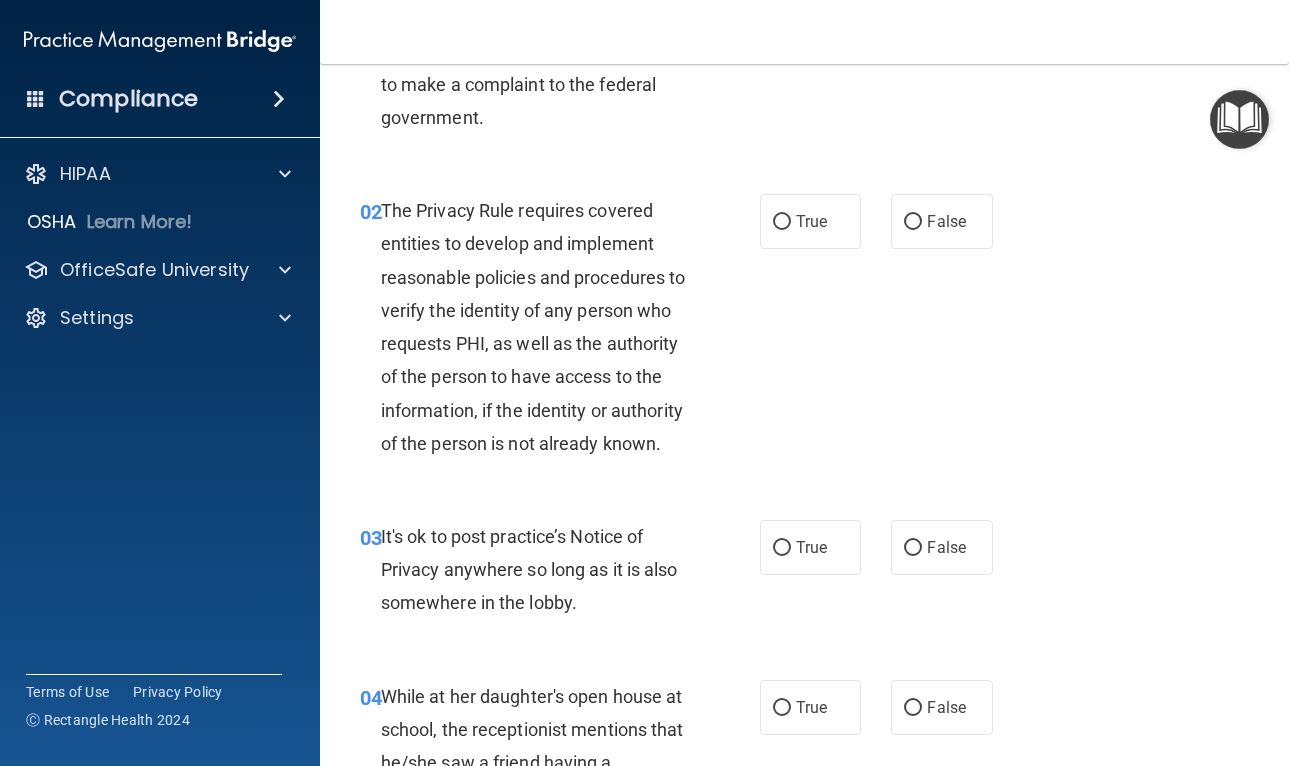 scroll, scrollTop: 159, scrollLeft: 0, axis: vertical 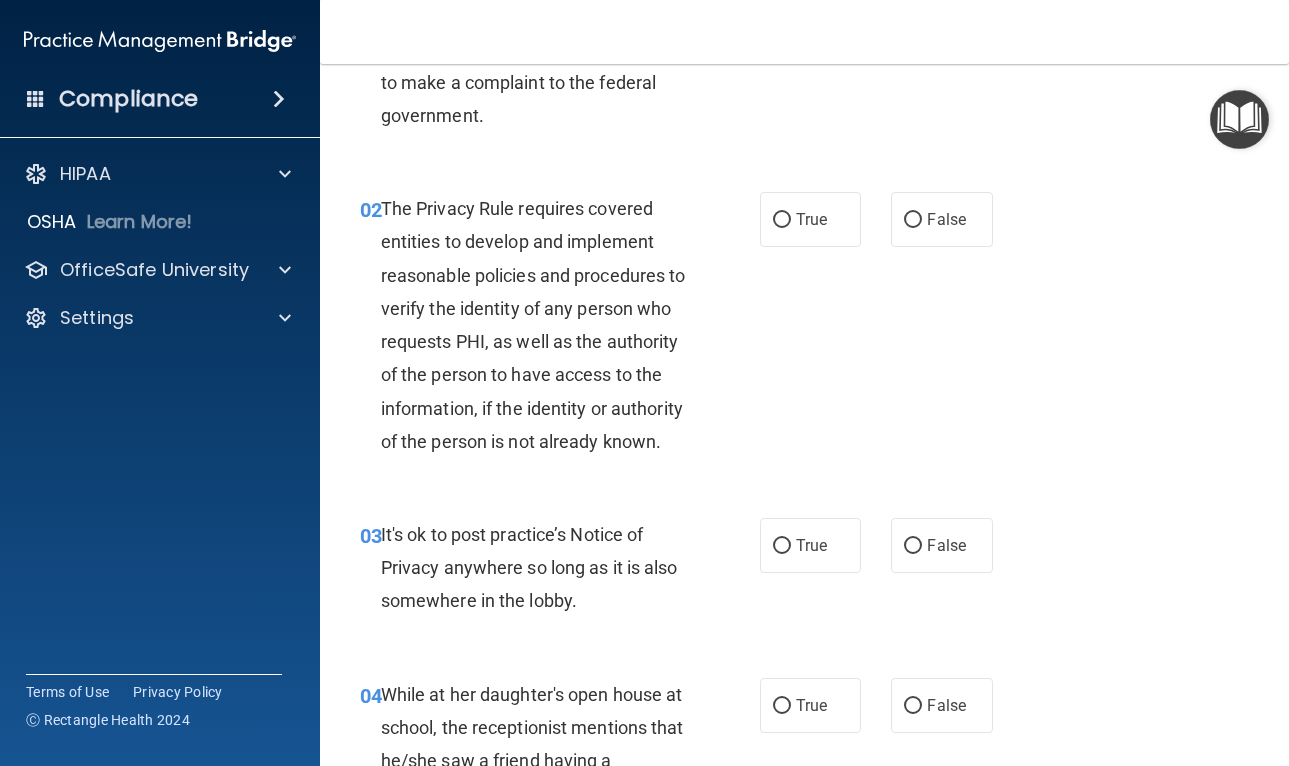 click on "02       The Privacy Rule requires covered entities to develop and implement reasonable policies and procedures to verify the identity of any person who requests PHI, as well as the authority of the person to have access to the information, if the identity or authority of the person is not already known.                 True           False" at bounding box center (804, 330) 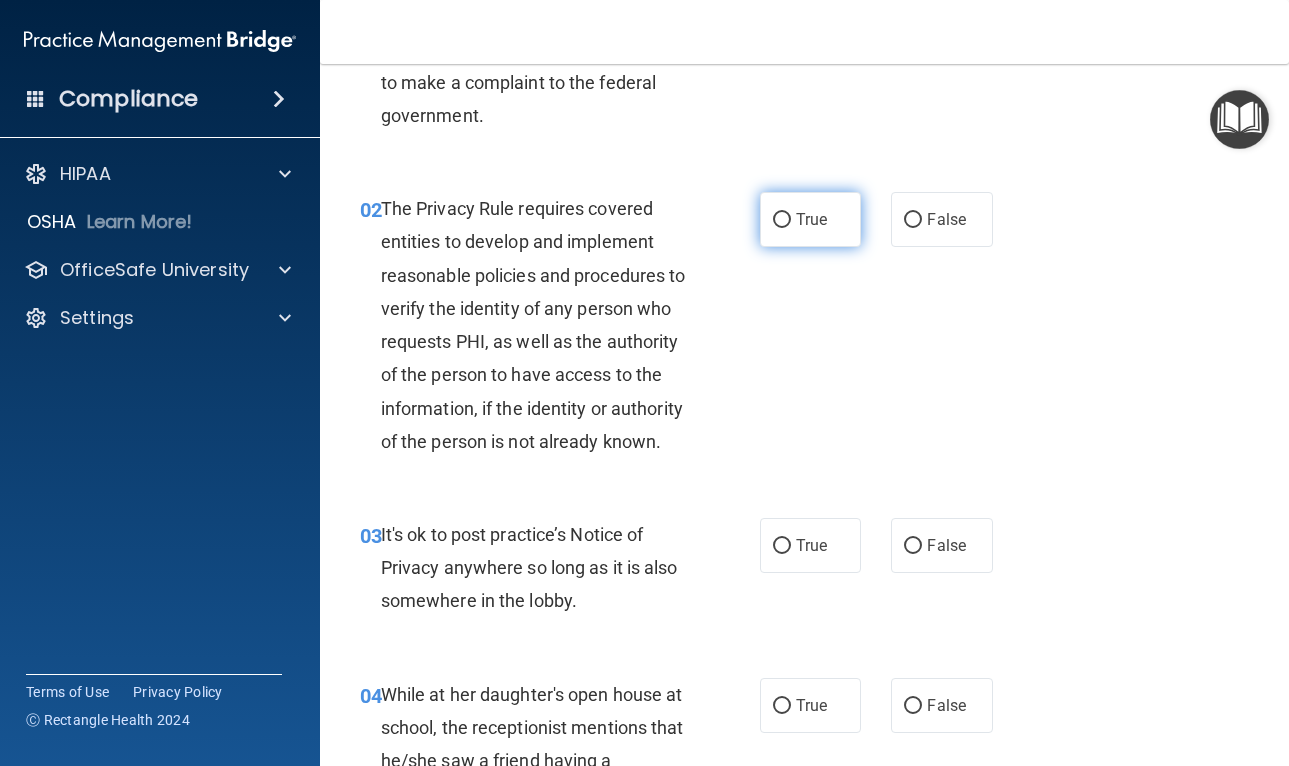 click on "True" at bounding box center (782, 220) 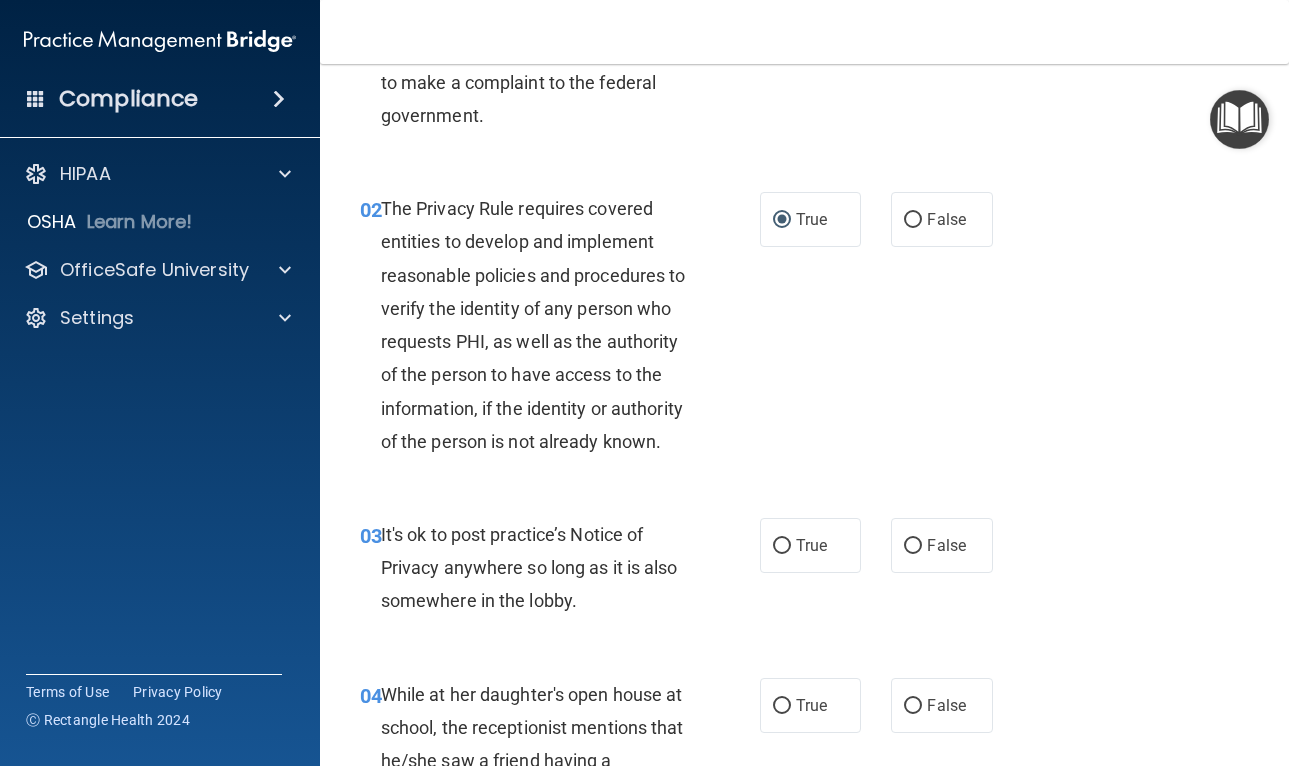 click on "02       The Privacy Rule requires covered entities to develop and implement reasonable policies and procedures to verify the identity of any person who requests PHI, as well as the authority of the person to have access to the information, if the identity or authority of the person is not already known." at bounding box center (560, 330) 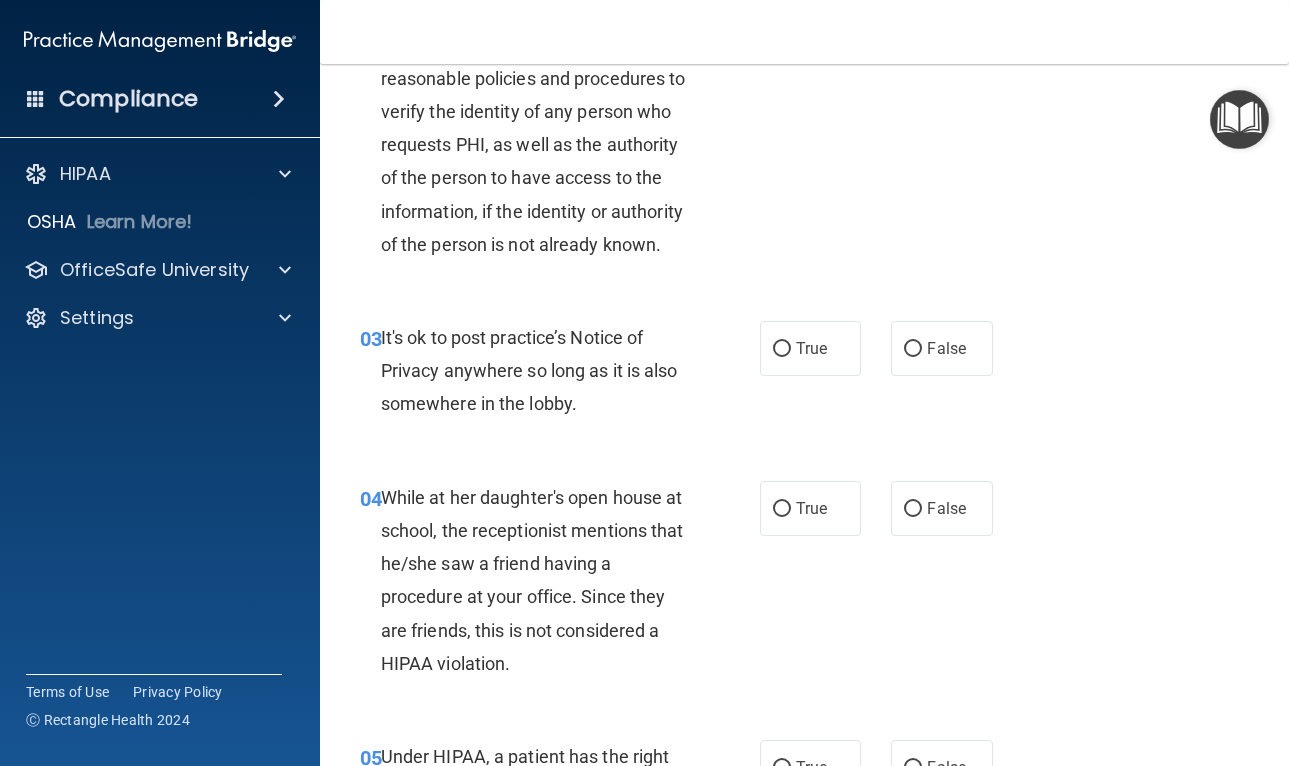 scroll, scrollTop: 417, scrollLeft: 0, axis: vertical 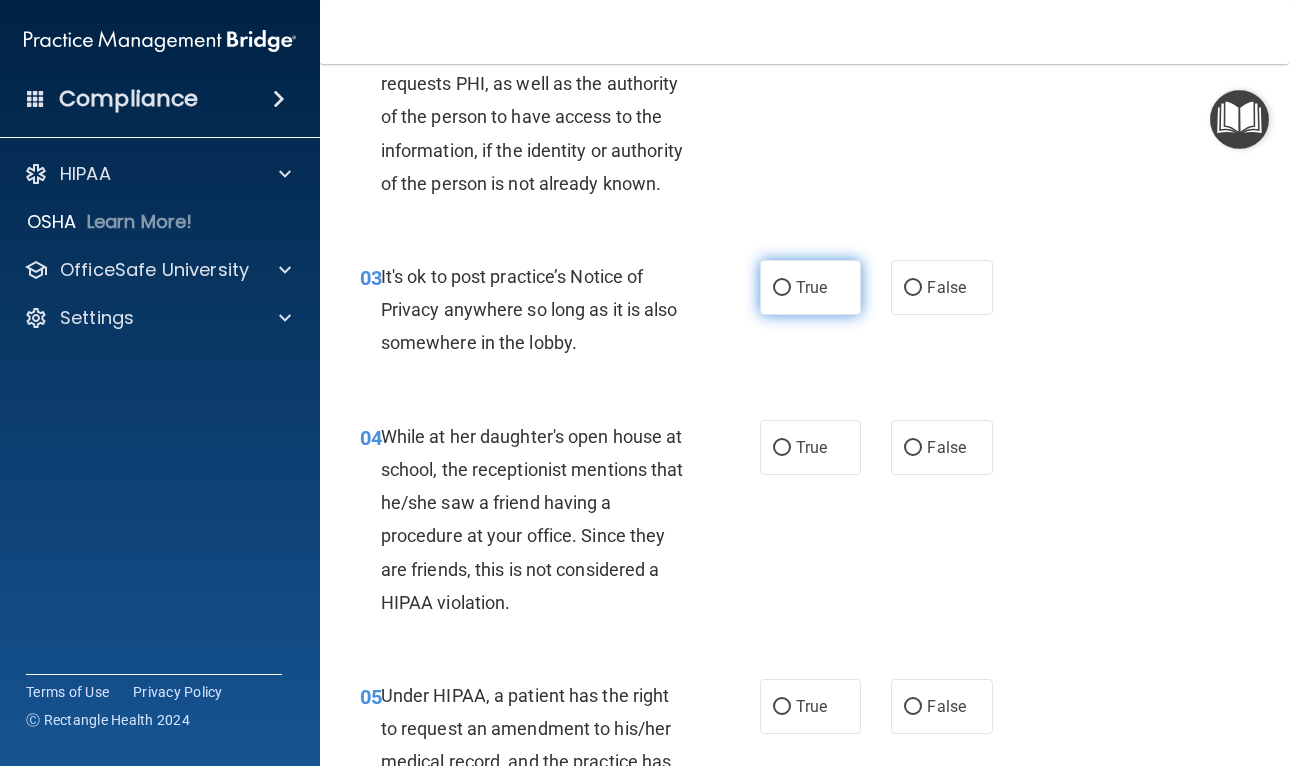 click on "True" at bounding box center [811, 287] 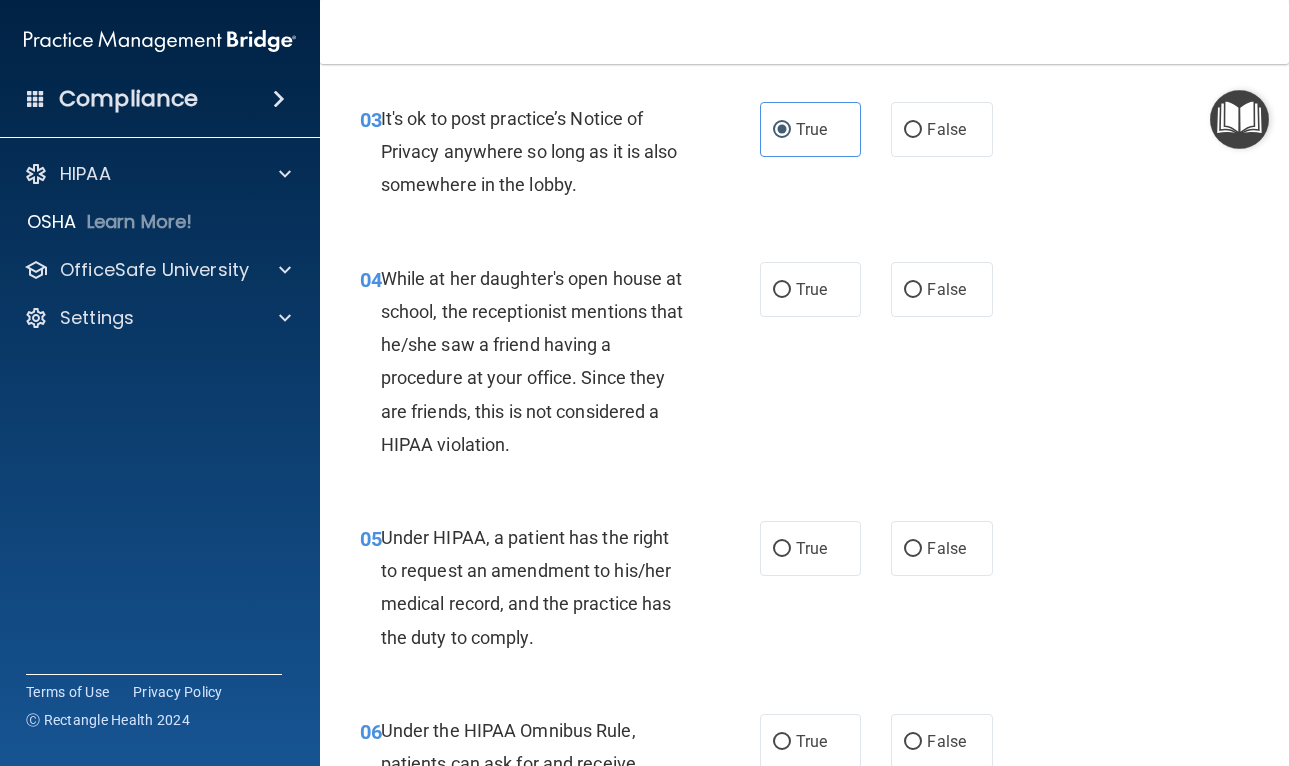 scroll, scrollTop: 577, scrollLeft: 0, axis: vertical 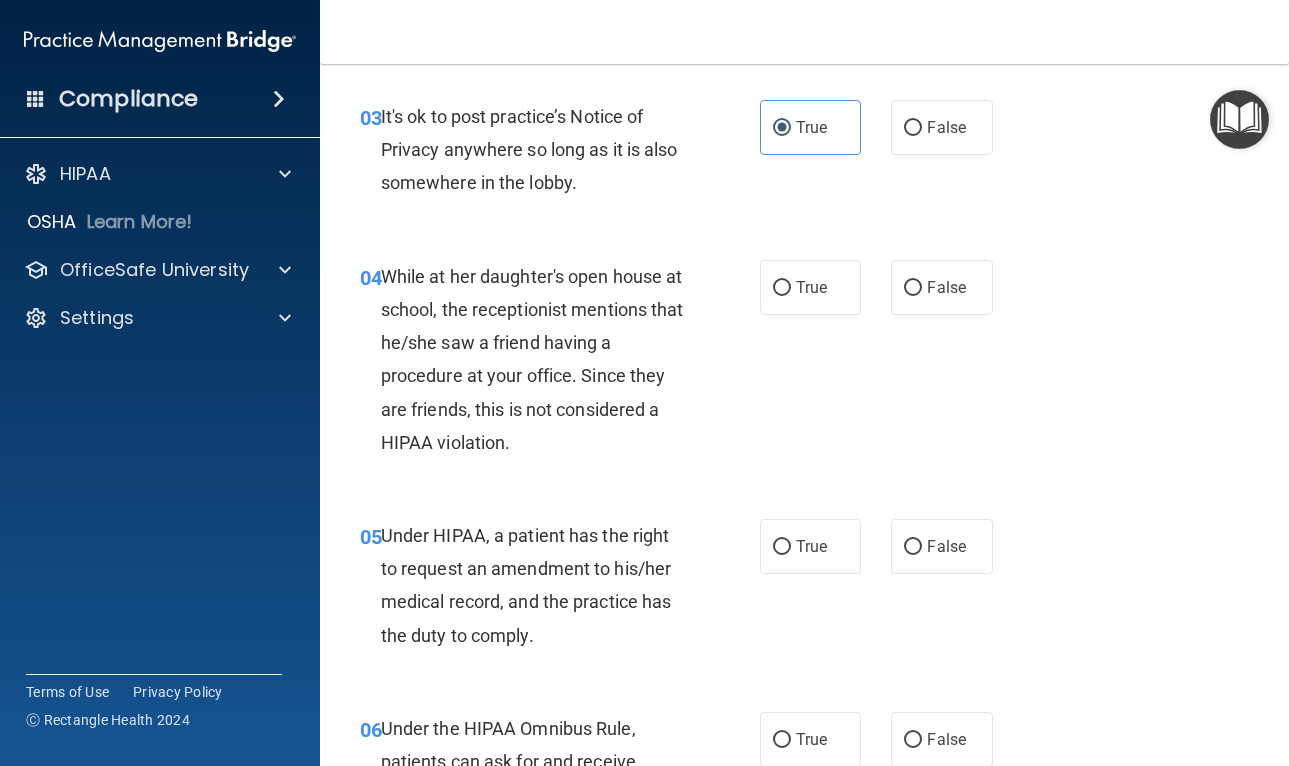 click on "04       While at her daughter's open house at school, the receptionist mentions that he/she saw a friend having a procedure at your office.  Since they are friends, this is not considered a HIPAA violation.                 True           False" at bounding box center (804, 364) 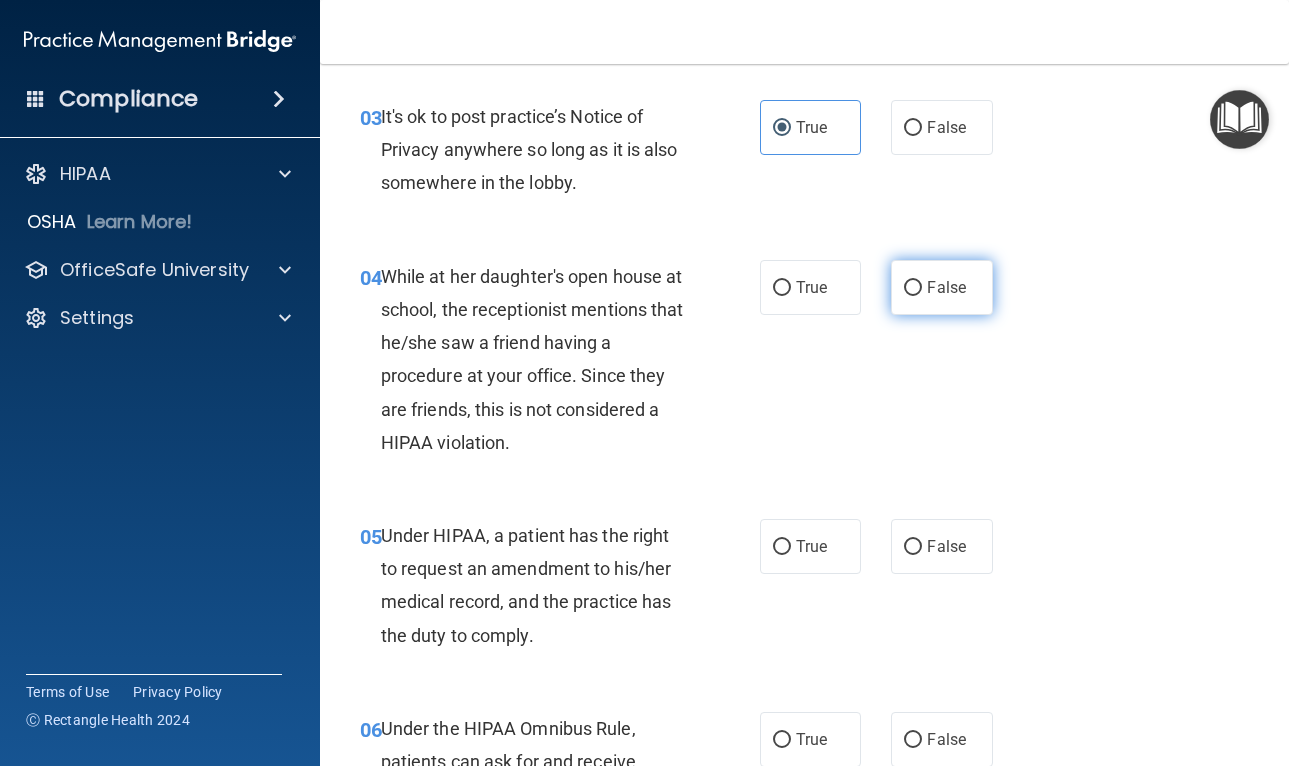 click on "False" at bounding box center (942, 287) 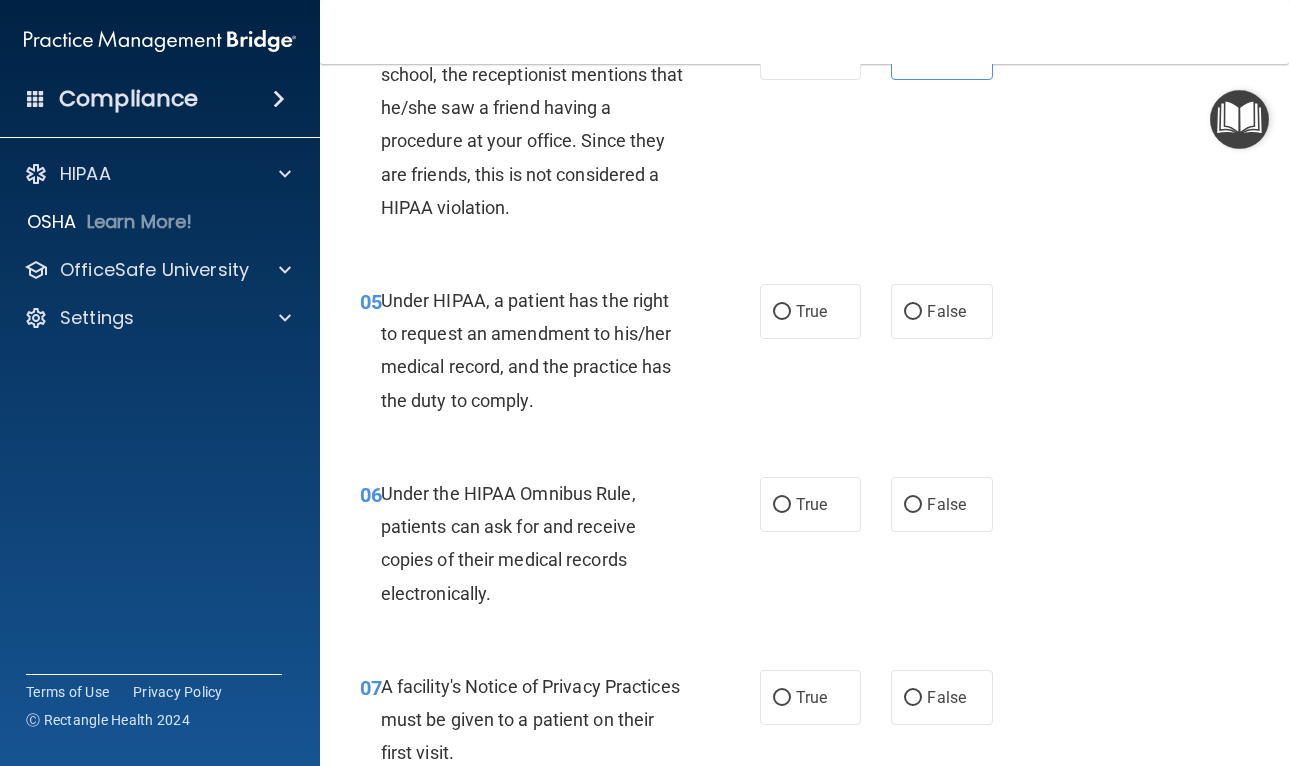 scroll, scrollTop: 817, scrollLeft: 0, axis: vertical 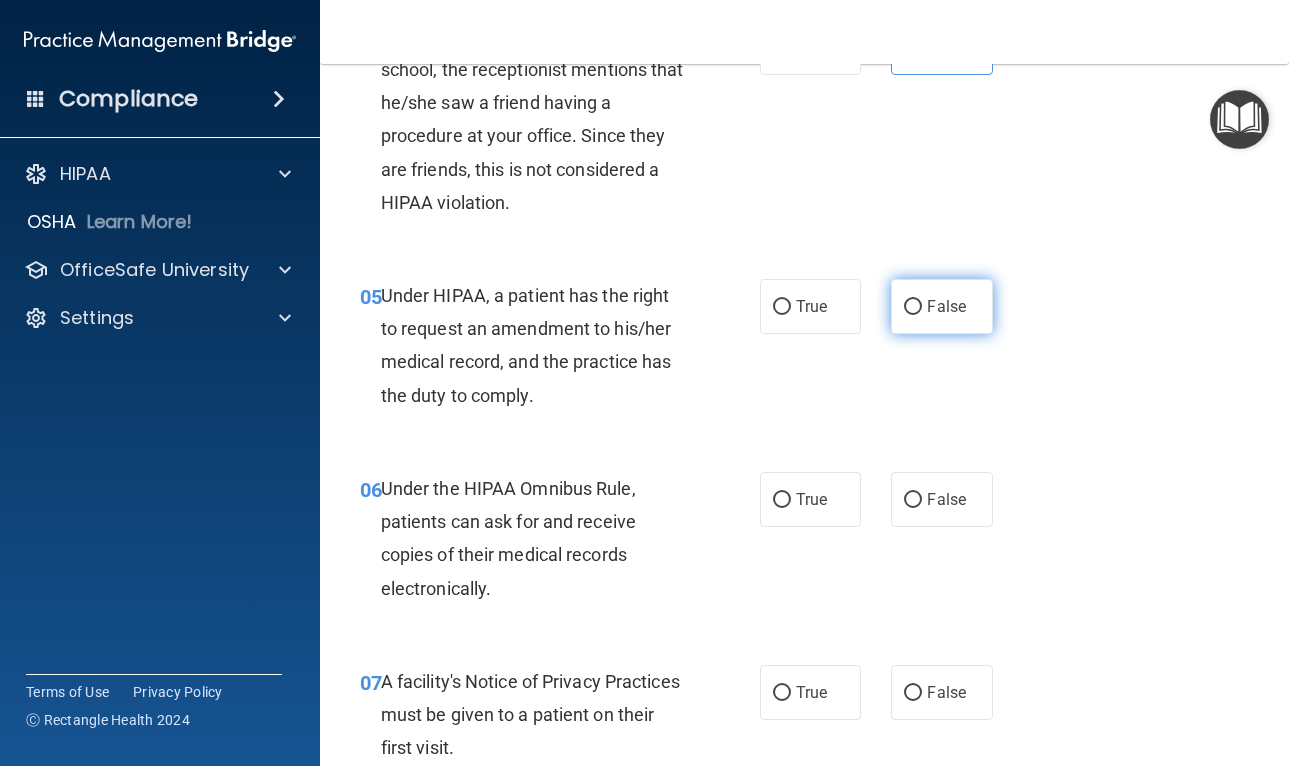 click on "False" at bounding box center (942, 306) 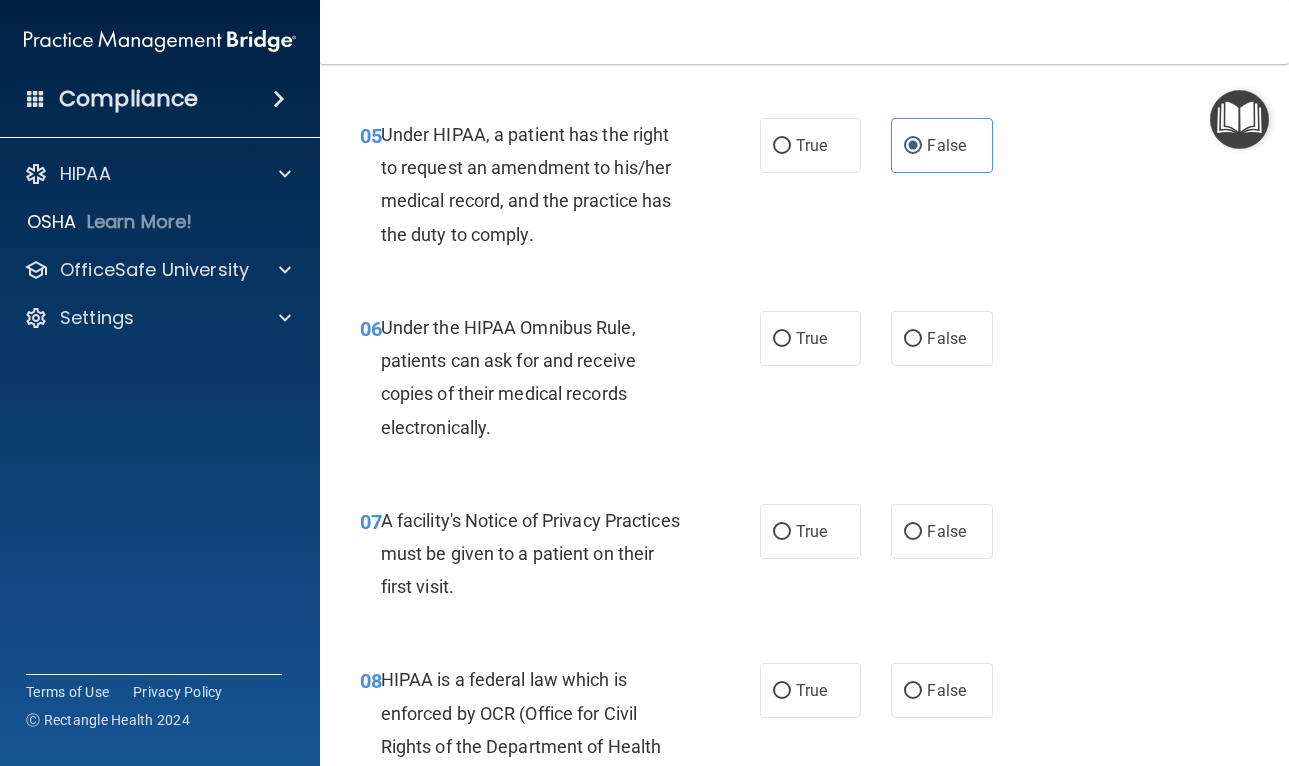 scroll, scrollTop: 984, scrollLeft: 0, axis: vertical 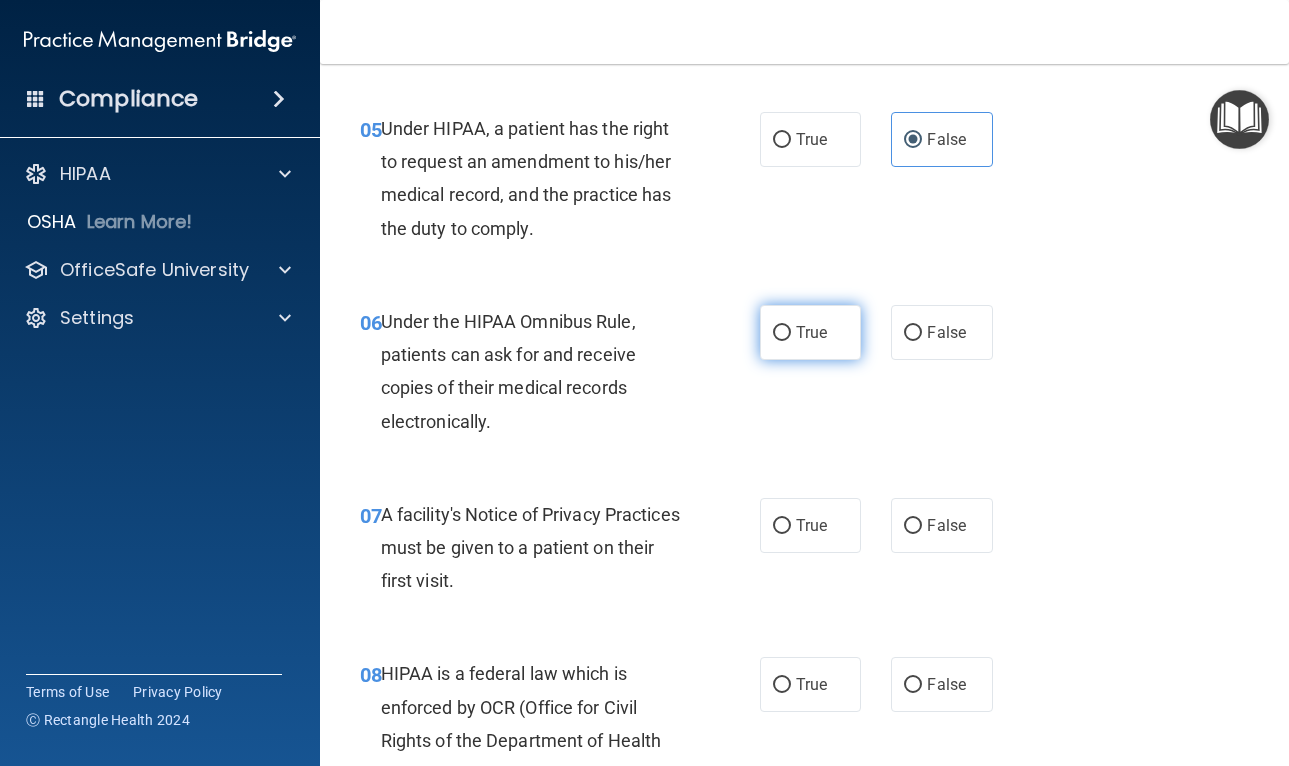 click on "True" at bounding box center (811, 332) 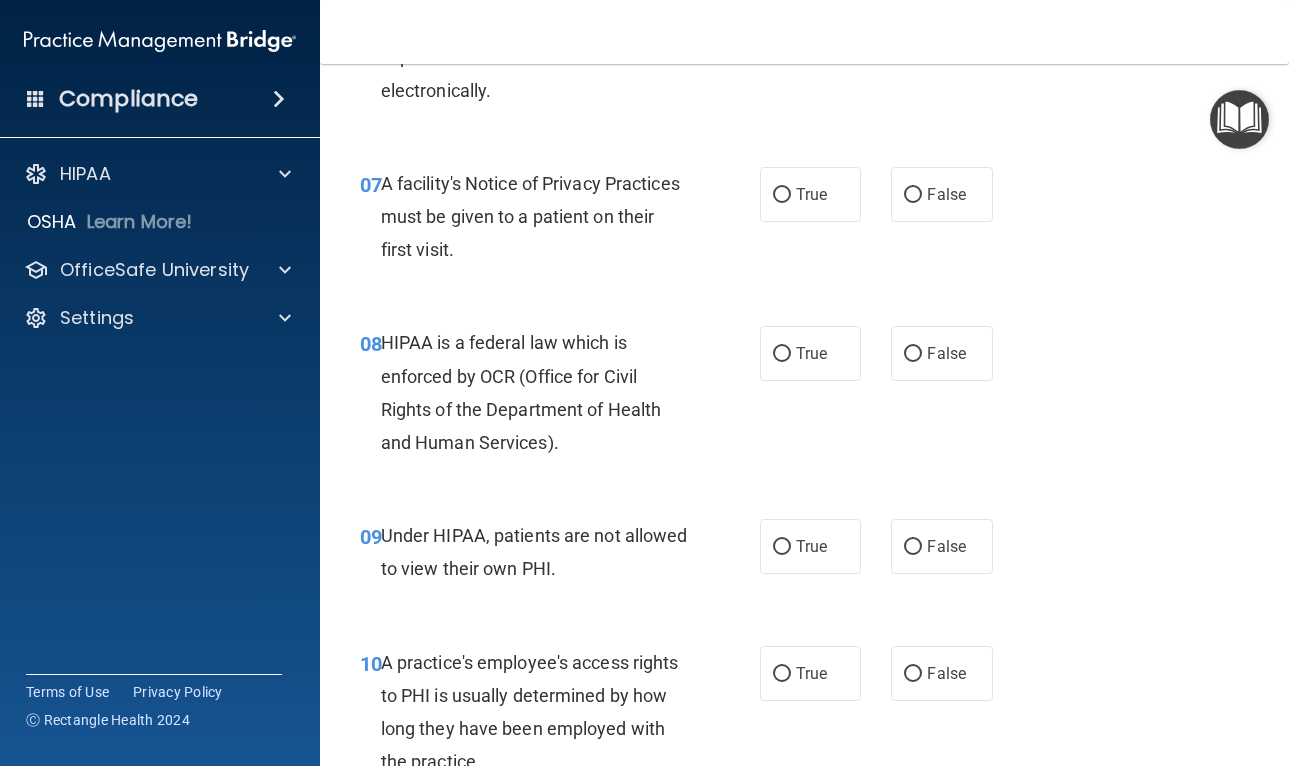 scroll, scrollTop: 1331, scrollLeft: 0, axis: vertical 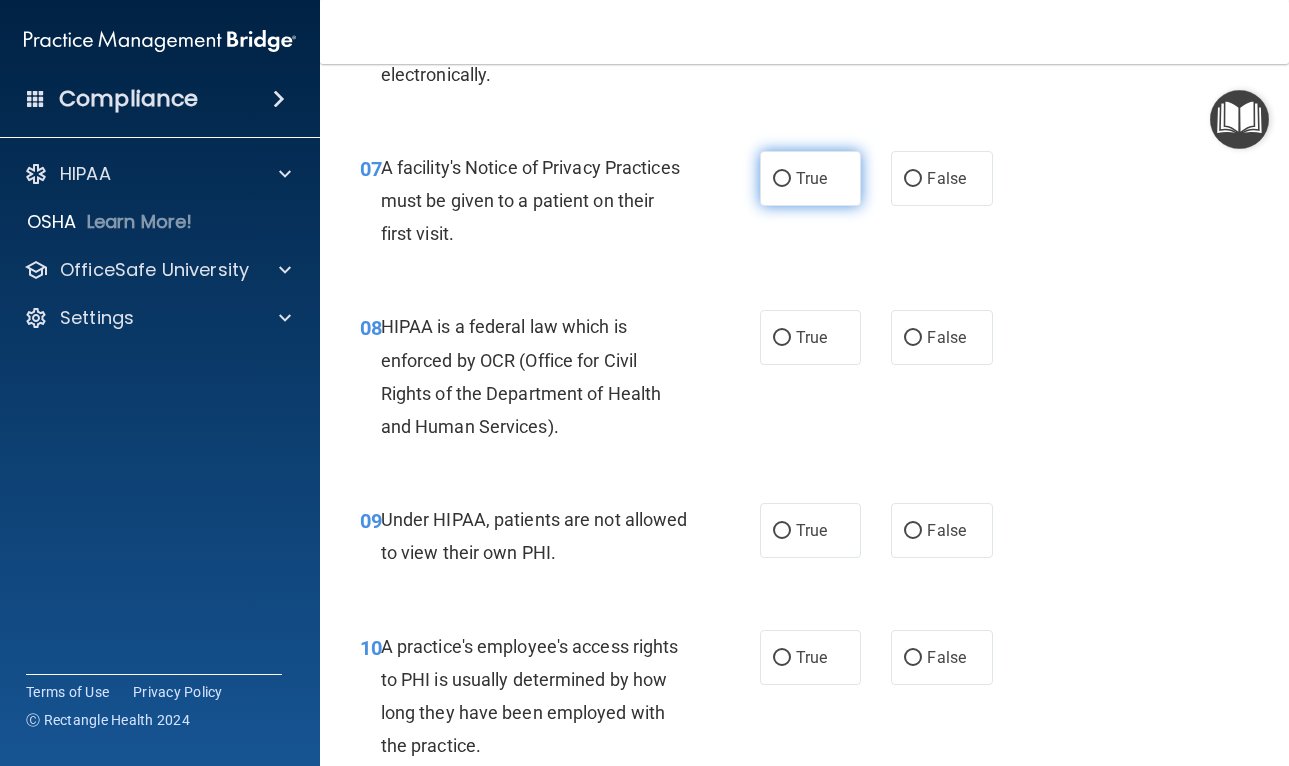 click on "True" at bounding box center [811, 178] 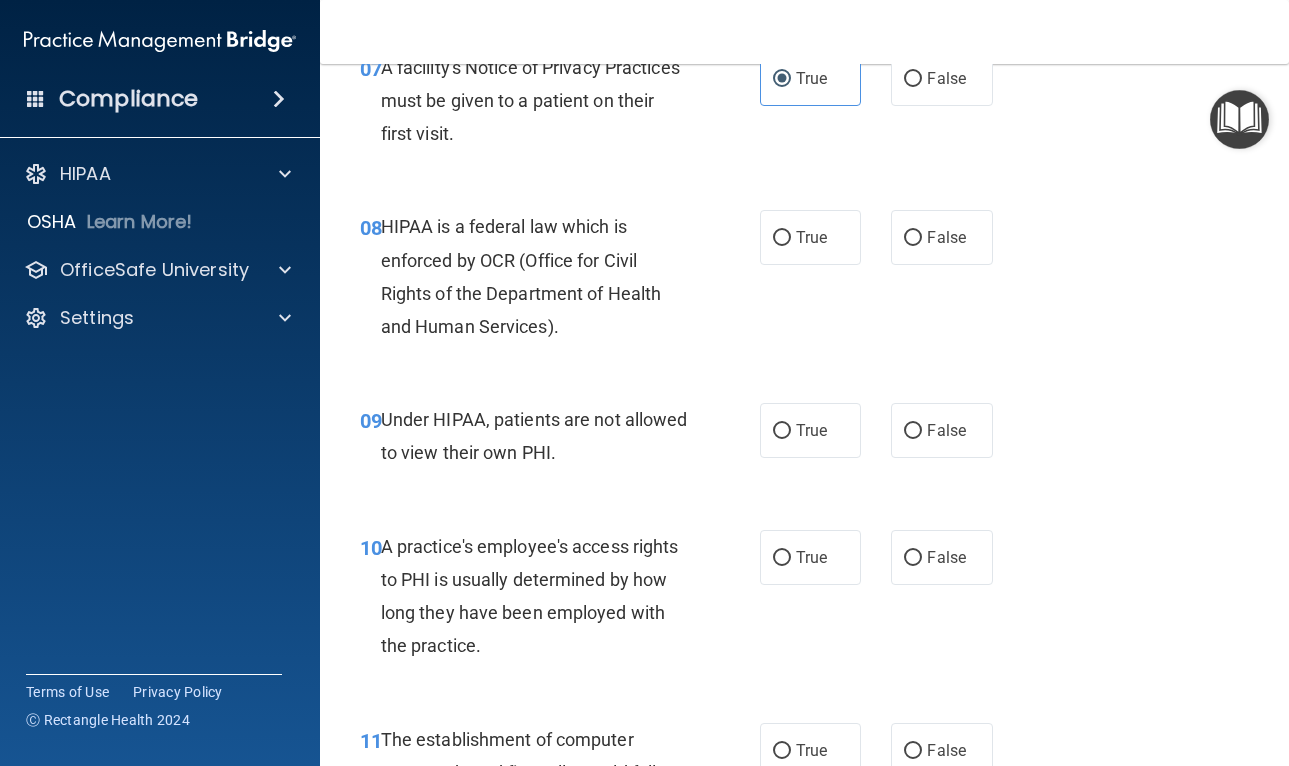 scroll, scrollTop: 1479, scrollLeft: 0, axis: vertical 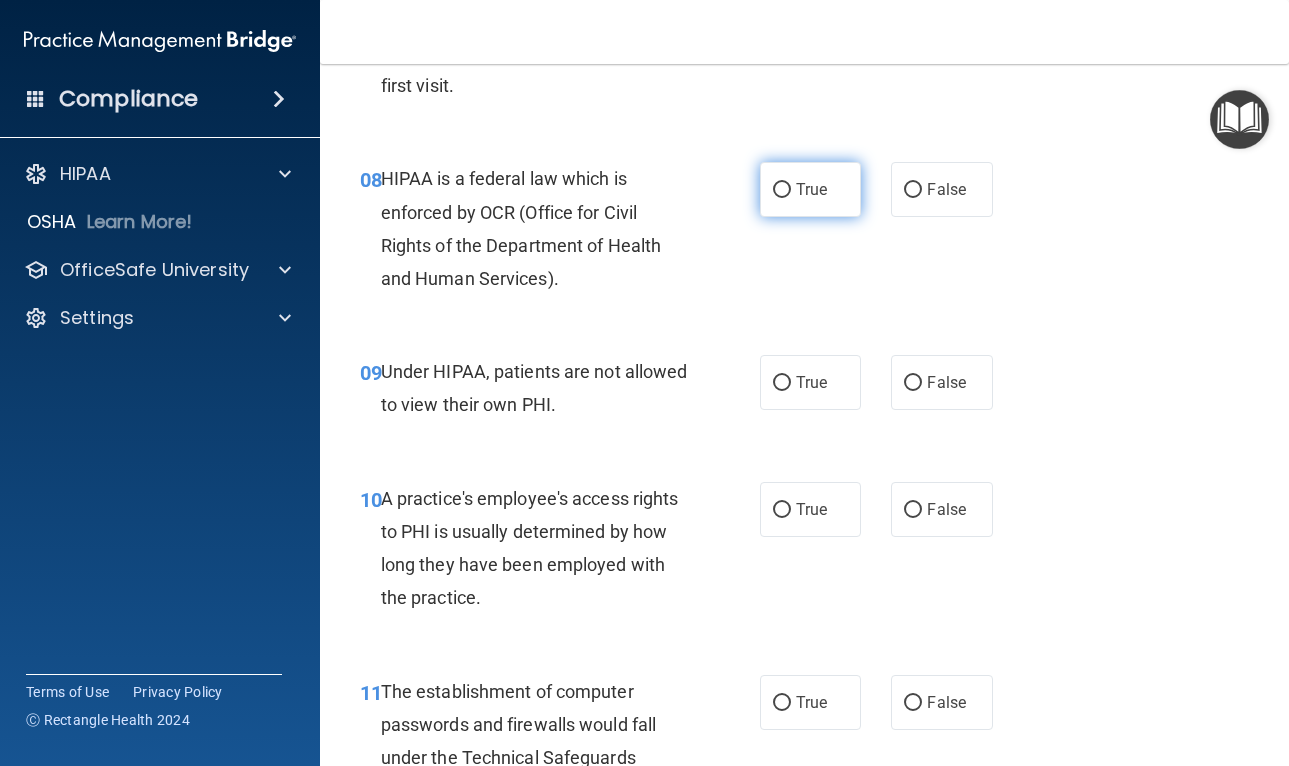 click on "True" at bounding box center (811, 189) 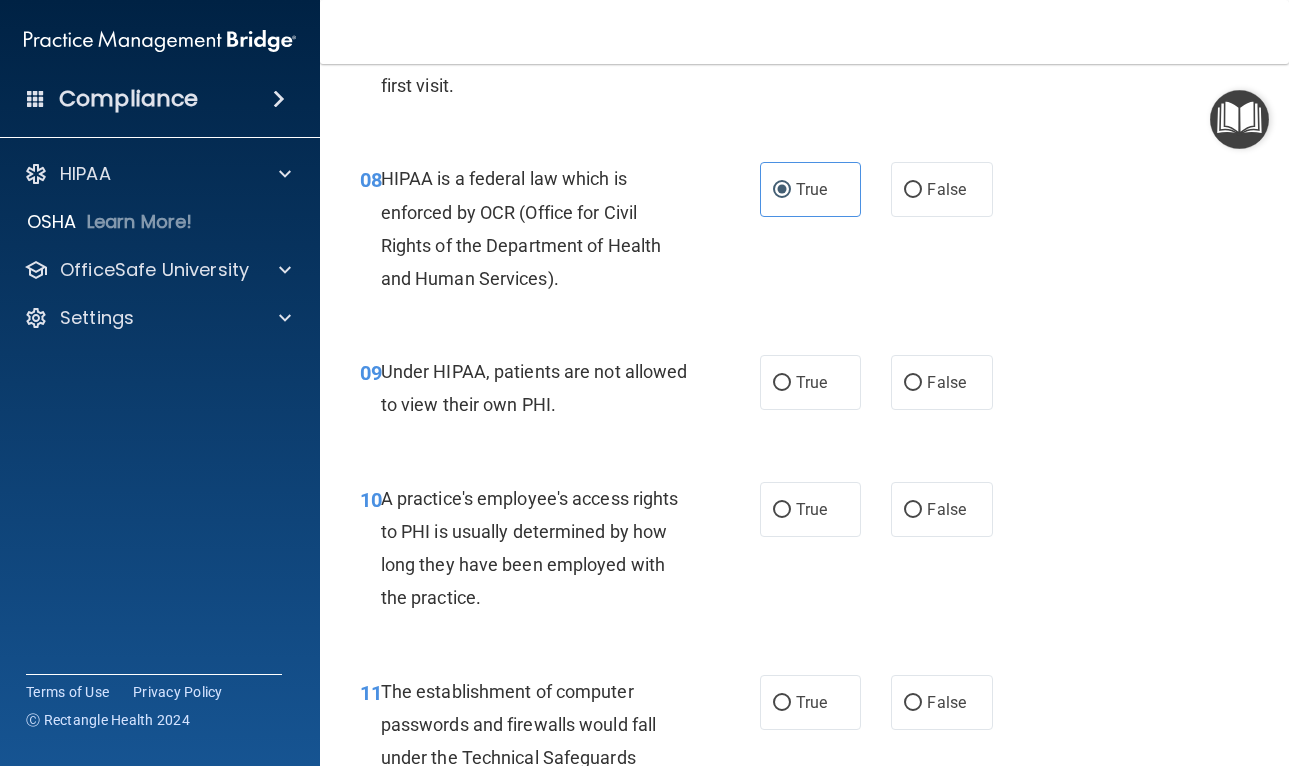 scroll, scrollTop: 1633, scrollLeft: 0, axis: vertical 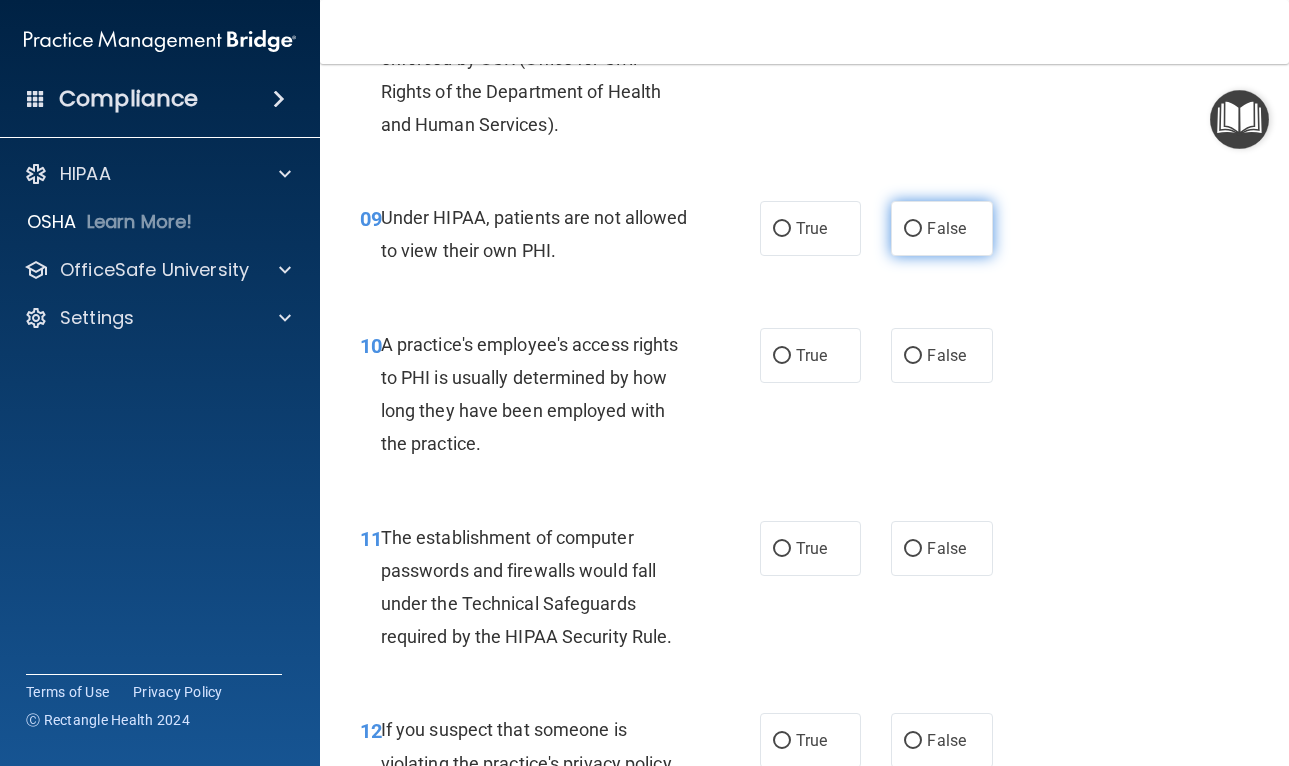click on "False" at bounding box center [942, 228] 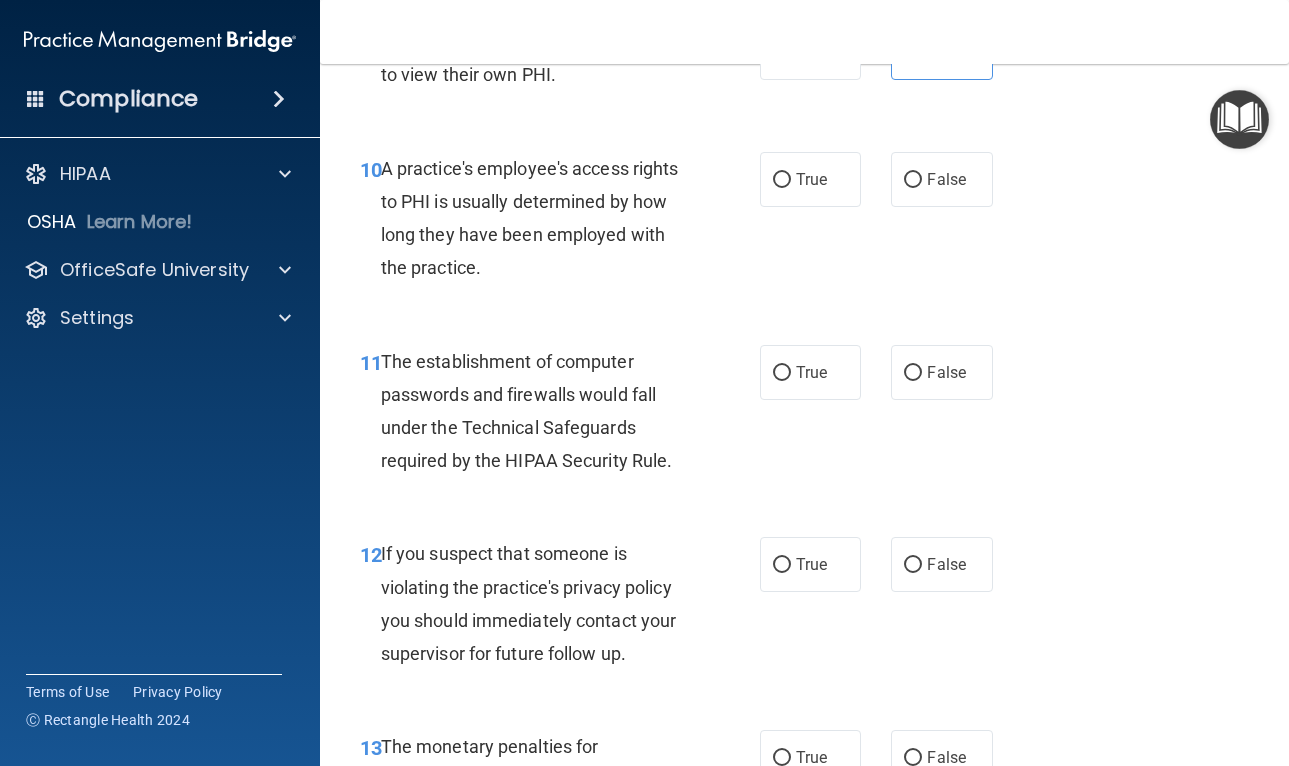 scroll, scrollTop: 1811, scrollLeft: 0, axis: vertical 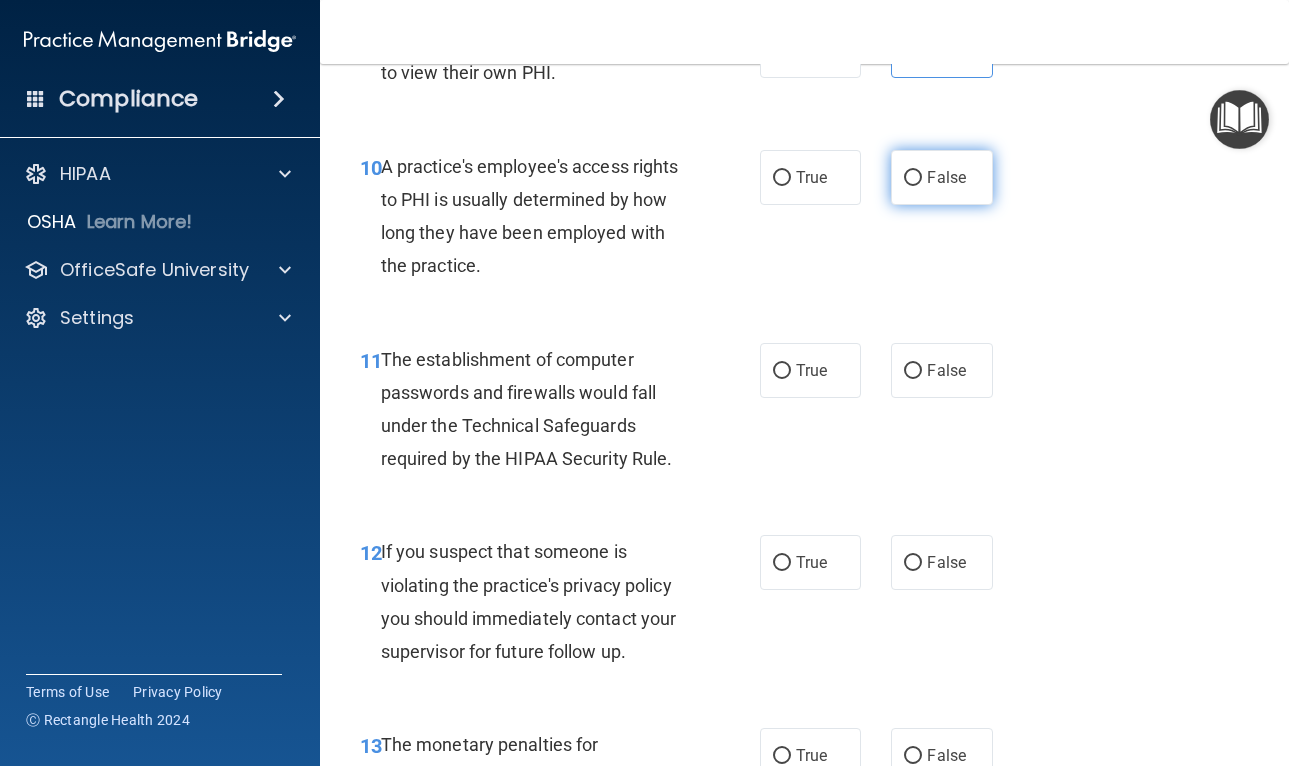 click on "False" at bounding box center (946, 177) 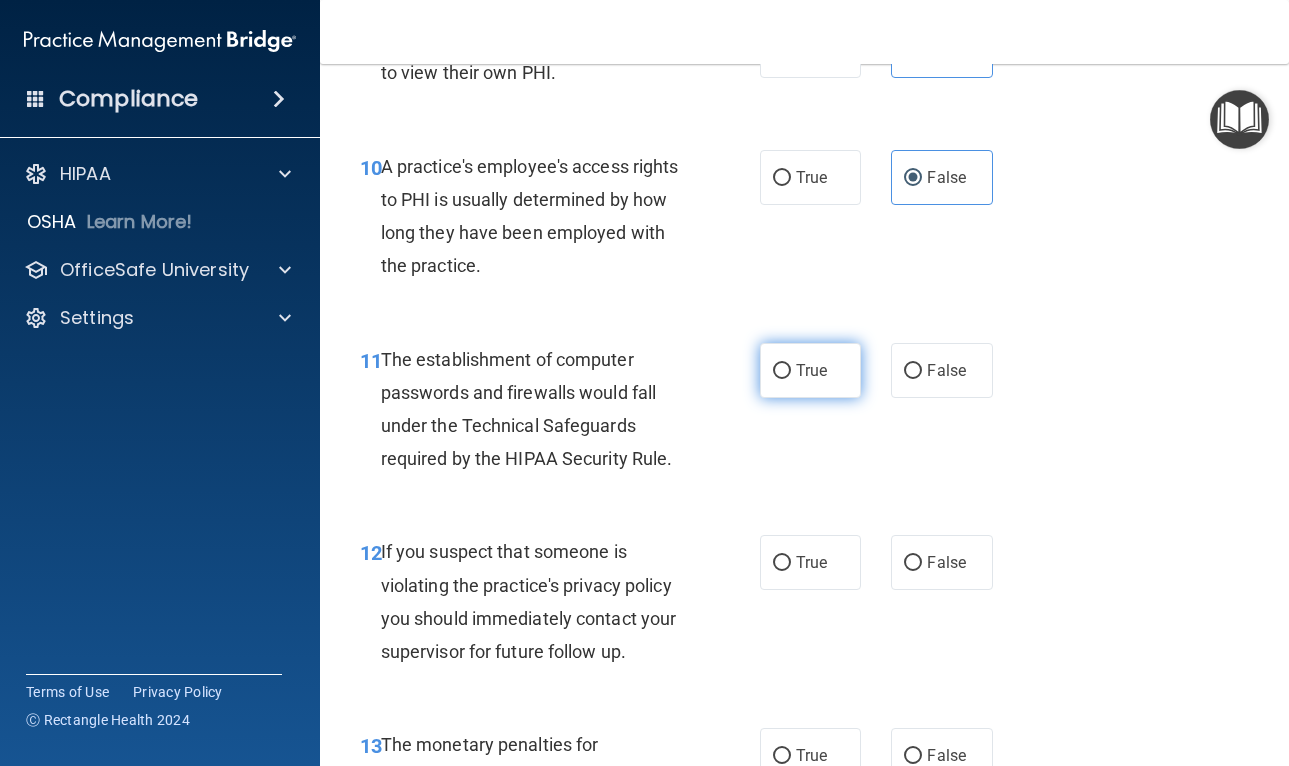 click on "True" at bounding box center [811, 370] 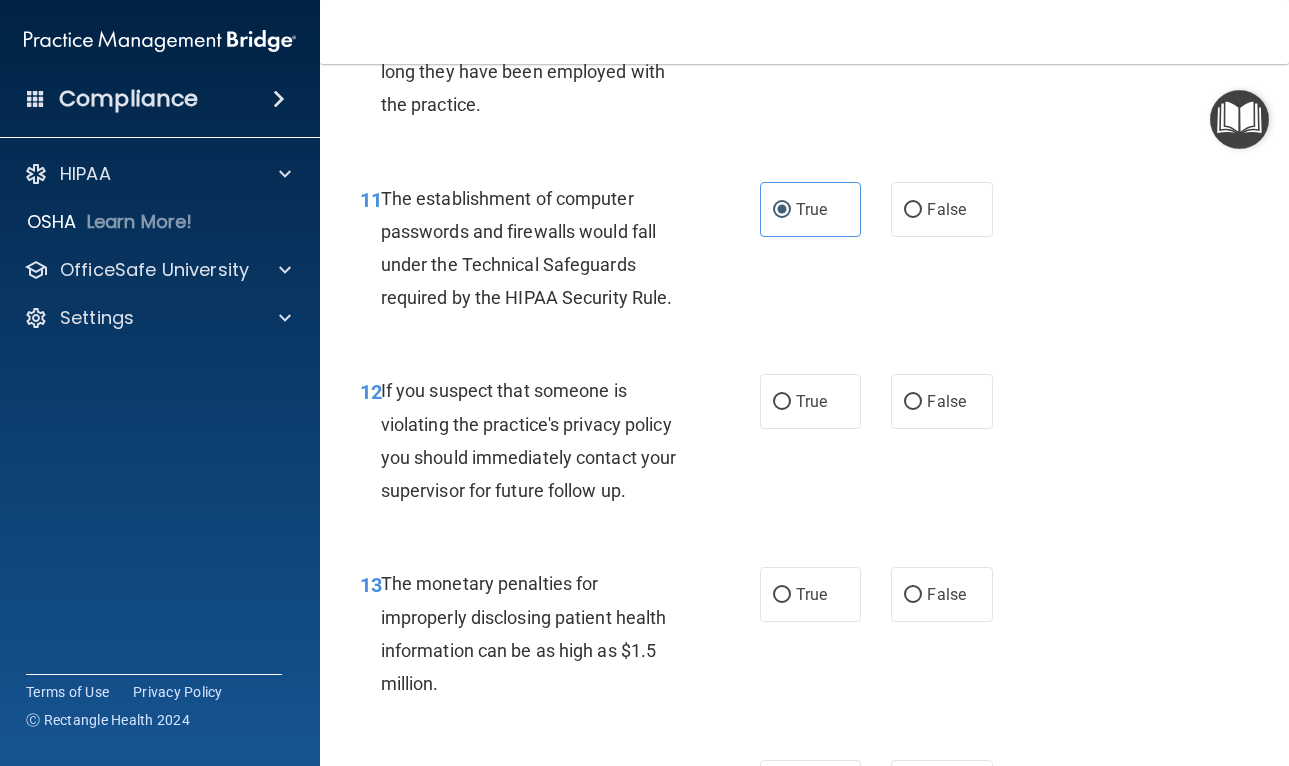 scroll, scrollTop: 2043, scrollLeft: 0, axis: vertical 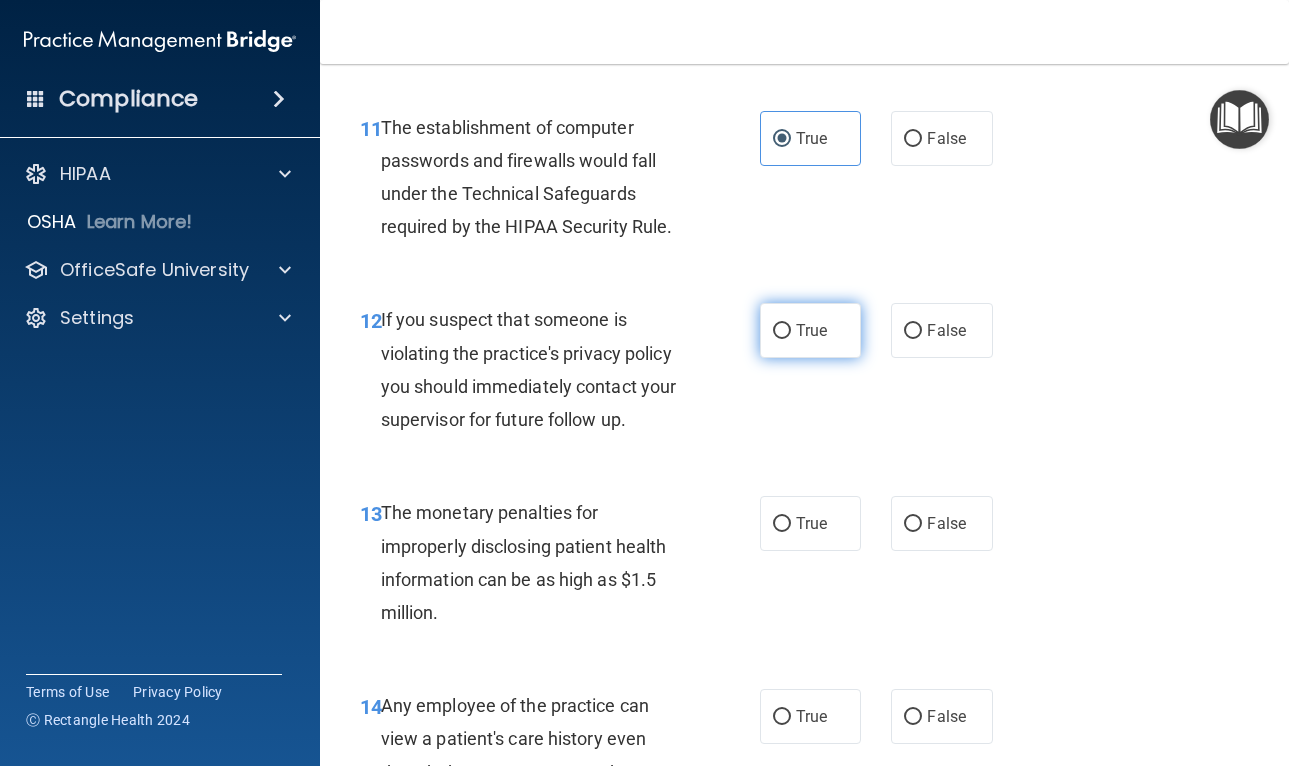 click on "True" at bounding box center (811, 330) 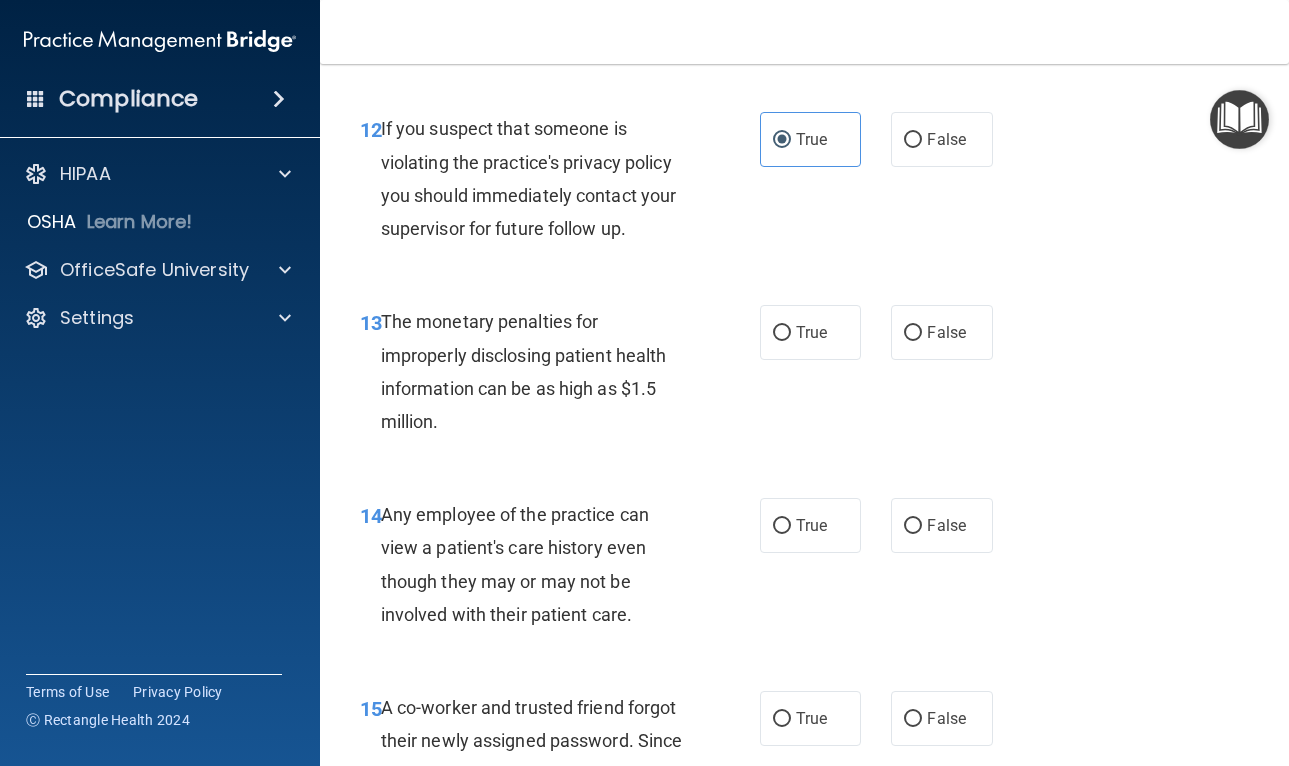 scroll, scrollTop: 2236, scrollLeft: 0, axis: vertical 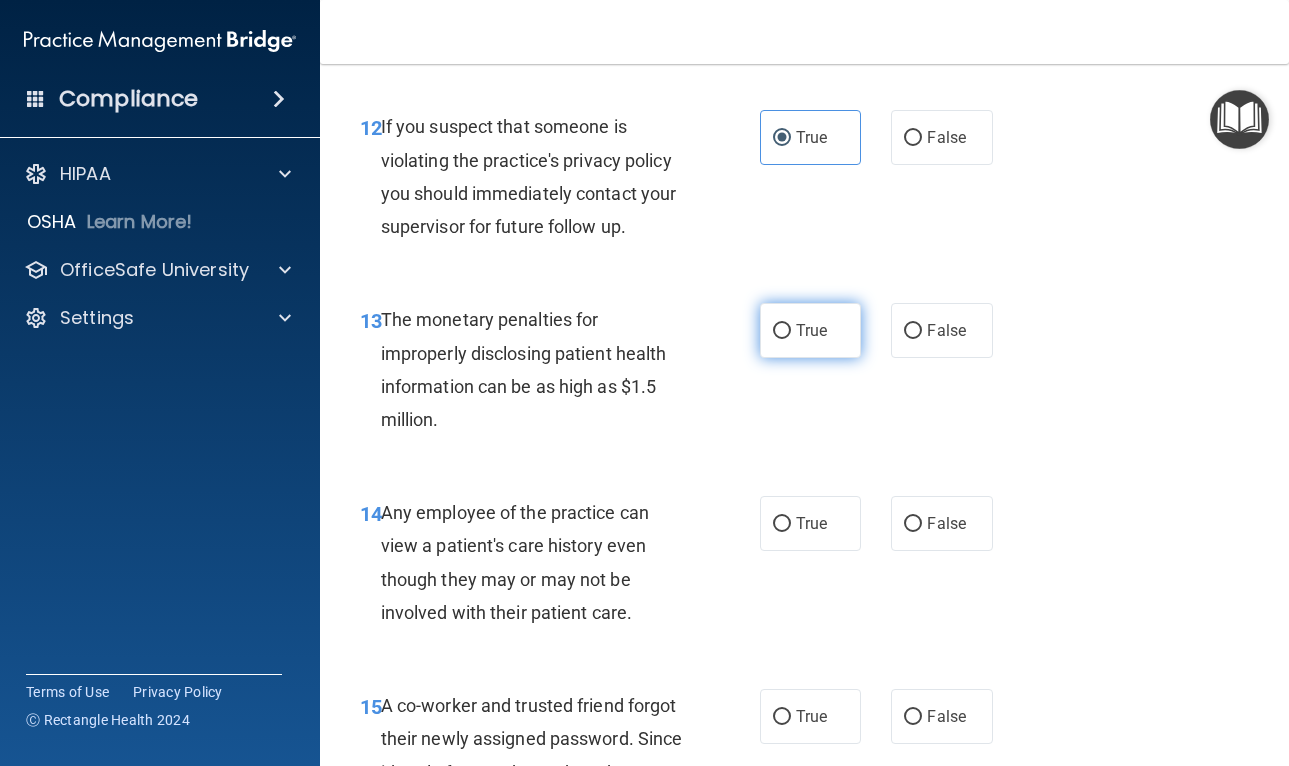 click on "True" at bounding box center [782, 331] 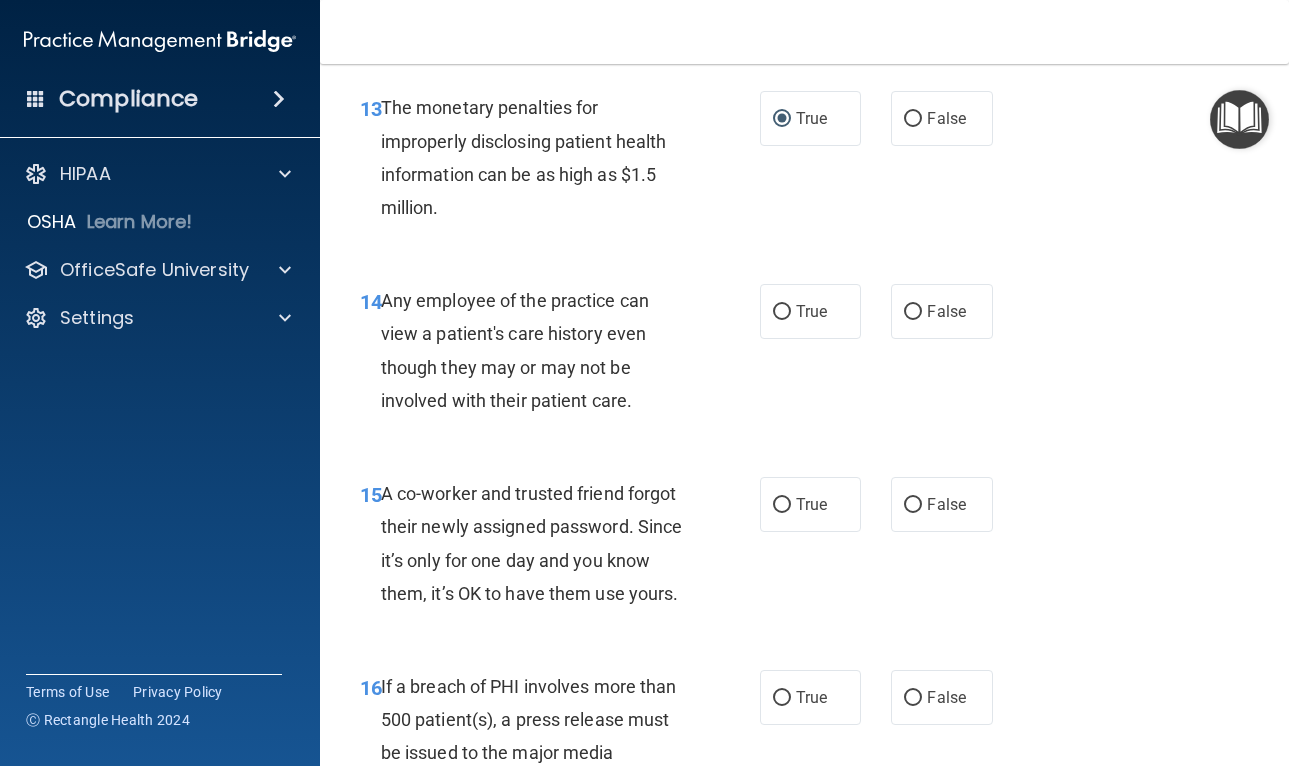 scroll, scrollTop: 2533, scrollLeft: 0, axis: vertical 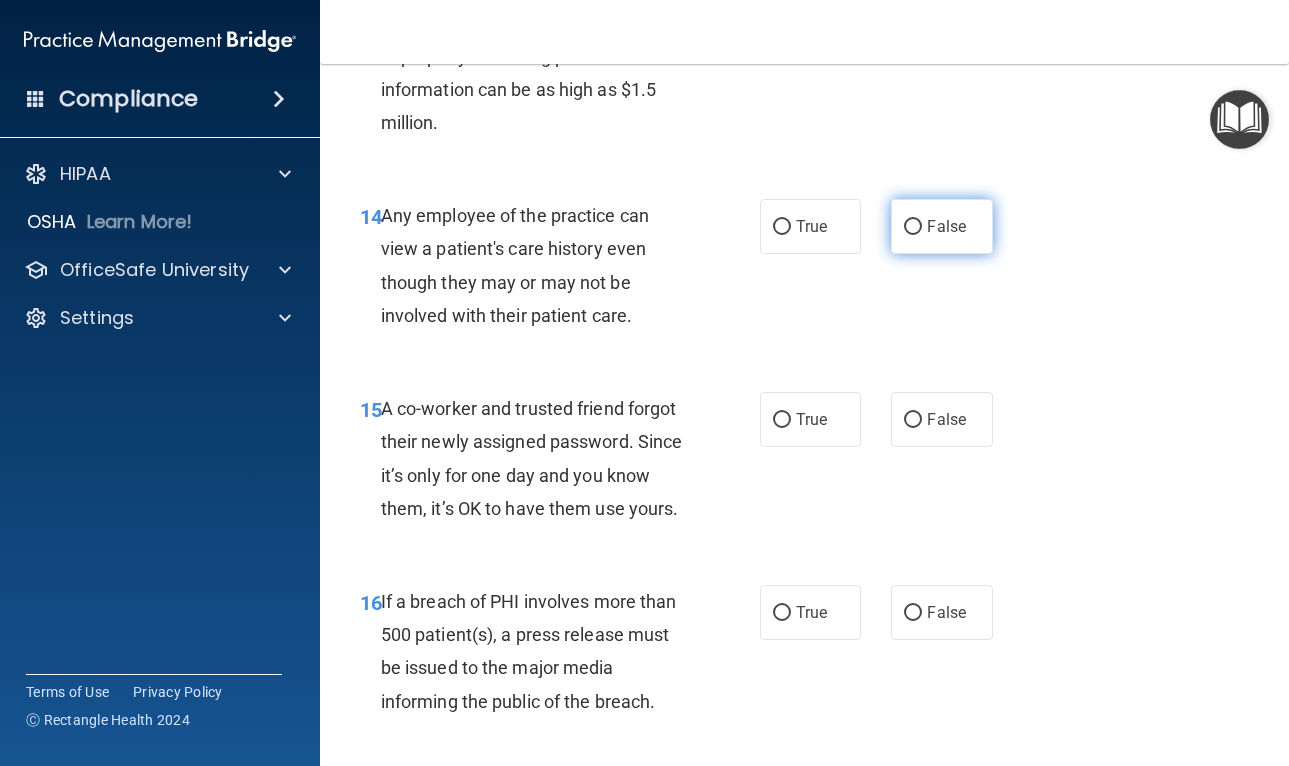 click on "False" at bounding box center [946, 226] 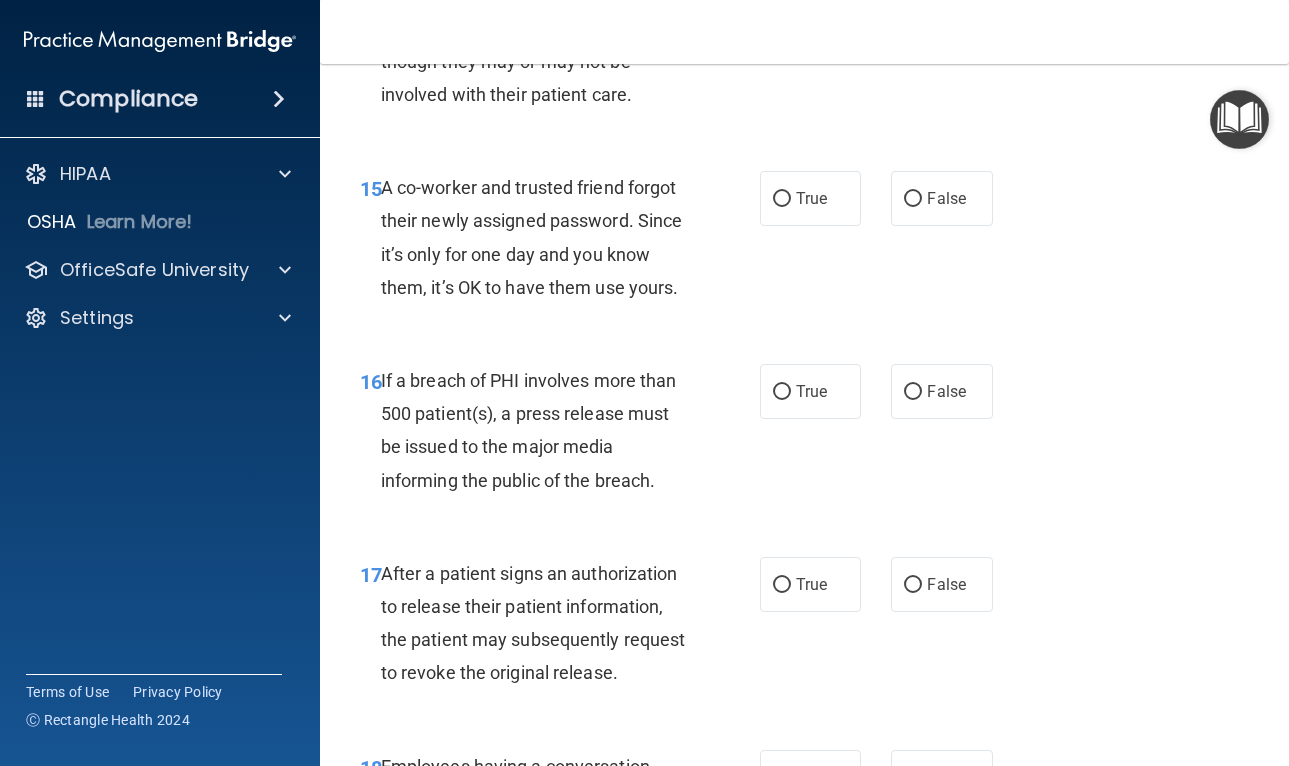 scroll, scrollTop: 2756, scrollLeft: 0, axis: vertical 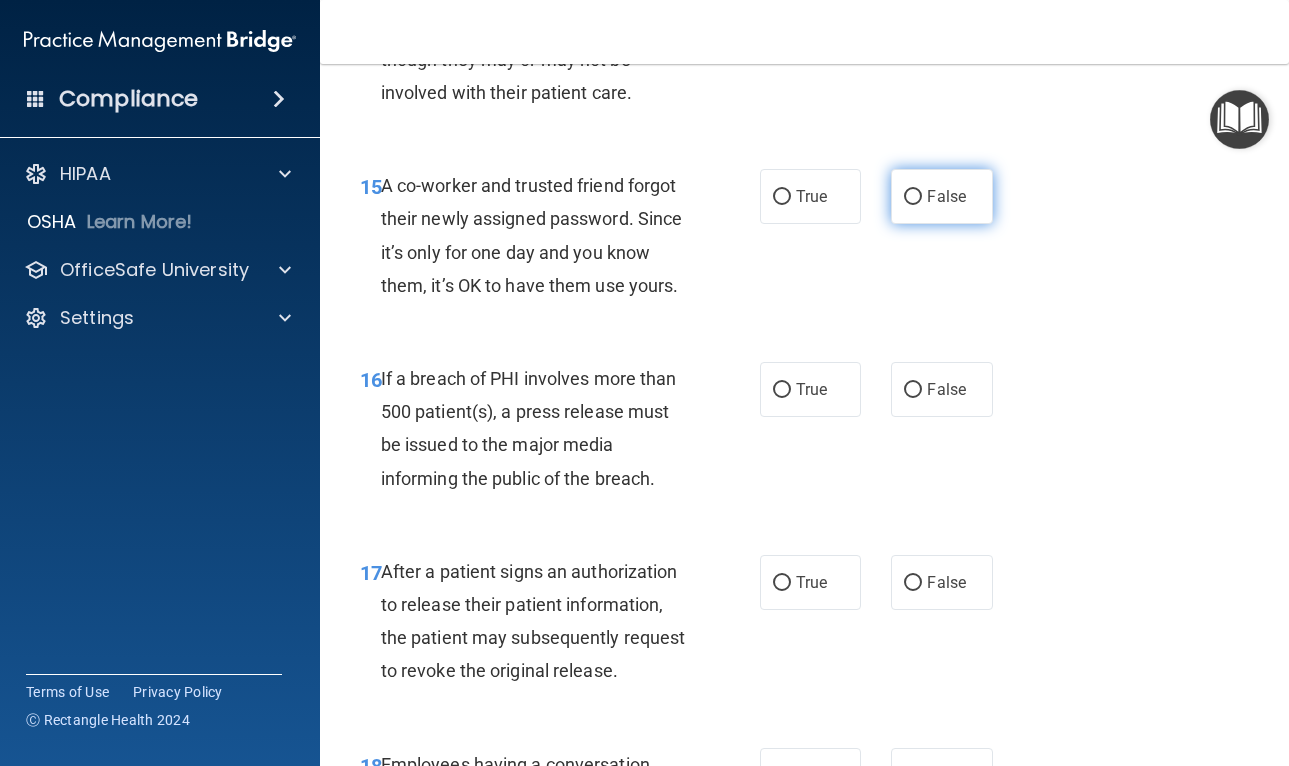 click on "False" at bounding box center (946, 196) 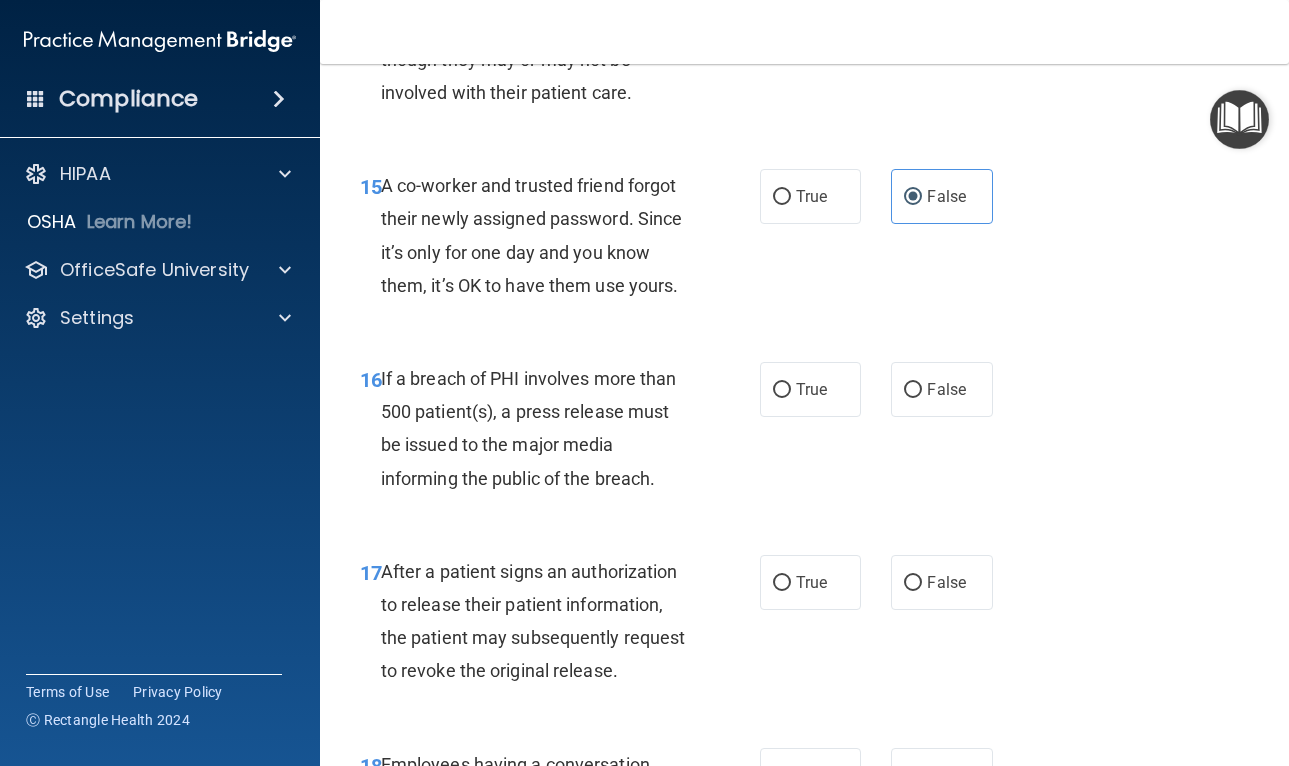 scroll, scrollTop: 2938, scrollLeft: 0, axis: vertical 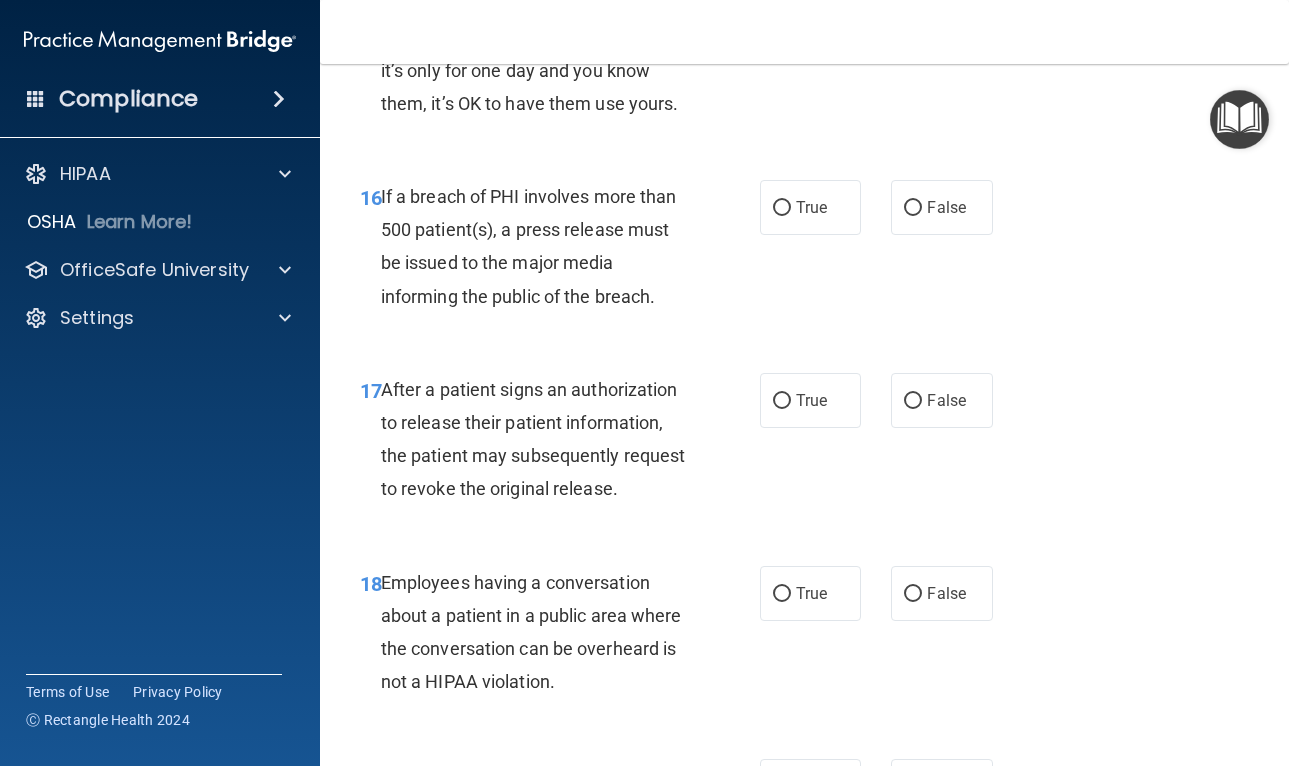 click on "16       If a breach of PHI involves more than 500 patient(s), a press release must be issued to the major media informing the public of the breach.                 True           False" at bounding box center (804, 251) 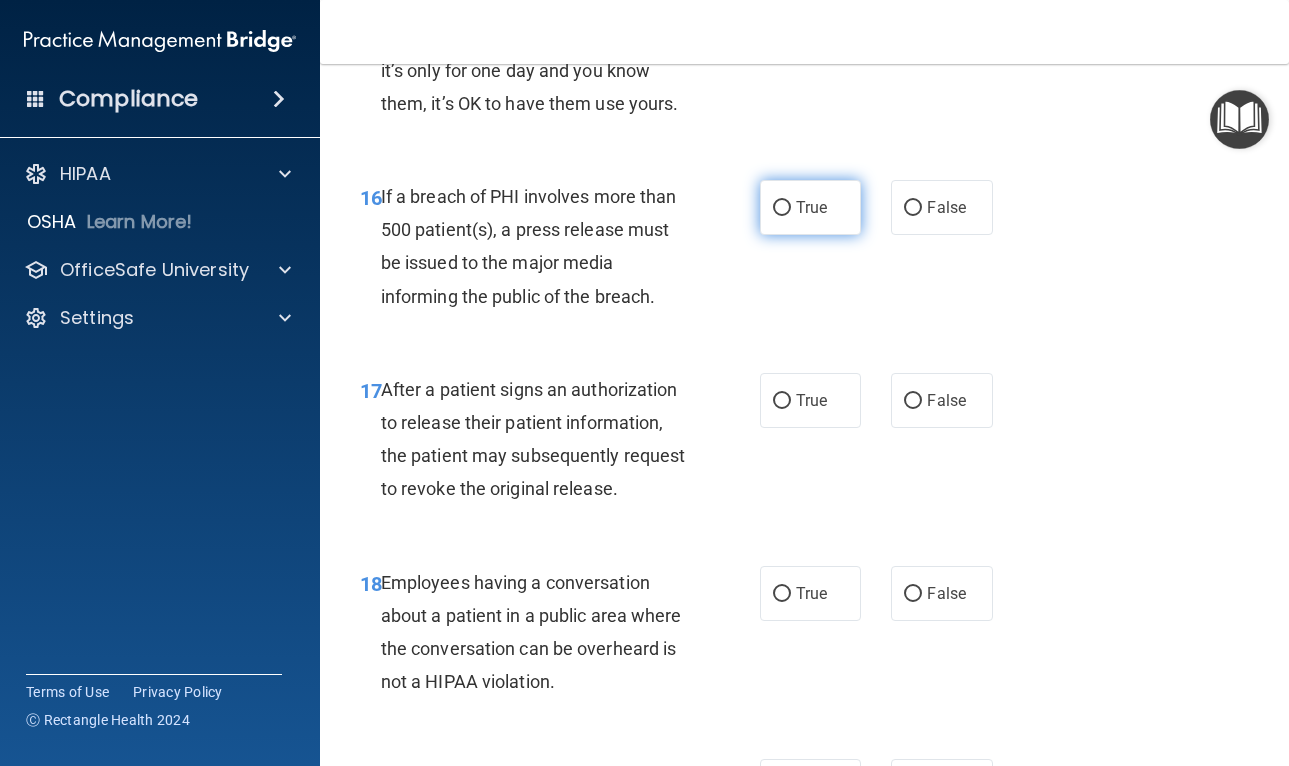 click on "True" at bounding box center [811, 207] 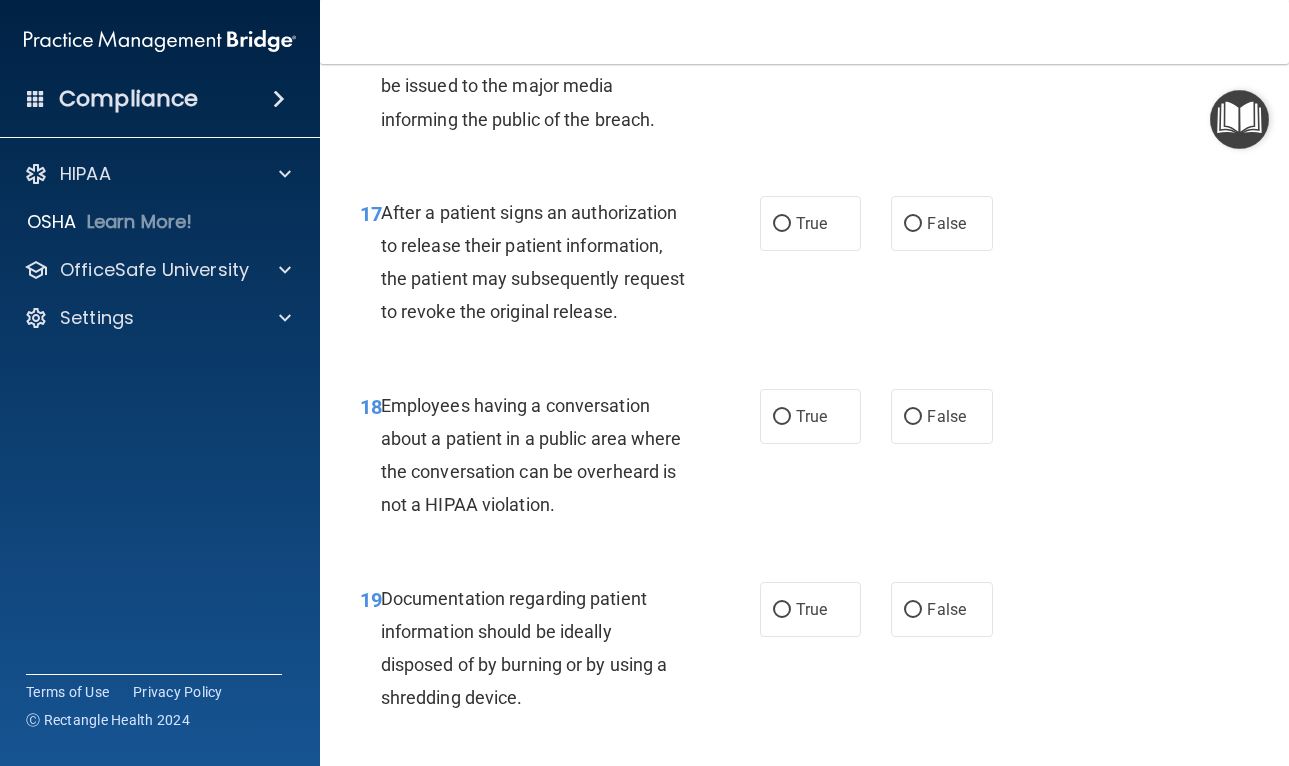 scroll, scrollTop: 3111, scrollLeft: 0, axis: vertical 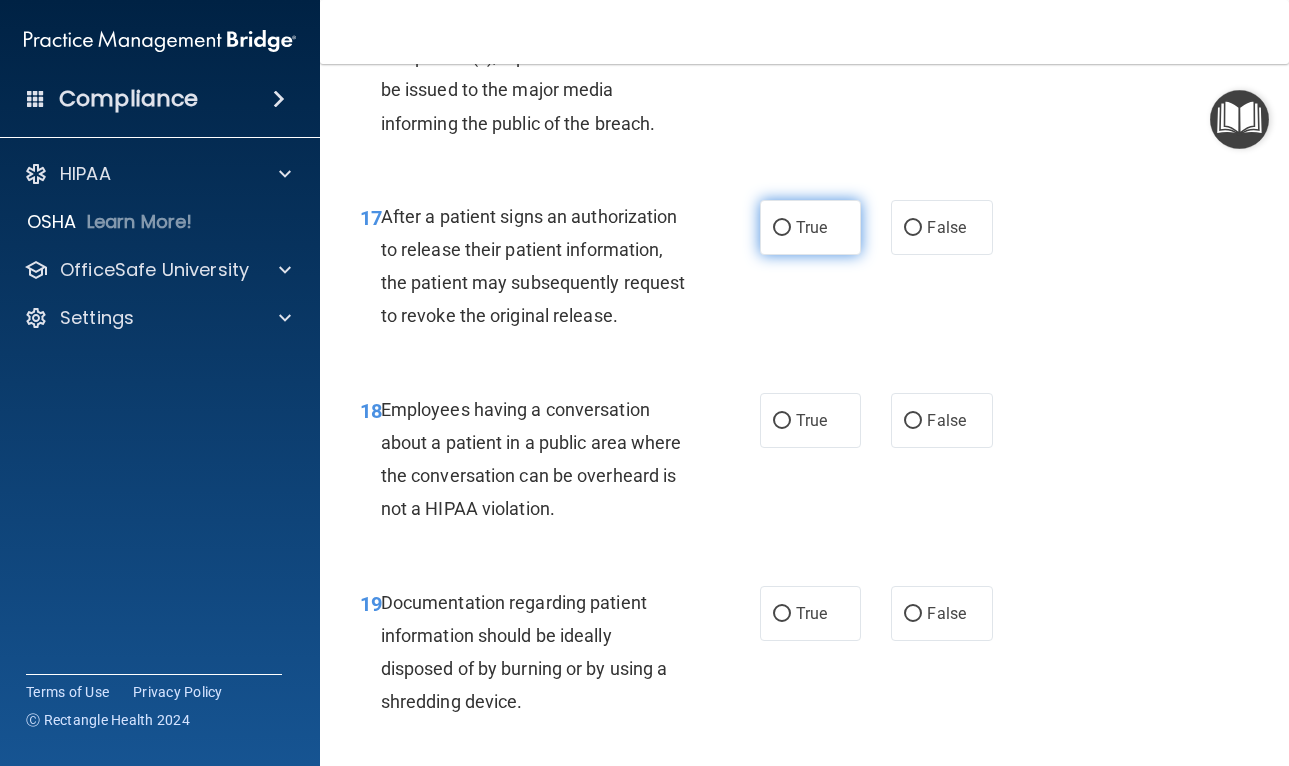 click on "True" at bounding box center (811, 227) 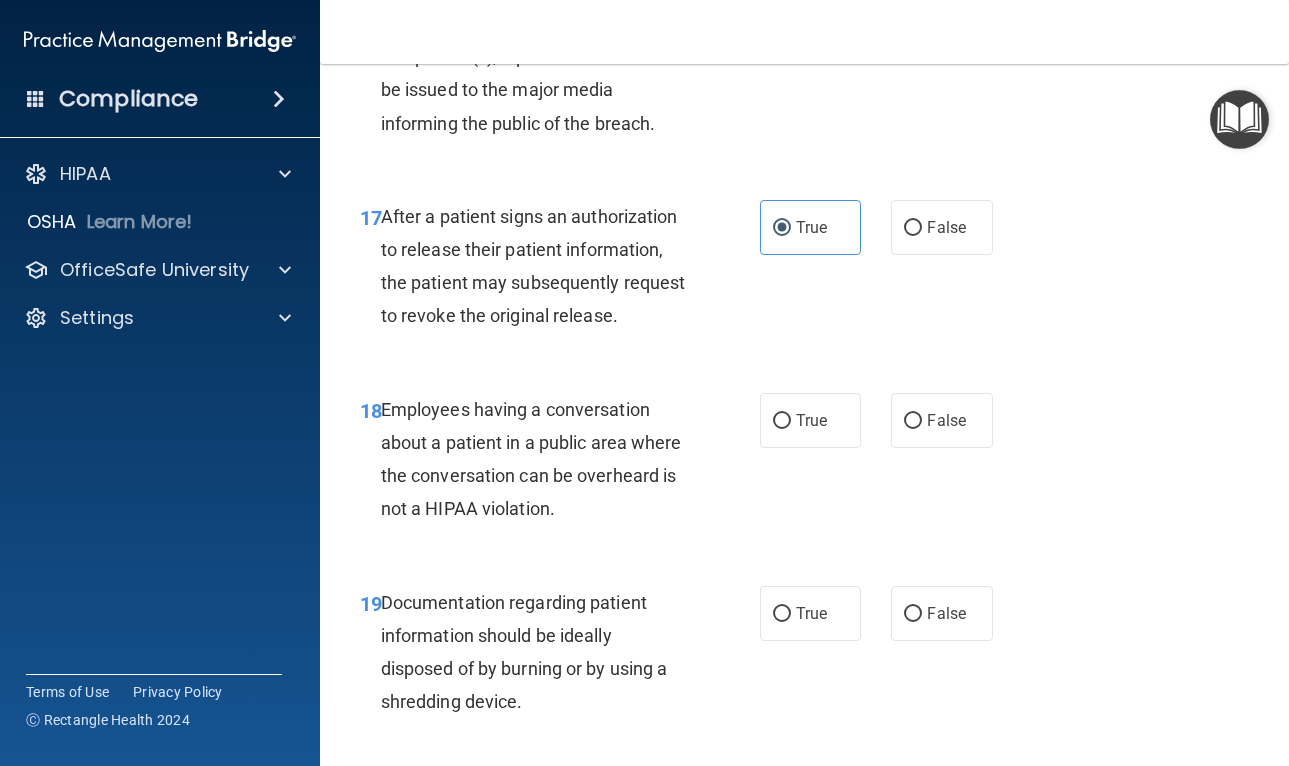 scroll, scrollTop: 3291, scrollLeft: 0, axis: vertical 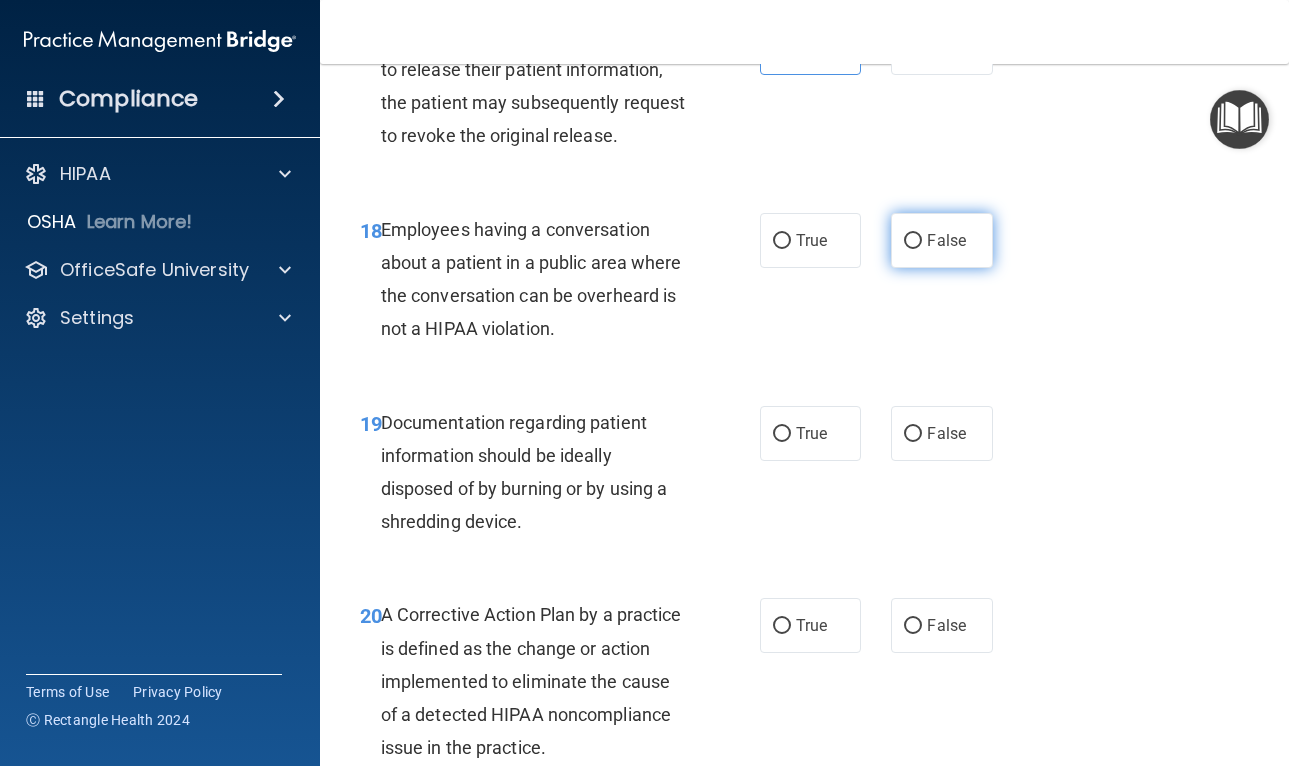 click on "False" at bounding box center (942, 240) 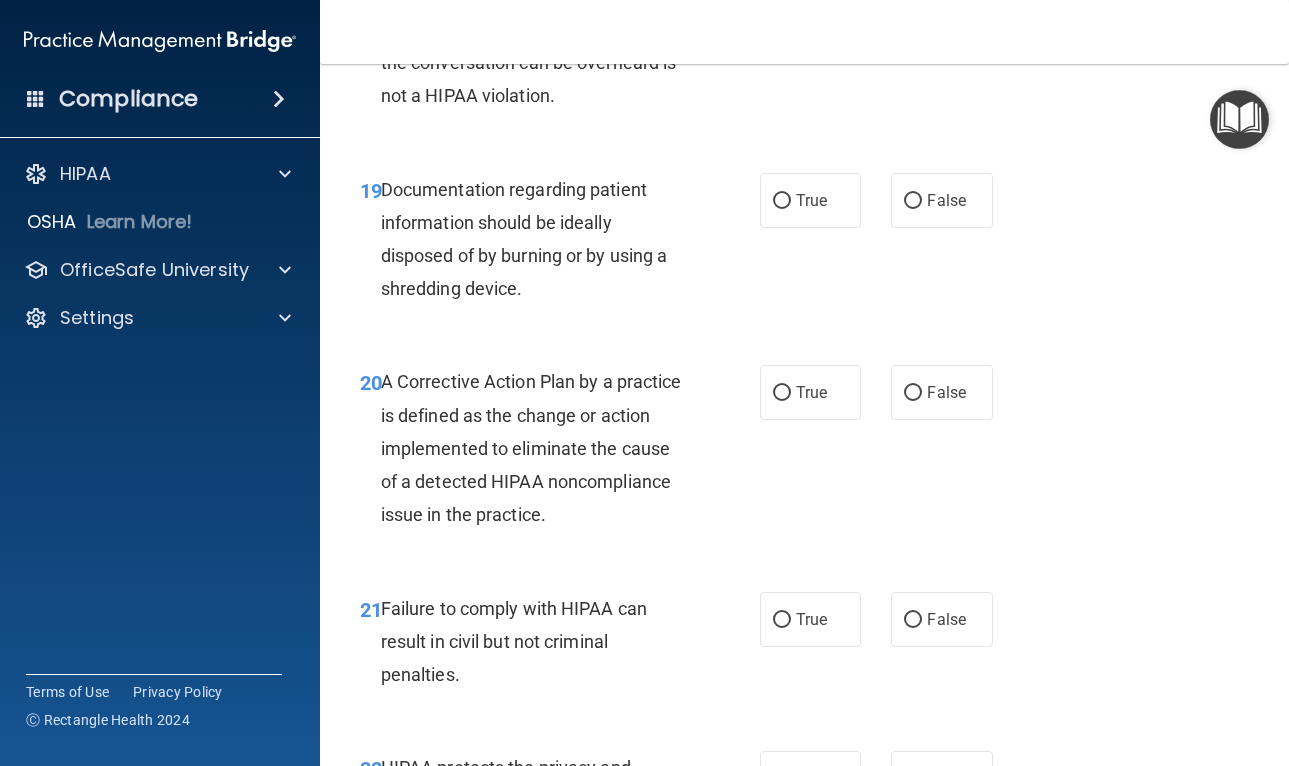 scroll, scrollTop: 3529, scrollLeft: 0, axis: vertical 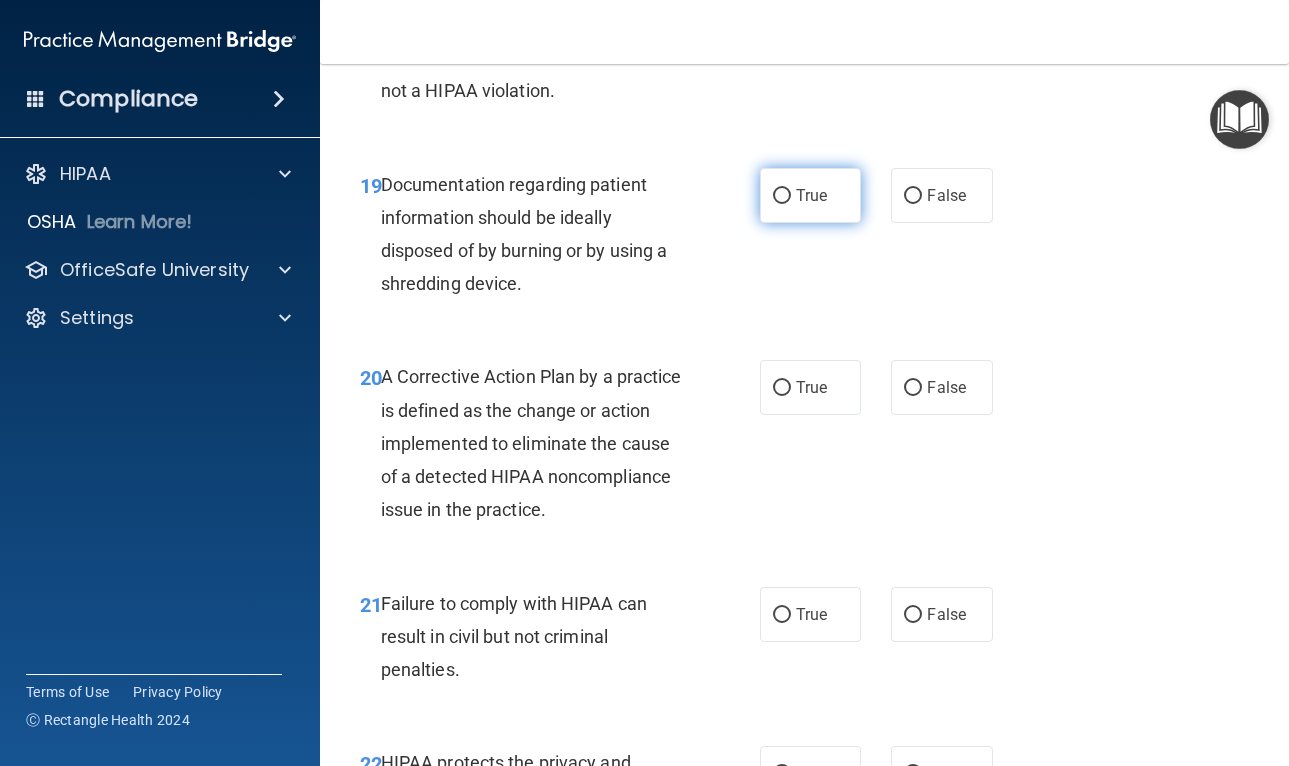click on "True" at bounding box center [811, 195] 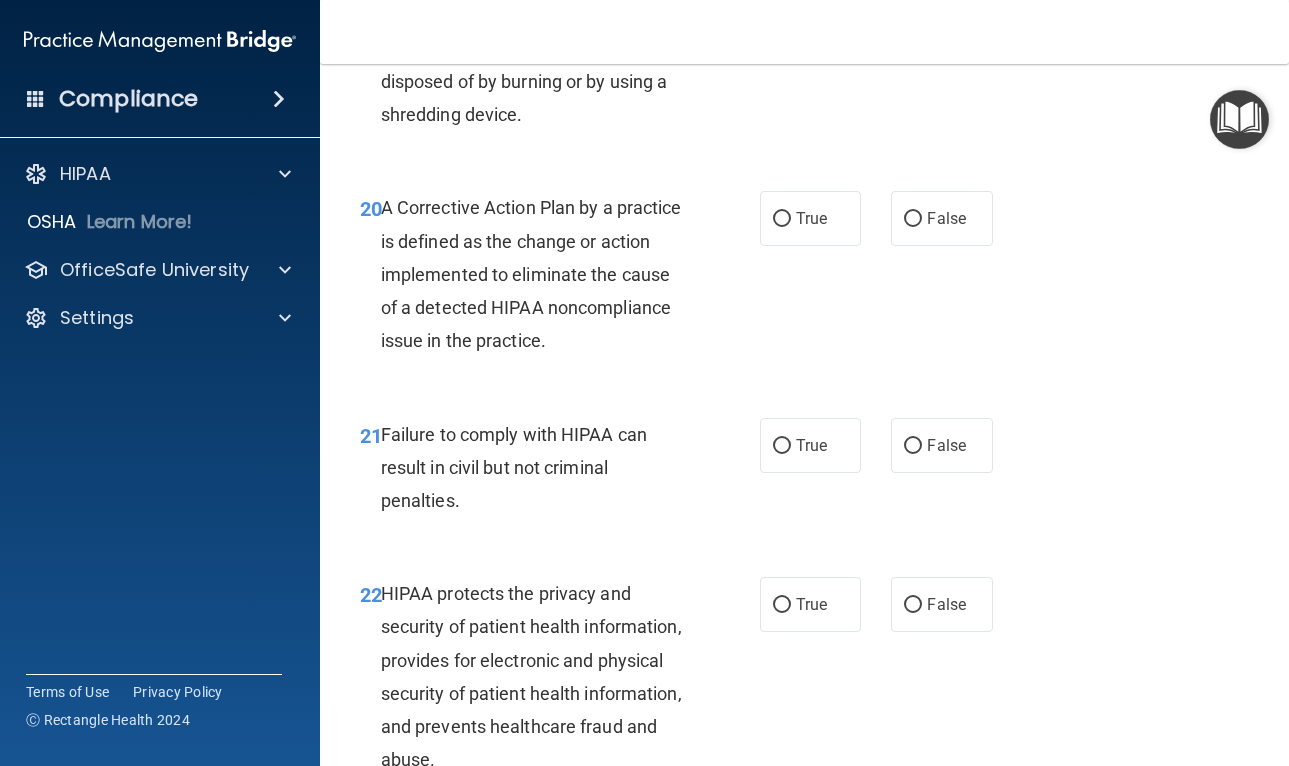 scroll, scrollTop: 3700, scrollLeft: 0, axis: vertical 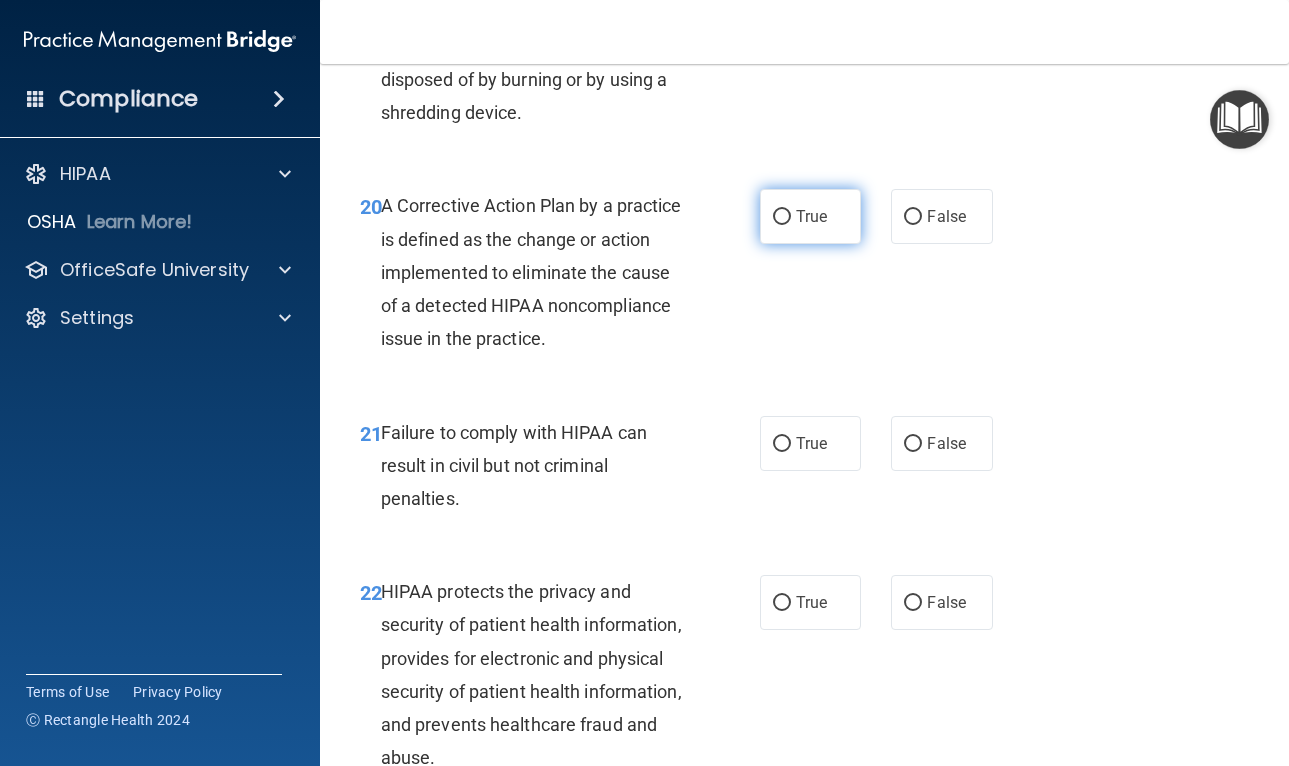click on "True" at bounding box center (811, 216) 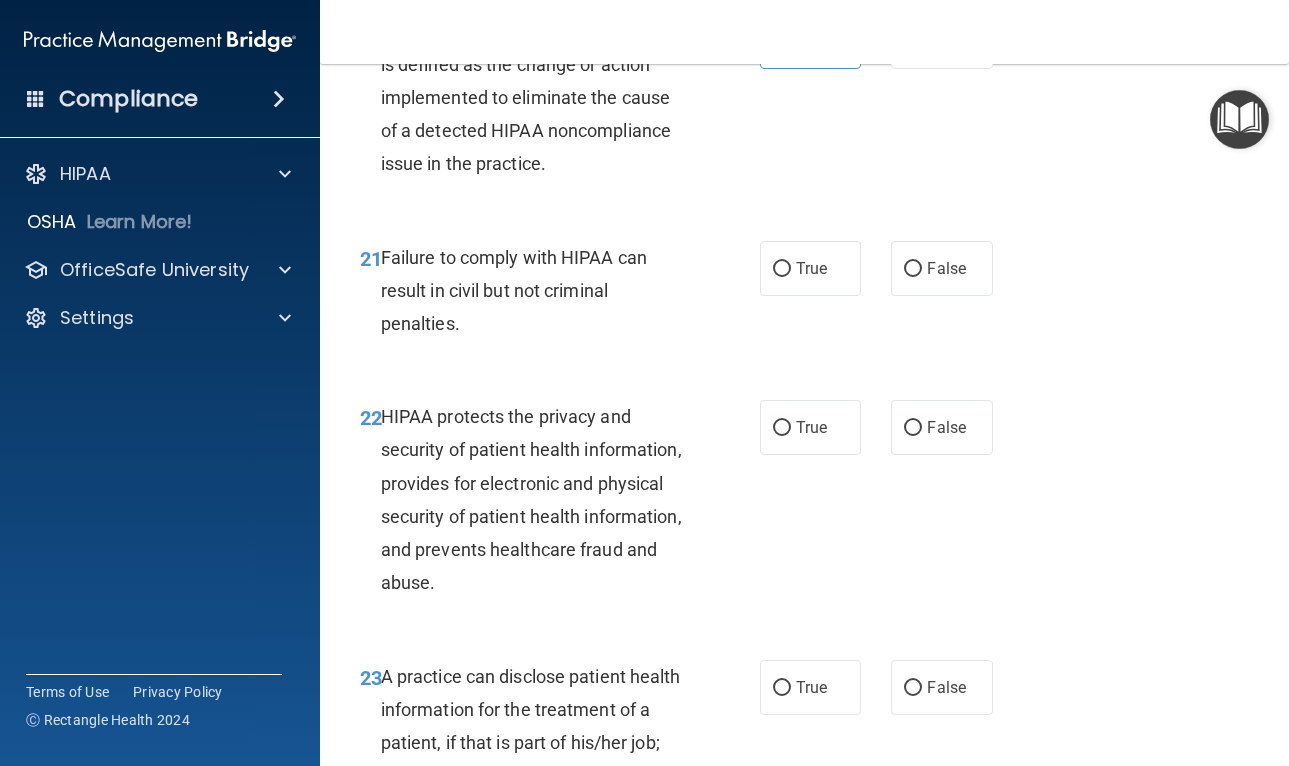 scroll, scrollTop: 3871, scrollLeft: 0, axis: vertical 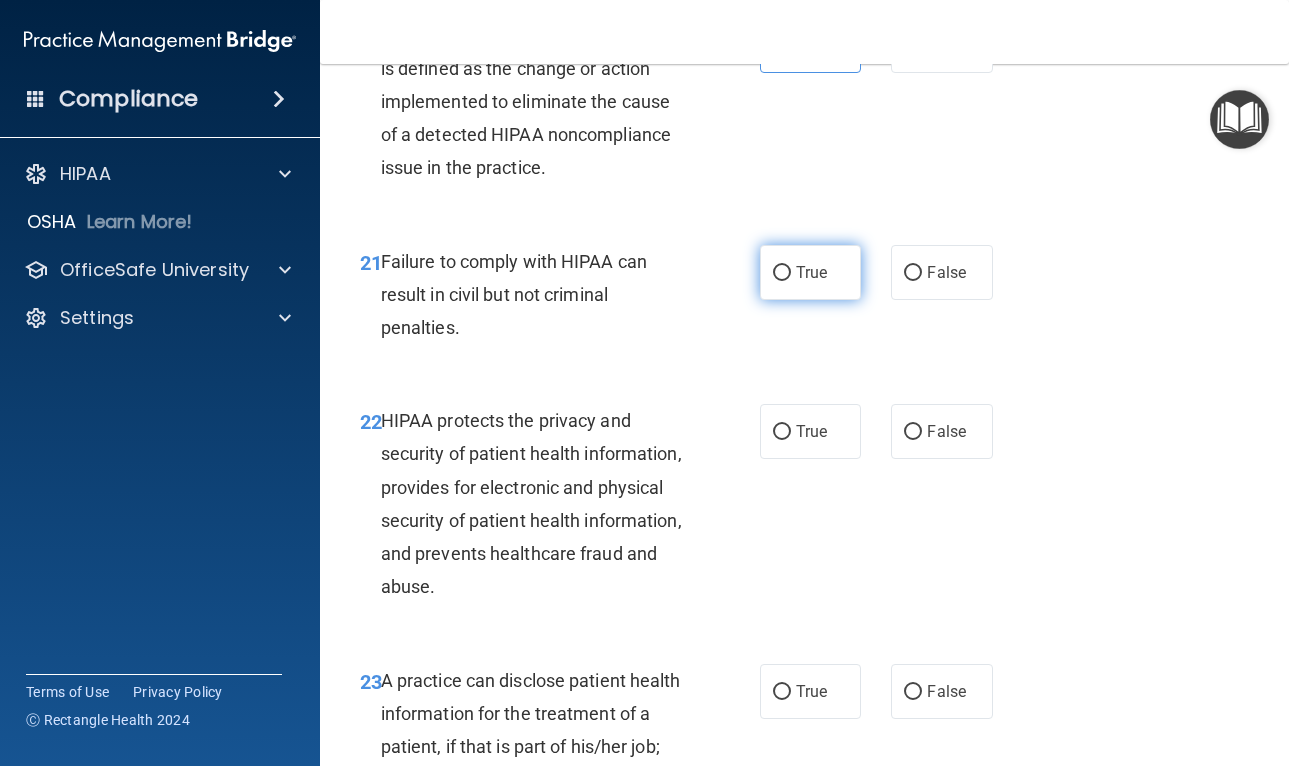 click on "True" at bounding box center [811, 272] 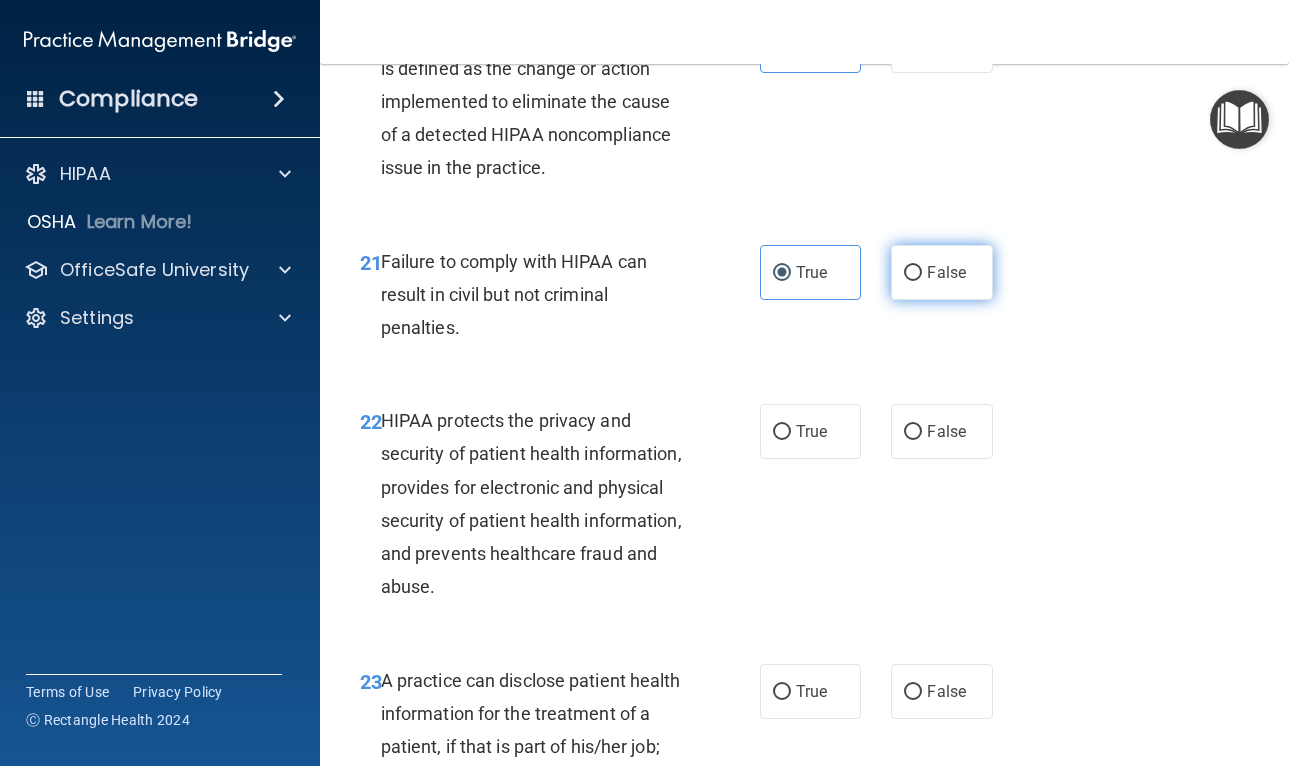 click on "False" at bounding box center [913, 273] 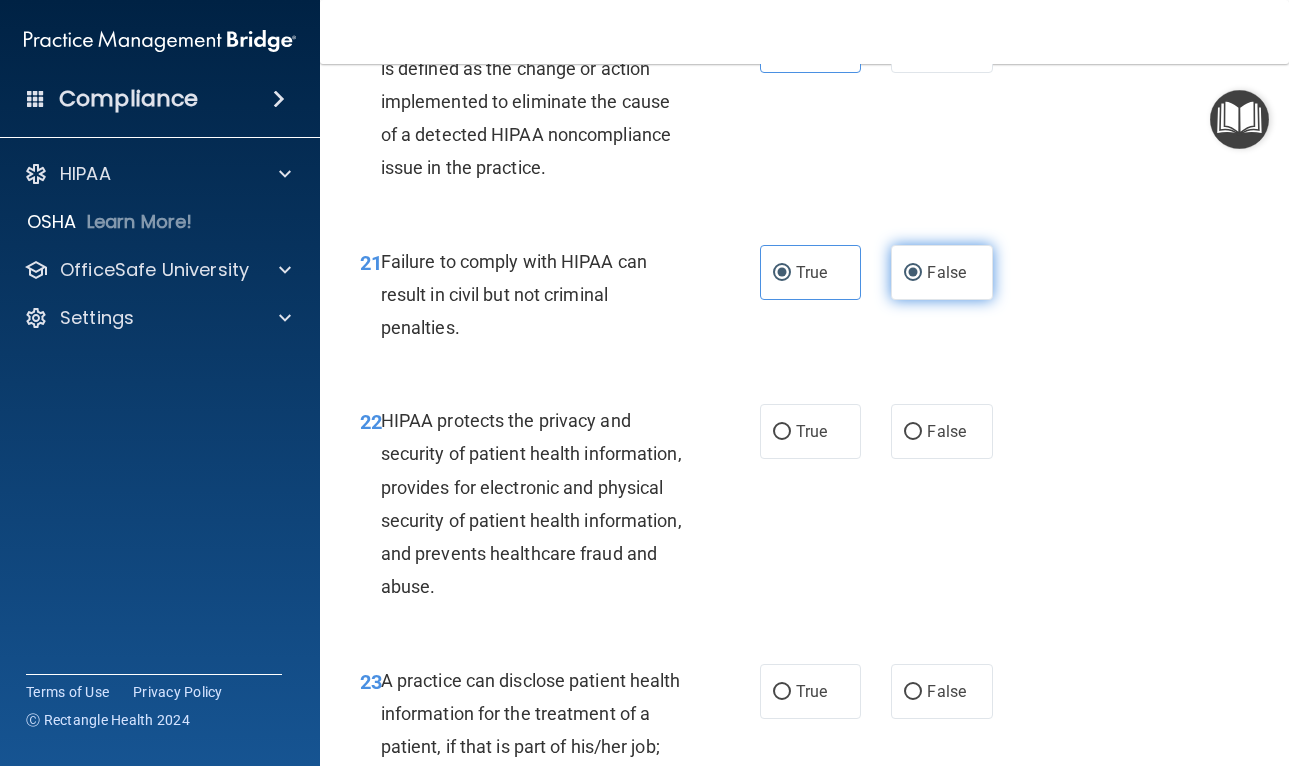 radio on "false" 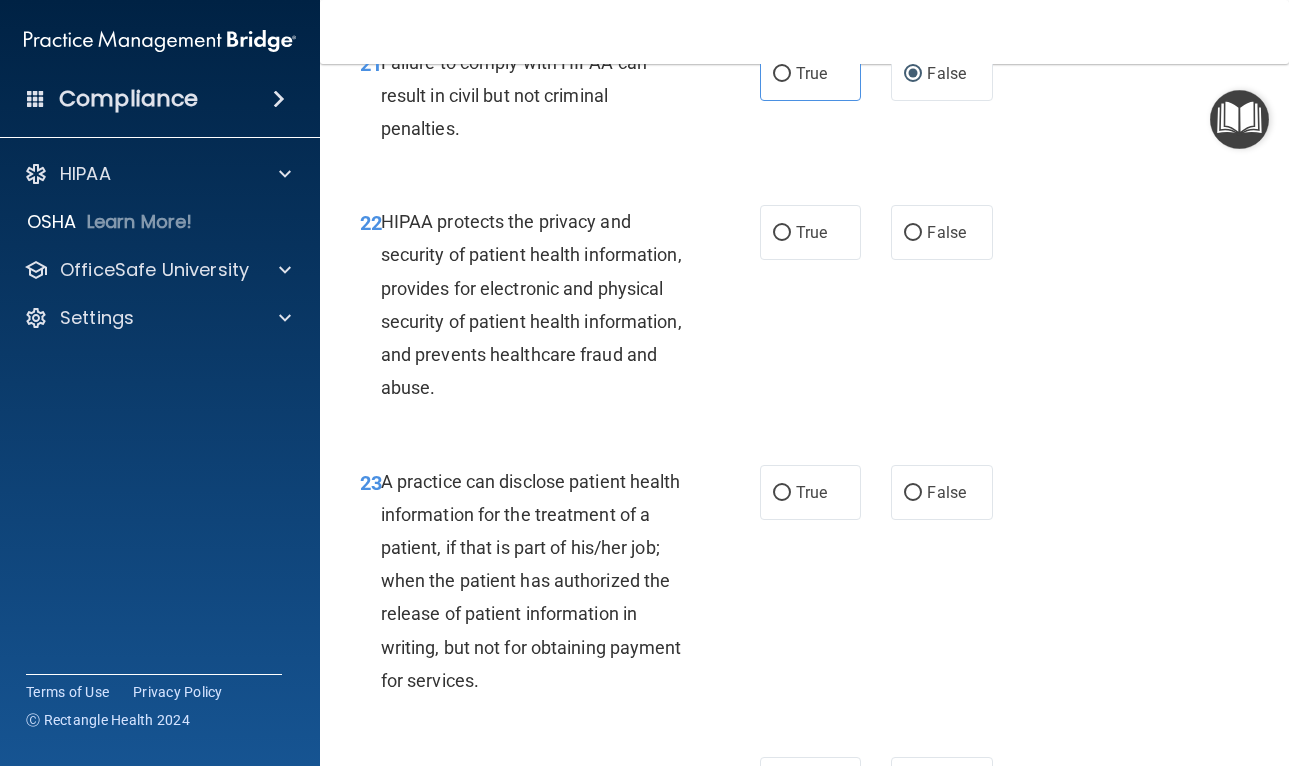 scroll, scrollTop: 4075, scrollLeft: 0, axis: vertical 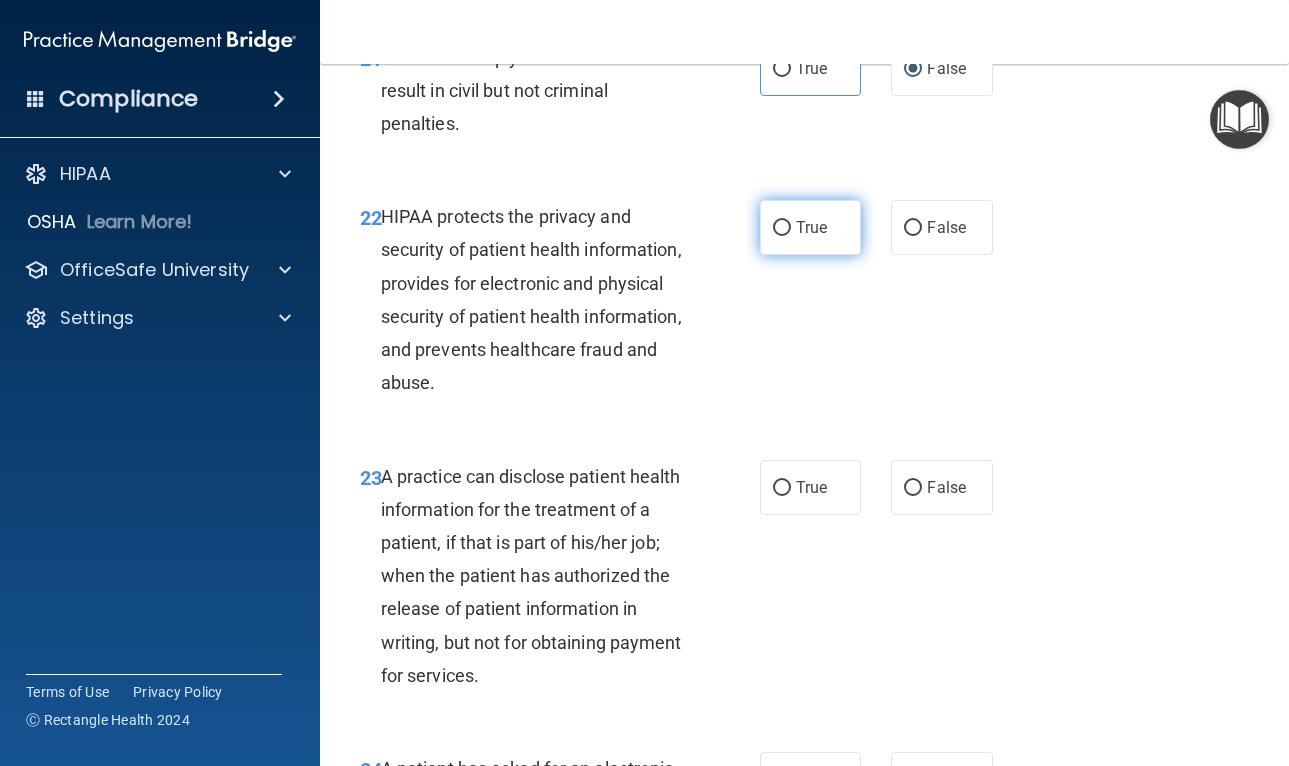 click on "True" at bounding box center [782, 228] 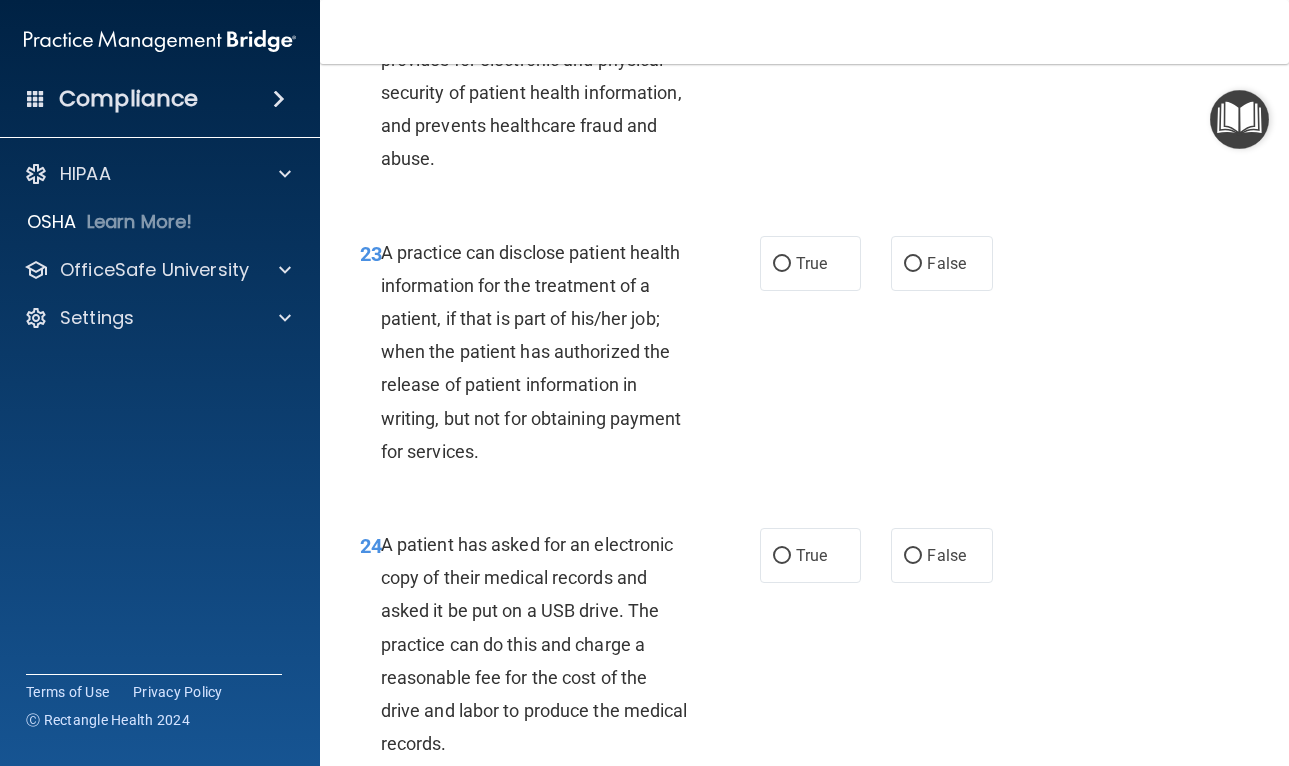 scroll, scrollTop: 4312, scrollLeft: 0, axis: vertical 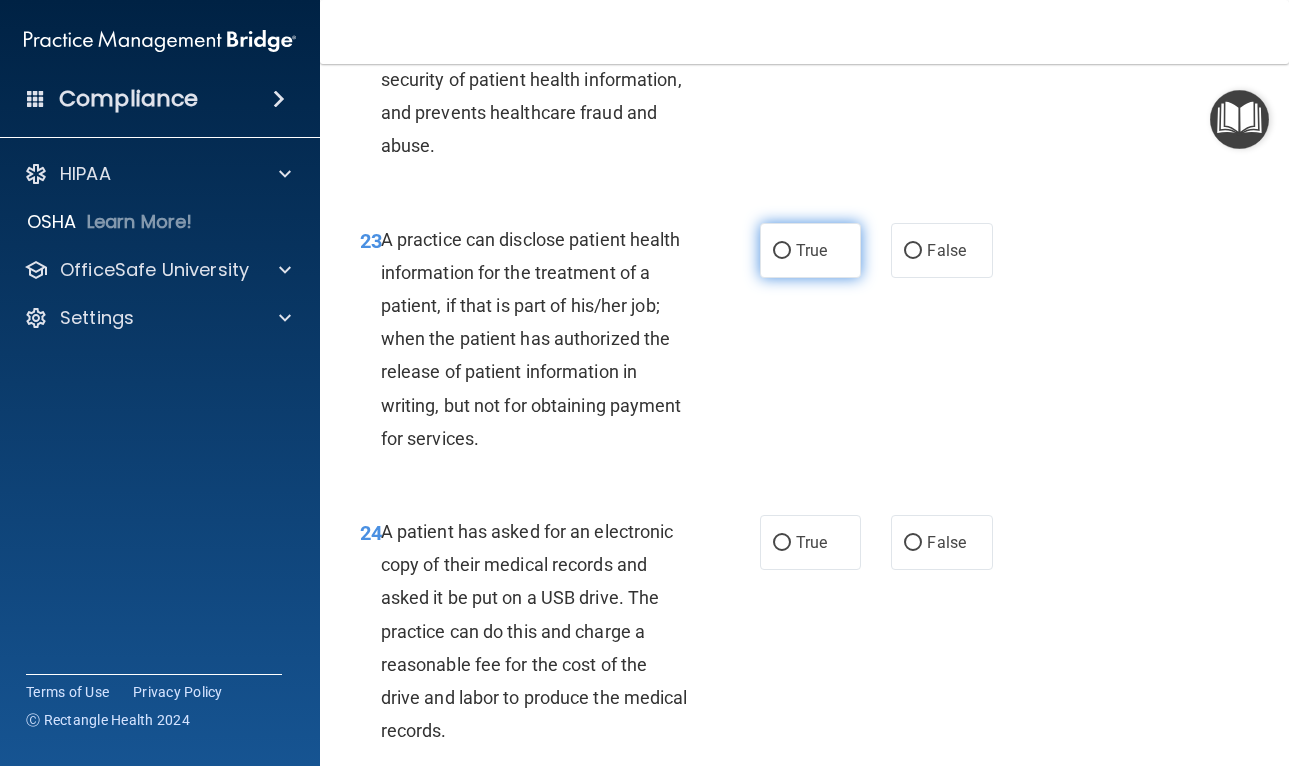 click on "True" at bounding box center (811, 250) 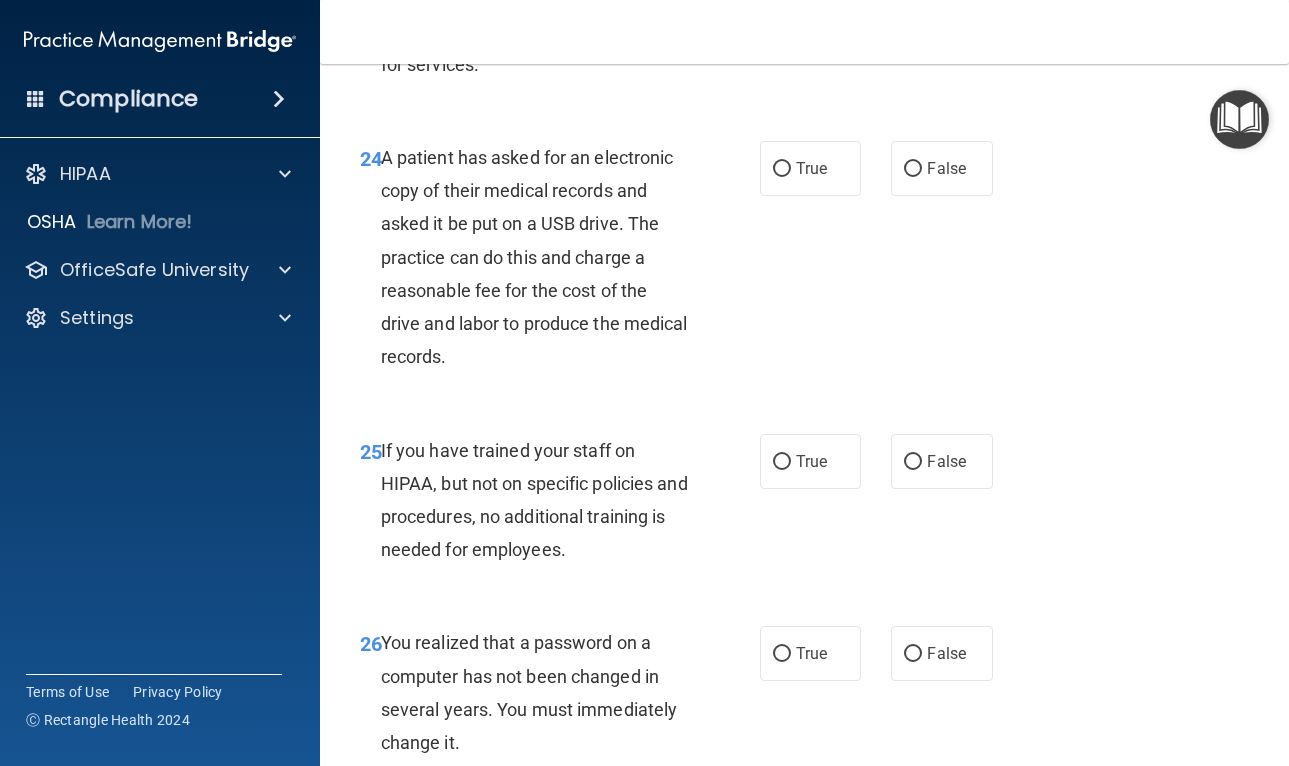 scroll, scrollTop: 4704, scrollLeft: 0, axis: vertical 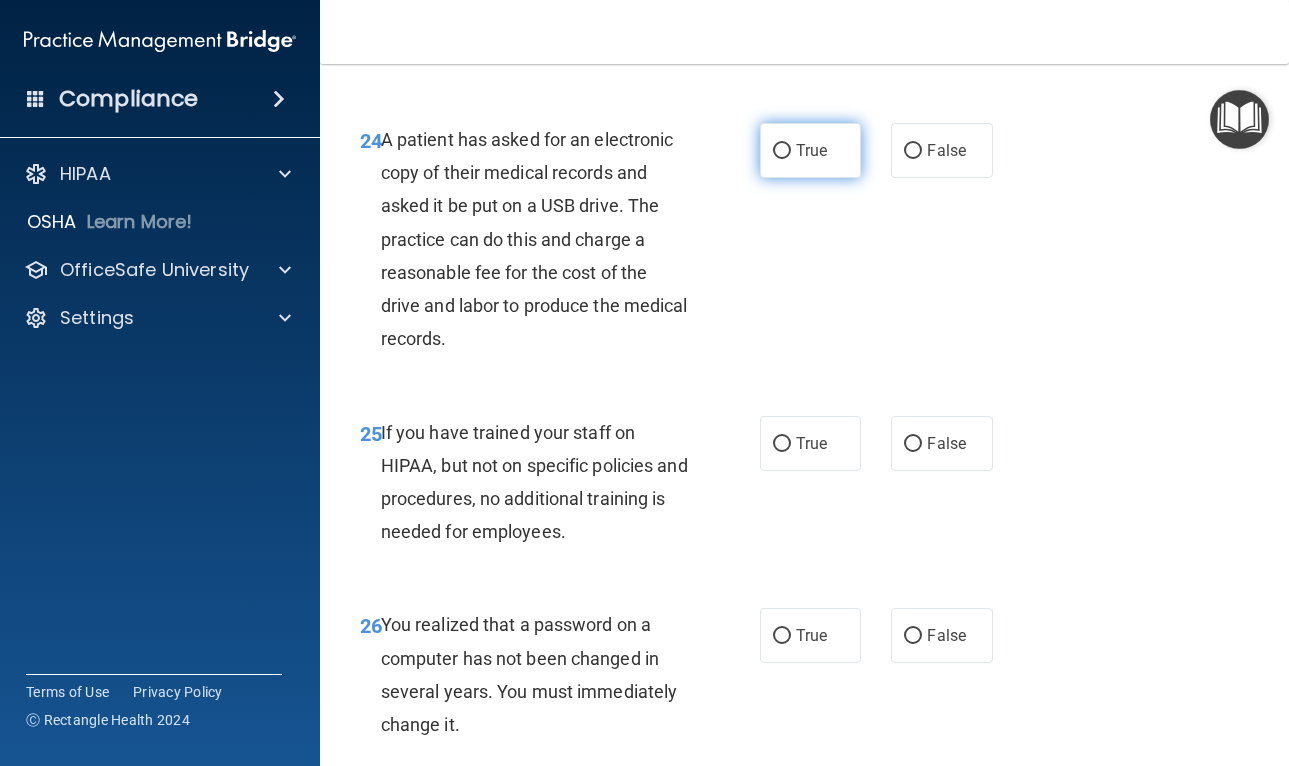 click on "True" at bounding box center (811, 150) 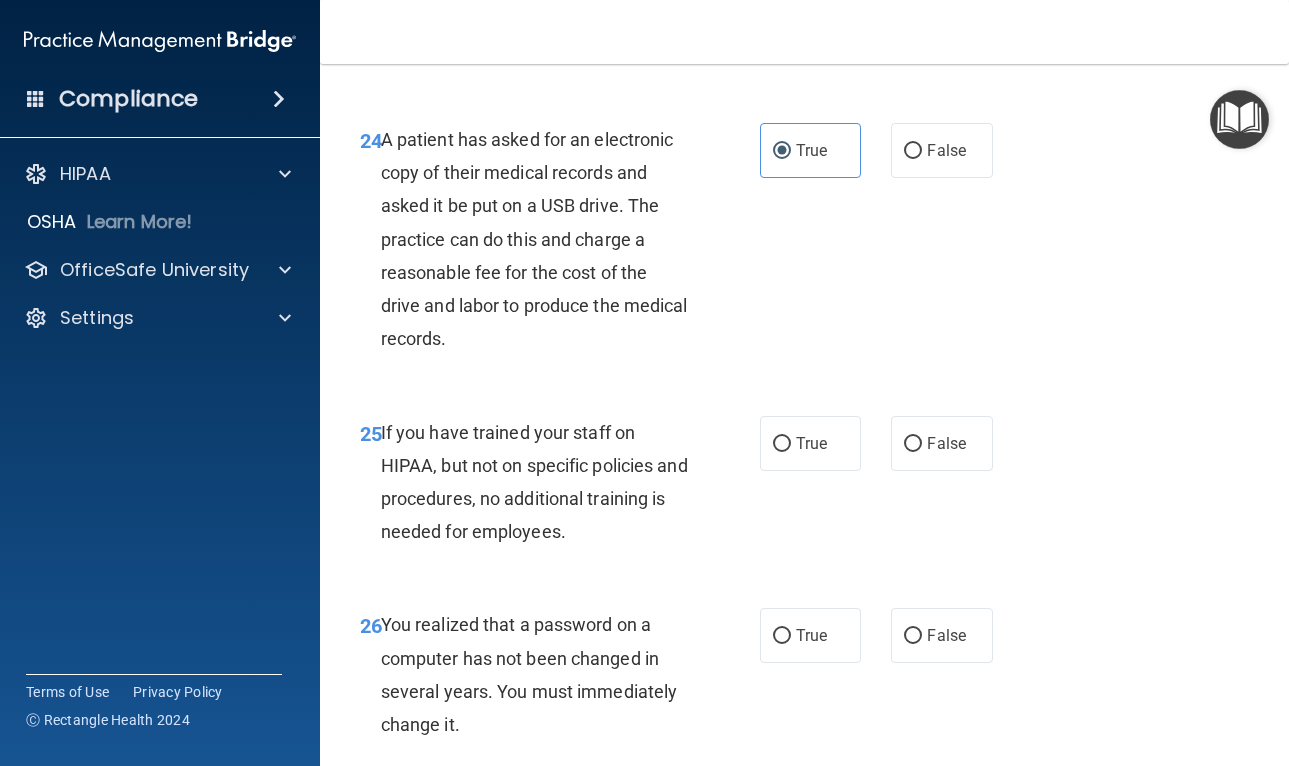 click on "24       A patient has asked for an electronic copy of their medical records and asked it be put on a USB drive.  The practice can do this and charge a reasonable fee for the cost of the drive and labor to produce the medical records." at bounding box center [560, 244] 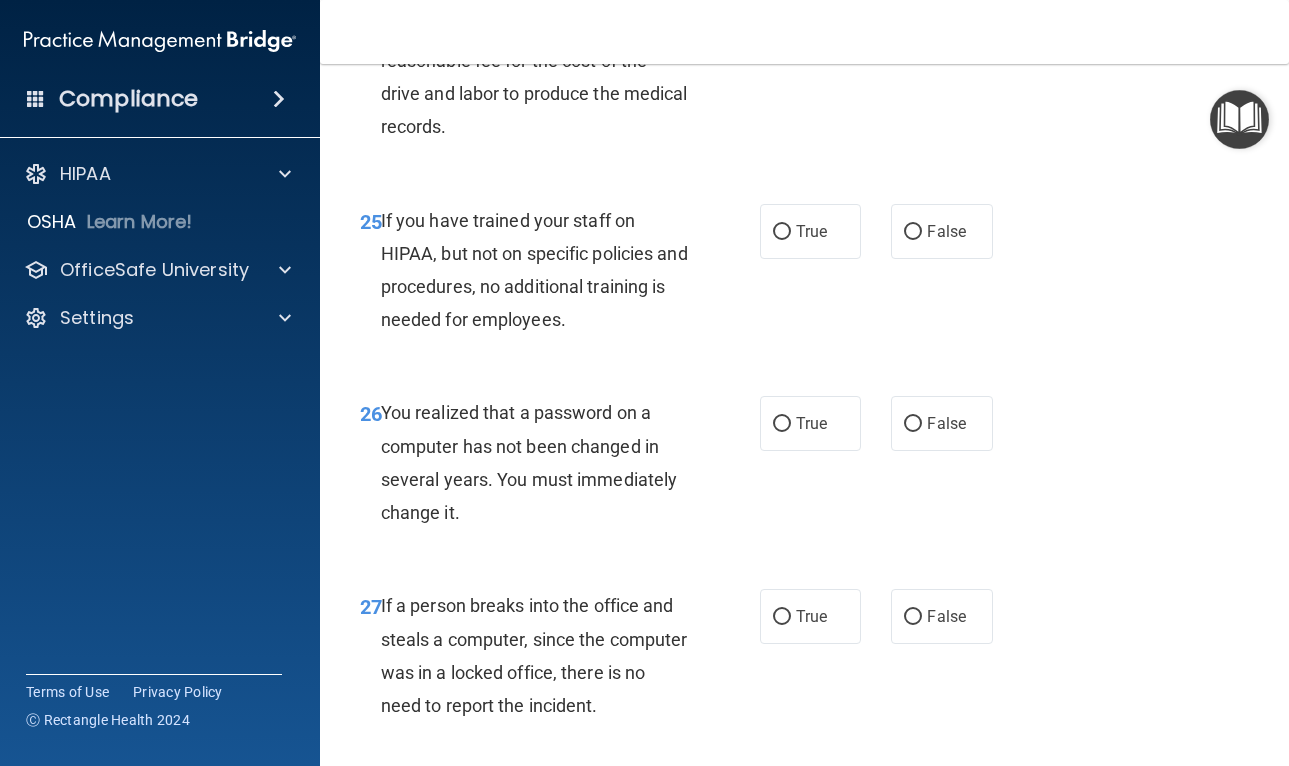scroll, scrollTop: 4918, scrollLeft: 0, axis: vertical 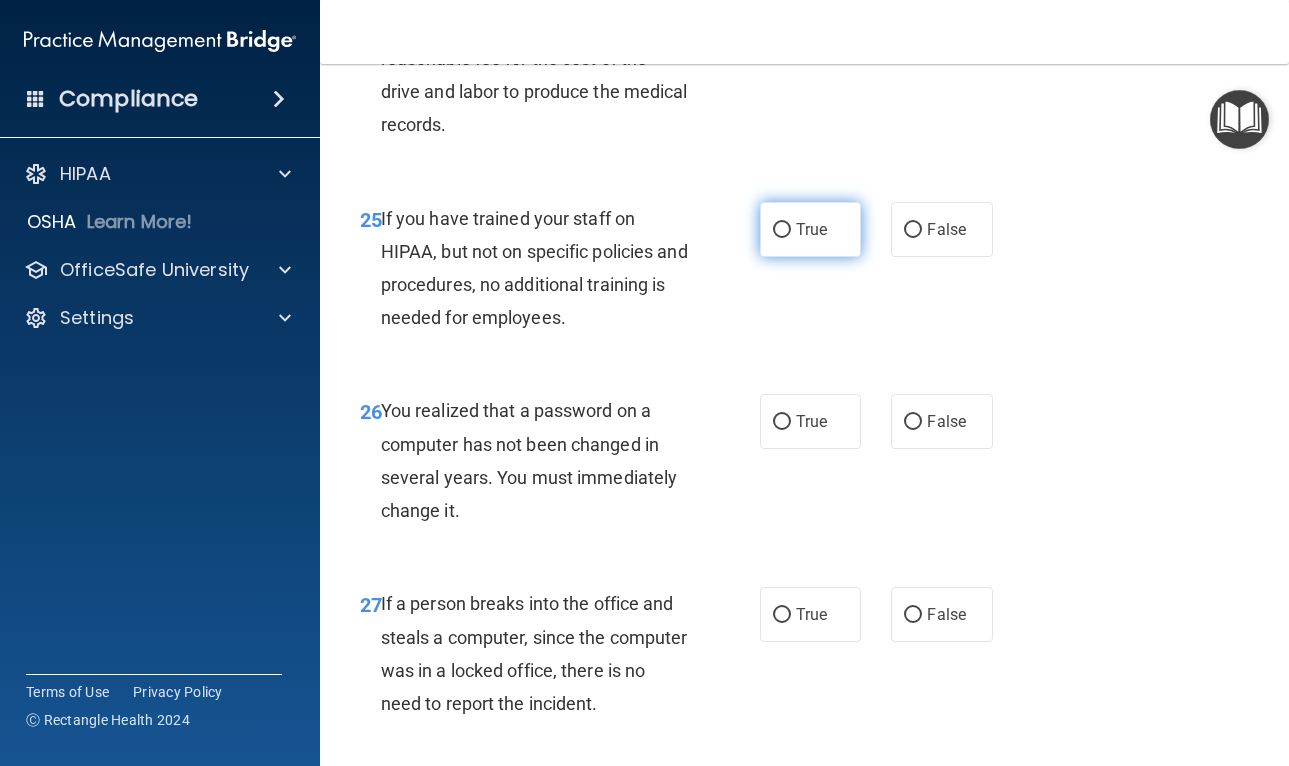 click on "True" at bounding box center (811, 229) 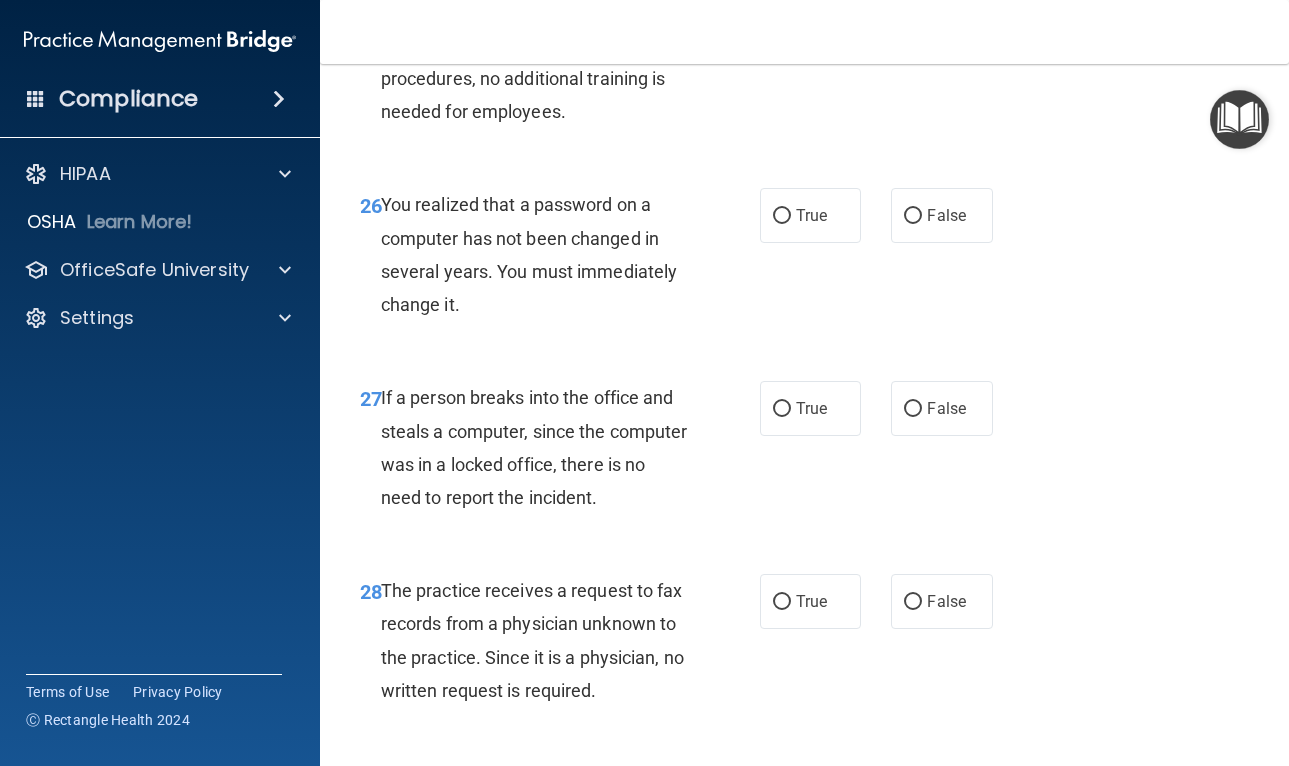 scroll, scrollTop: 5127, scrollLeft: 0, axis: vertical 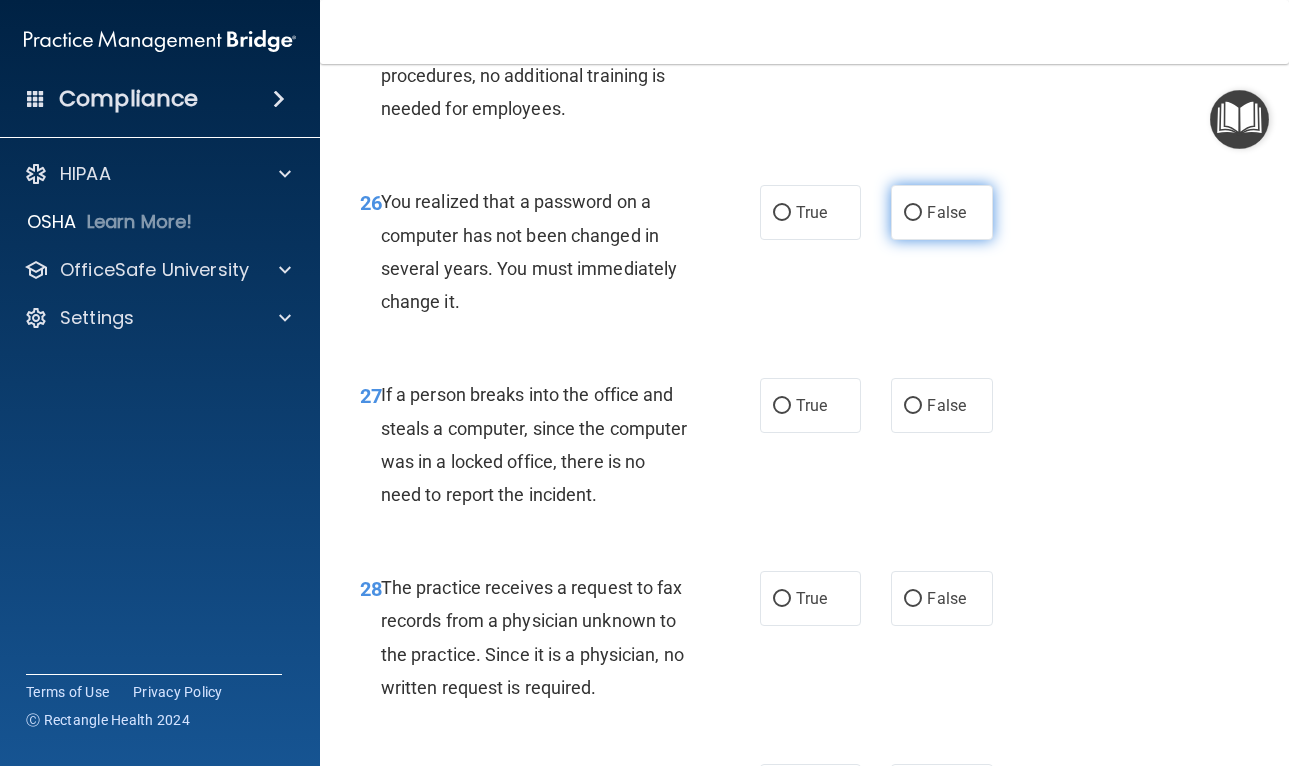 click on "False" at bounding box center [942, 212] 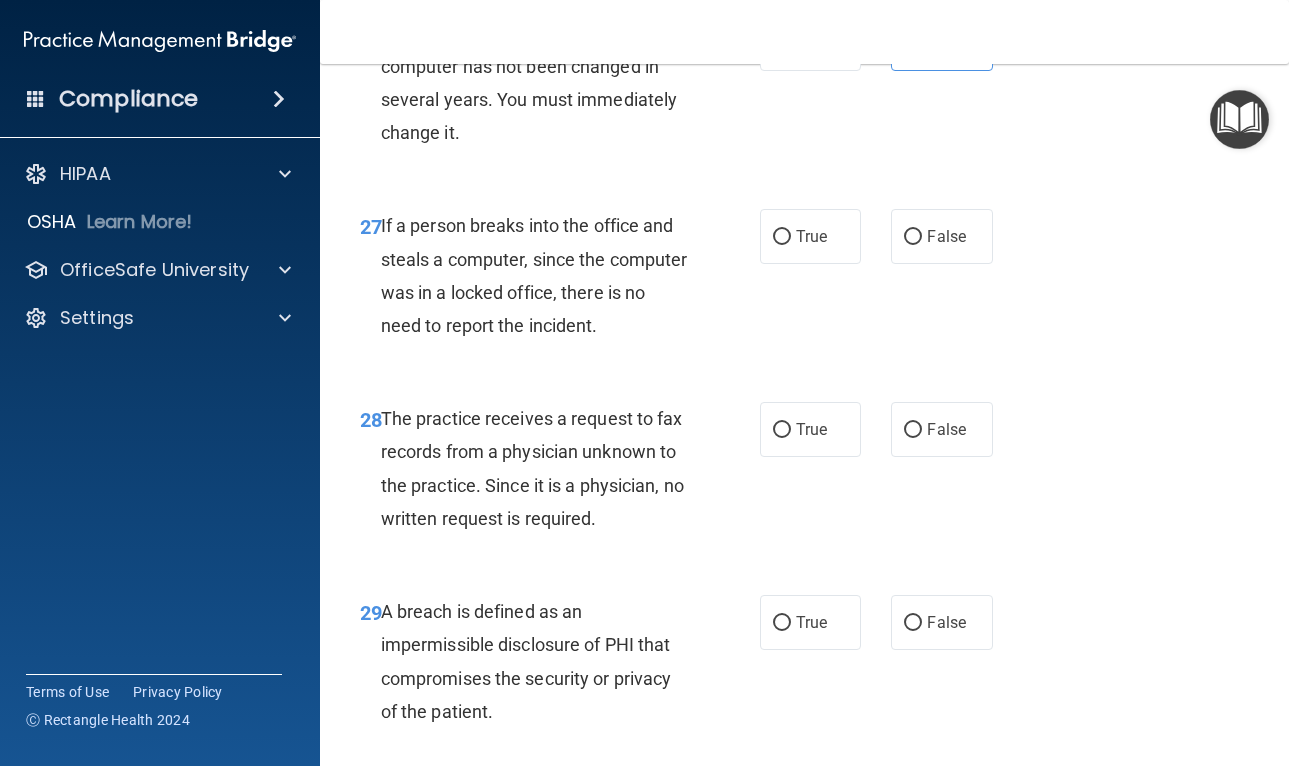 scroll, scrollTop: 5299, scrollLeft: 0, axis: vertical 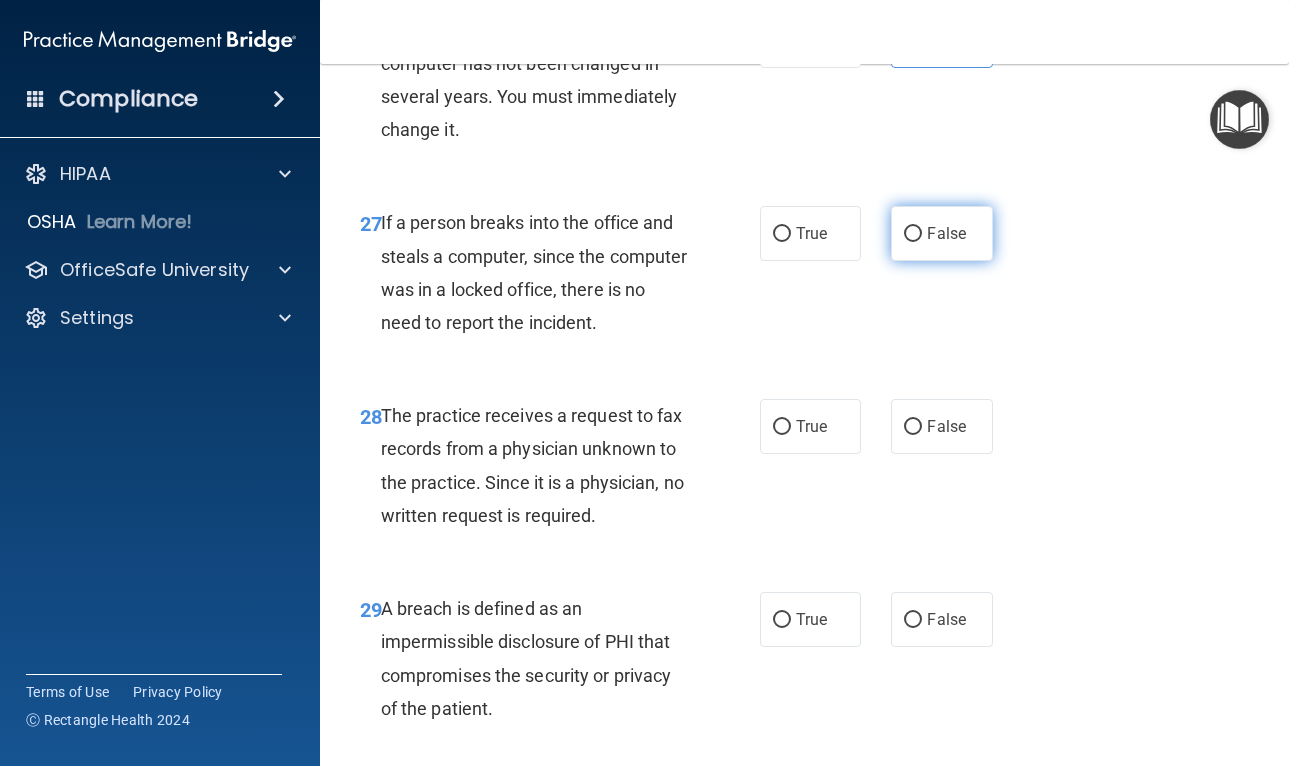 click on "False" at bounding box center [946, 233] 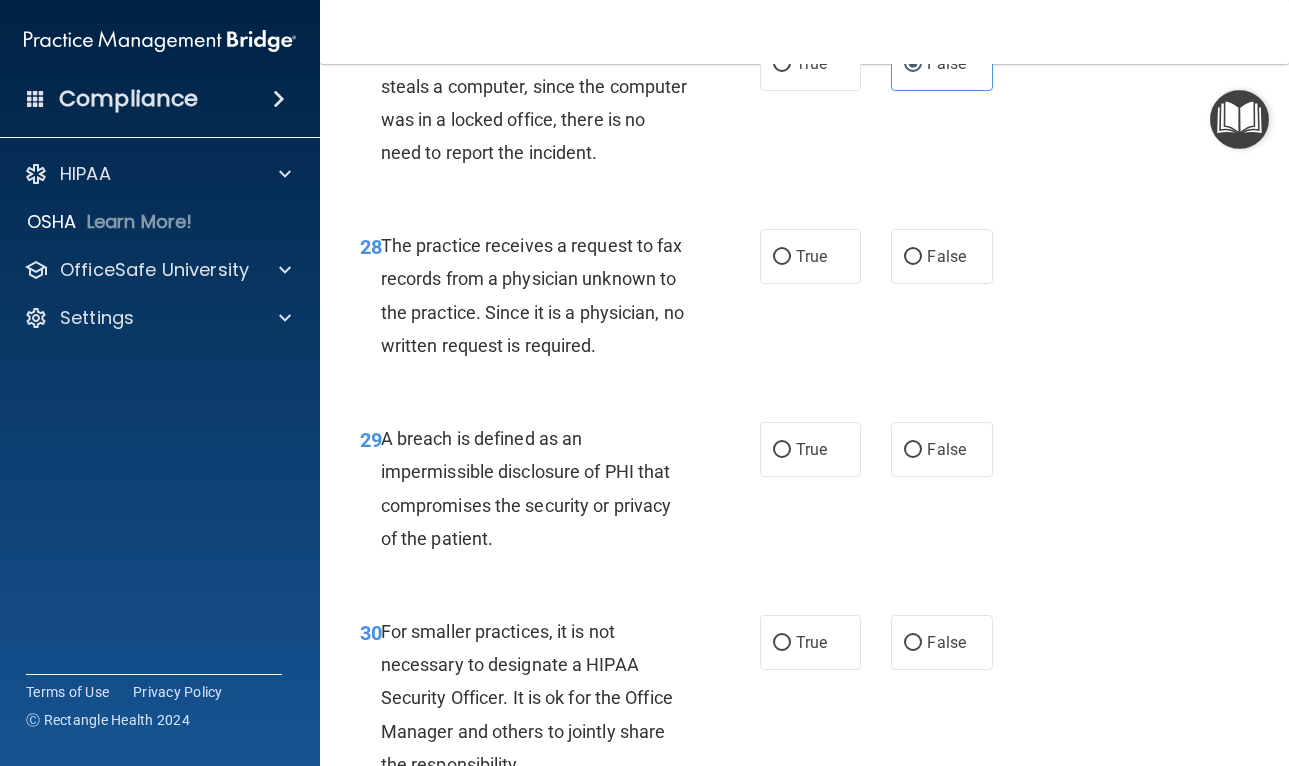 scroll, scrollTop: 5477, scrollLeft: 0, axis: vertical 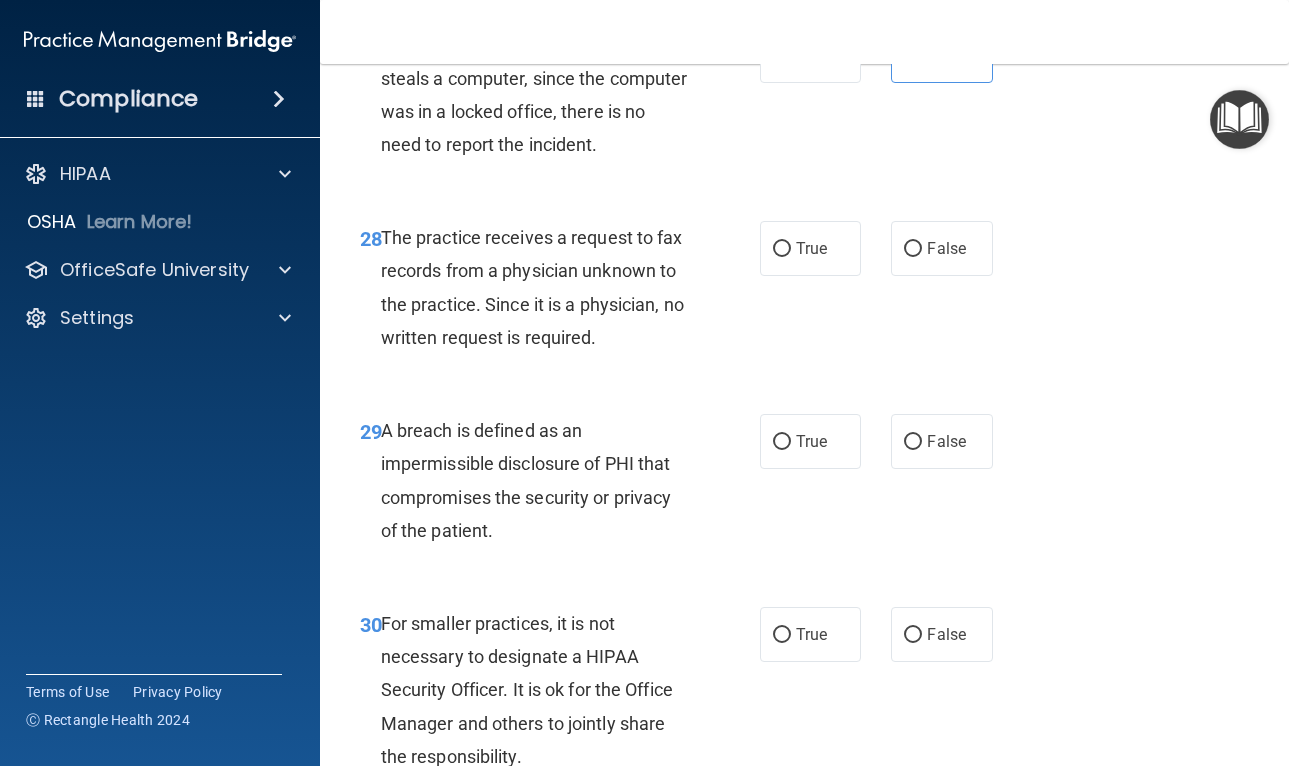click on "28       The practice receives a request to fax records from a physician unknown to the practice.  Since it is a physician, no written request is required.                 True           False" at bounding box center (804, 292) 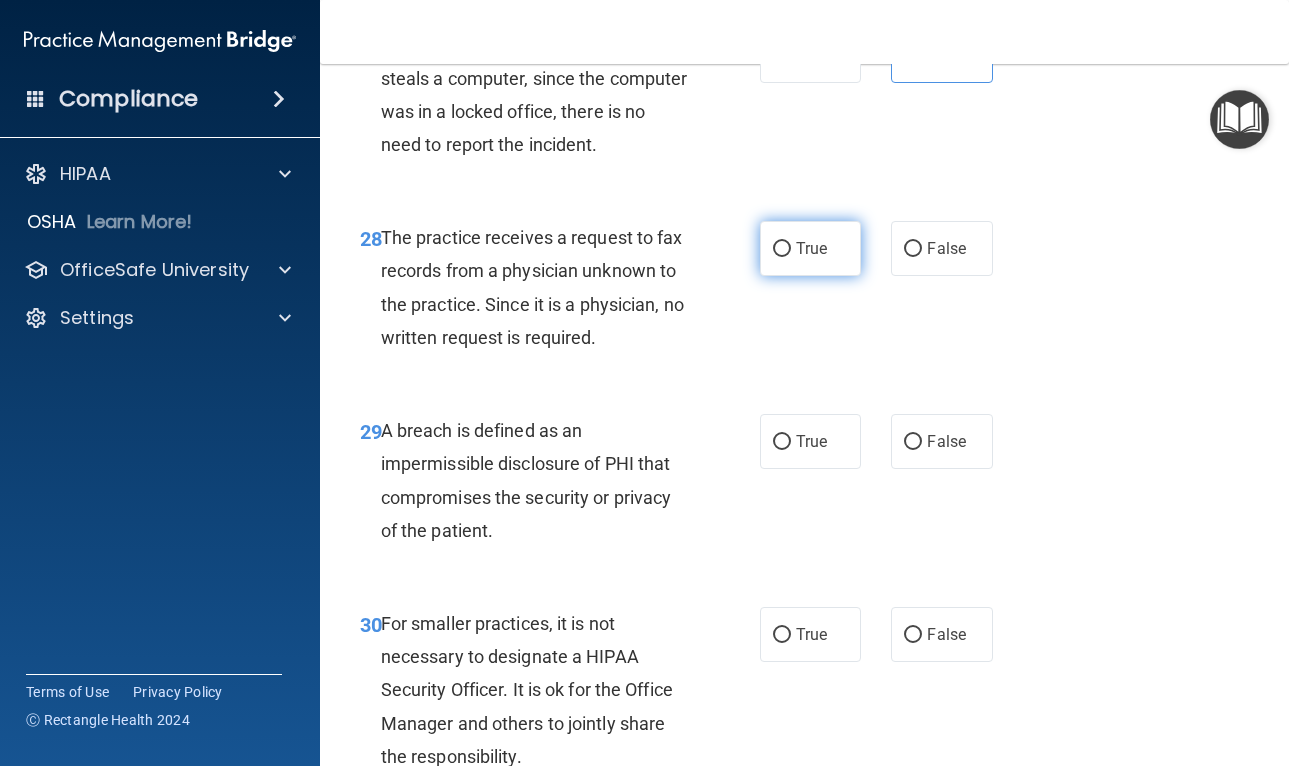 click on "True" at bounding box center [811, 248] 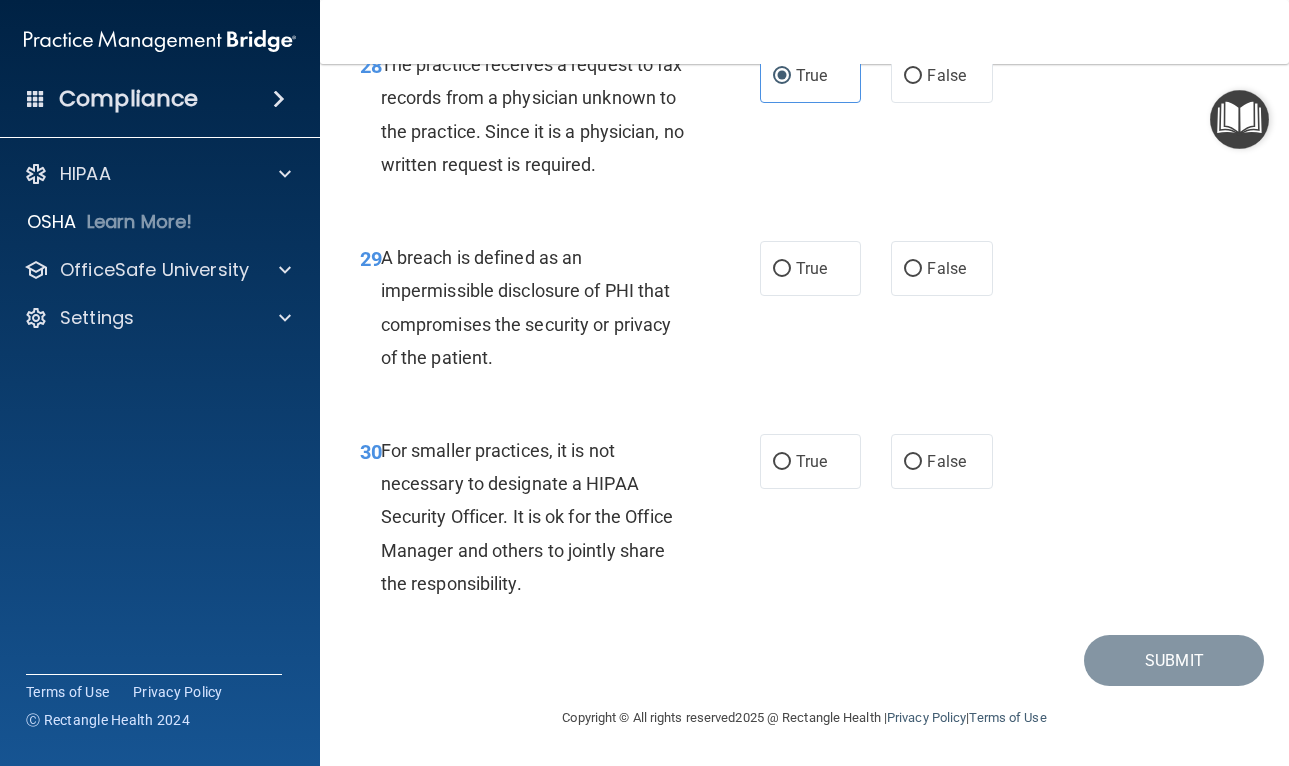 scroll, scrollTop: 5606, scrollLeft: 0, axis: vertical 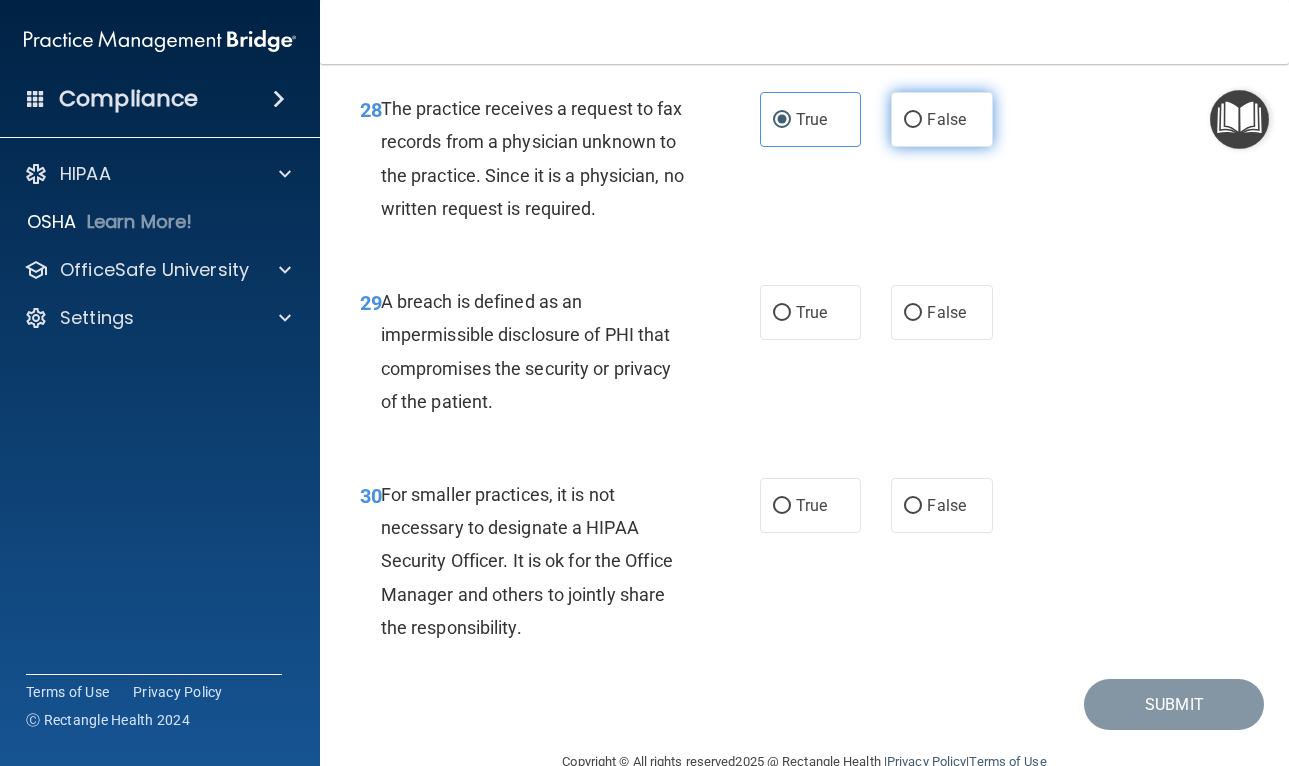 click on "False" at bounding box center [942, 119] 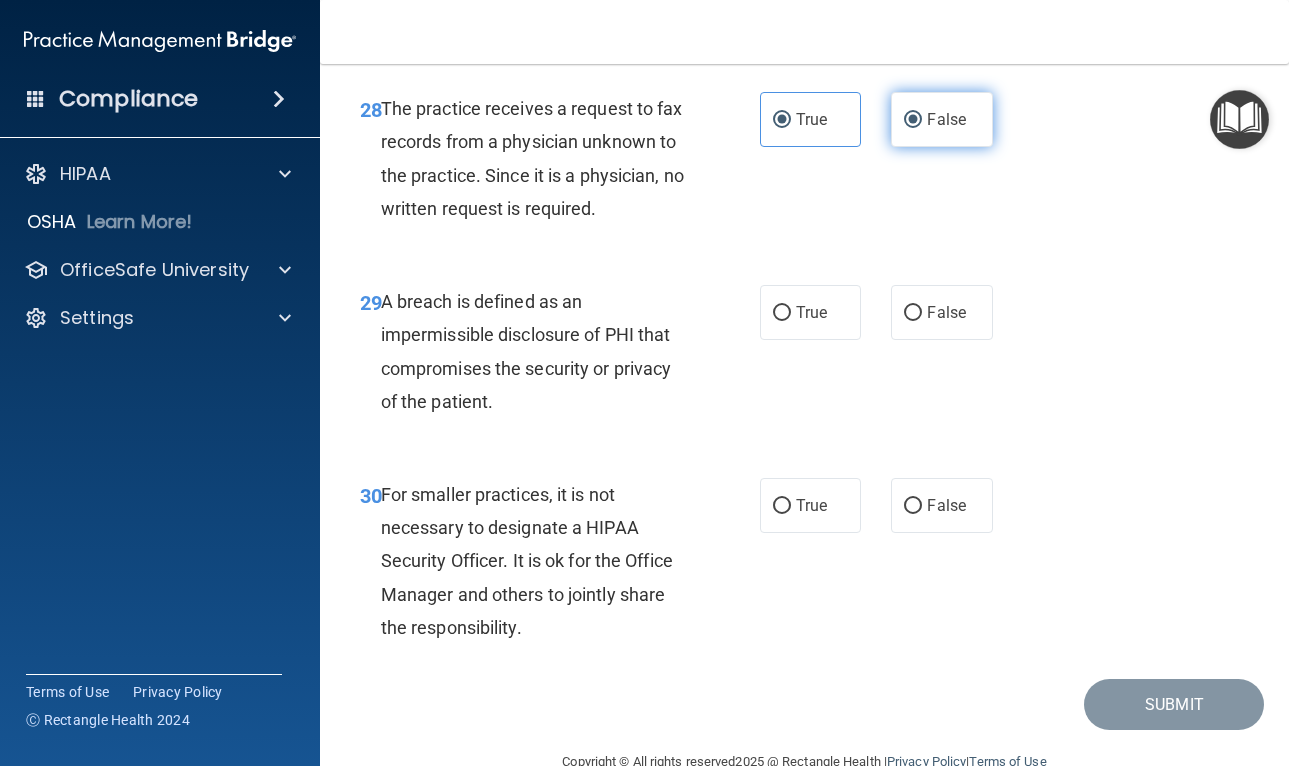 radio on "false" 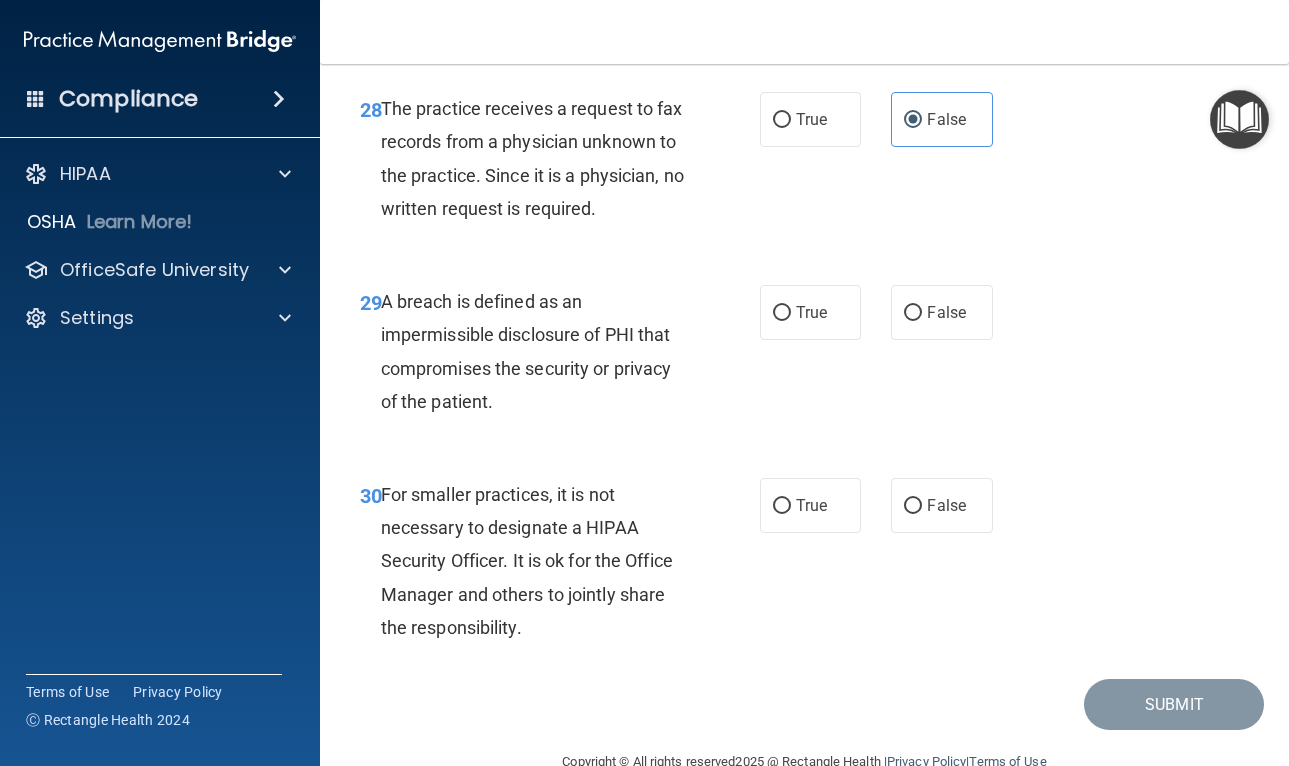 click on "A breach is defined as an impermissible disclosure of PHI that compromises the security or privacy of the patient." at bounding box center (526, 351) 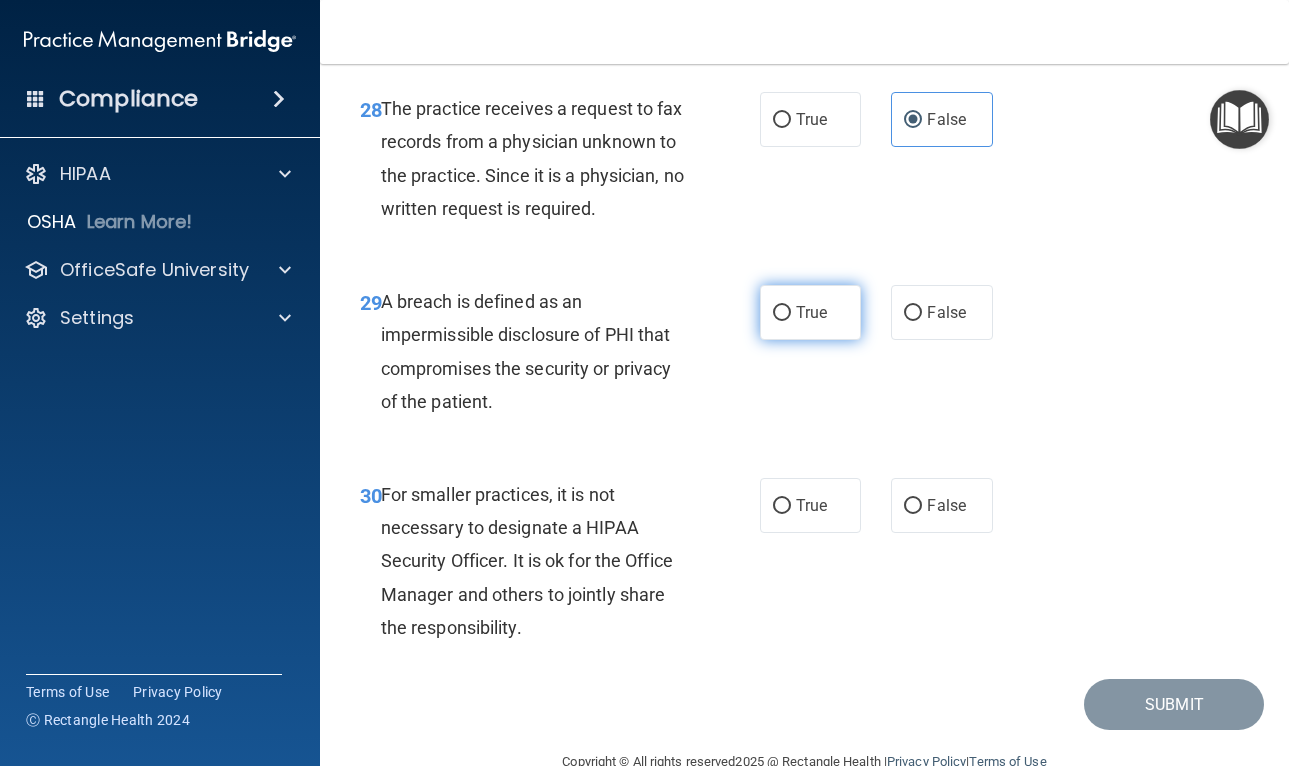 click on "True" at bounding box center [811, 312] 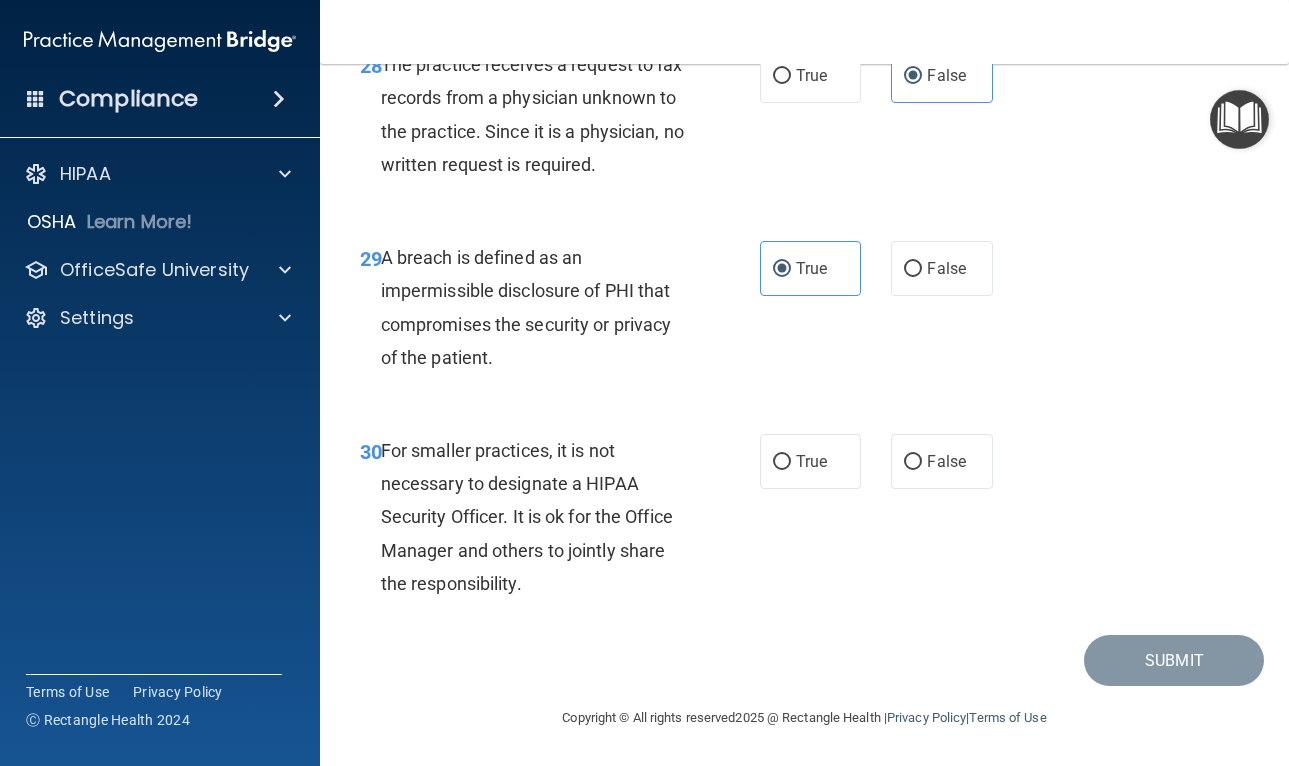 scroll, scrollTop: 5653, scrollLeft: 0, axis: vertical 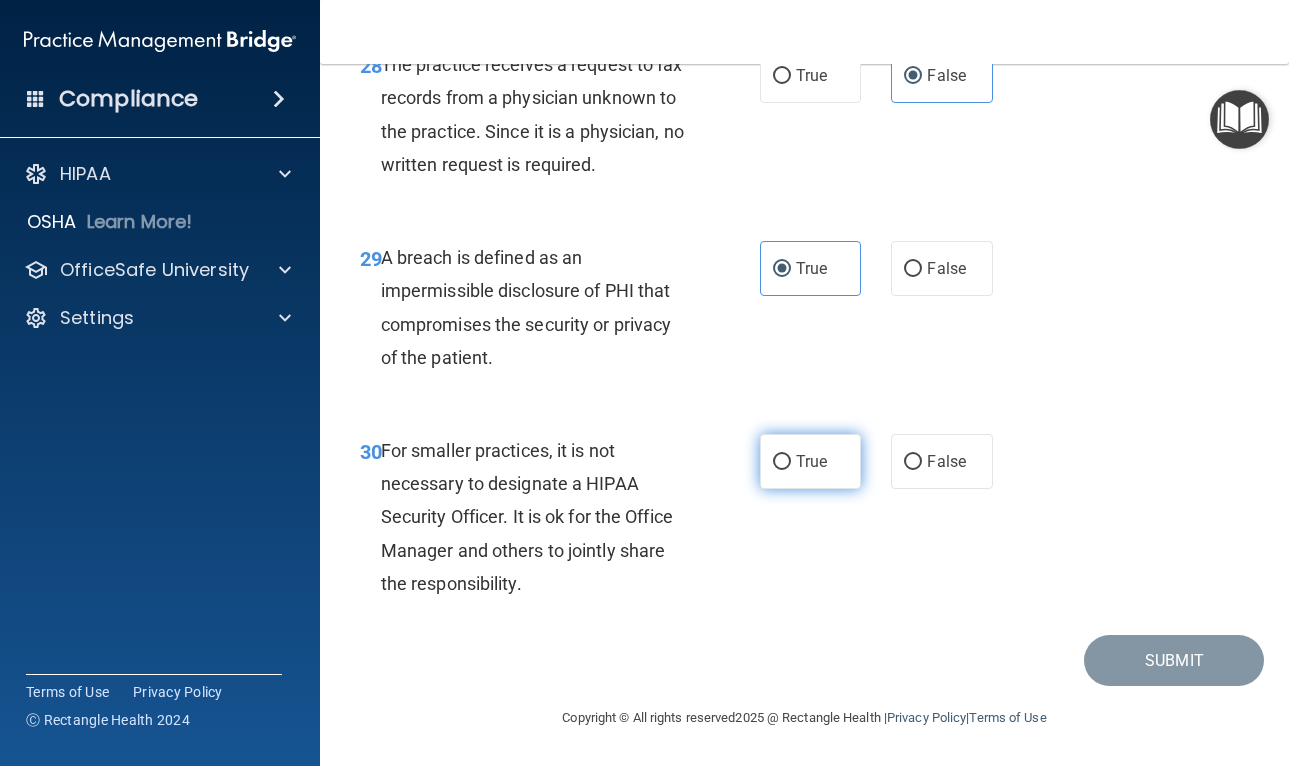 click on "True" at bounding box center [811, 461] 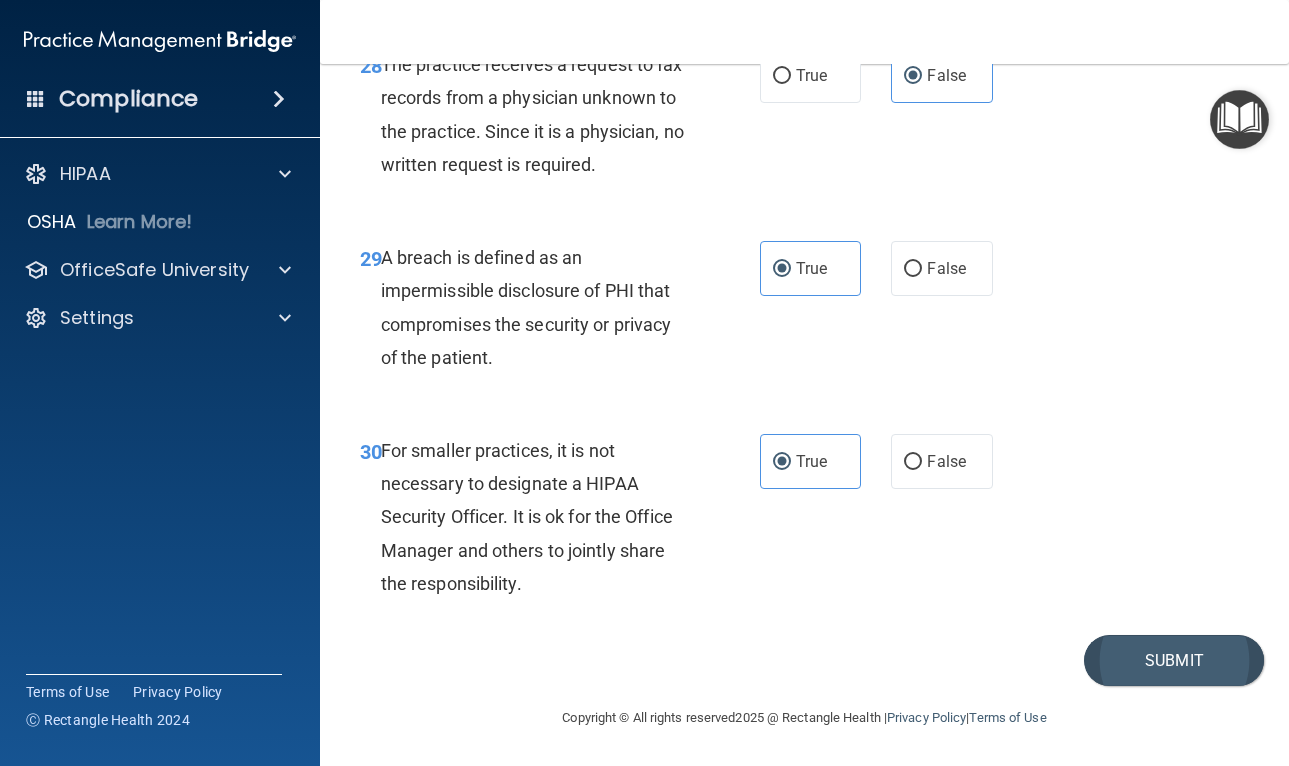 click on "Submit" at bounding box center [1174, 660] 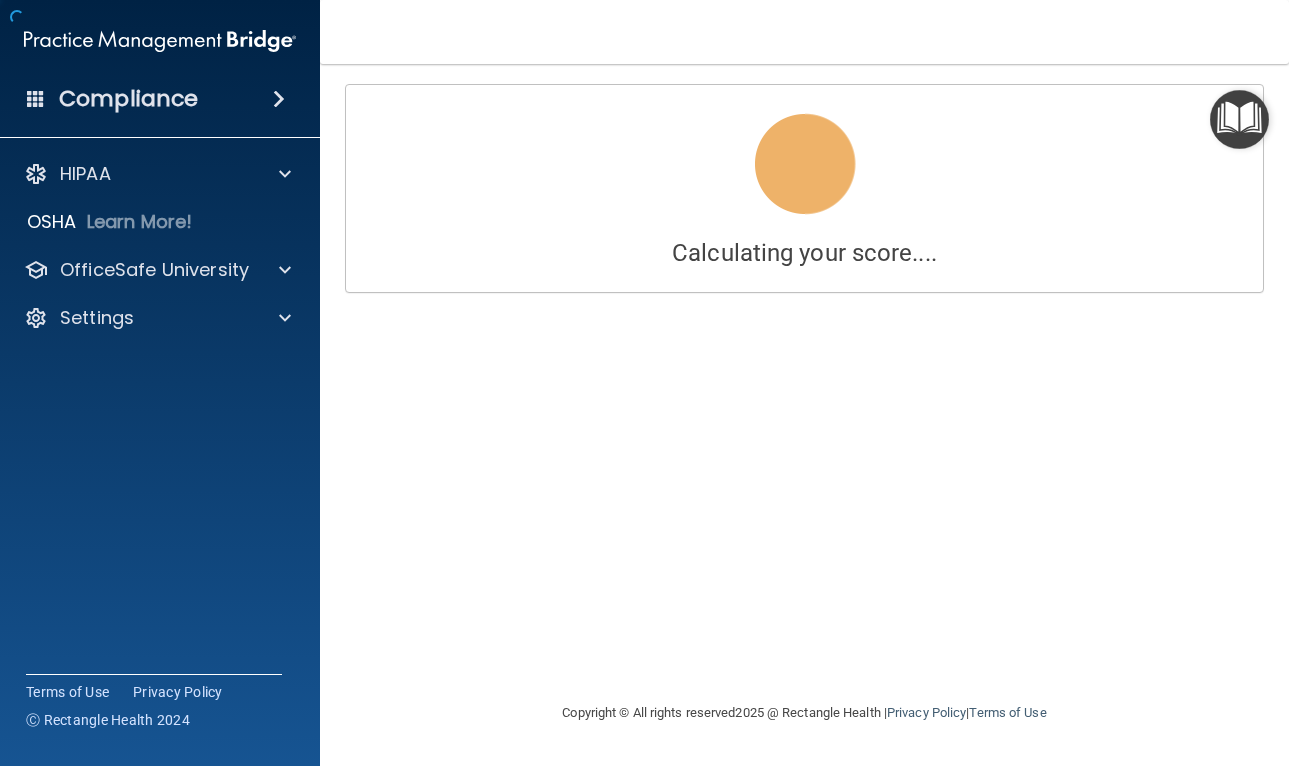 scroll, scrollTop: 0, scrollLeft: 0, axis: both 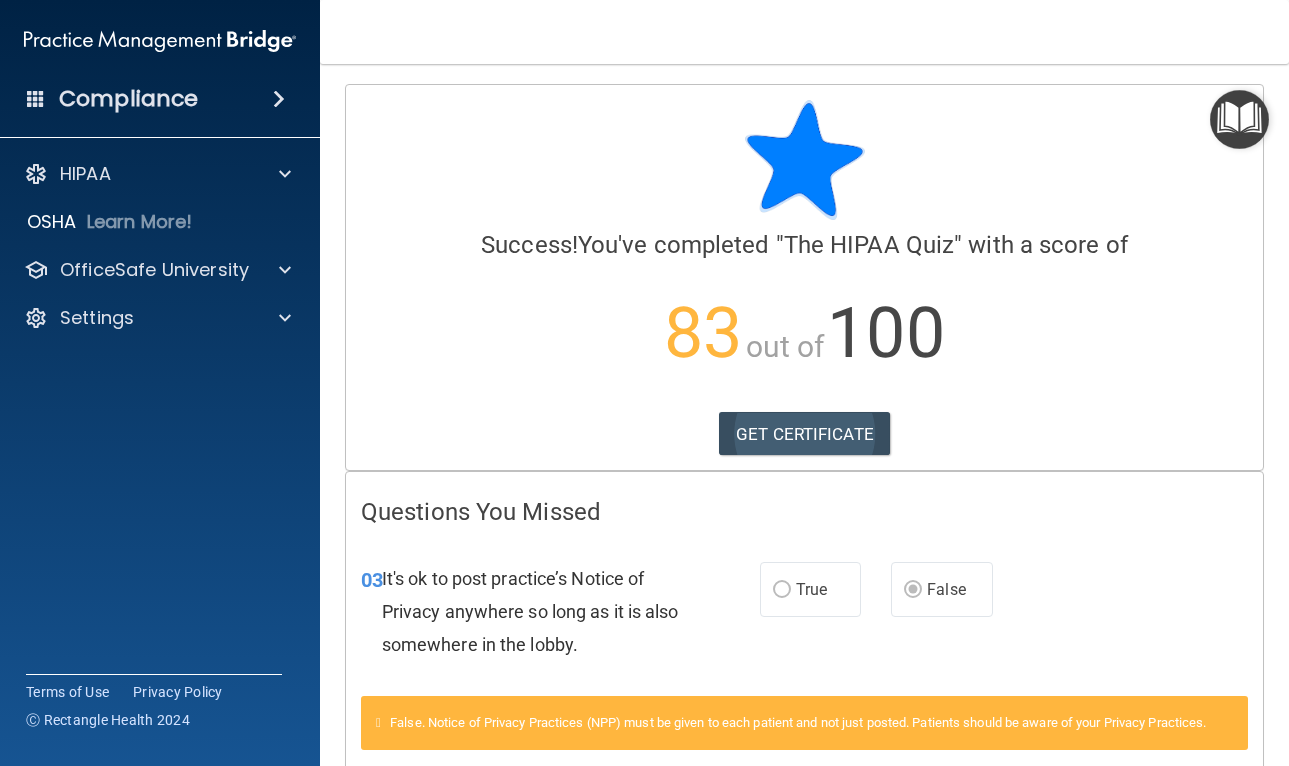 click on "GET CERTIFICATE" at bounding box center [804, 434] 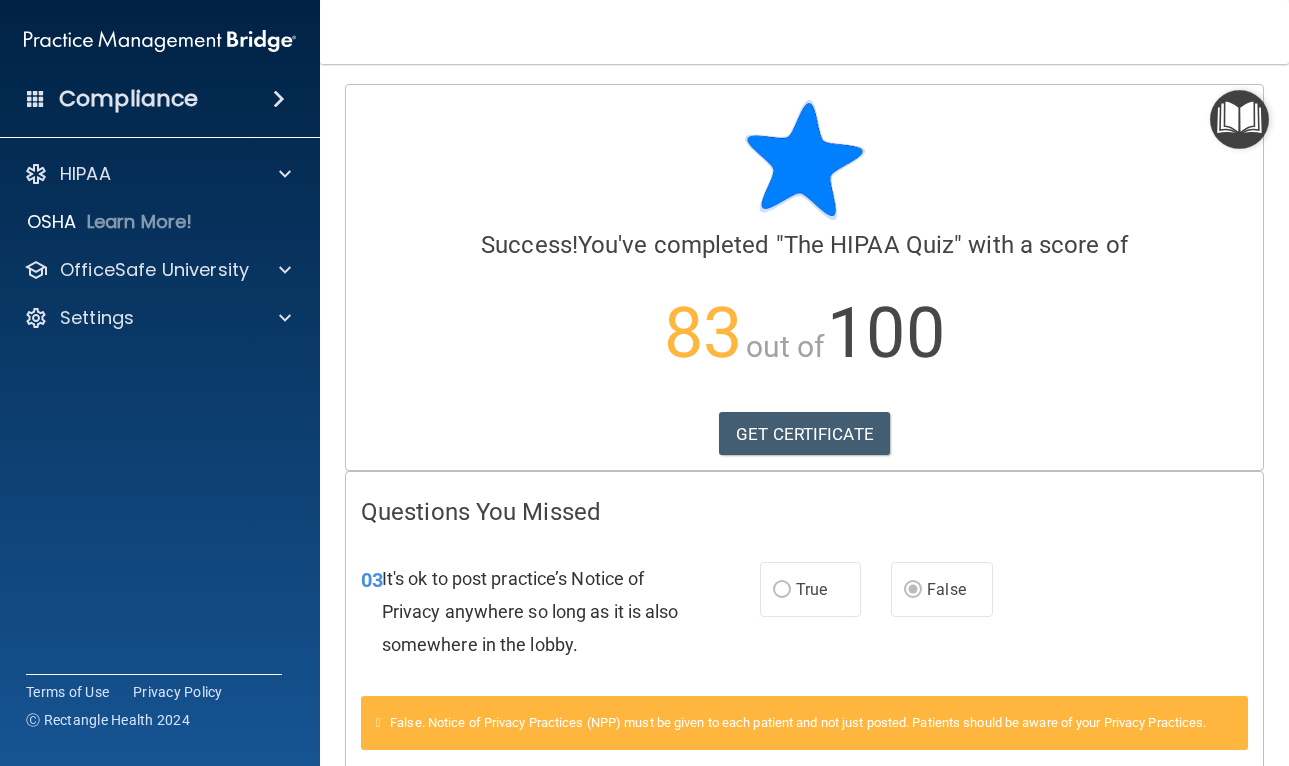 scroll, scrollTop: 0, scrollLeft: 0, axis: both 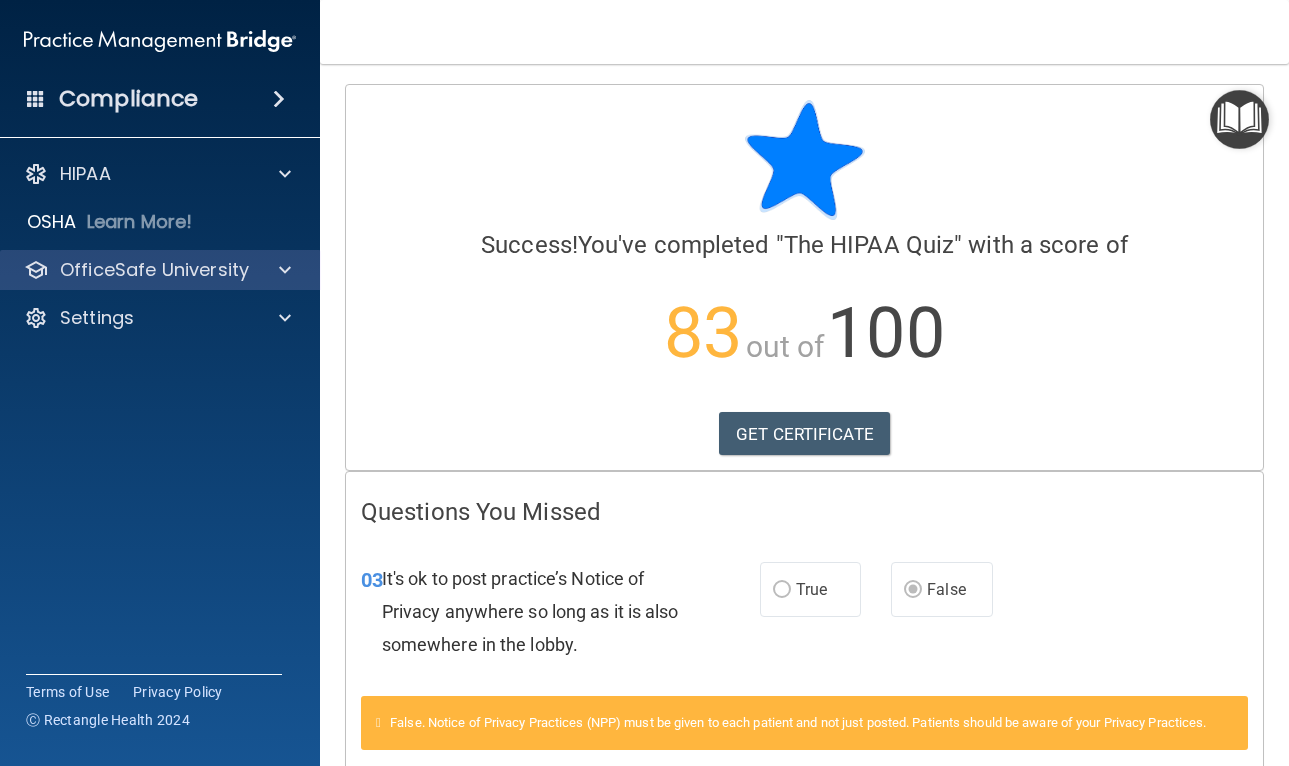 click at bounding box center [282, 270] 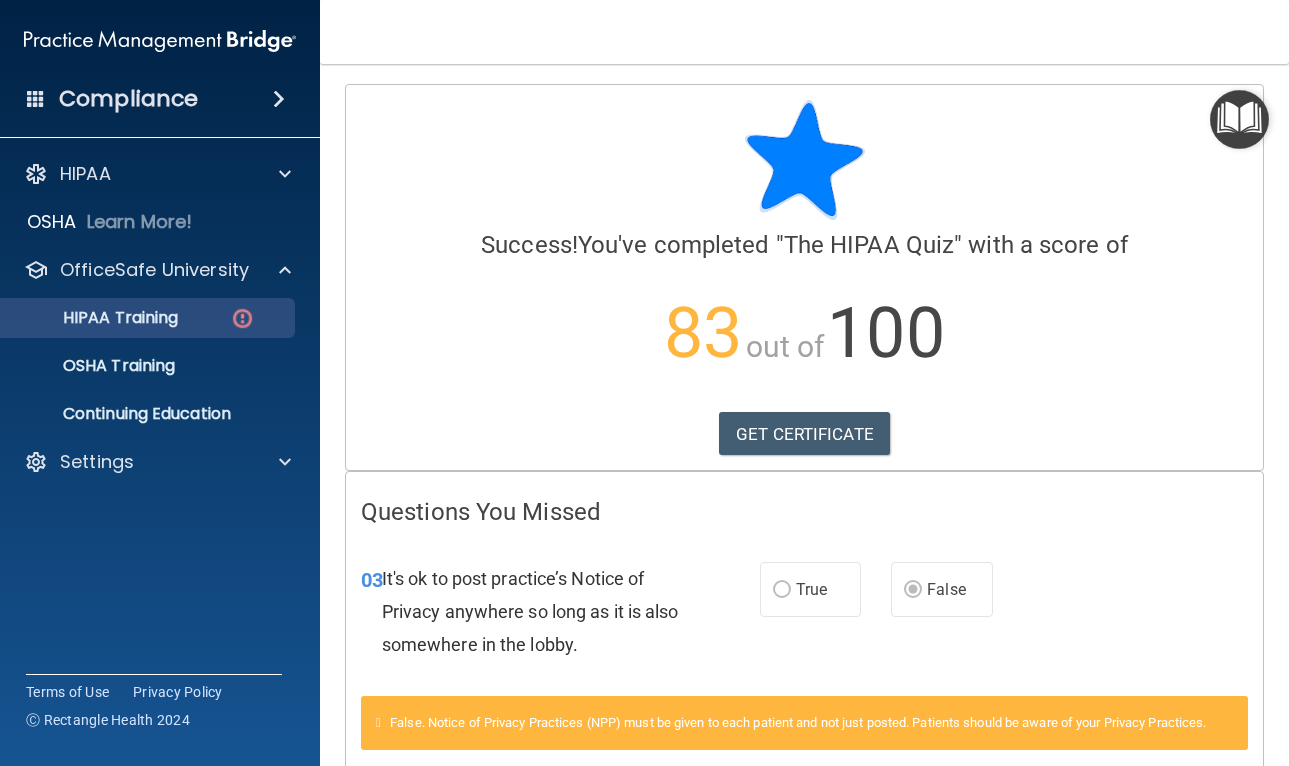 click on "HIPAA Training" at bounding box center (95, 318) 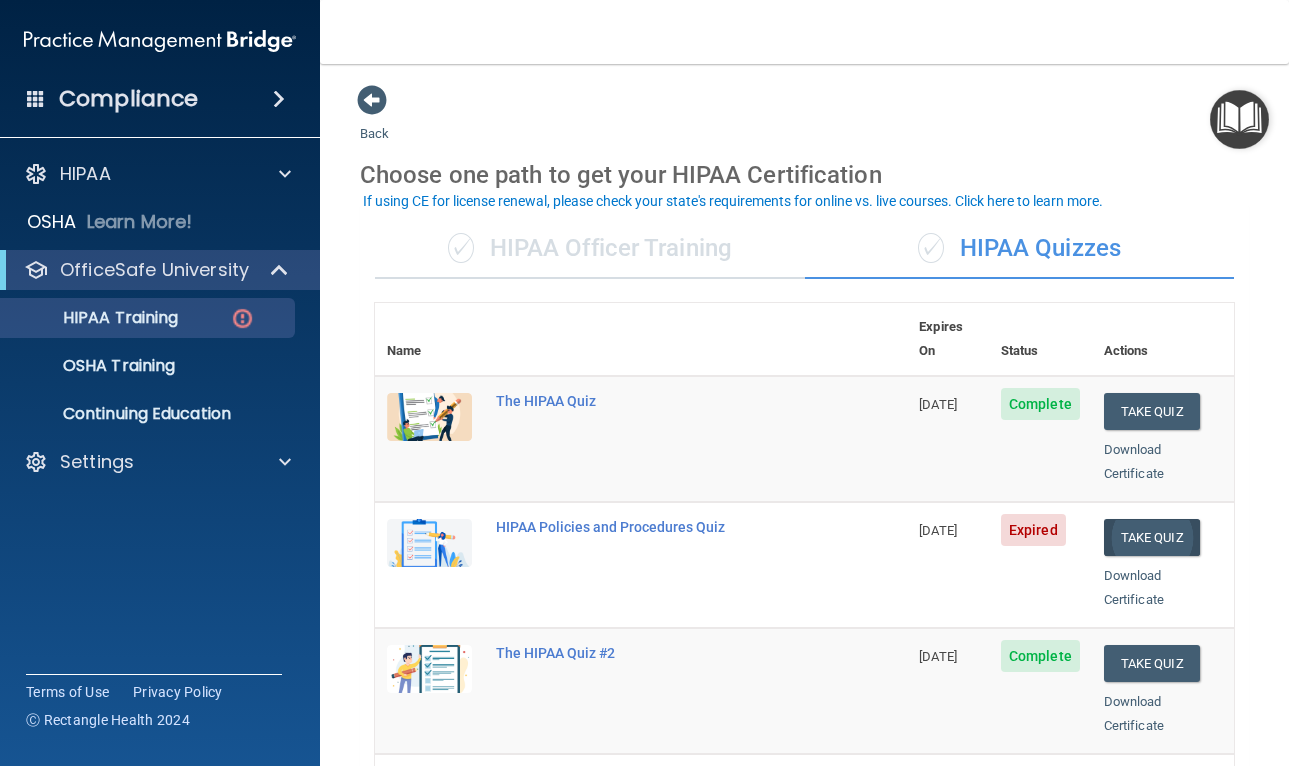 click on "Take Quiz" at bounding box center (1152, 537) 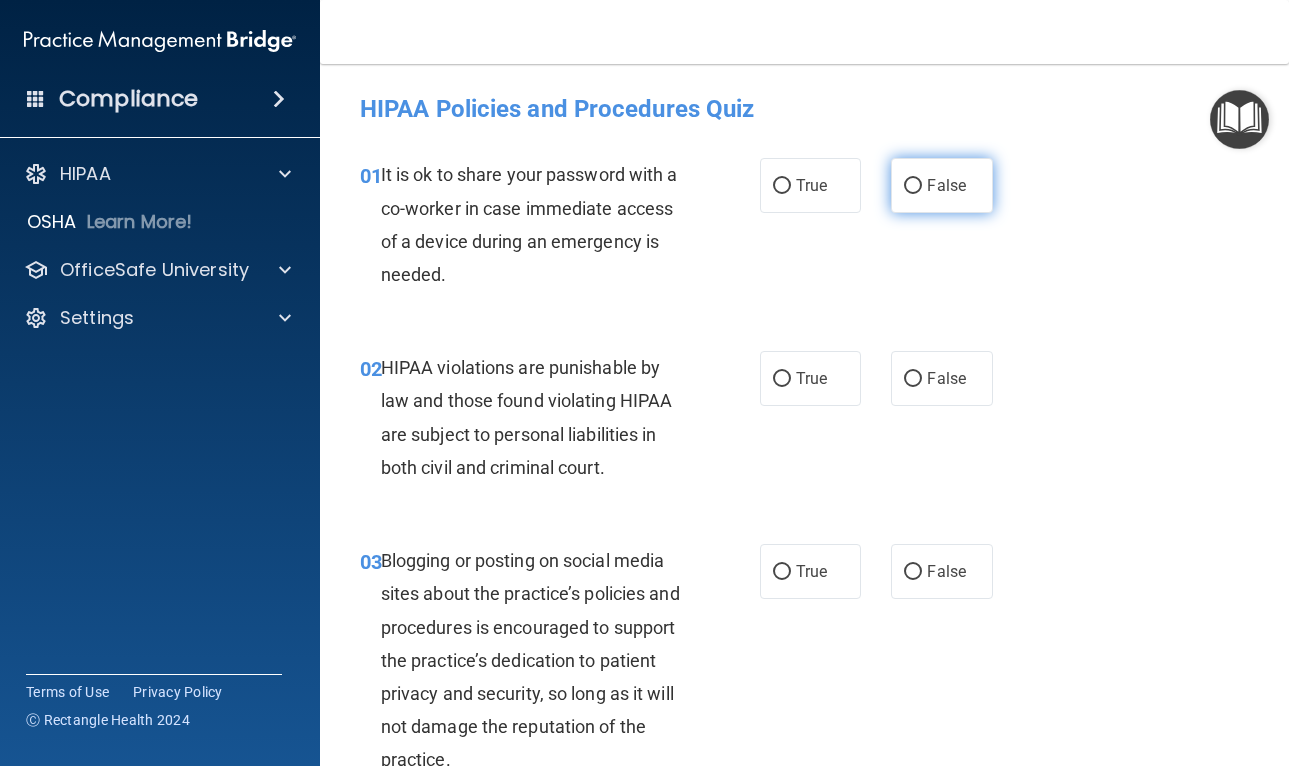 click on "False" at bounding box center (942, 185) 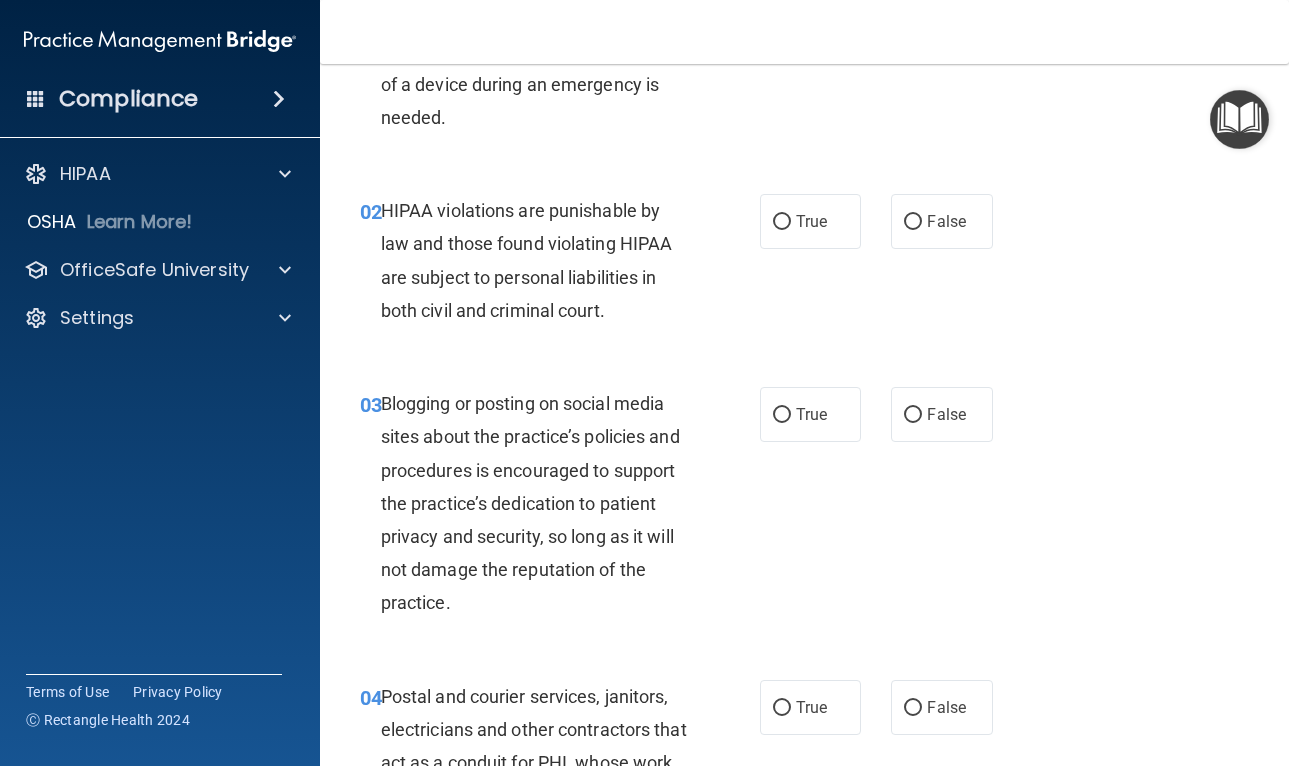 scroll, scrollTop: 159, scrollLeft: 0, axis: vertical 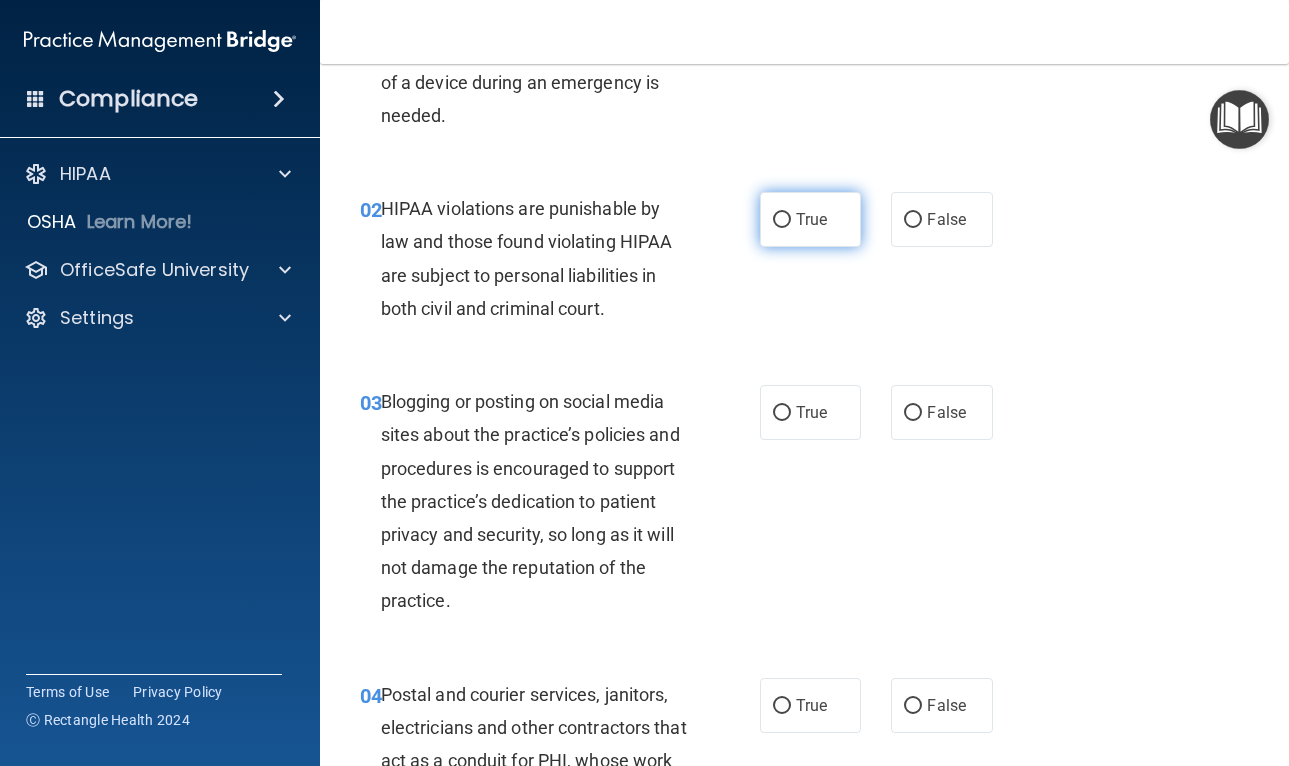 click on "True" at bounding box center [811, 219] 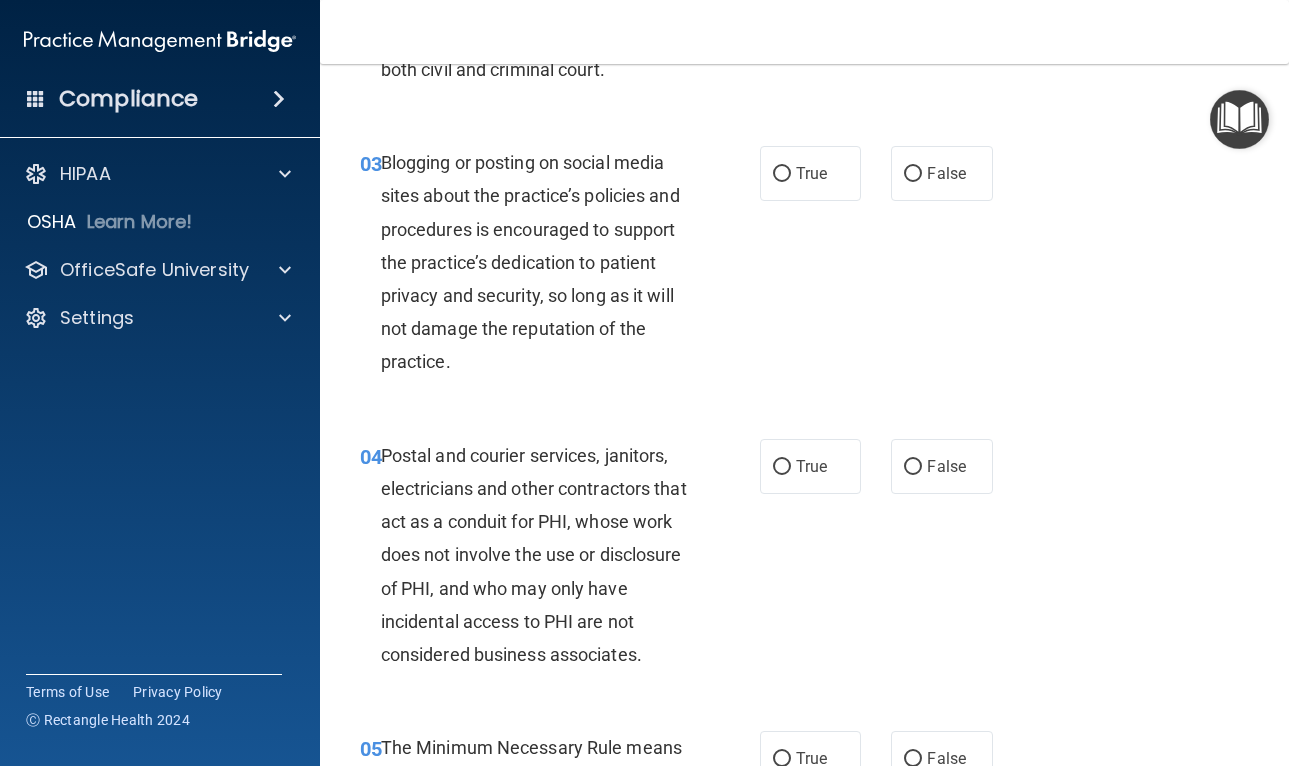 scroll, scrollTop: 401, scrollLeft: 0, axis: vertical 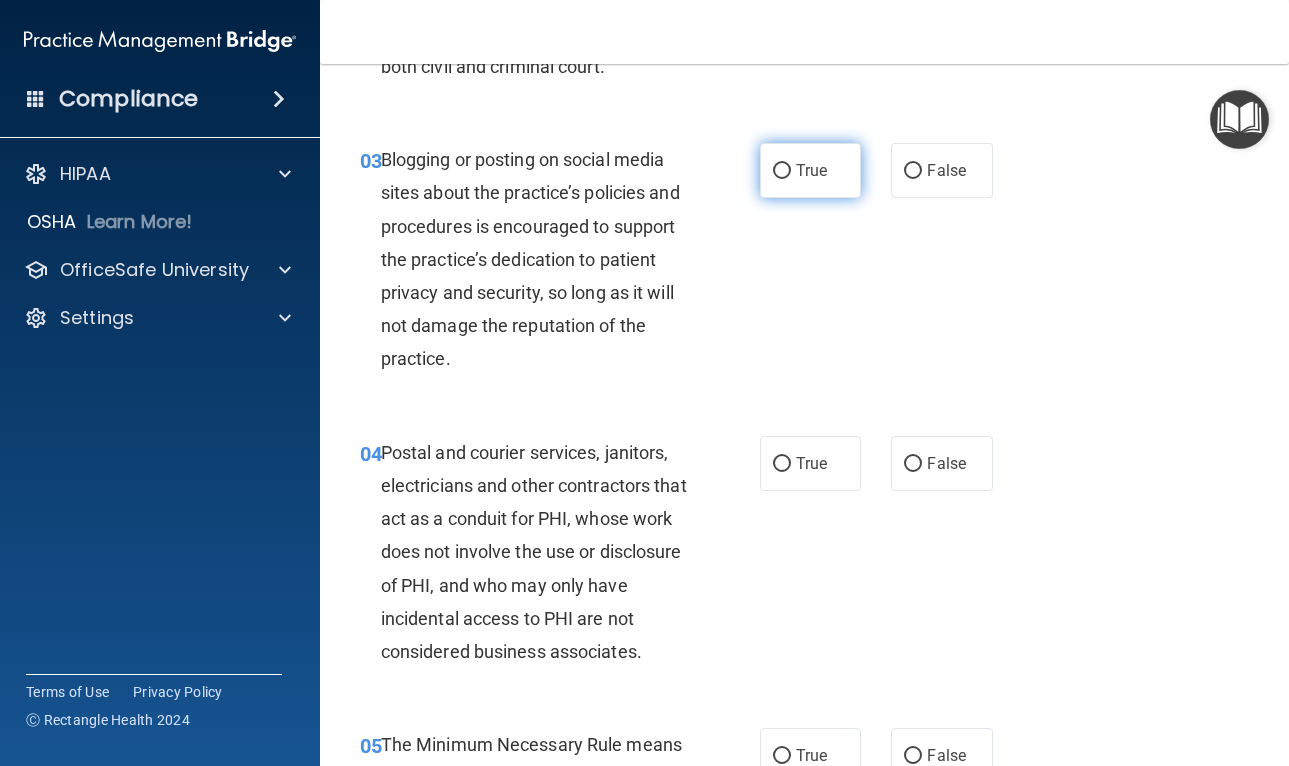 click on "True" at bounding box center (811, 170) 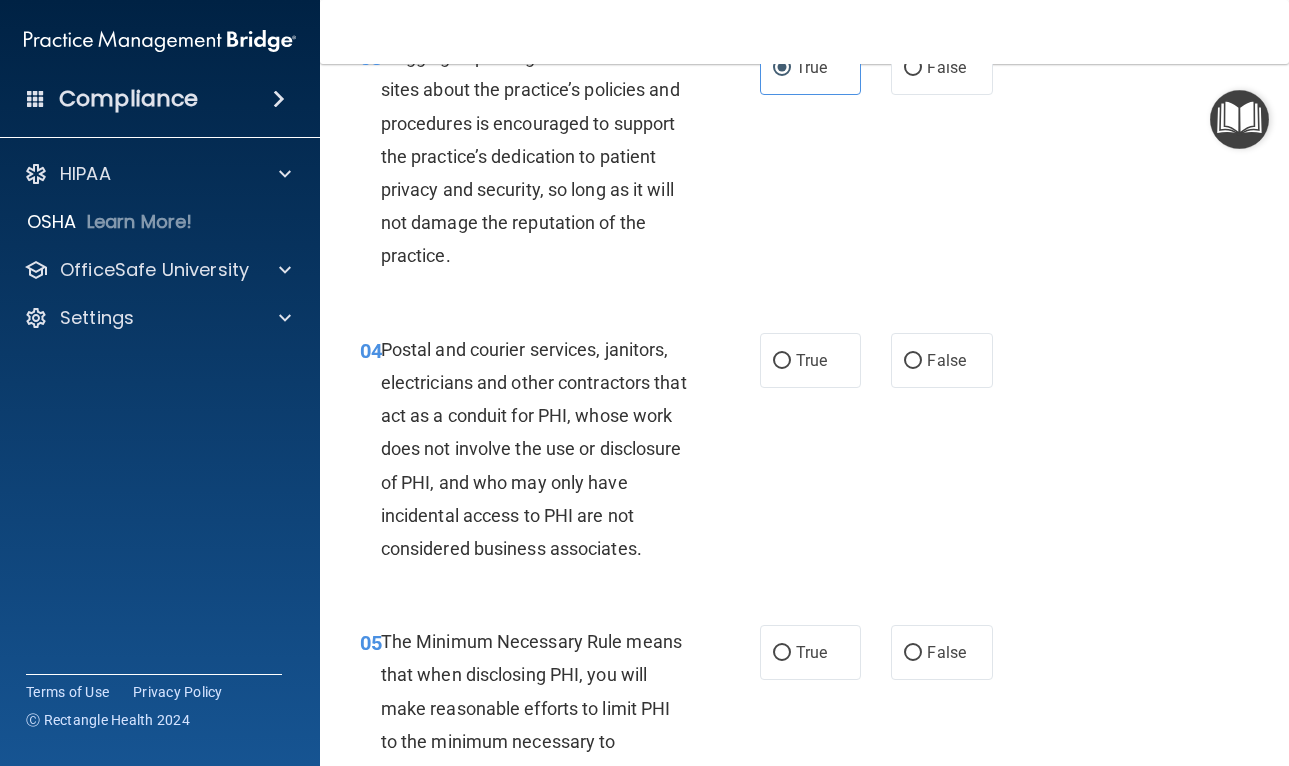 scroll, scrollTop: 499, scrollLeft: 0, axis: vertical 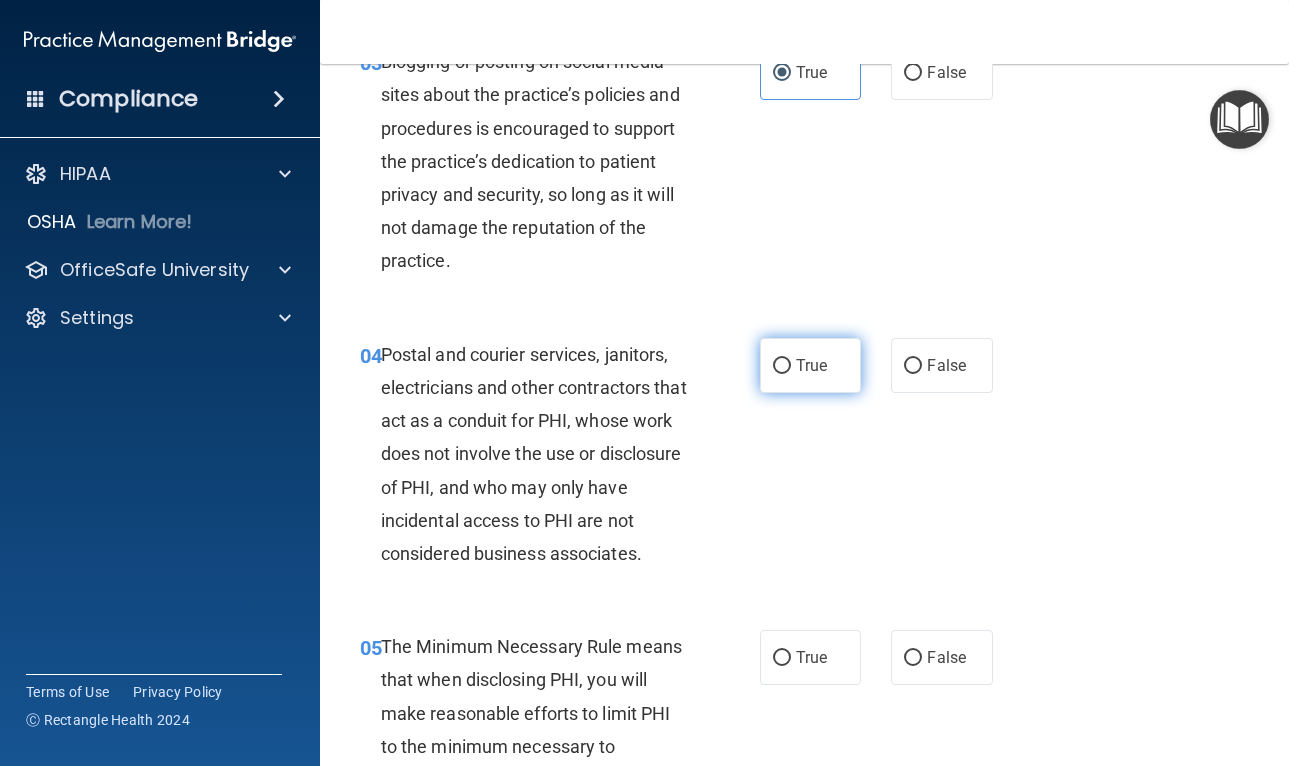 click on "True" at bounding box center [811, 365] 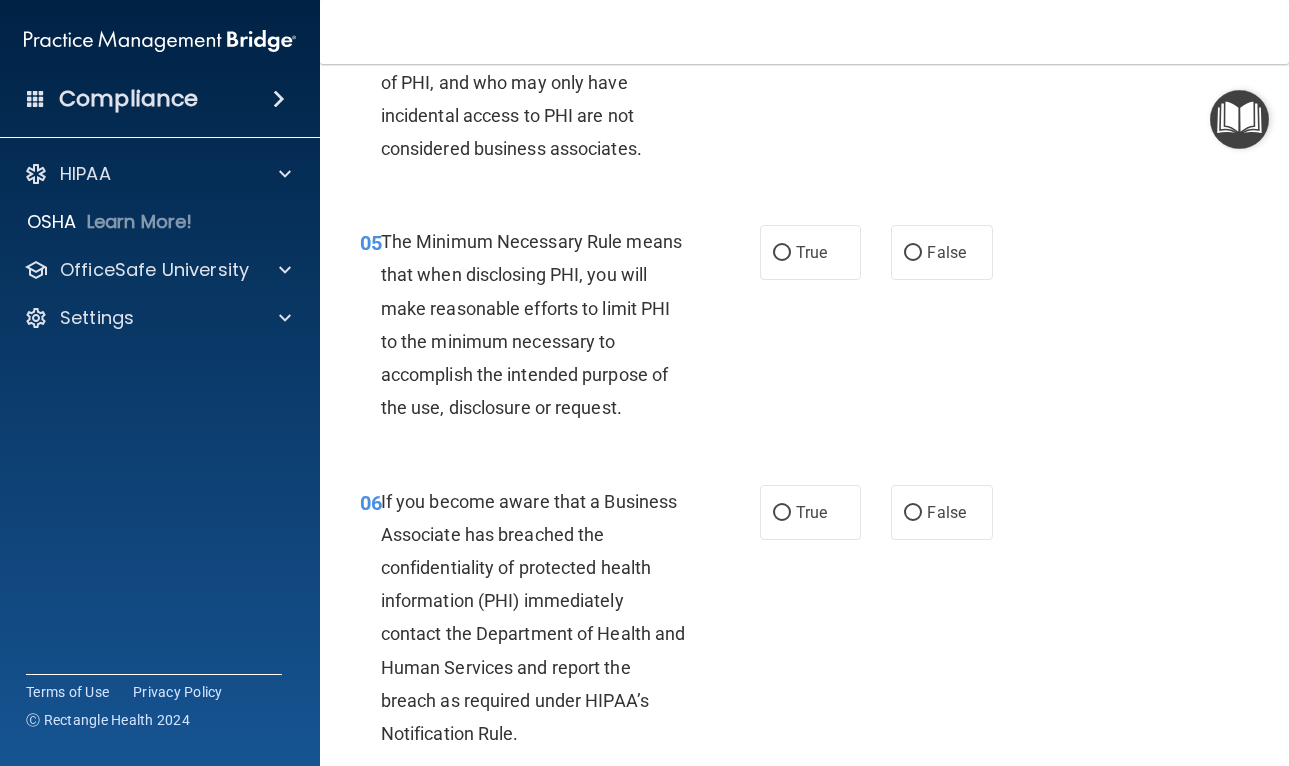 scroll, scrollTop: 906, scrollLeft: 0, axis: vertical 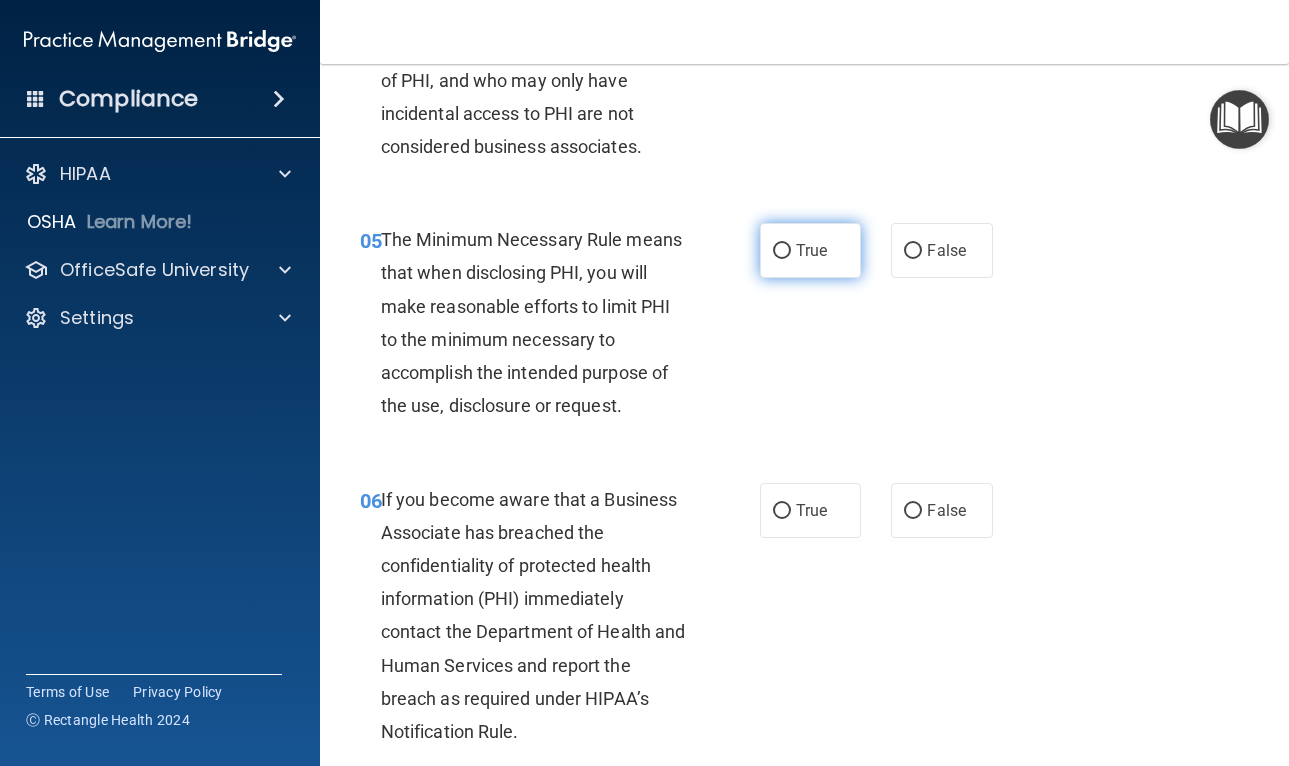 click on "True" at bounding box center (811, 250) 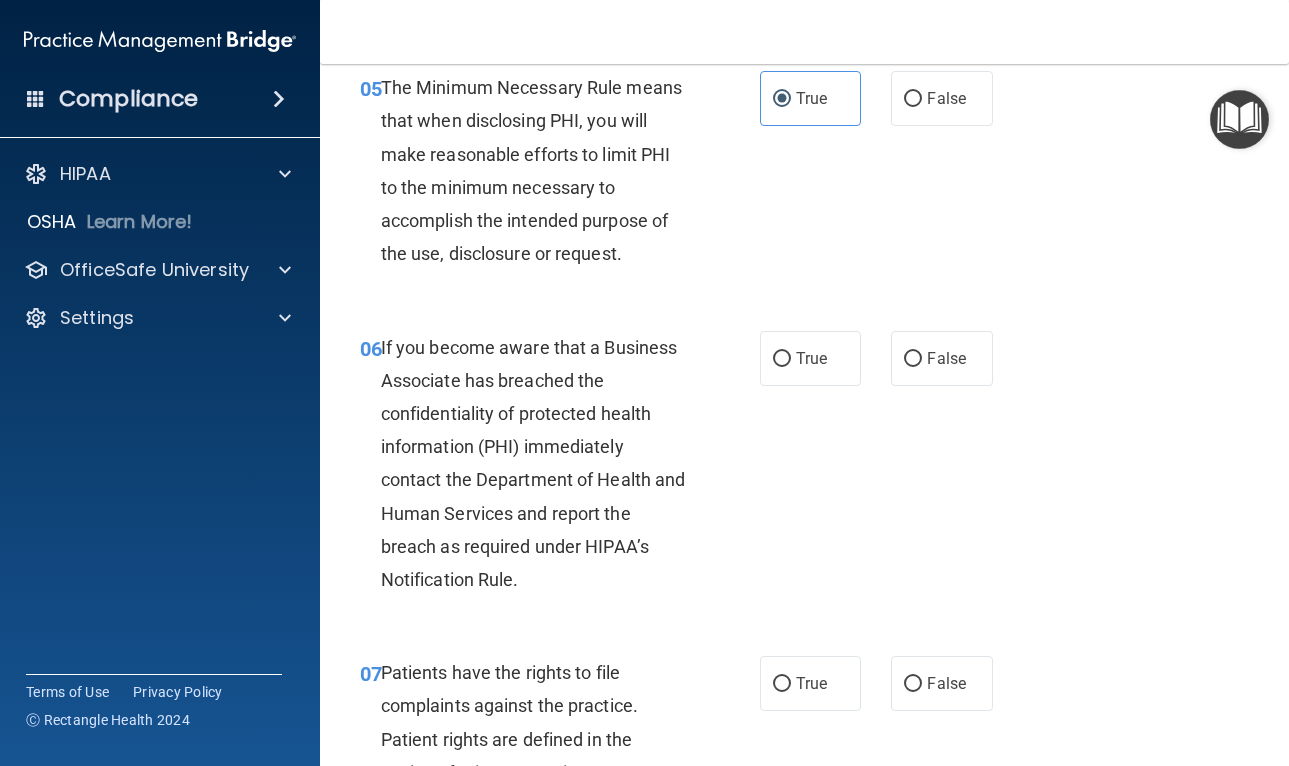 scroll, scrollTop: 1097, scrollLeft: 0, axis: vertical 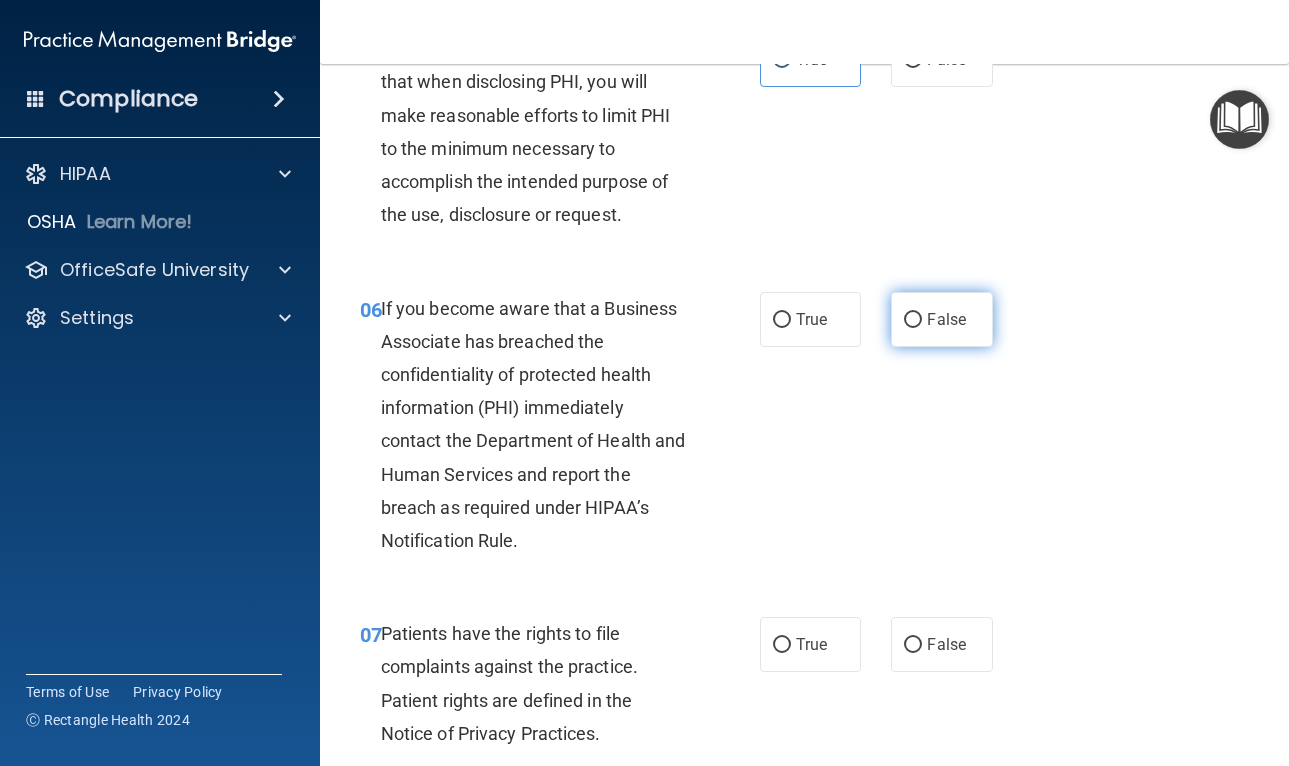 click on "False" at bounding box center [913, 320] 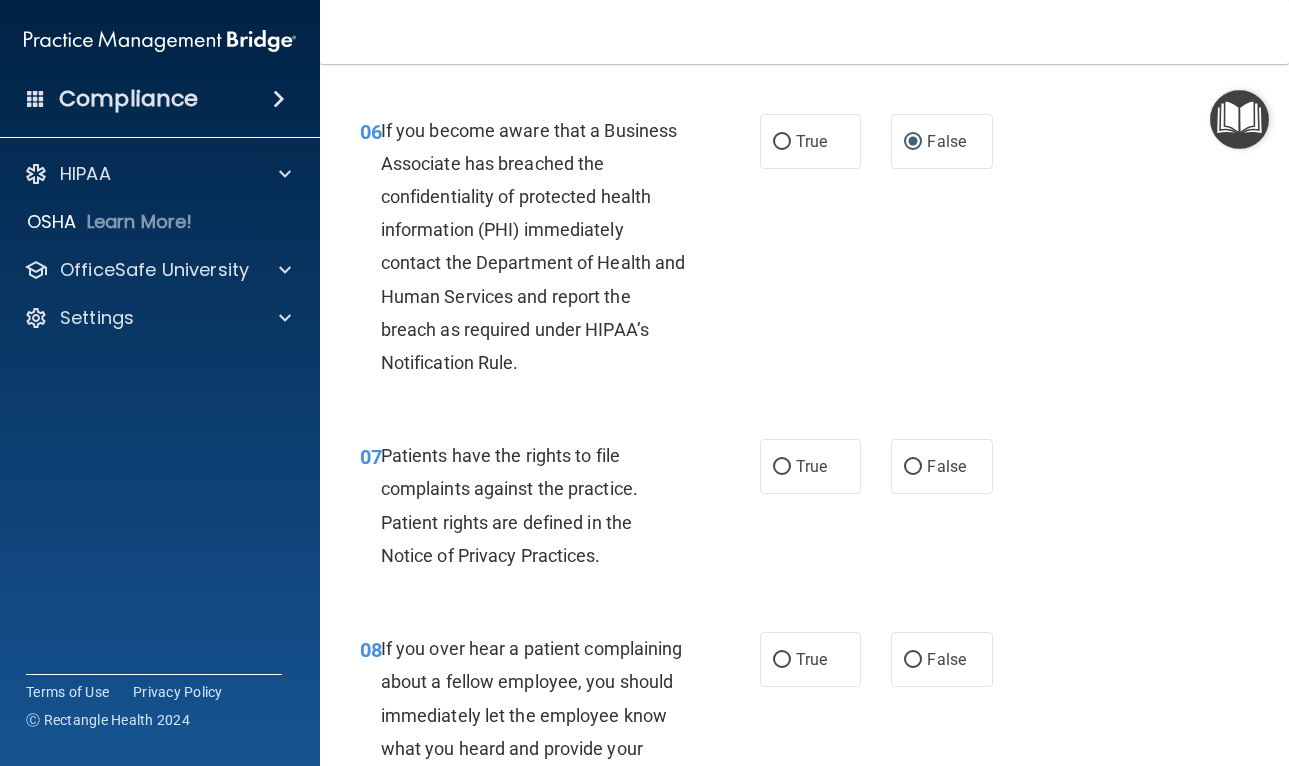 scroll, scrollTop: 1276, scrollLeft: 0, axis: vertical 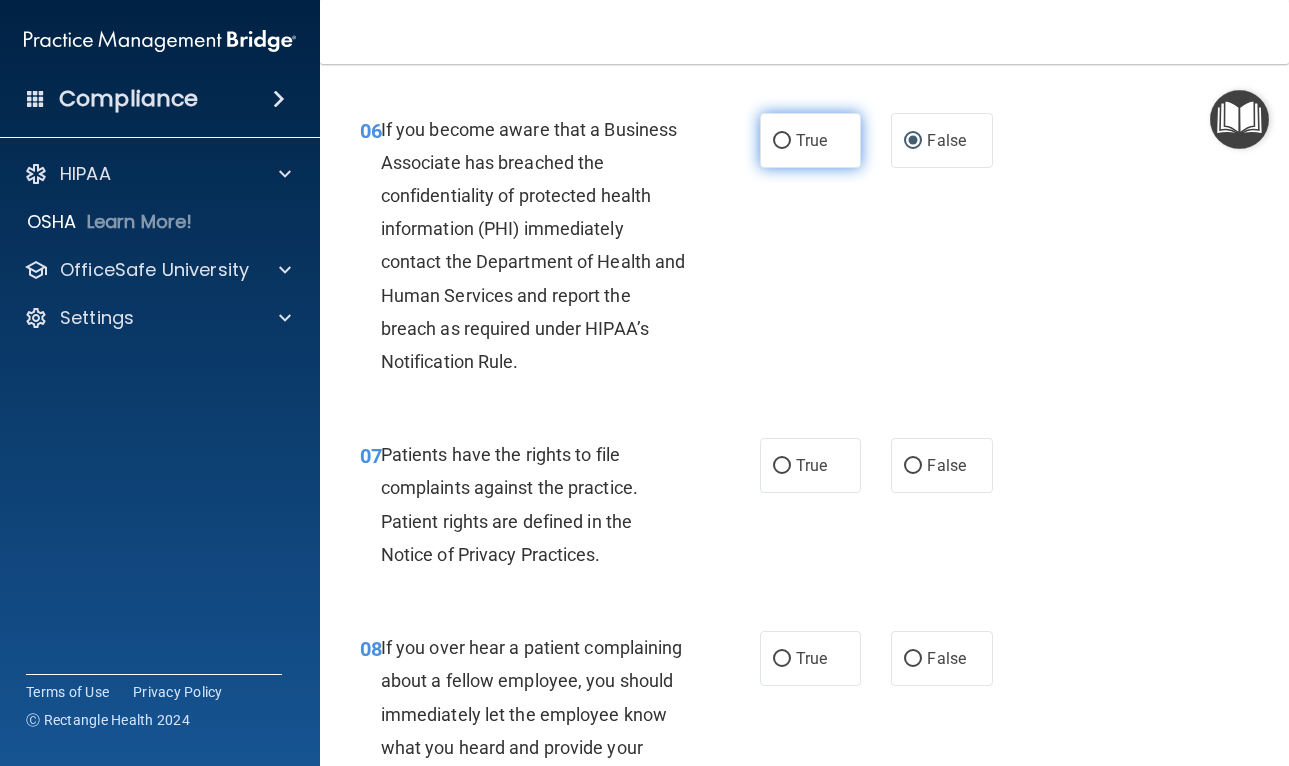 click on "True" at bounding box center (811, 140) 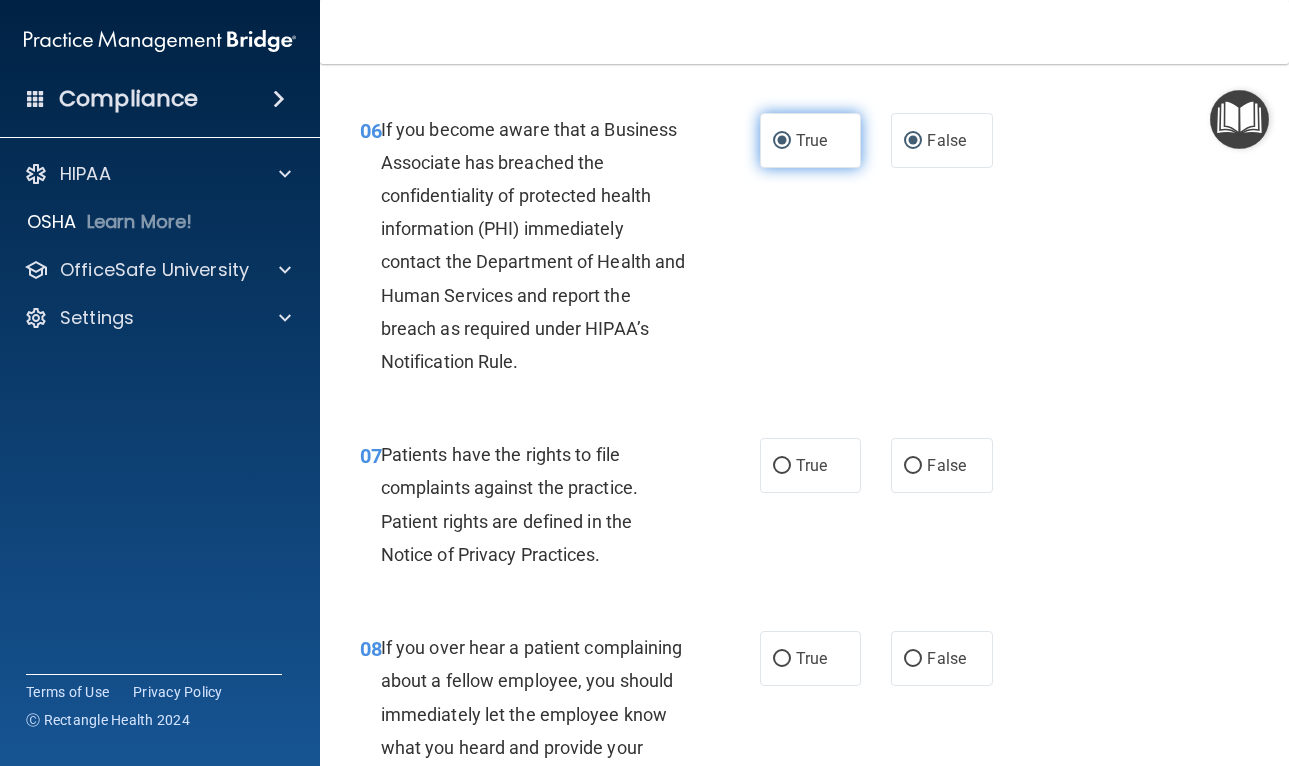 radio on "false" 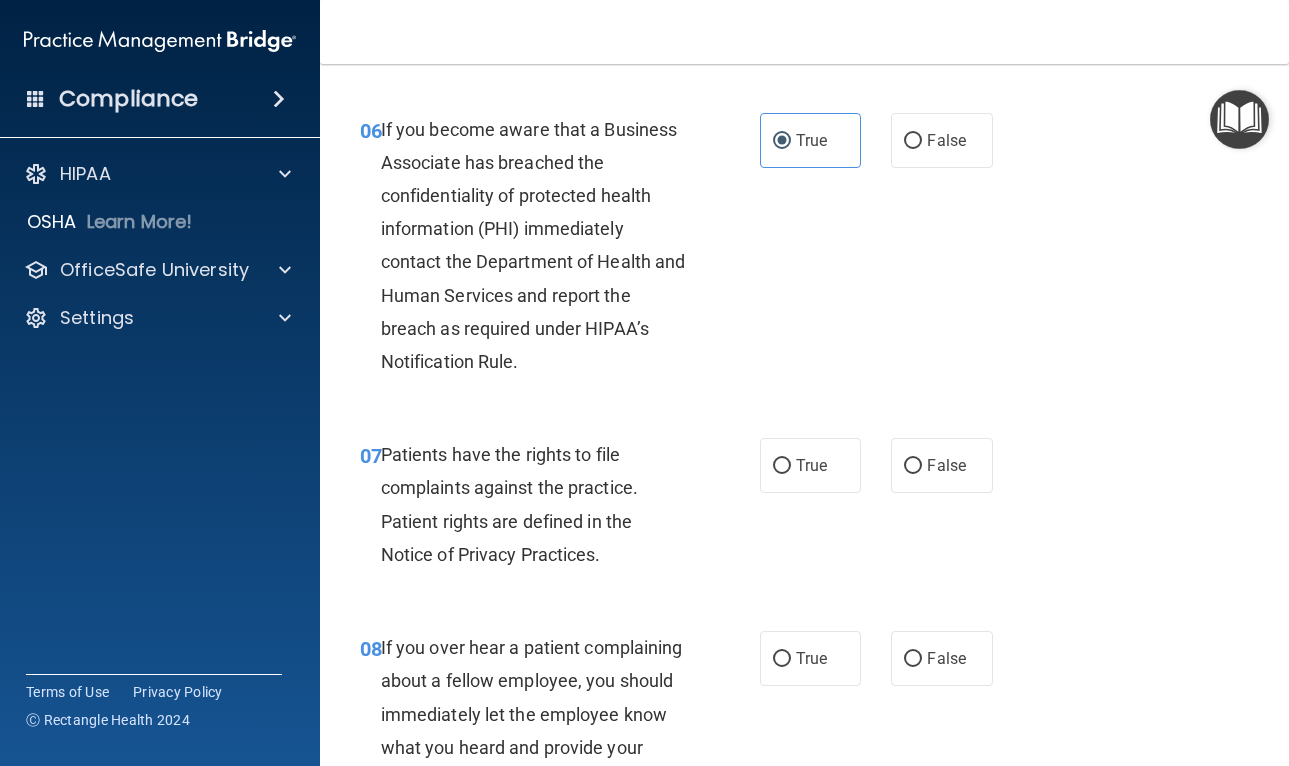 scroll, scrollTop: 1398, scrollLeft: 0, axis: vertical 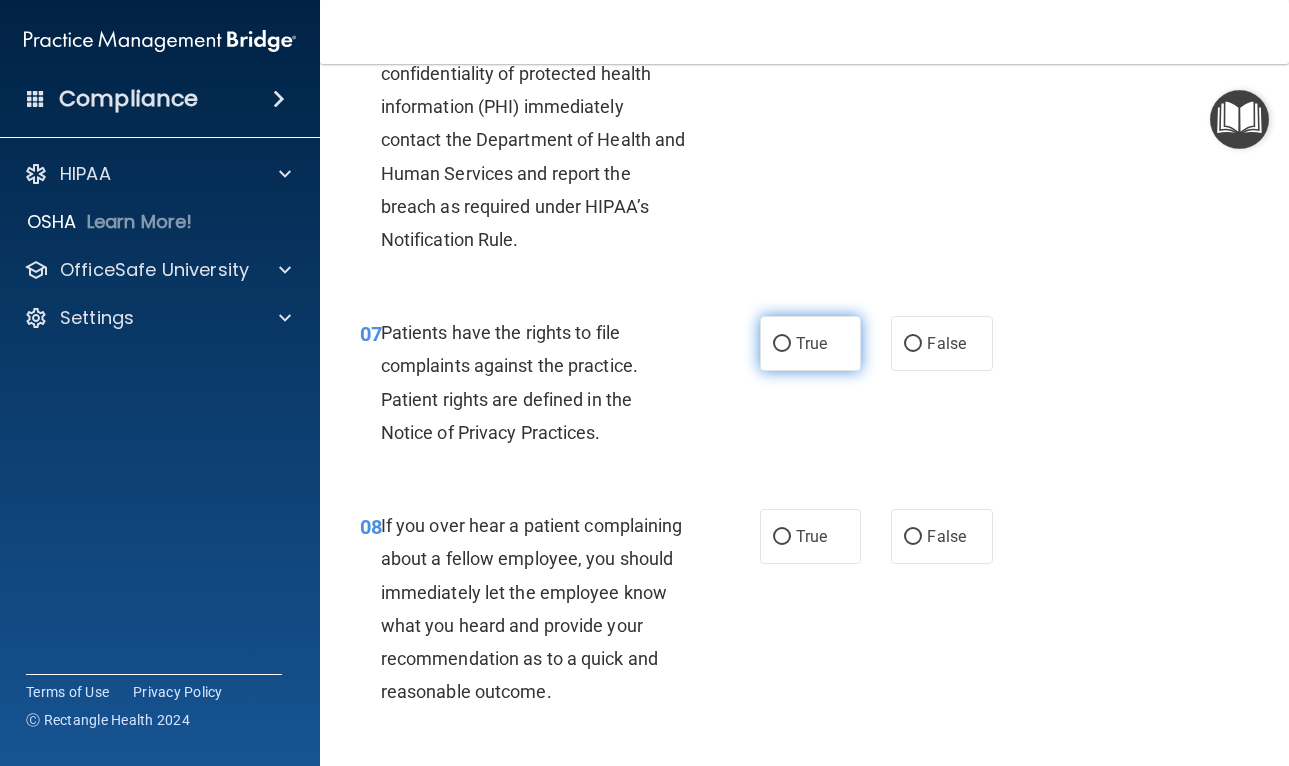 click on "True" at bounding box center [811, 343] 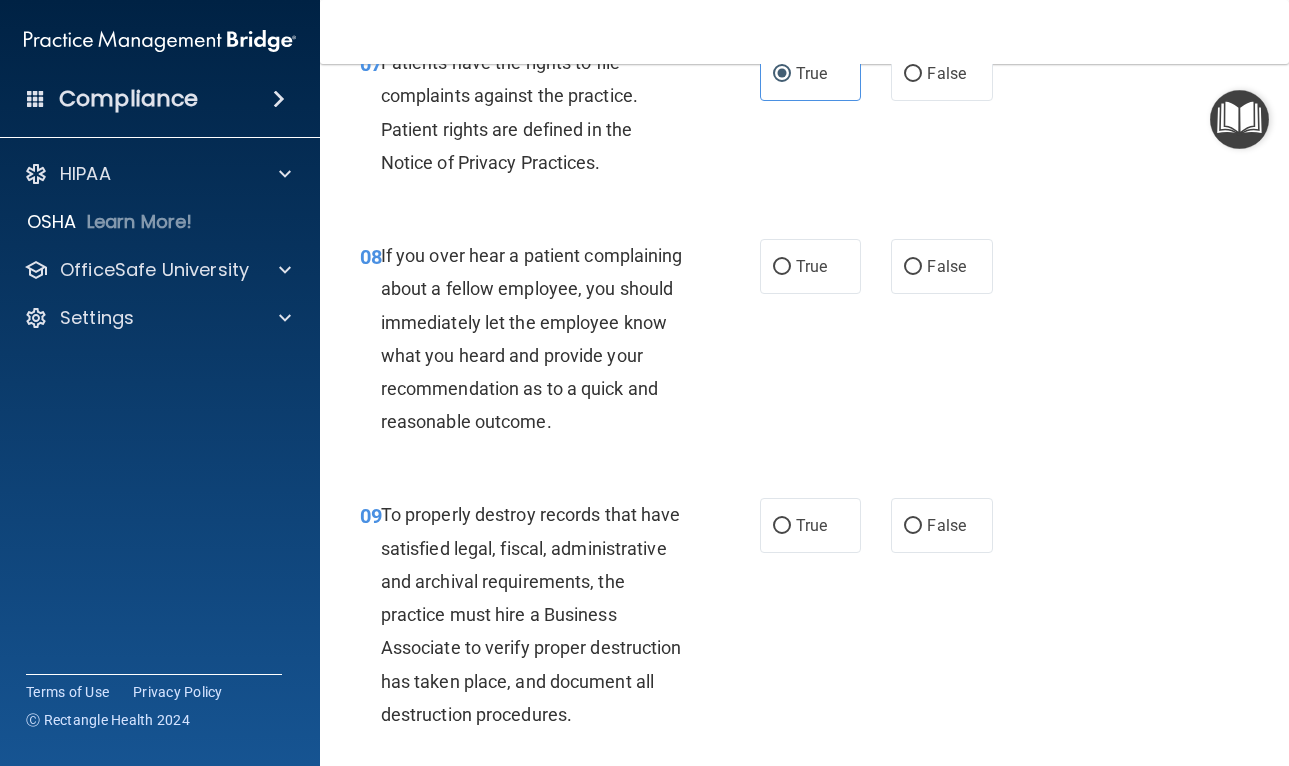 scroll, scrollTop: 1670, scrollLeft: 0, axis: vertical 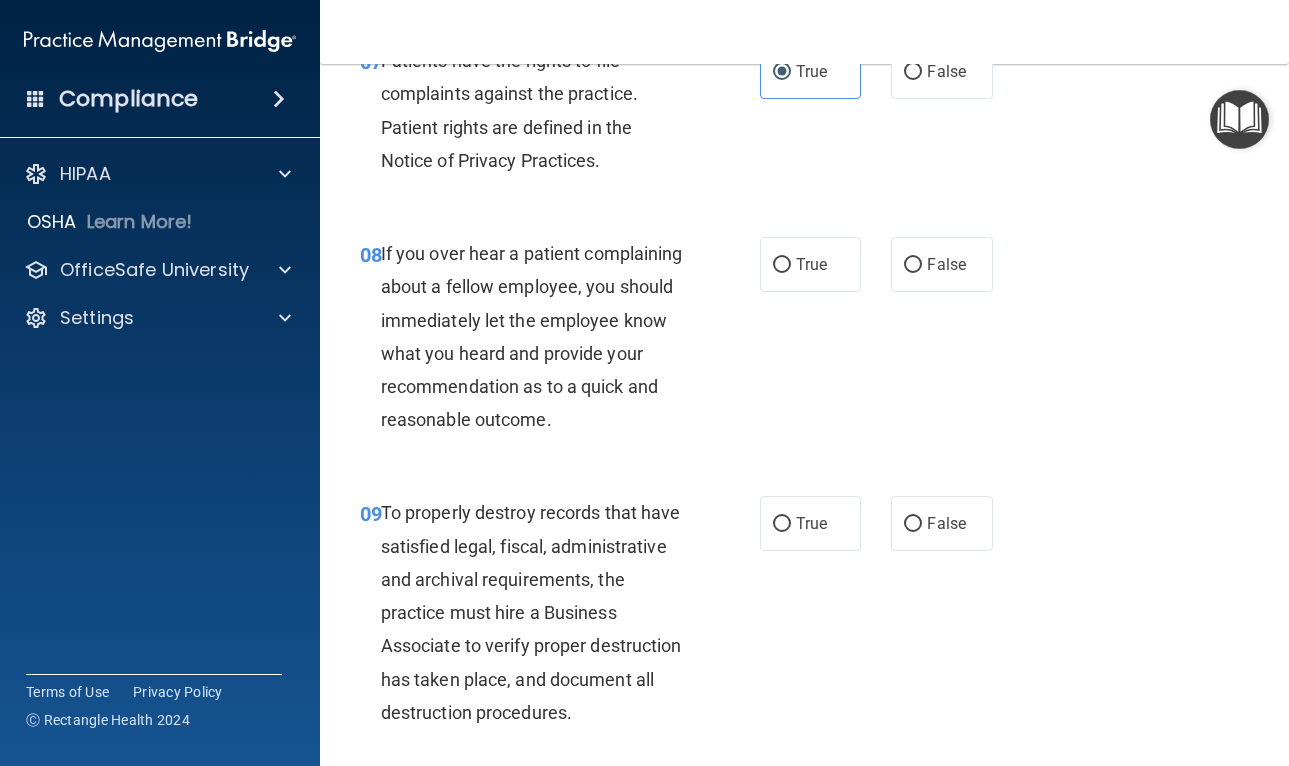 click on "08       If you over hear a patient complaining about a fellow employee, you should immediately let the employee know what you heard and provide your recommendation as to a quick and reasonable outcome.                  True           False" at bounding box center [804, 341] 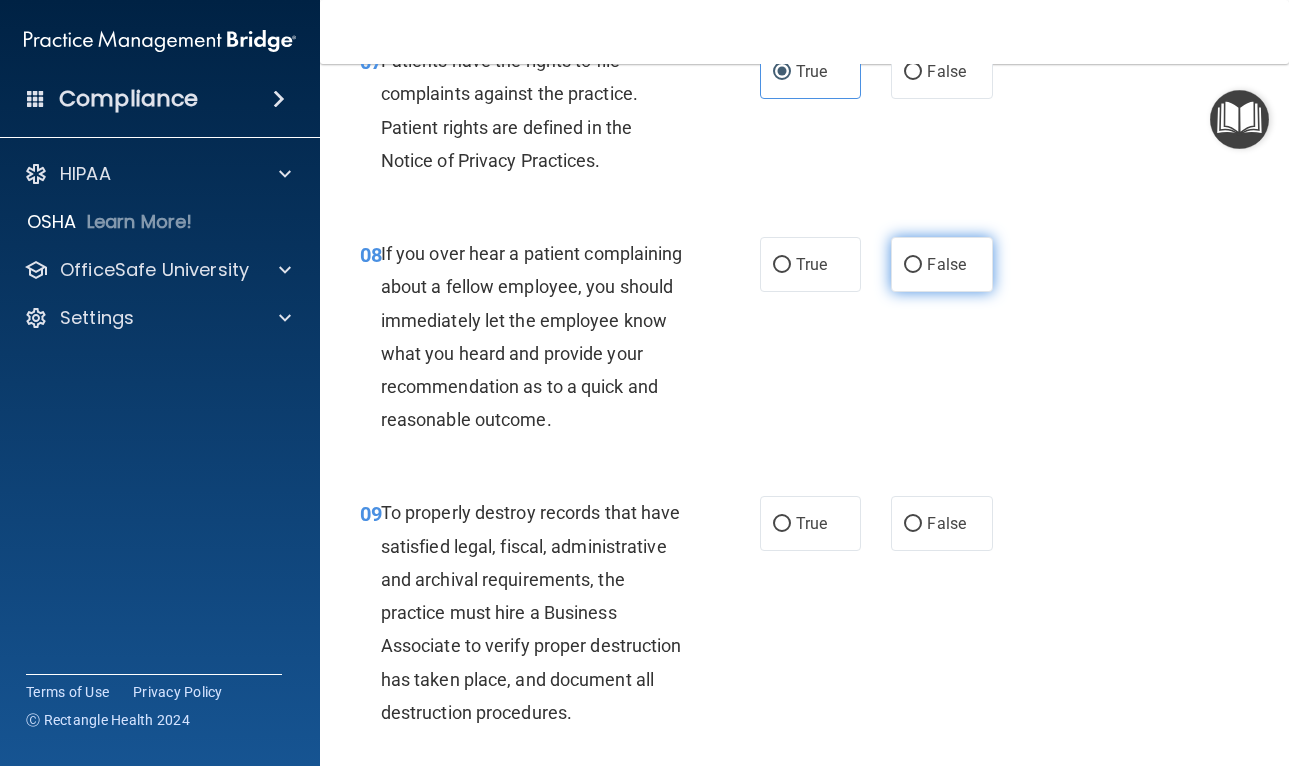 click on "False" at bounding box center (946, 264) 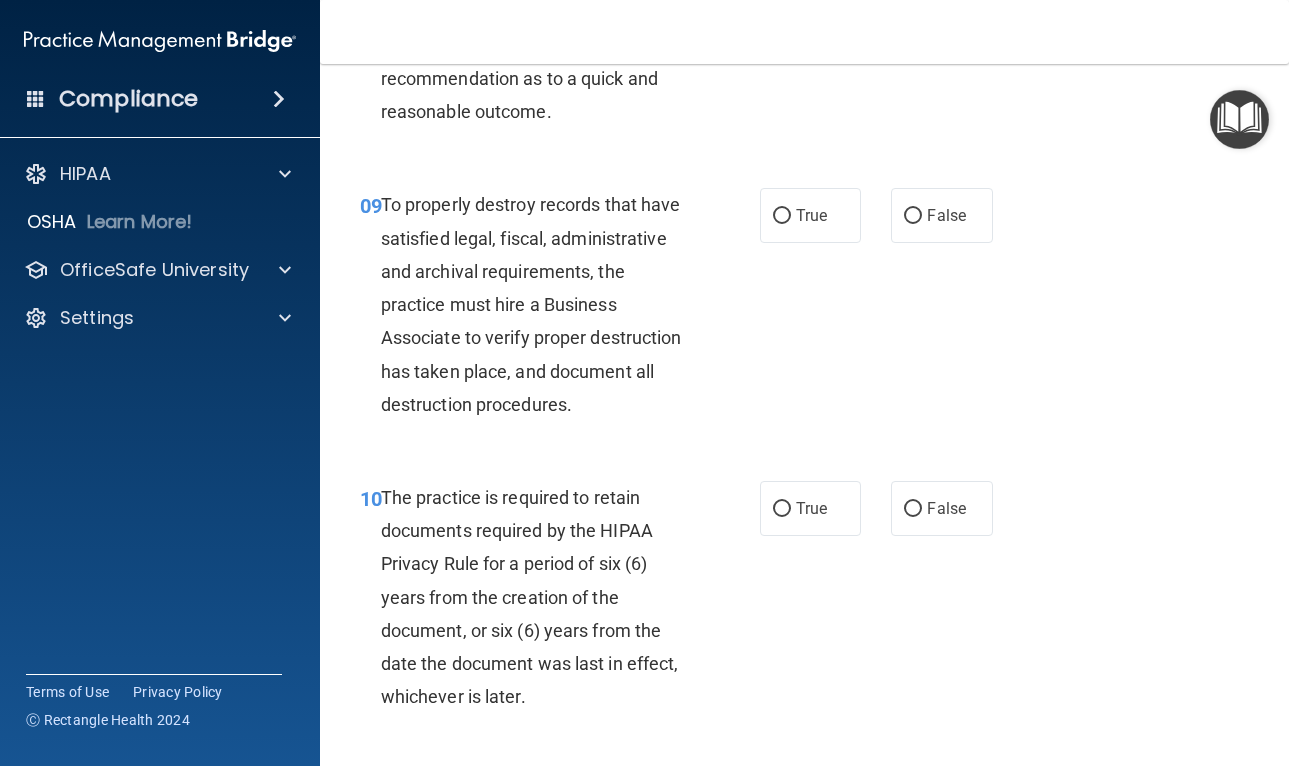 scroll, scrollTop: 1980, scrollLeft: 0, axis: vertical 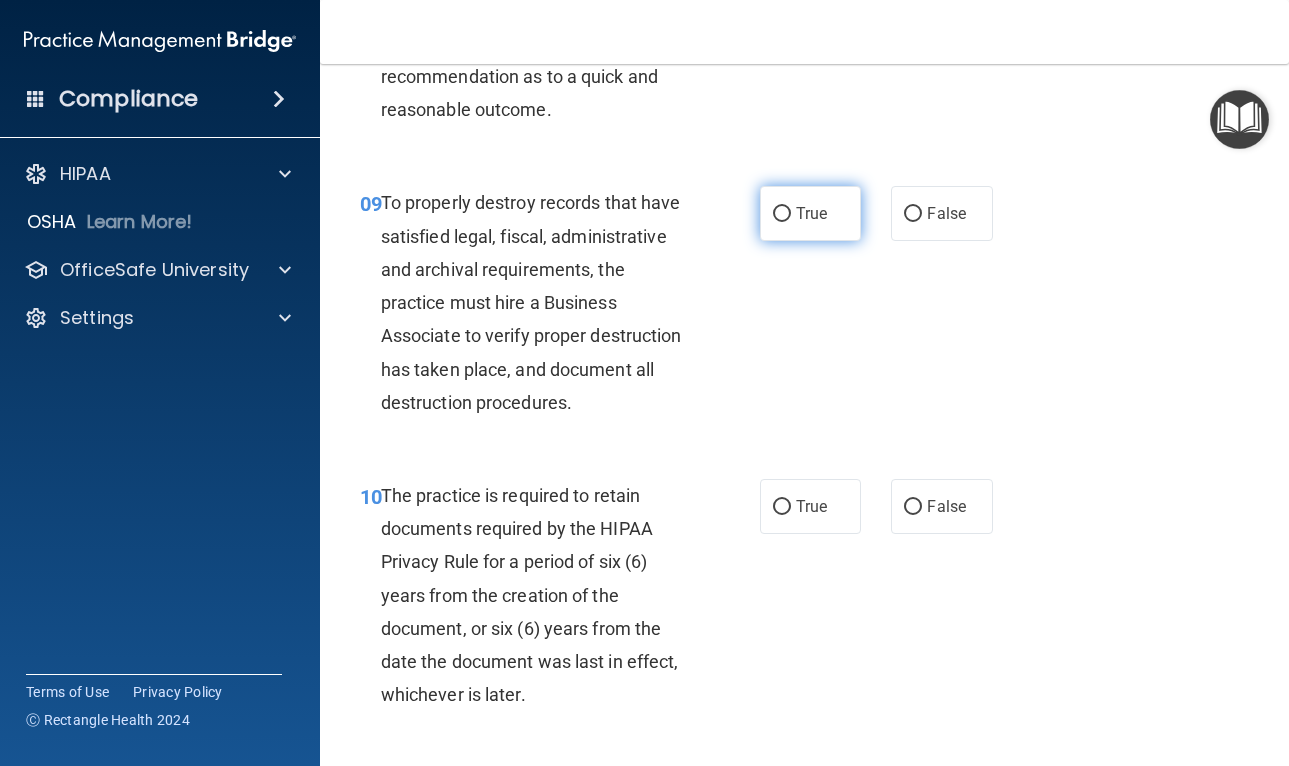 click on "True" at bounding box center [811, 213] 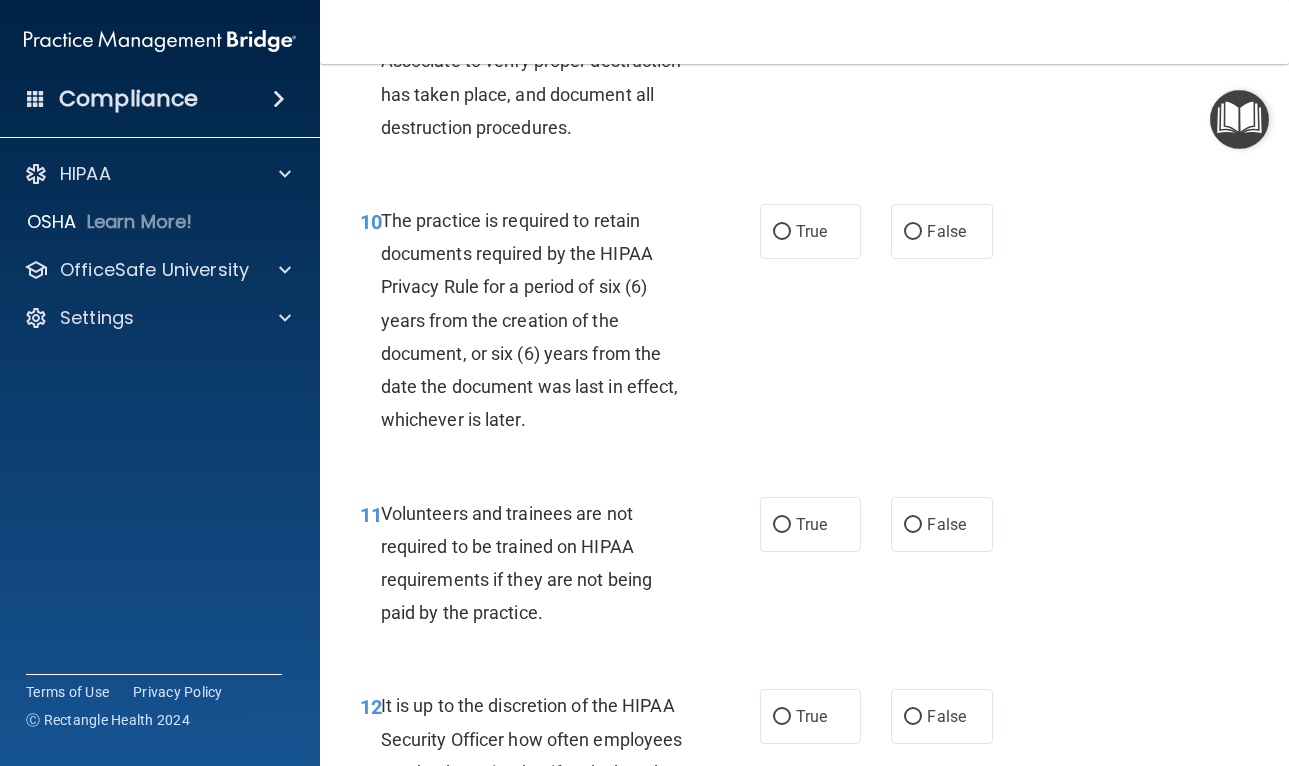 scroll, scrollTop: 2333, scrollLeft: 0, axis: vertical 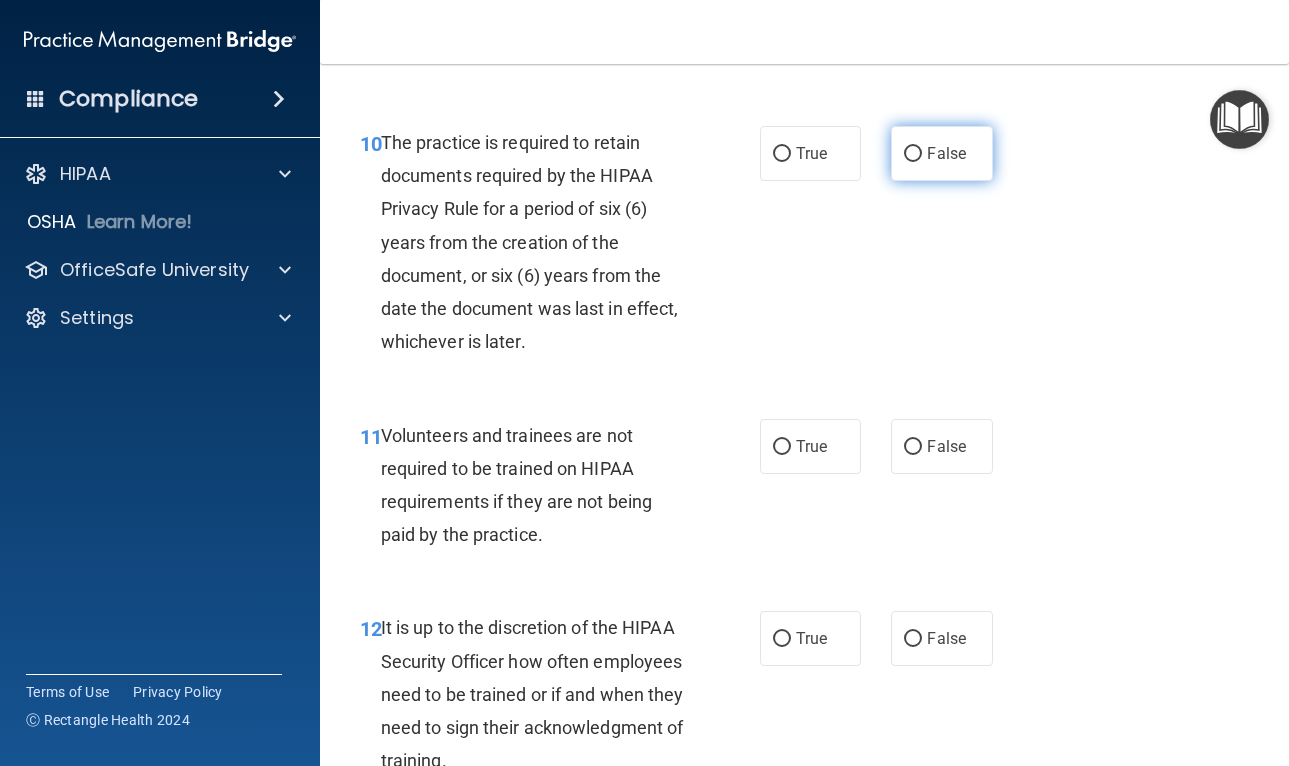 click on "False" at bounding box center [946, 153] 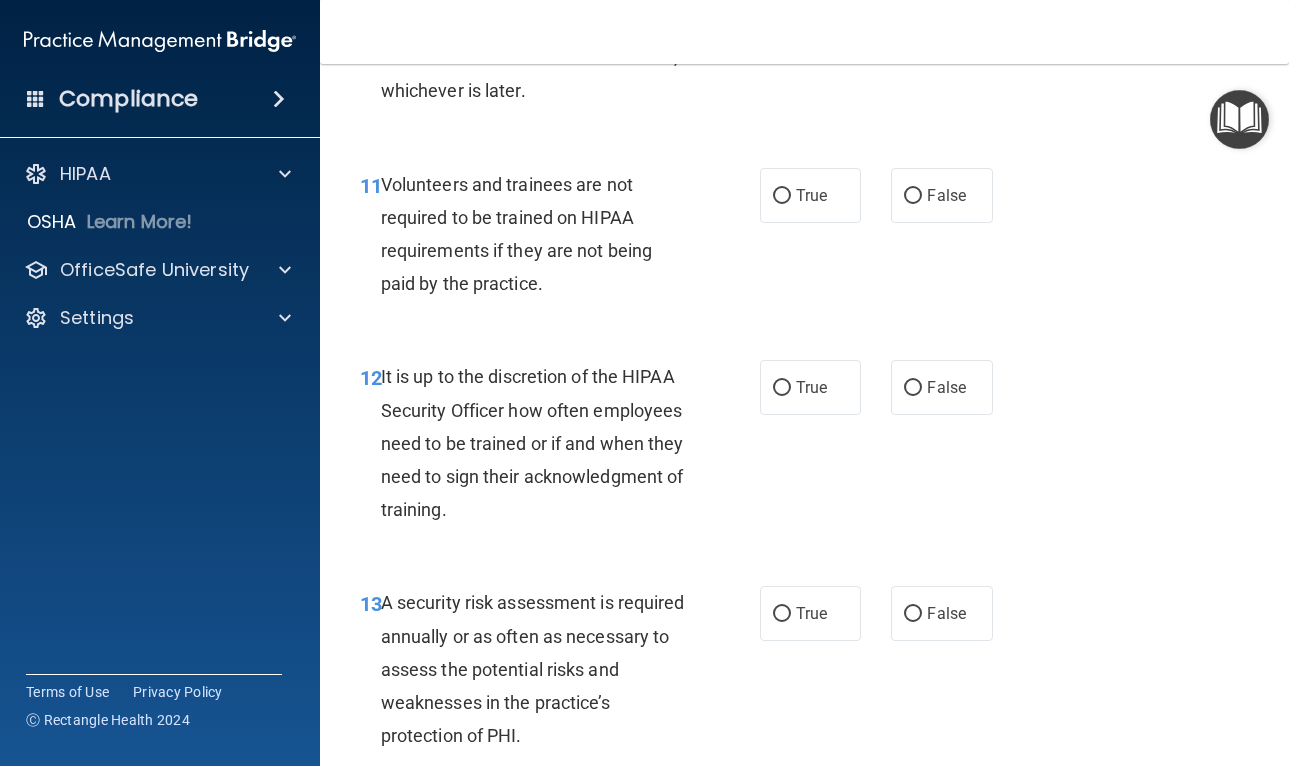 scroll, scrollTop: 2586, scrollLeft: 0, axis: vertical 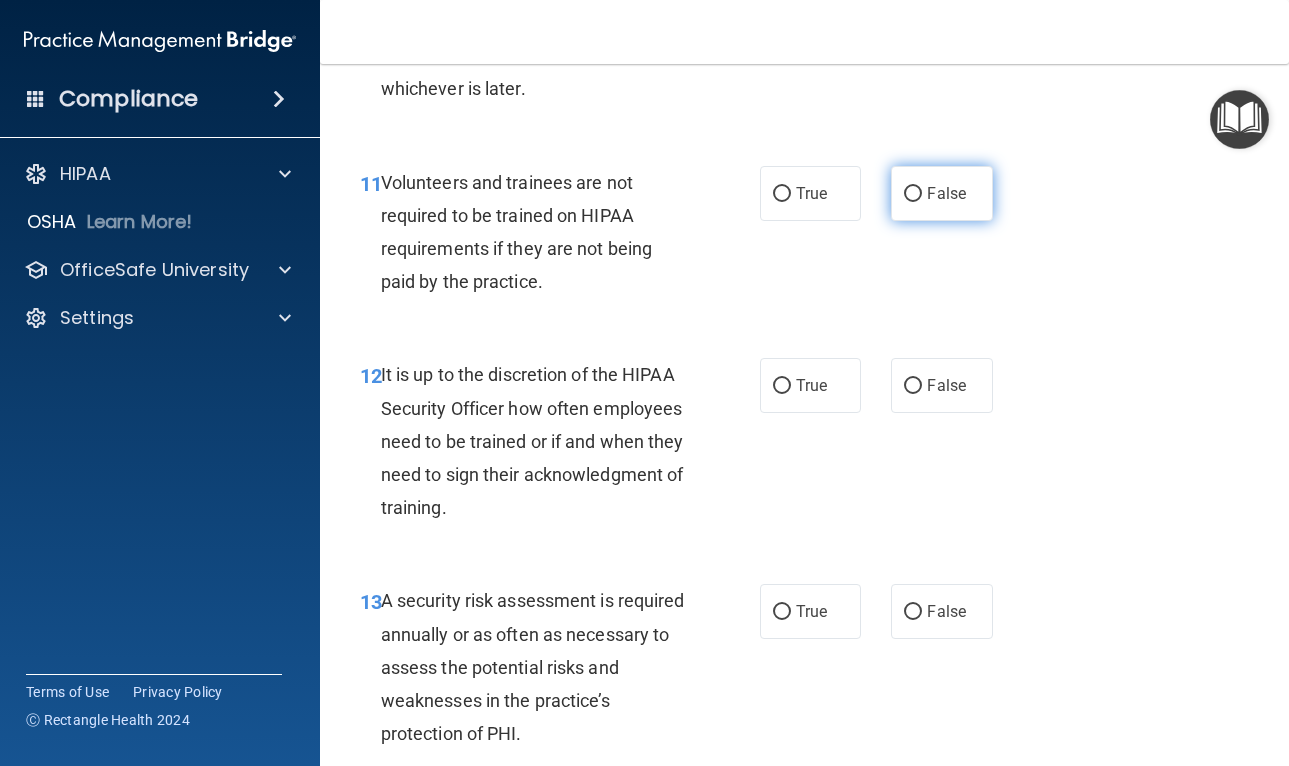click on "False" at bounding box center [942, 193] 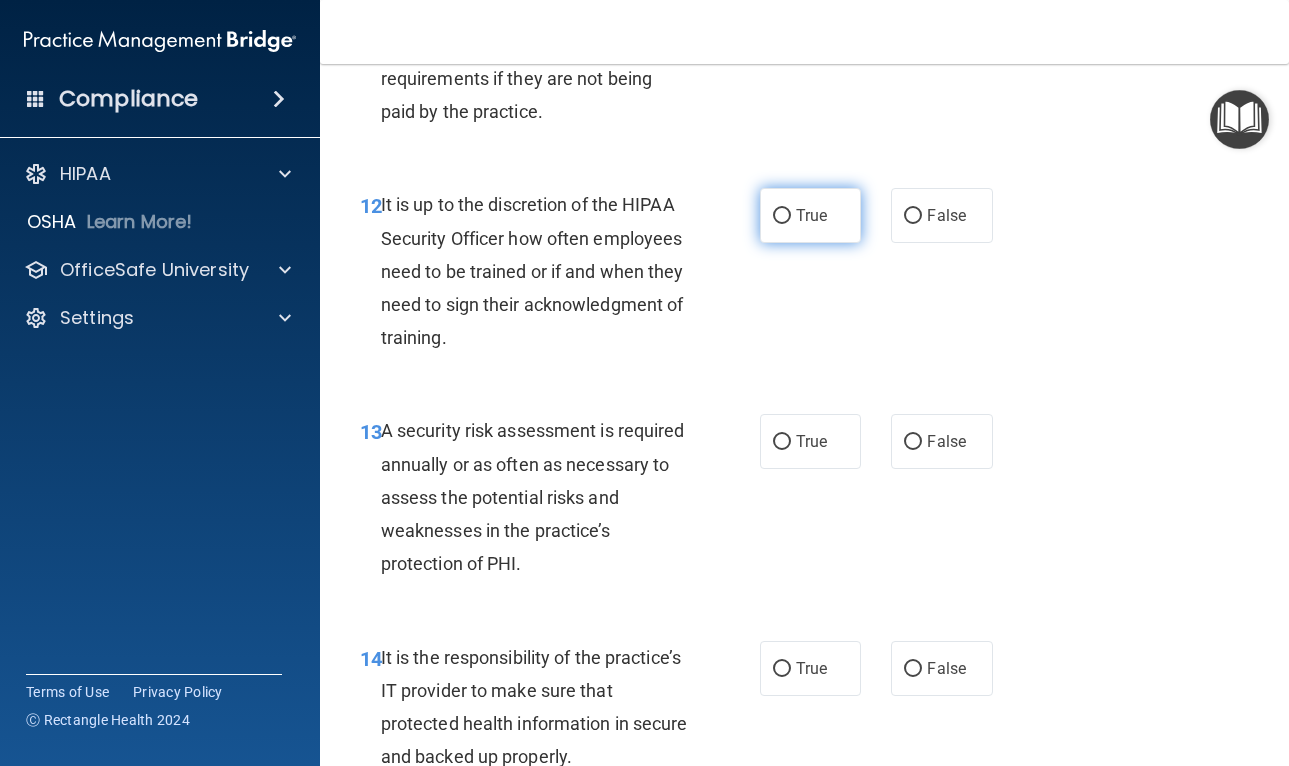 scroll, scrollTop: 2758, scrollLeft: 0, axis: vertical 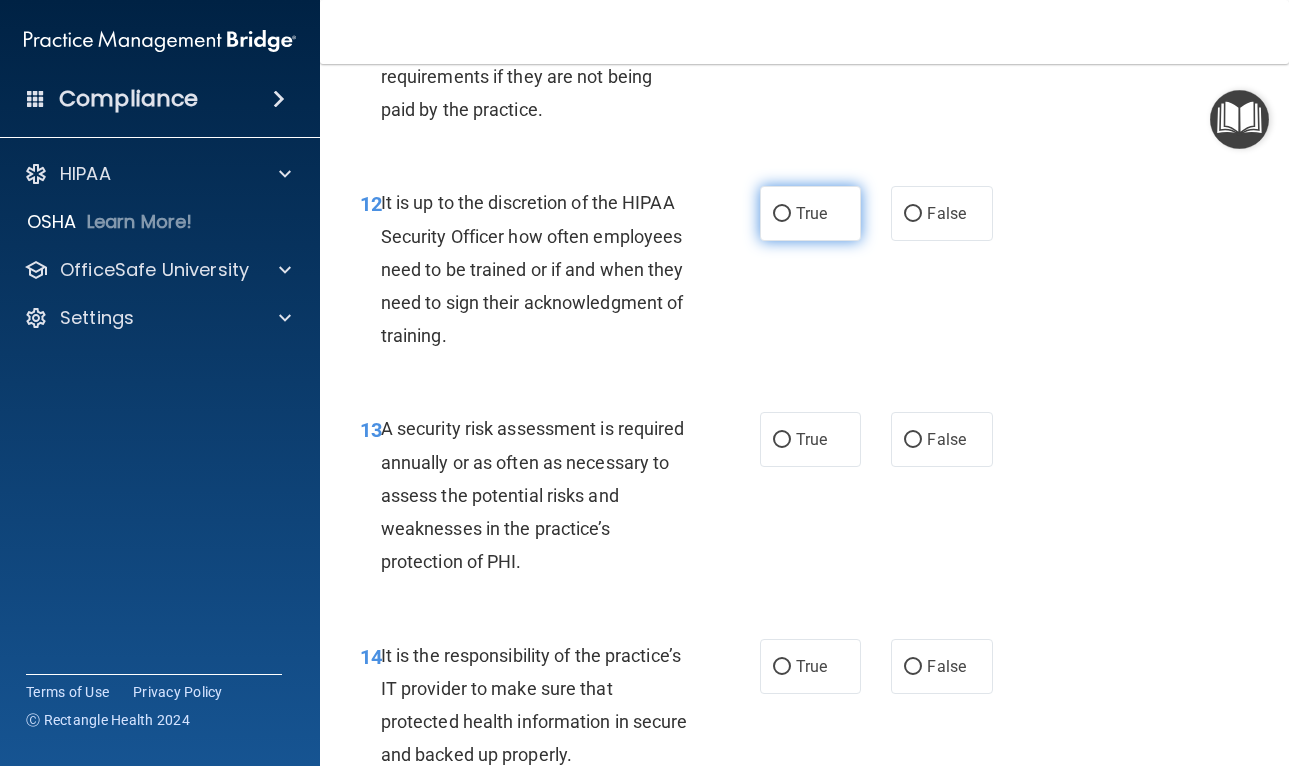 click on "True" at bounding box center (811, 213) 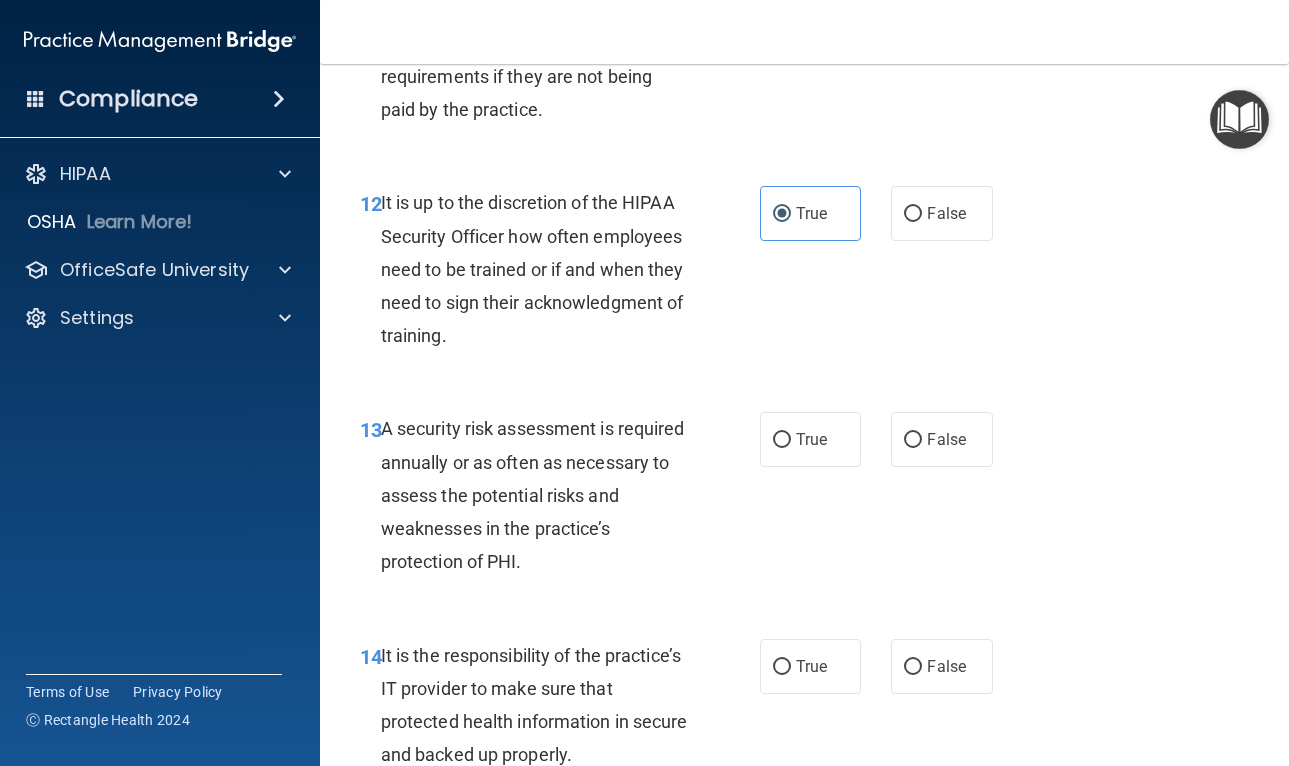 scroll, scrollTop: 2889, scrollLeft: 0, axis: vertical 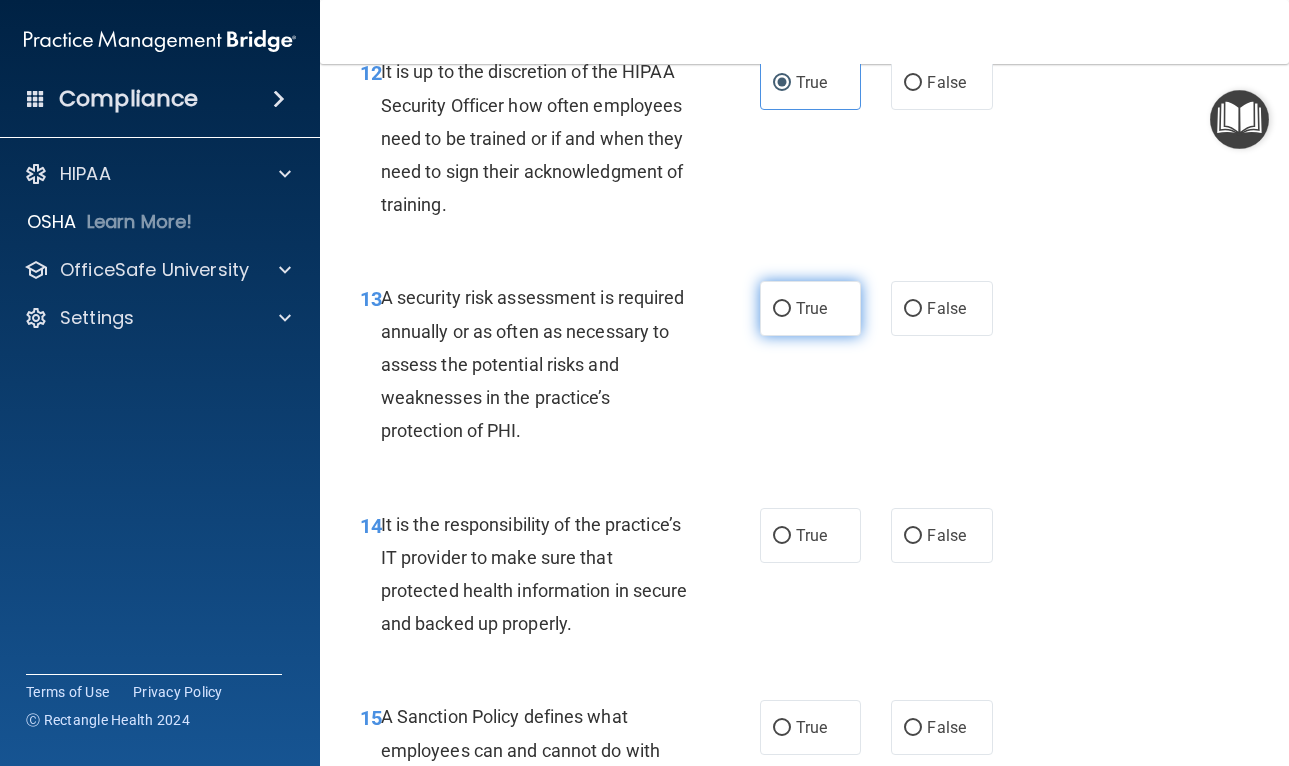 click on "True" at bounding box center [811, 308] 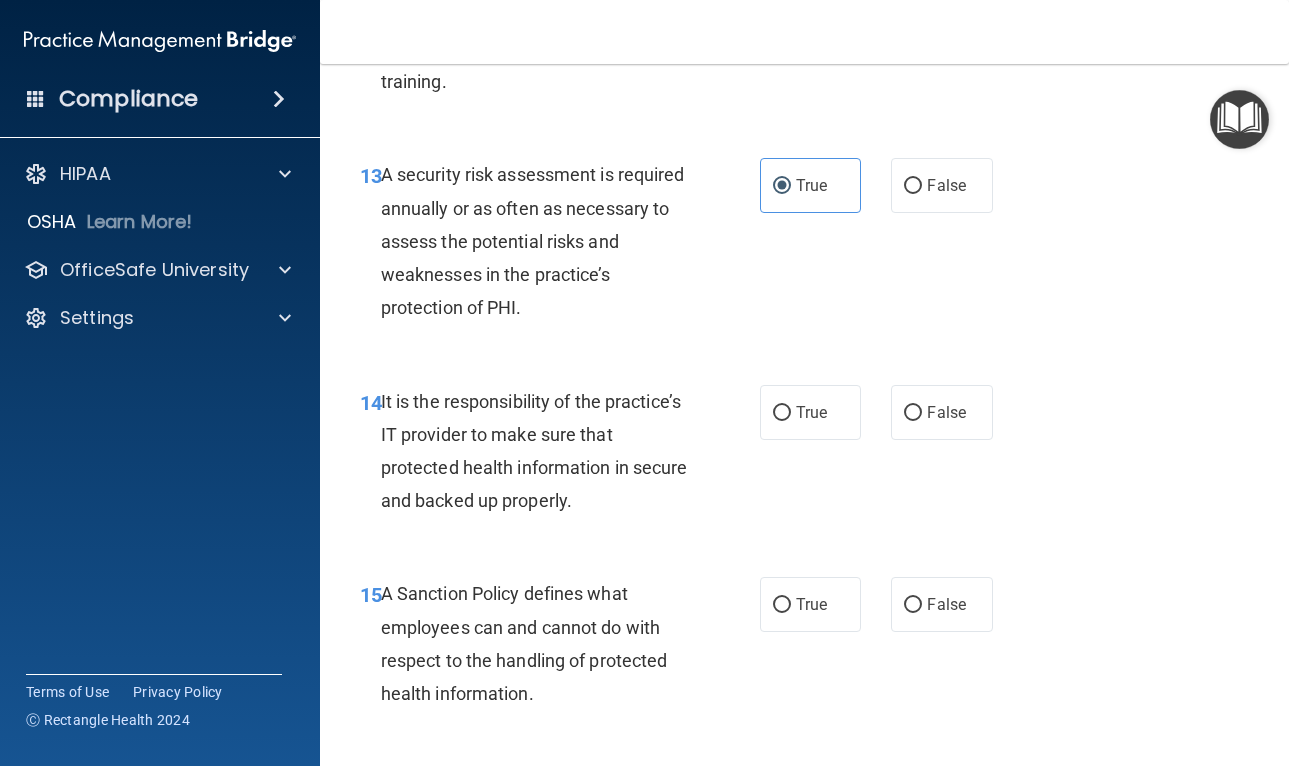 scroll, scrollTop: 3015, scrollLeft: 0, axis: vertical 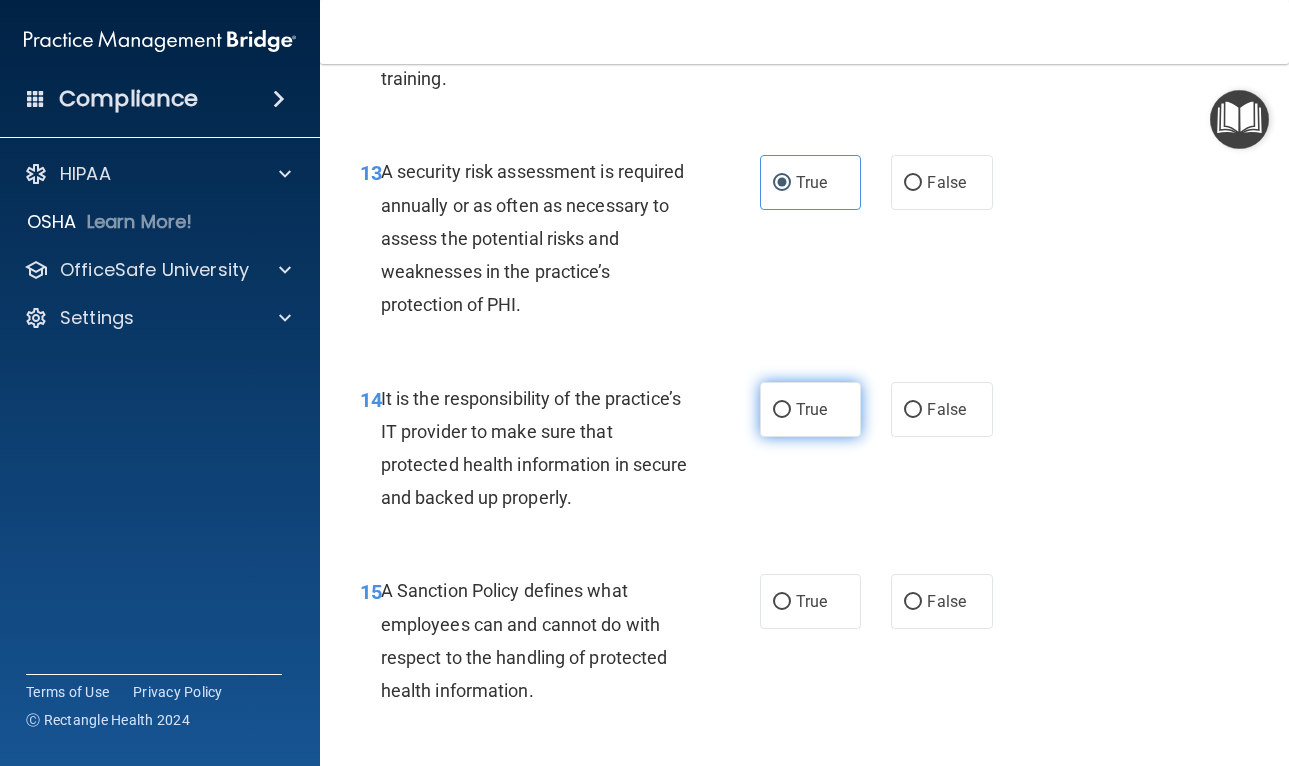 click on "True" at bounding box center (811, 409) 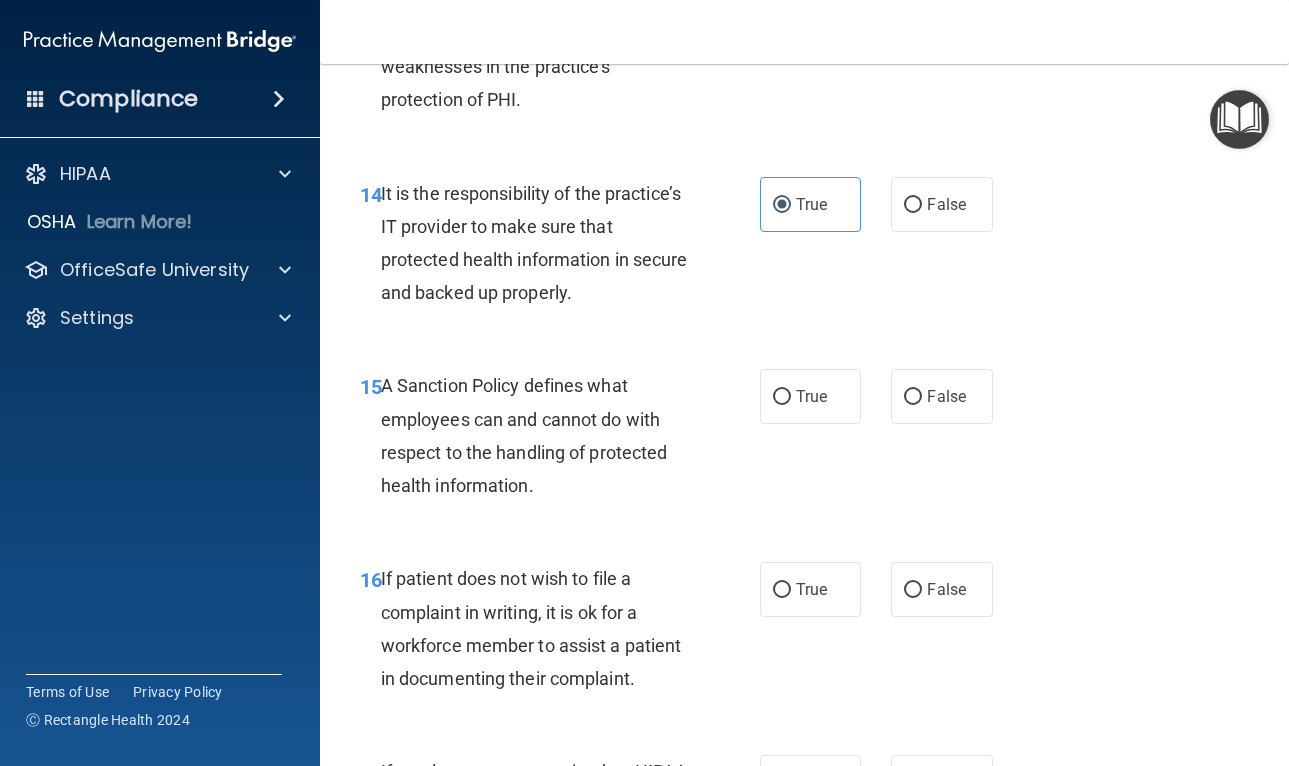 scroll, scrollTop: 3255, scrollLeft: 0, axis: vertical 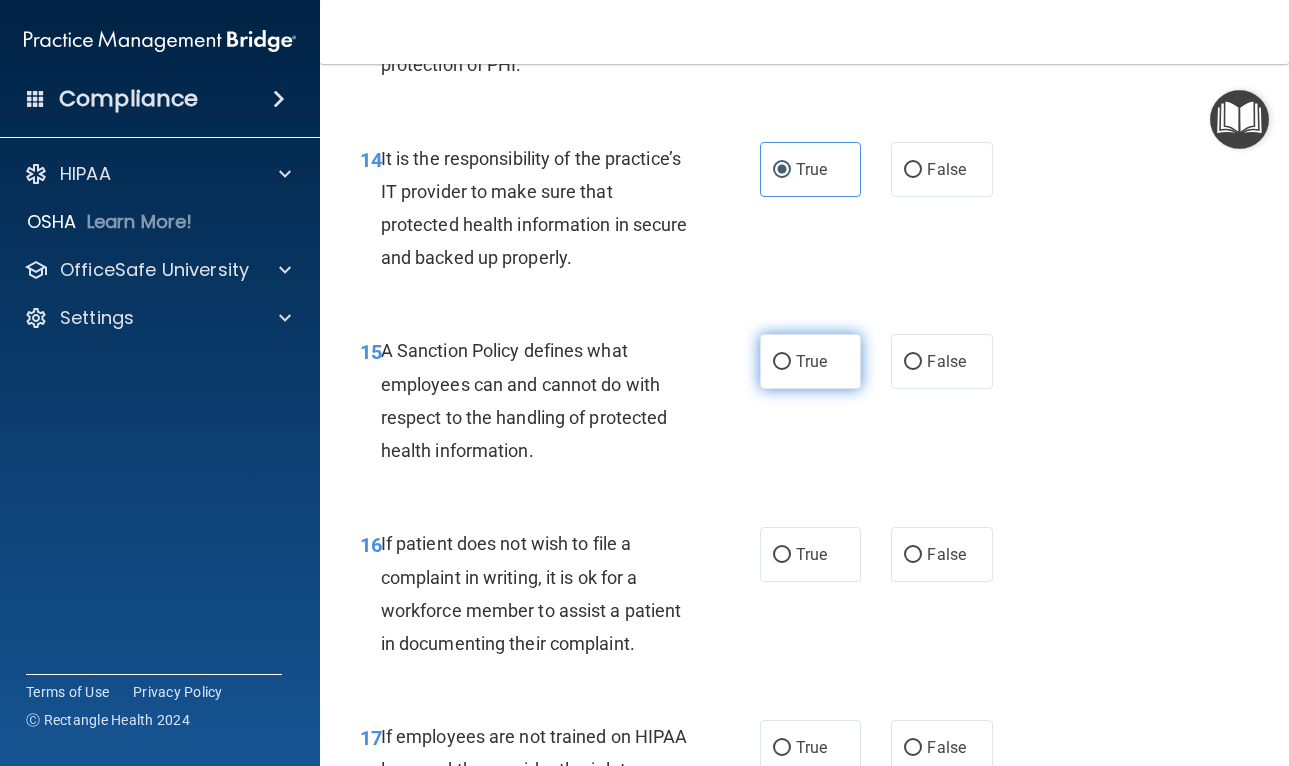 click on "True" at bounding box center (811, 361) 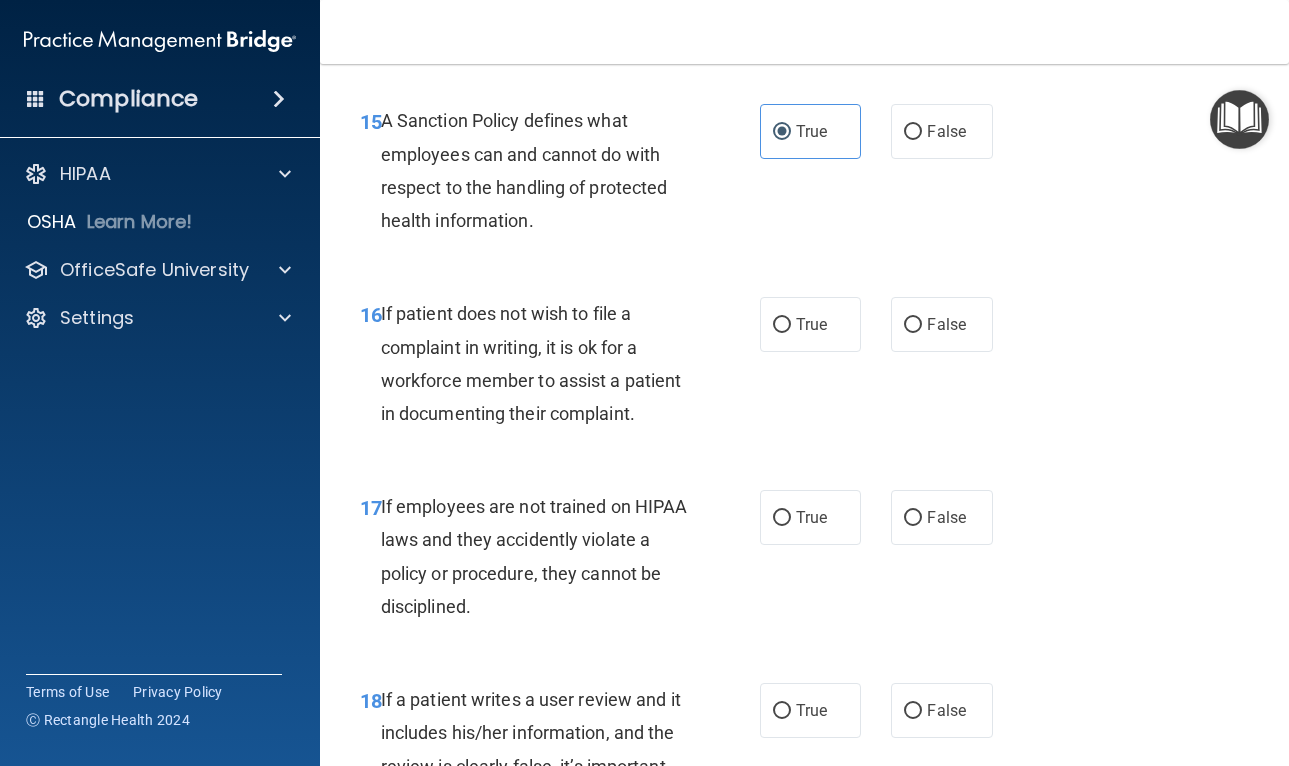 scroll, scrollTop: 3486, scrollLeft: 0, axis: vertical 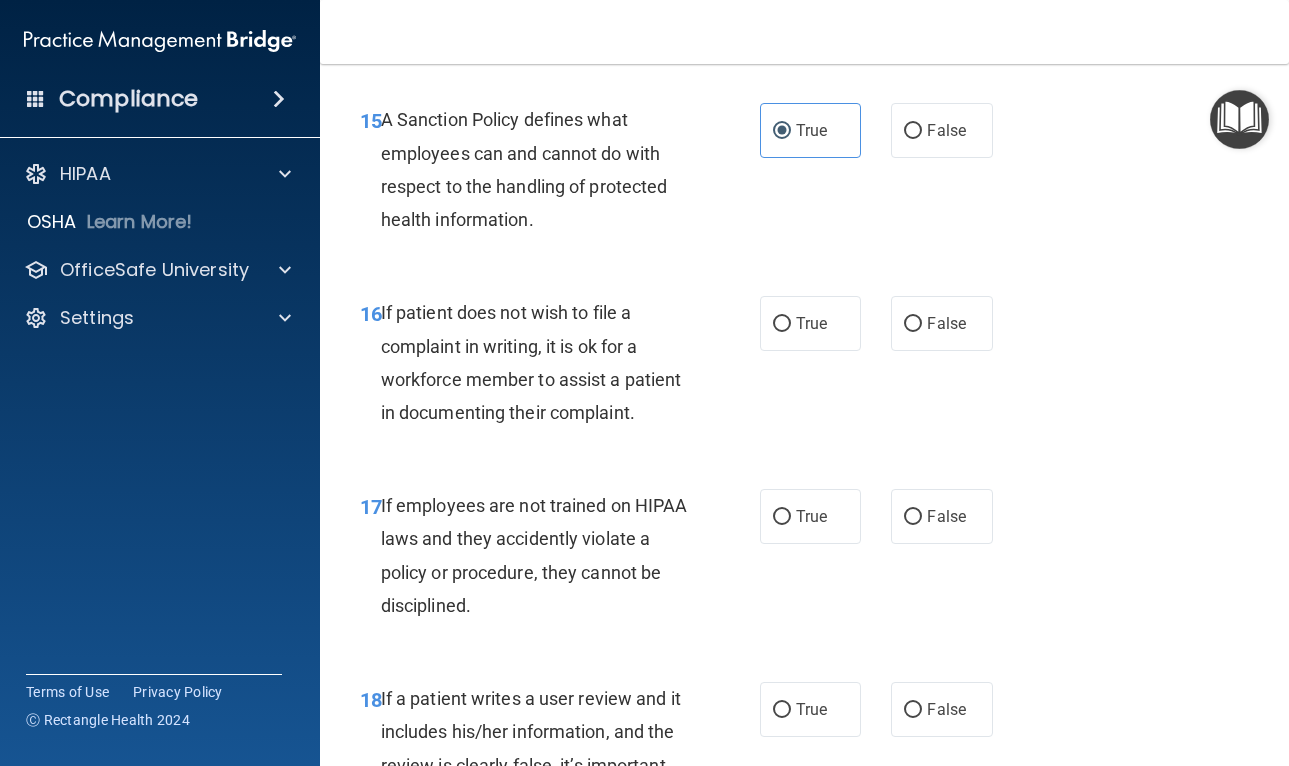 click on "16       If patient does not wish to file a complaint in writing, it is ok for a workforce member to assist a patient in documenting their complaint.                  True           False" at bounding box center [804, 367] 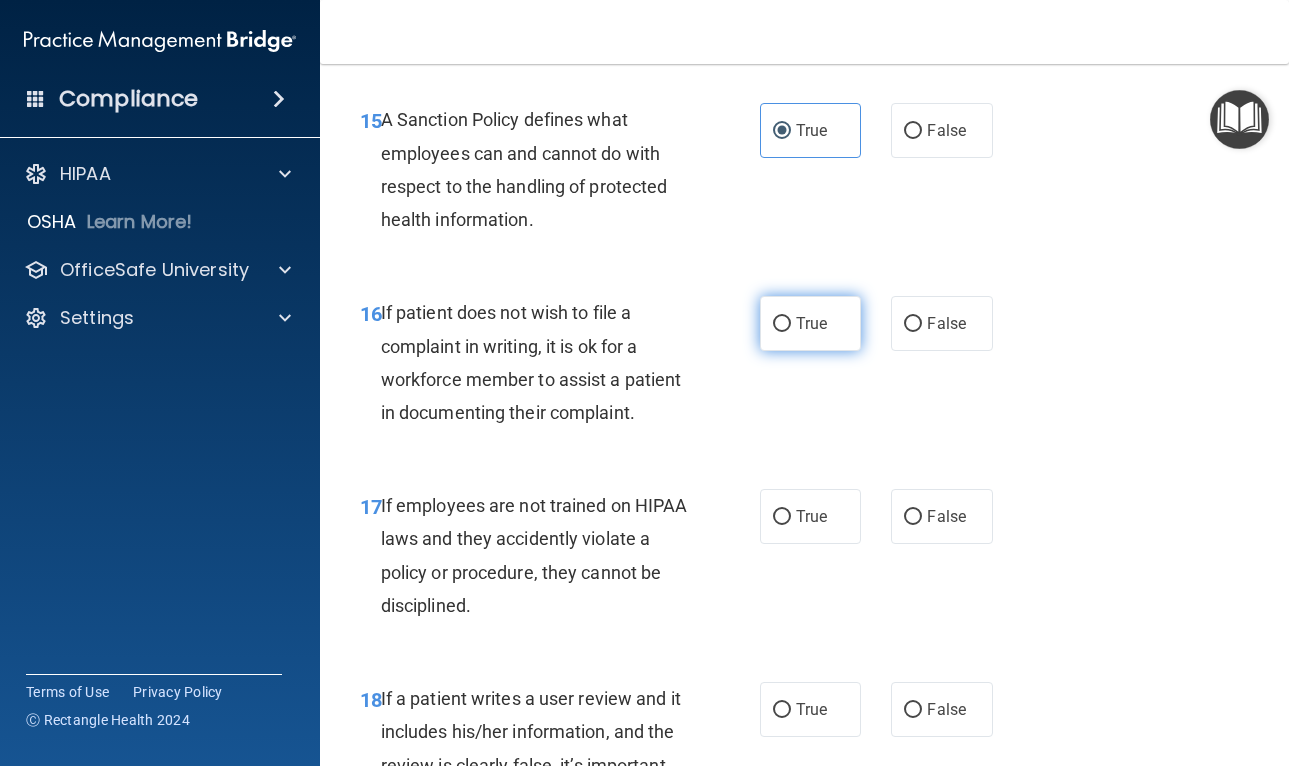 click on "True" at bounding box center [811, 323] 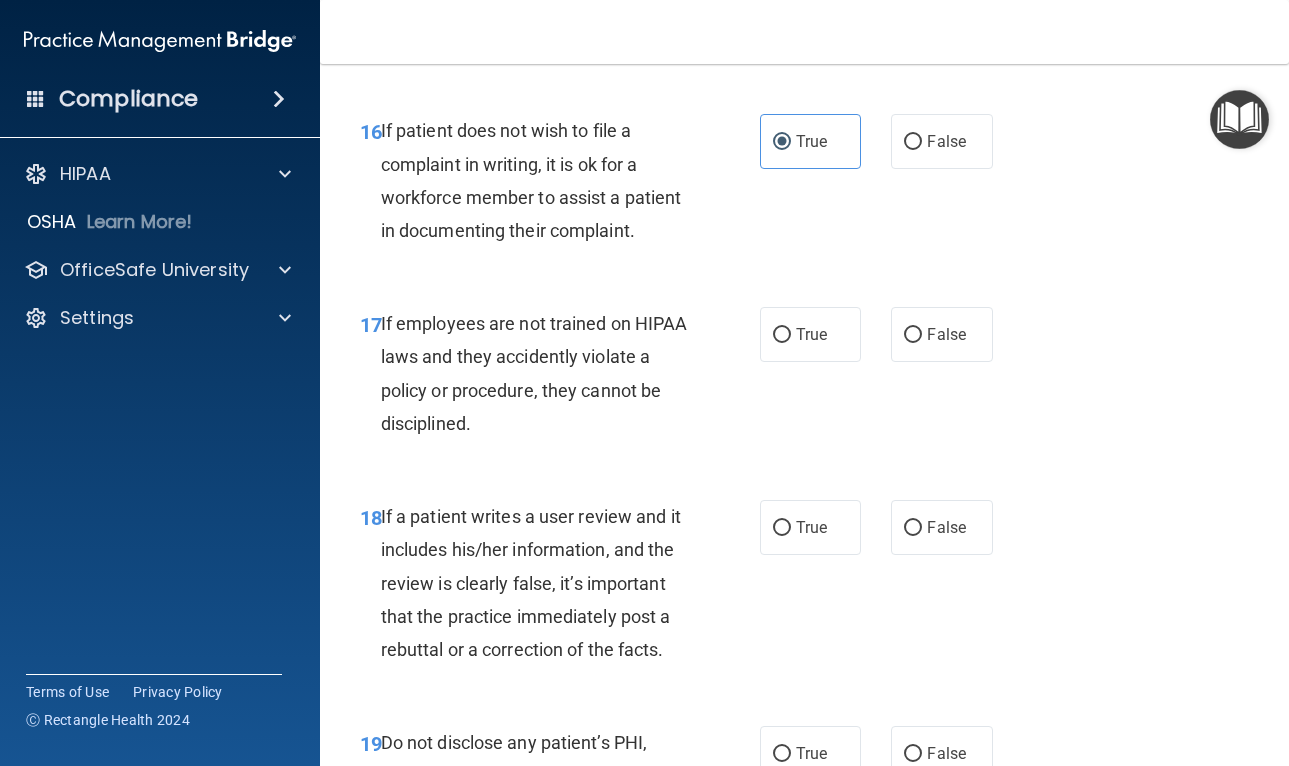 scroll, scrollTop: 3672, scrollLeft: 0, axis: vertical 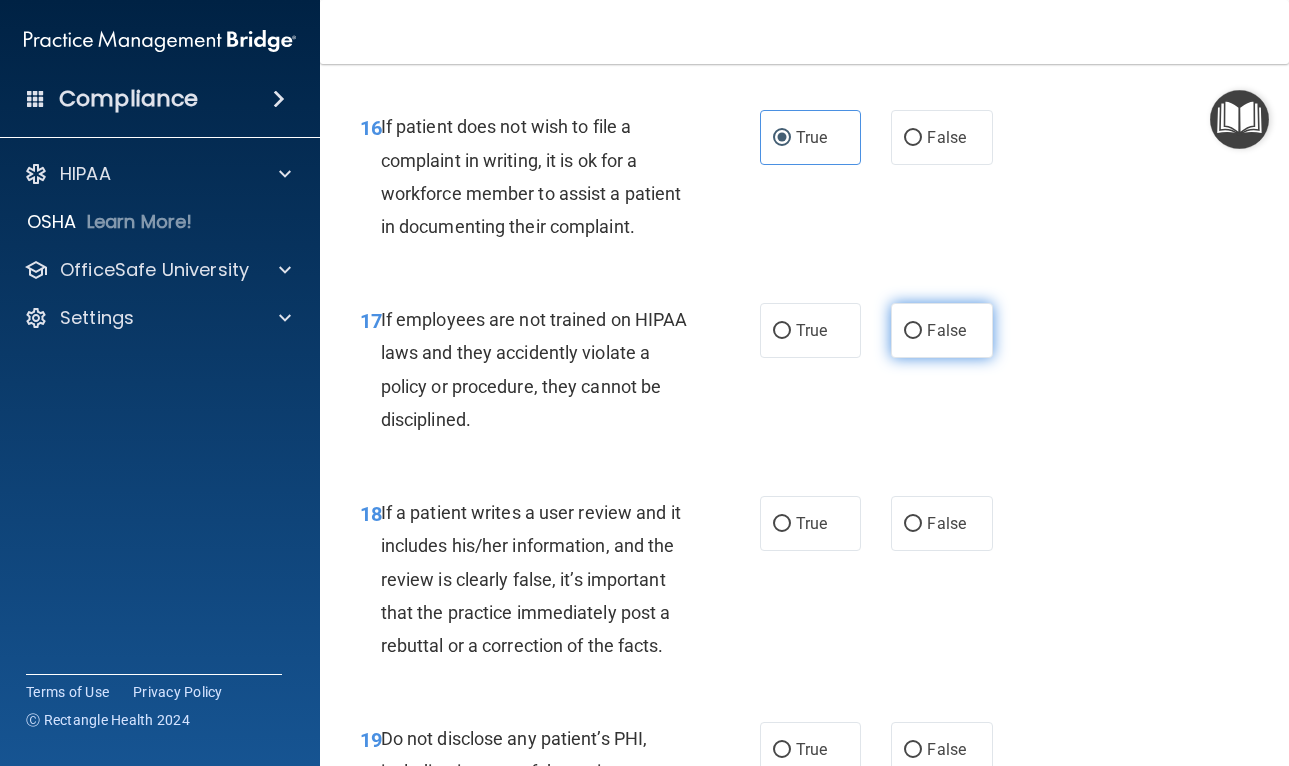 click on "False" at bounding box center (942, 330) 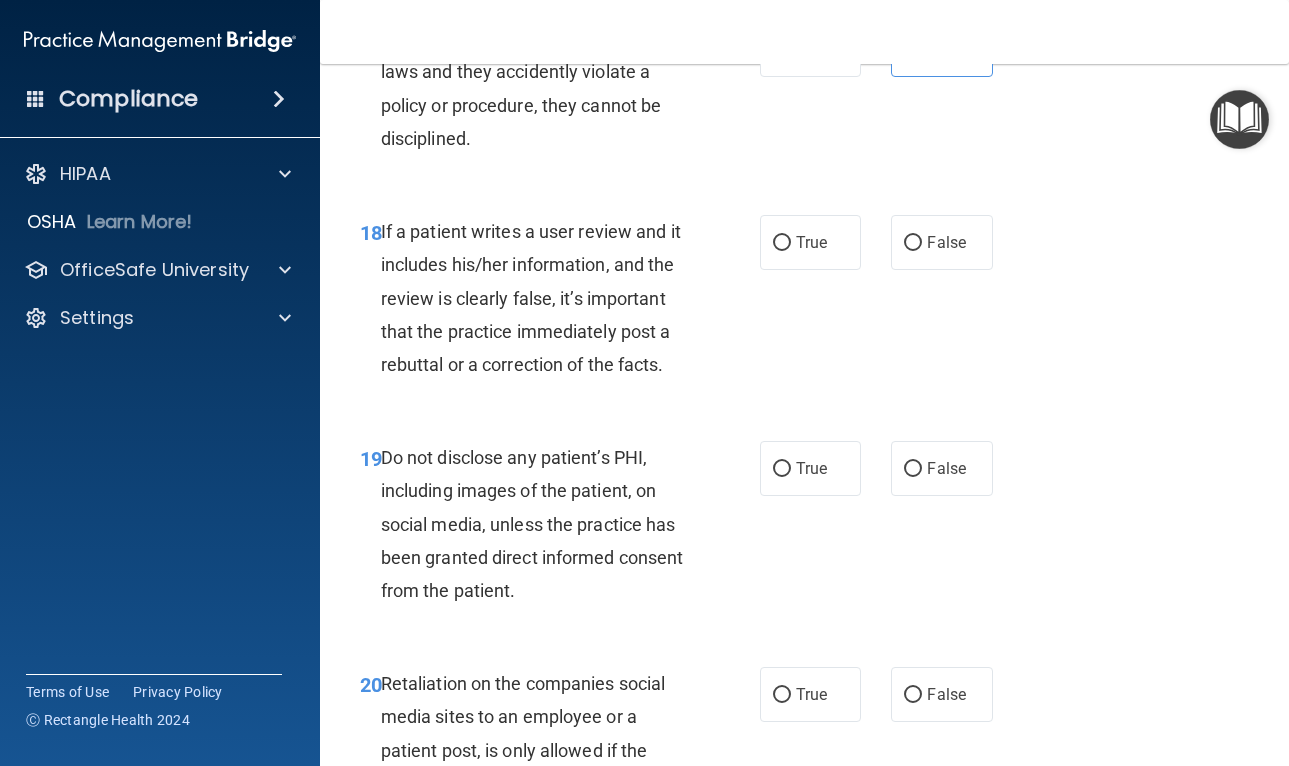 scroll, scrollTop: 3972, scrollLeft: 0, axis: vertical 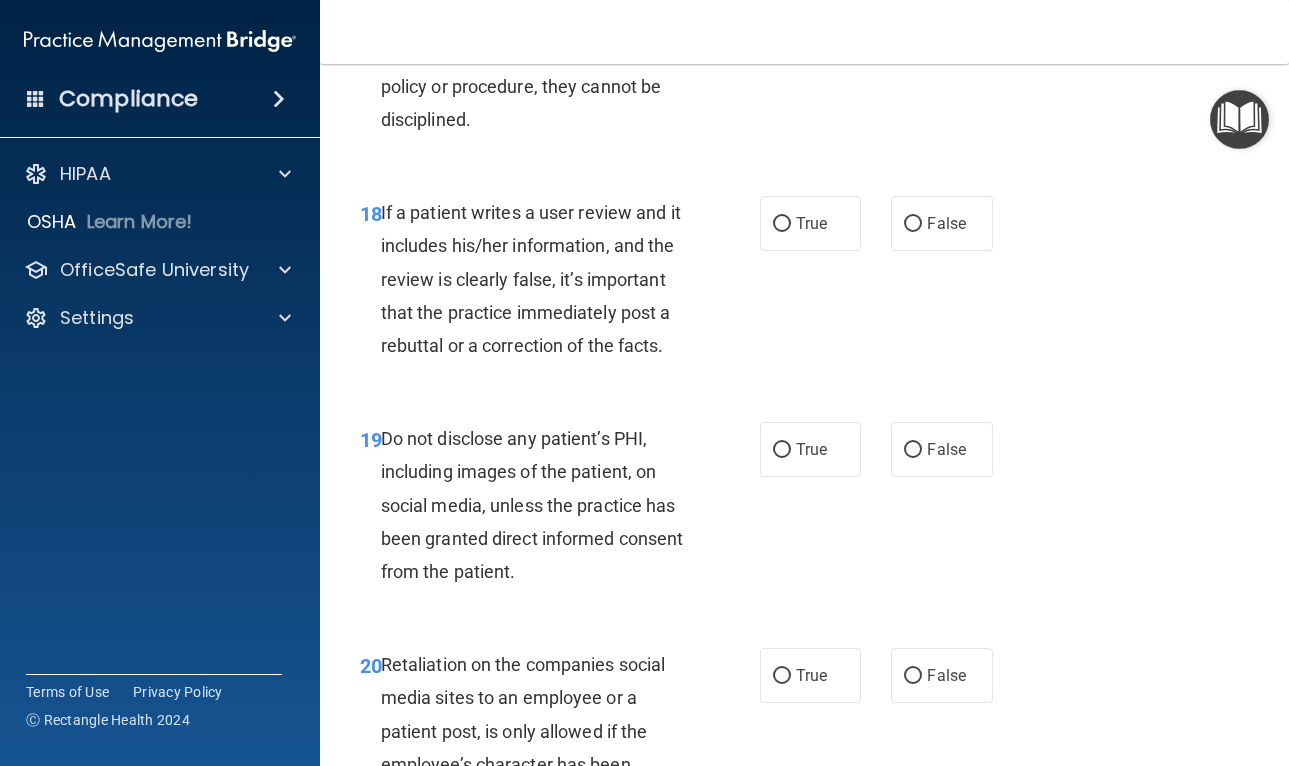 click on "18       If a patient writes a user review and it includes his/her information, and the review is clearly false, it’s important that the practice immediately post a rebuttal or a correction of the facts.                 True           False" at bounding box center (804, 284) 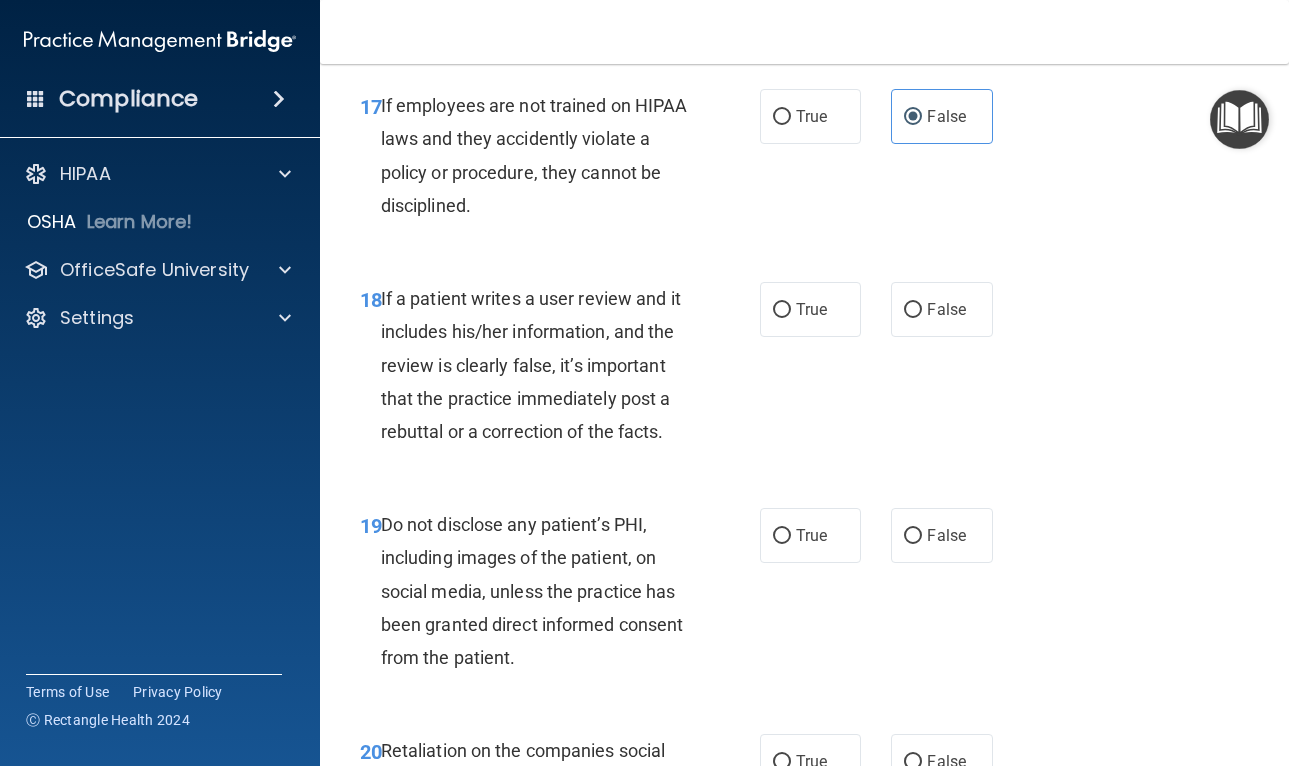 scroll, scrollTop: 3905, scrollLeft: 0, axis: vertical 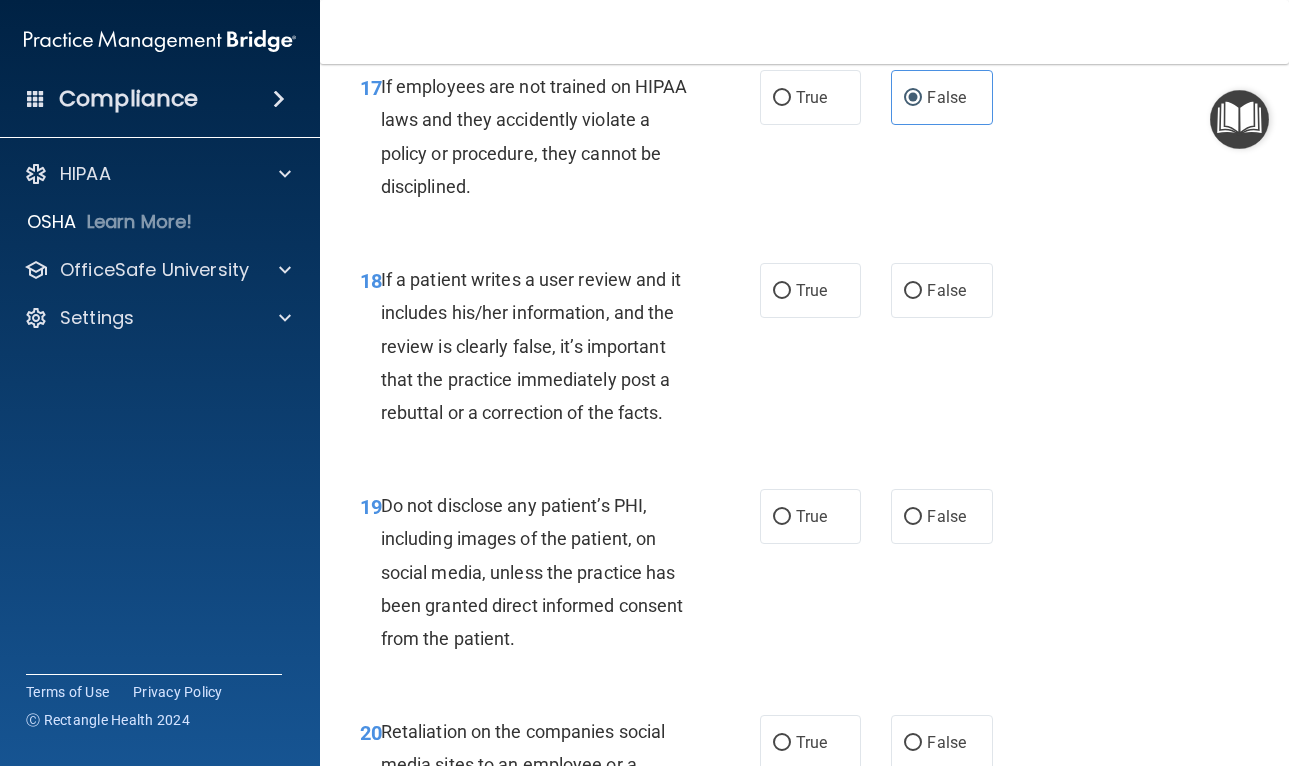 click on "18       If a patient writes a user review and it includes his/her information, and the review is clearly false, it’s important that the practice immediately post a rebuttal or a correction of the facts.                 True           False" at bounding box center [804, 351] 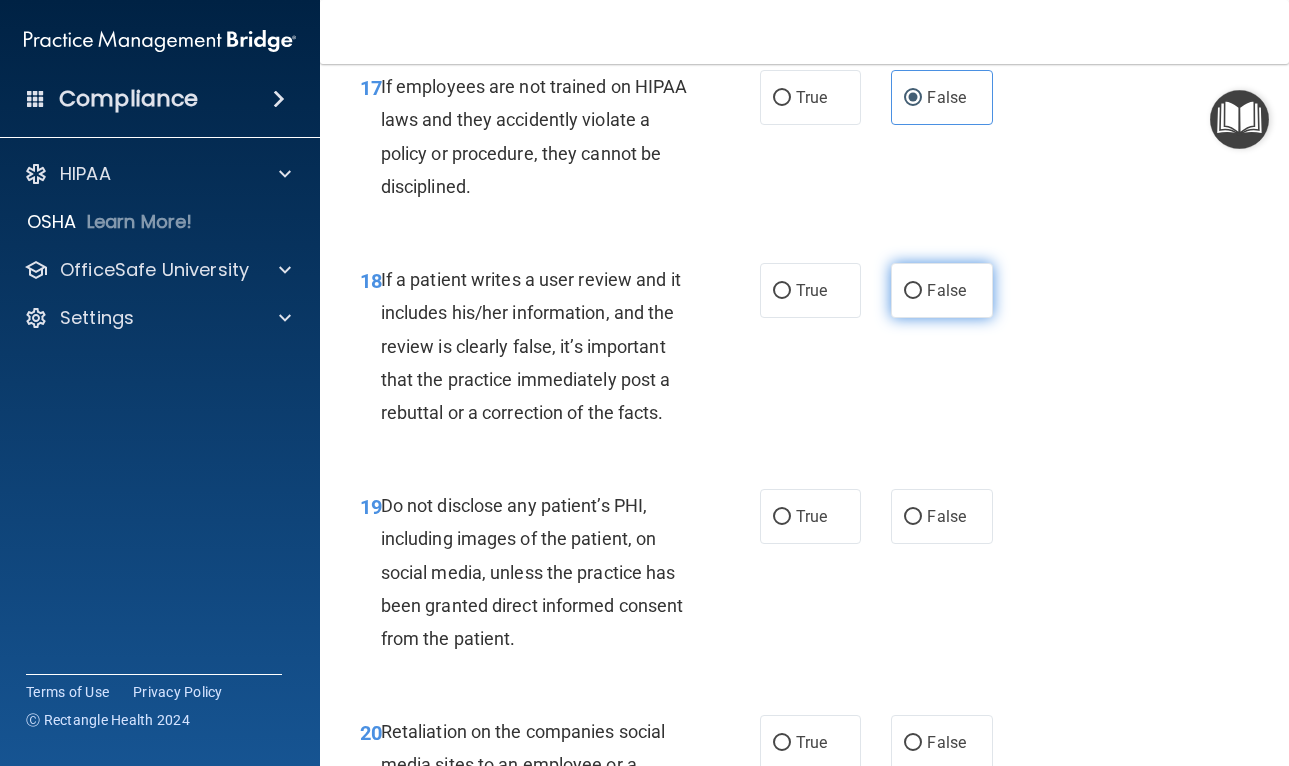 click on "False" at bounding box center [913, 291] 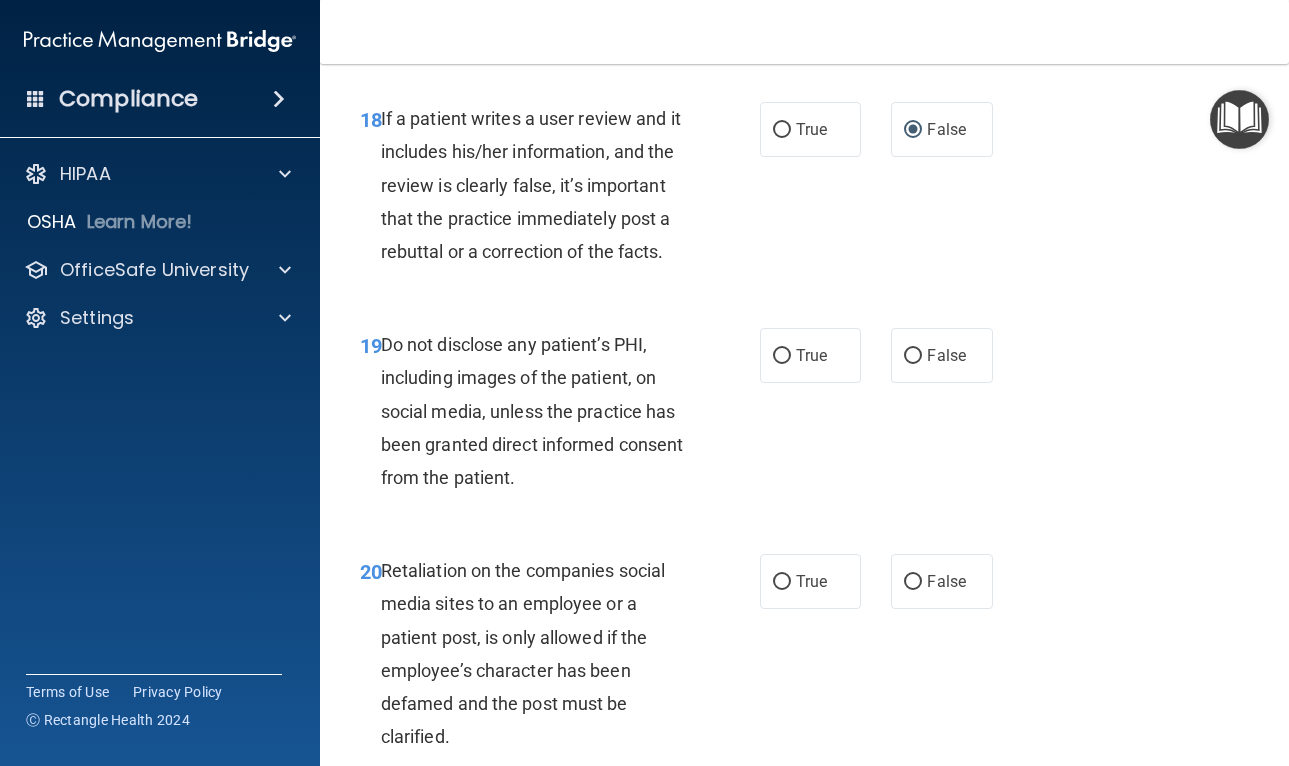 scroll, scrollTop: 4068, scrollLeft: 0, axis: vertical 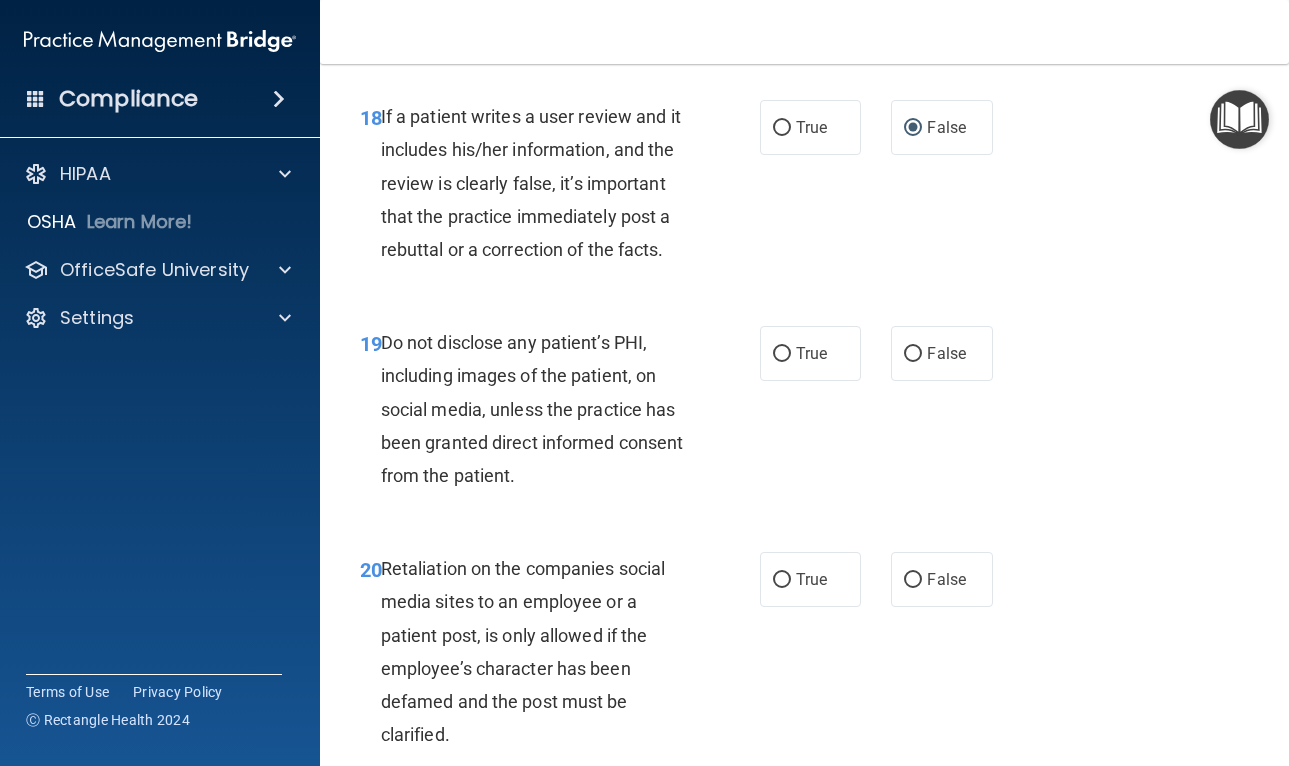click on "19       Do not disclose any patient’s PHI, including images of the patient, on social media, unless the practice has been granted direct informed consent from the patient.                 True           False" at bounding box center [804, 414] 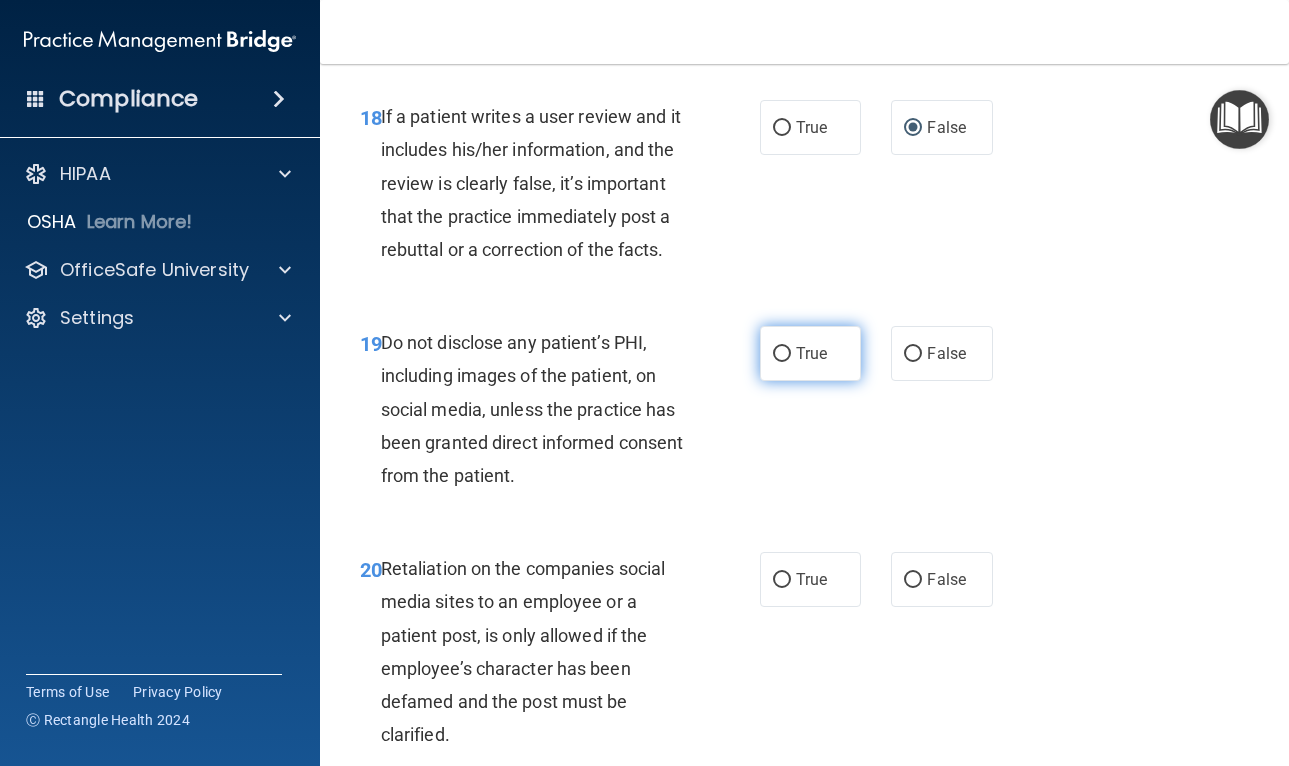 click on "True" at bounding box center (811, 353) 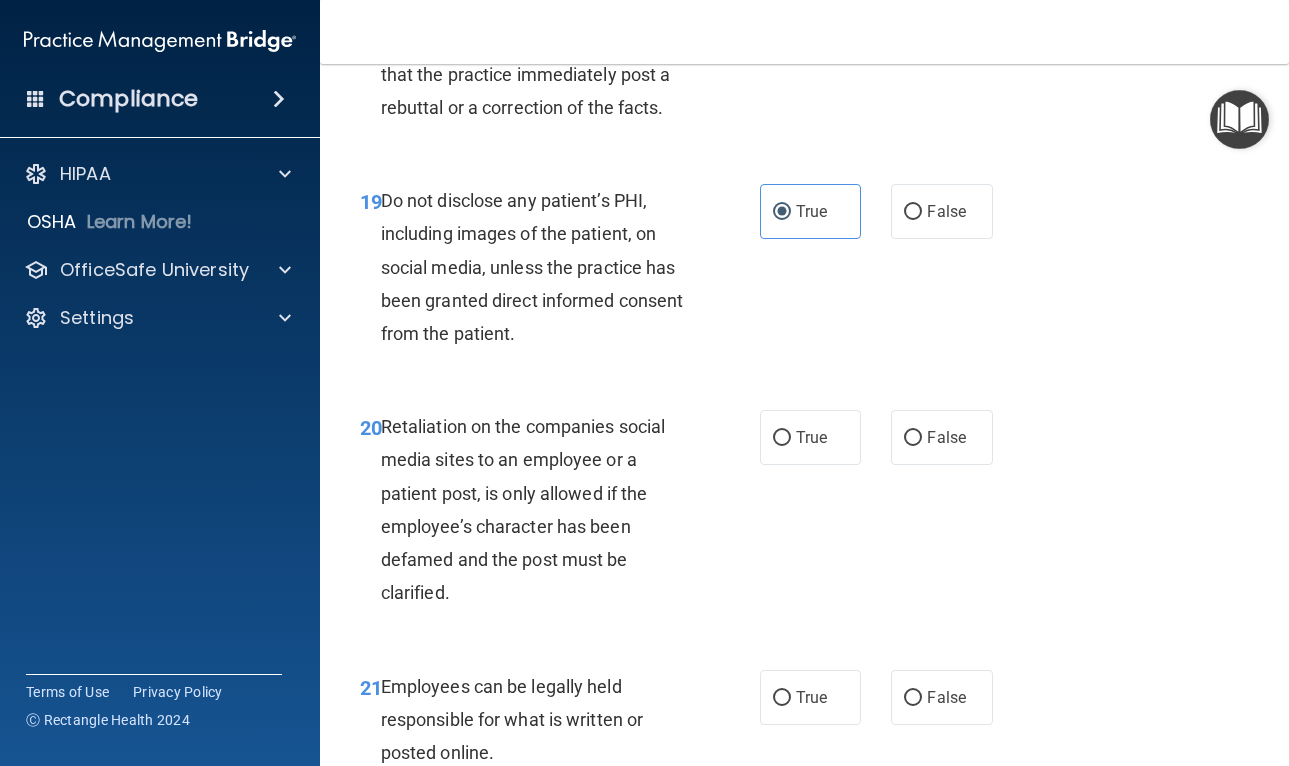 scroll, scrollTop: 4294, scrollLeft: 0, axis: vertical 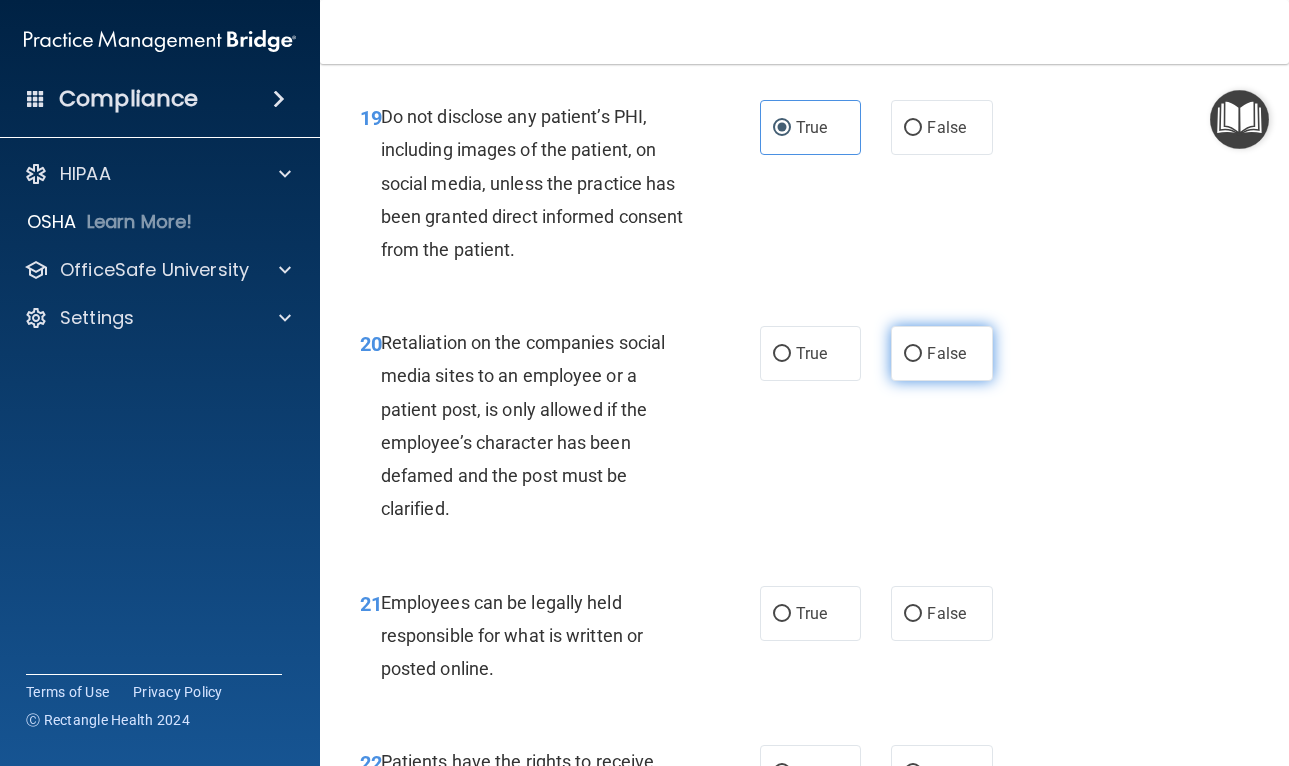 click on "False" at bounding box center (942, 353) 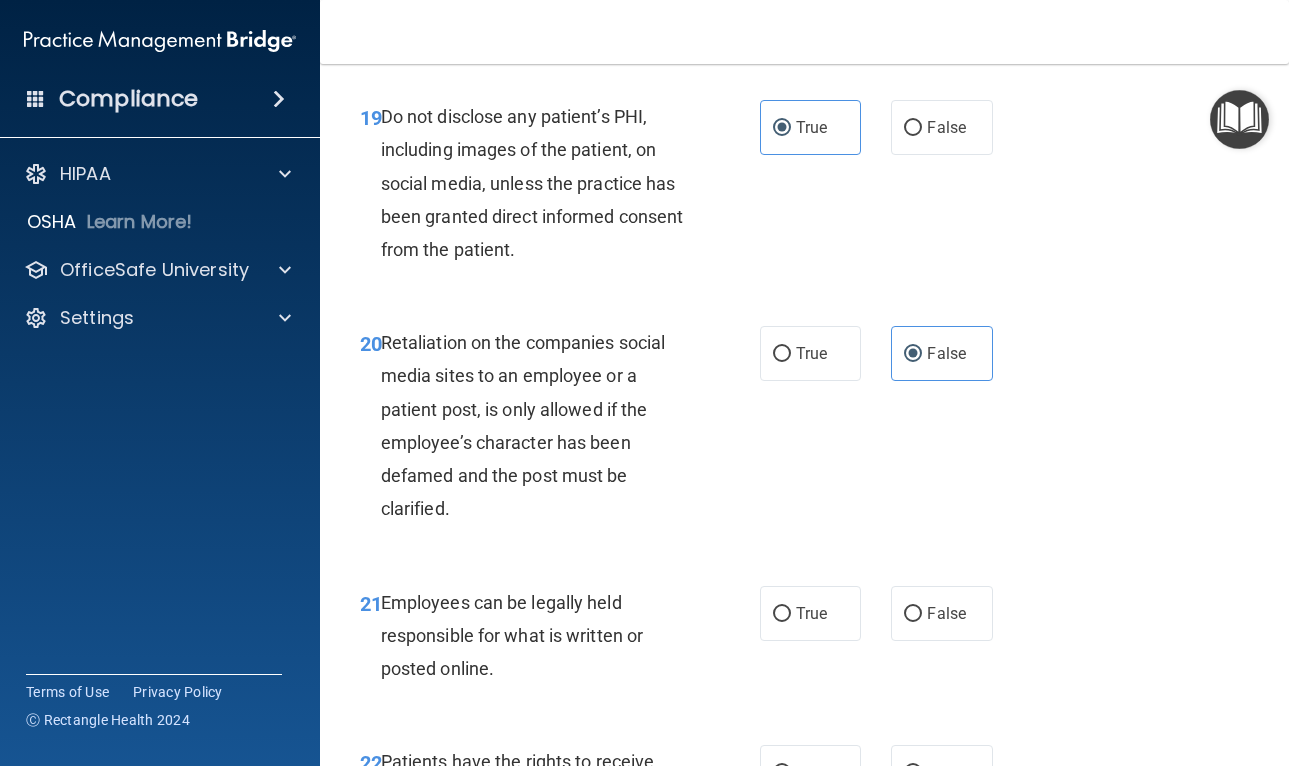 scroll, scrollTop: 4460, scrollLeft: 0, axis: vertical 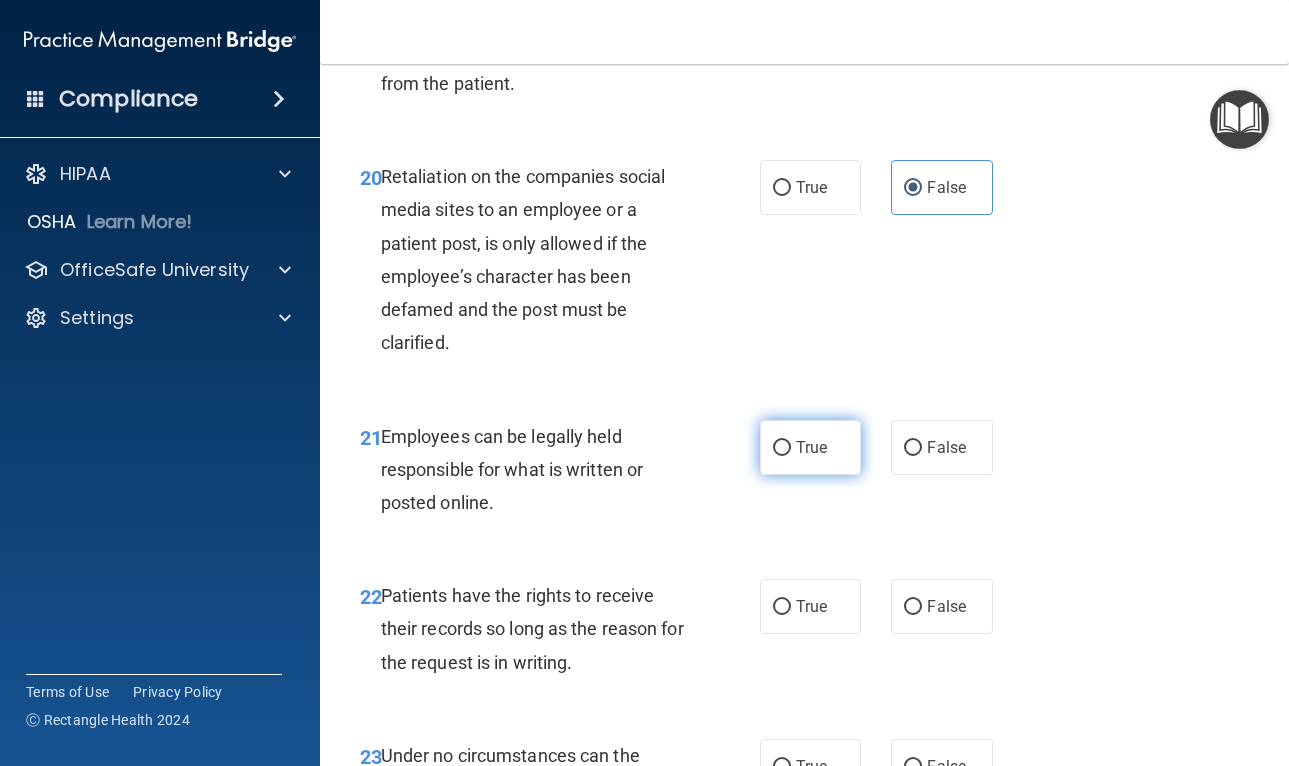 click on "True" at bounding box center (811, 447) 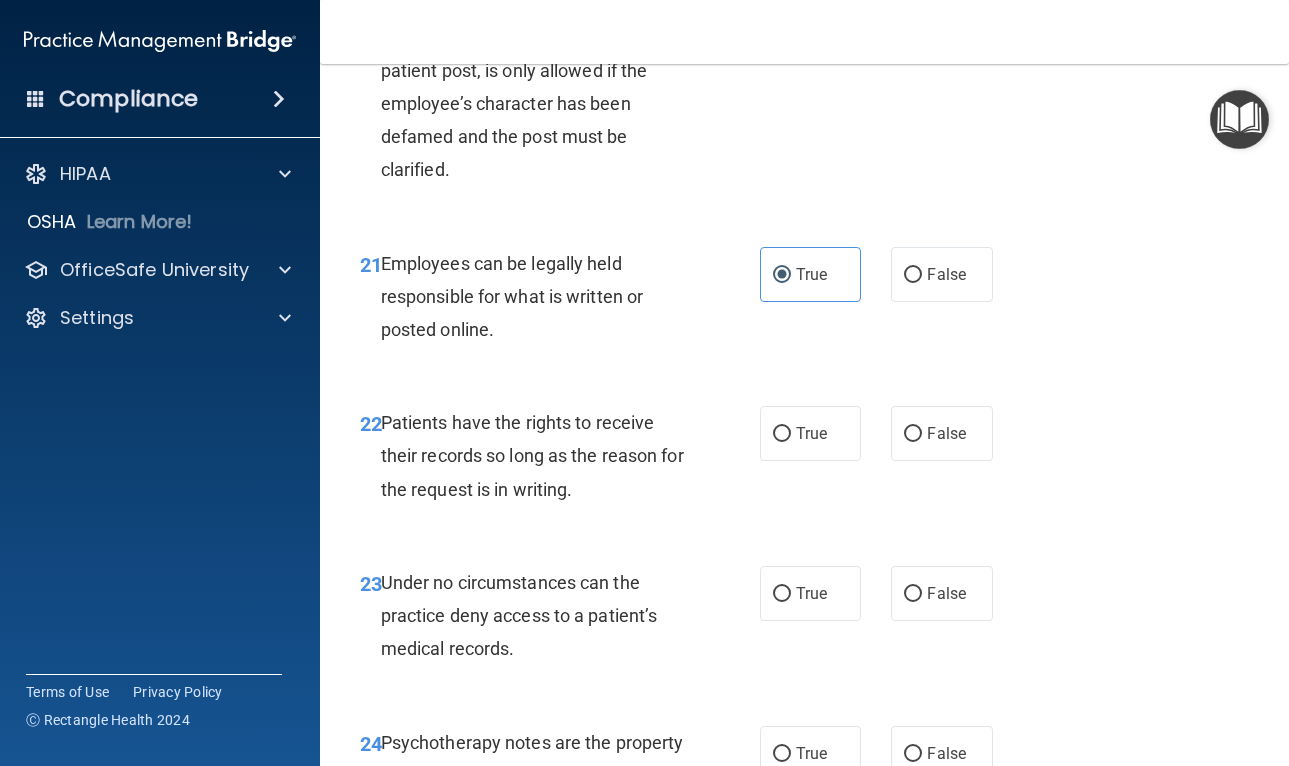 scroll, scrollTop: 4649, scrollLeft: 0, axis: vertical 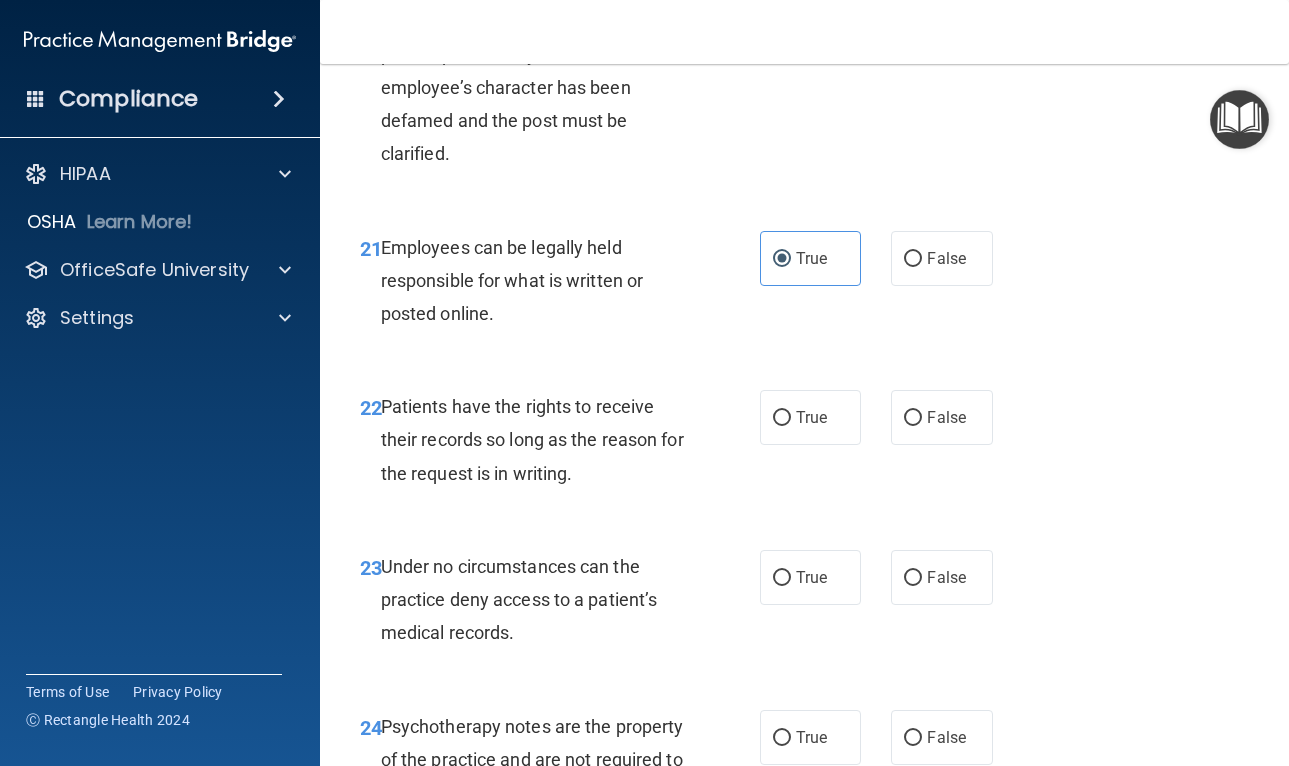 click on "22       Patients have the rights to receive their records so long as the reason for the request is in writing.                 True           False" at bounding box center (804, 445) 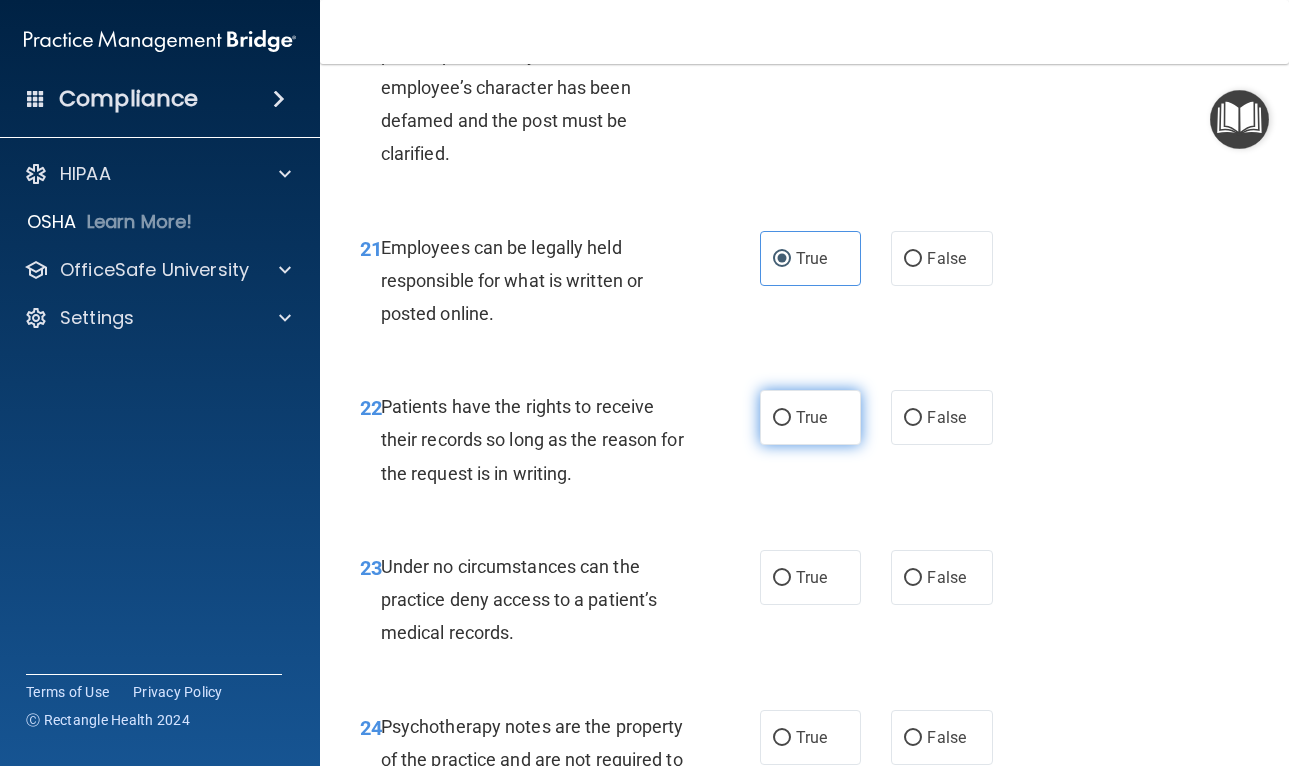 click on "True" at bounding box center [811, 417] 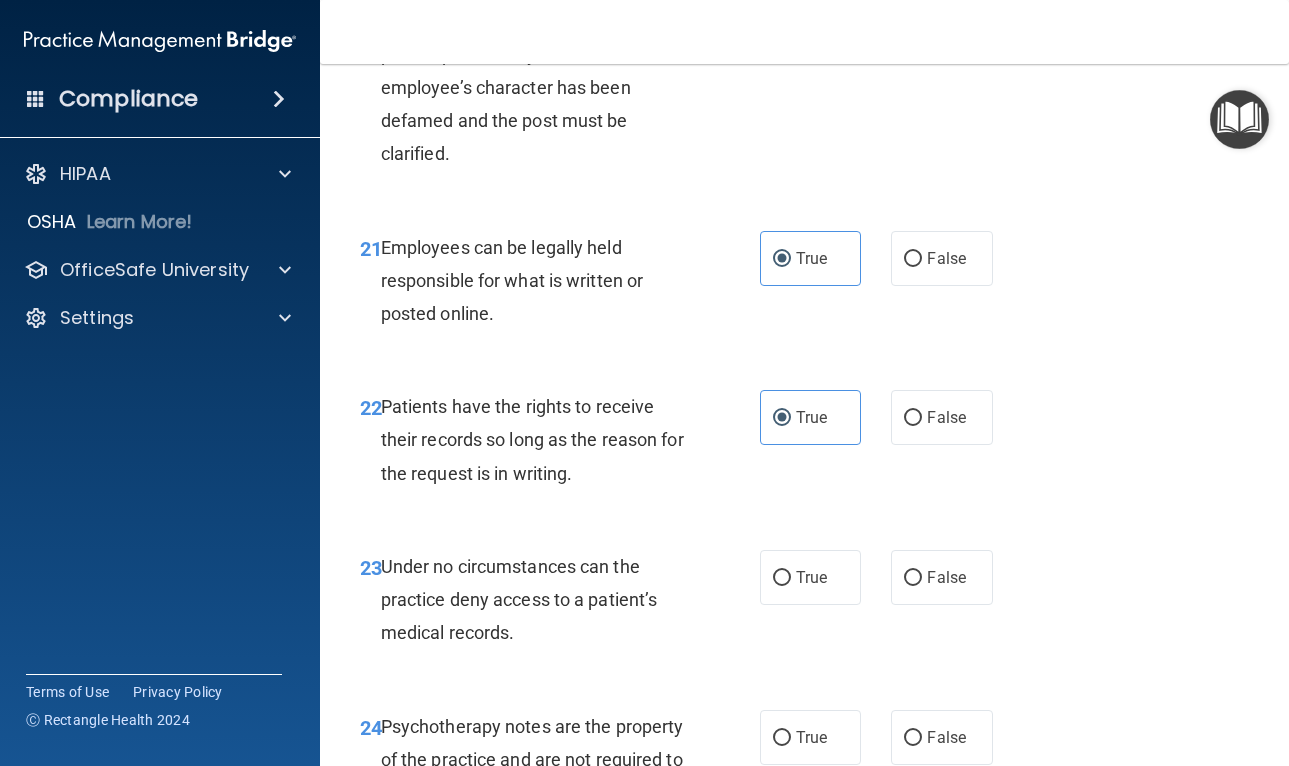 scroll, scrollTop: 4750, scrollLeft: 0, axis: vertical 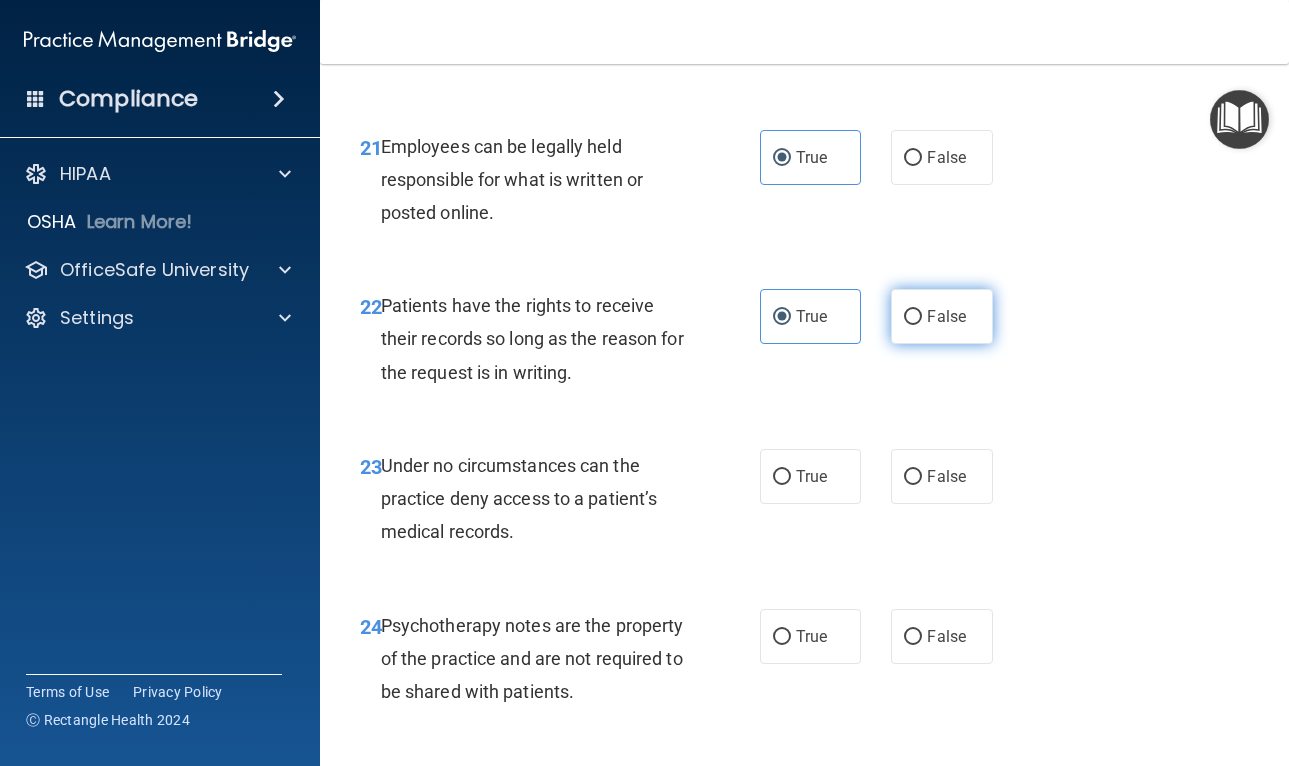 click on "False" at bounding box center [946, 316] 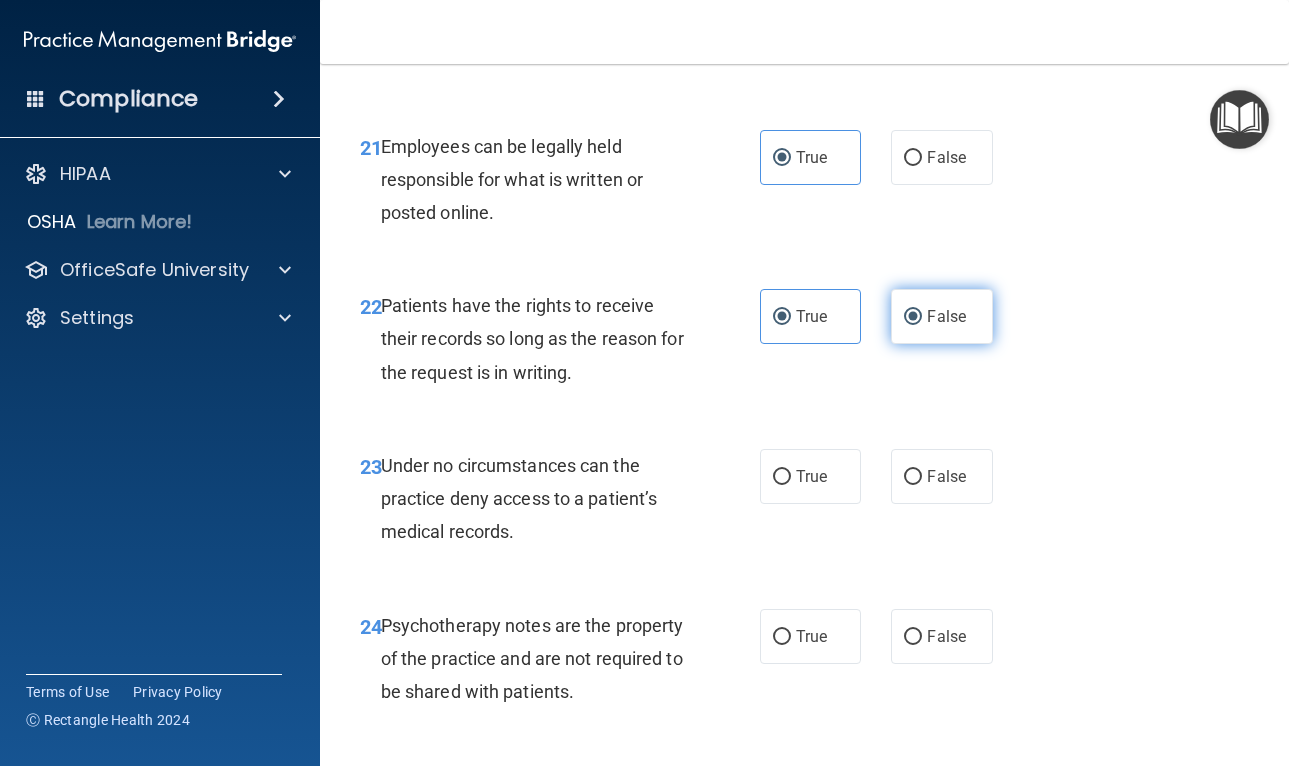 radio on "false" 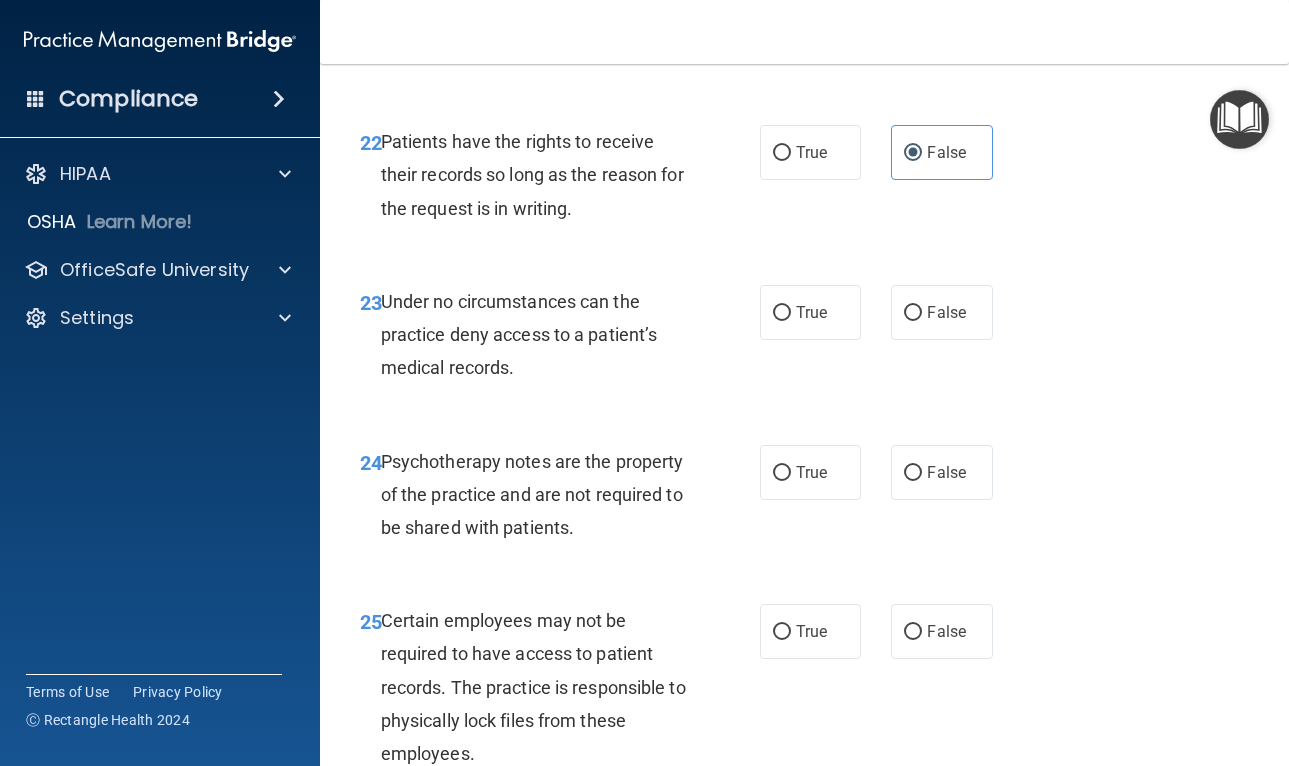 scroll, scrollTop: 4916, scrollLeft: 0, axis: vertical 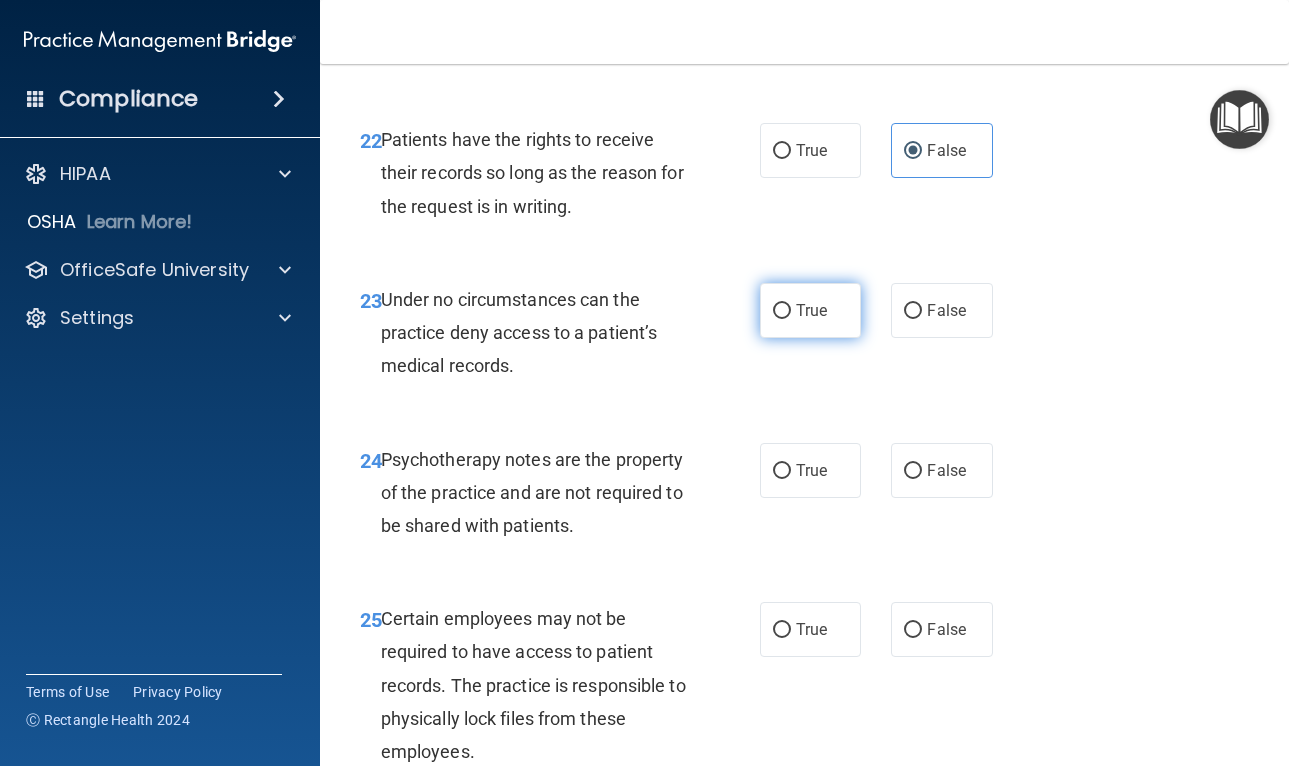 click on "True" at bounding box center [811, 310] 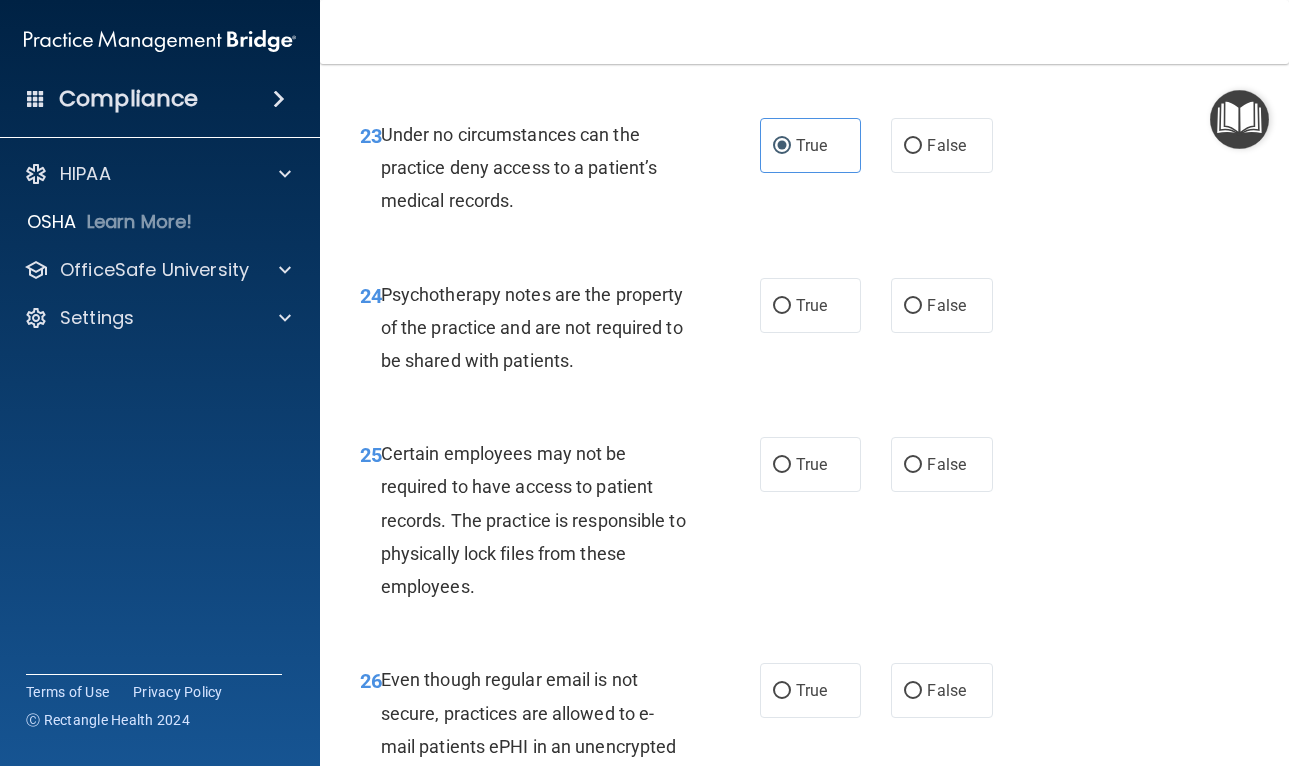 scroll, scrollTop: 5082, scrollLeft: 0, axis: vertical 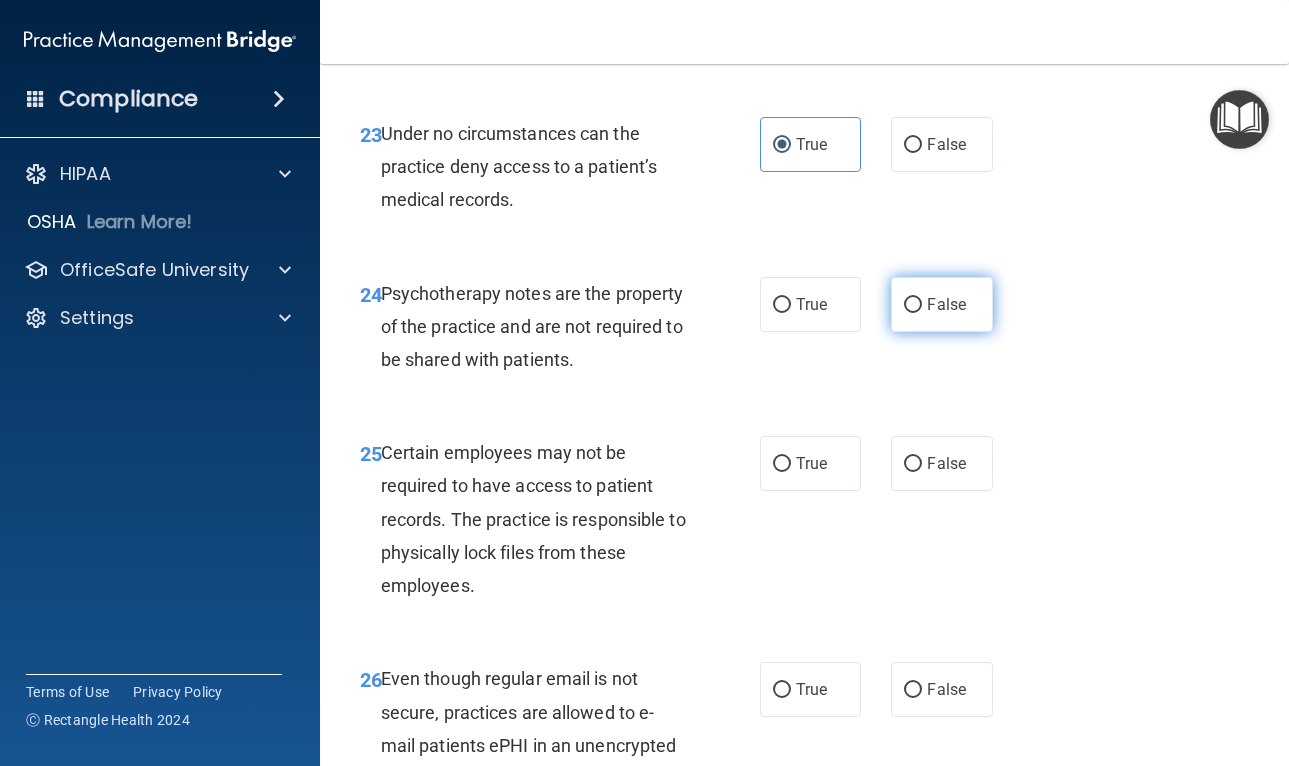 click on "False" at bounding box center (942, 304) 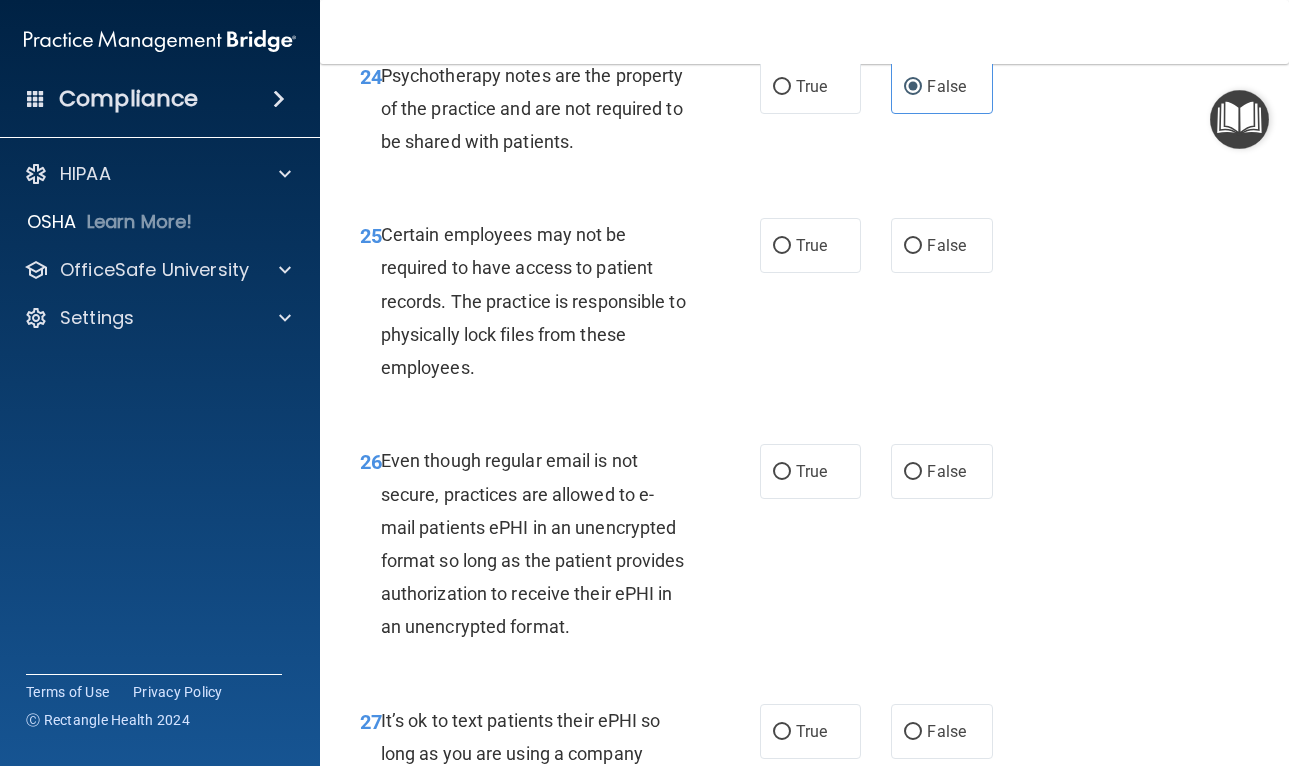 scroll, scrollTop: 5307, scrollLeft: 0, axis: vertical 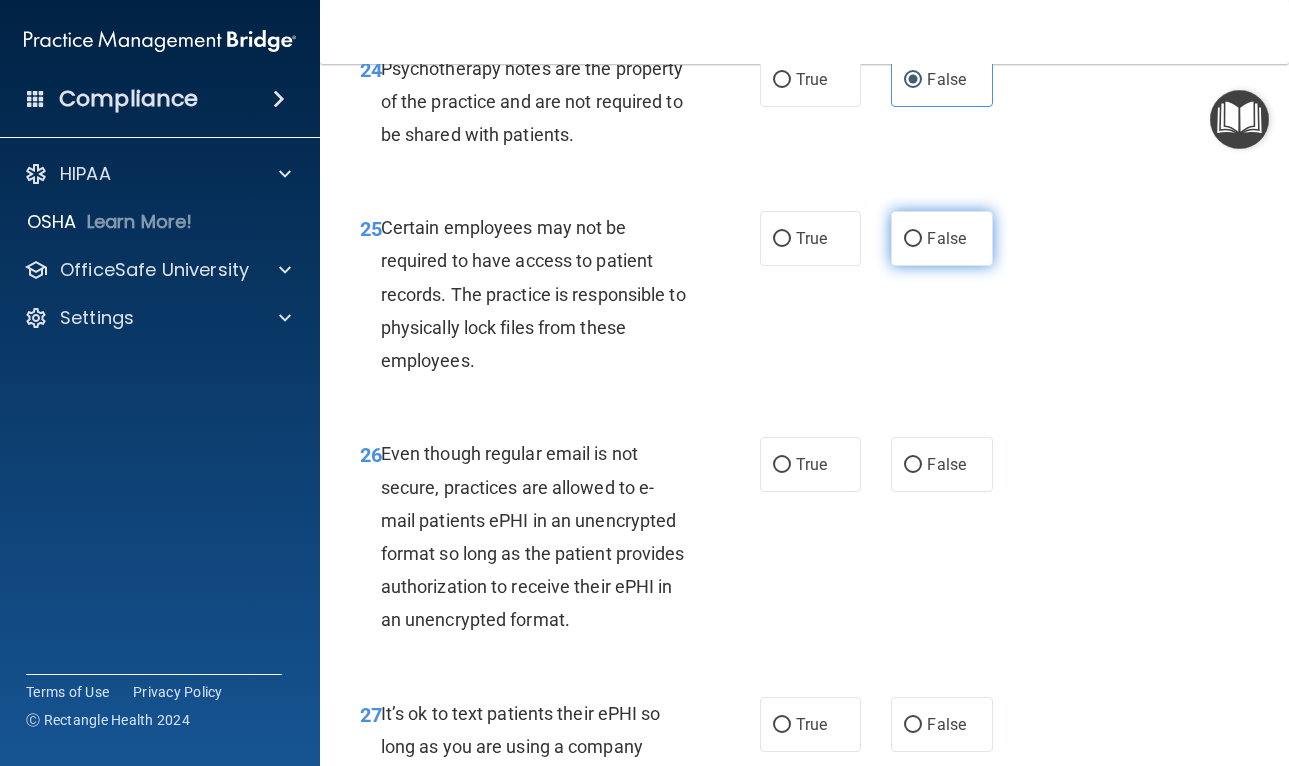 click on "False" at bounding box center (946, 238) 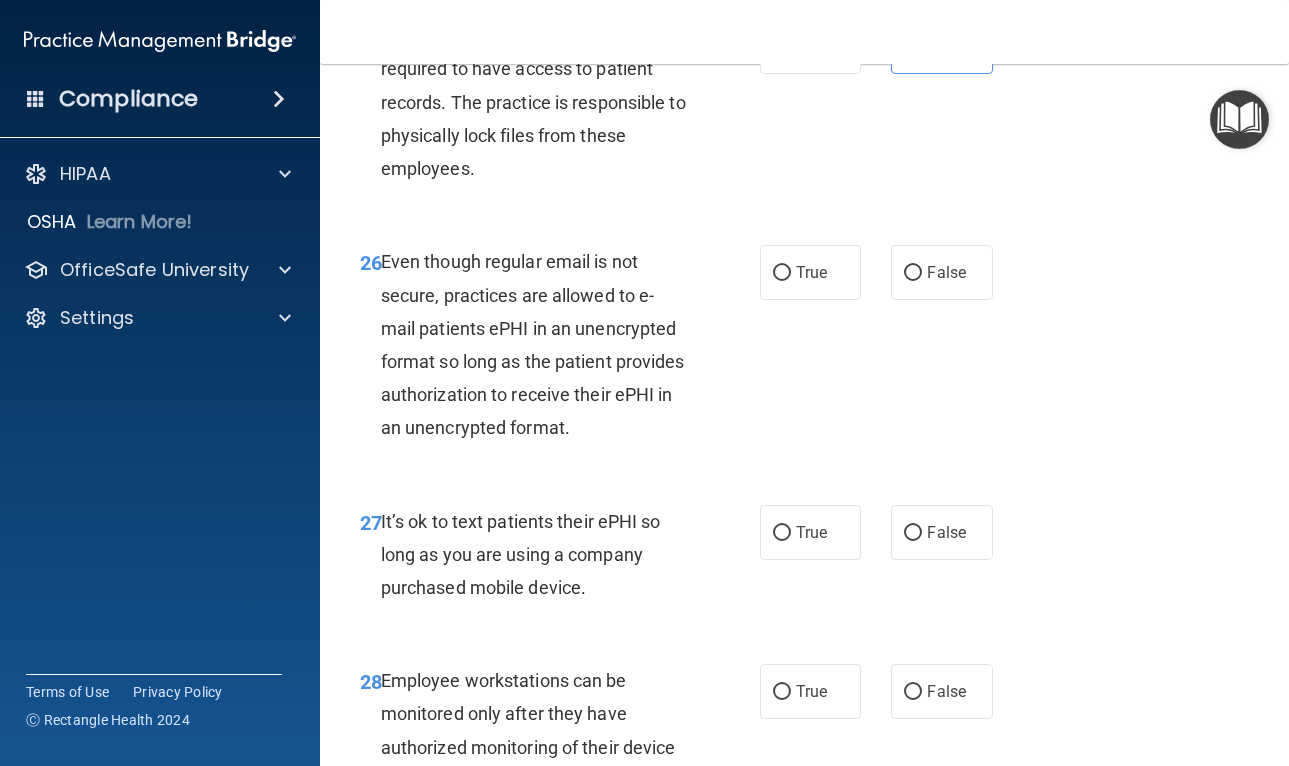 scroll, scrollTop: 5503, scrollLeft: 0, axis: vertical 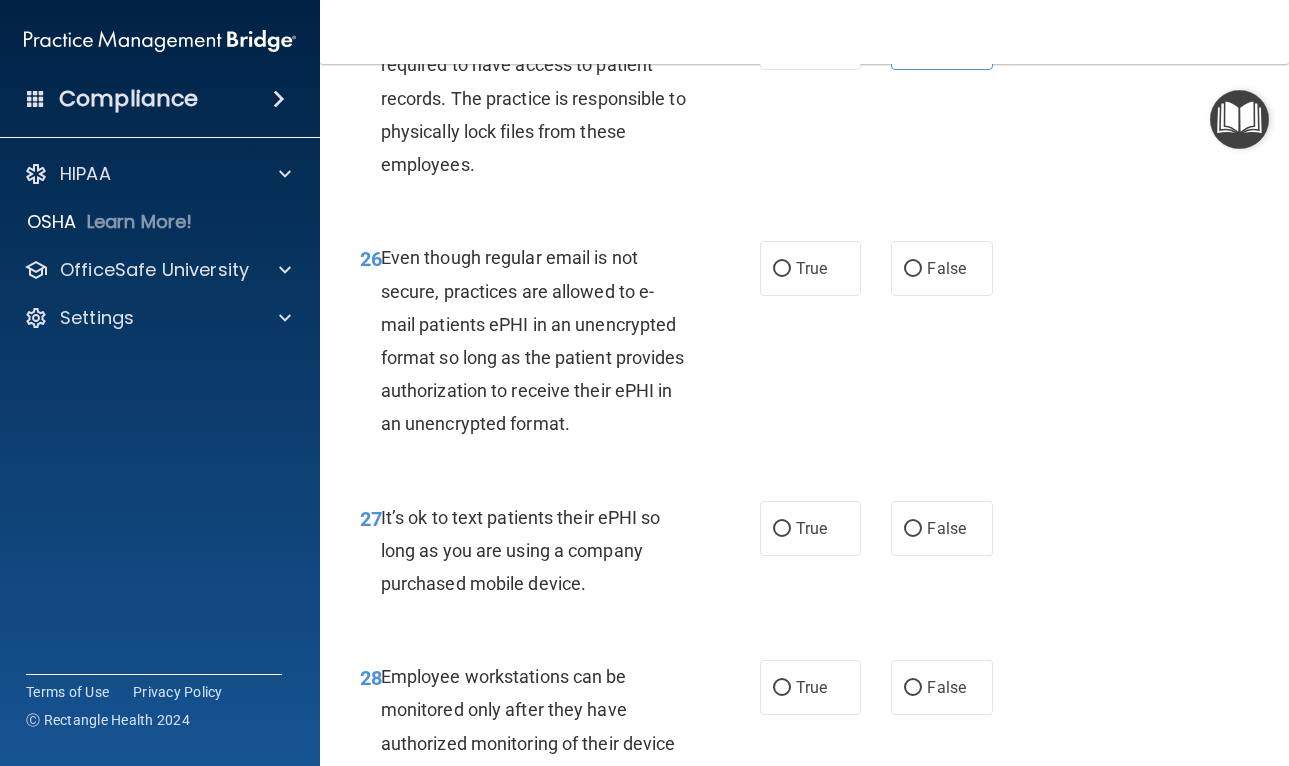 click on "26       Even though regular email is not secure, practices are allowed to e-mail patients ePHI in an unencrypted format so long as the patient provides authorization to receive their ePHI in an unencrypted format.                  True           False" at bounding box center [804, 345] 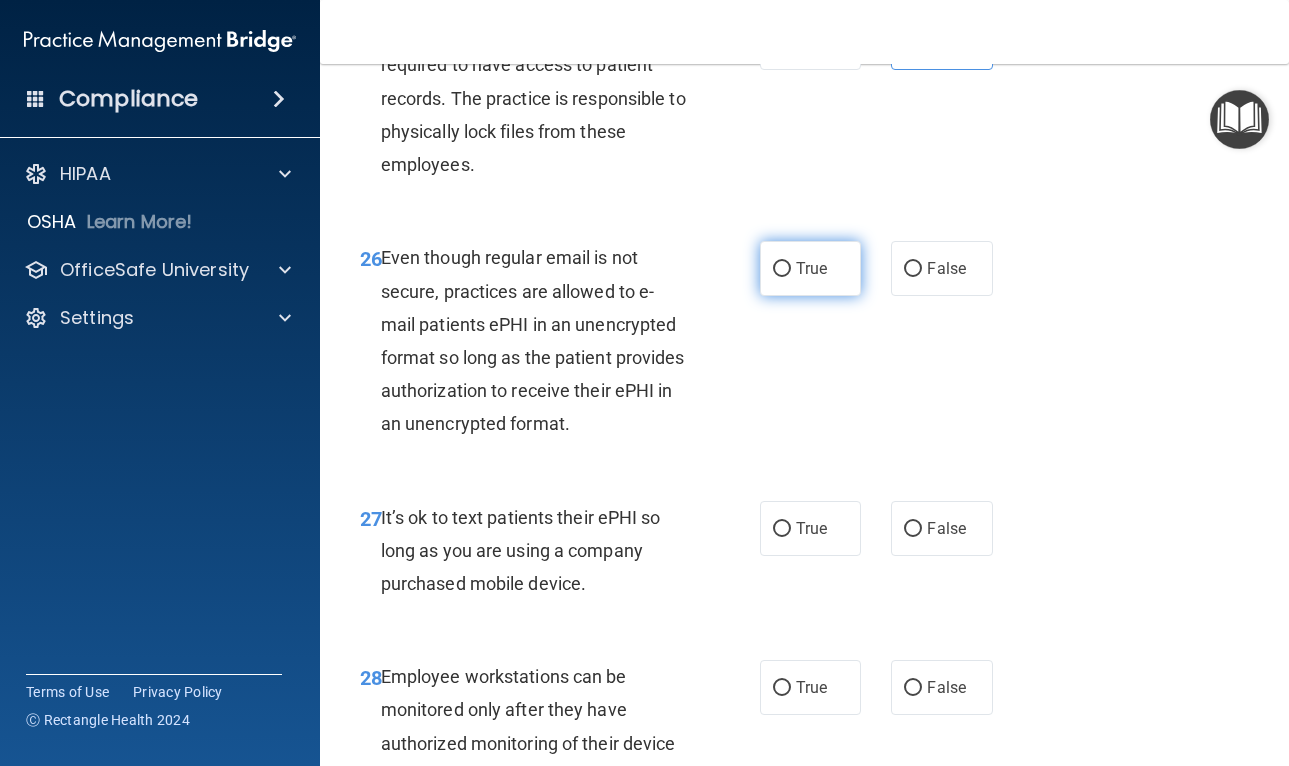 click on "True" at bounding box center [811, 268] 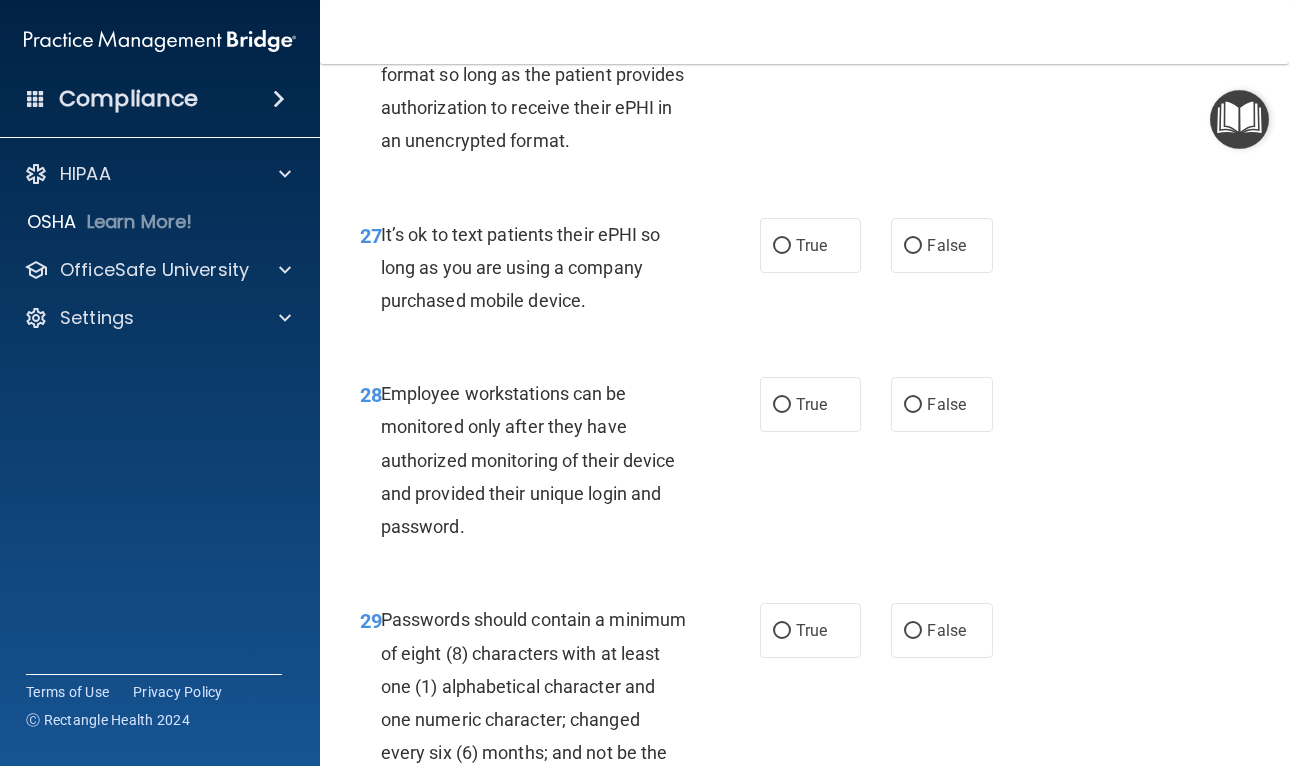 scroll, scrollTop: 5829, scrollLeft: 0, axis: vertical 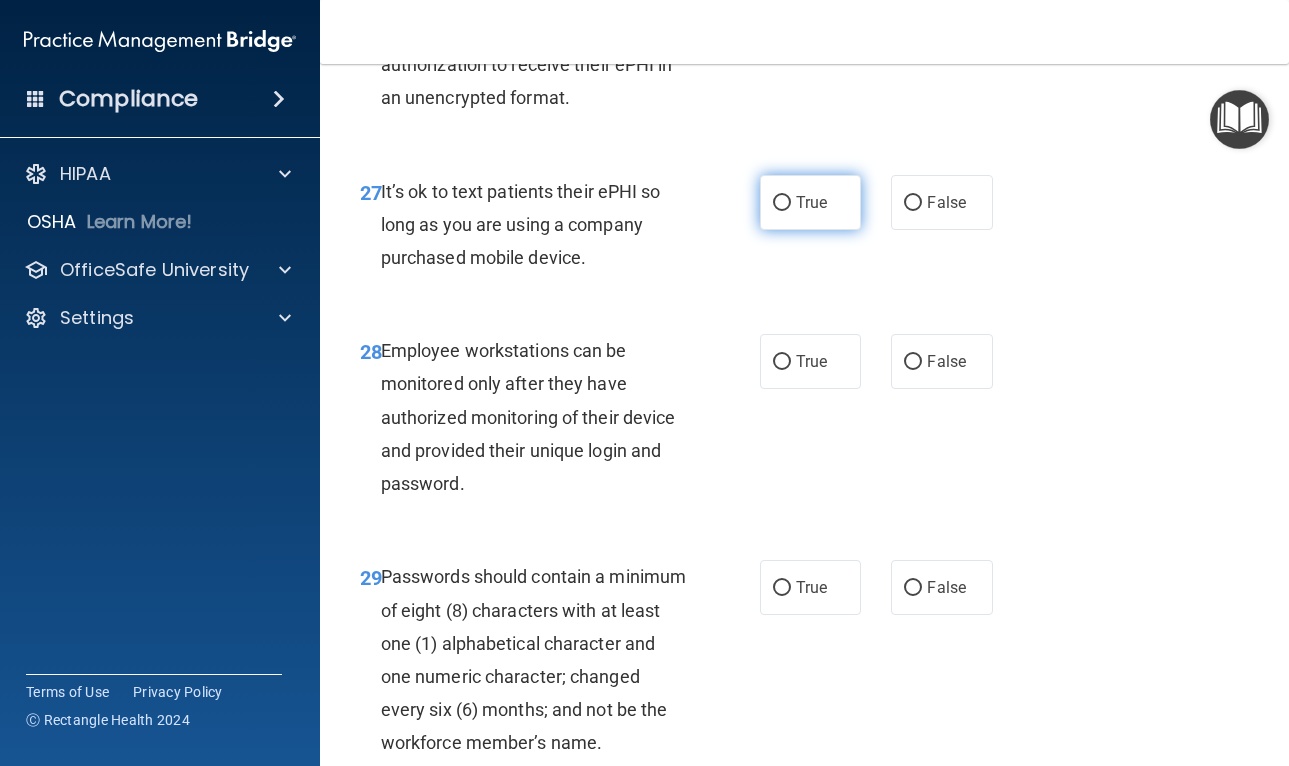 click on "True" at bounding box center (811, 202) 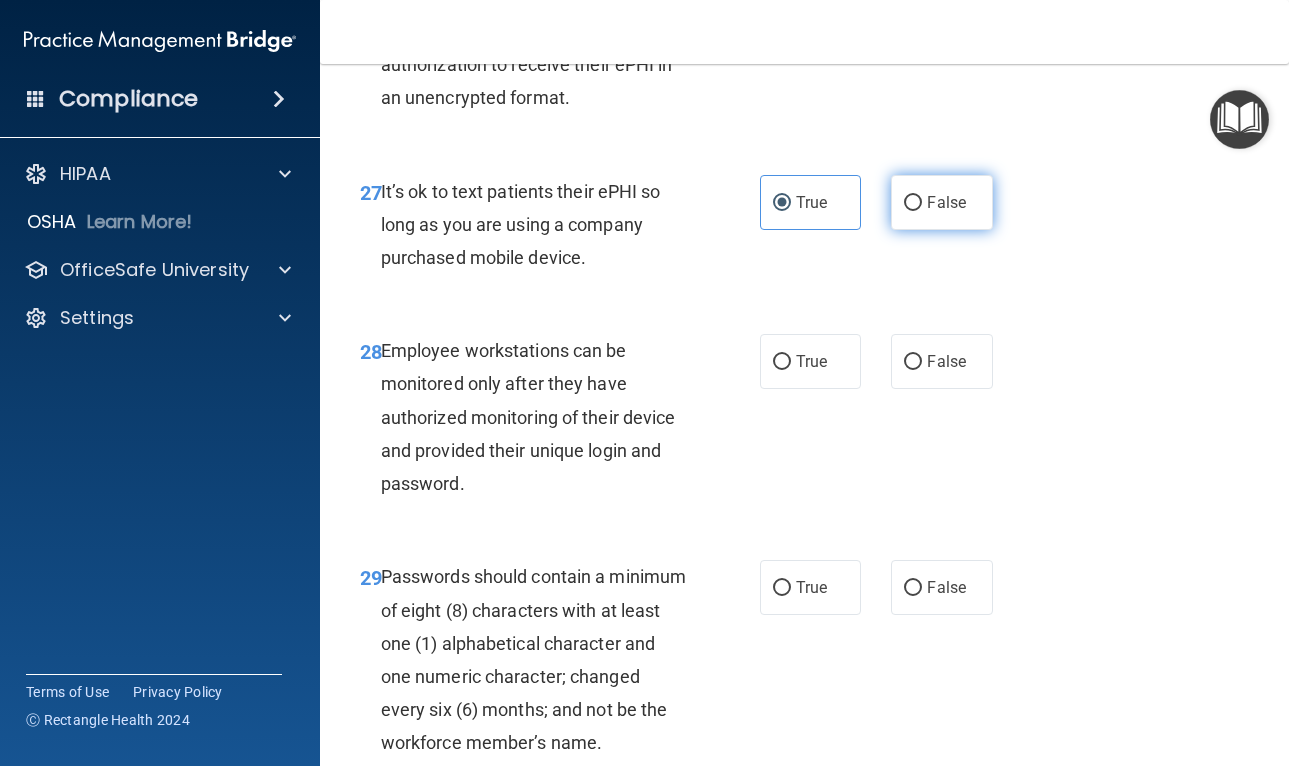 click on "False" at bounding box center (942, 202) 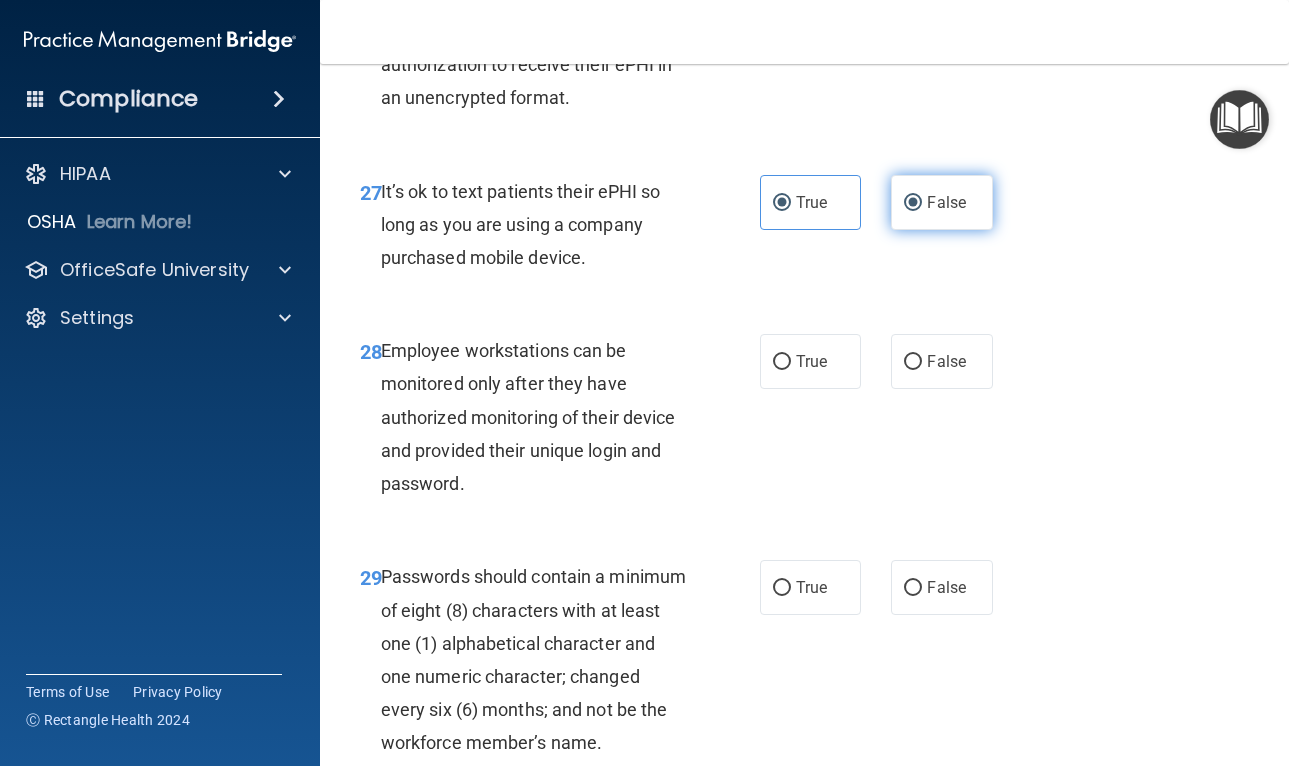 radio on "false" 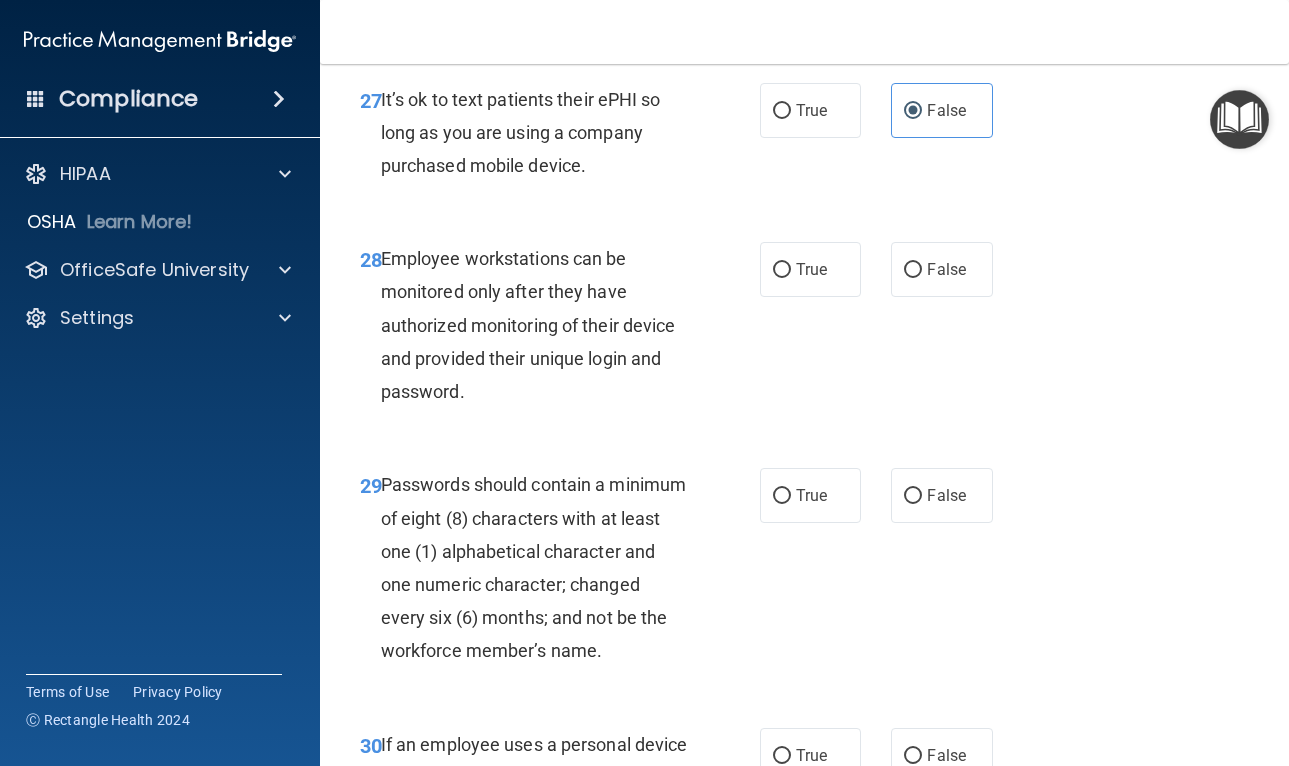 scroll, scrollTop: 5889, scrollLeft: 0, axis: vertical 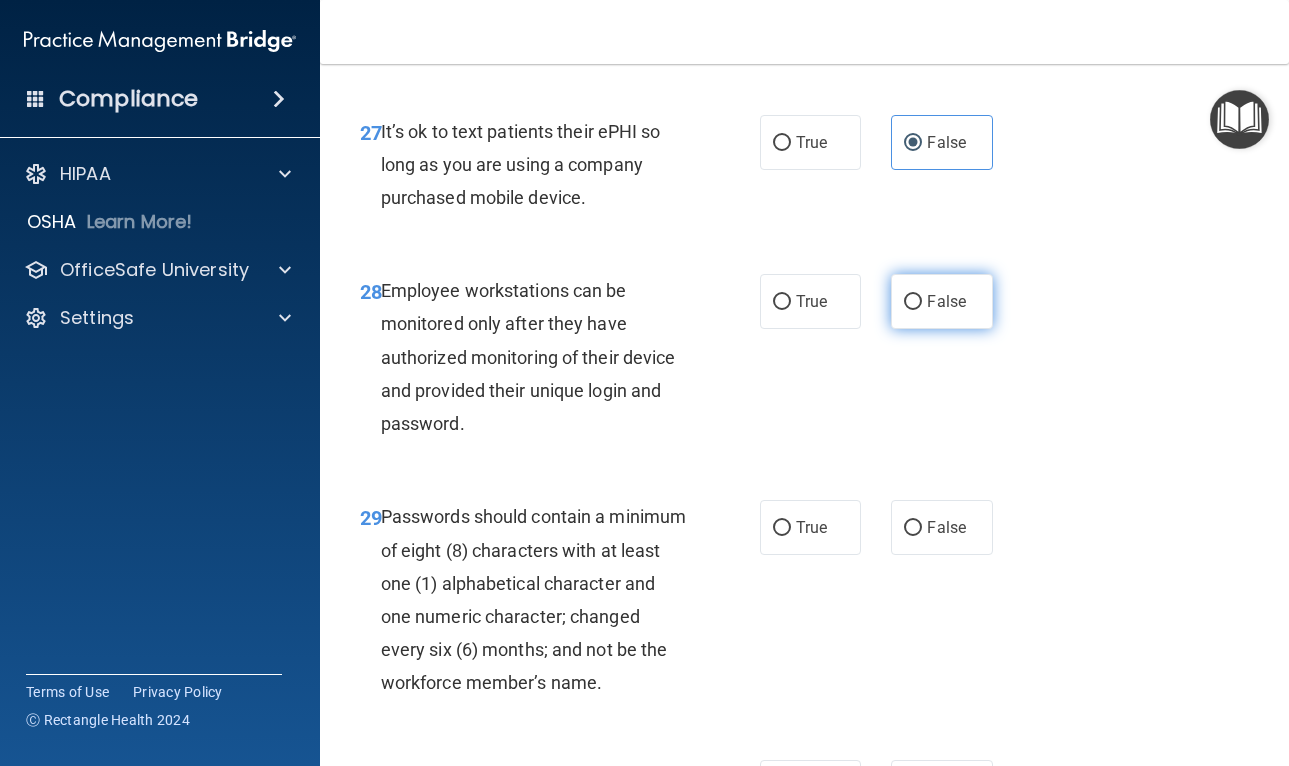 click on "False" at bounding box center [942, 301] 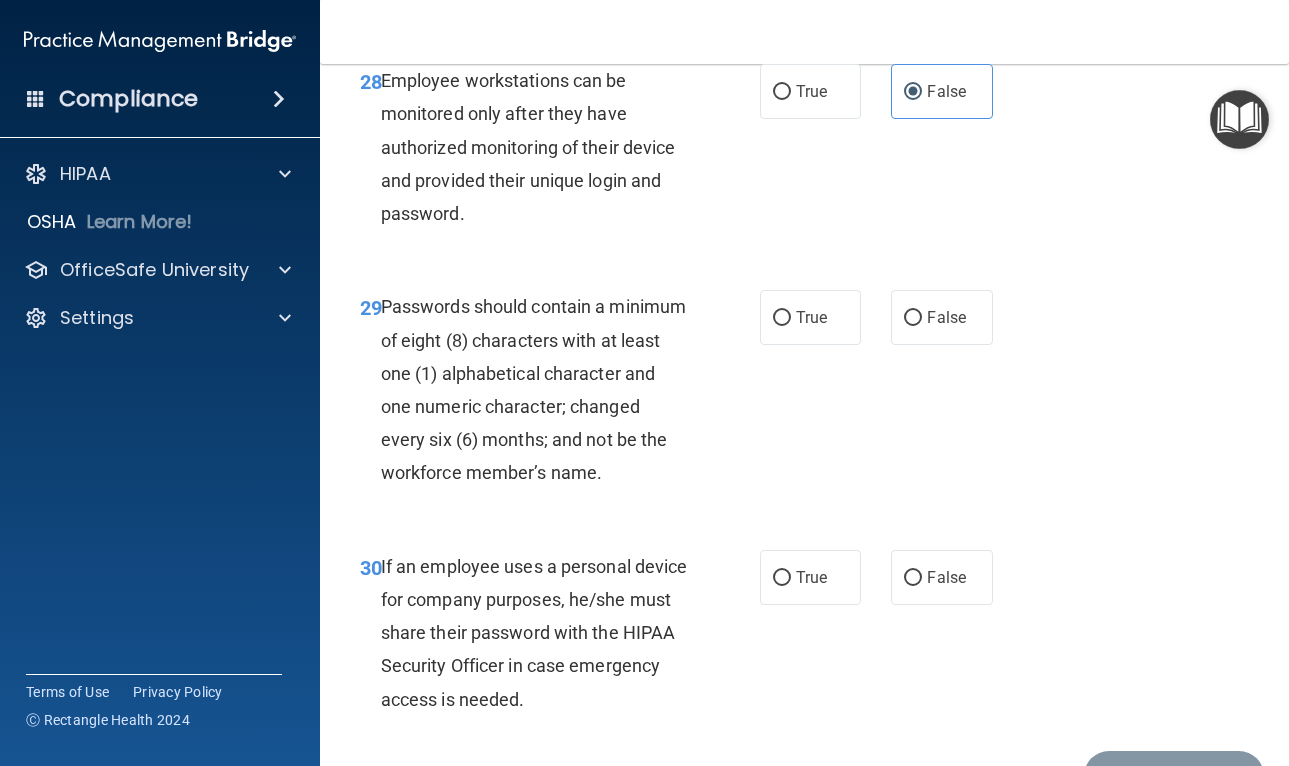scroll, scrollTop: 6100, scrollLeft: 0, axis: vertical 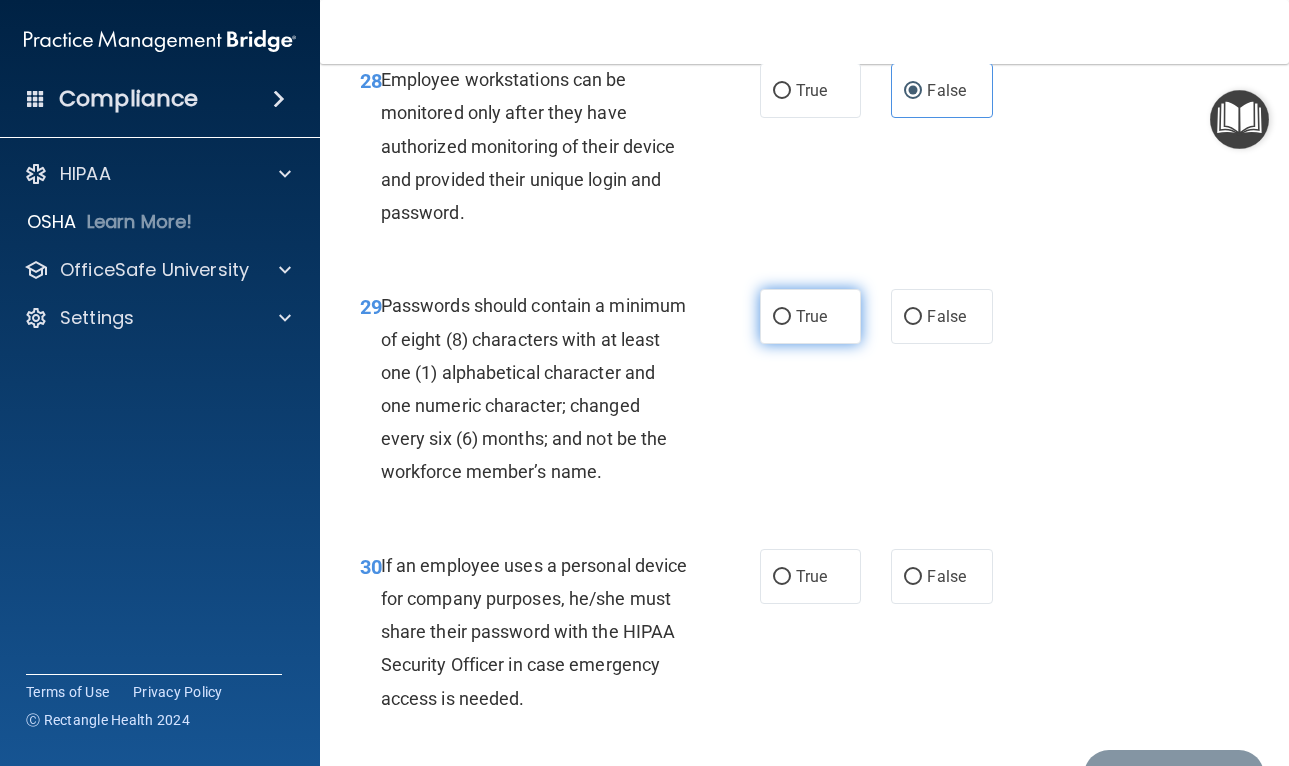 click on "True" at bounding box center [782, 317] 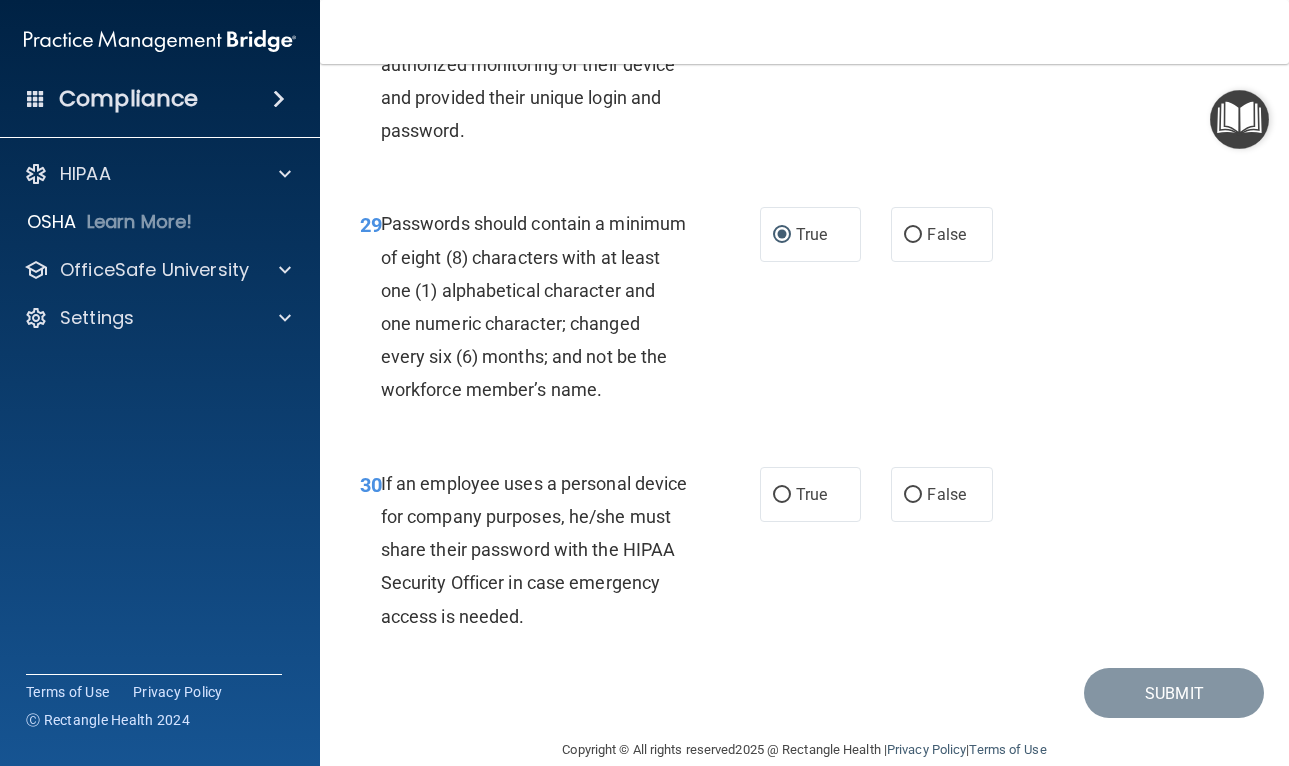 scroll, scrollTop: 6181, scrollLeft: 0, axis: vertical 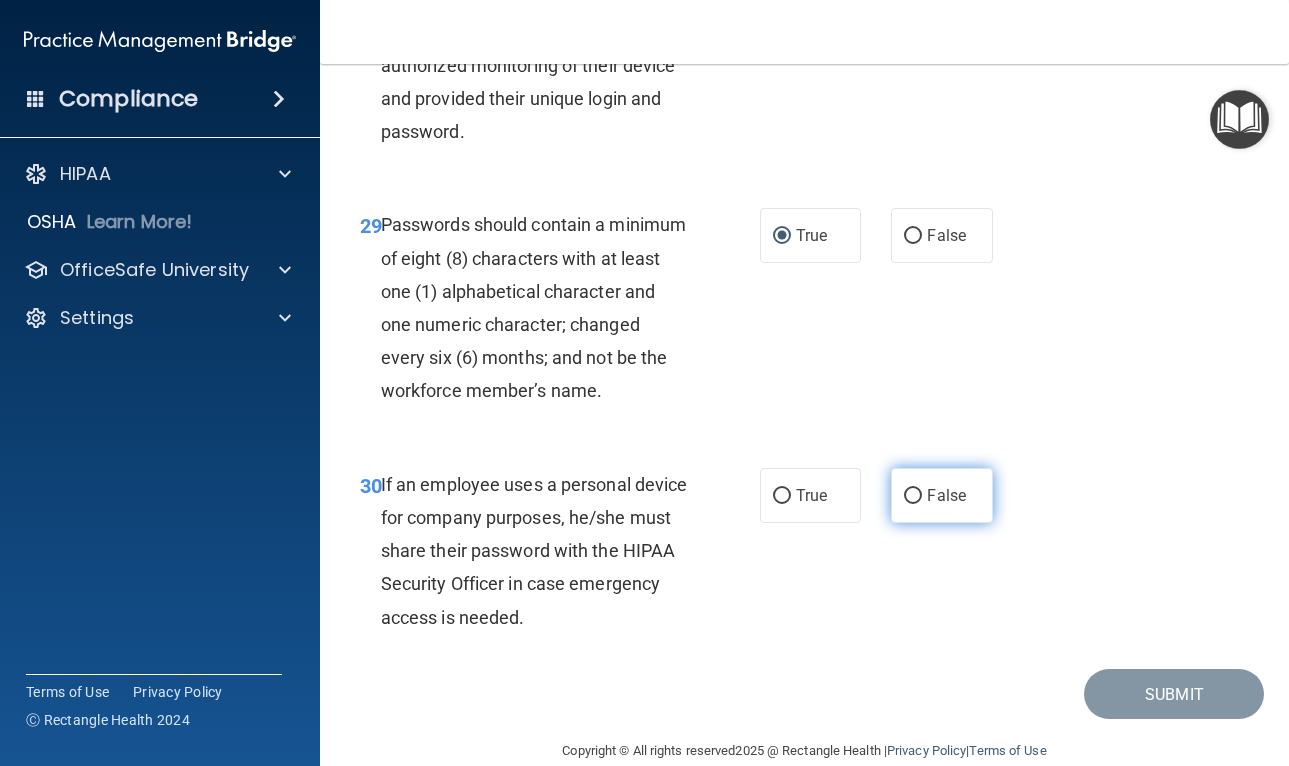 click on "False" at bounding box center [942, 495] 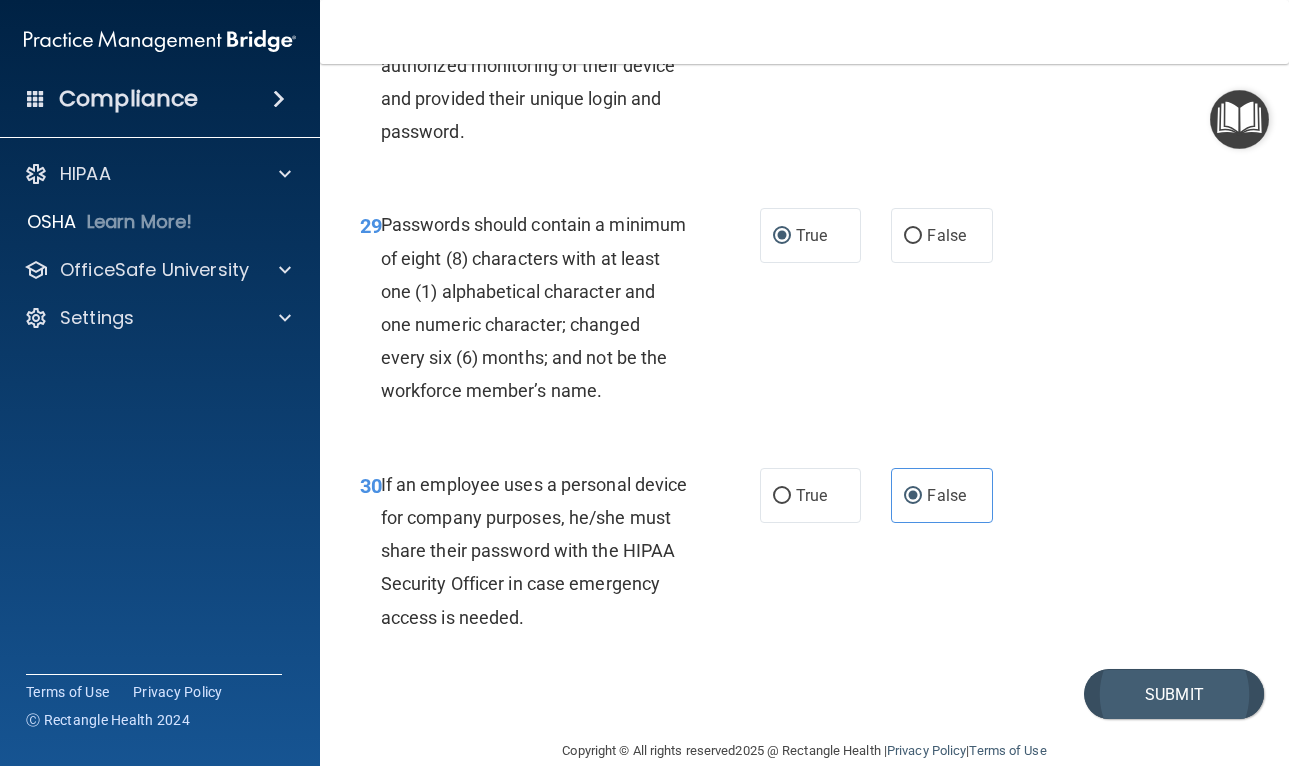 click on "Submit" at bounding box center (1174, 694) 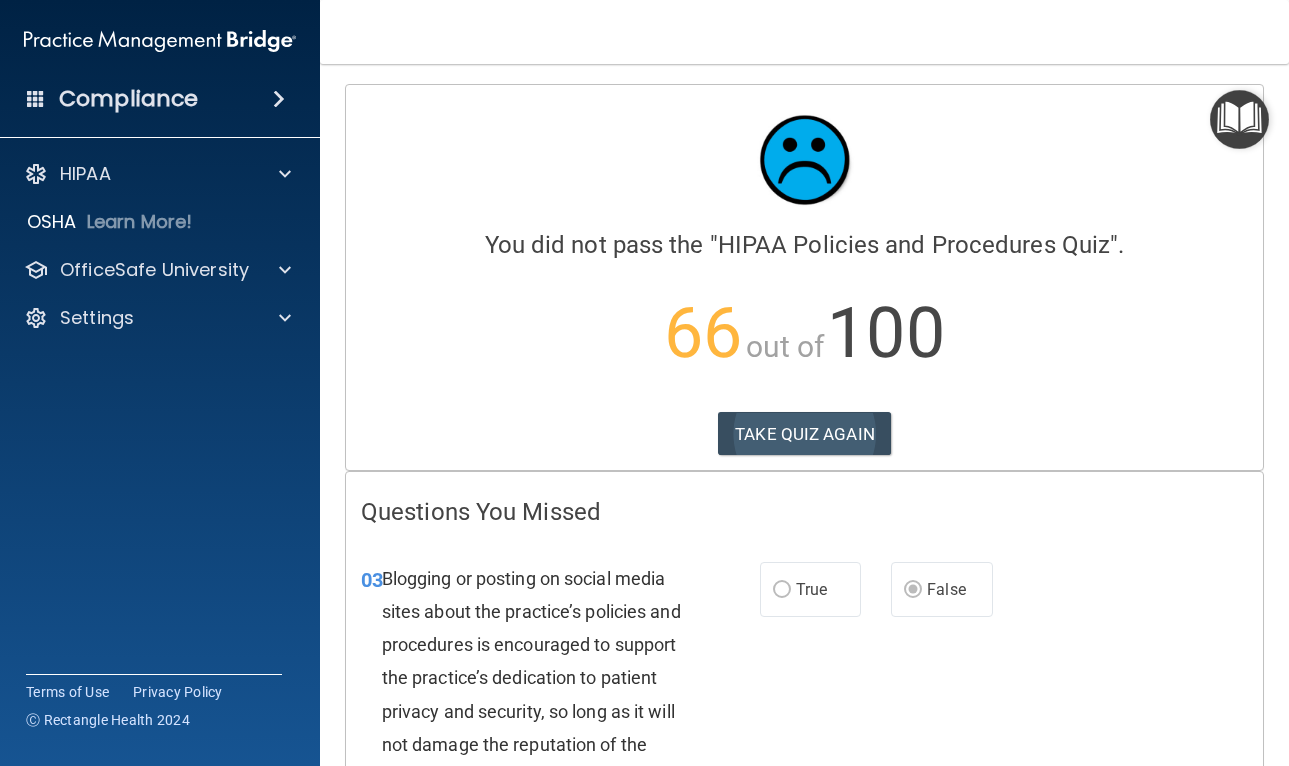 scroll, scrollTop: 0, scrollLeft: 0, axis: both 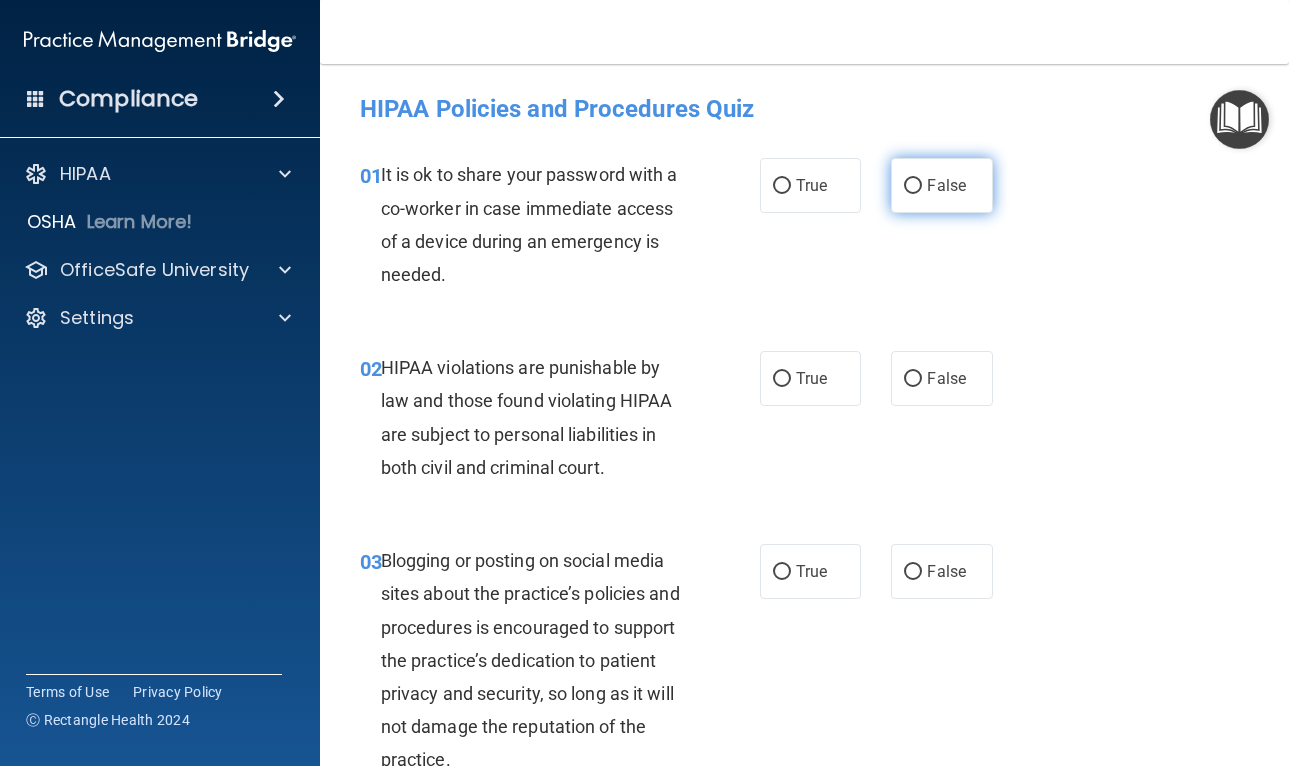 click on "False" at bounding box center (946, 185) 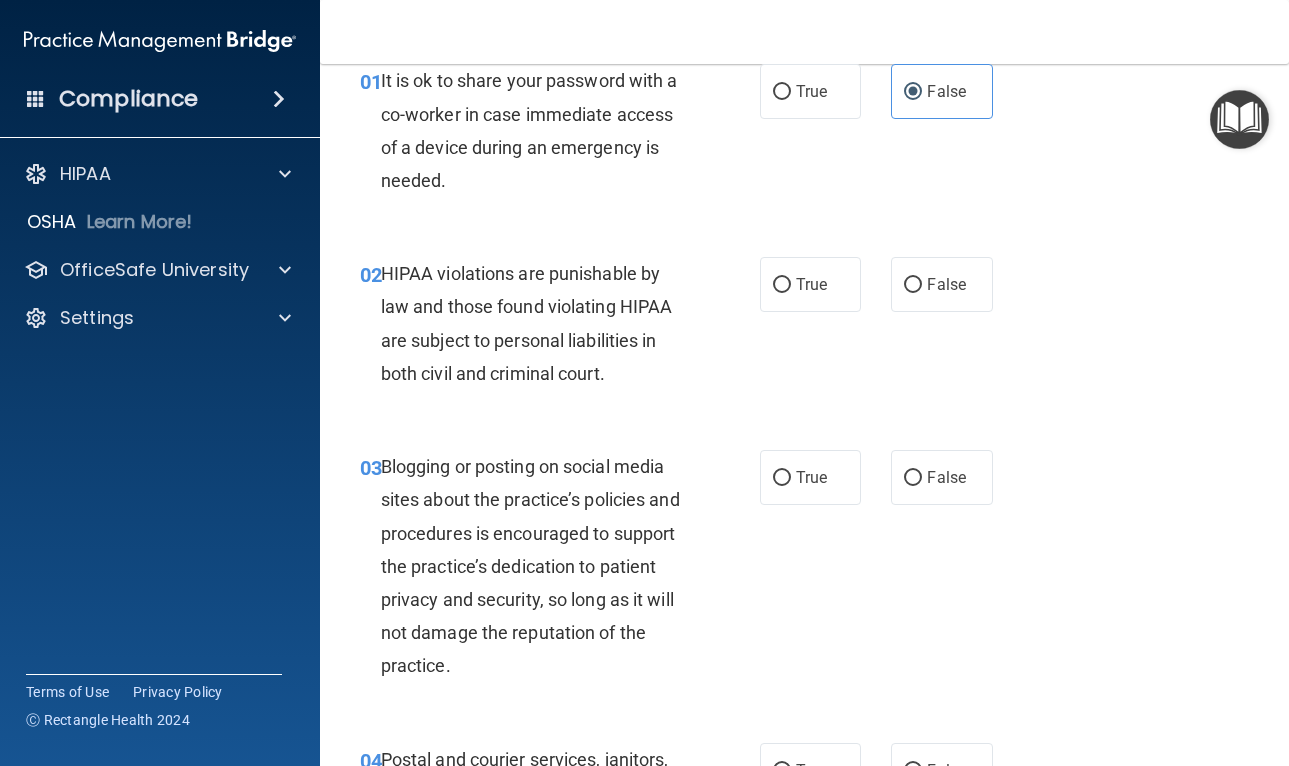 scroll, scrollTop: 127, scrollLeft: 0, axis: vertical 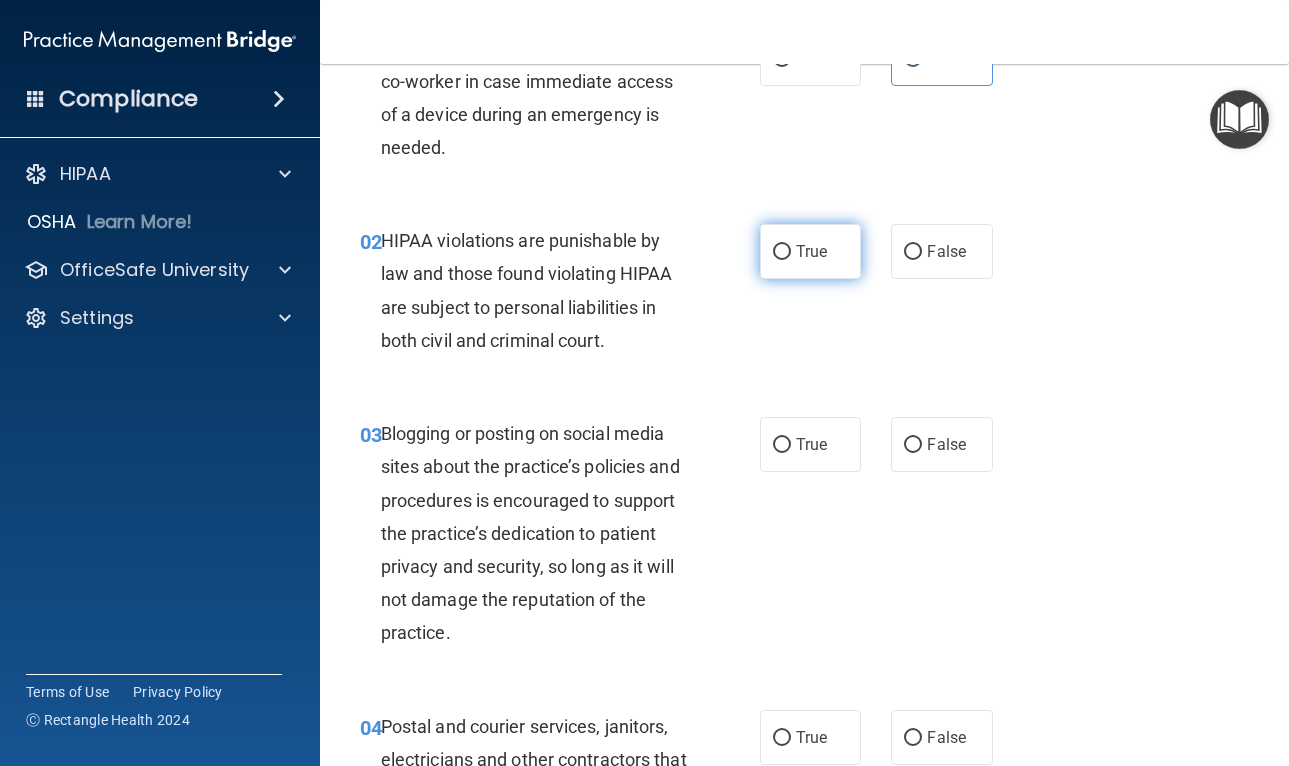 click on "True" at bounding box center (782, 252) 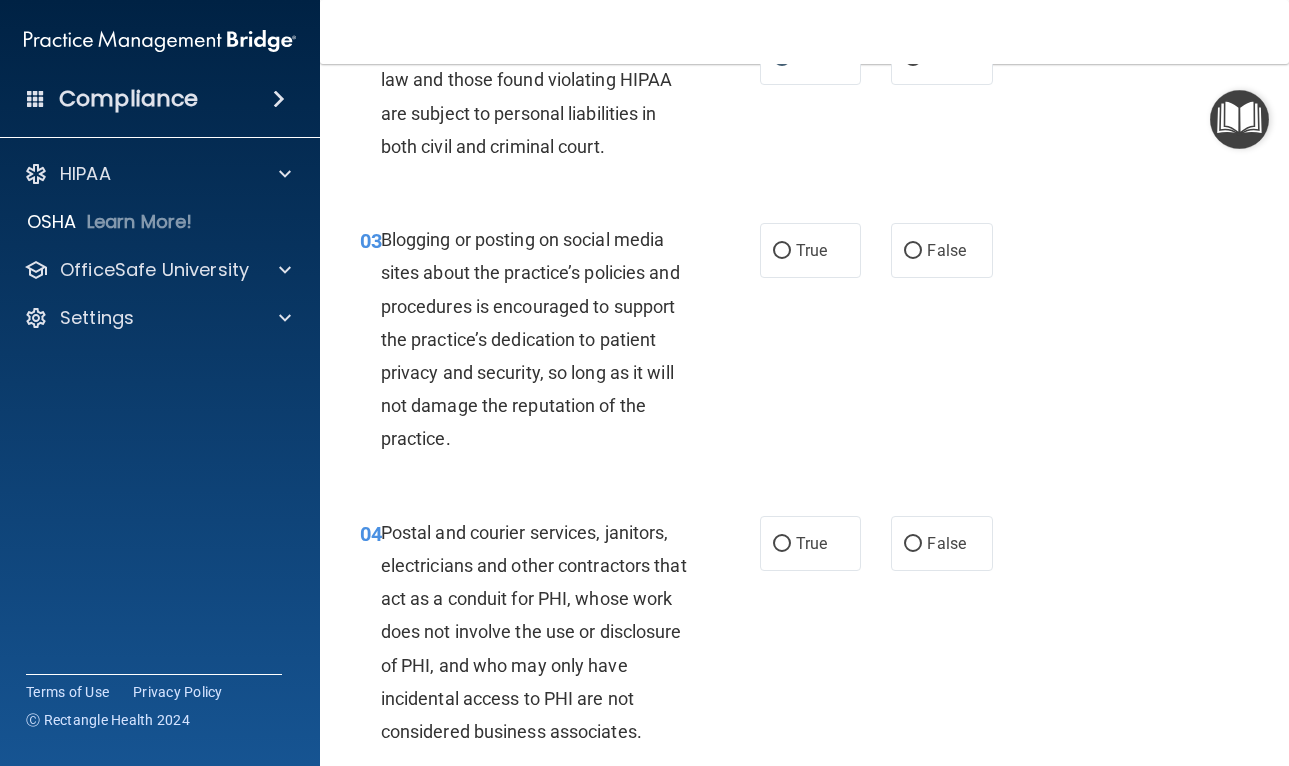 scroll, scrollTop: 324, scrollLeft: 0, axis: vertical 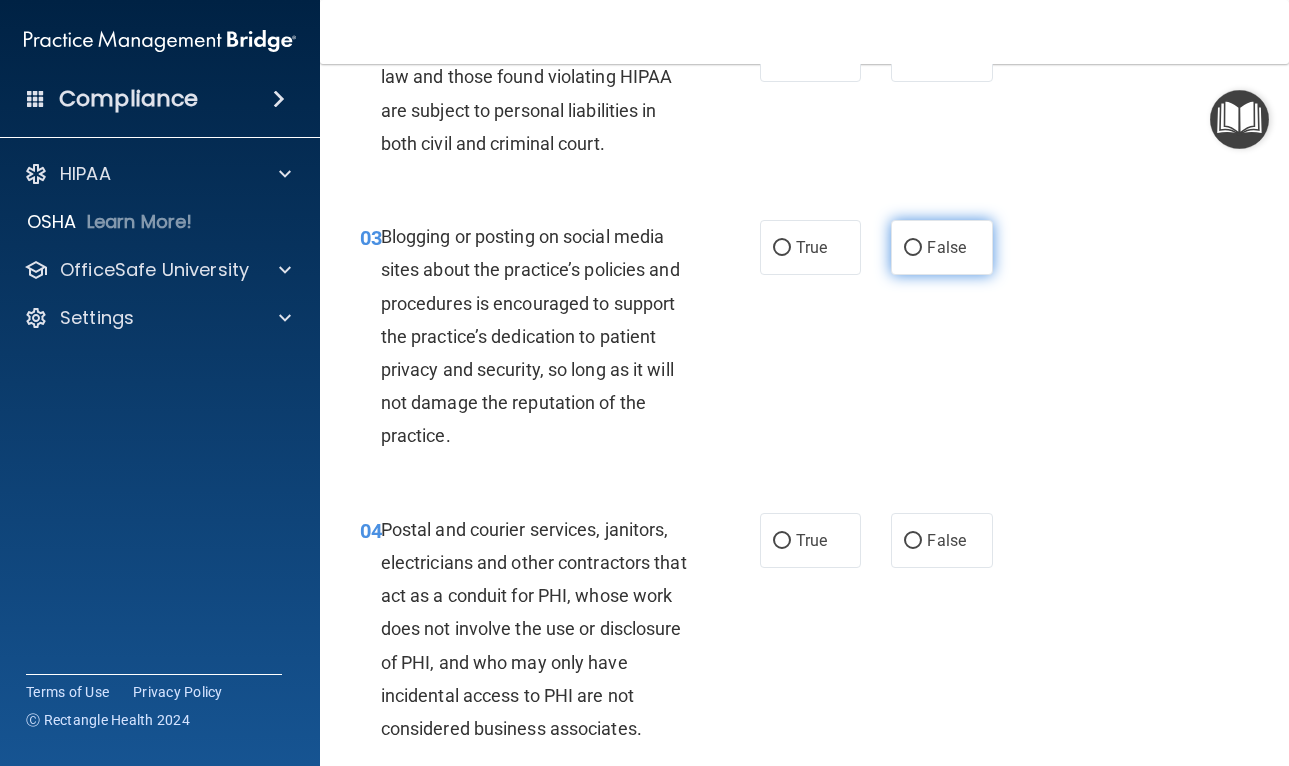click on "False" at bounding box center (946, 247) 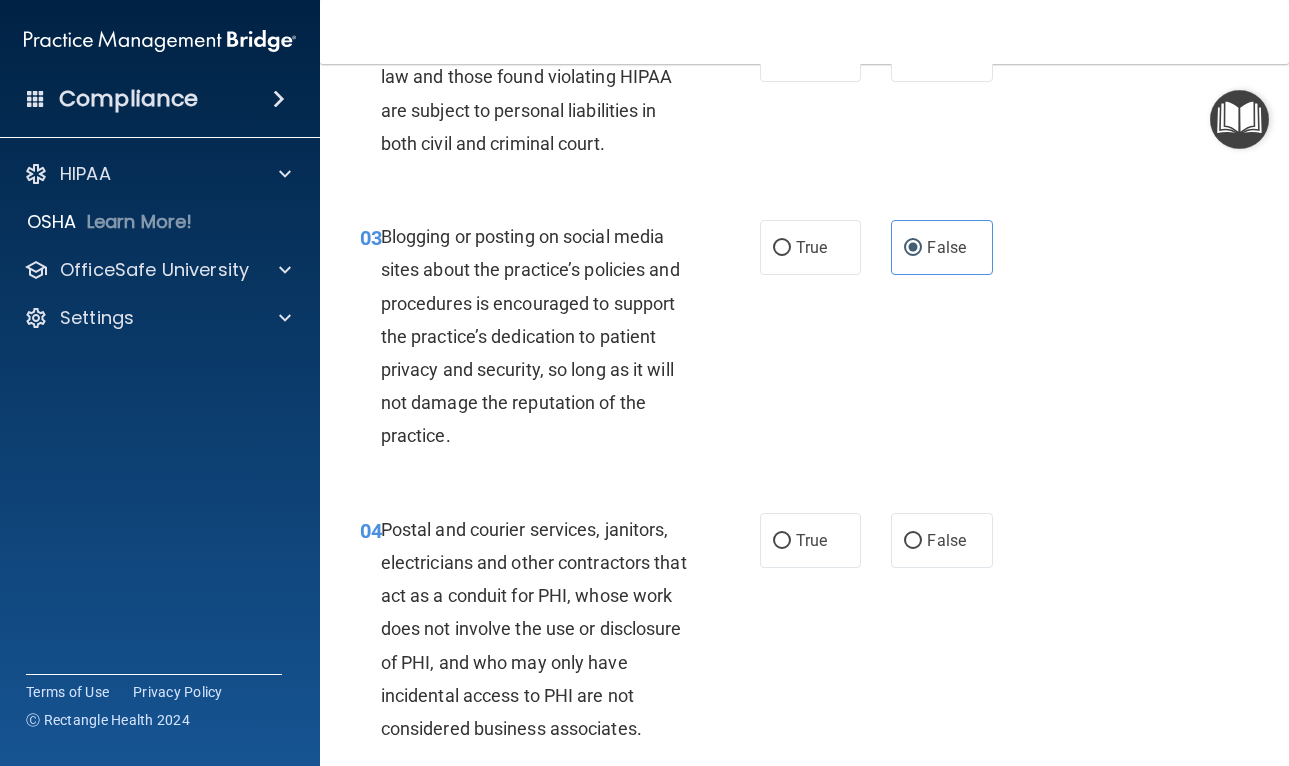 scroll, scrollTop: 501, scrollLeft: 0, axis: vertical 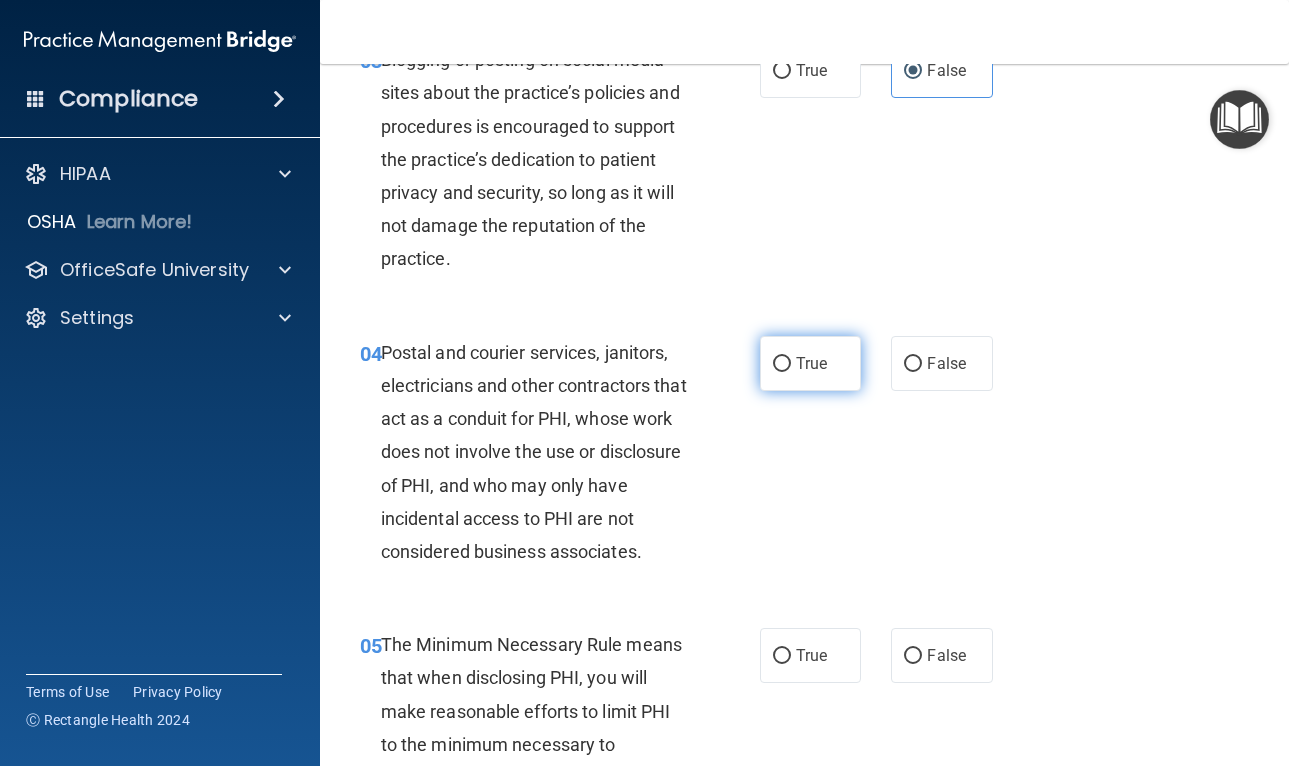 click on "True" at bounding box center [811, 363] 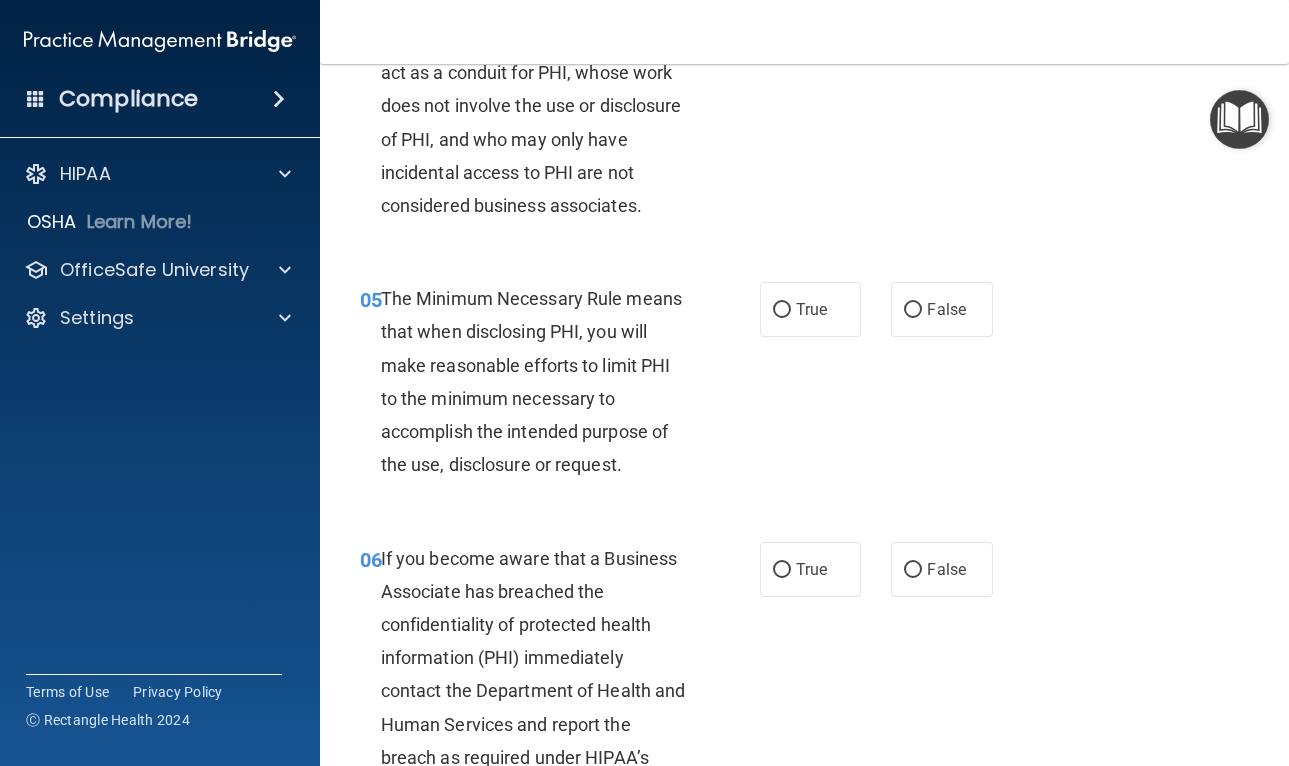 scroll, scrollTop: 852, scrollLeft: 0, axis: vertical 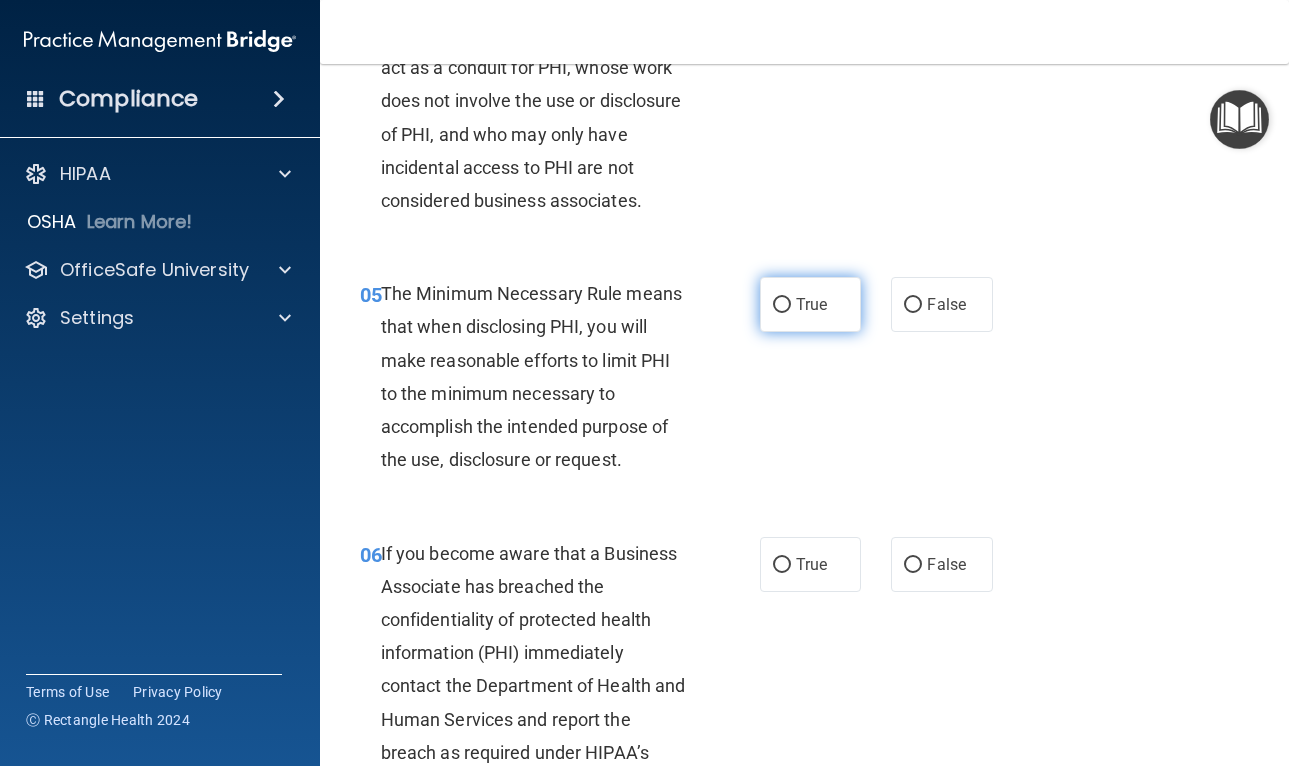 click on "True" at bounding box center [811, 304] 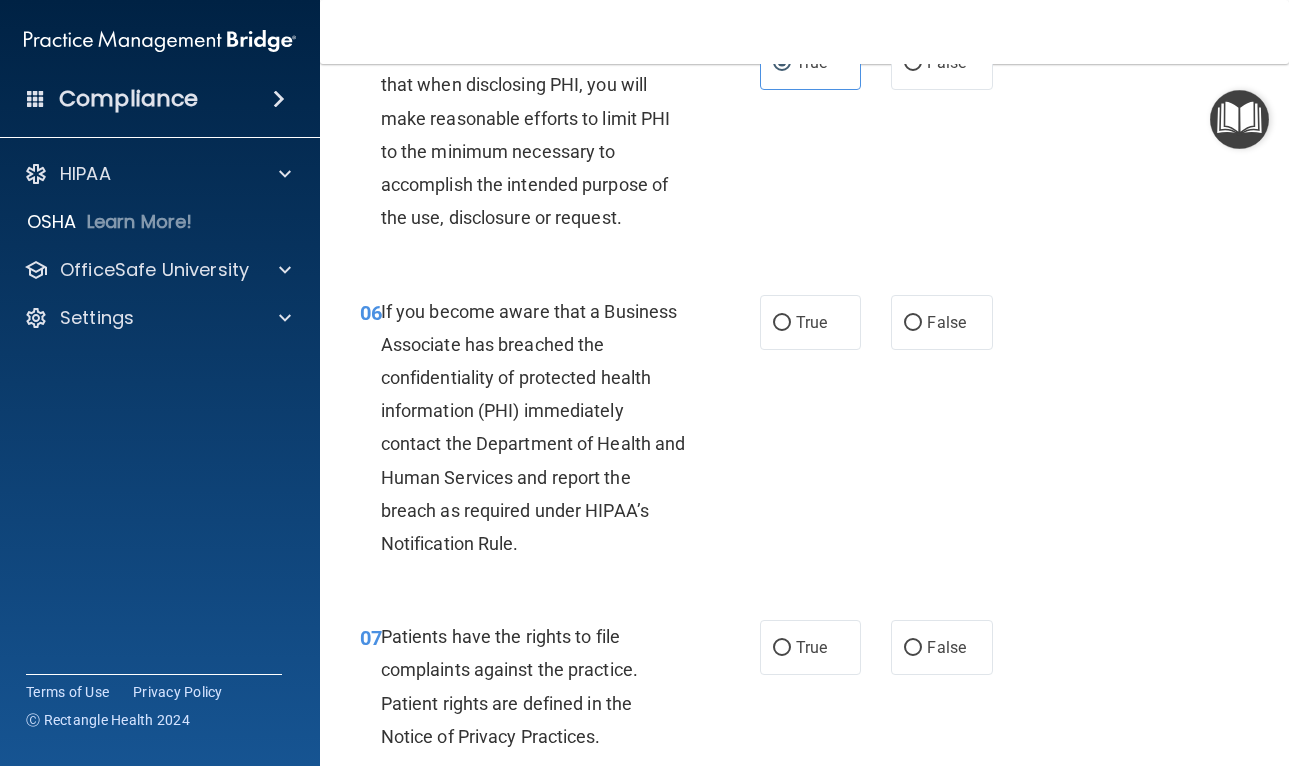 scroll, scrollTop: 1097, scrollLeft: 0, axis: vertical 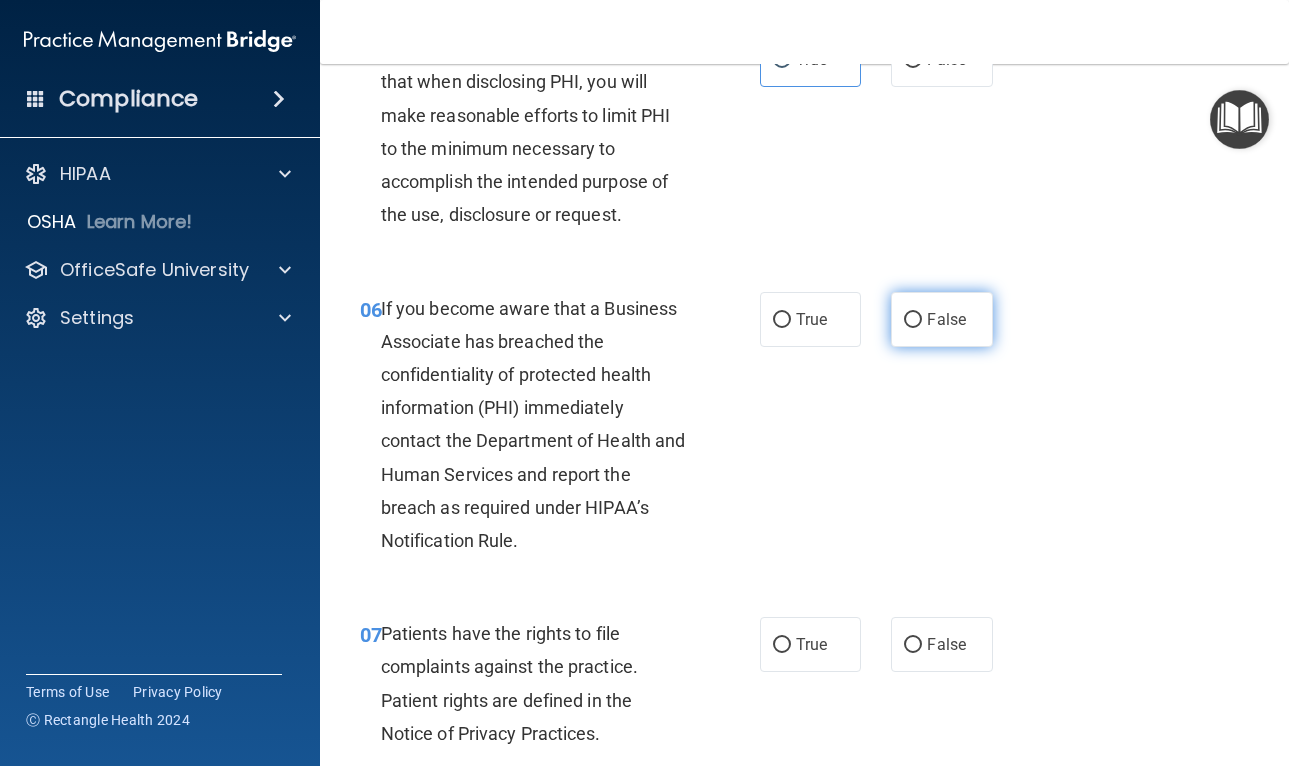 click on "False" at bounding box center (942, 319) 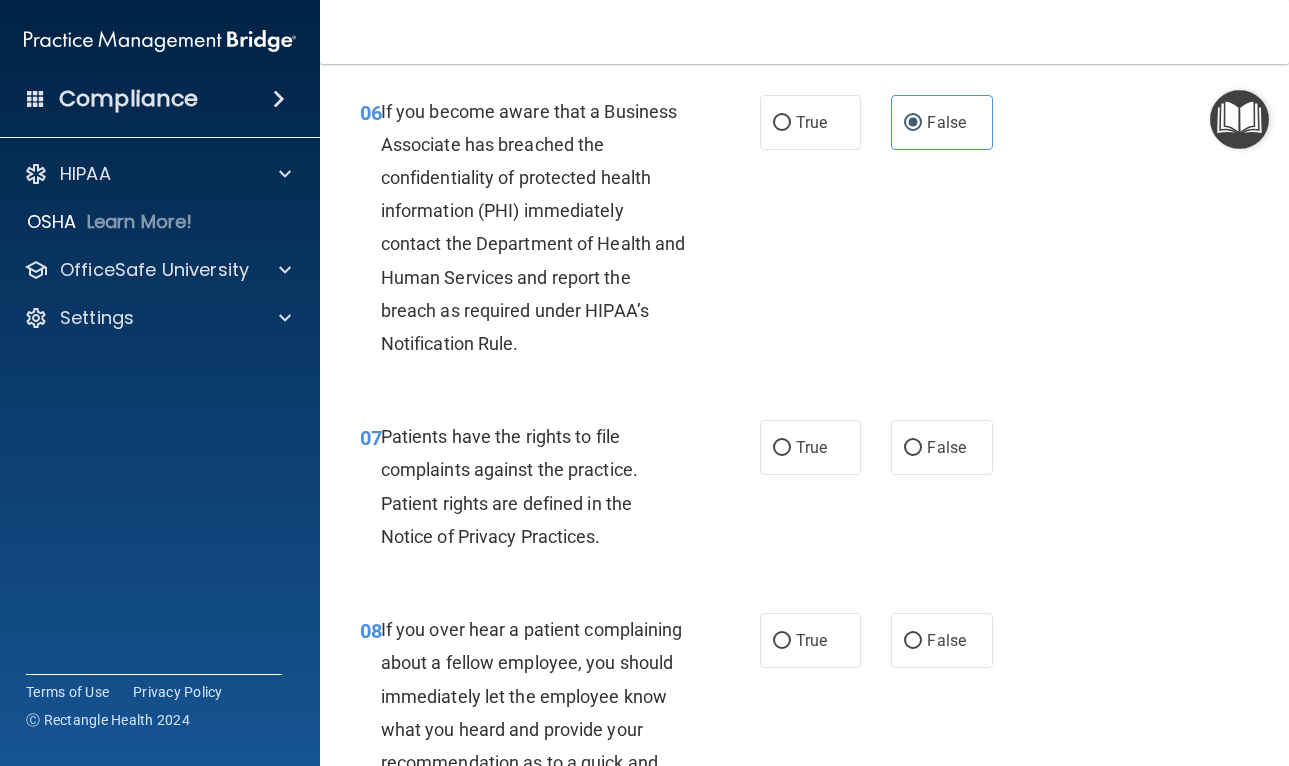 scroll, scrollTop: 1298, scrollLeft: 0, axis: vertical 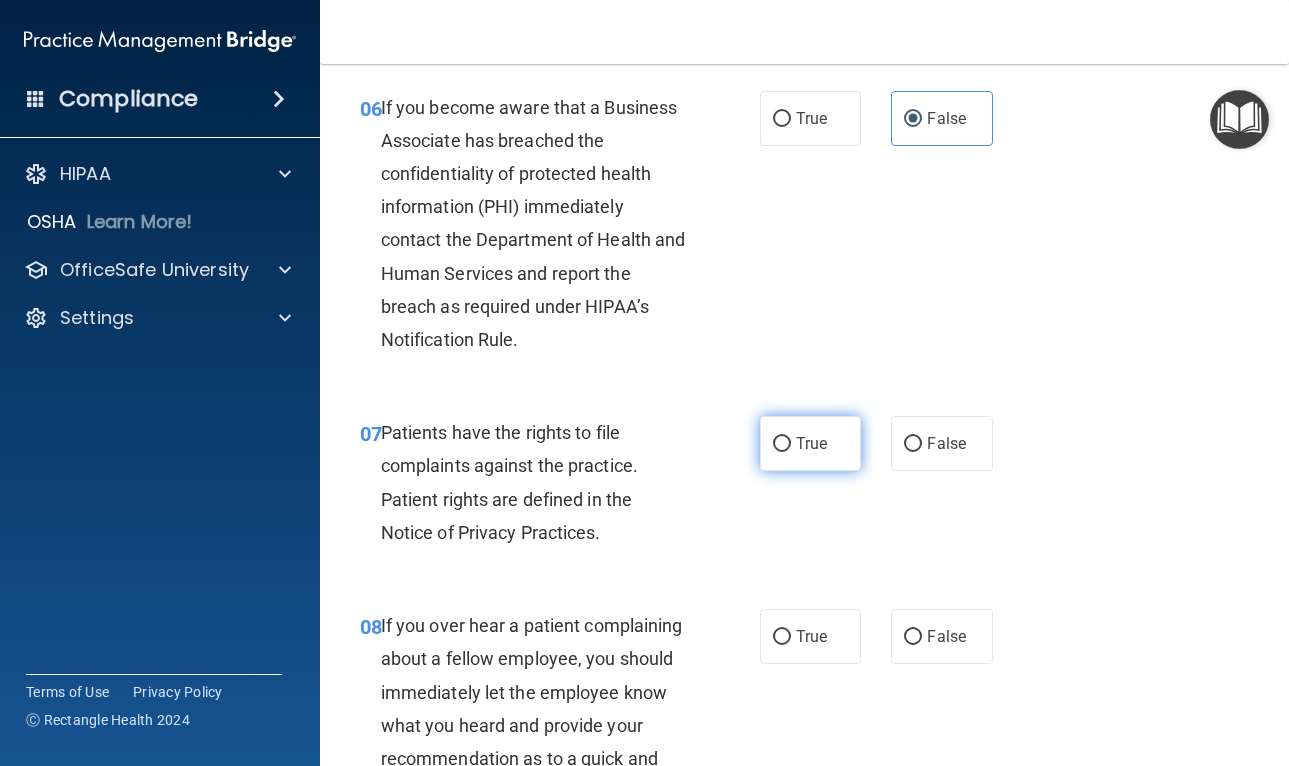 click on "True" at bounding box center (811, 443) 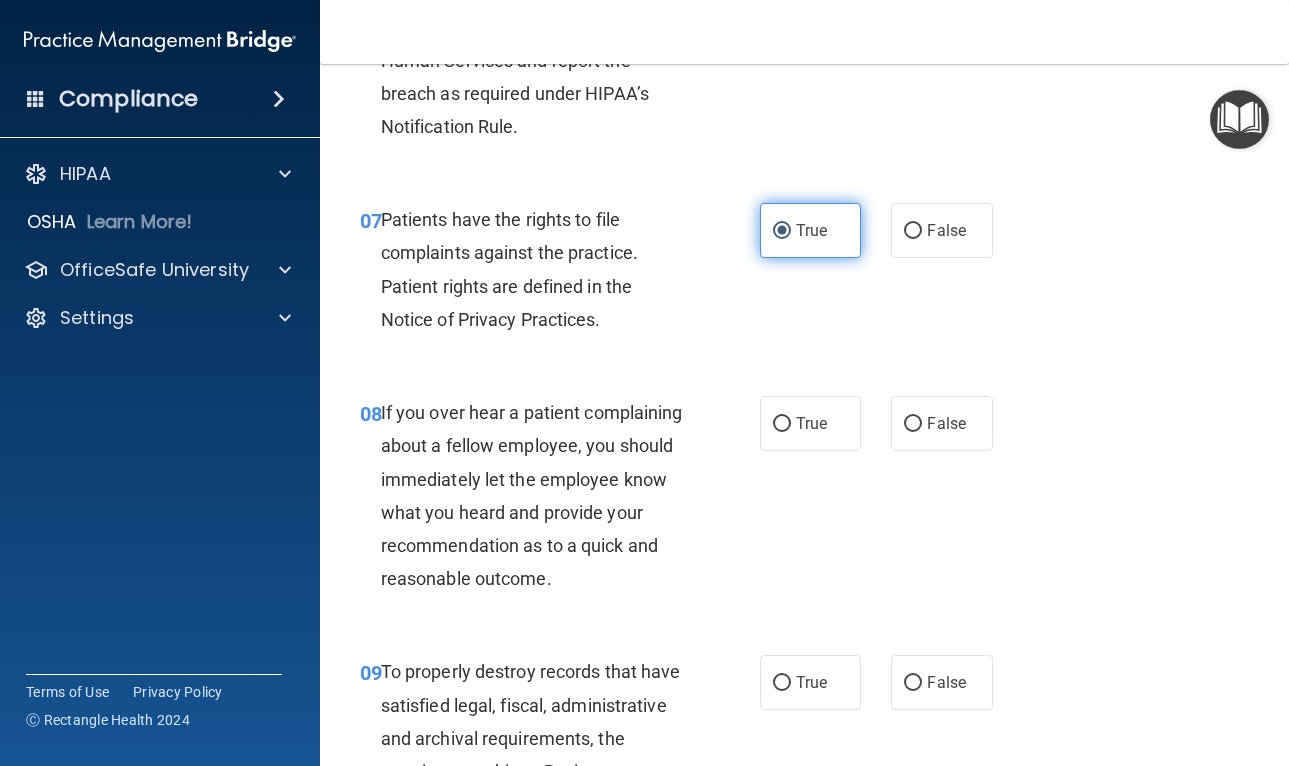 scroll, scrollTop: 1509, scrollLeft: 0, axis: vertical 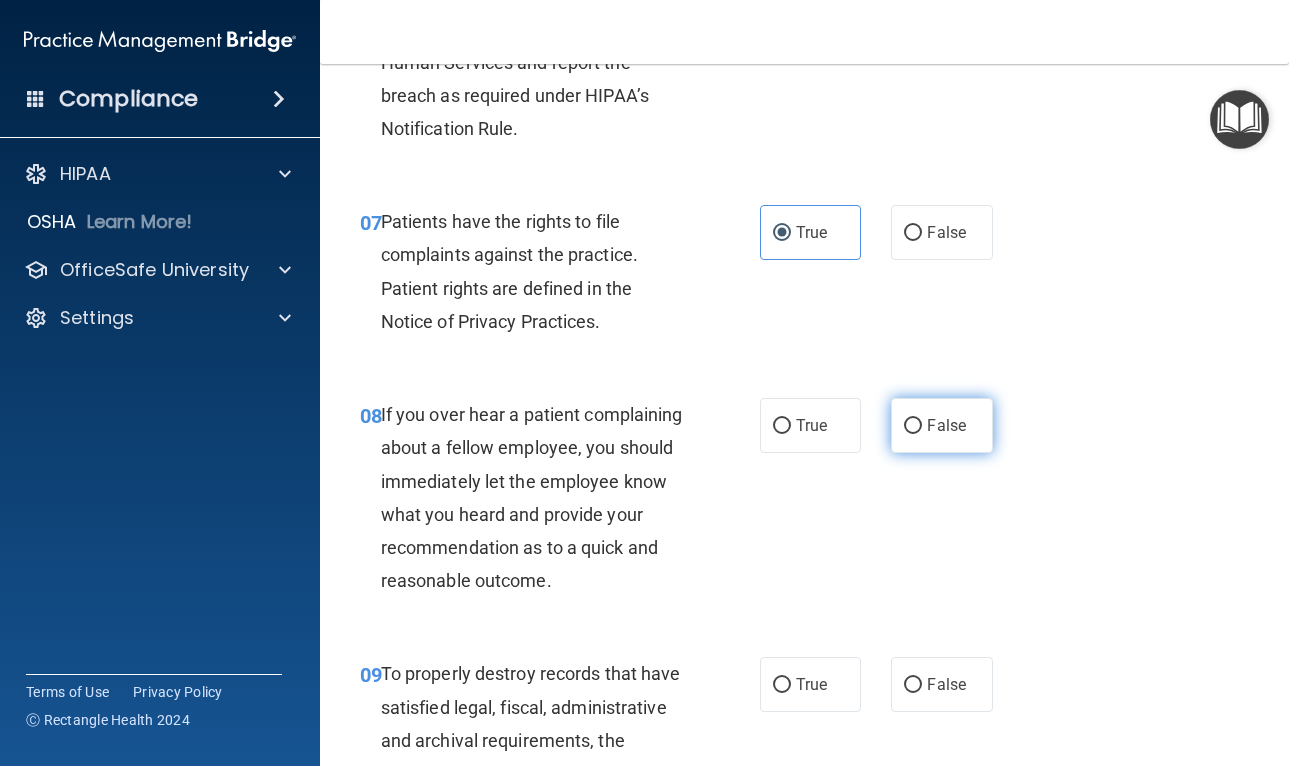 click on "False" at bounding box center (946, 425) 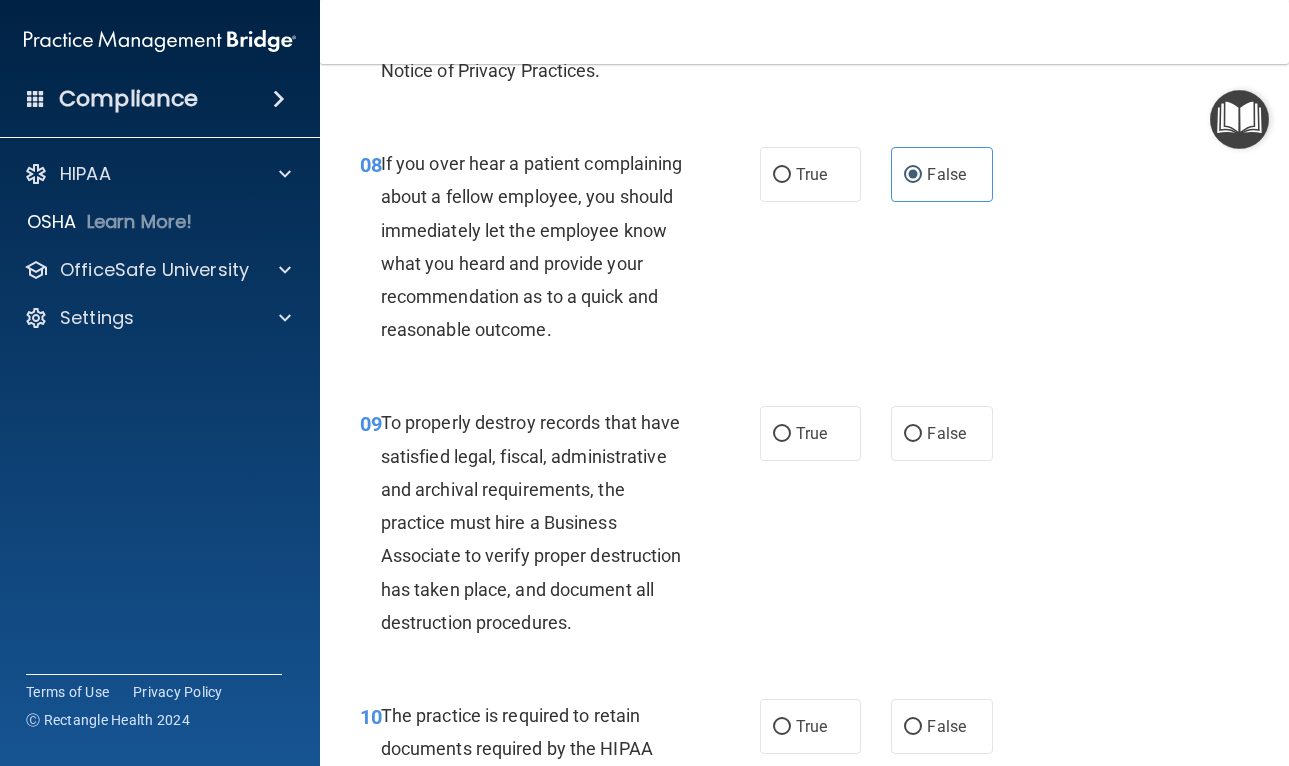scroll, scrollTop: 1761, scrollLeft: 0, axis: vertical 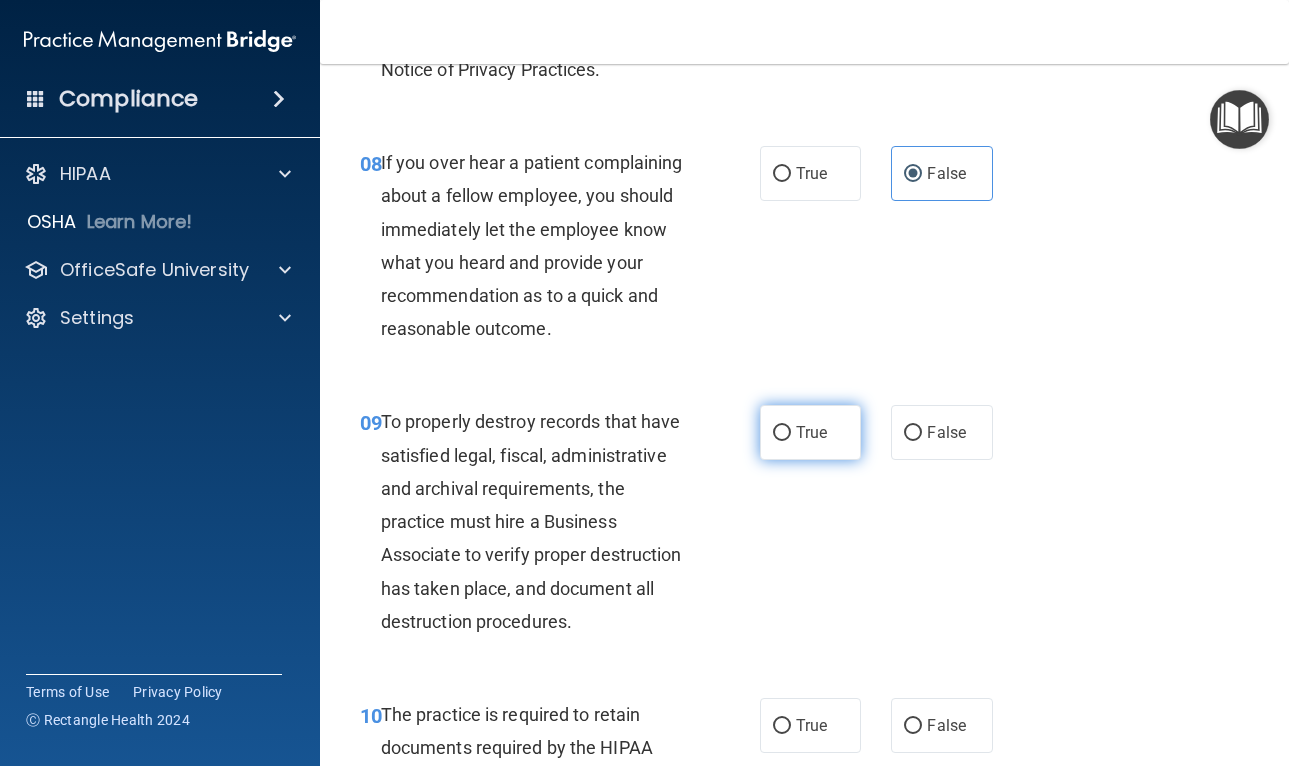 click on "True" at bounding box center [811, 432] 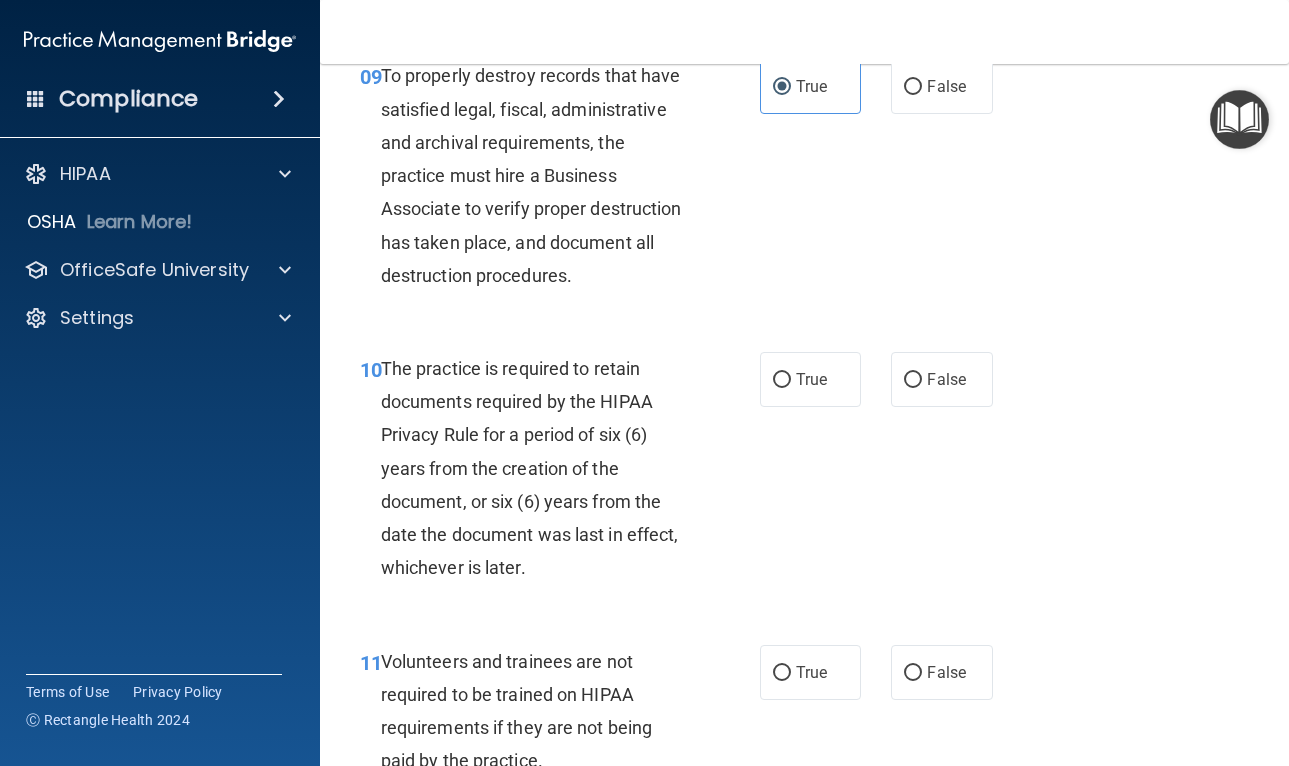scroll, scrollTop: 2151, scrollLeft: 0, axis: vertical 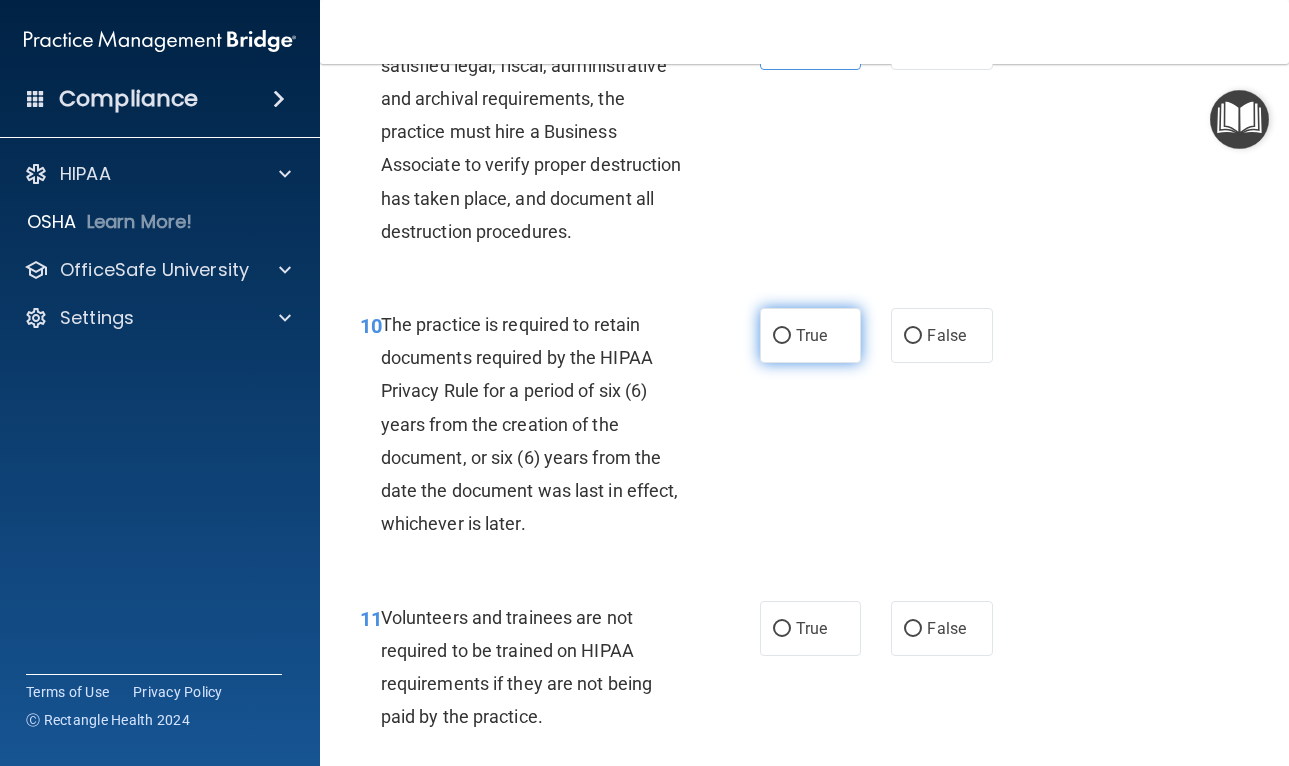 click on "True" at bounding box center (811, 335) 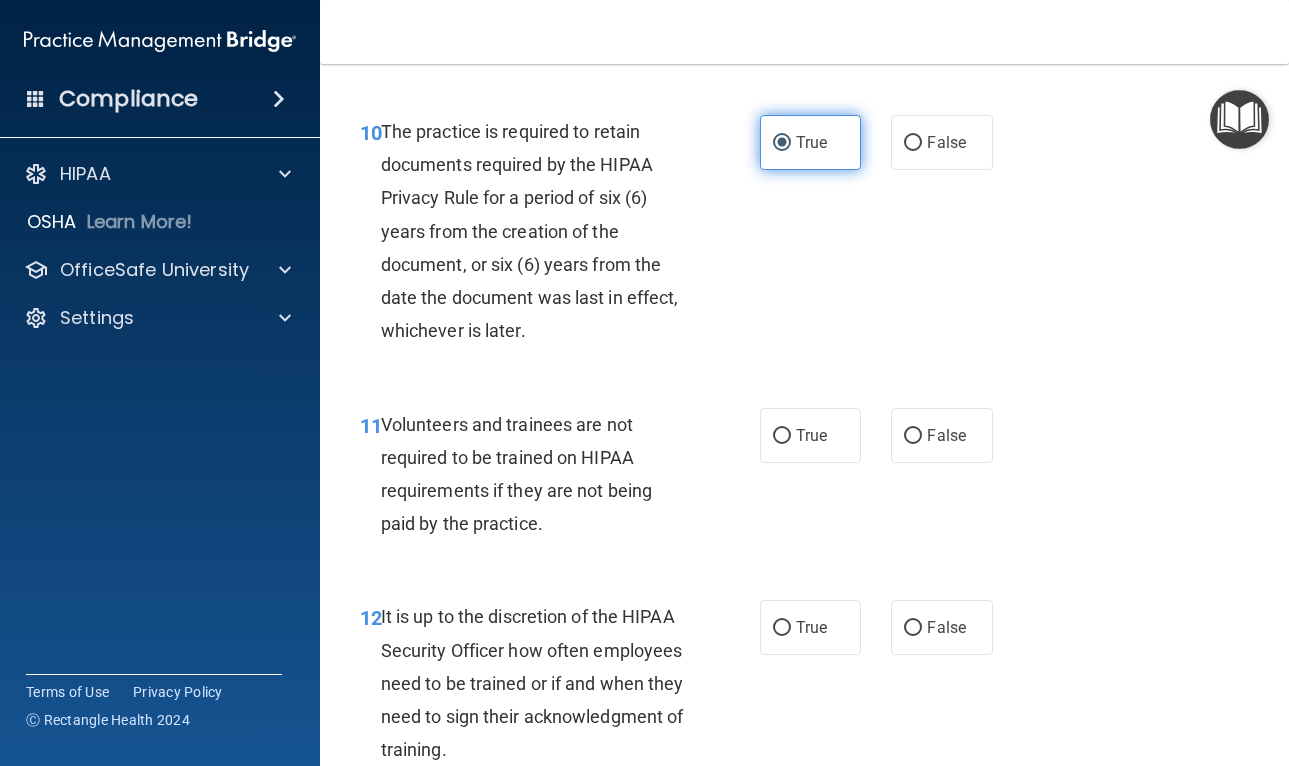 scroll, scrollTop: 2368, scrollLeft: 0, axis: vertical 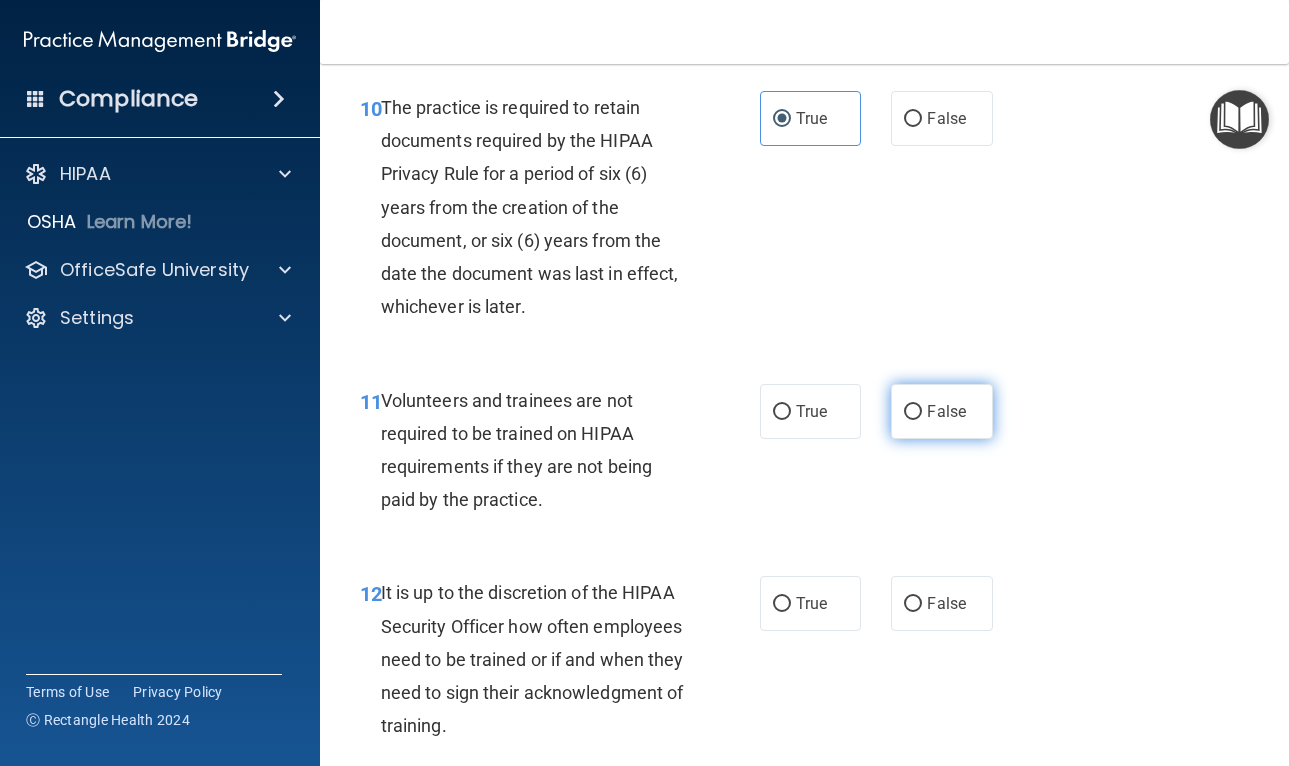 click on "False" at bounding box center (946, 411) 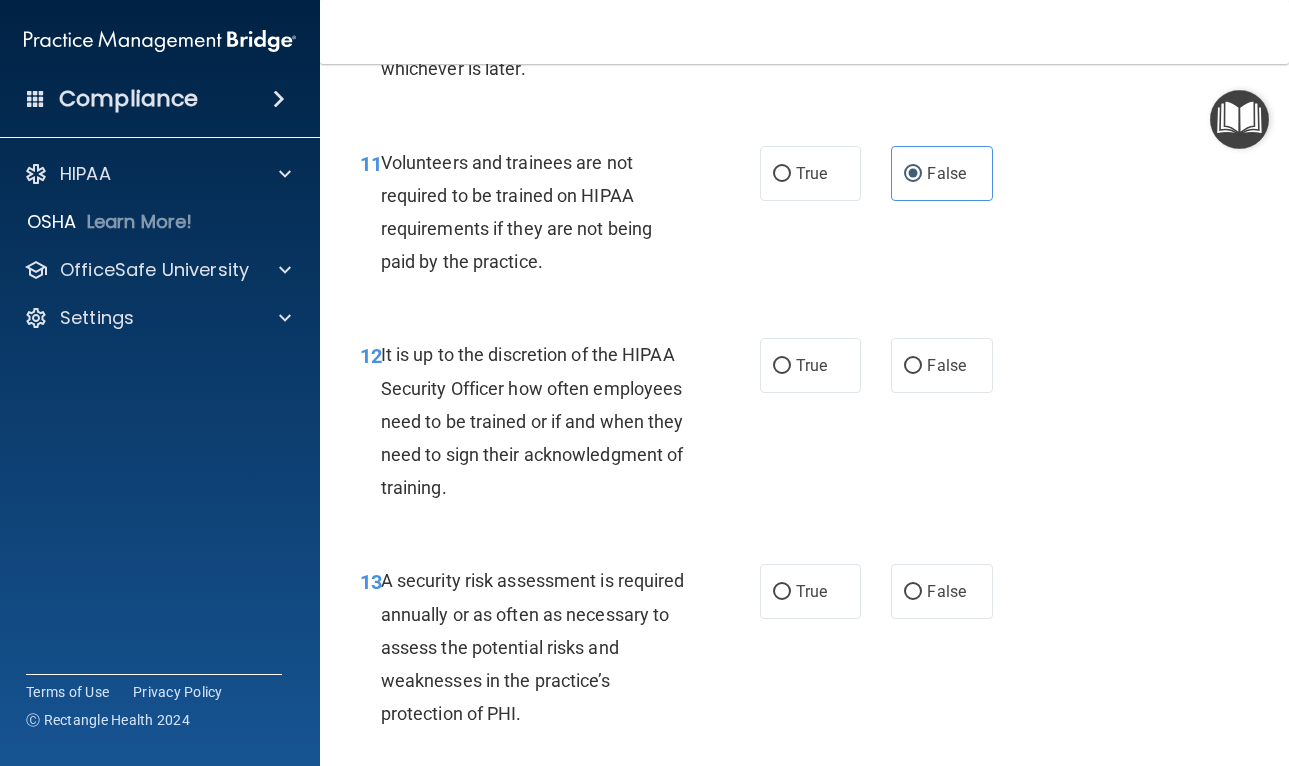 scroll, scrollTop: 2614, scrollLeft: 0, axis: vertical 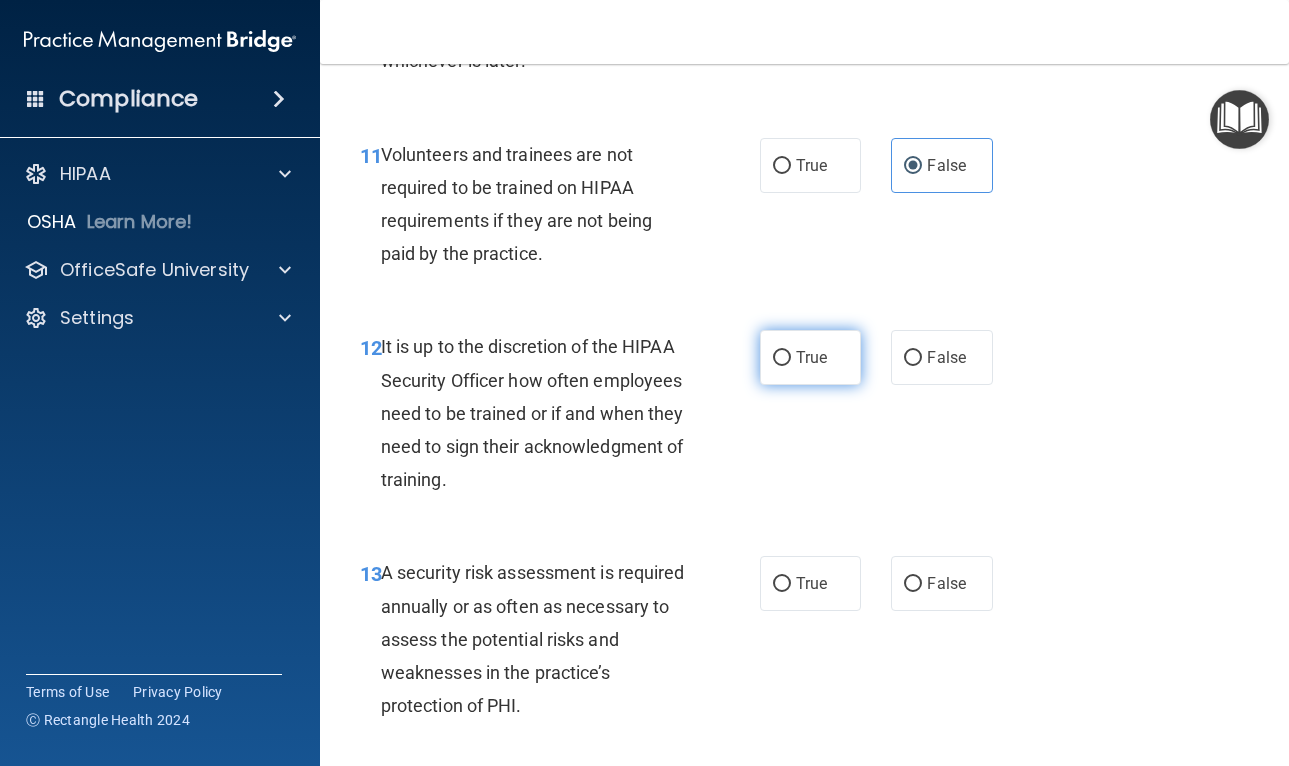 click on "True" at bounding box center (811, 357) 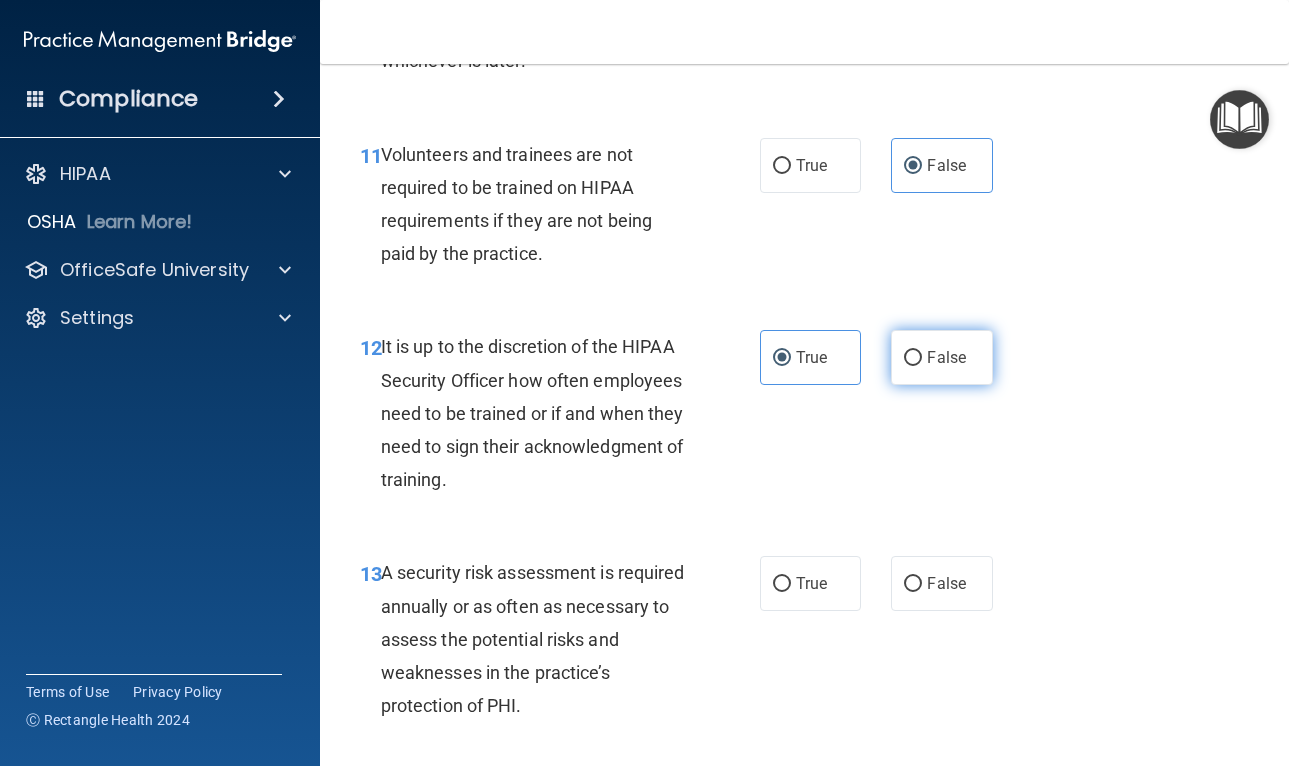 click on "False" at bounding box center (946, 357) 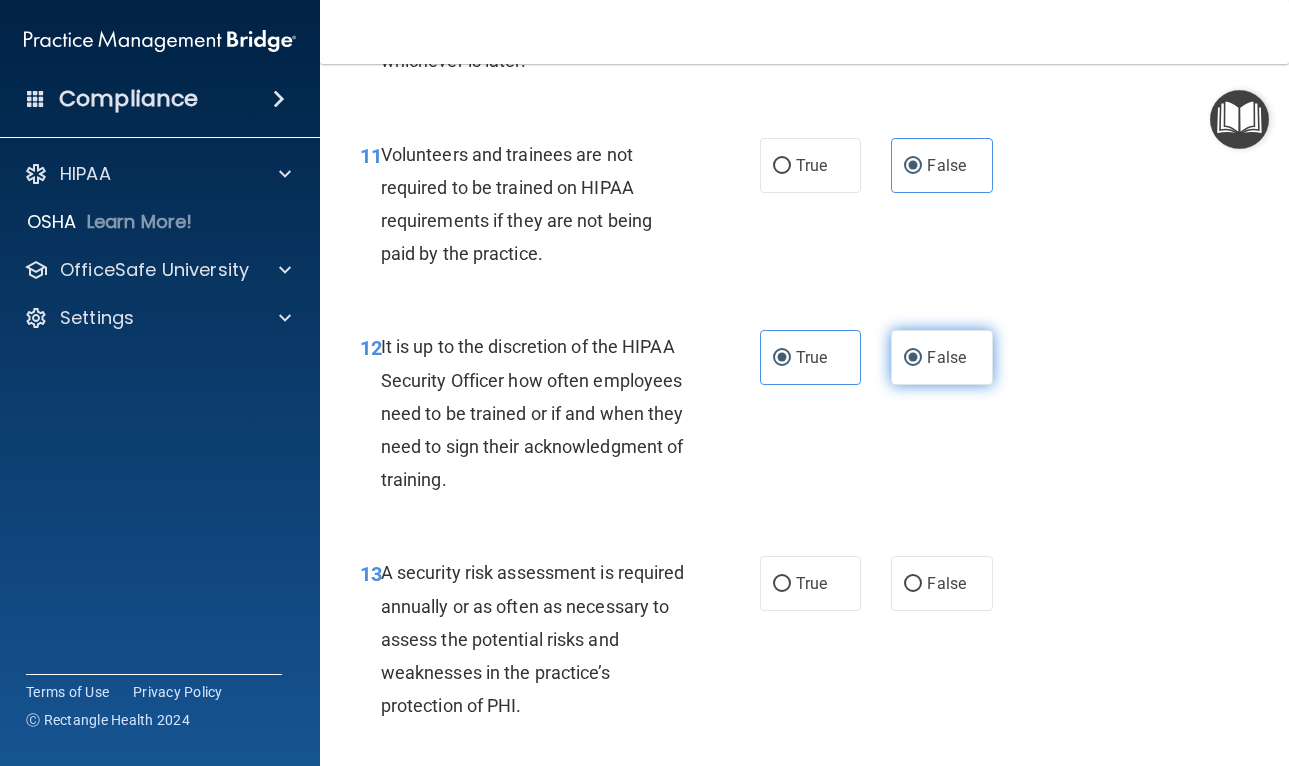radio on "false" 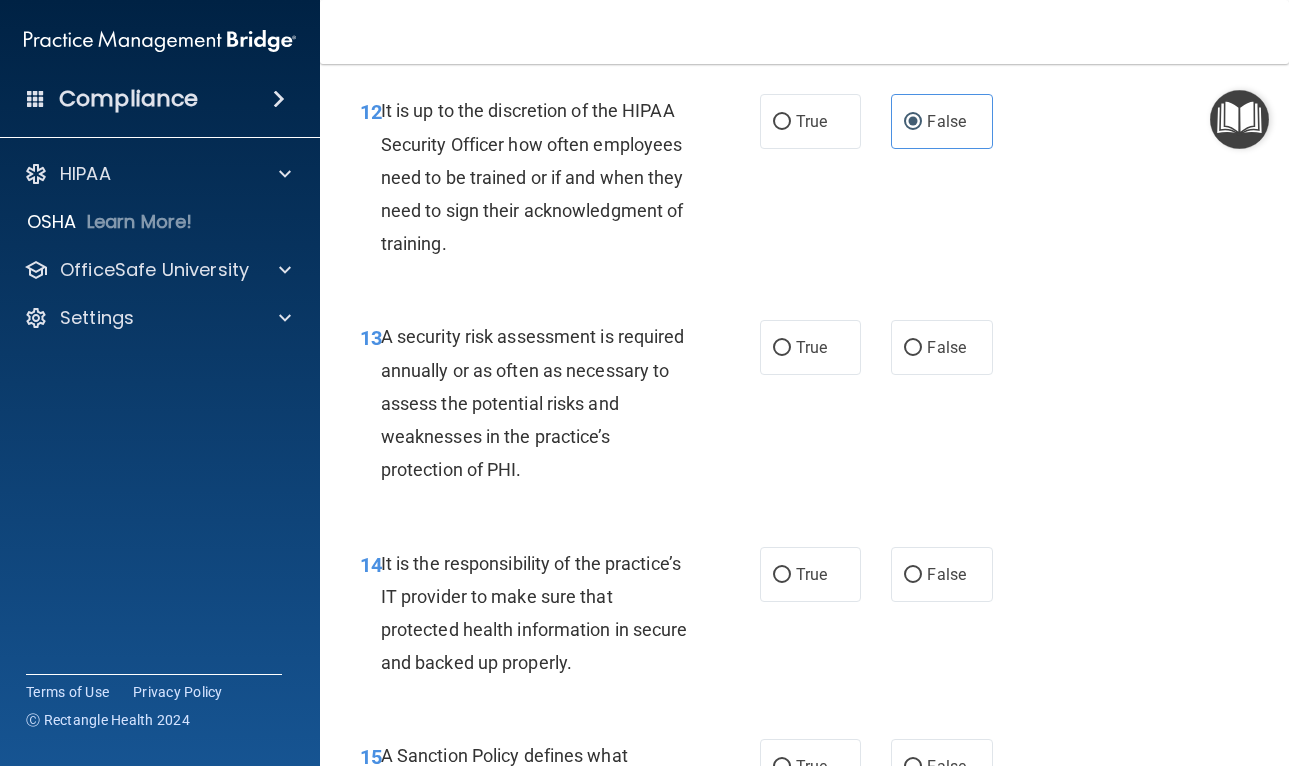 scroll, scrollTop: 2851, scrollLeft: 0, axis: vertical 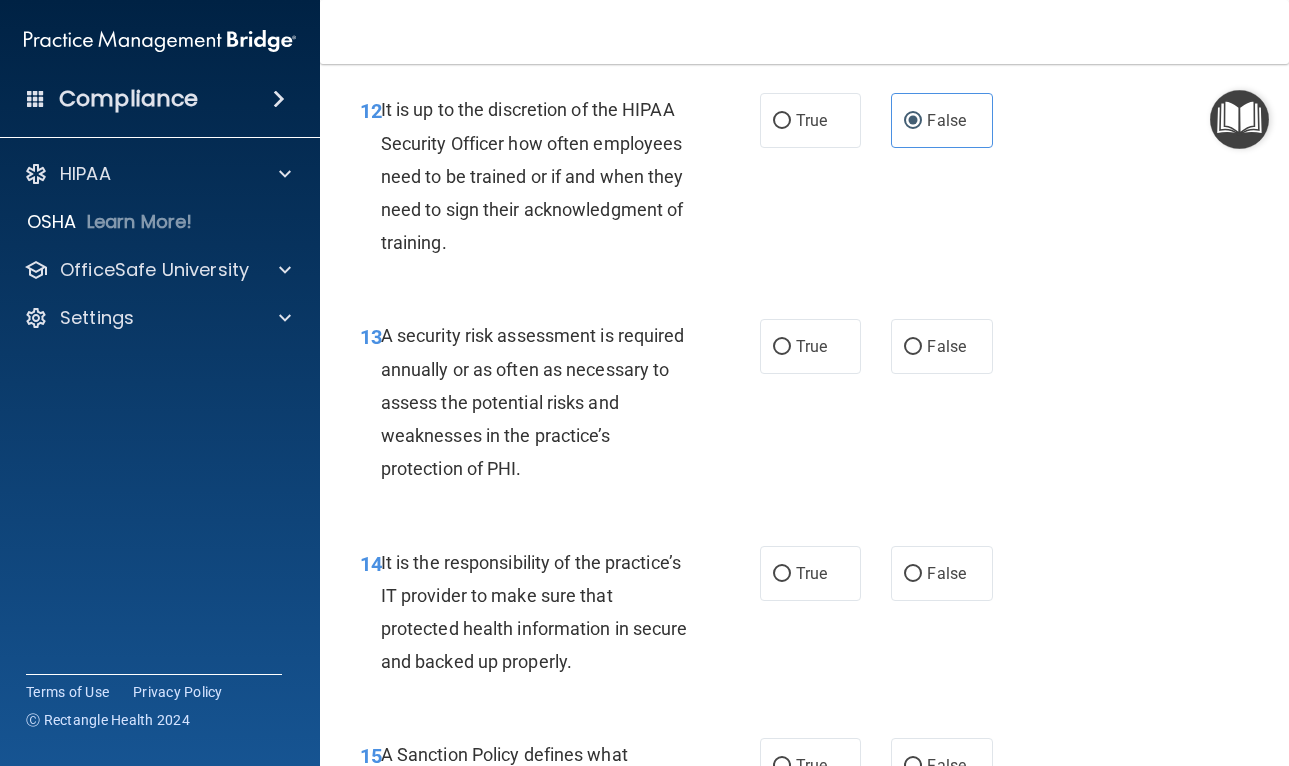 click on "13       A security risk assessment is required annually or as often as necessary to assess the potential risks and weaknesses in the practice’s protection of PHI." at bounding box center [560, 407] 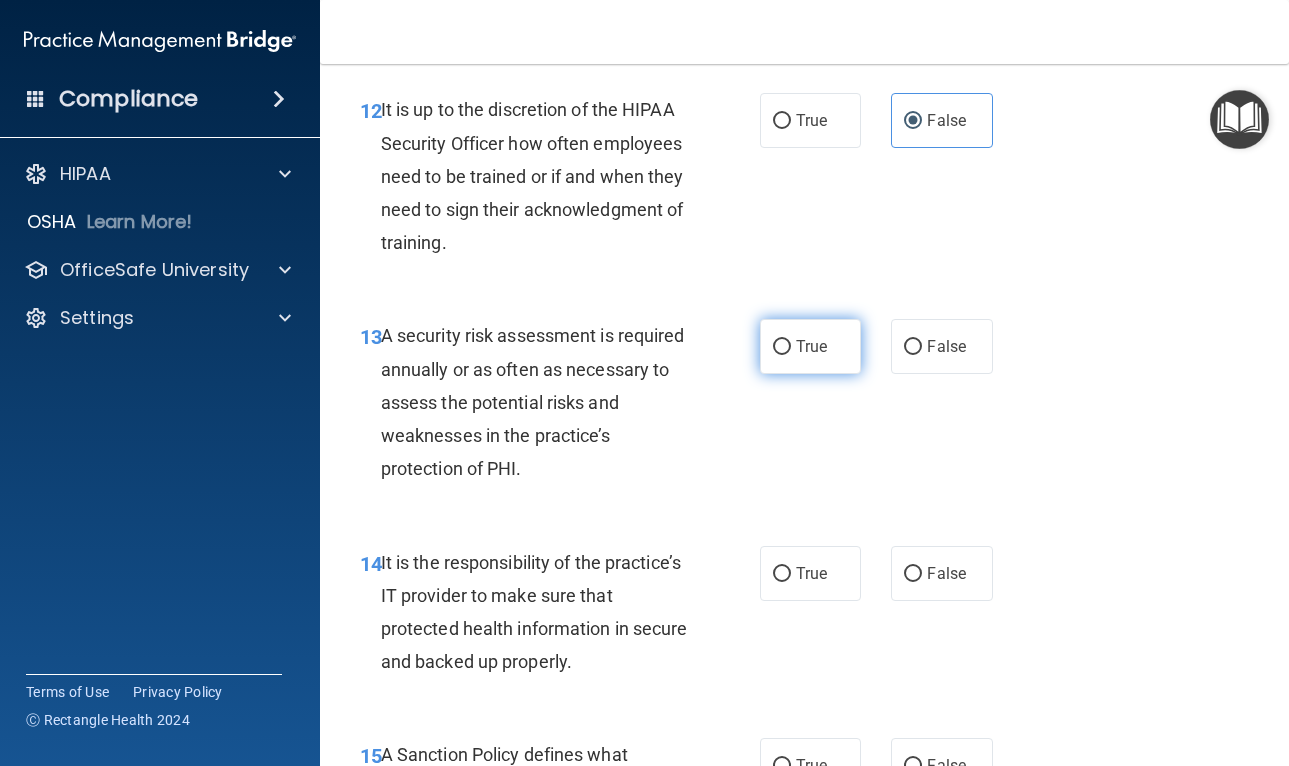 click on "True" at bounding box center [811, 346] 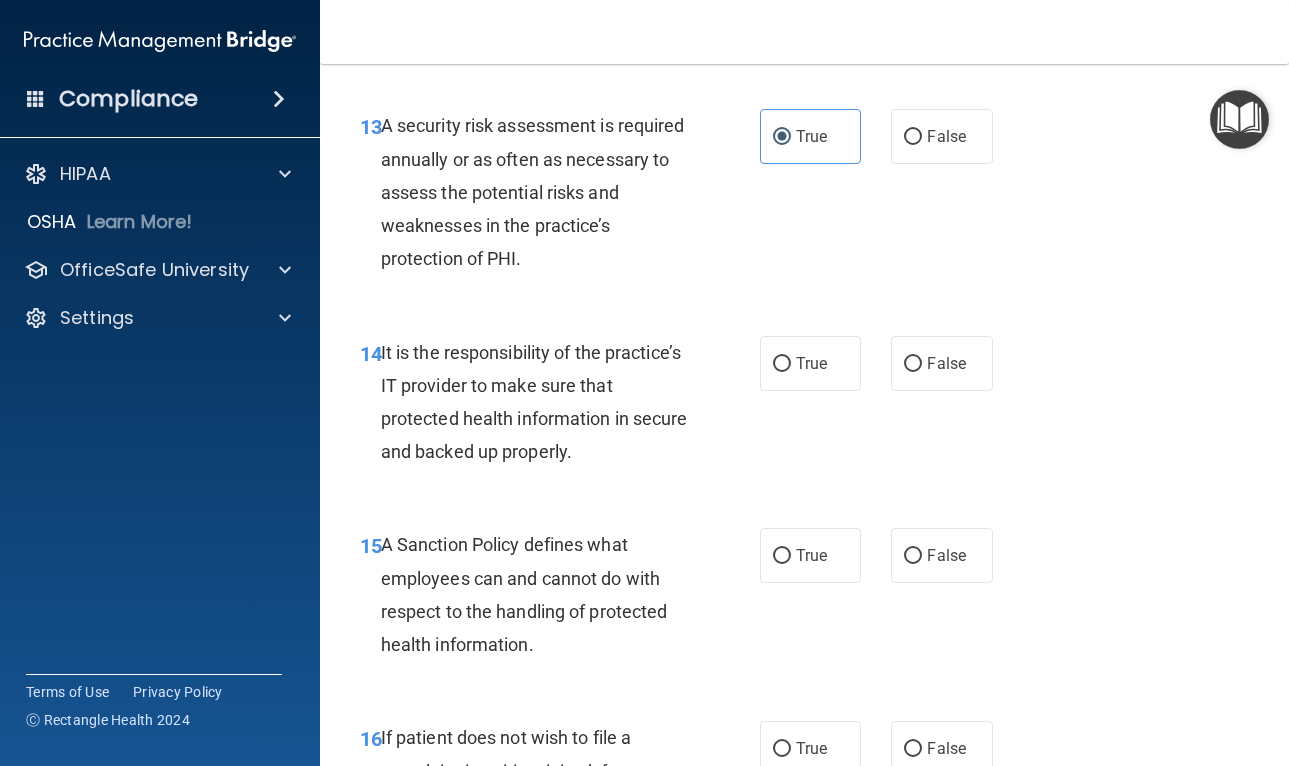 scroll, scrollTop: 3062, scrollLeft: 0, axis: vertical 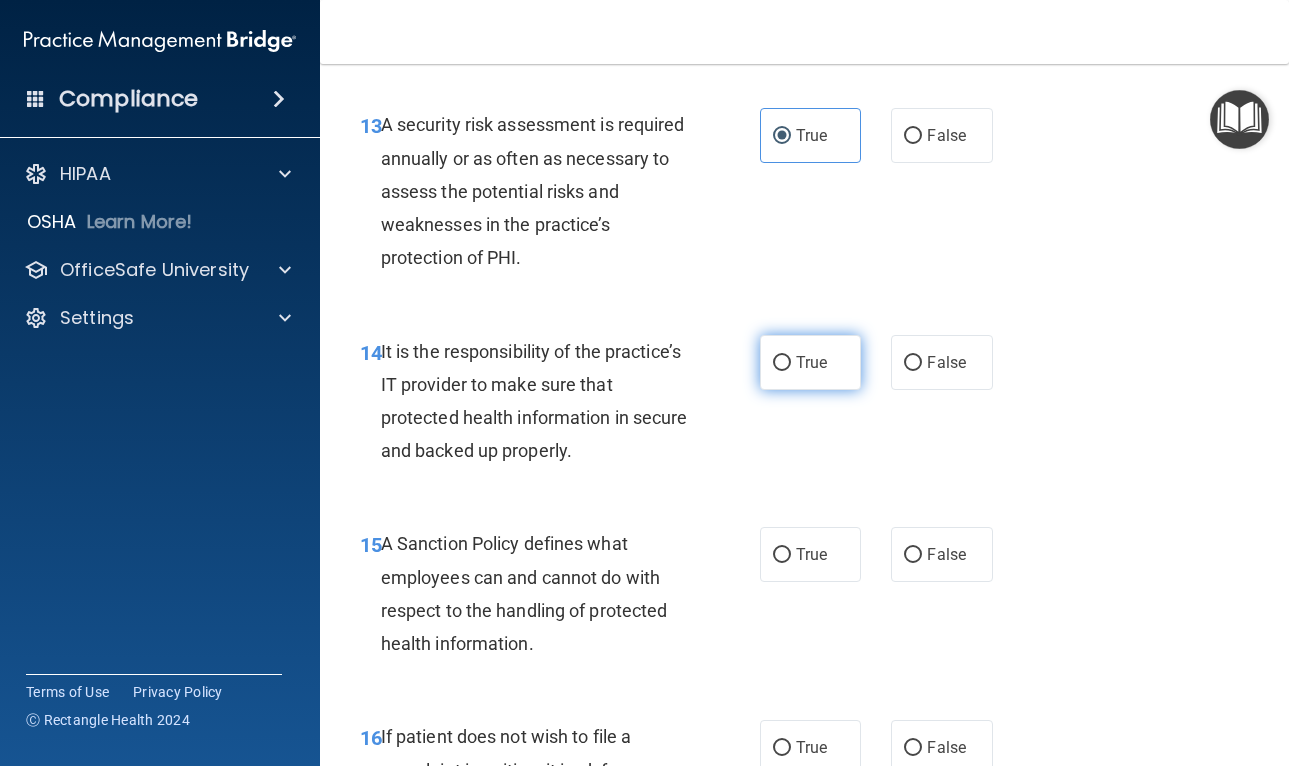 click on "True" at bounding box center [811, 362] 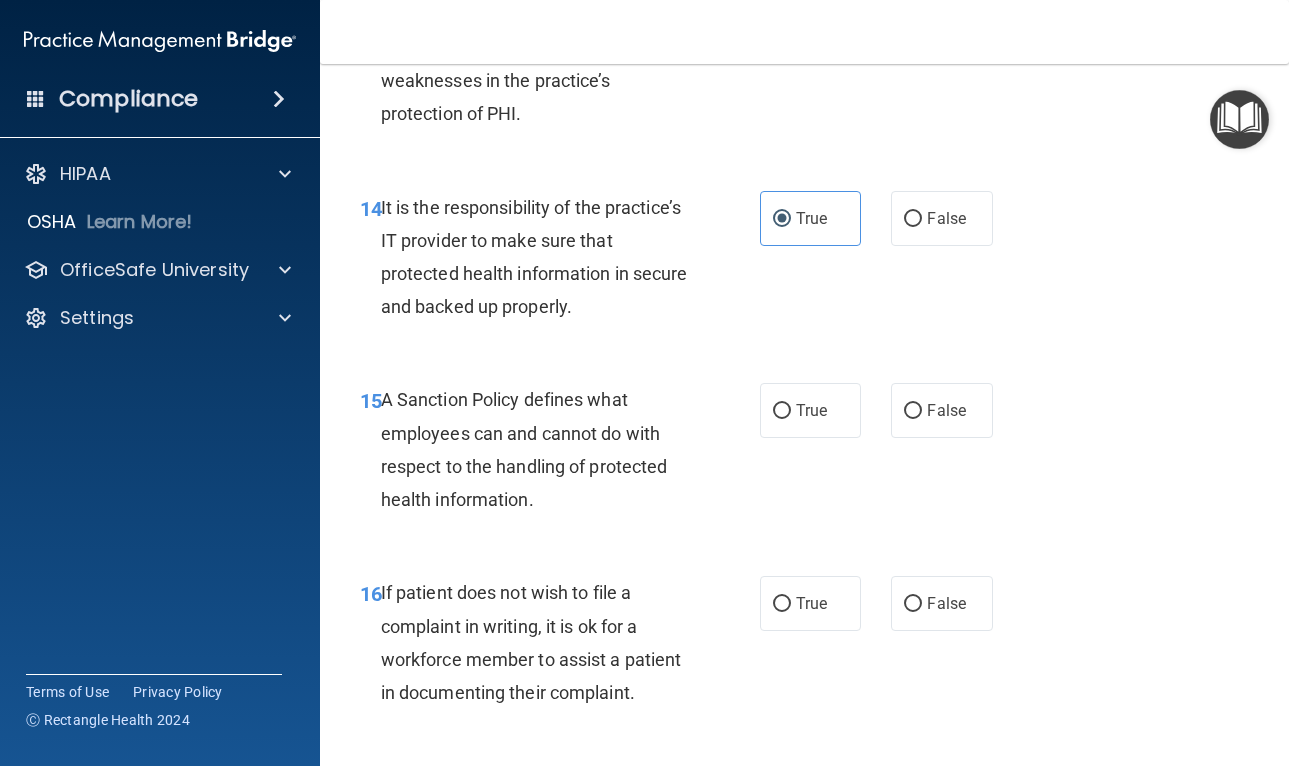 scroll, scrollTop: 3209, scrollLeft: 0, axis: vertical 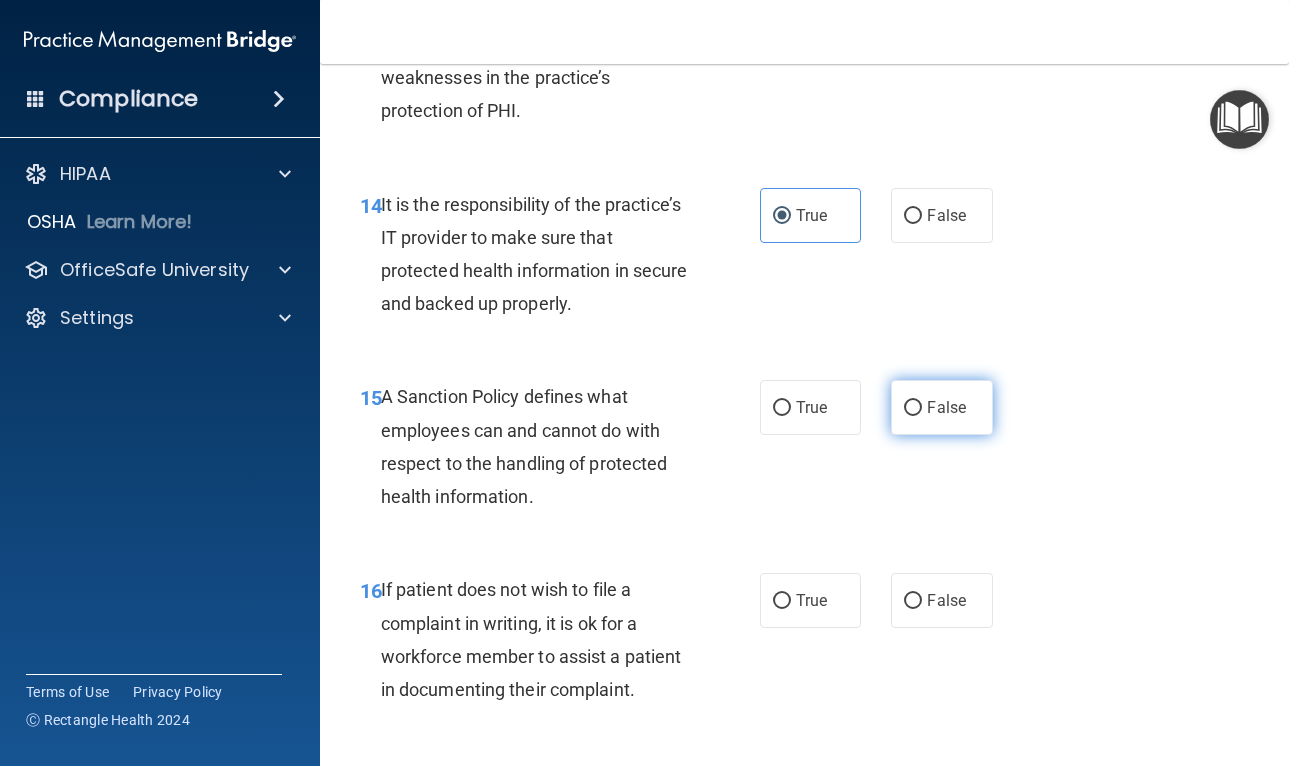 click on "False" at bounding box center (946, 407) 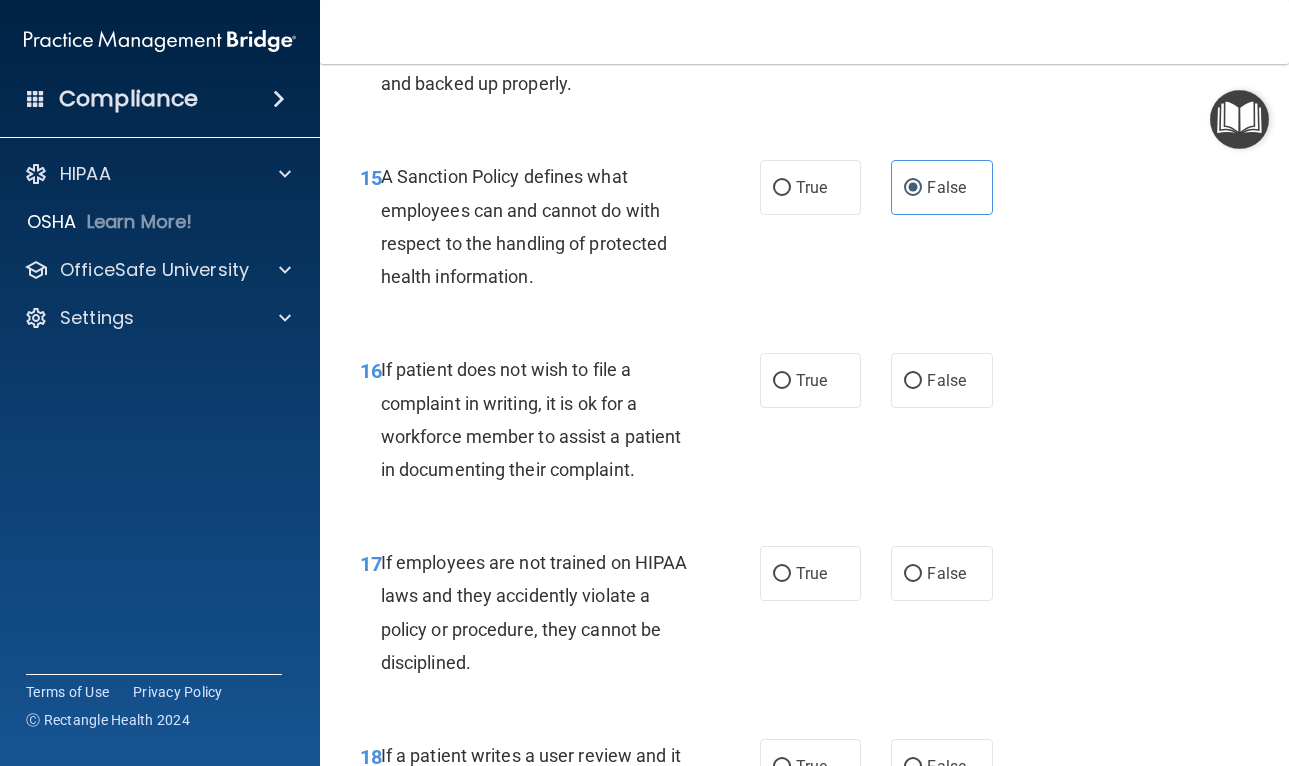 scroll, scrollTop: 3431, scrollLeft: 0, axis: vertical 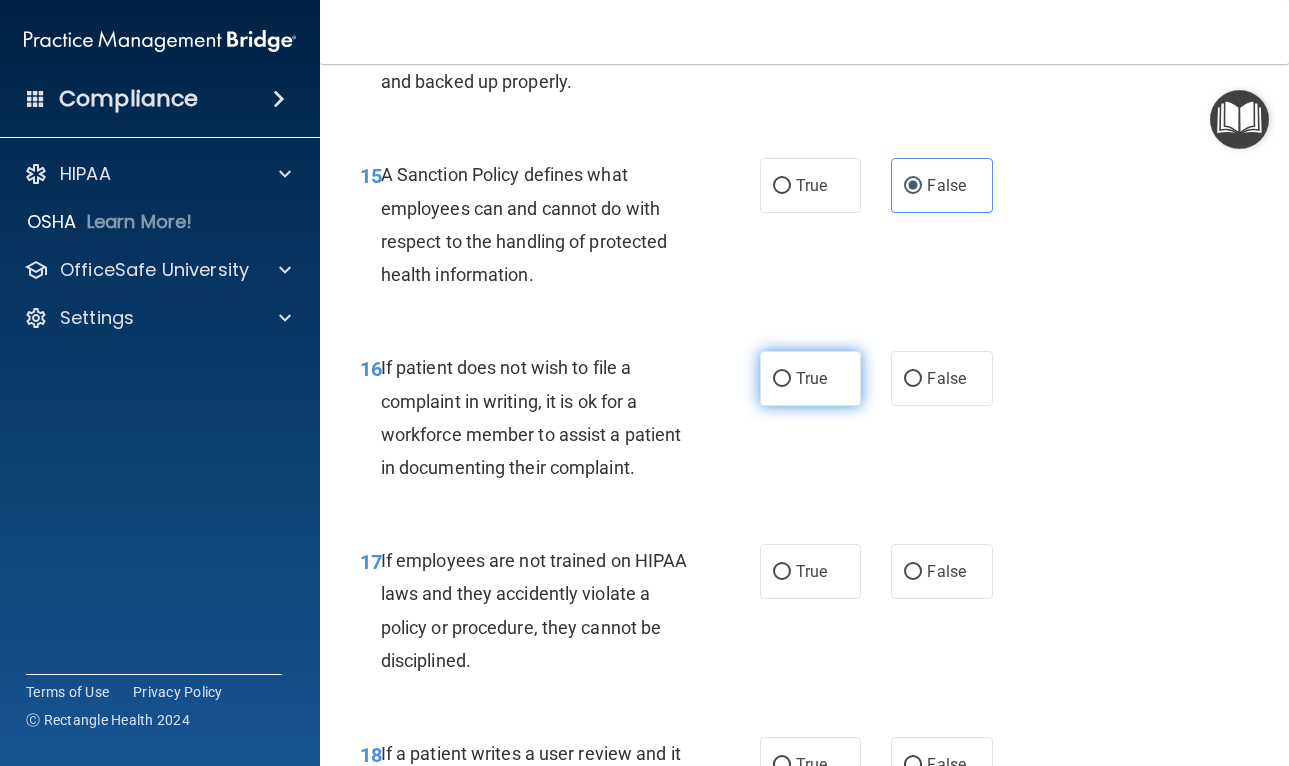 click on "True" at bounding box center [811, 378] 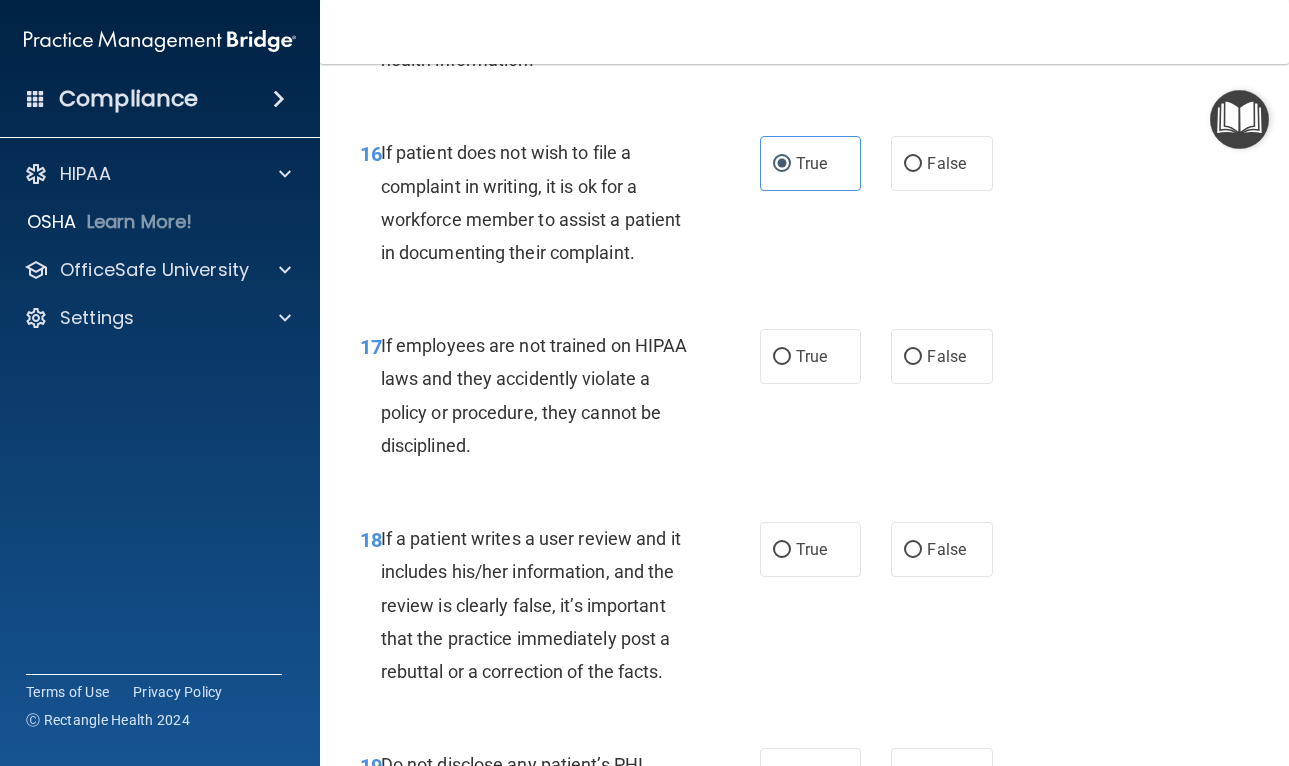 scroll, scrollTop: 3652, scrollLeft: 0, axis: vertical 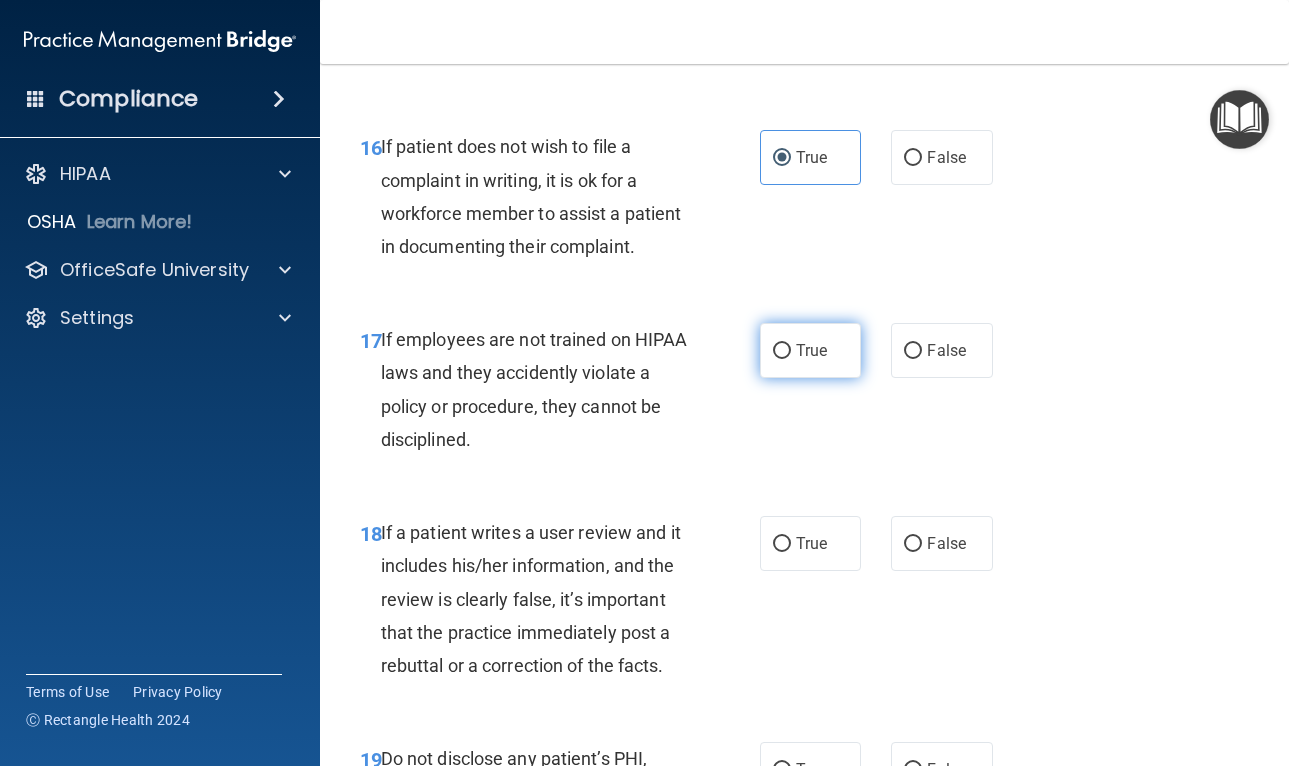 click on "True" at bounding box center (811, 350) 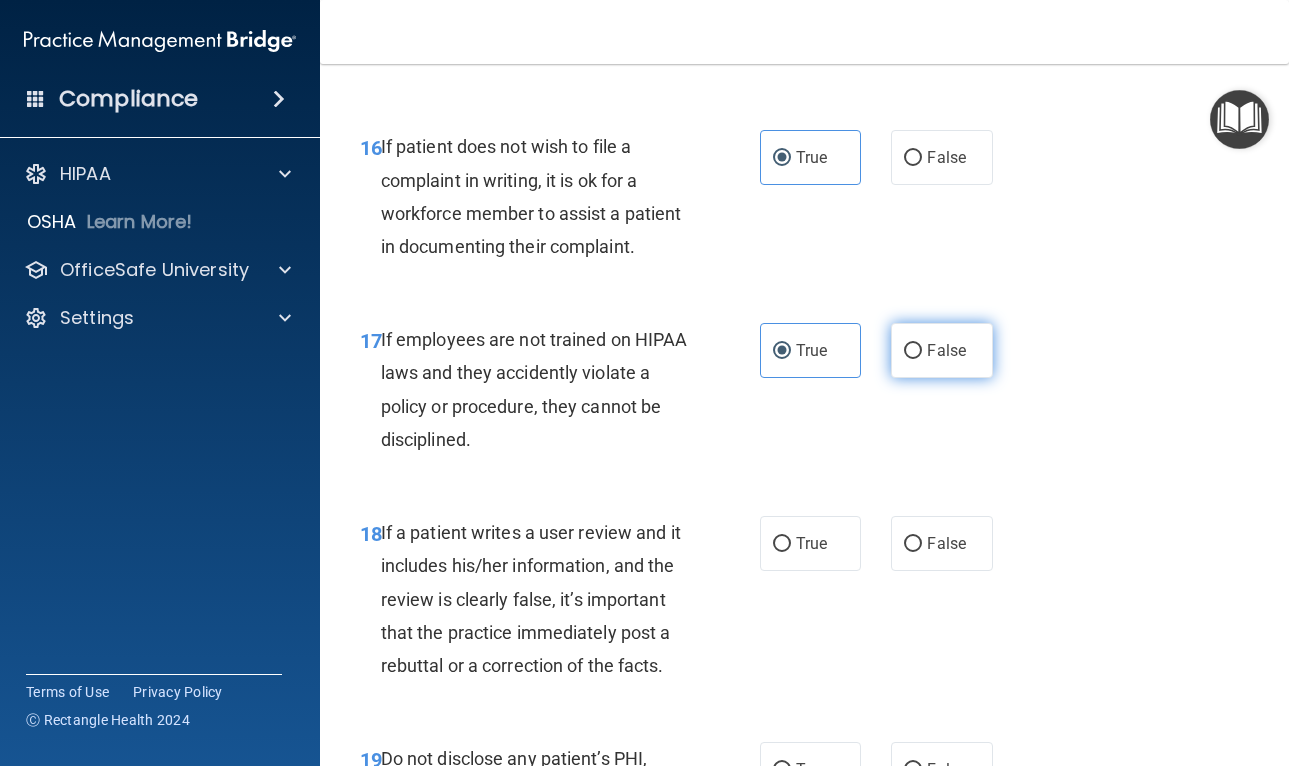 click on "False" at bounding box center [913, 351] 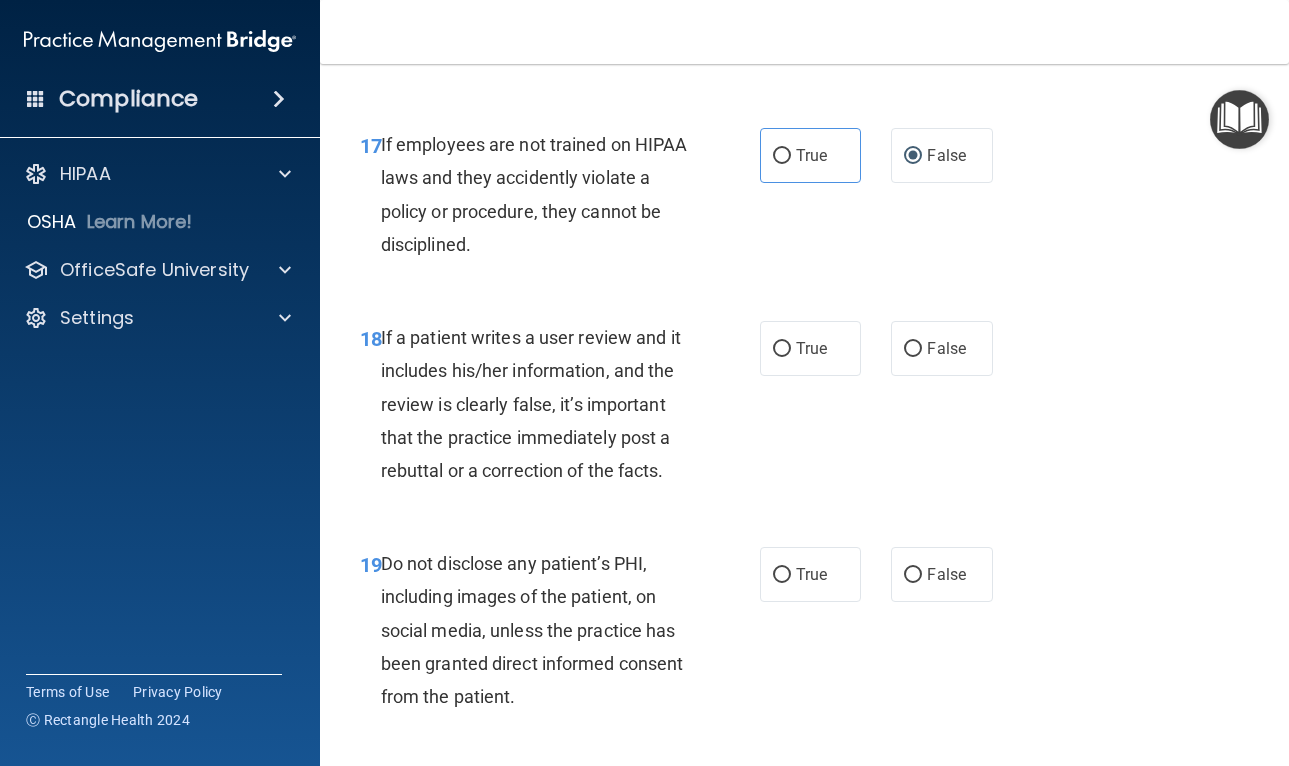 scroll, scrollTop: 3852, scrollLeft: 0, axis: vertical 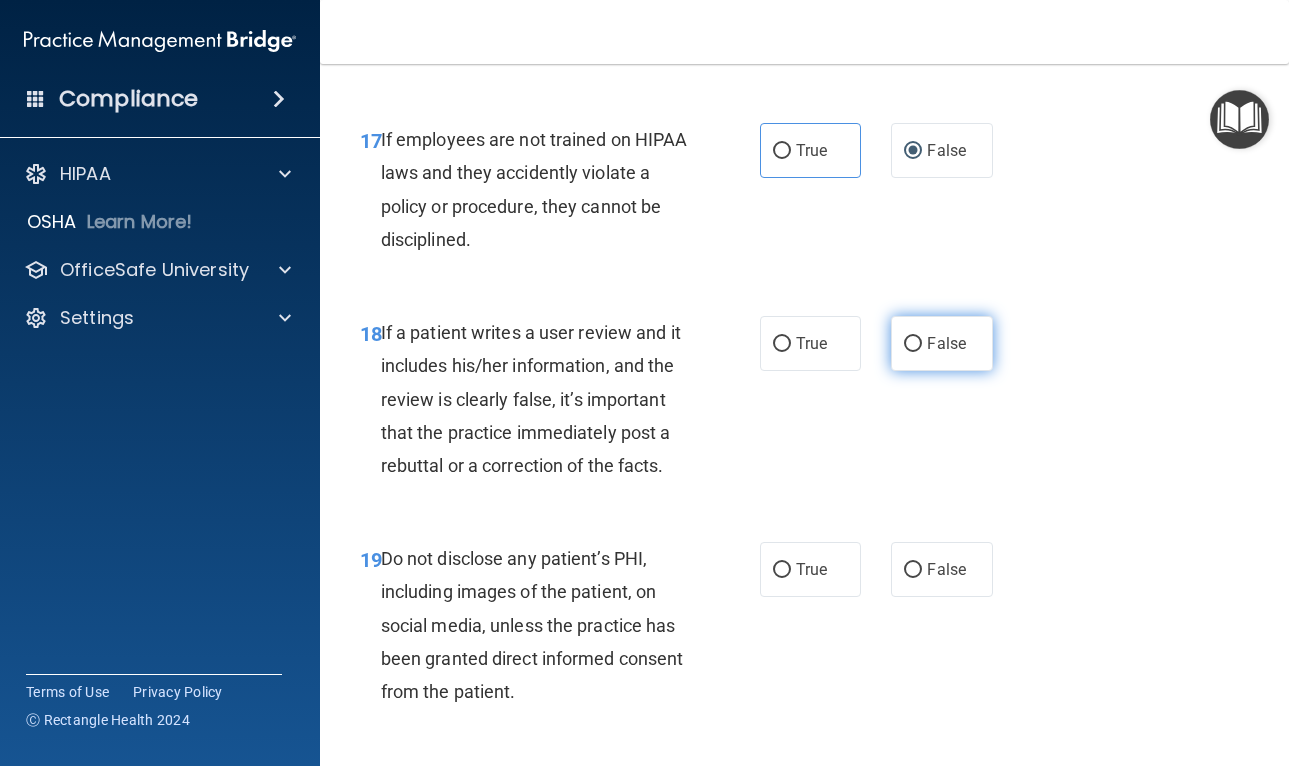 click on "False" at bounding box center (942, 343) 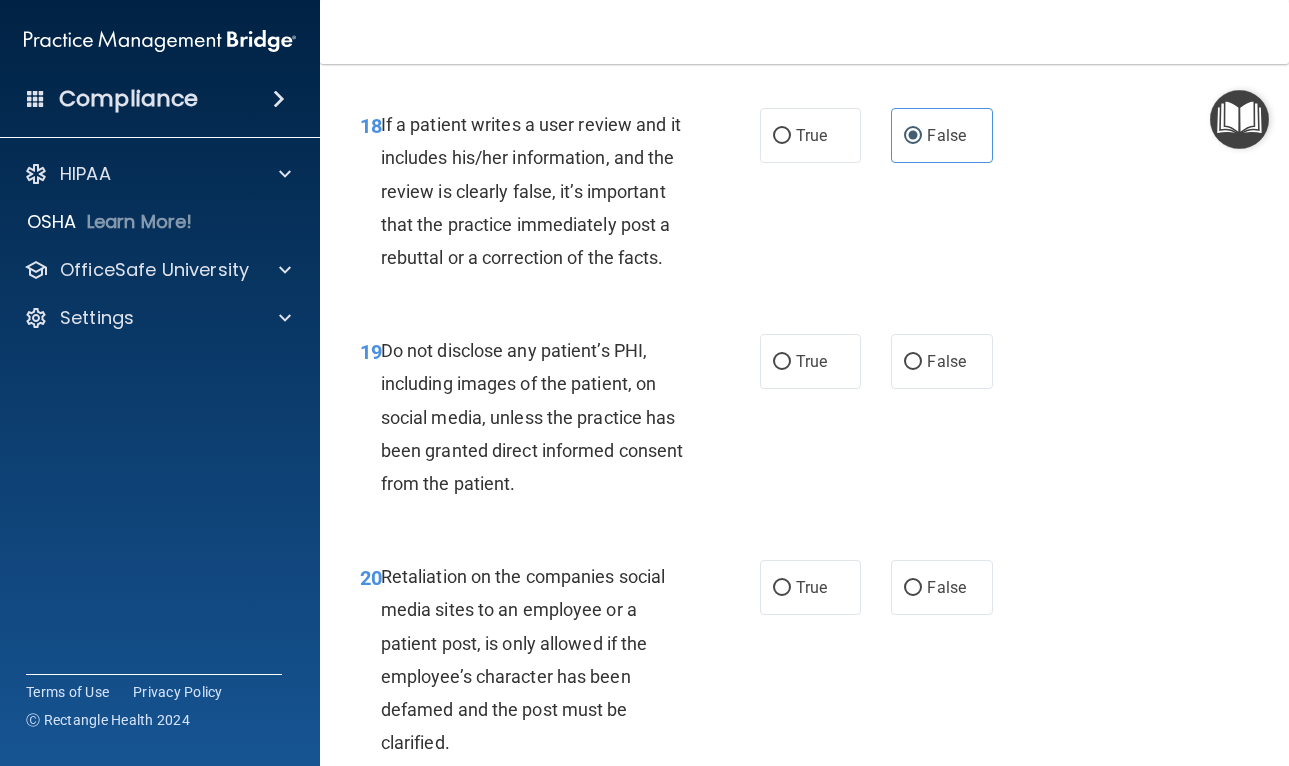 scroll, scrollTop: 4068, scrollLeft: 0, axis: vertical 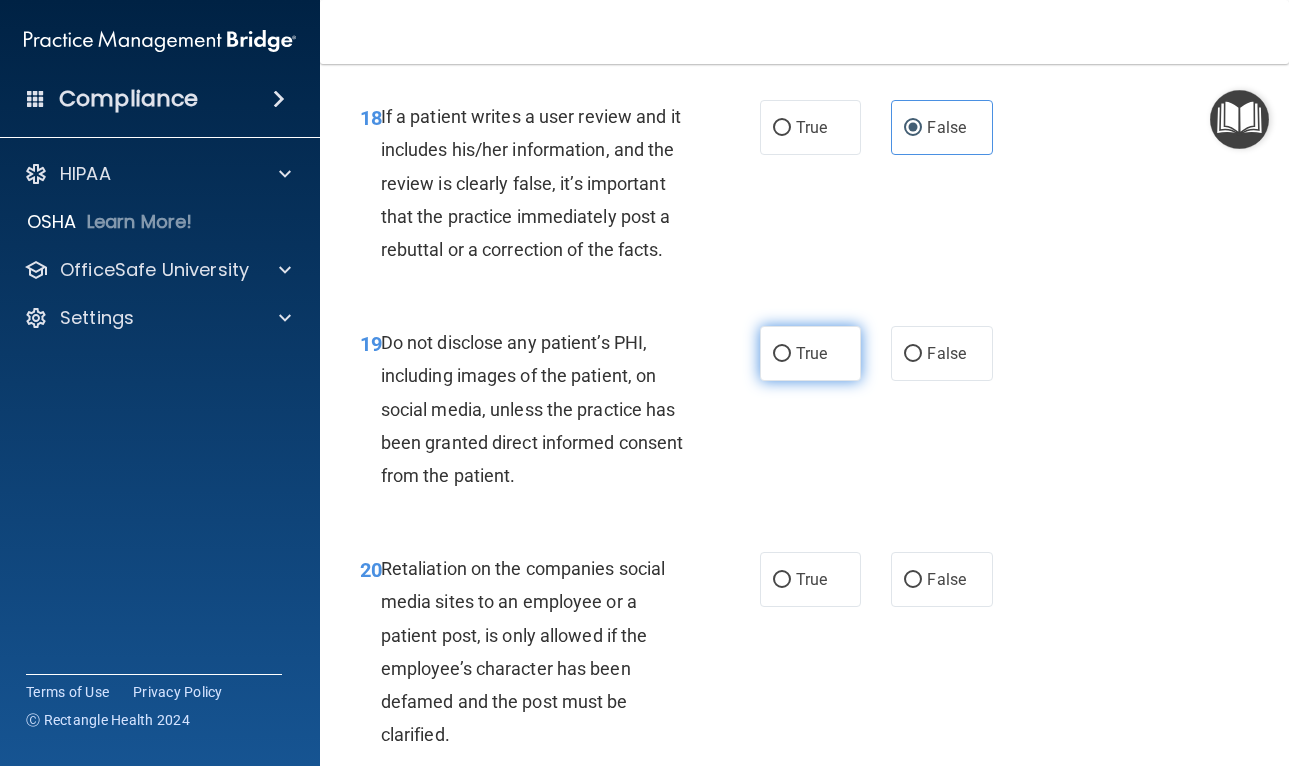 click on "True" at bounding box center (811, 353) 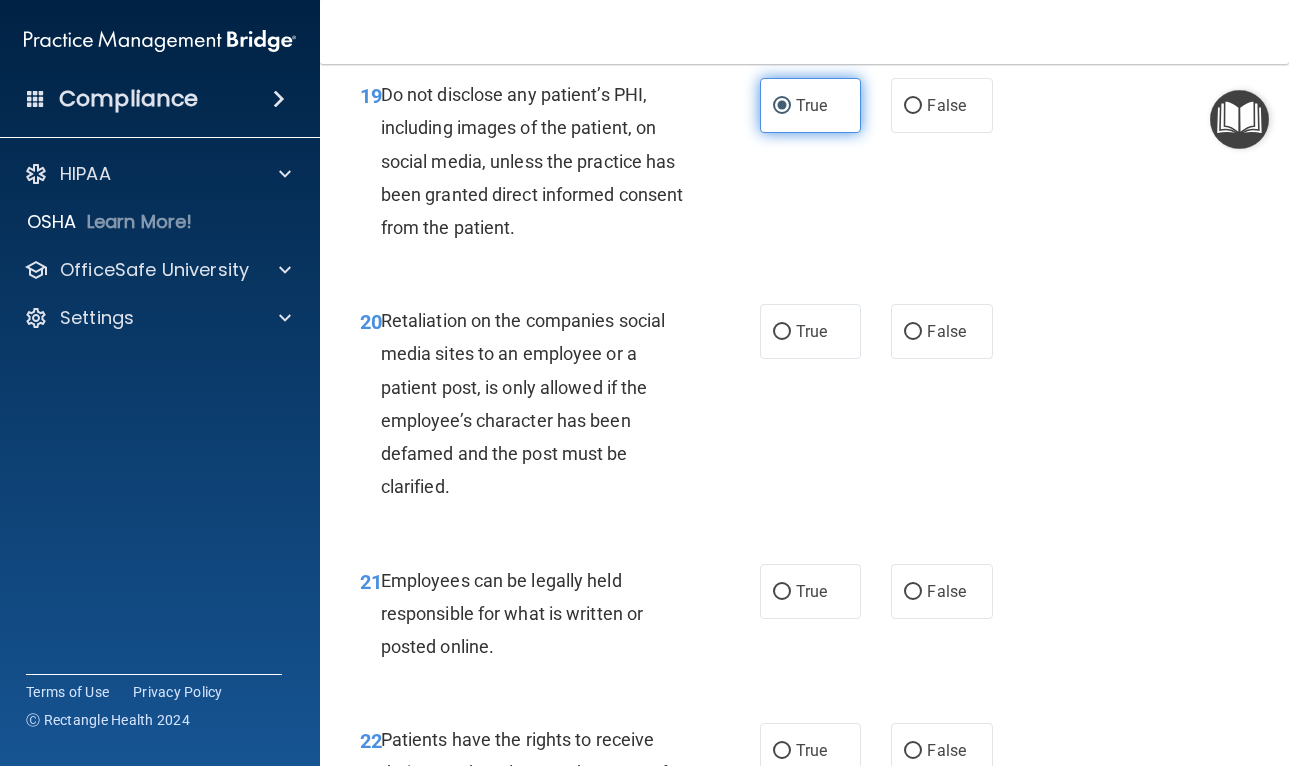 scroll, scrollTop: 4317, scrollLeft: 0, axis: vertical 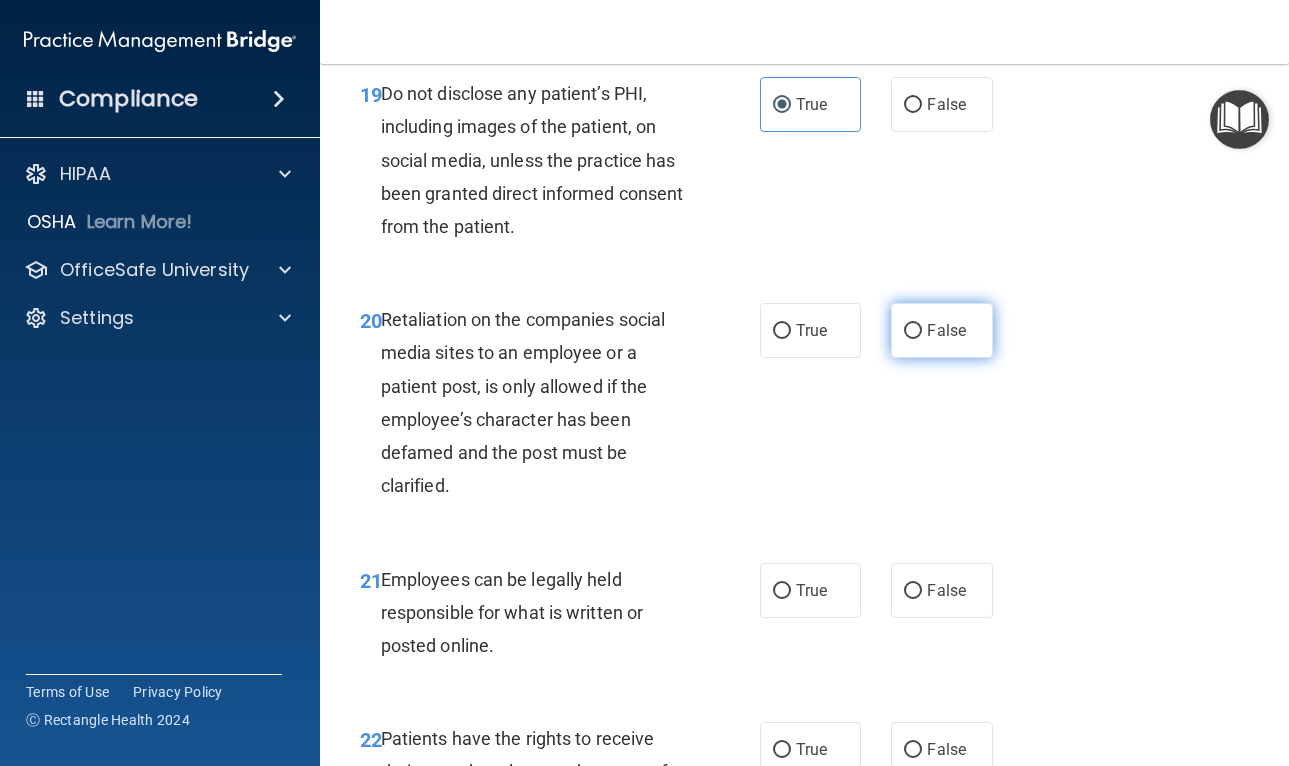 click on "False" at bounding box center [942, 330] 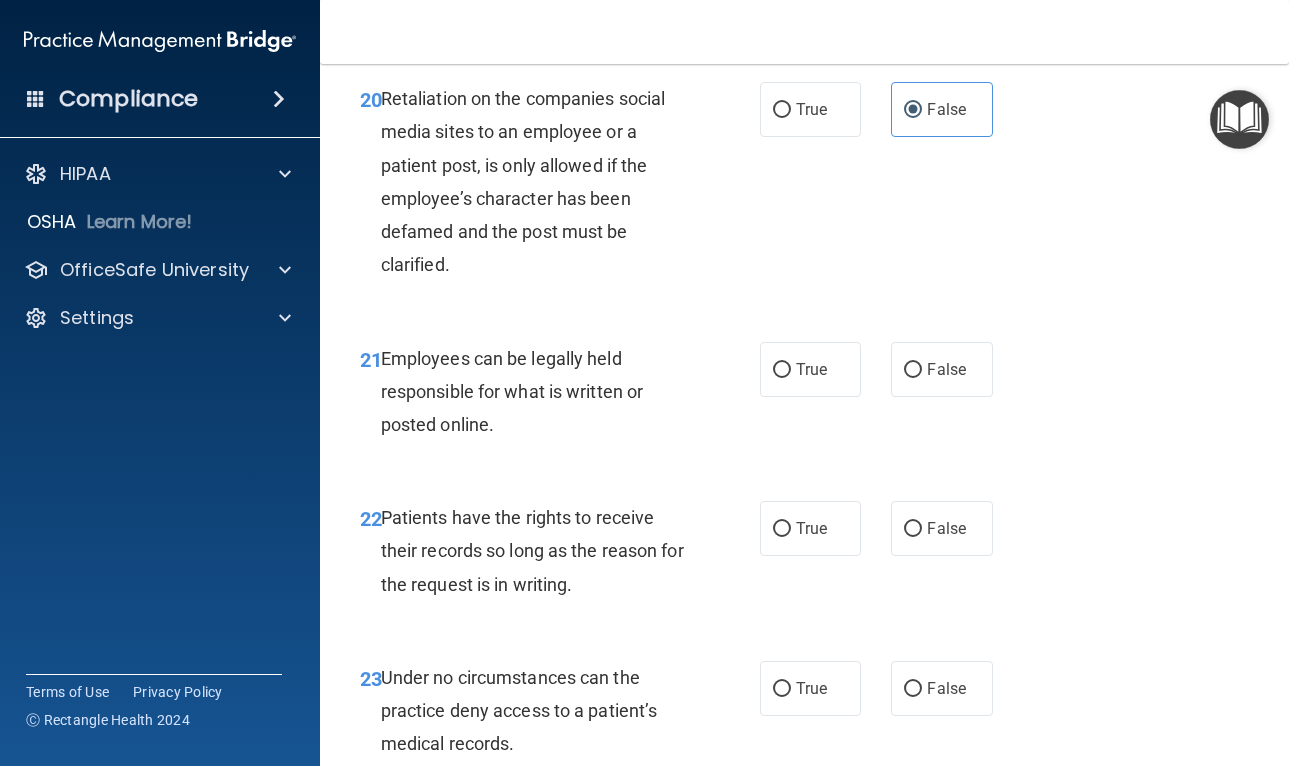 scroll, scrollTop: 4540, scrollLeft: 0, axis: vertical 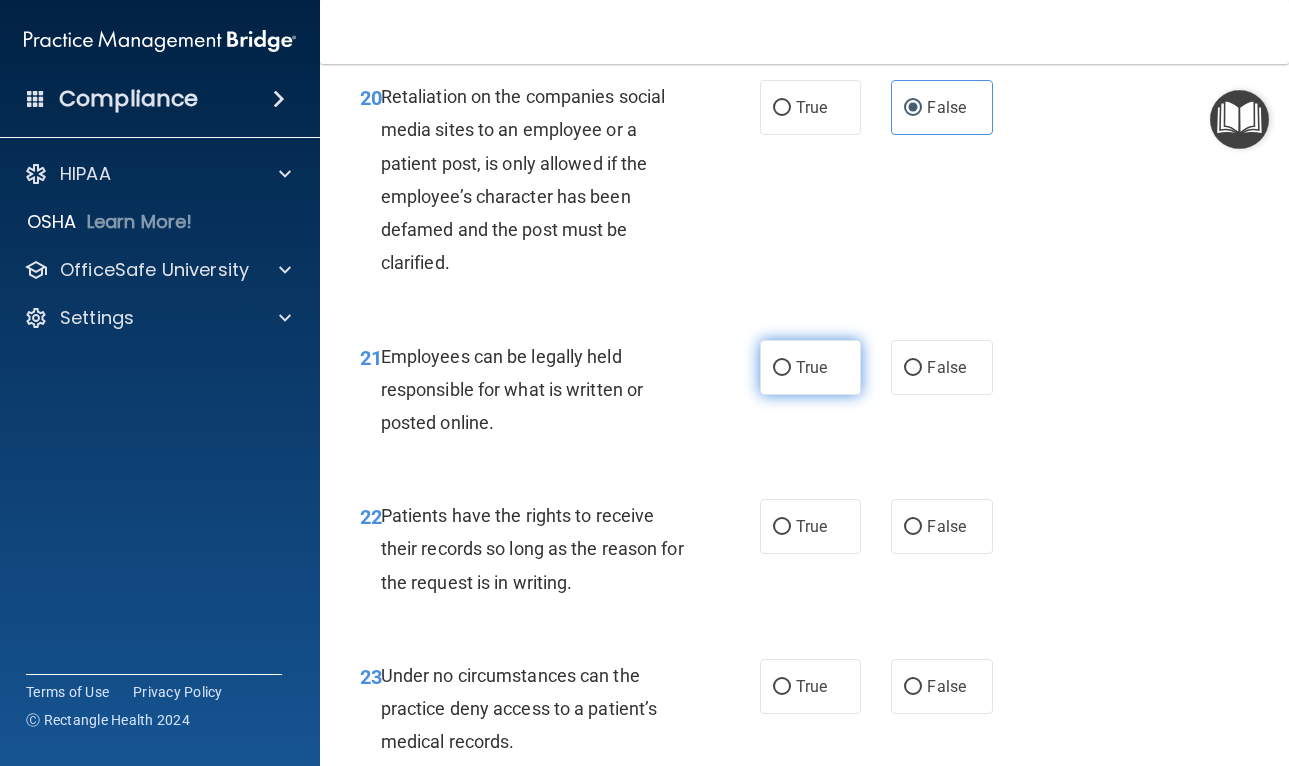 click on "True" at bounding box center [811, 367] 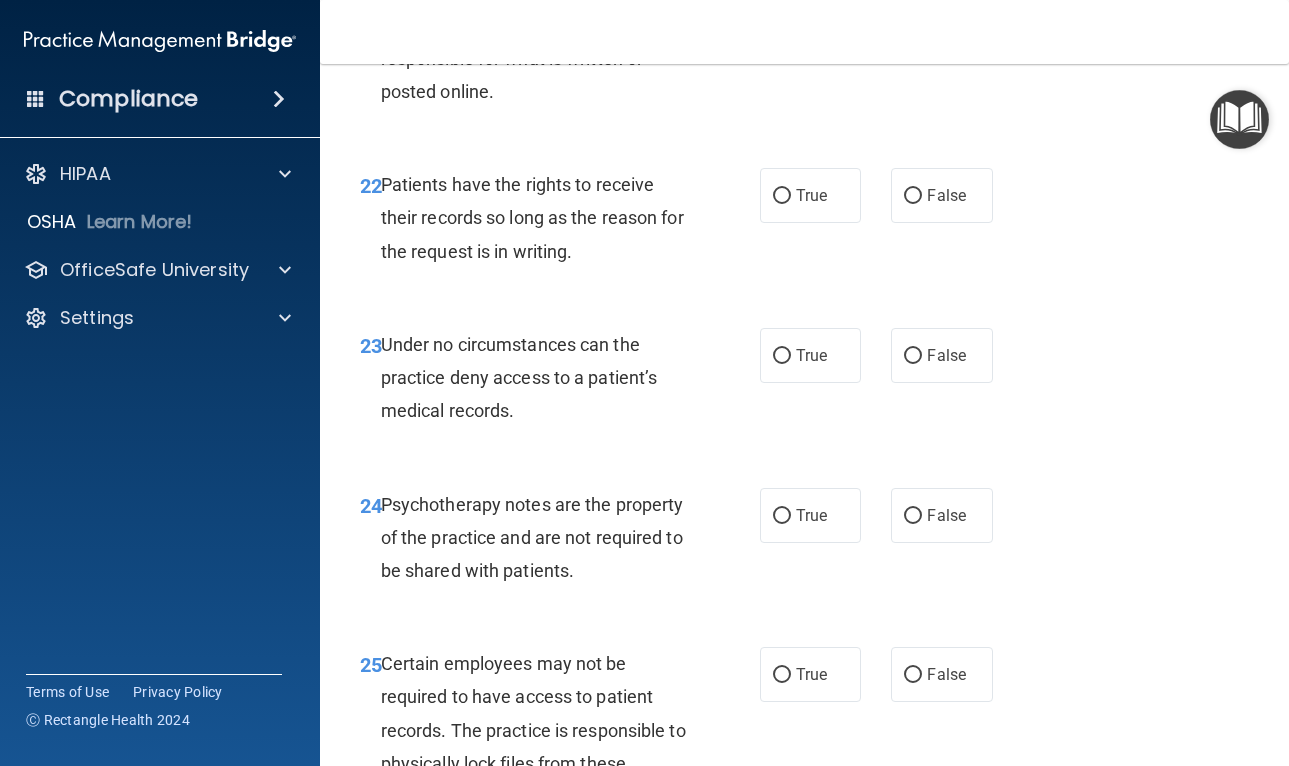 scroll, scrollTop: 4871, scrollLeft: 0, axis: vertical 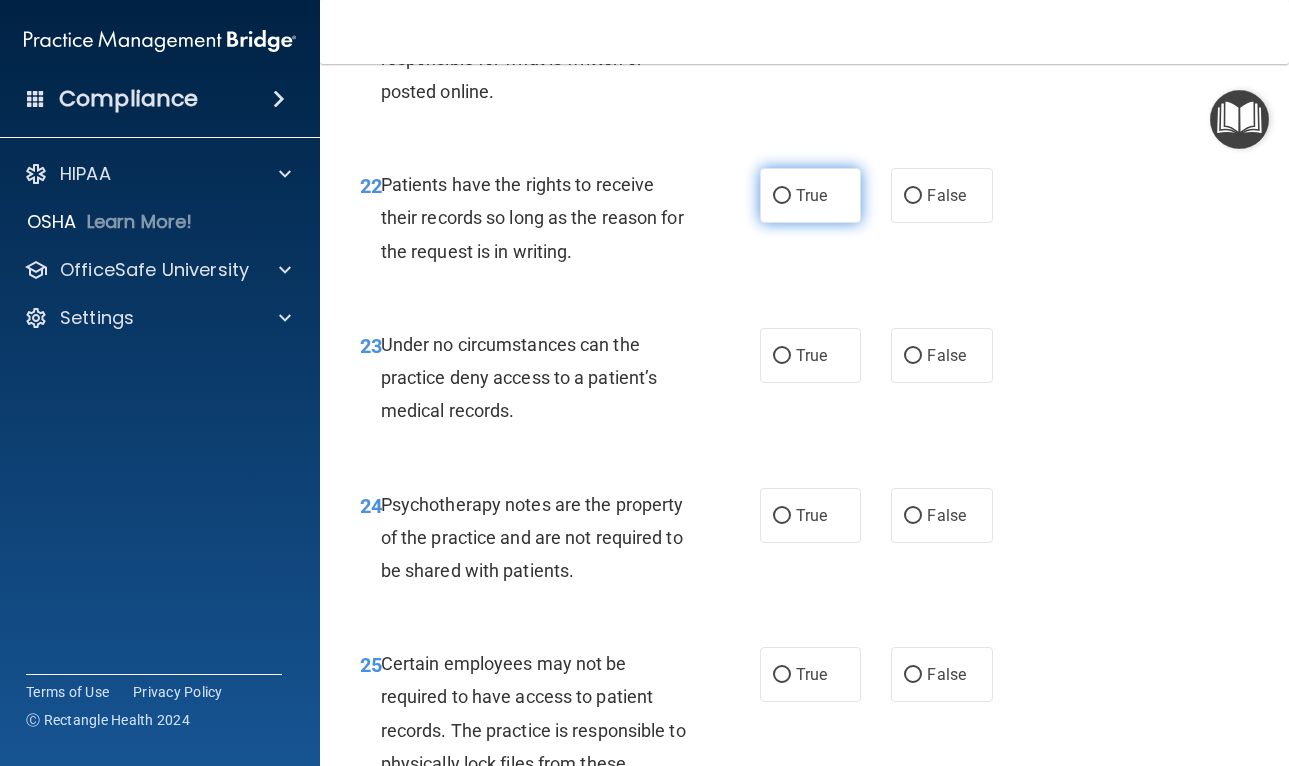 click on "True" at bounding box center (811, 195) 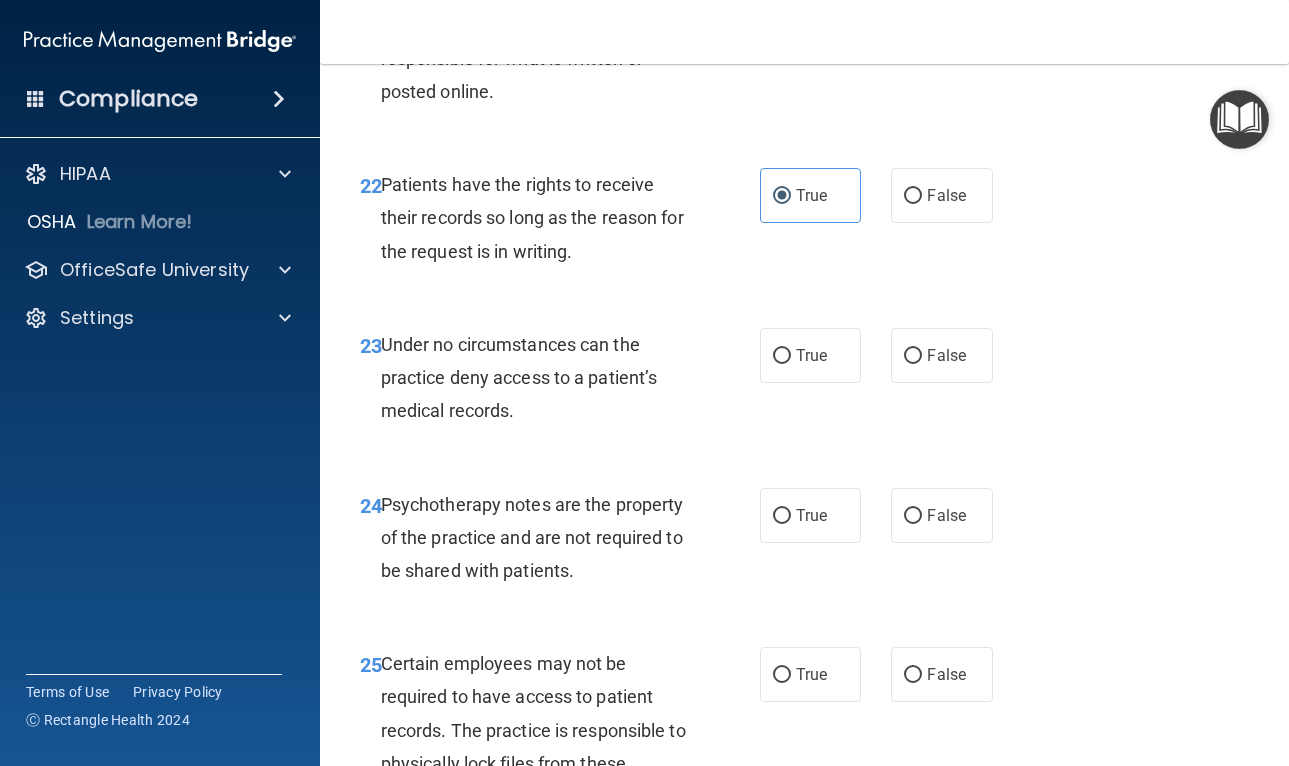 click on "22       Patients have the rights to receive their records so long as the reason for the request is in writing." at bounding box center [560, 223] 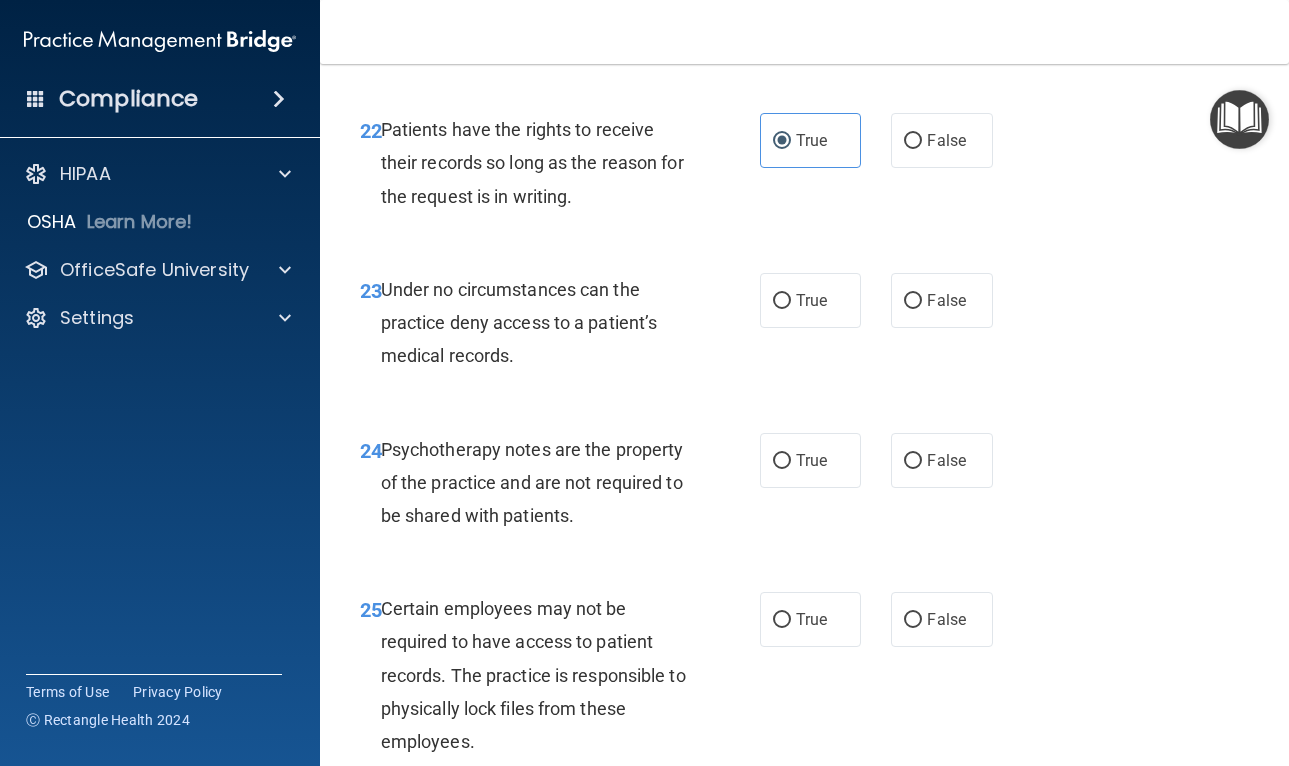 scroll, scrollTop: 4927, scrollLeft: 0, axis: vertical 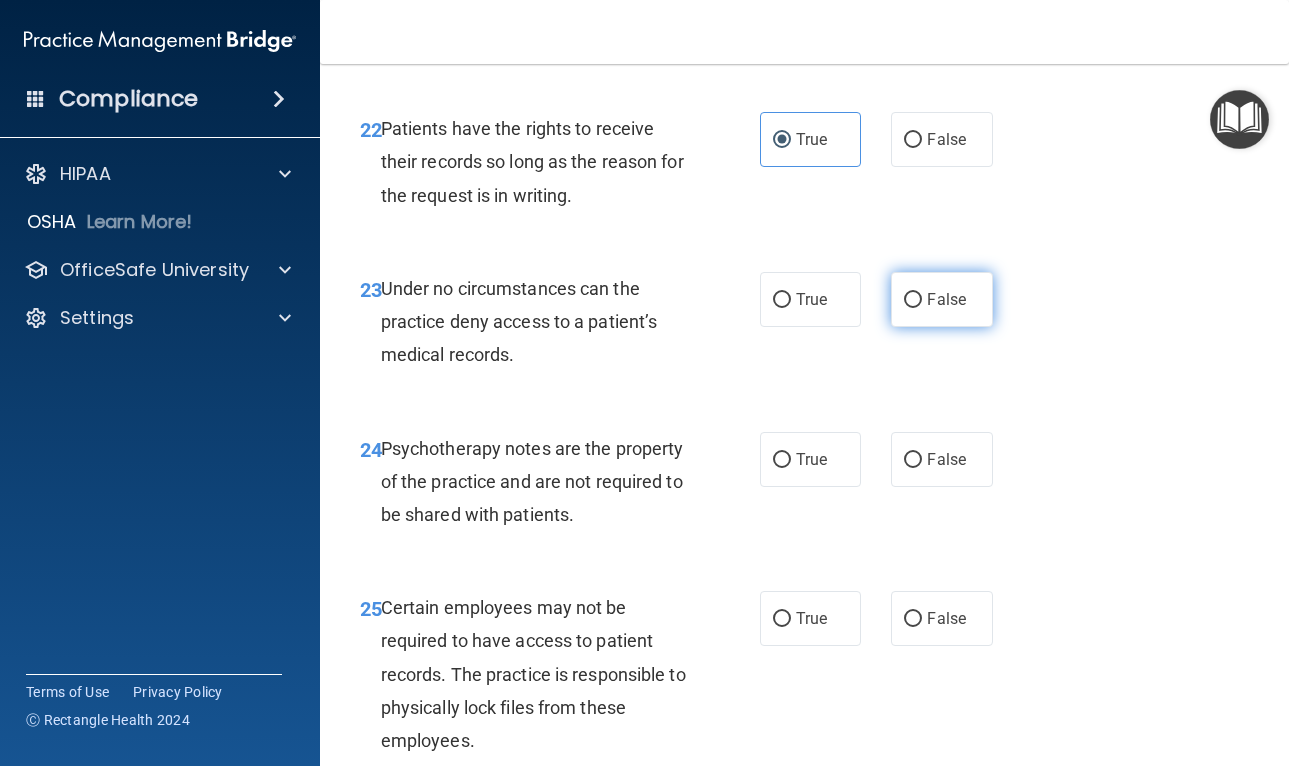 click on "False" at bounding box center [942, 299] 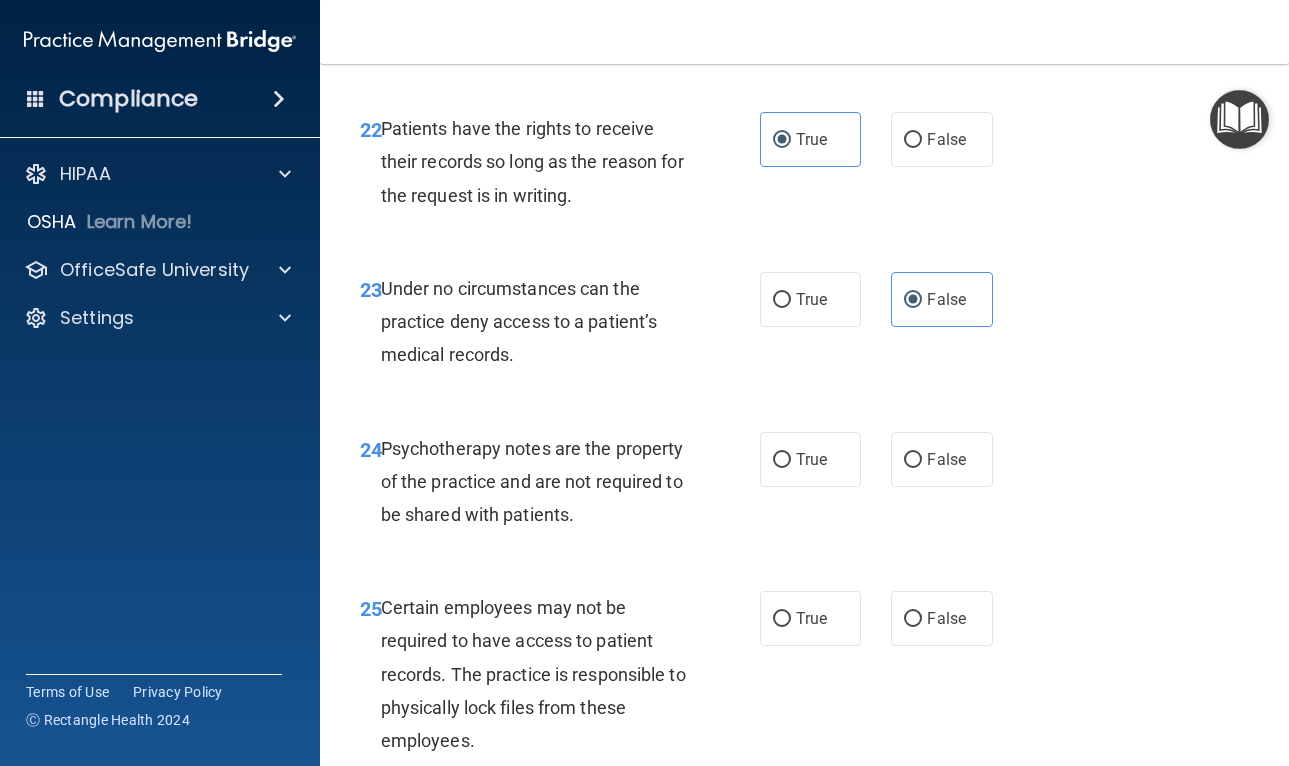 scroll, scrollTop: 4972, scrollLeft: 0, axis: vertical 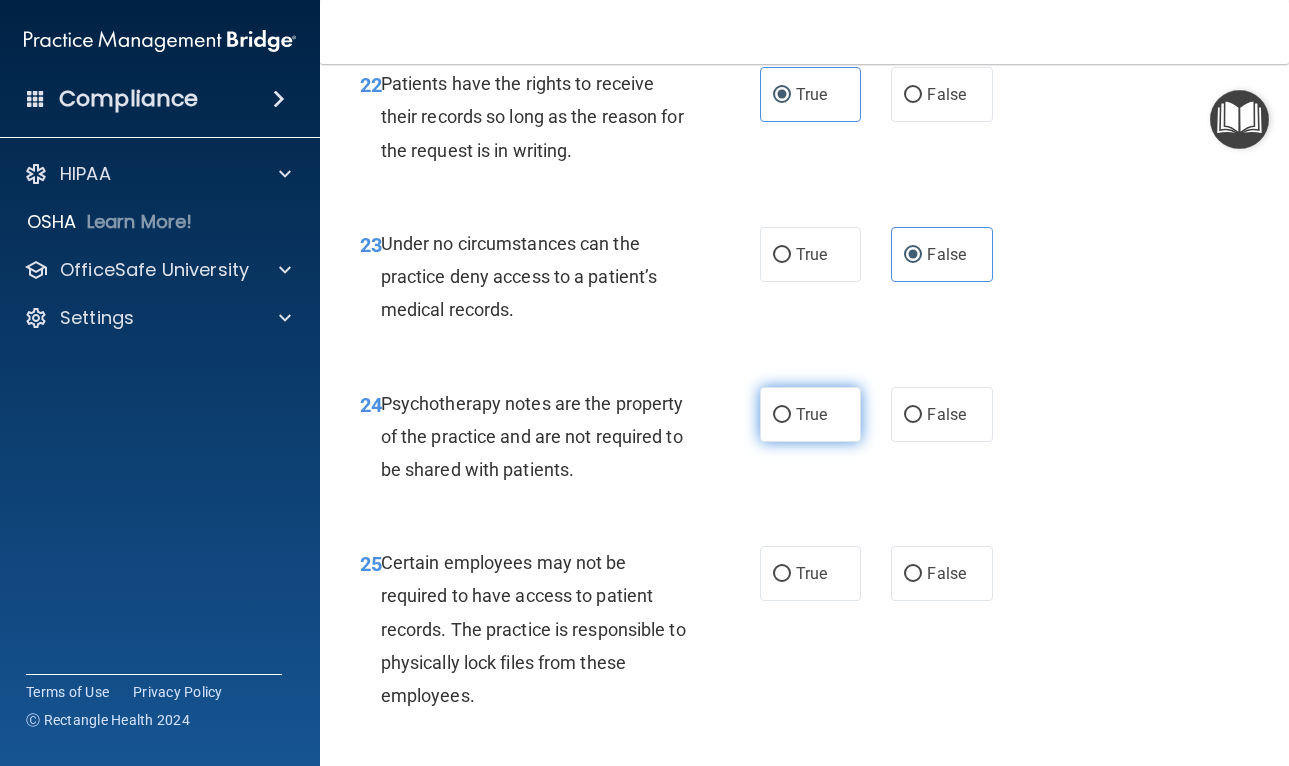 click on "True" at bounding box center (782, 415) 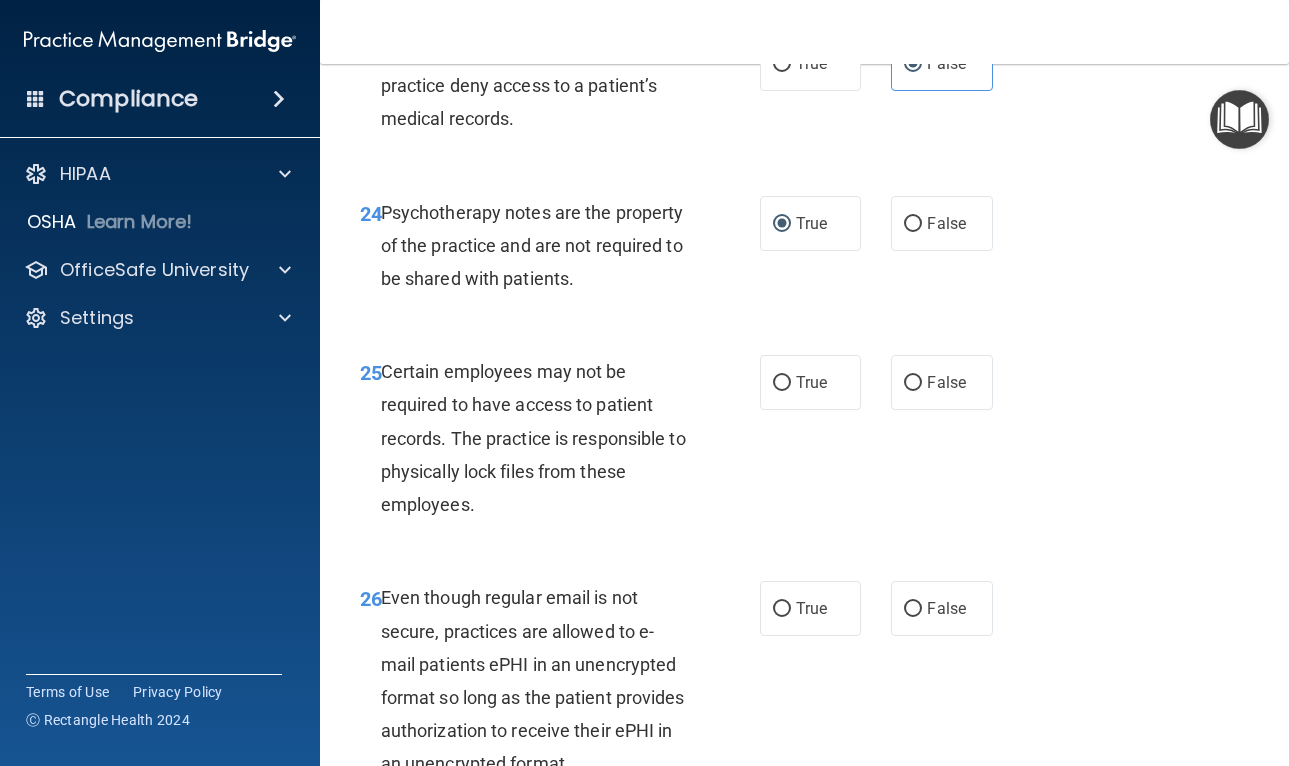 scroll, scrollTop: 5178, scrollLeft: 0, axis: vertical 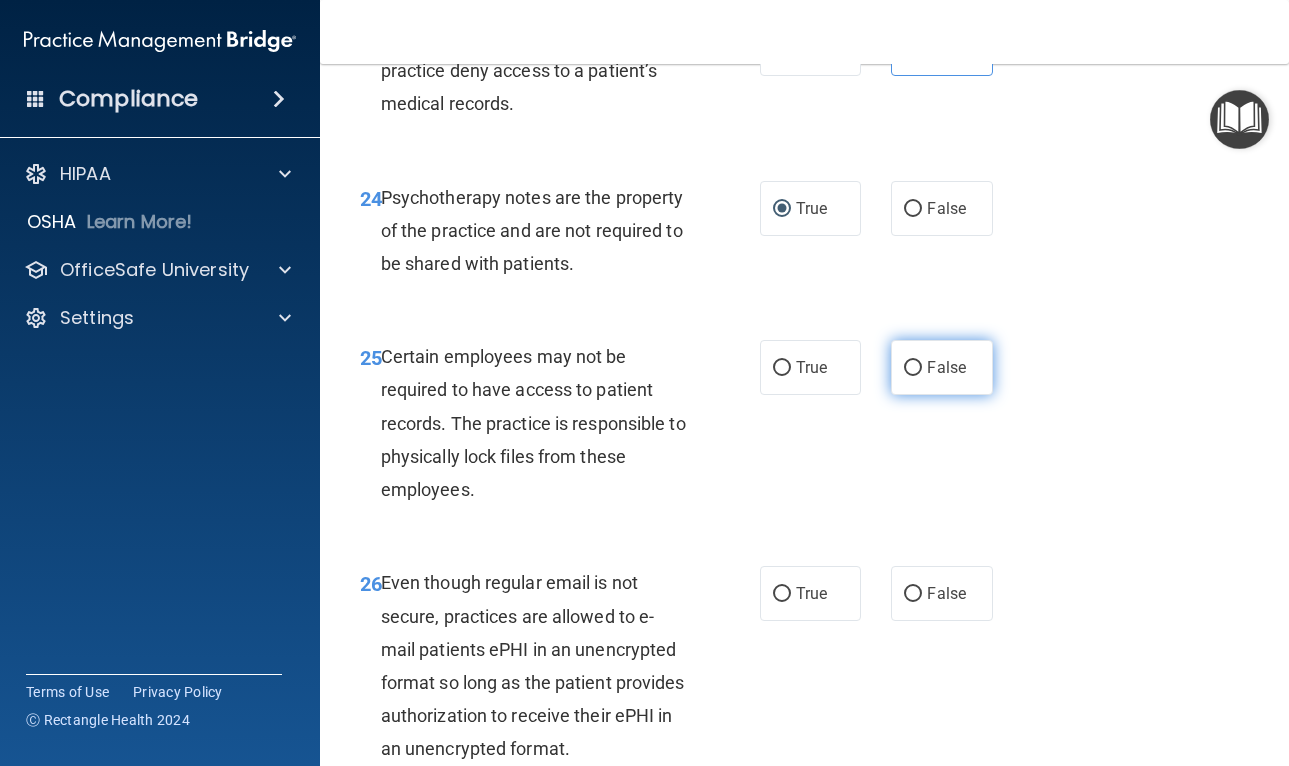 click on "False" at bounding box center (942, 367) 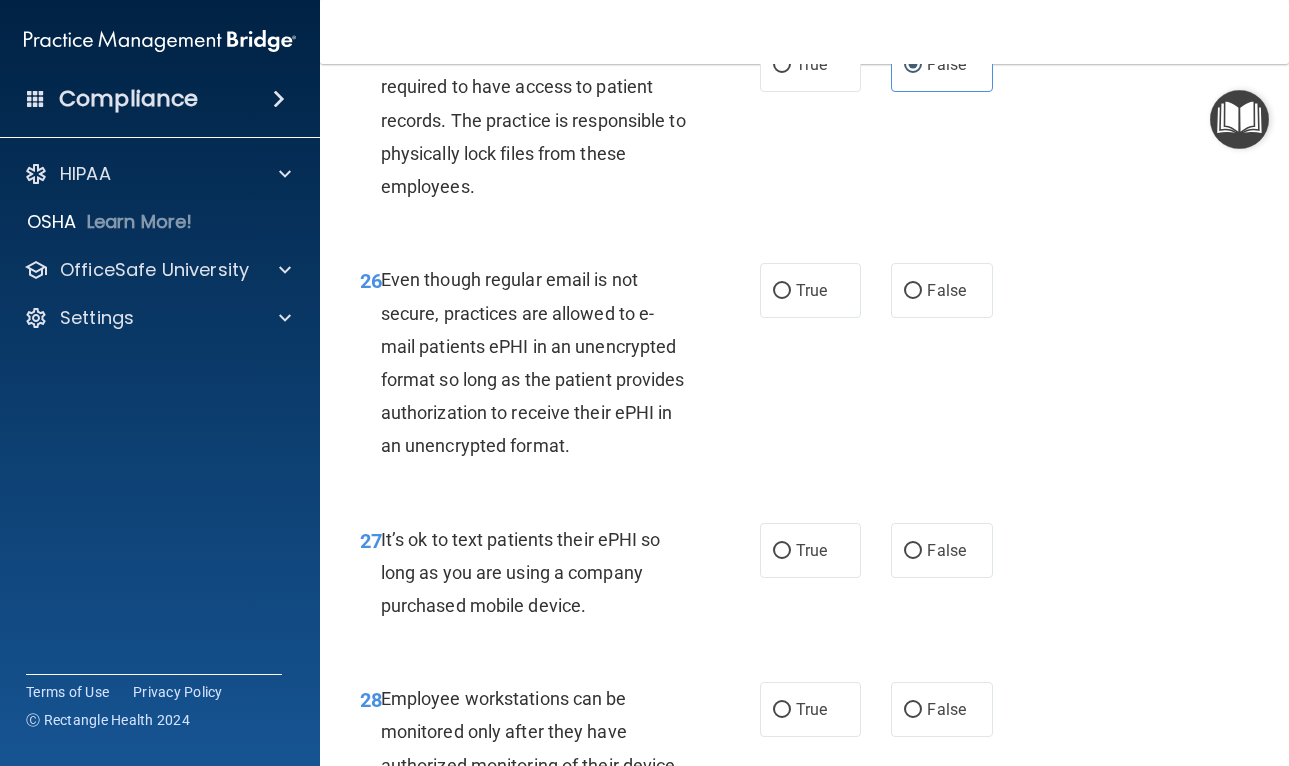 scroll, scrollTop: 5486, scrollLeft: 0, axis: vertical 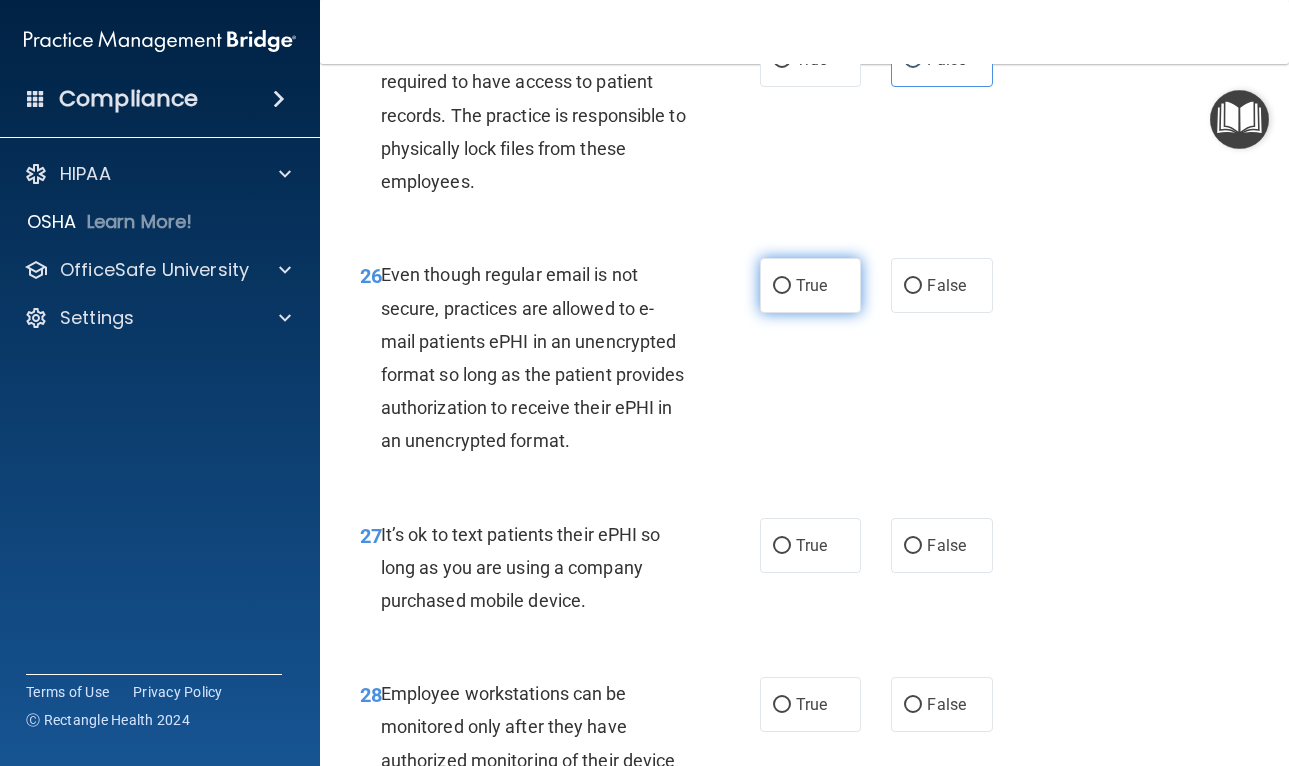 click on "True" at bounding box center [811, 285] 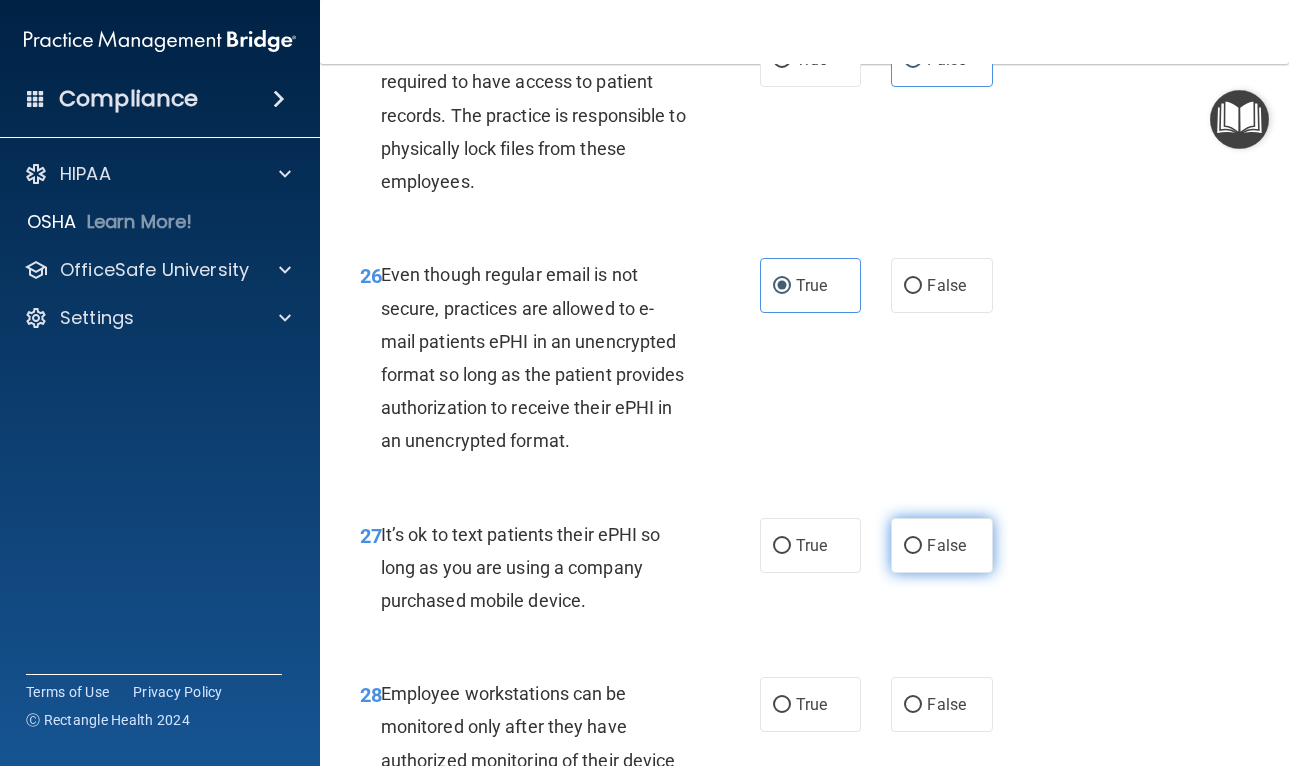 click on "False" at bounding box center (942, 545) 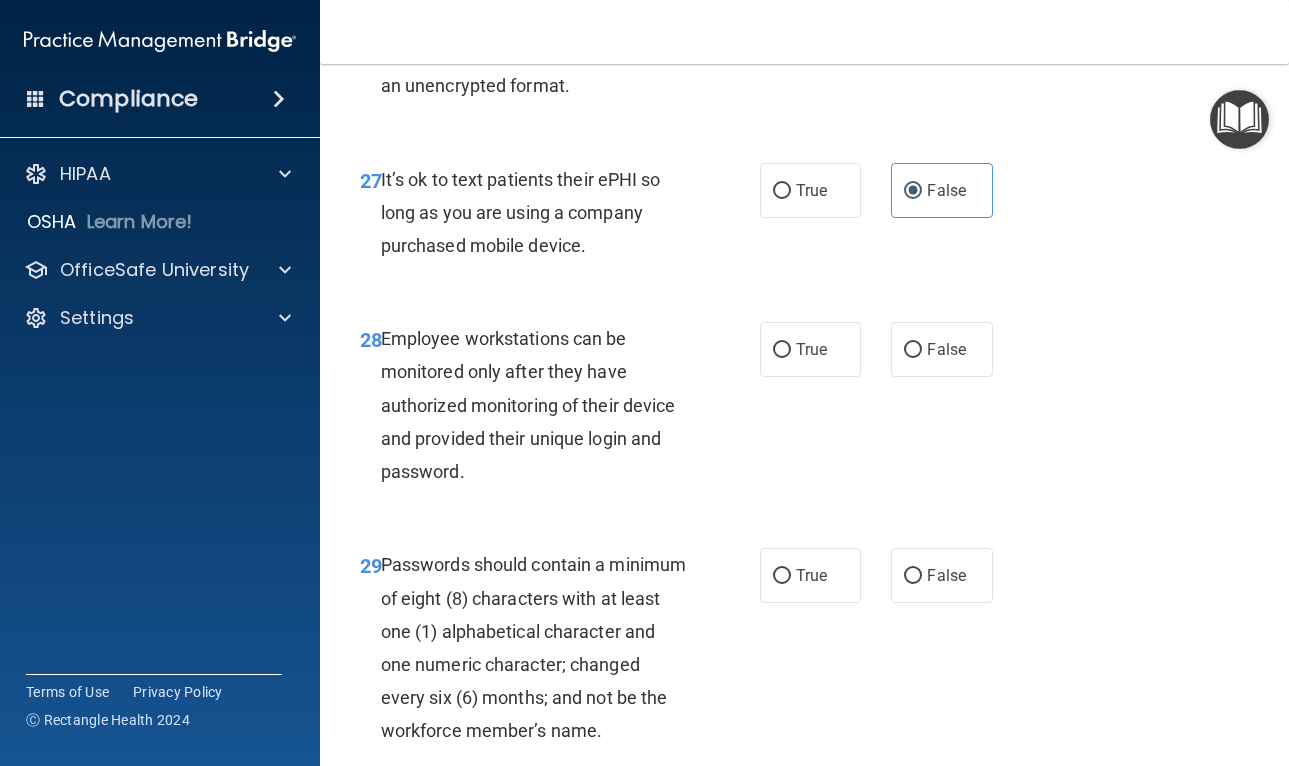 scroll, scrollTop: 5850, scrollLeft: 0, axis: vertical 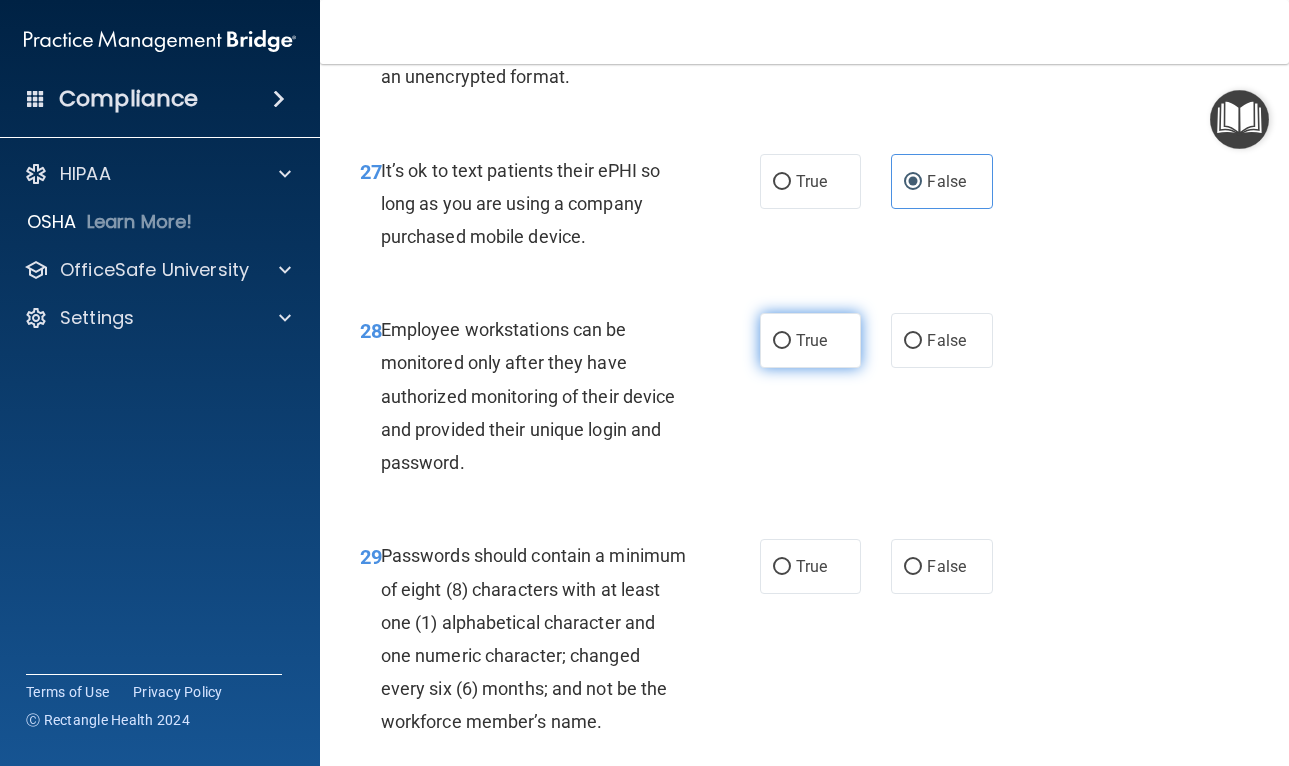 click on "True" at bounding box center (811, 340) 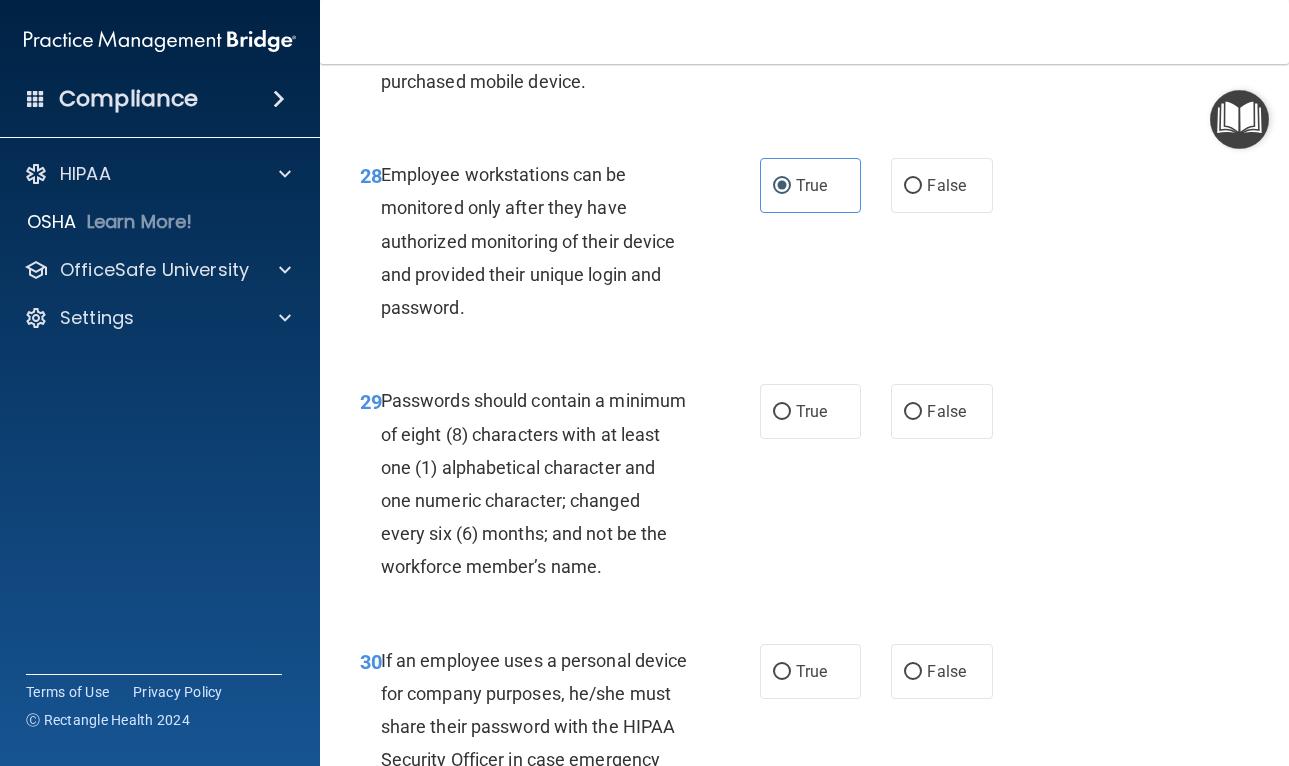 scroll, scrollTop: 6007, scrollLeft: 0, axis: vertical 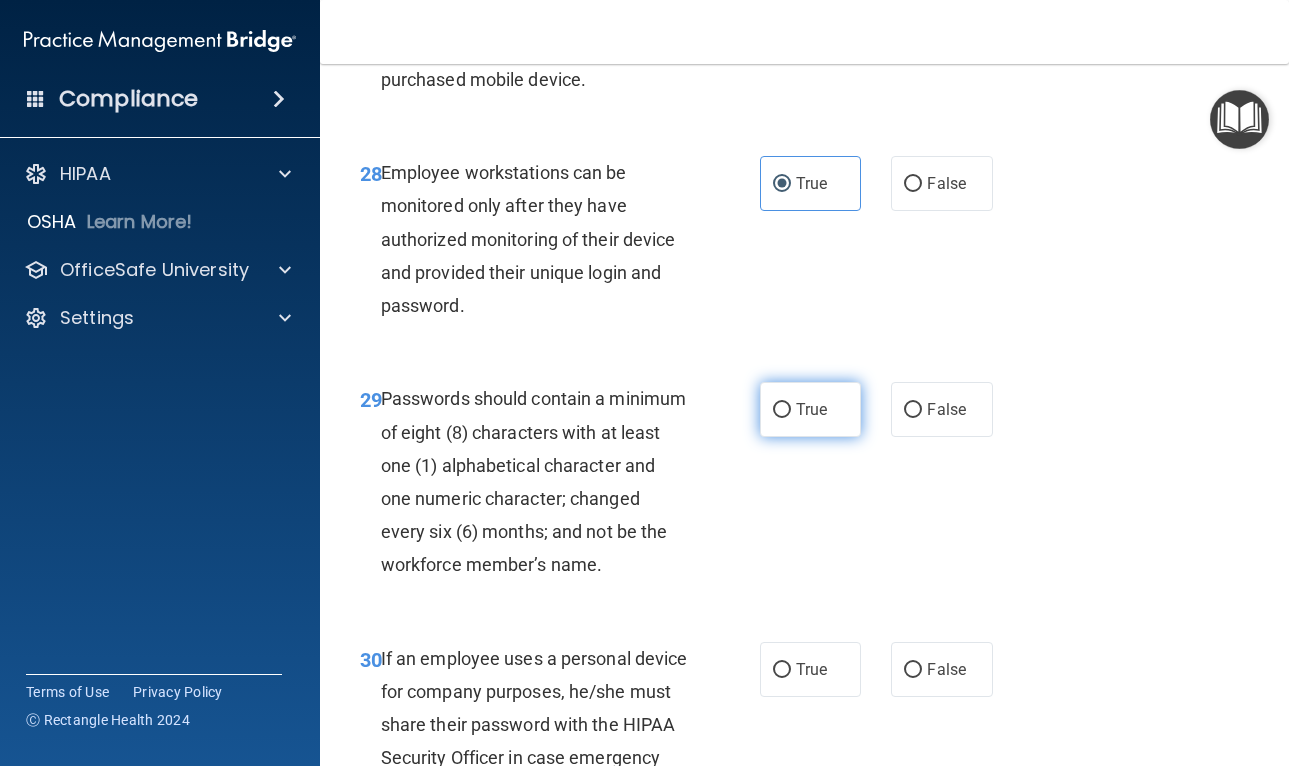 click on "True" at bounding box center (811, 409) 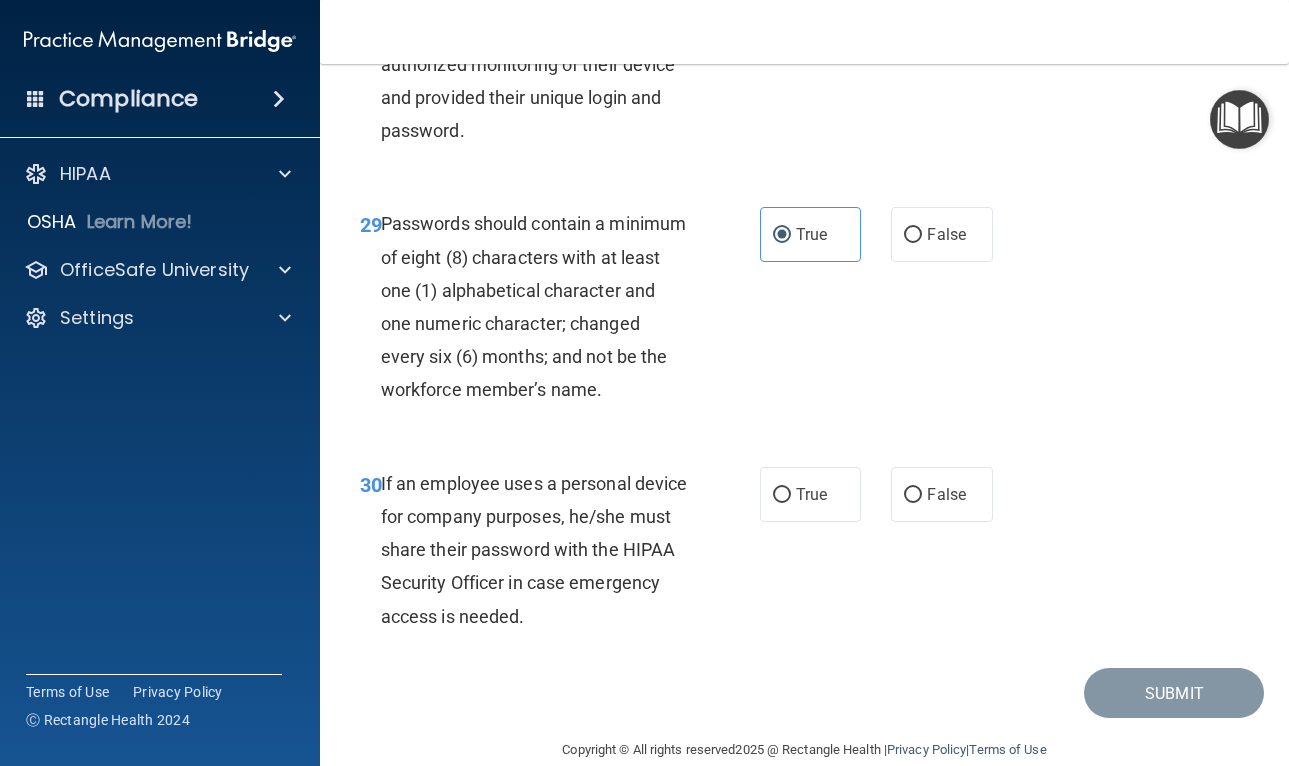 scroll, scrollTop: 6181, scrollLeft: 0, axis: vertical 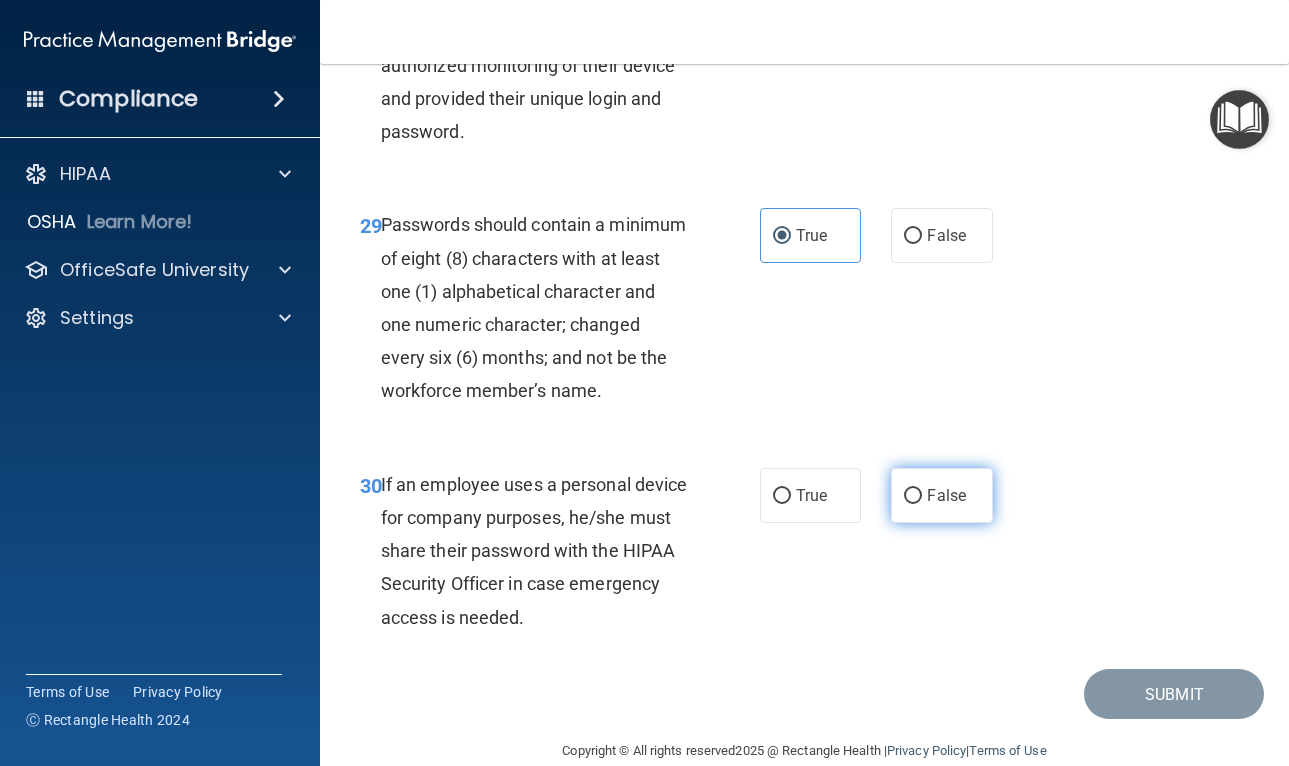 click on "False" at bounding box center [942, 495] 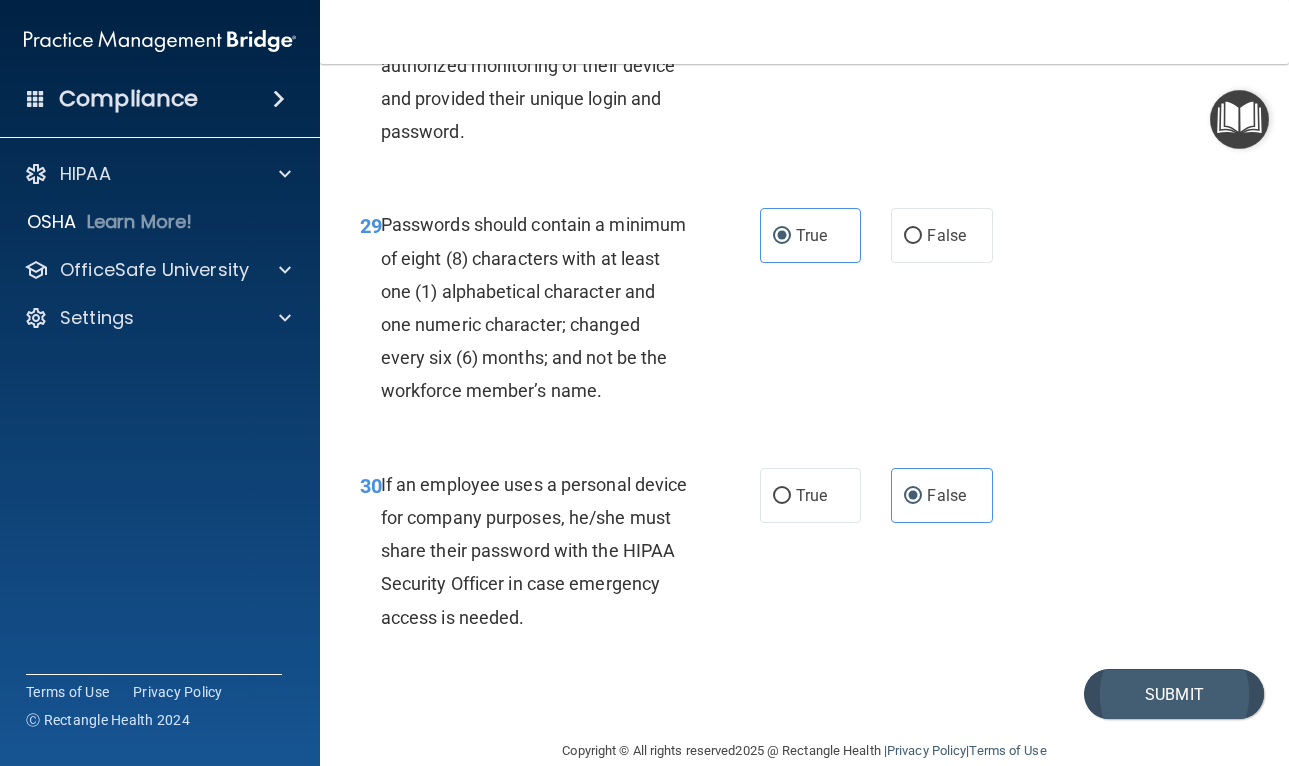 click on "Submit" at bounding box center [1174, 694] 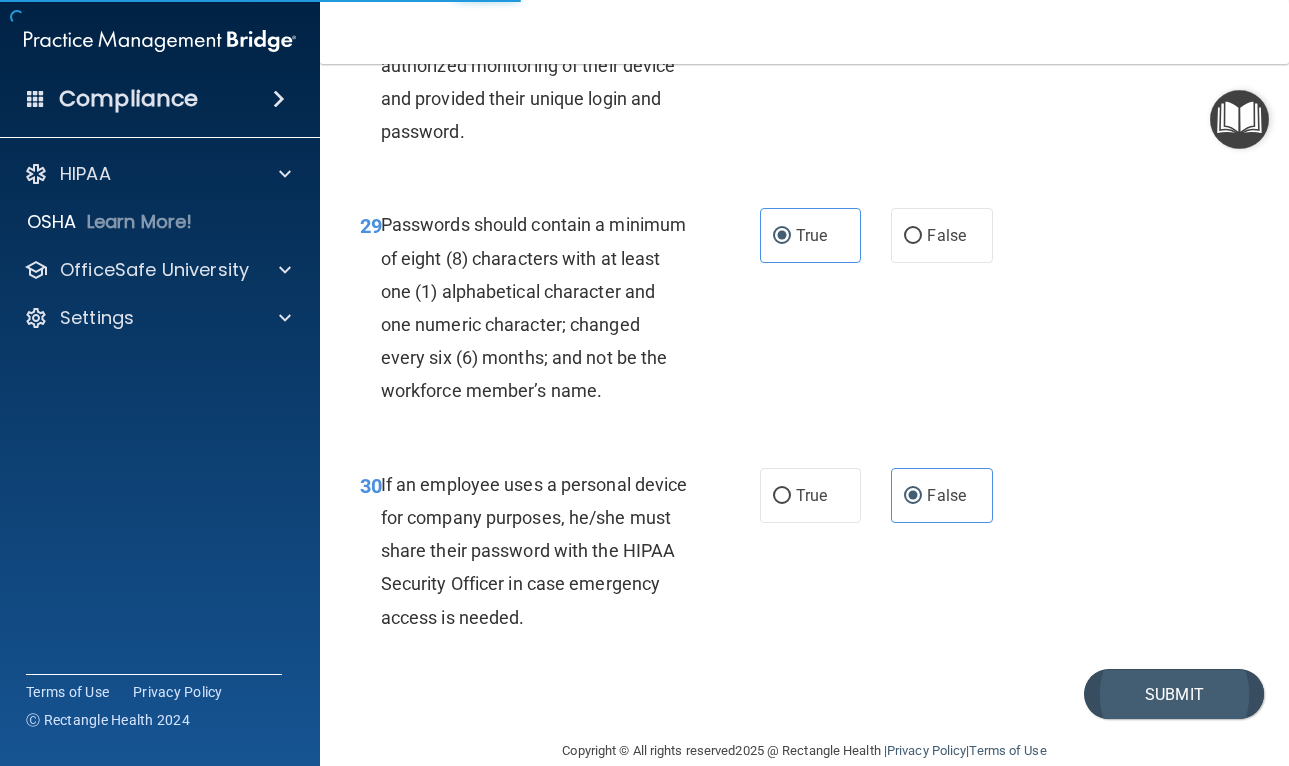 click on "Submit" at bounding box center [1174, 694] 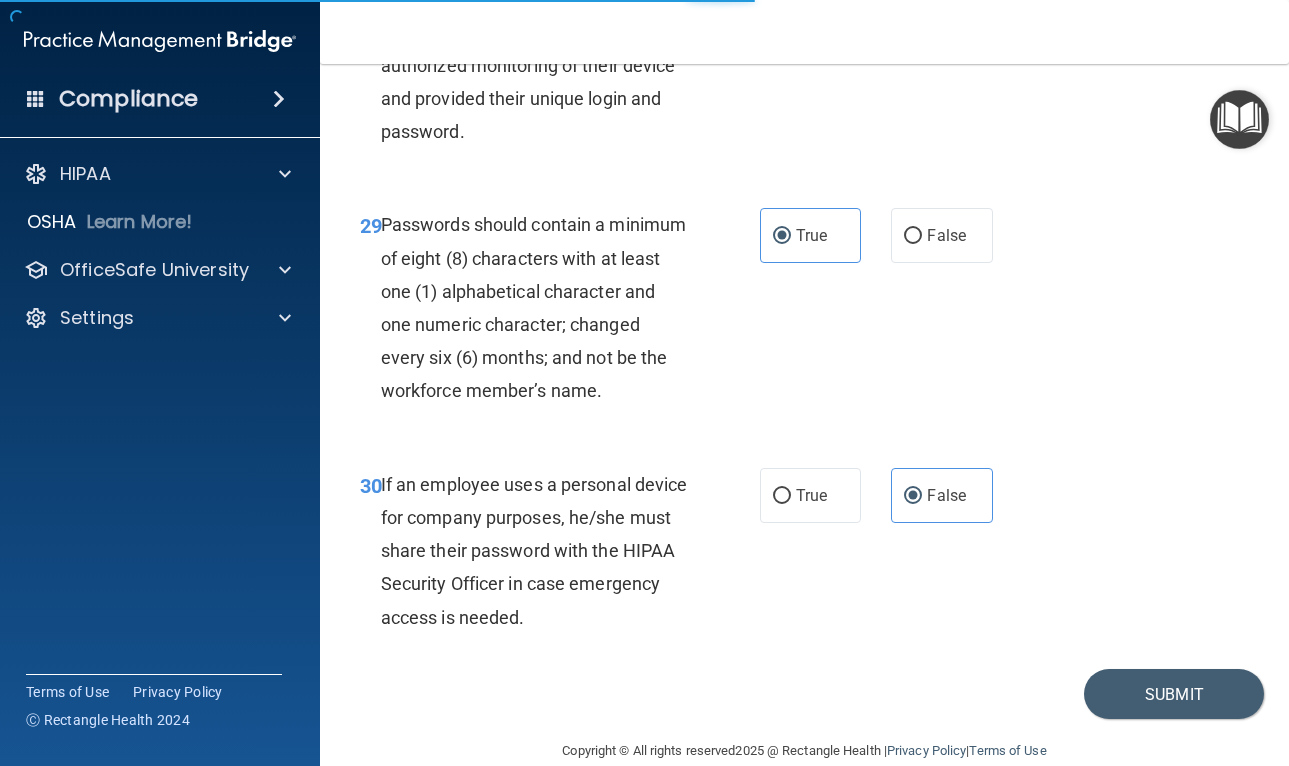 scroll, scrollTop: 0, scrollLeft: 0, axis: both 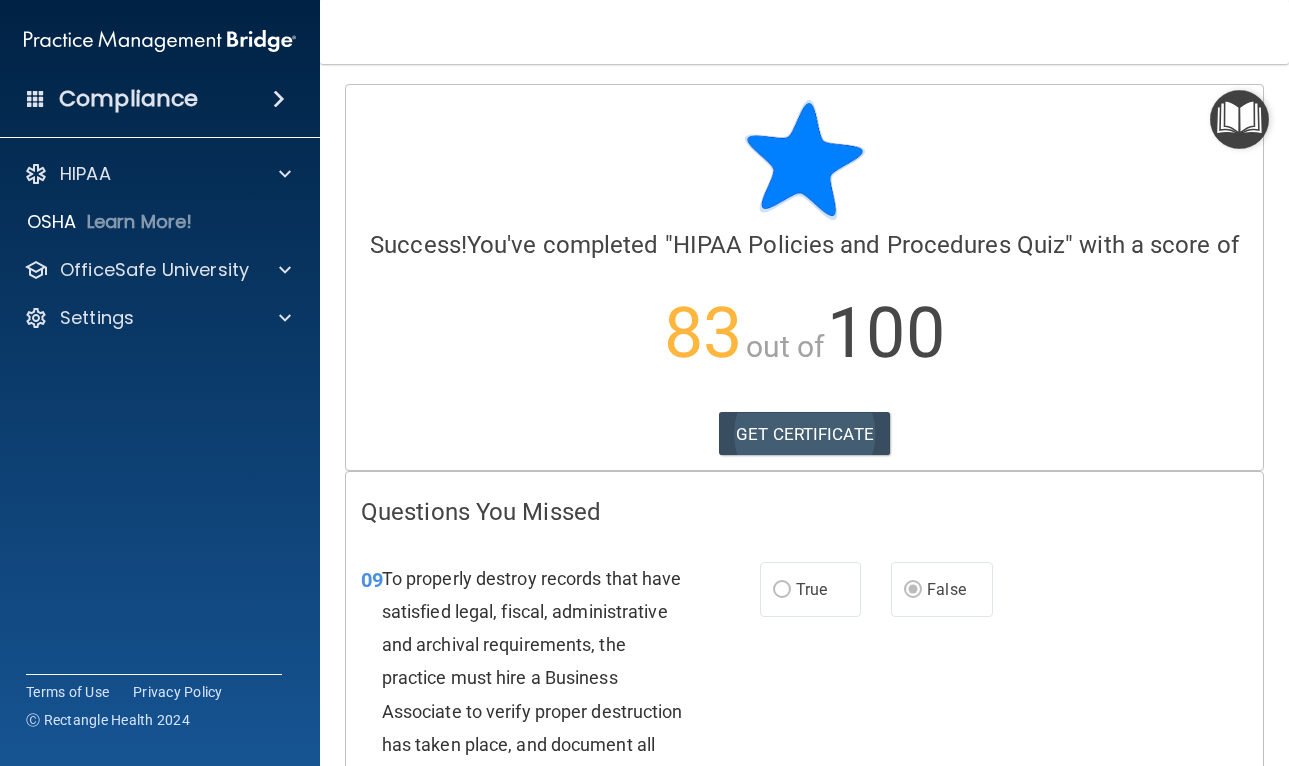 click on "GET CERTIFICATE" at bounding box center [804, 434] 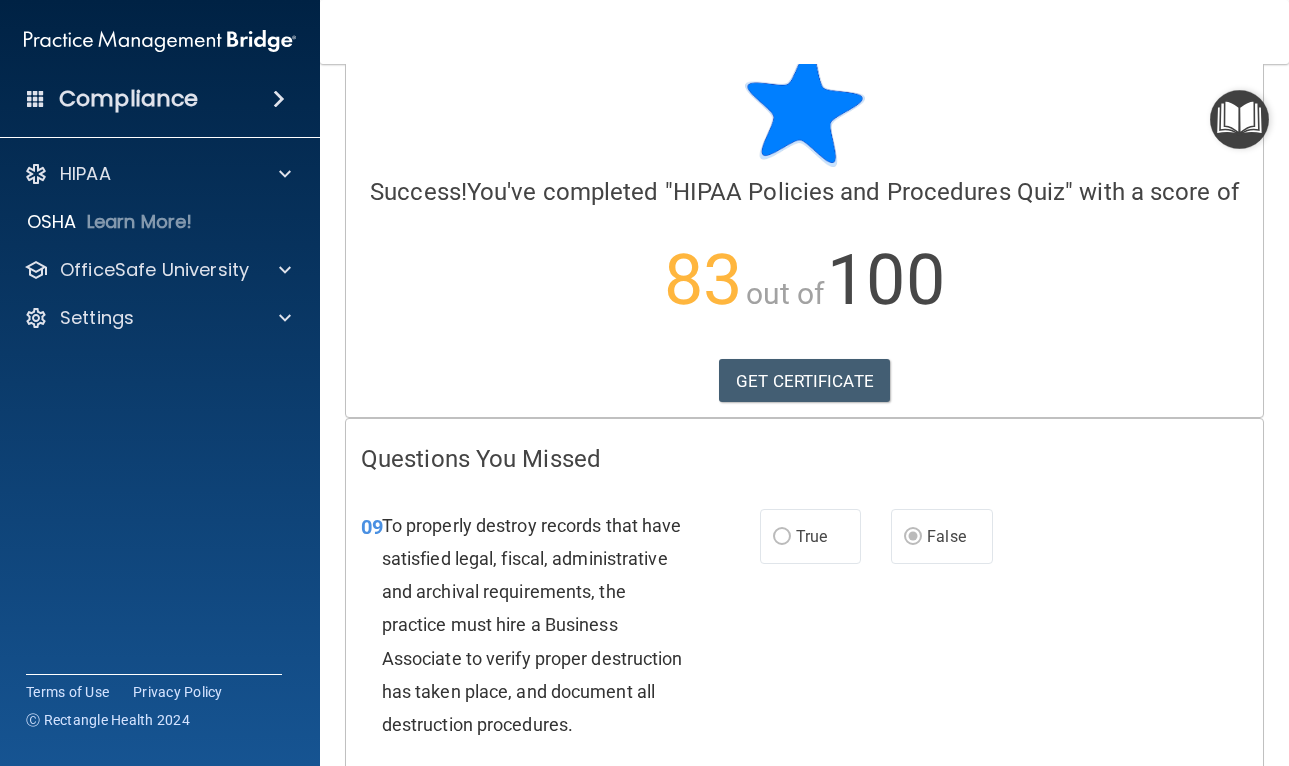 scroll, scrollTop: 73, scrollLeft: 0, axis: vertical 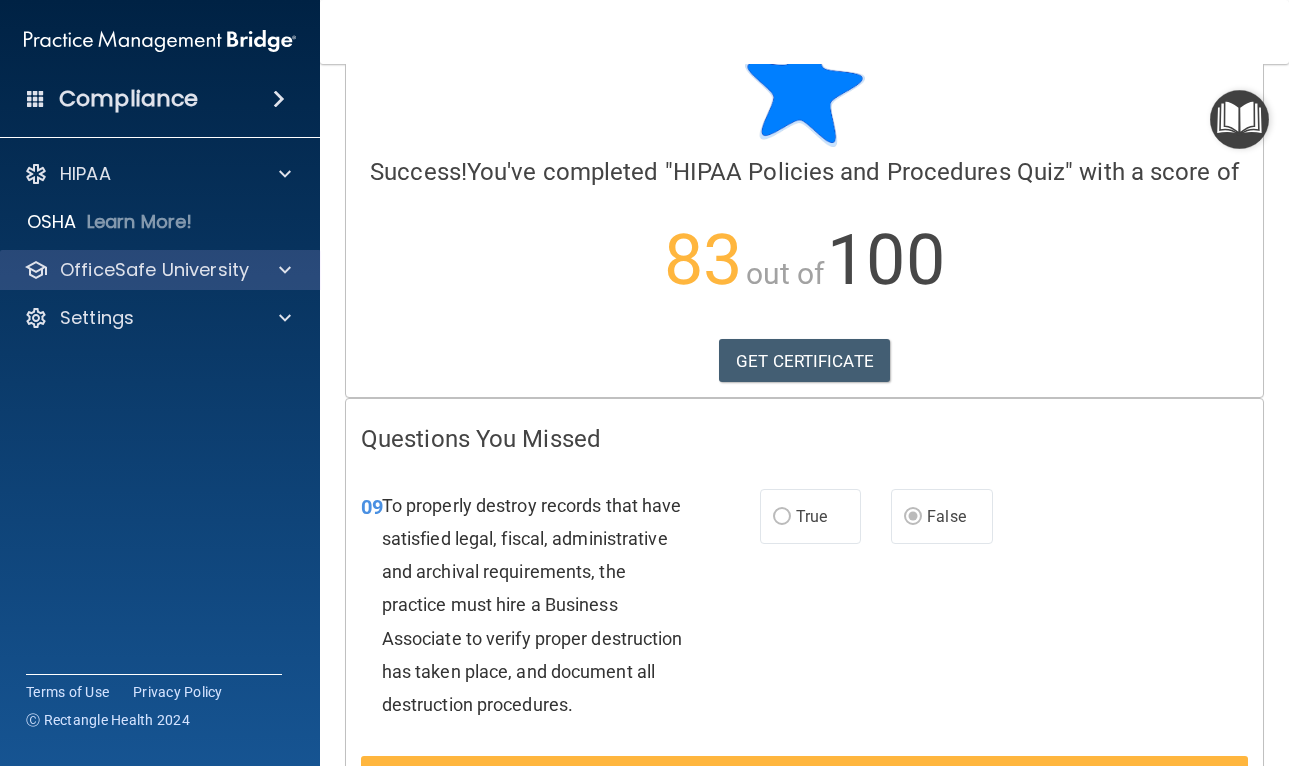 click at bounding box center (282, 270) 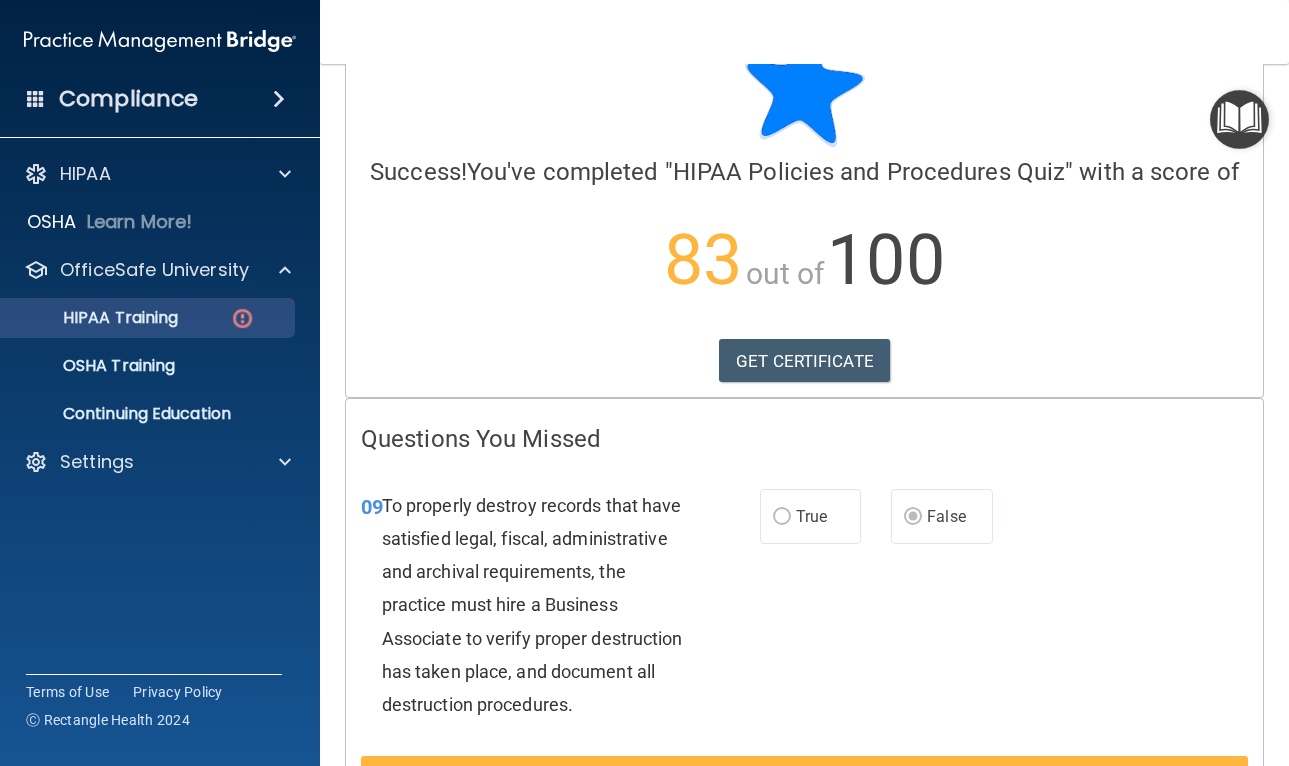 click on "HIPAA Training" at bounding box center (149, 318) 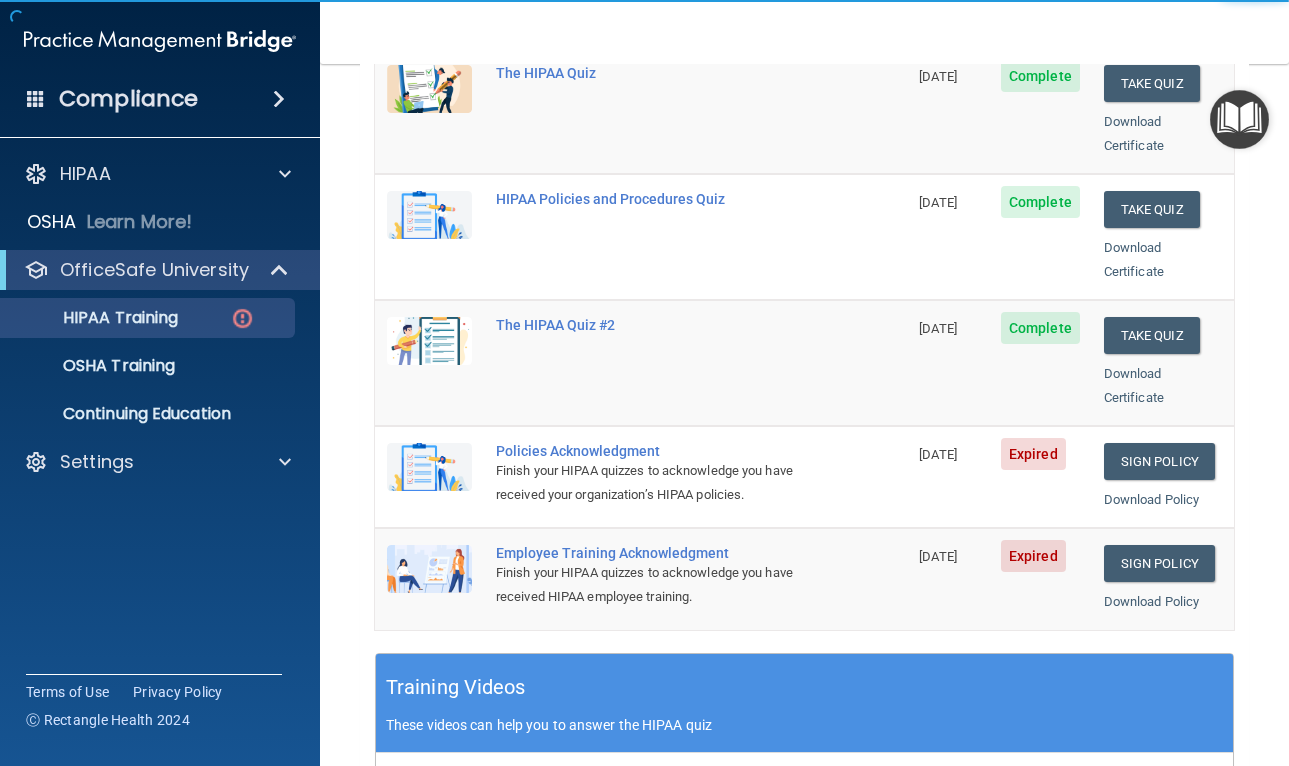 scroll, scrollTop: 329, scrollLeft: 0, axis: vertical 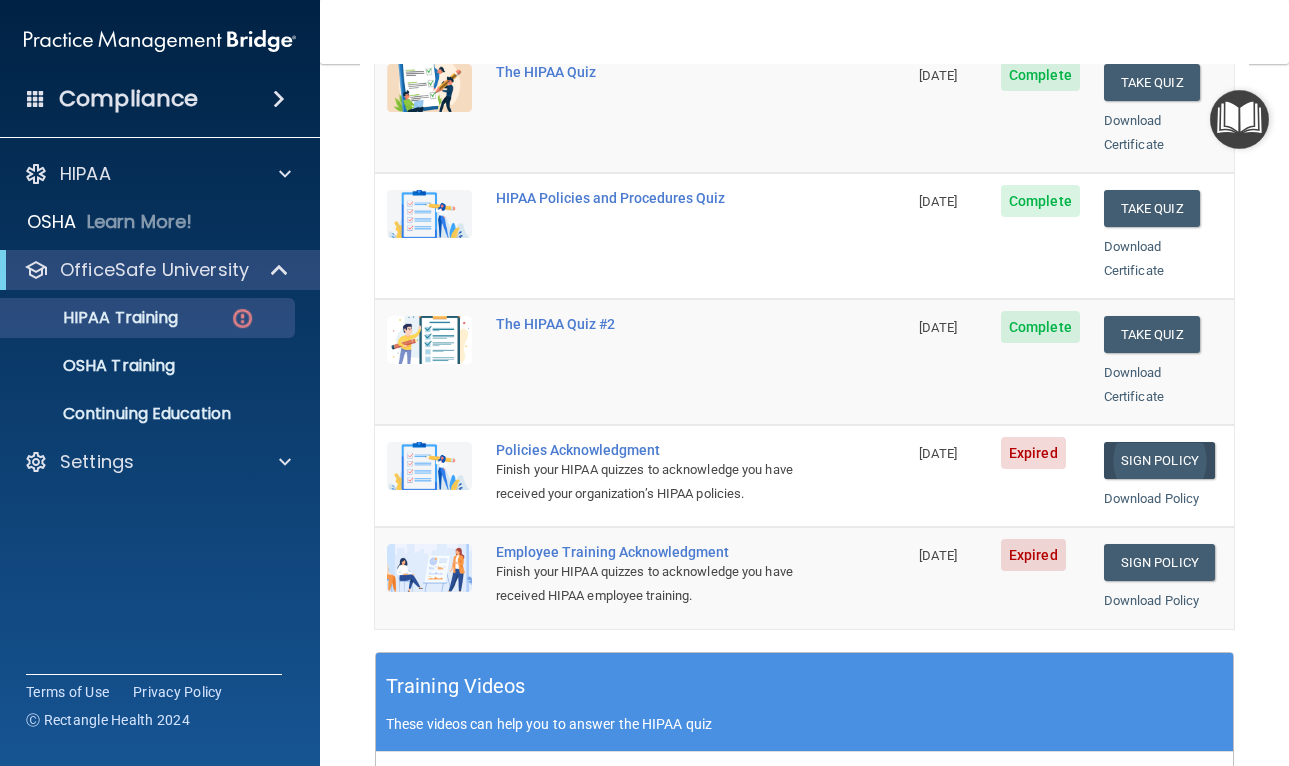 click on "Sign Policy" at bounding box center (1159, 460) 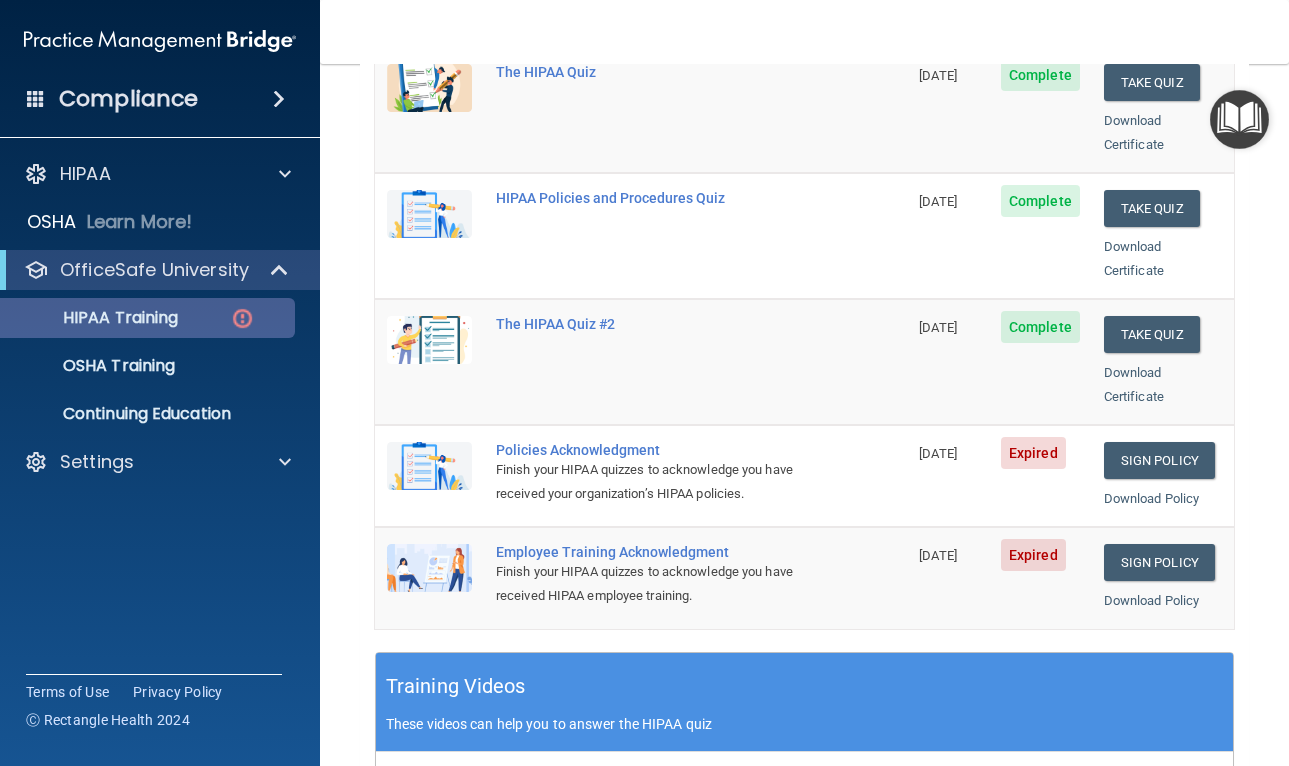 click on "HIPAA Training" at bounding box center (149, 318) 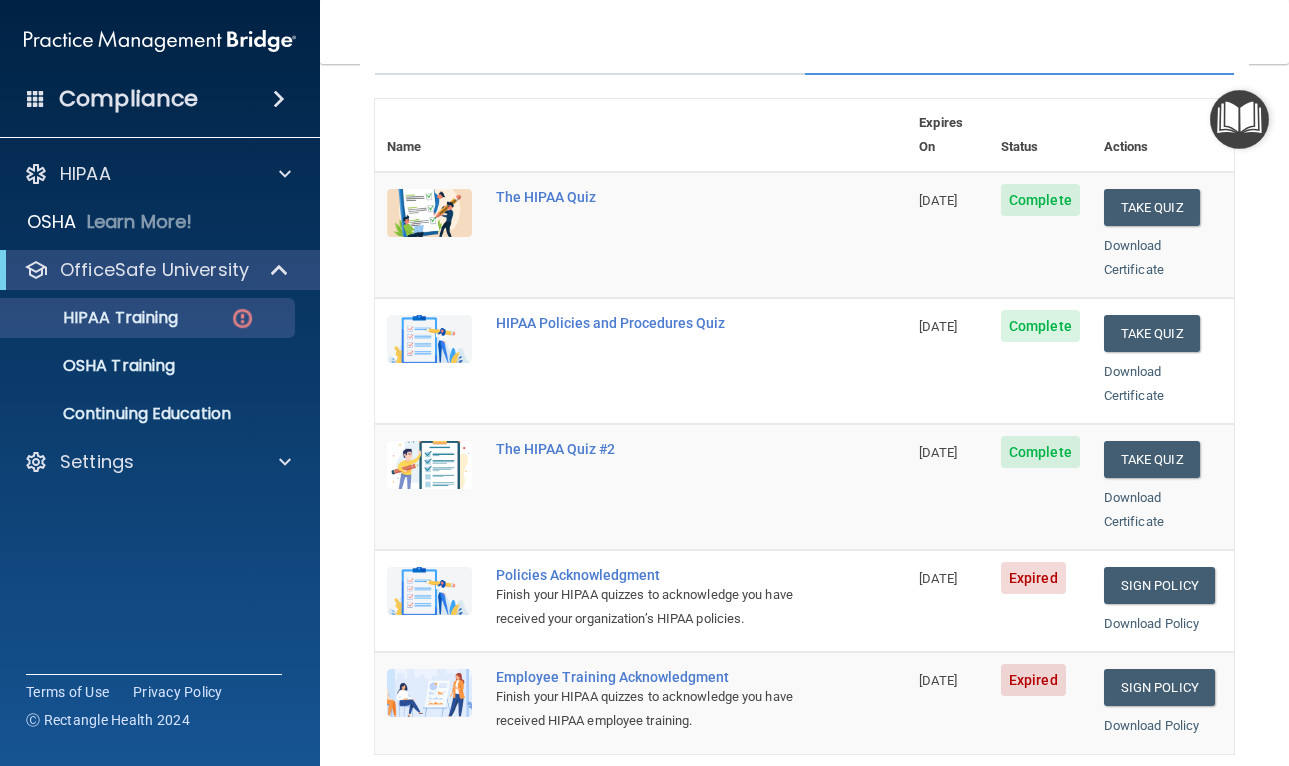 scroll, scrollTop: 168, scrollLeft: 0, axis: vertical 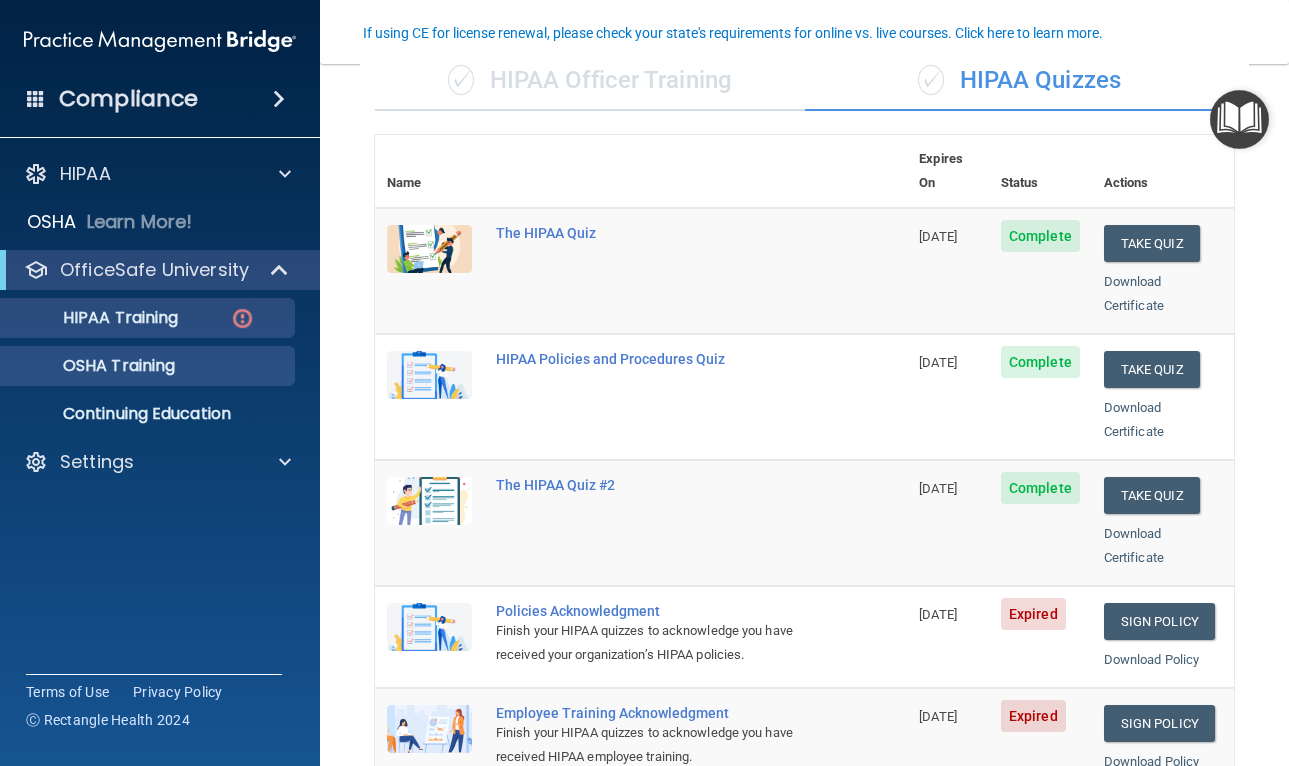 click on "OSHA Training" at bounding box center (94, 366) 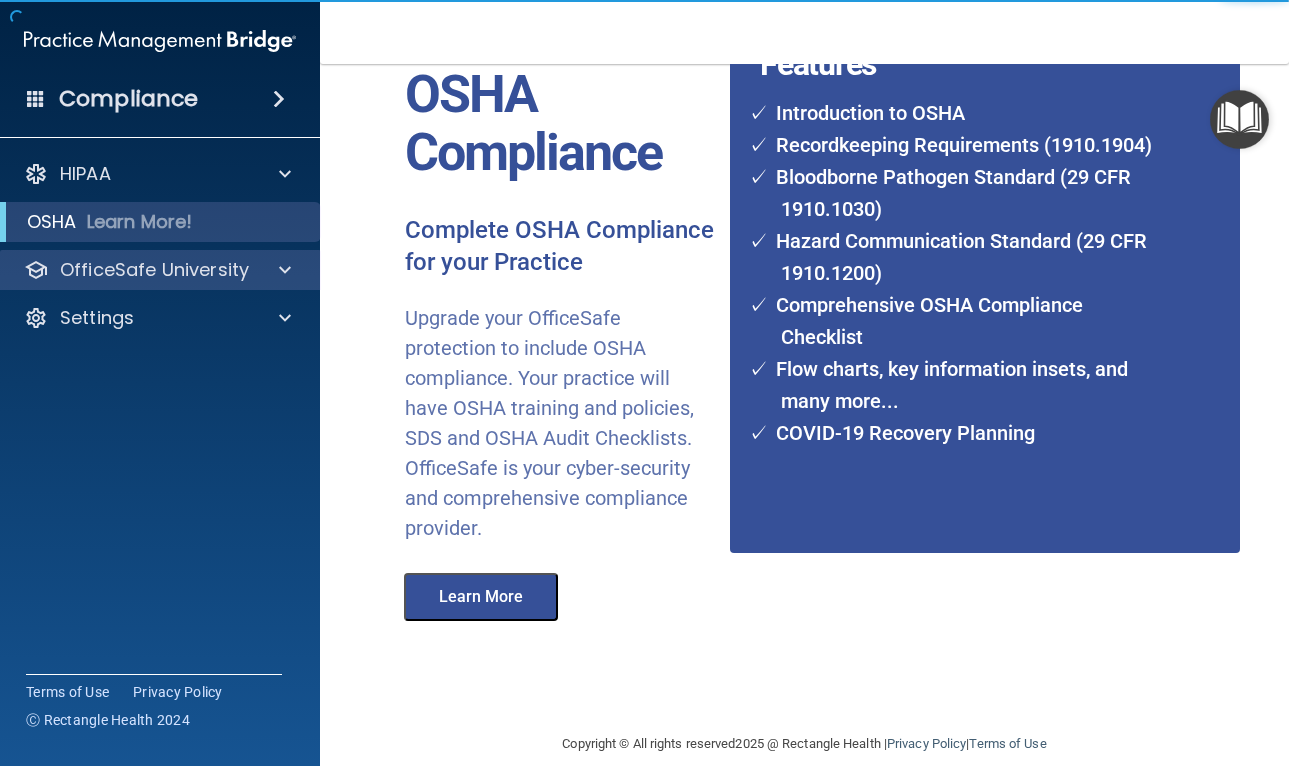 click on "OfficeSafe University" at bounding box center [154, 270] 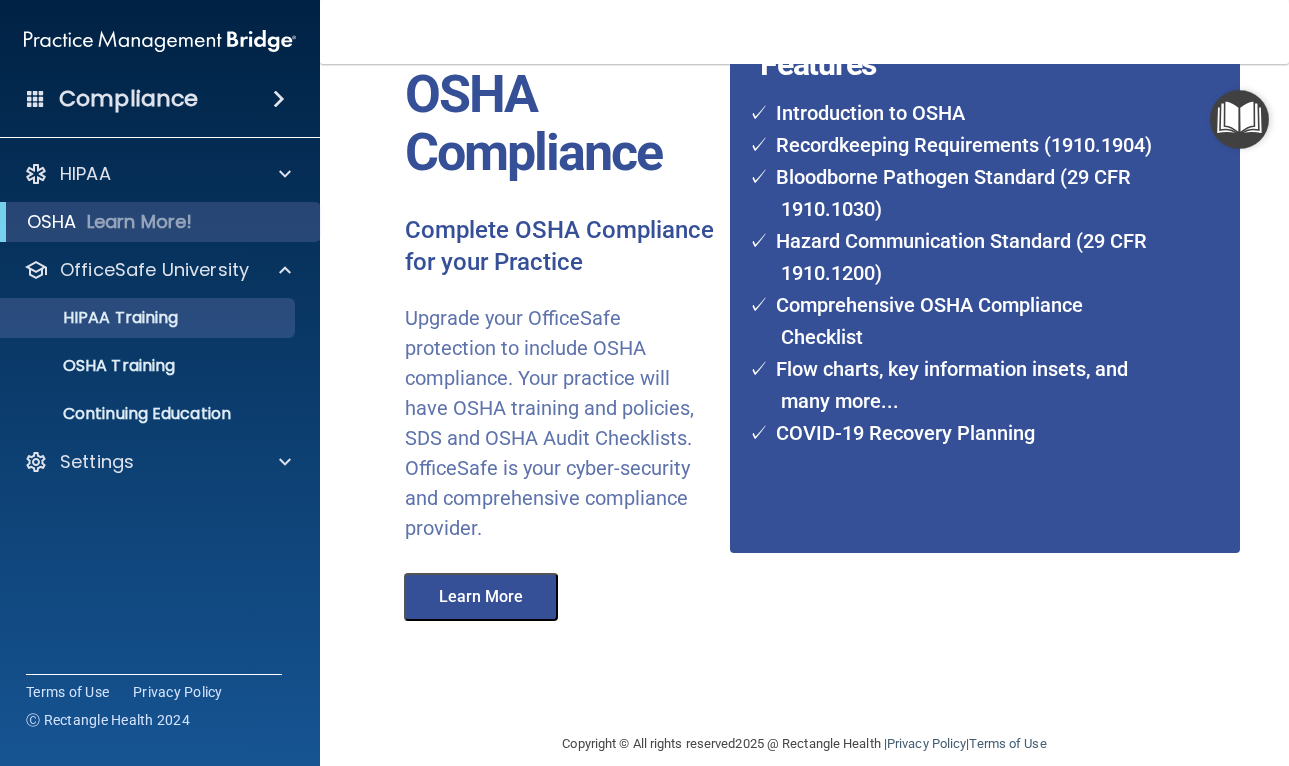 click on "HIPAA Training" at bounding box center [137, 318] 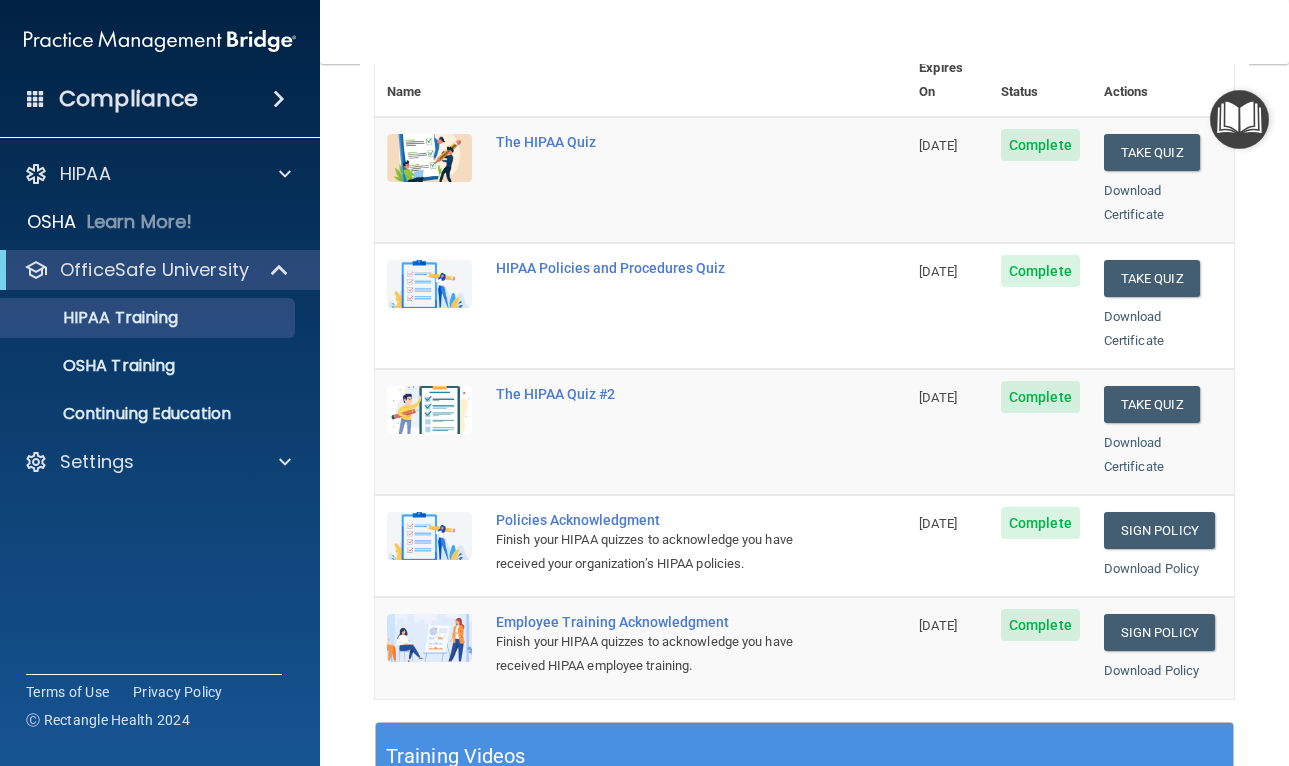 scroll, scrollTop: 242, scrollLeft: 0, axis: vertical 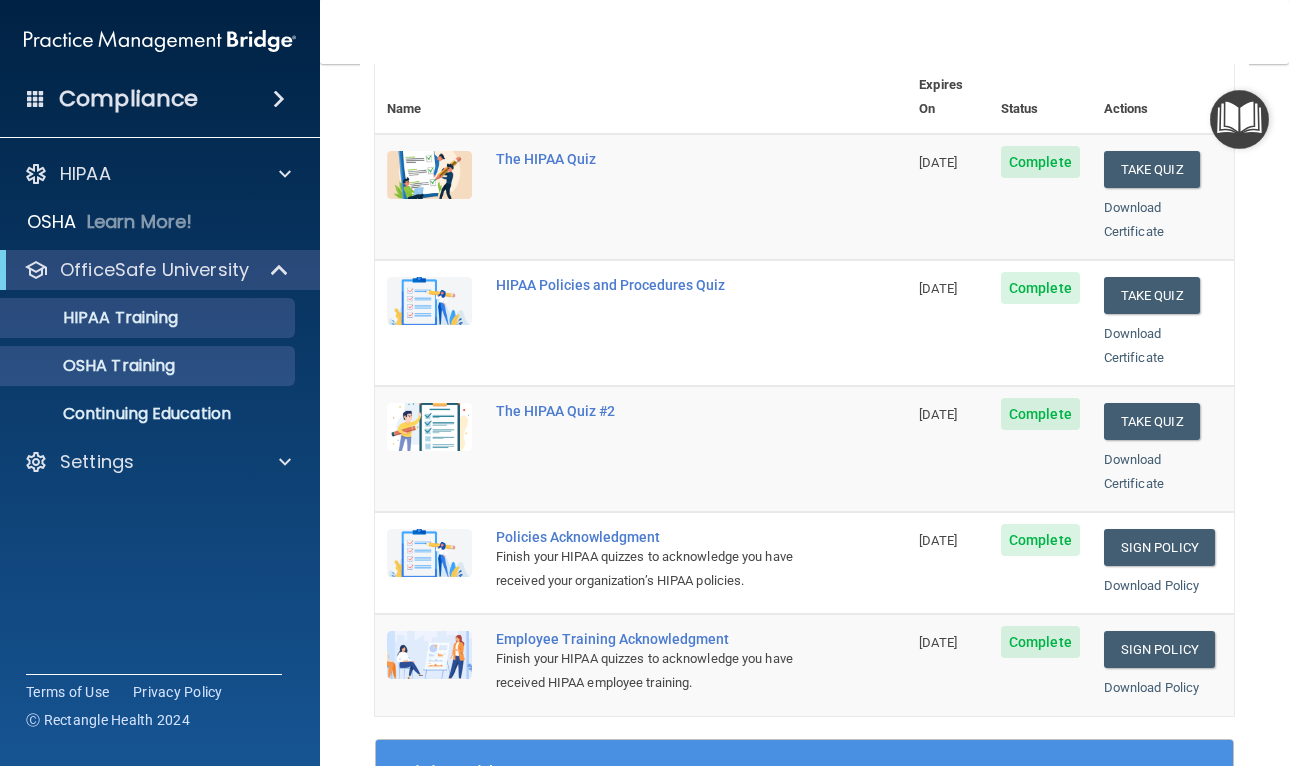 click on "OSHA Training" at bounding box center (149, 366) 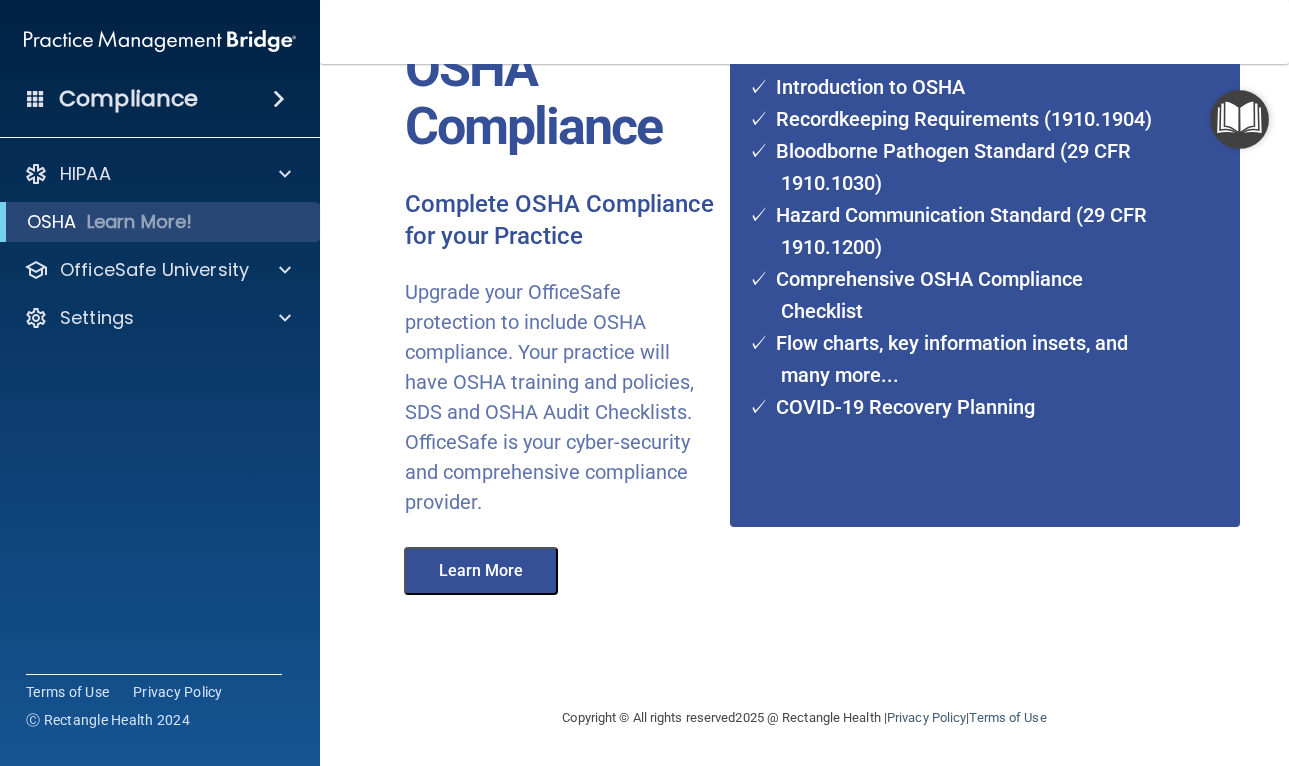 scroll, scrollTop: 191, scrollLeft: 0, axis: vertical 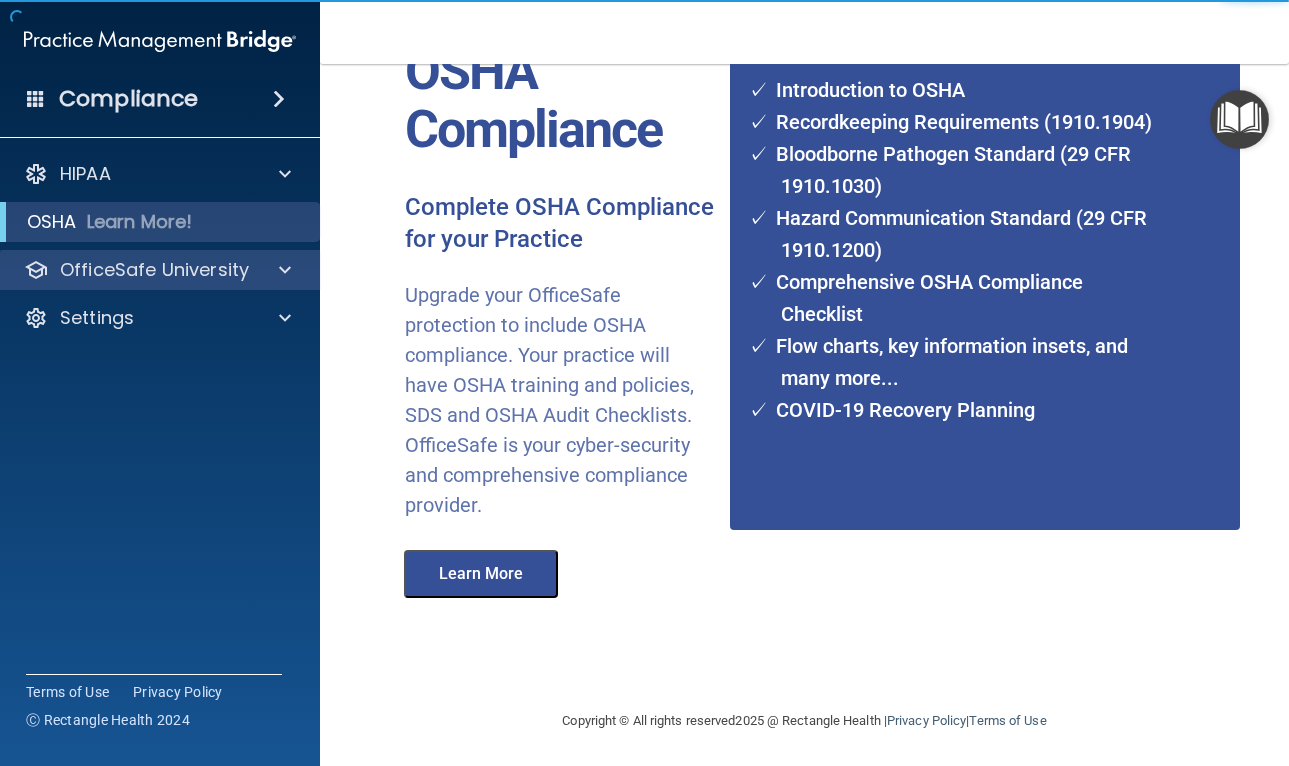 click on "OfficeSafe University" at bounding box center [154, 270] 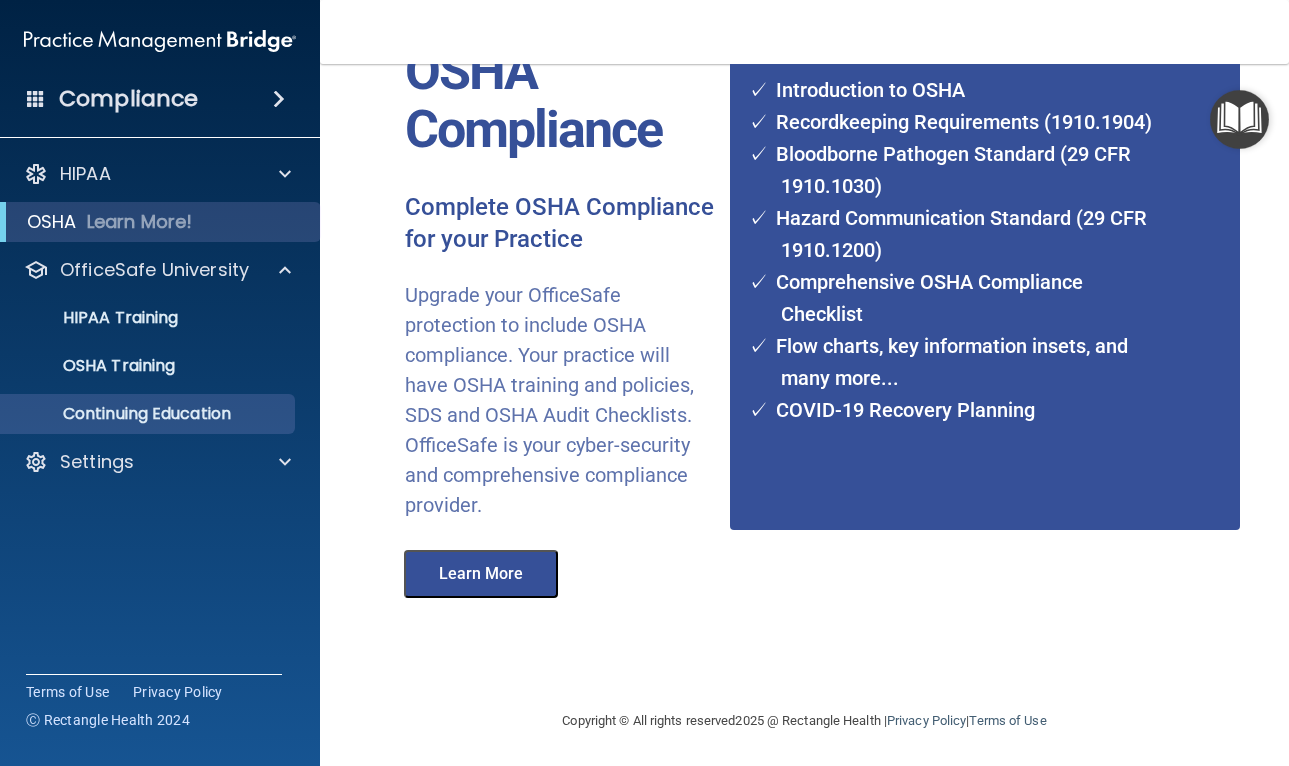 click on "Continuing Education" at bounding box center (149, 414) 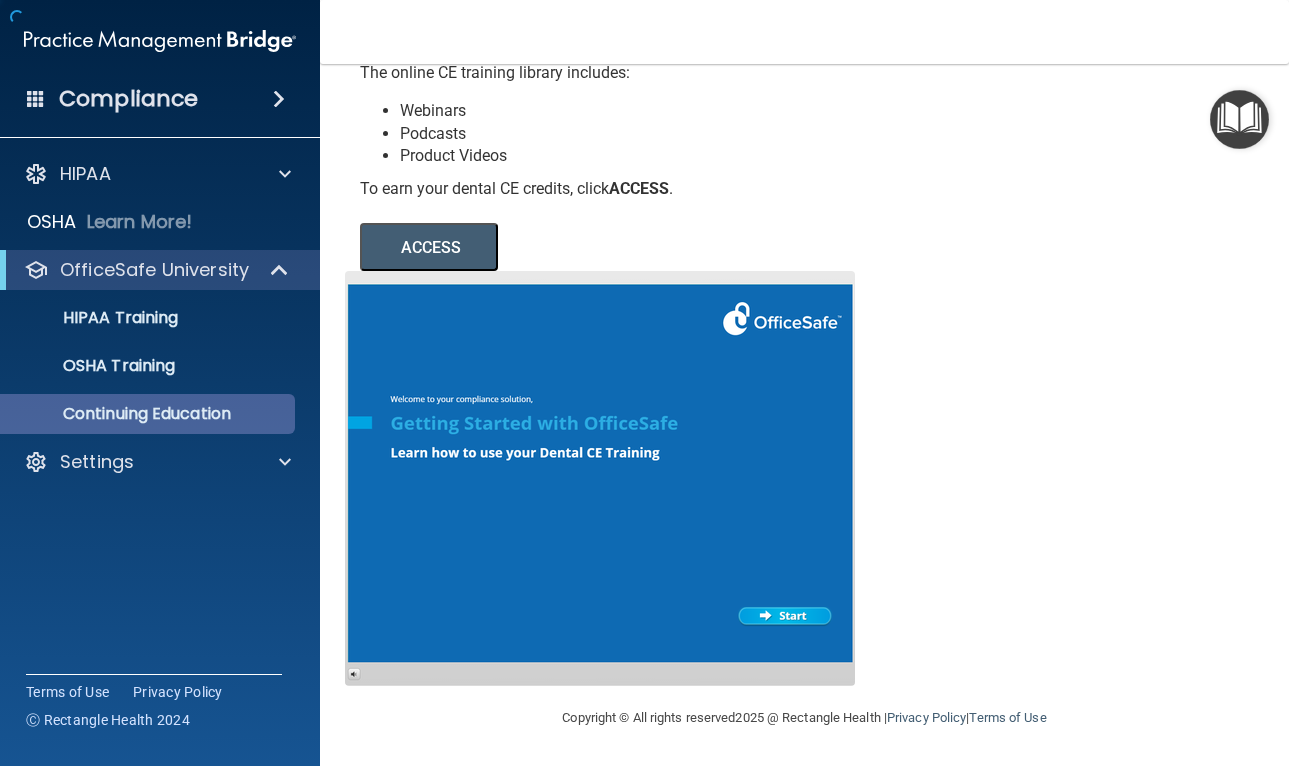 scroll, scrollTop: 184, scrollLeft: 0, axis: vertical 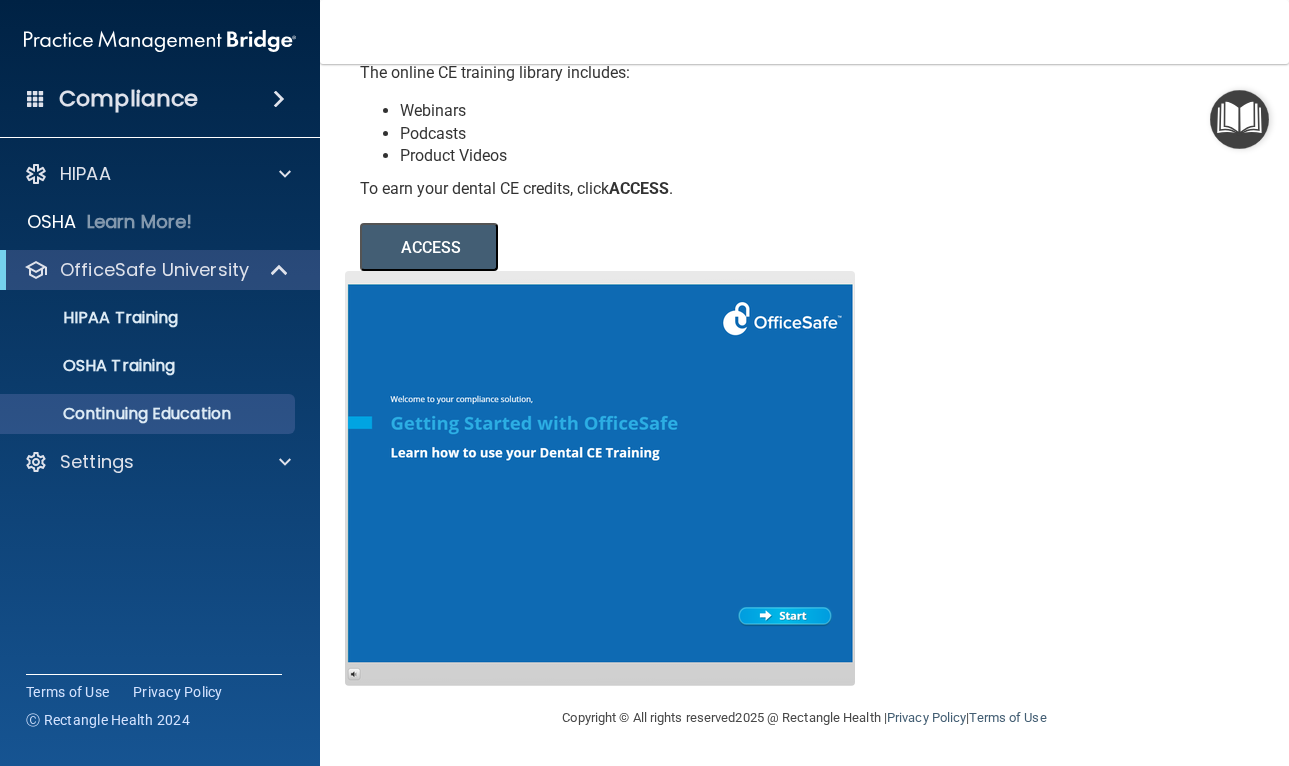 click on "Dental CE Training        With your OfficeSafe enrollment you automatically receive  Dental CE Training that provides immediate access to over  1,300 hours of American Dental Association (ADA) CERP  Continuing Education (CE) credits.    The online CE training library includes:          Webinars   Podcasts   Product Videos       To earn your dental CE credits, click  ACCESS .       ACCESS     ACCESS" at bounding box center [804, 293] 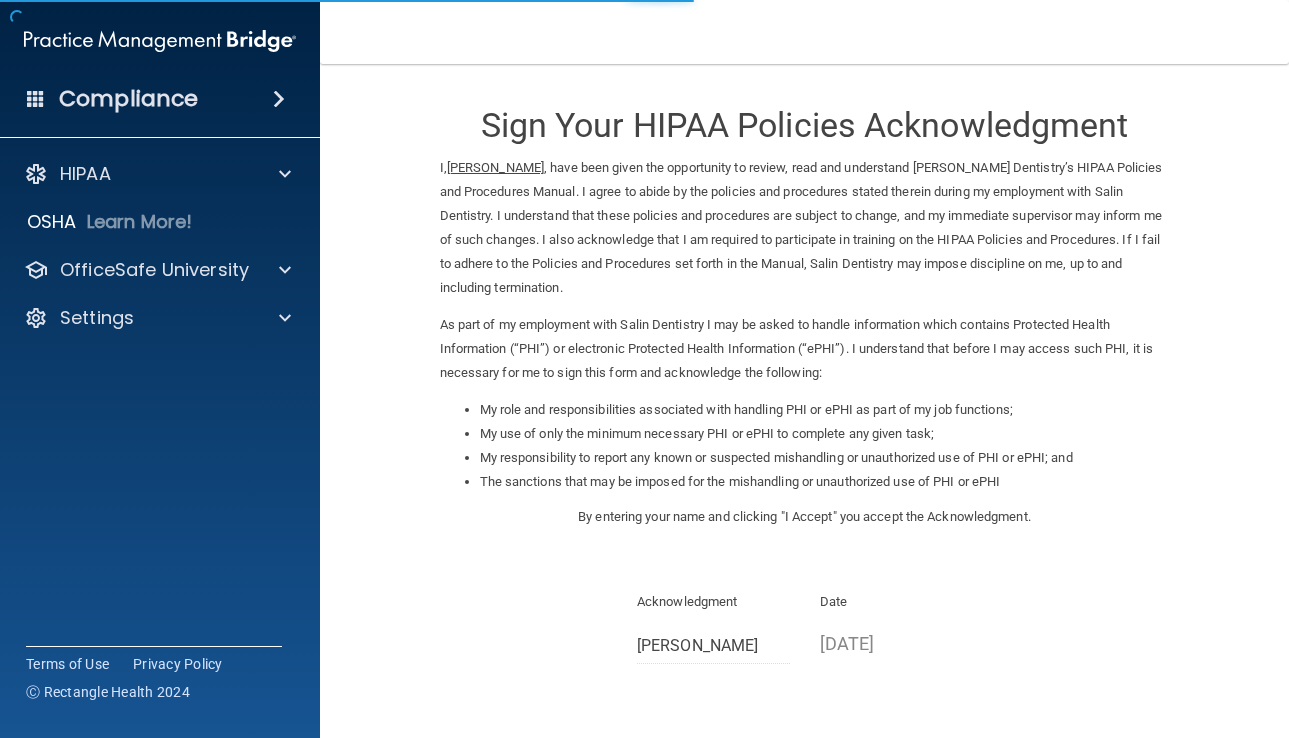 scroll, scrollTop: 0, scrollLeft: 0, axis: both 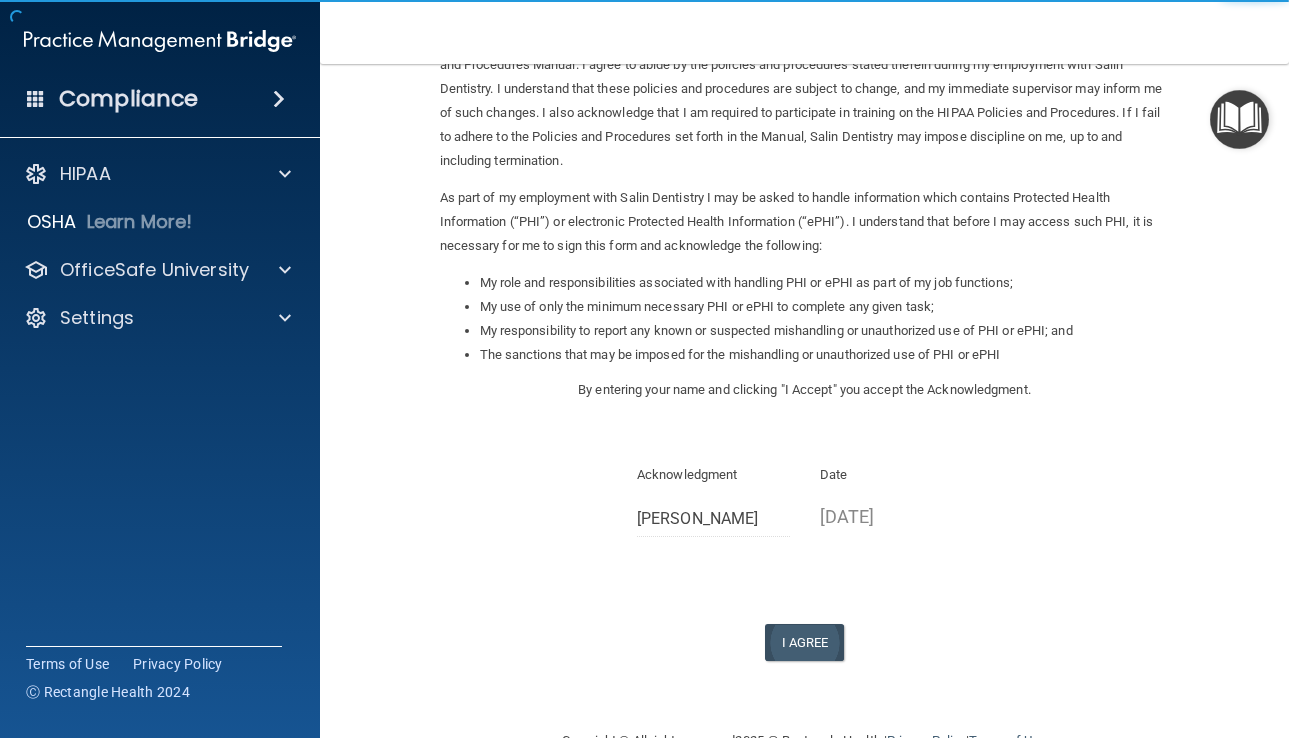 click on "I Agree" at bounding box center (805, 642) 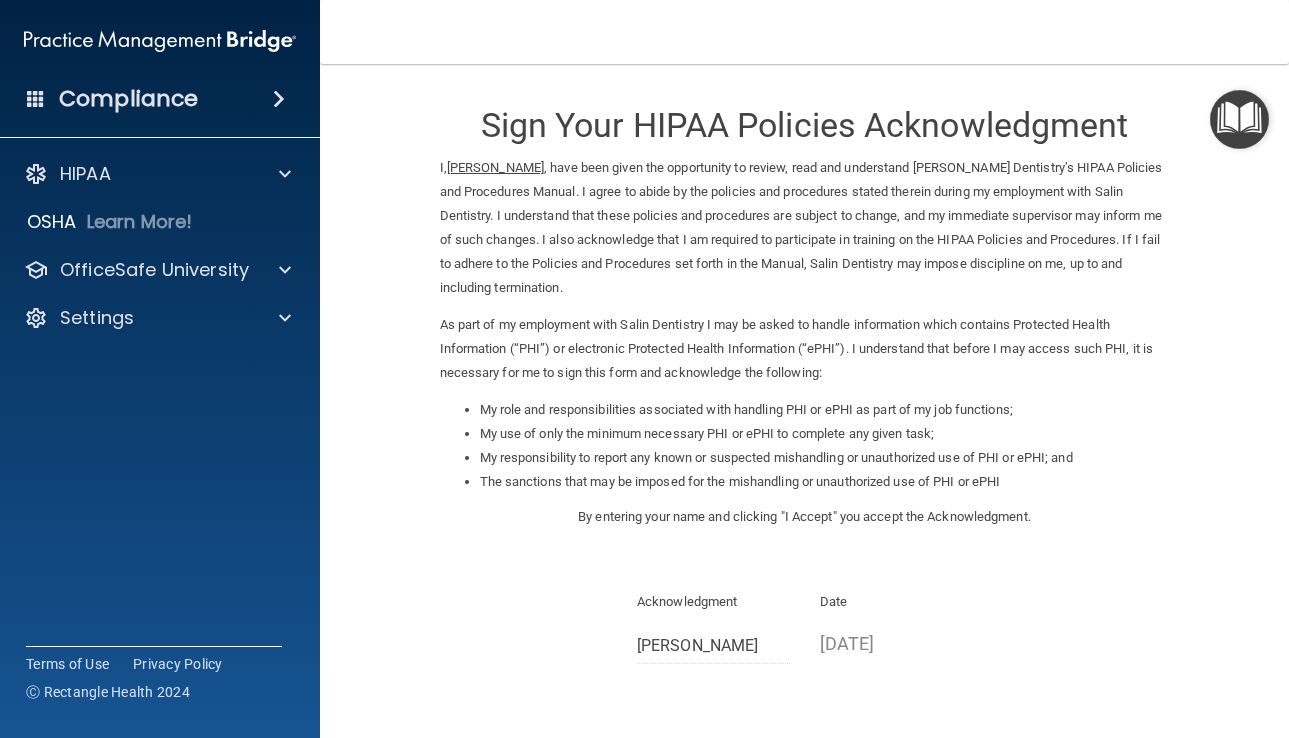scroll, scrollTop: 0, scrollLeft: 0, axis: both 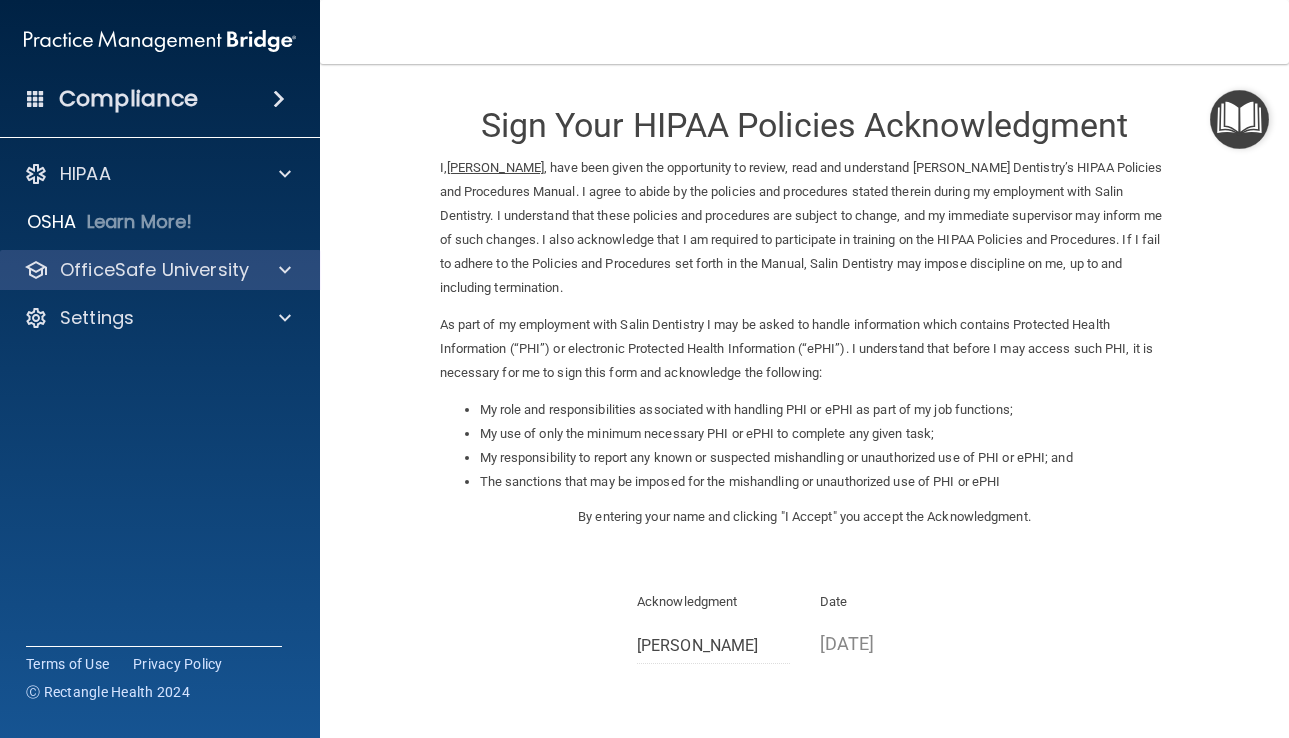 click at bounding box center (282, 270) 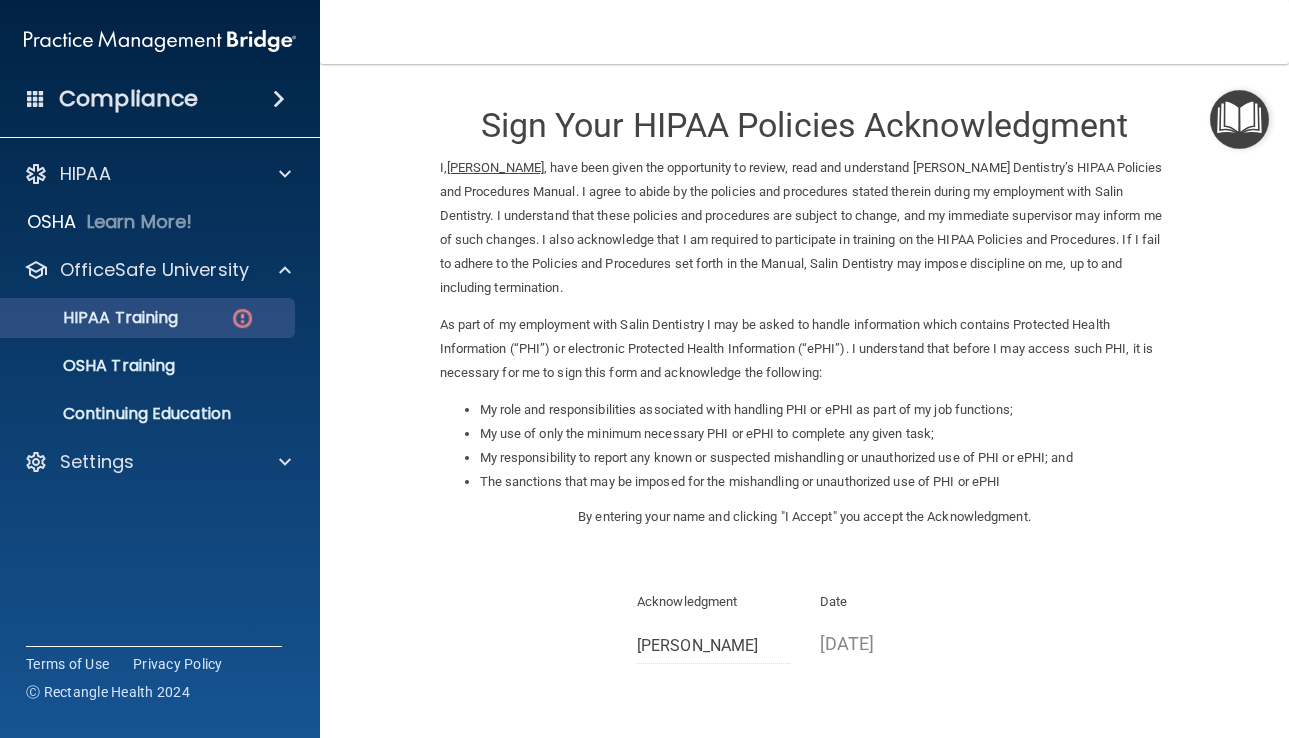 click on "HIPAA Training" at bounding box center (149, 318) 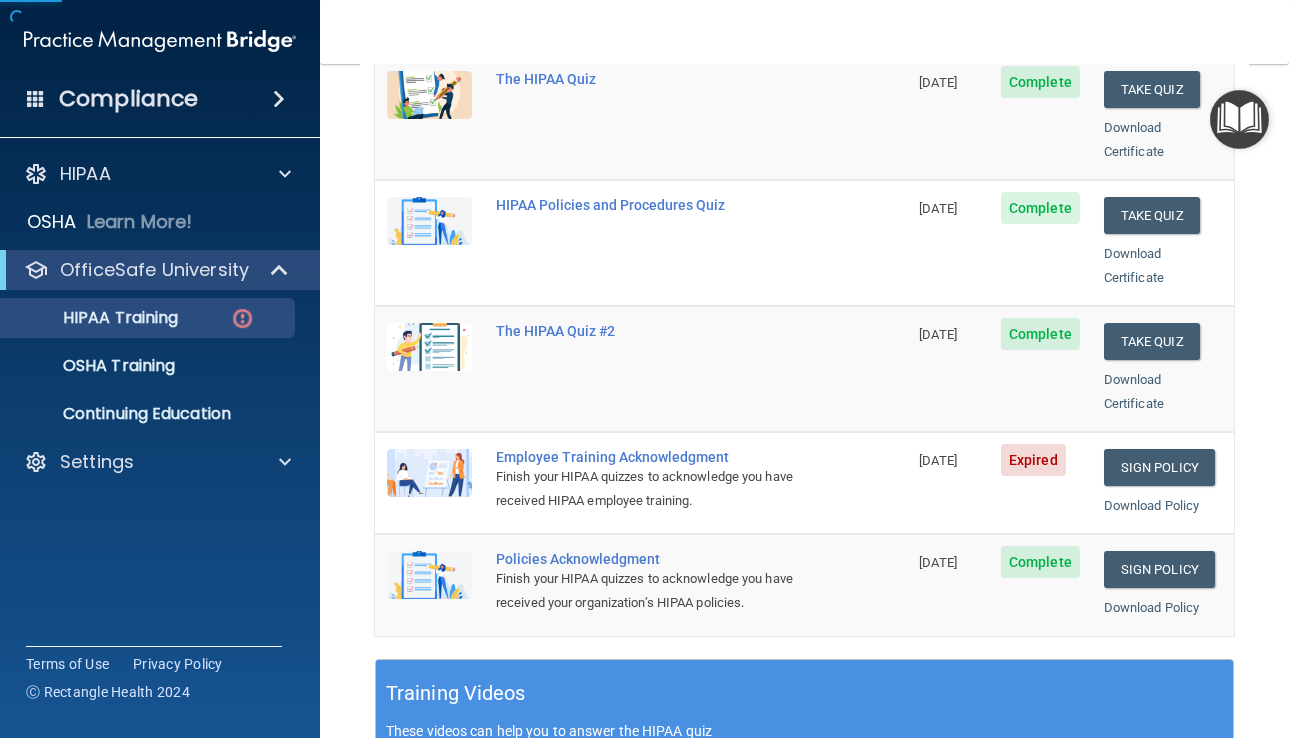 scroll, scrollTop: 458, scrollLeft: 0, axis: vertical 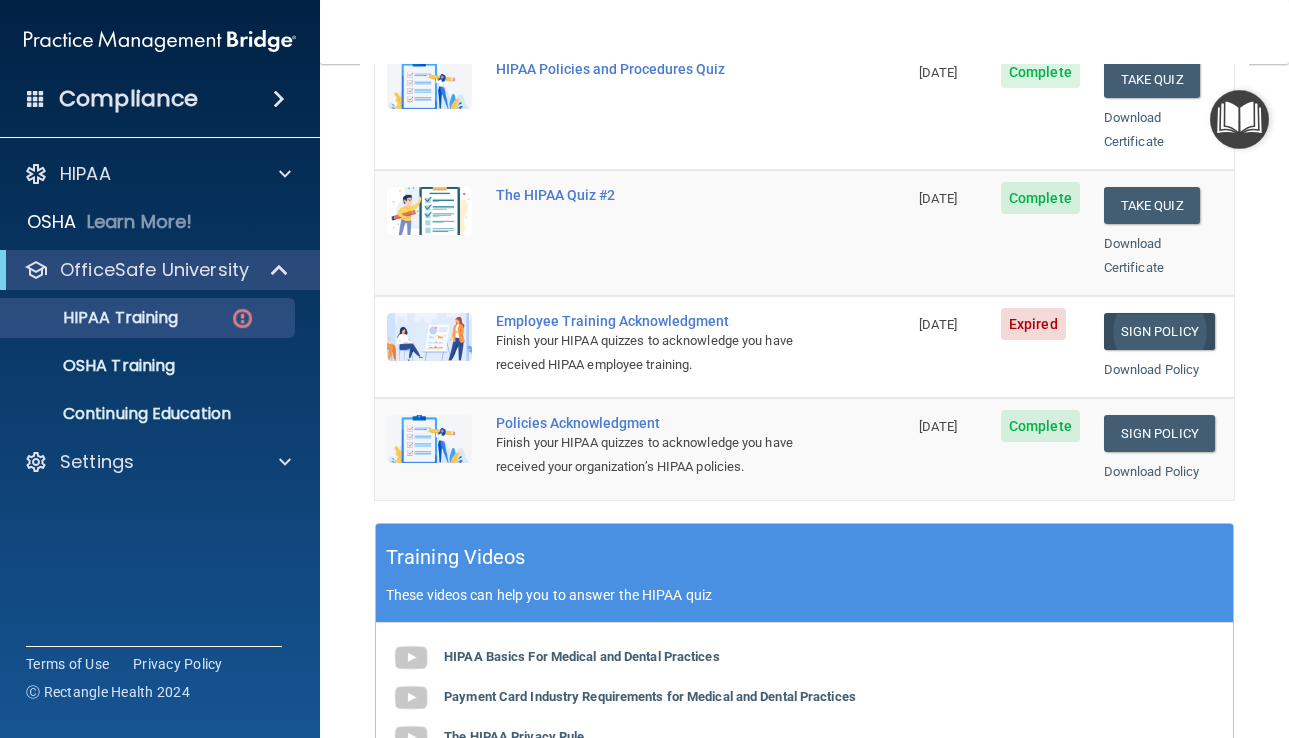 click on "Sign Policy" at bounding box center [1159, 331] 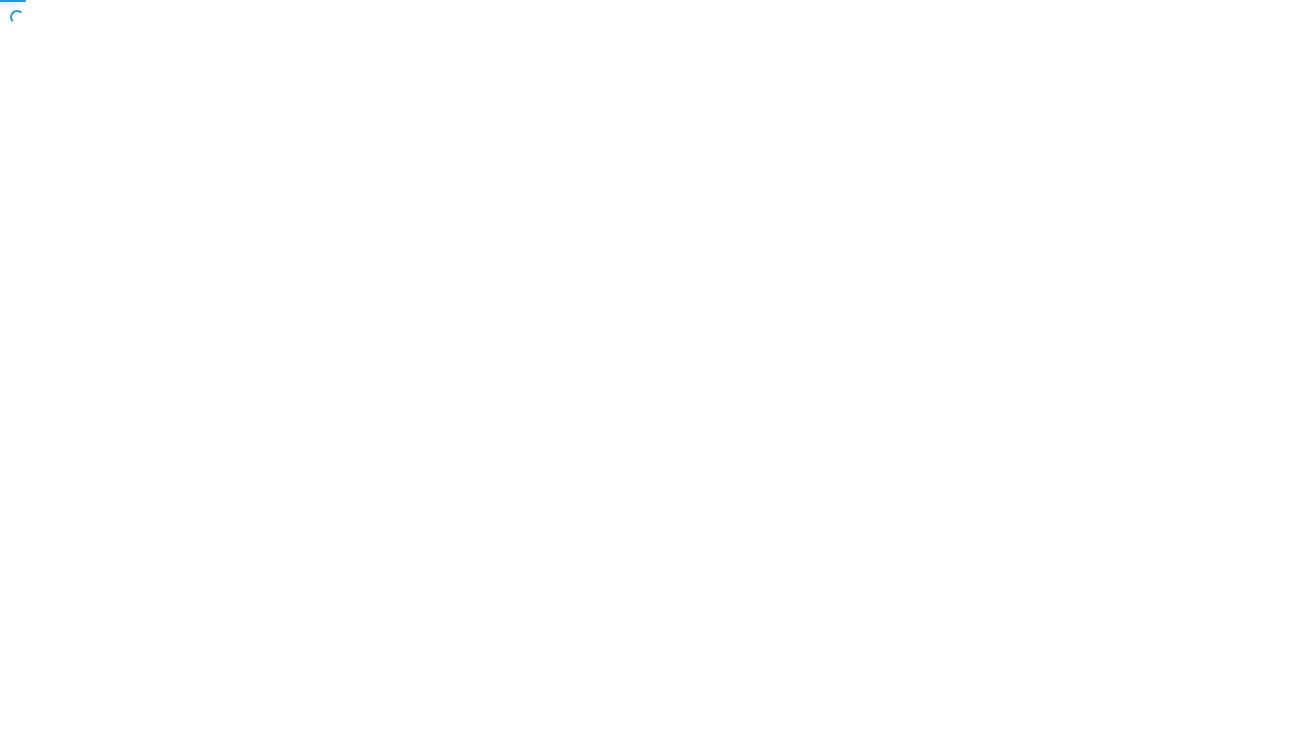 scroll, scrollTop: 0, scrollLeft: 0, axis: both 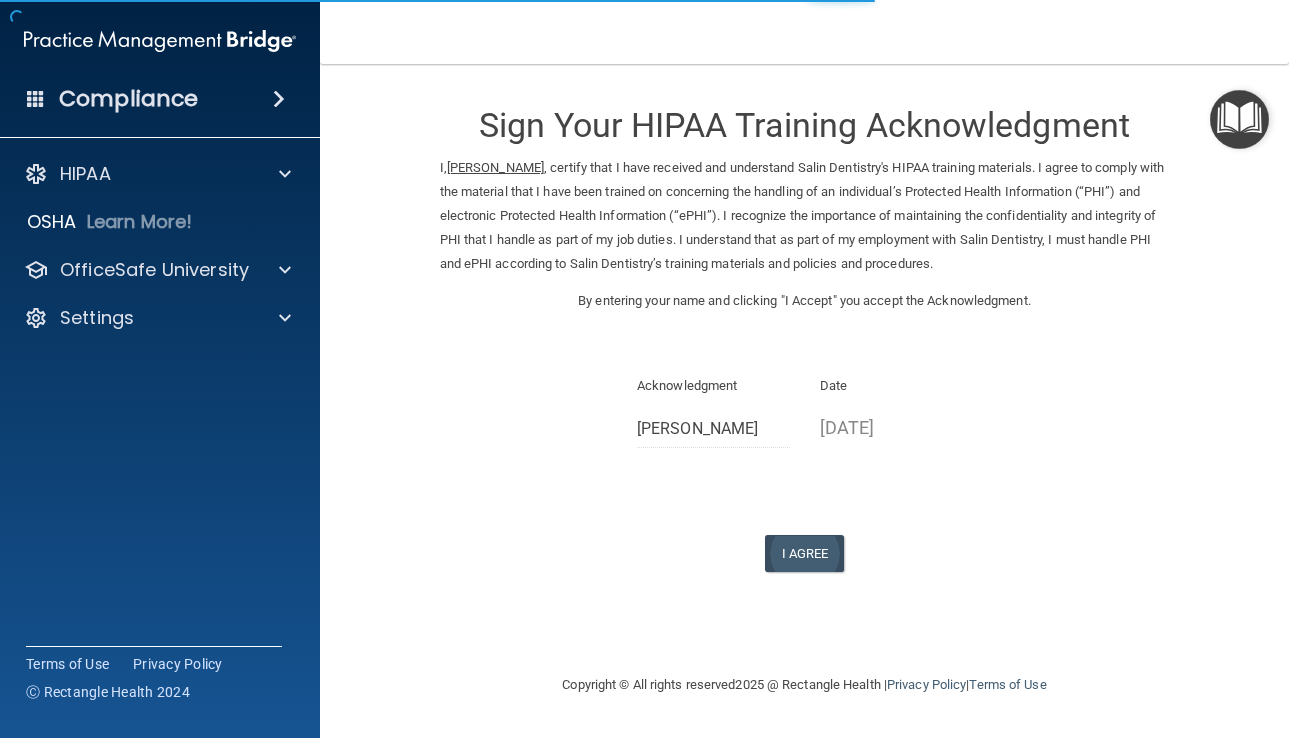 click on "I Agree" at bounding box center [805, 553] 